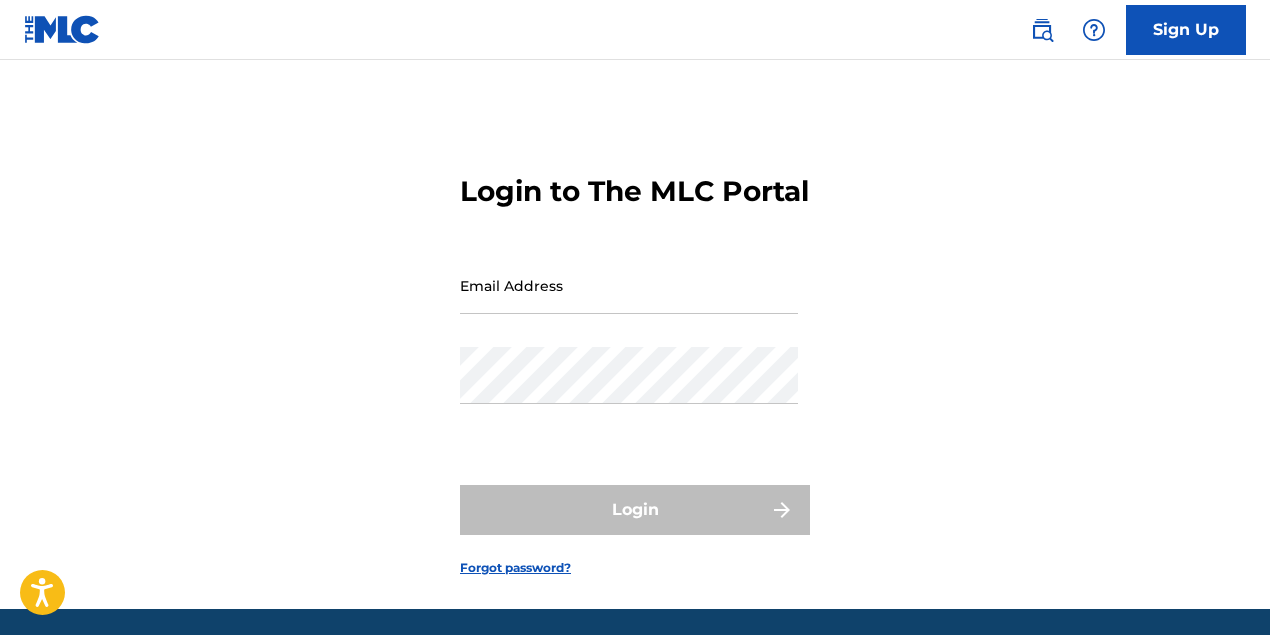 scroll, scrollTop: 0, scrollLeft: 0, axis: both 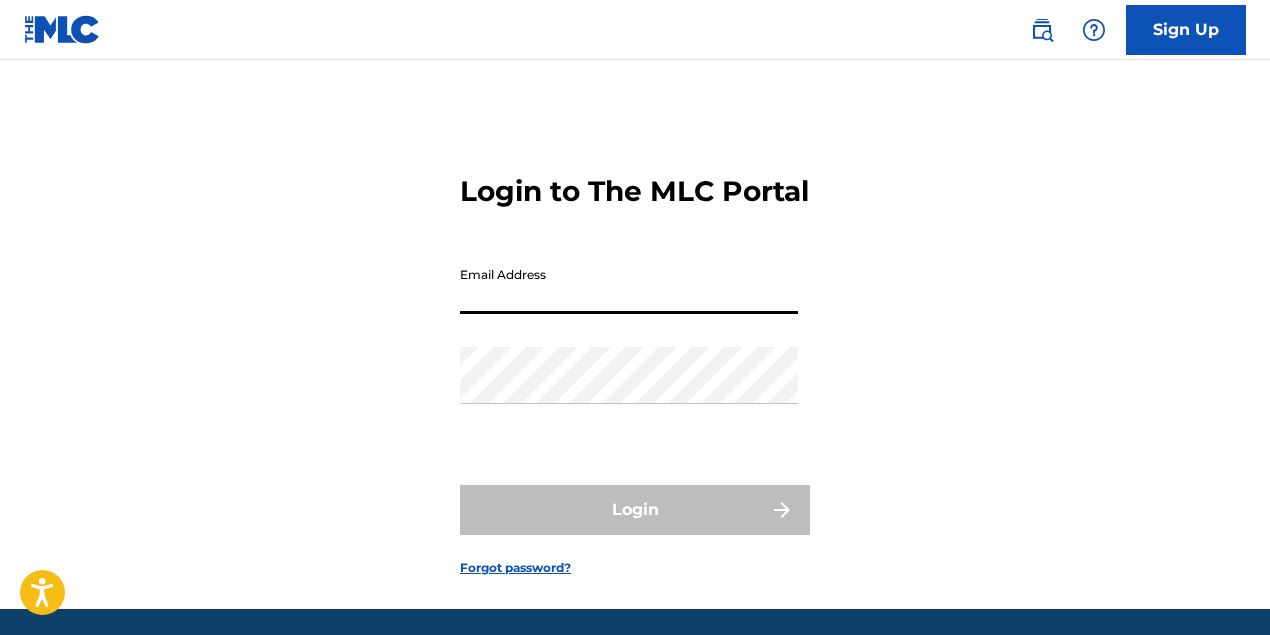 drag, startPoint x: 0, startPoint y: 0, endPoint x: 574, endPoint y: 316, distance: 655.2343 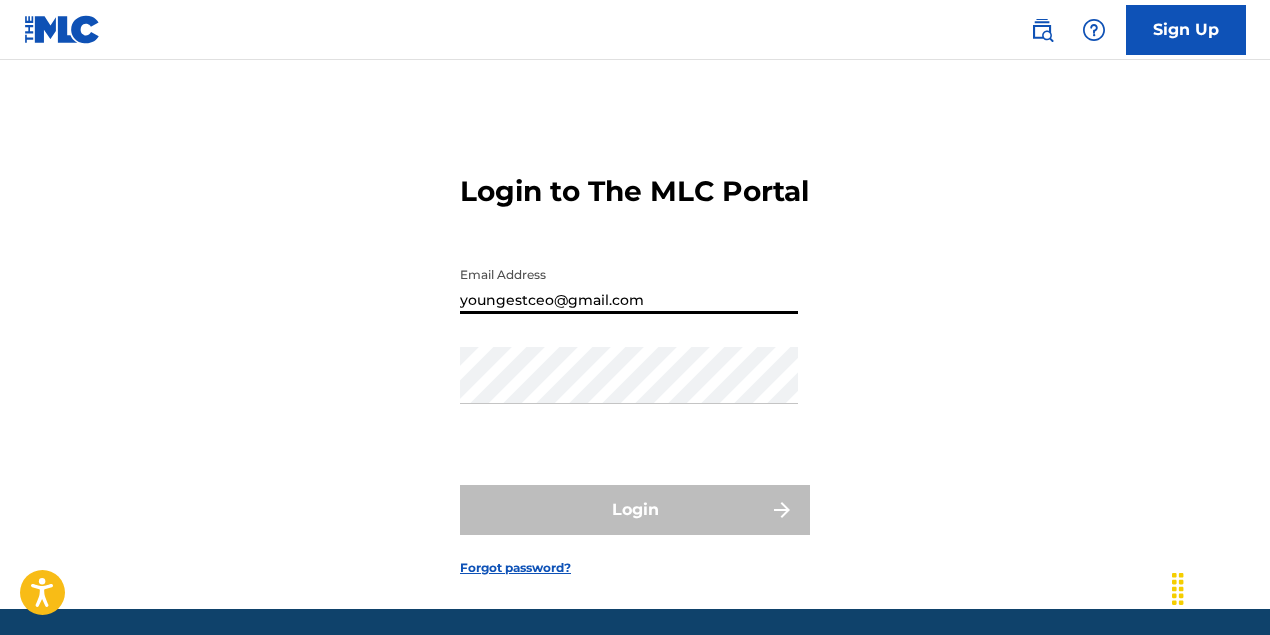 type on "youngestceo@gmail.com" 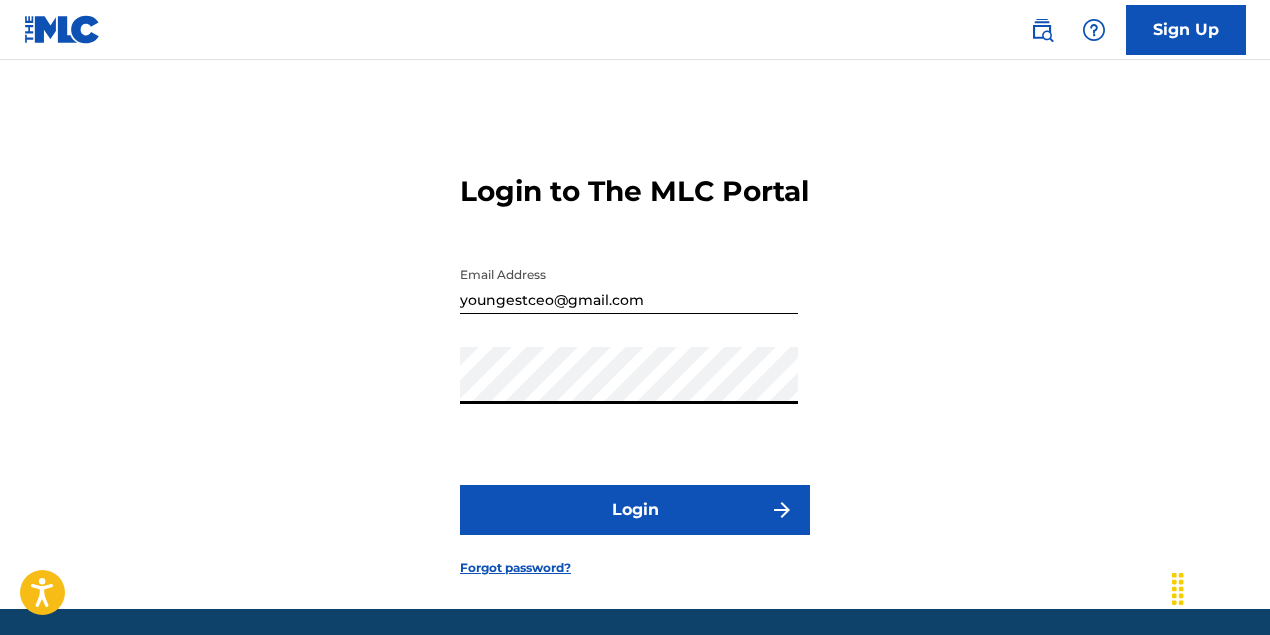 click on "Login" at bounding box center [635, 510] 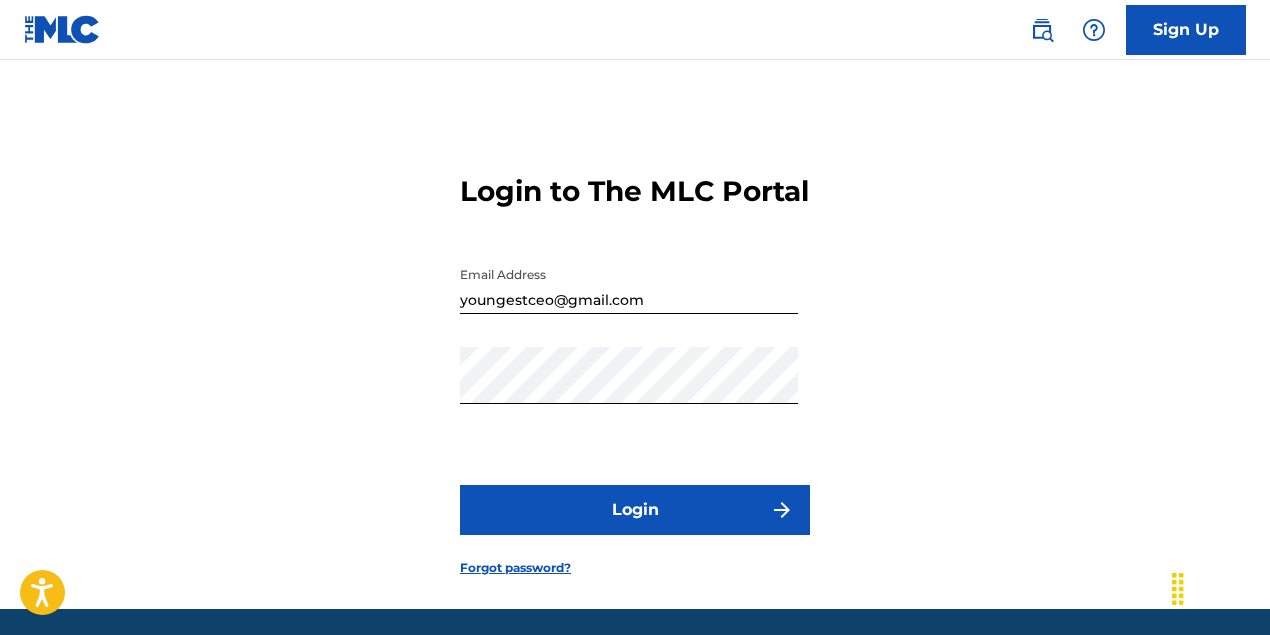 click on "Login" at bounding box center [635, 510] 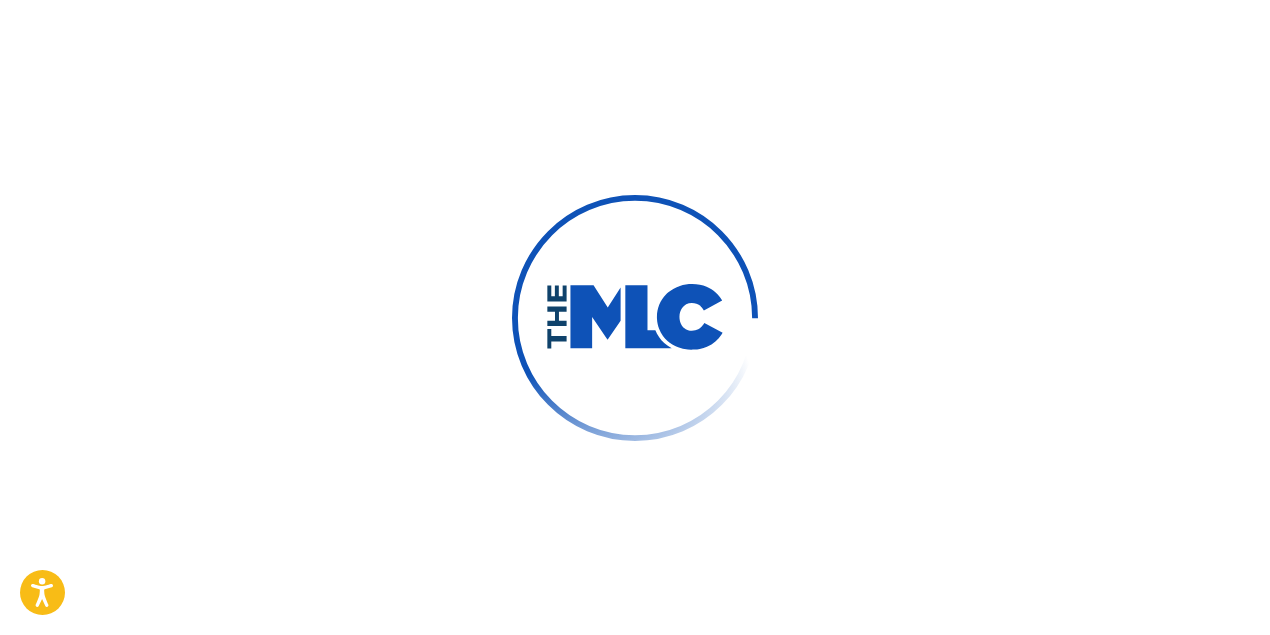 click at bounding box center [635, 317] 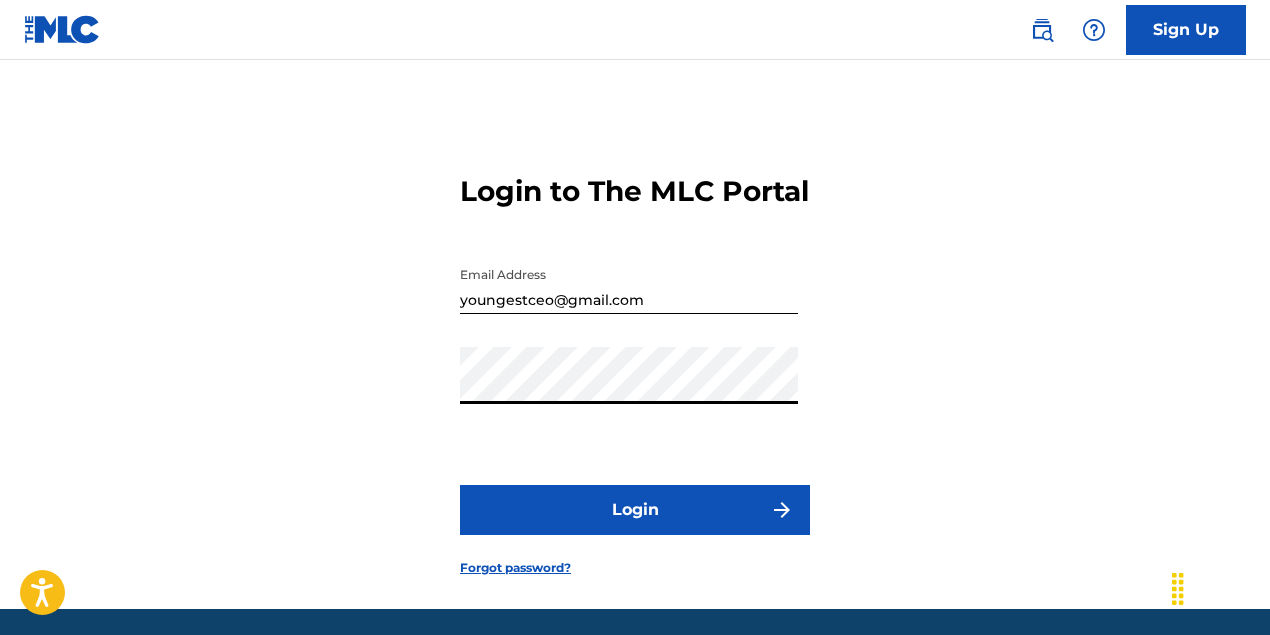 click on "Login to The MLC Portal Email Address [EMAIL] Password Login Forgot password?" at bounding box center [635, 359] 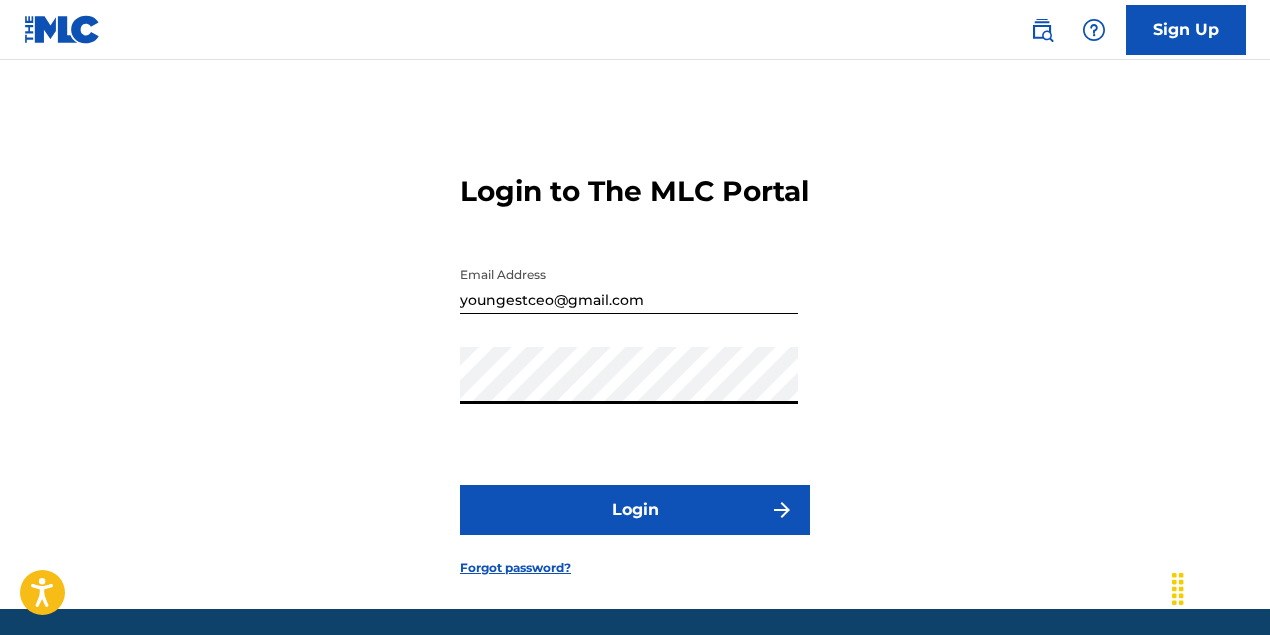 click on "Login" at bounding box center [635, 510] 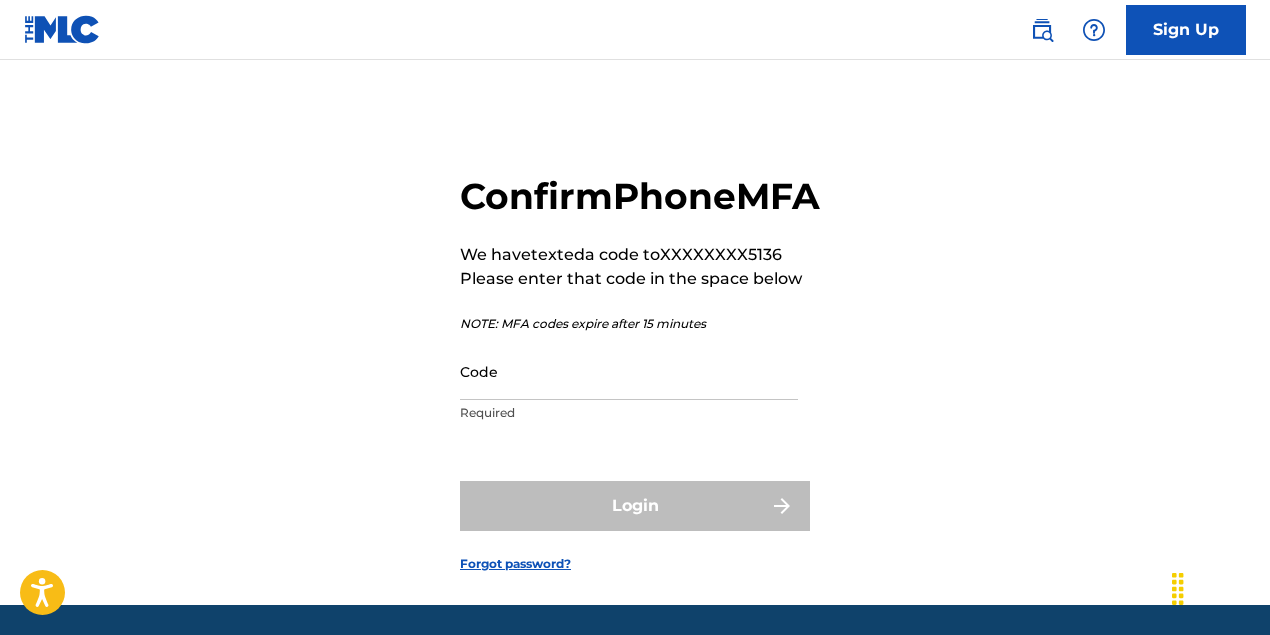 click on "Code" at bounding box center [629, 371] 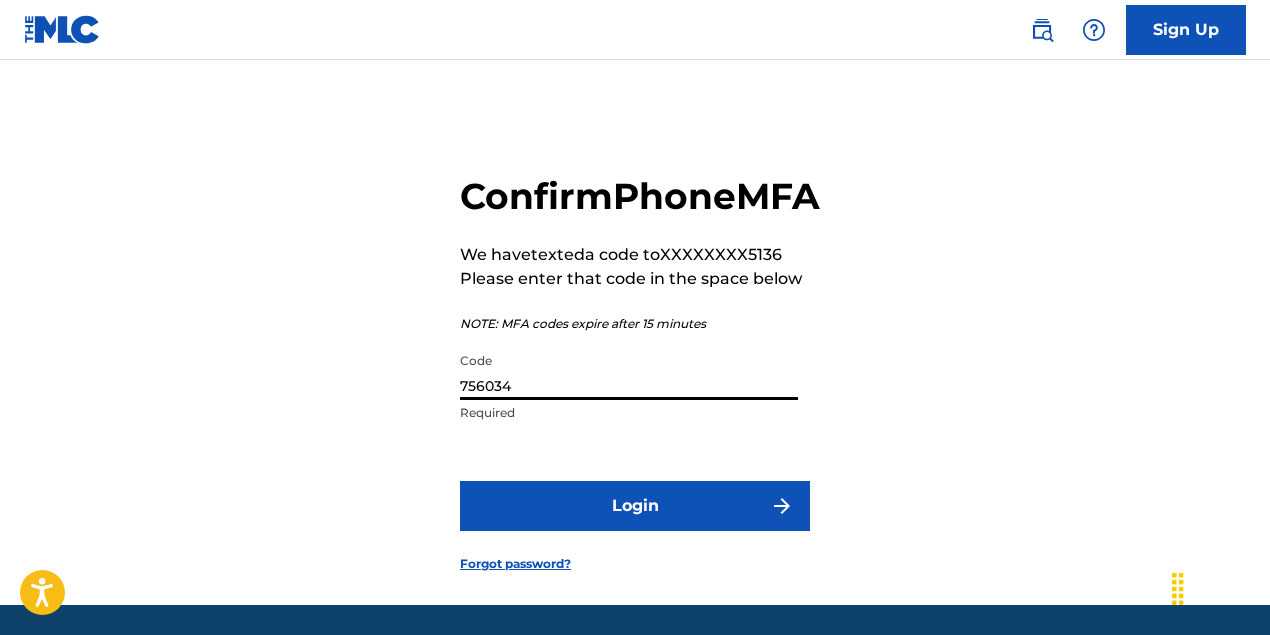 type on "756034" 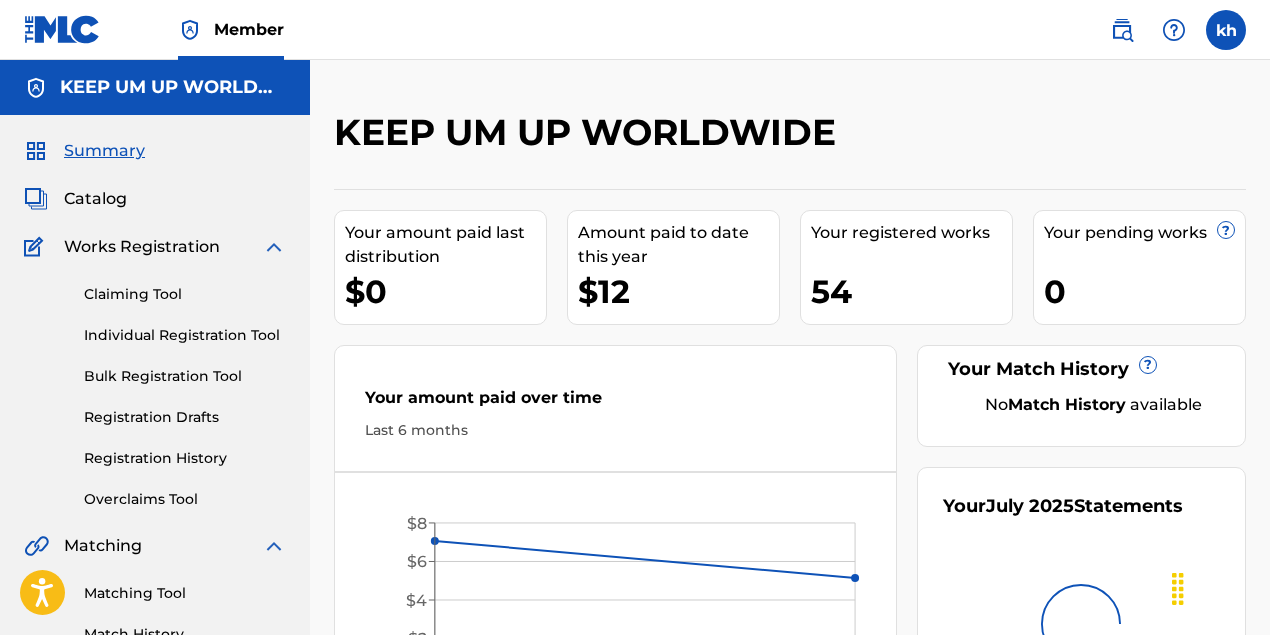 click on "Your registered works   54" at bounding box center [906, 267] 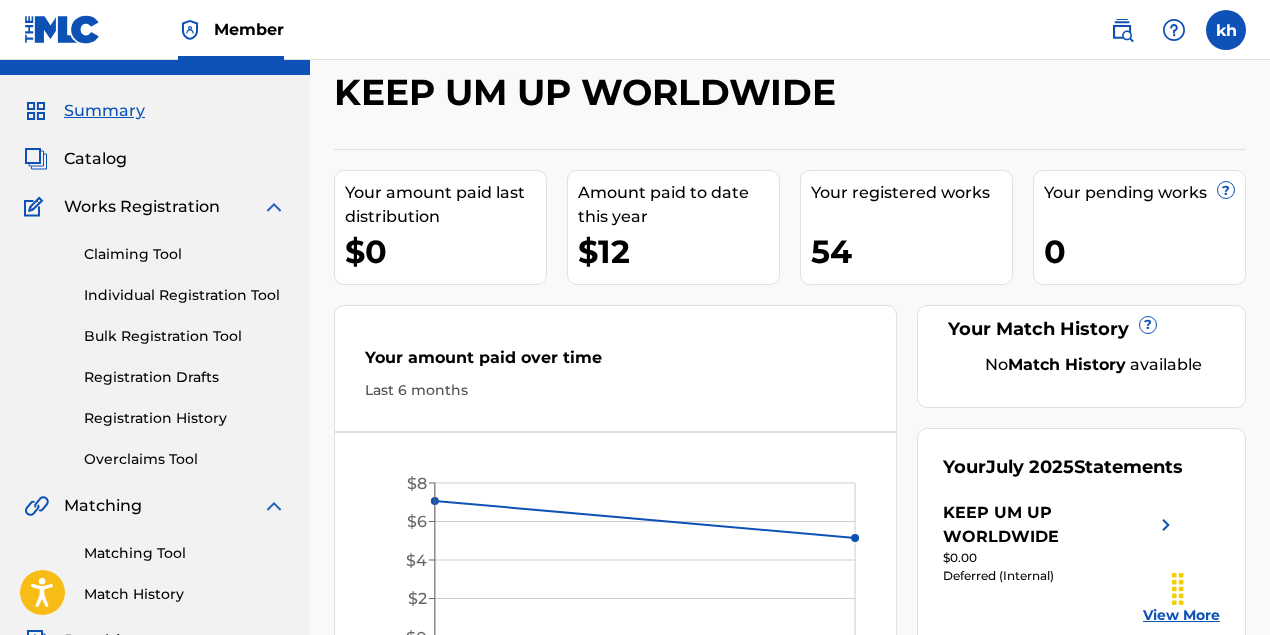 scroll, scrollTop: 5, scrollLeft: 0, axis: vertical 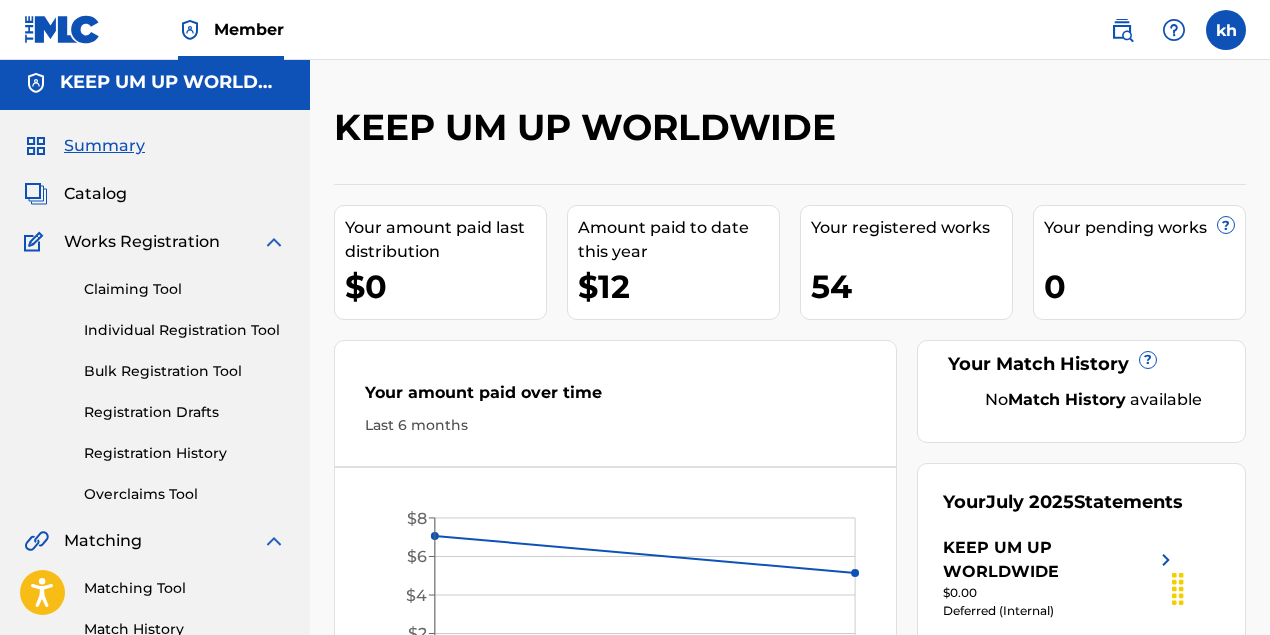 click on "Catalog" at bounding box center [95, 194] 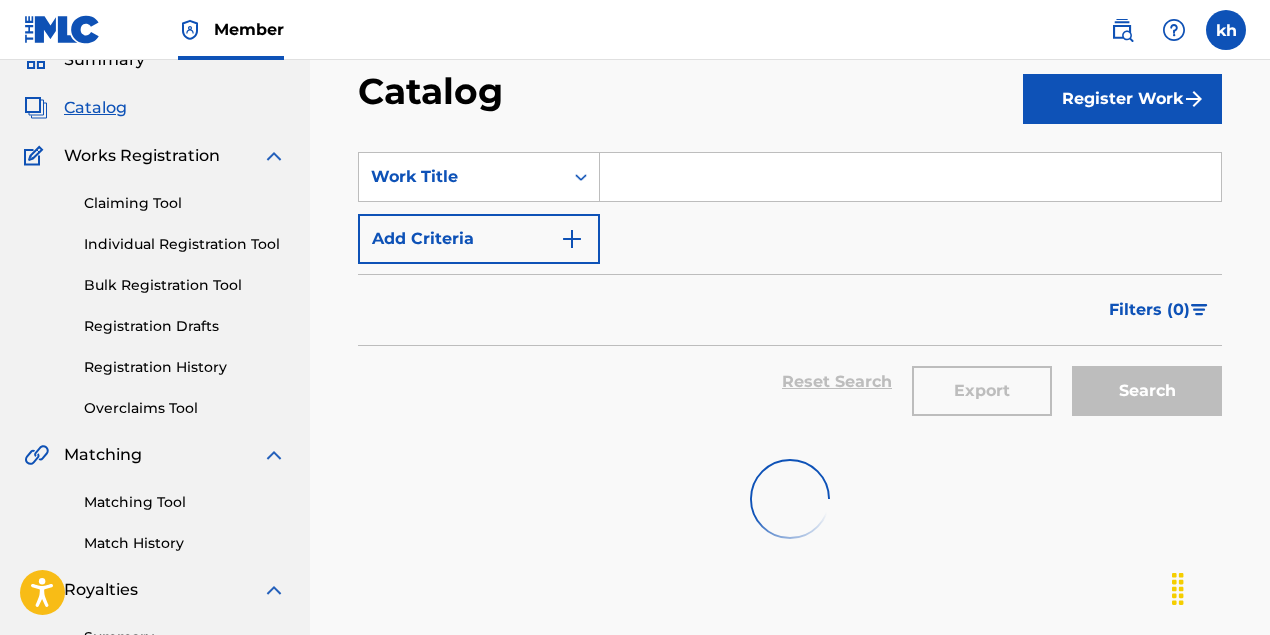 scroll, scrollTop: 0, scrollLeft: 0, axis: both 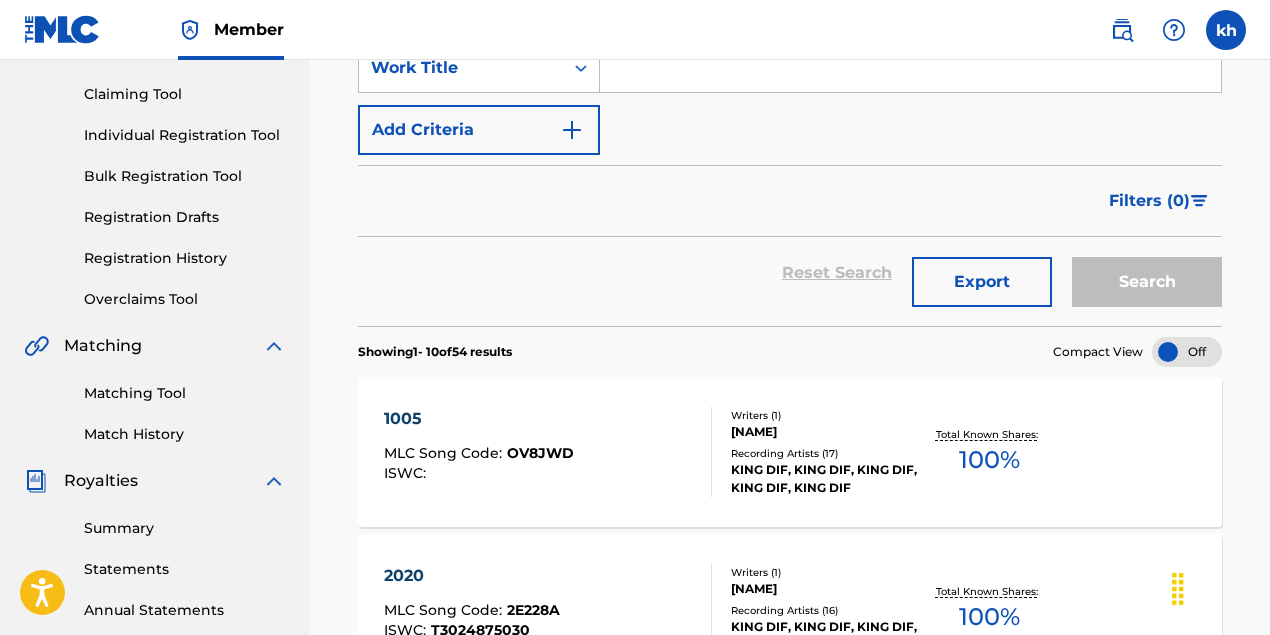 click at bounding box center (1187, 352) 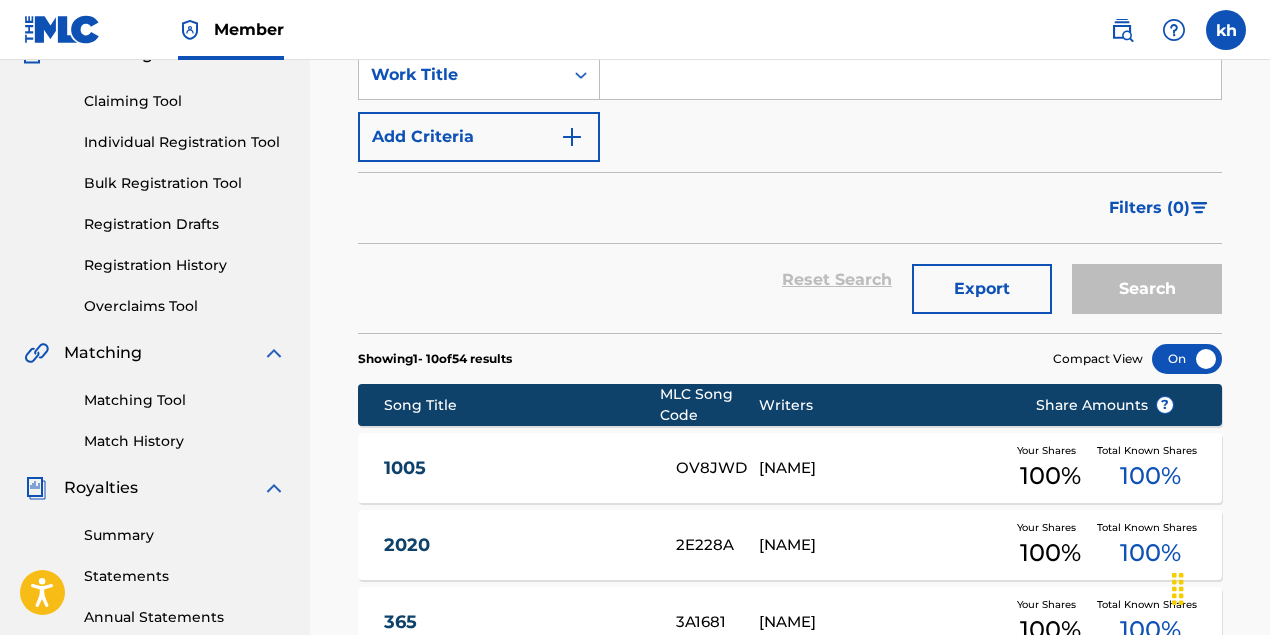 scroll, scrollTop: 0, scrollLeft: 0, axis: both 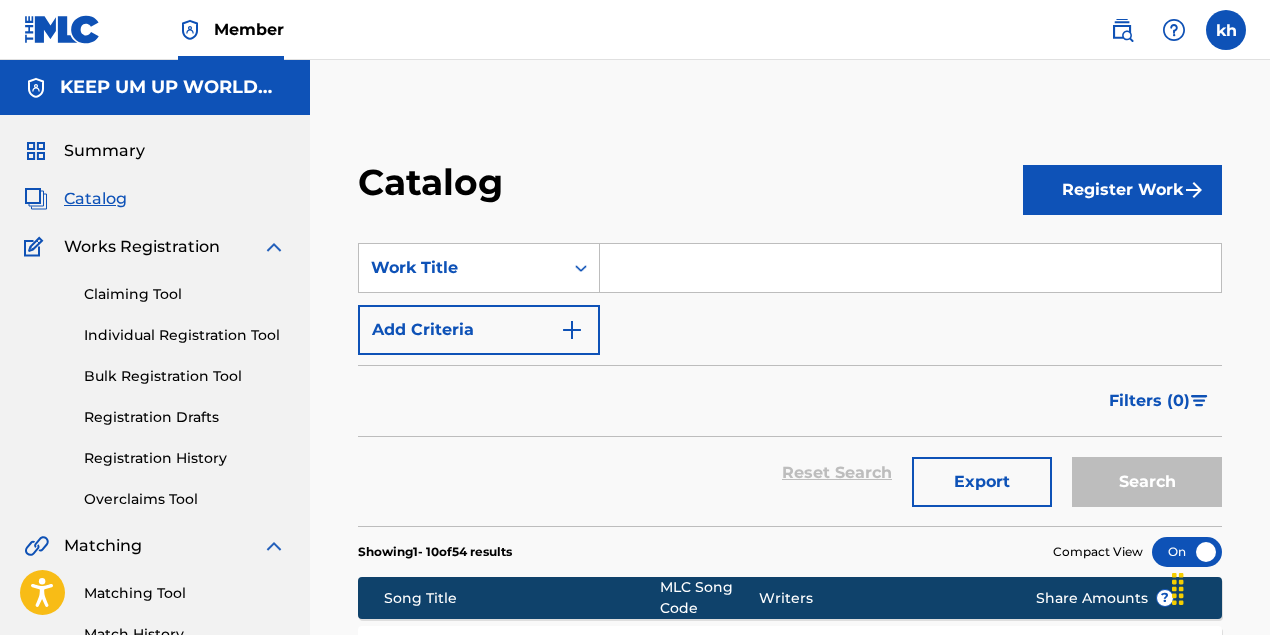click at bounding box center (910, 268) 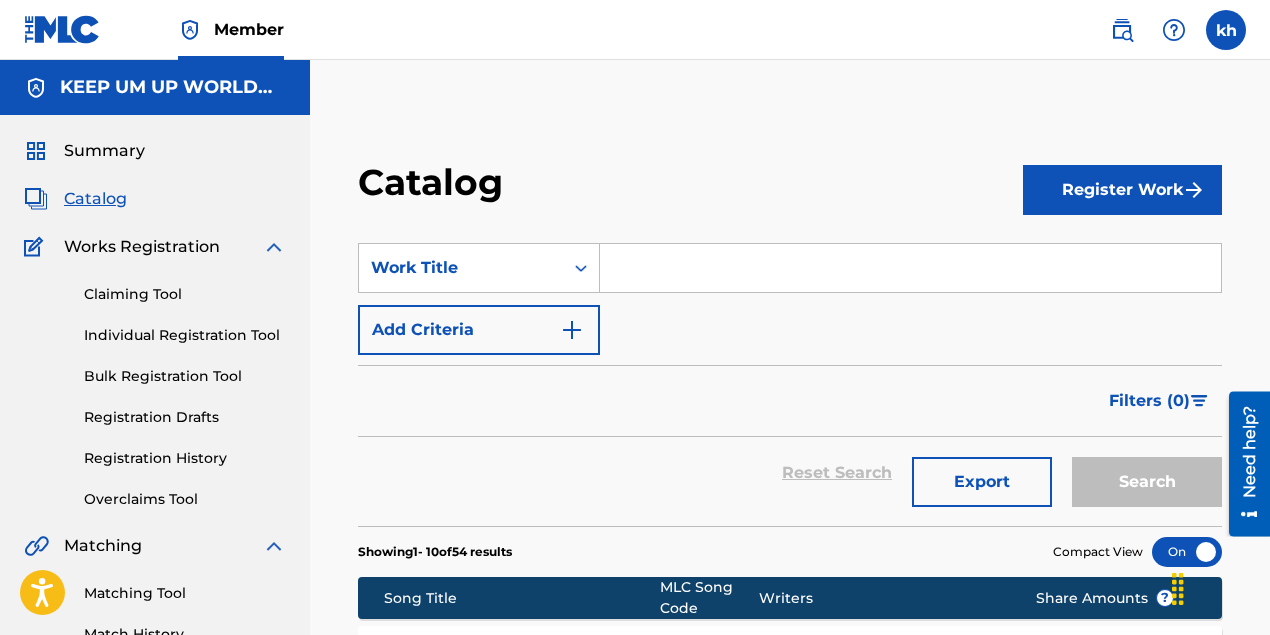scroll, scrollTop: 0, scrollLeft: 0, axis: both 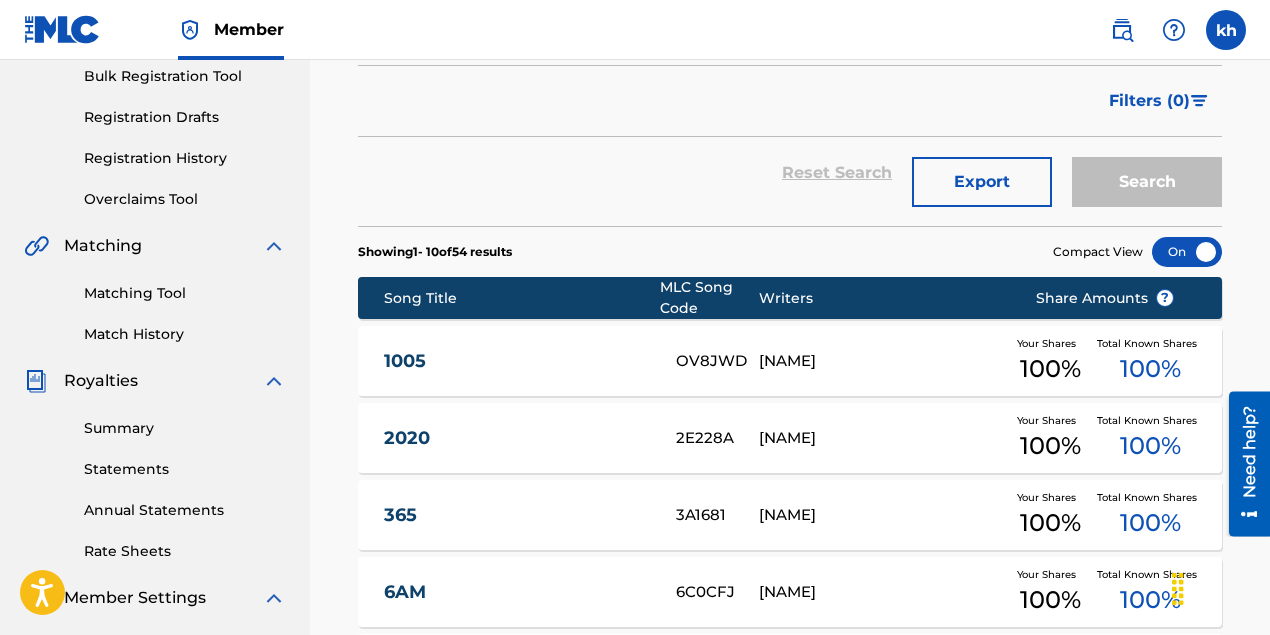 click on "1005 OV8JWD KRISTOPHER HAYNES Your Shares 100 % Total Known Shares 100 %" at bounding box center (790, 361) 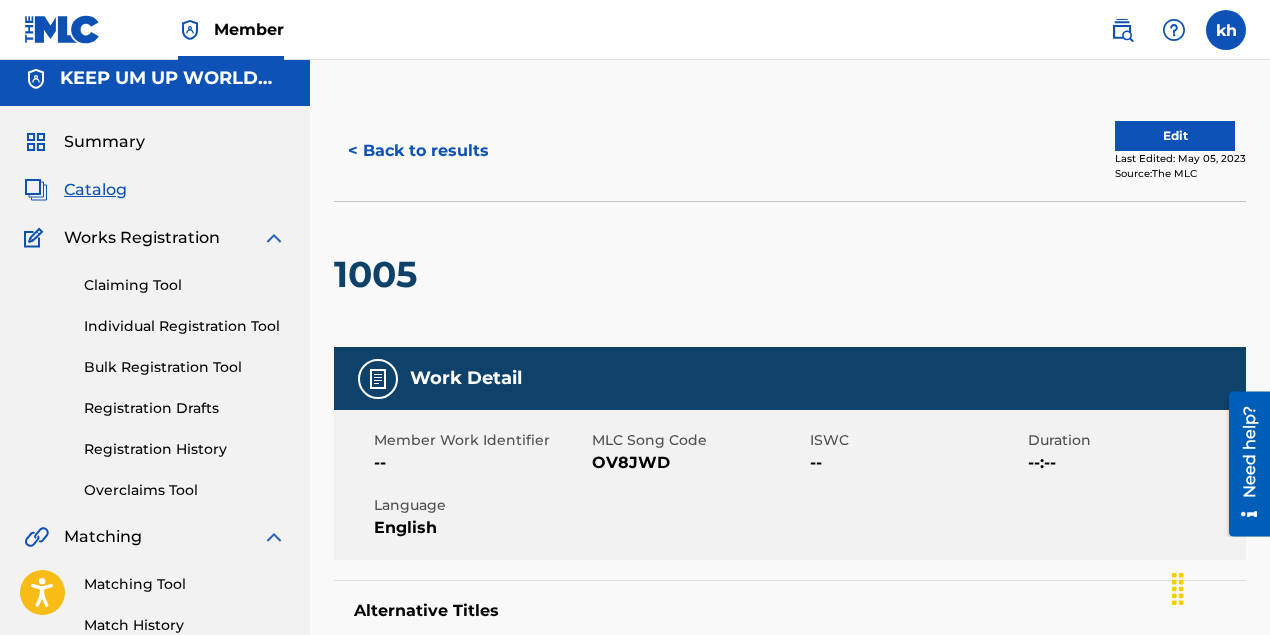 scroll, scrollTop: 0, scrollLeft: 0, axis: both 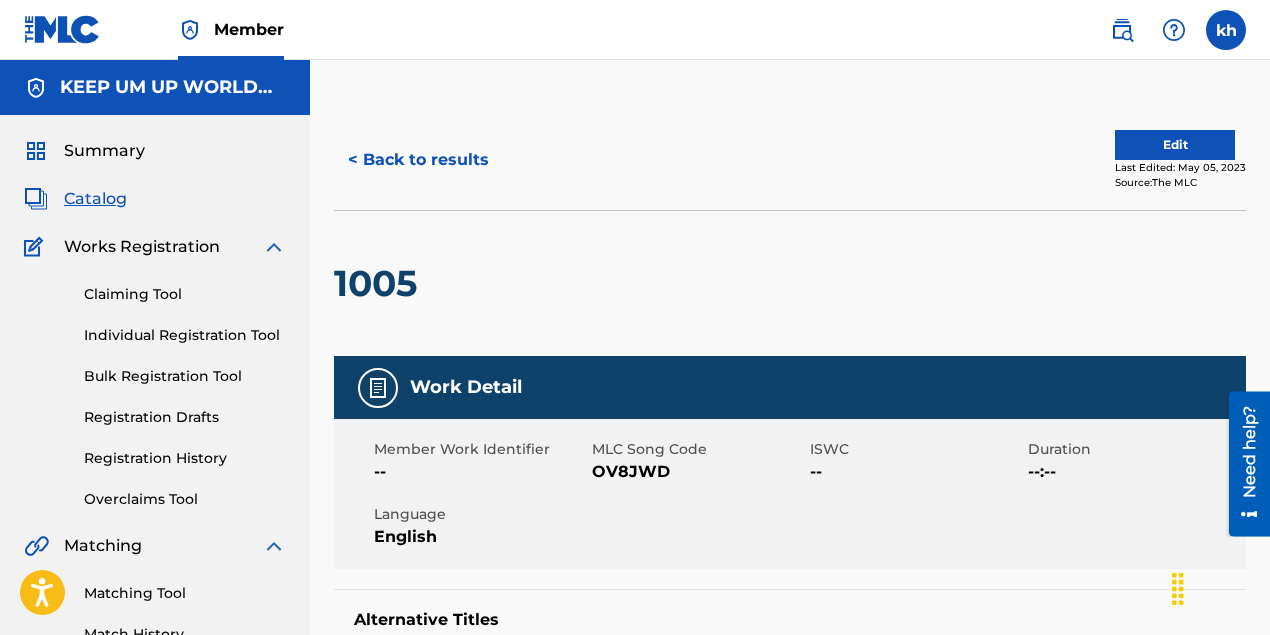 click on "Summary" at bounding box center (104, 151) 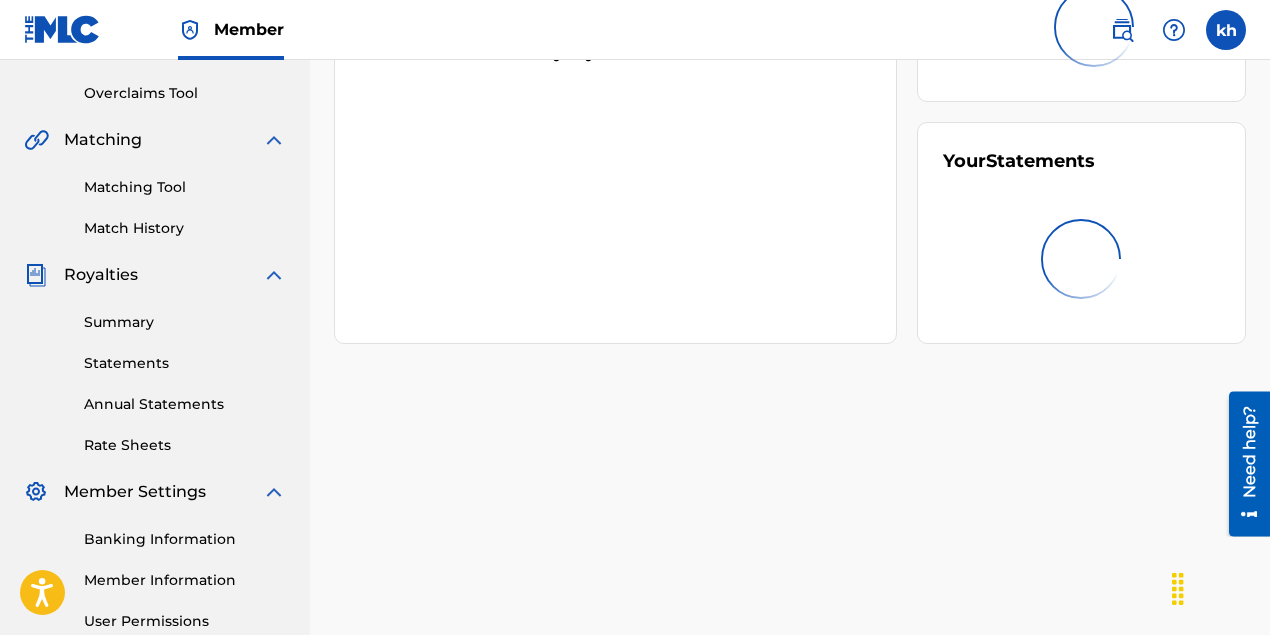scroll, scrollTop: 405, scrollLeft: 0, axis: vertical 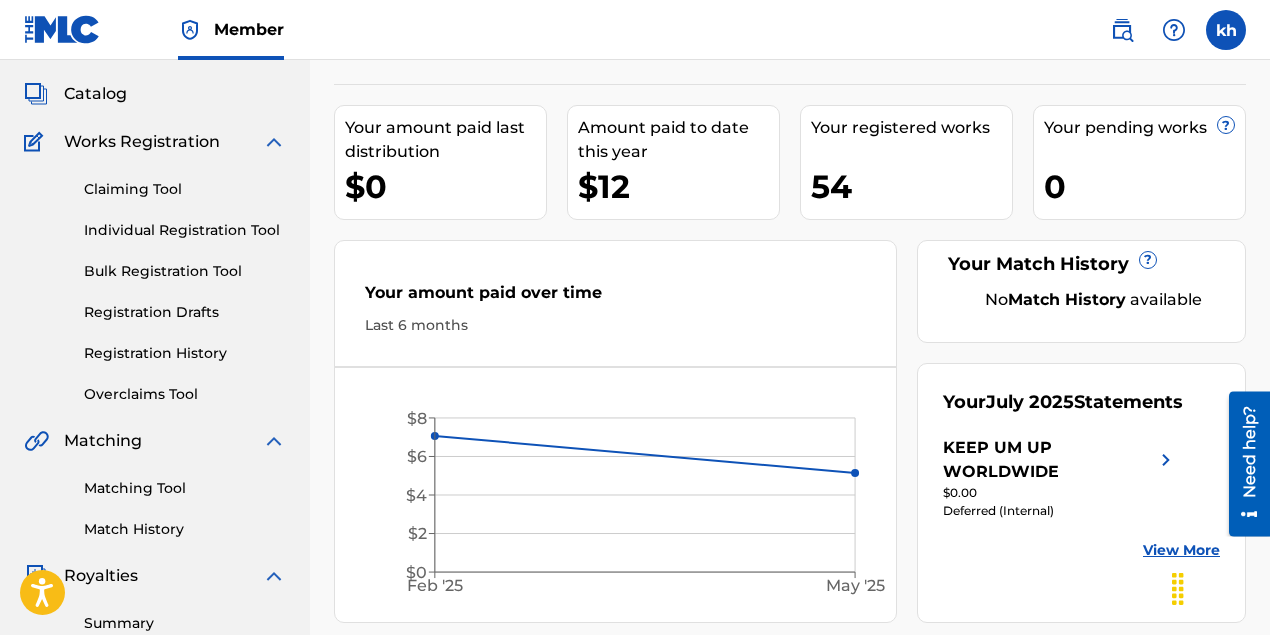 click on "Works Registration" at bounding box center [142, 142] 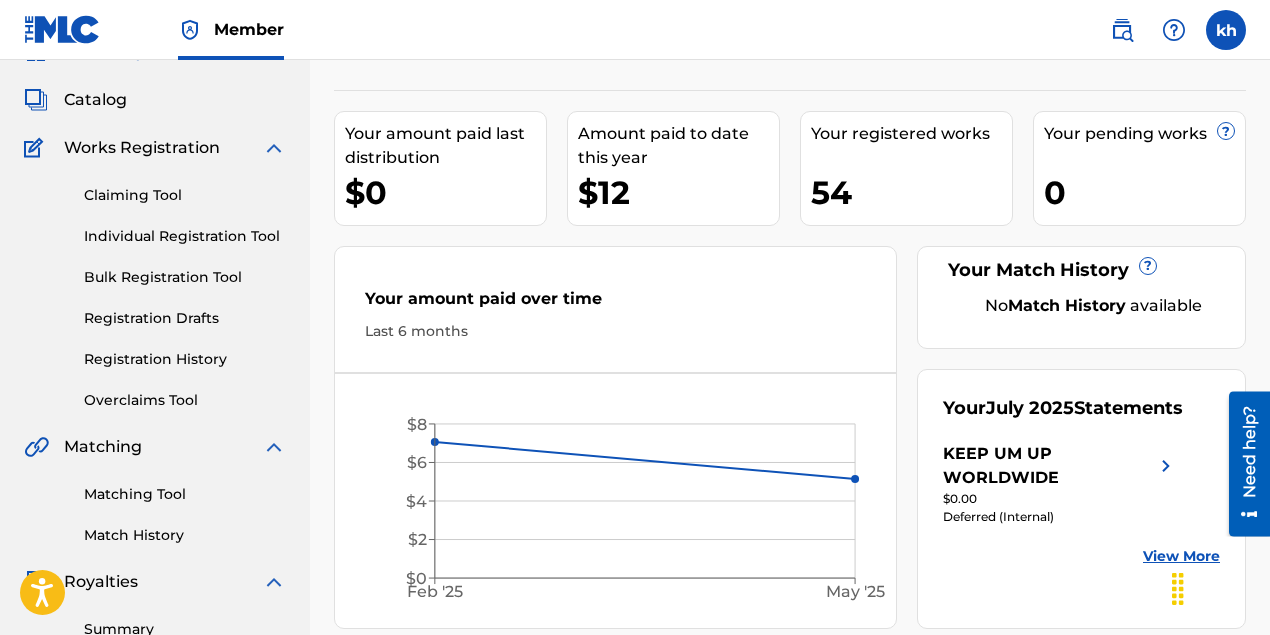scroll, scrollTop: 0, scrollLeft: 0, axis: both 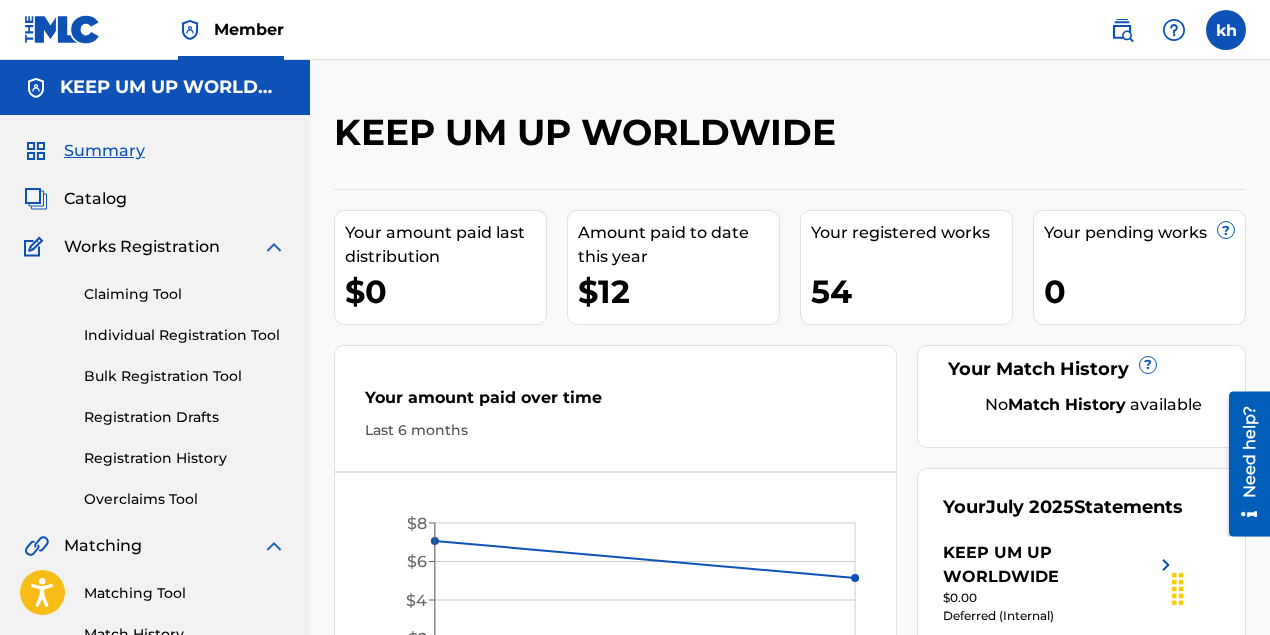 click on "Bulk Registration Tool" at bounding box center [185, 376] 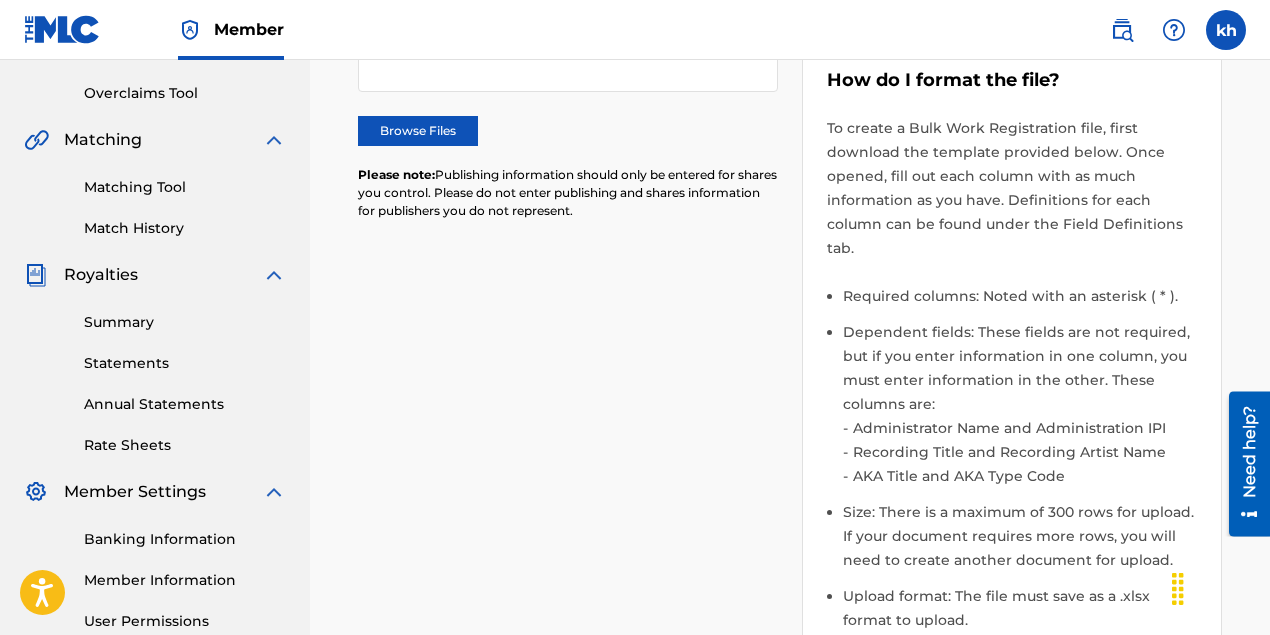 scroll, scrollTop: 506, scrollLeft: 0, axis: vertical 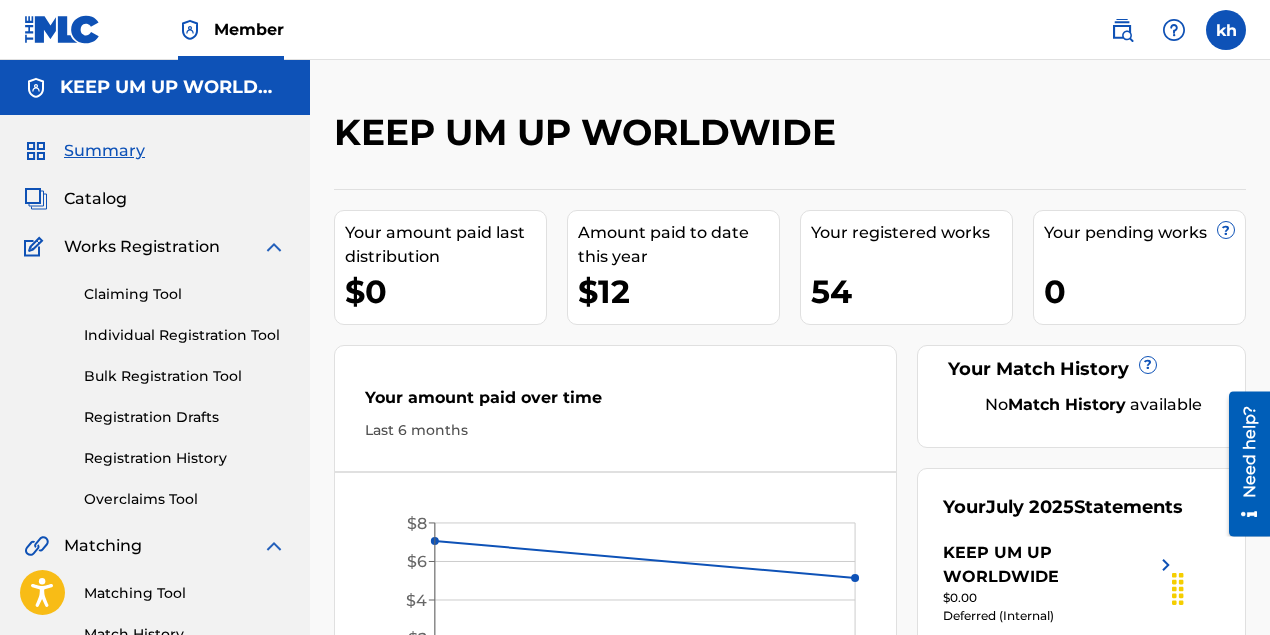 click on "Catalog" at bounding box center [95, 199] 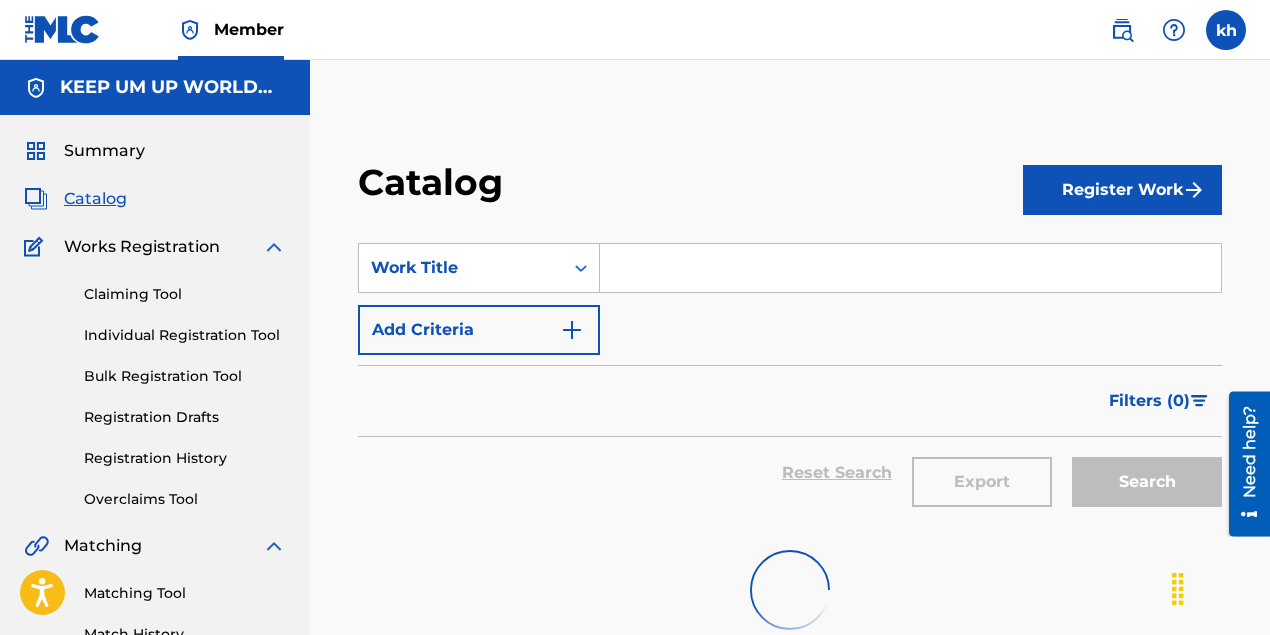 click on "Register Work" at bounding box center [1122, 190] 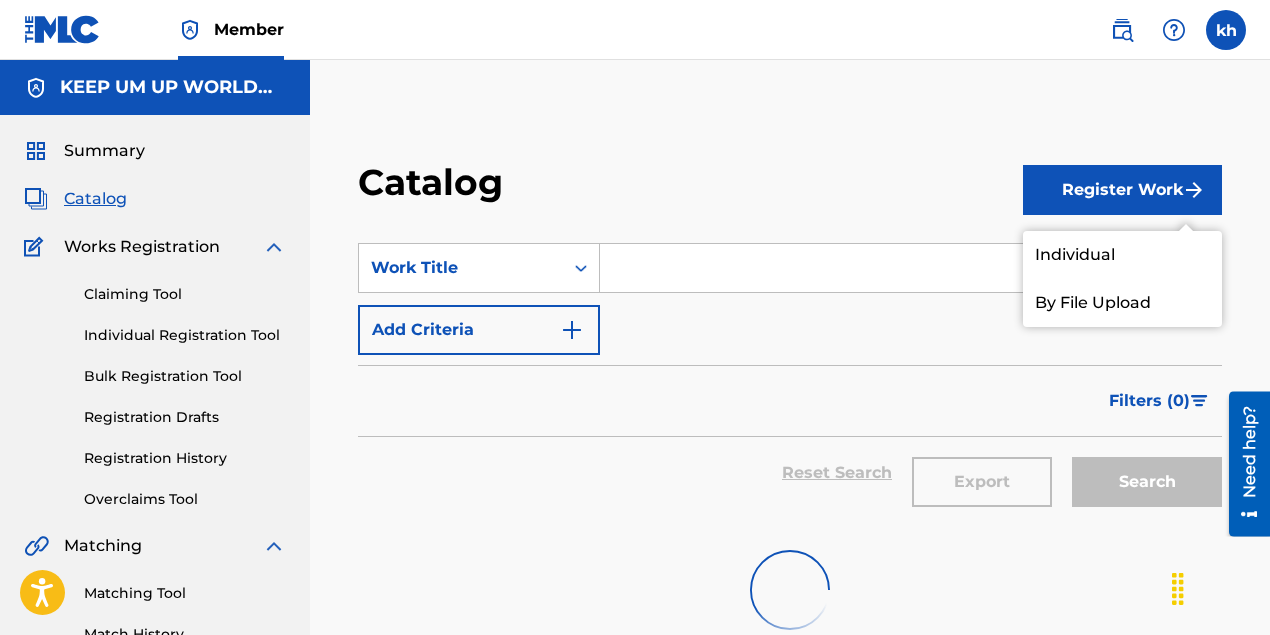 click on "Individual" at bounding box center (1122, 255) 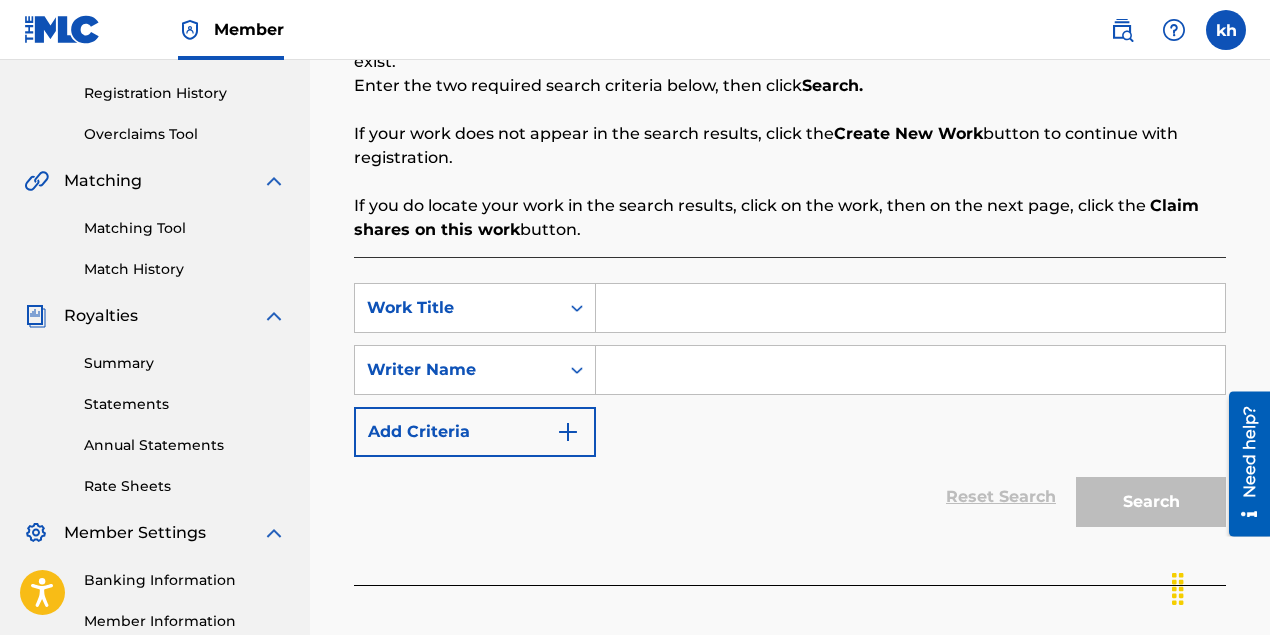 scroll, scrollTop: 400, scrollLeft: 0, axis: vertical 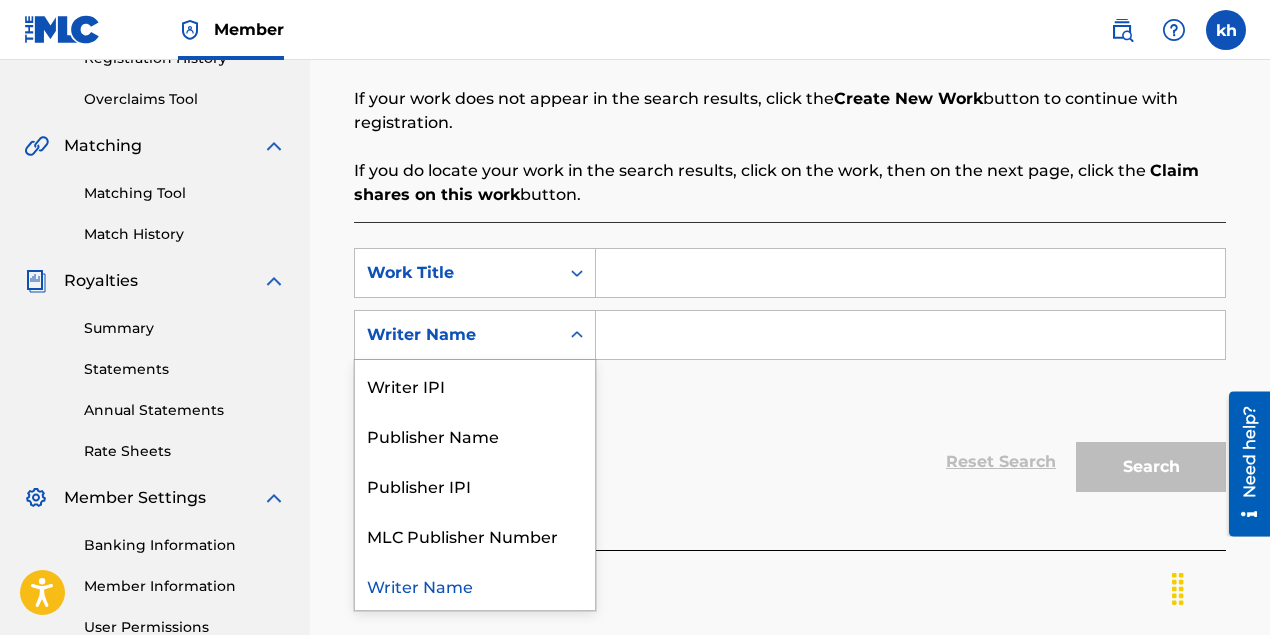 click at bounding box center [577, 335] 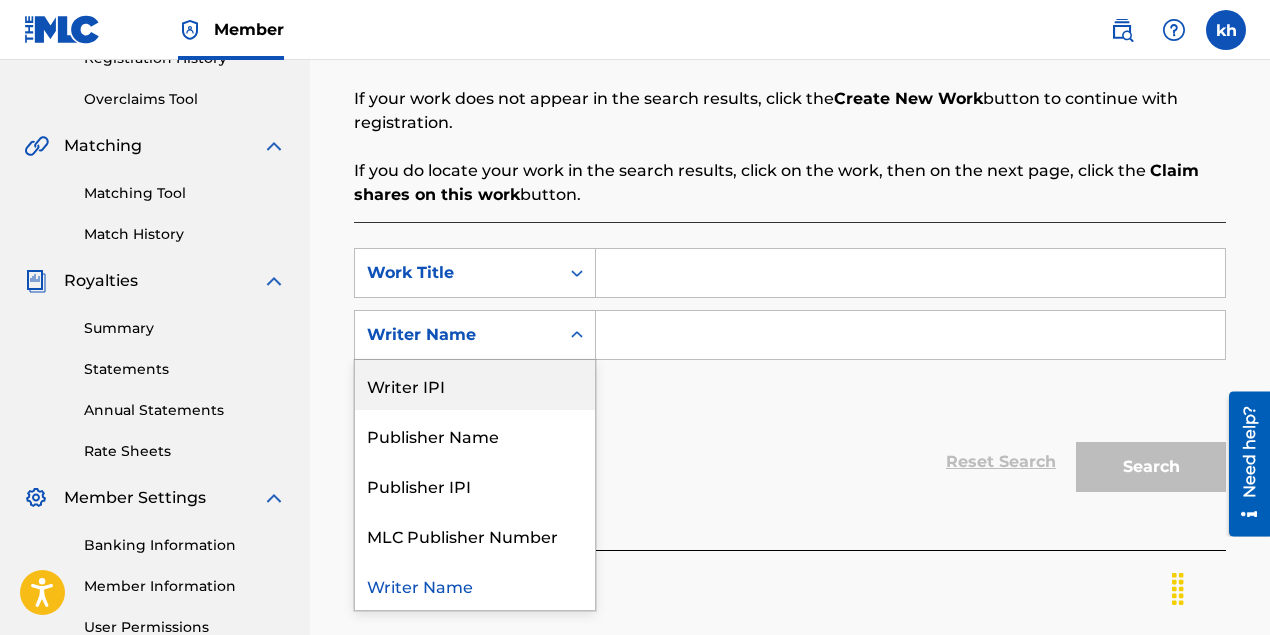 drag, startPoint x: 800, startPoint y: 431, endPoint x: 774, endPoint y: 420, distance: 28.231188 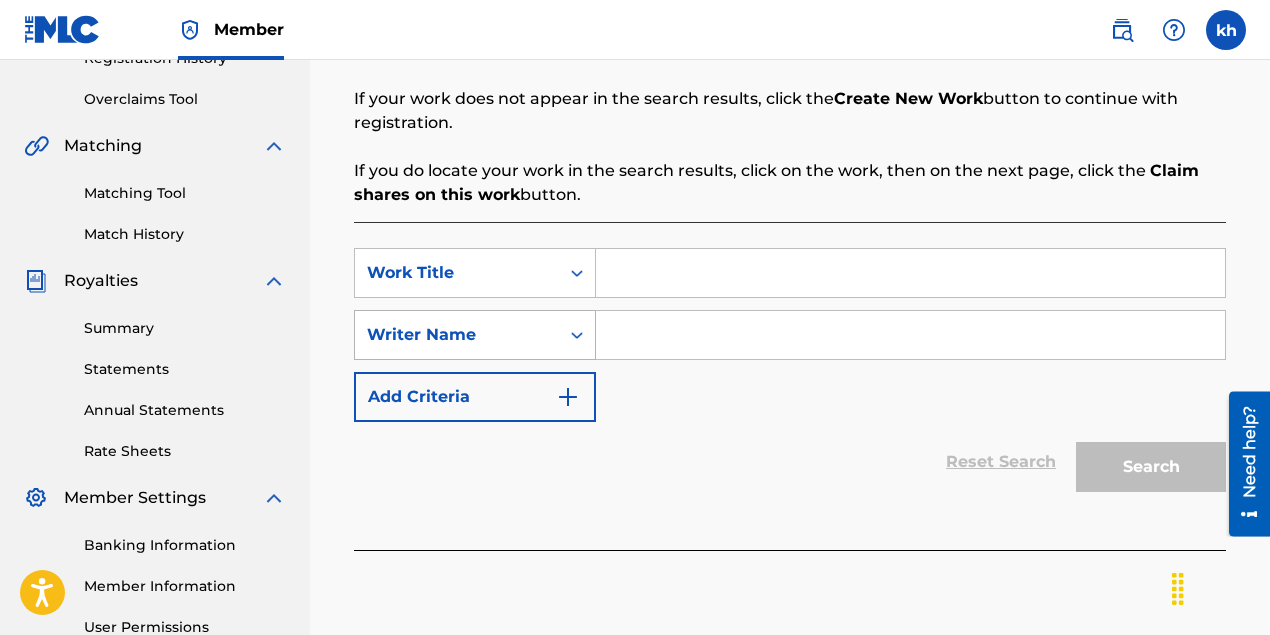 click 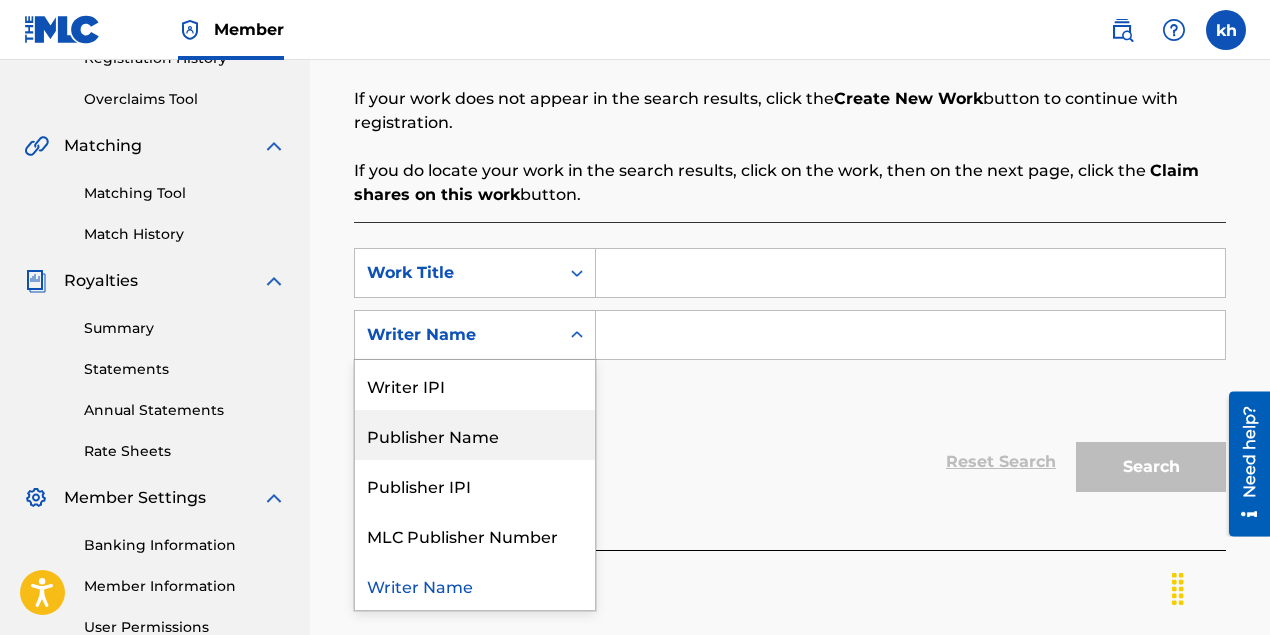 click on "Publisher Name" at bounding box center [475, 435] 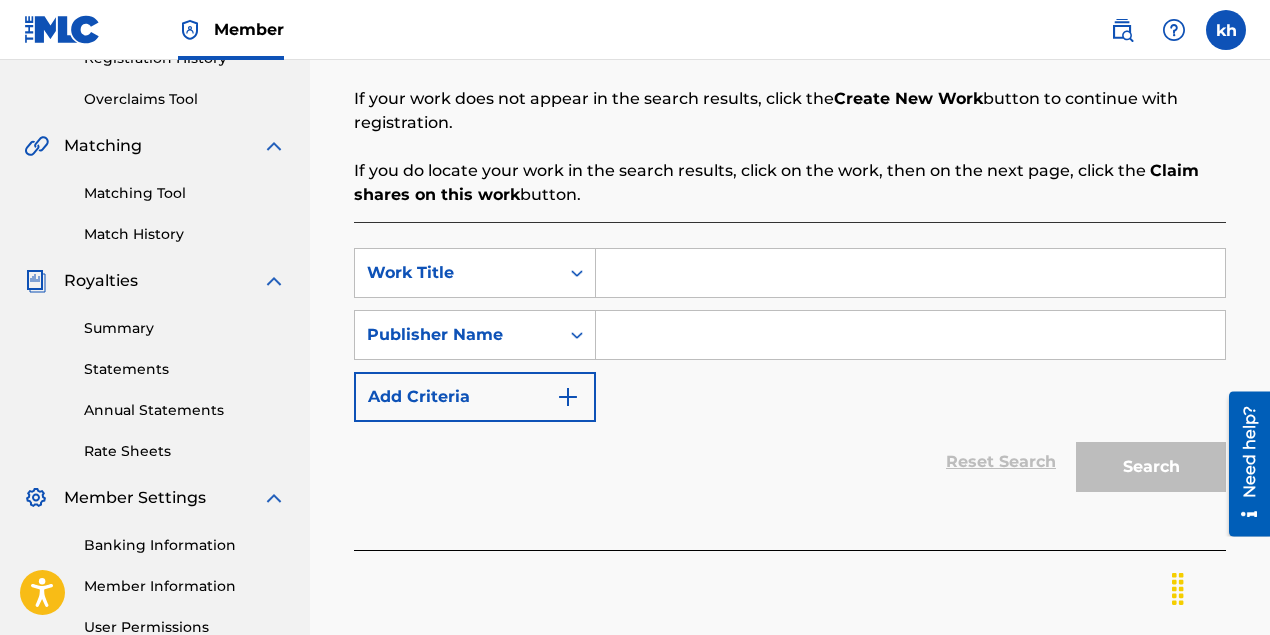 click at bounding box center (910, 335) 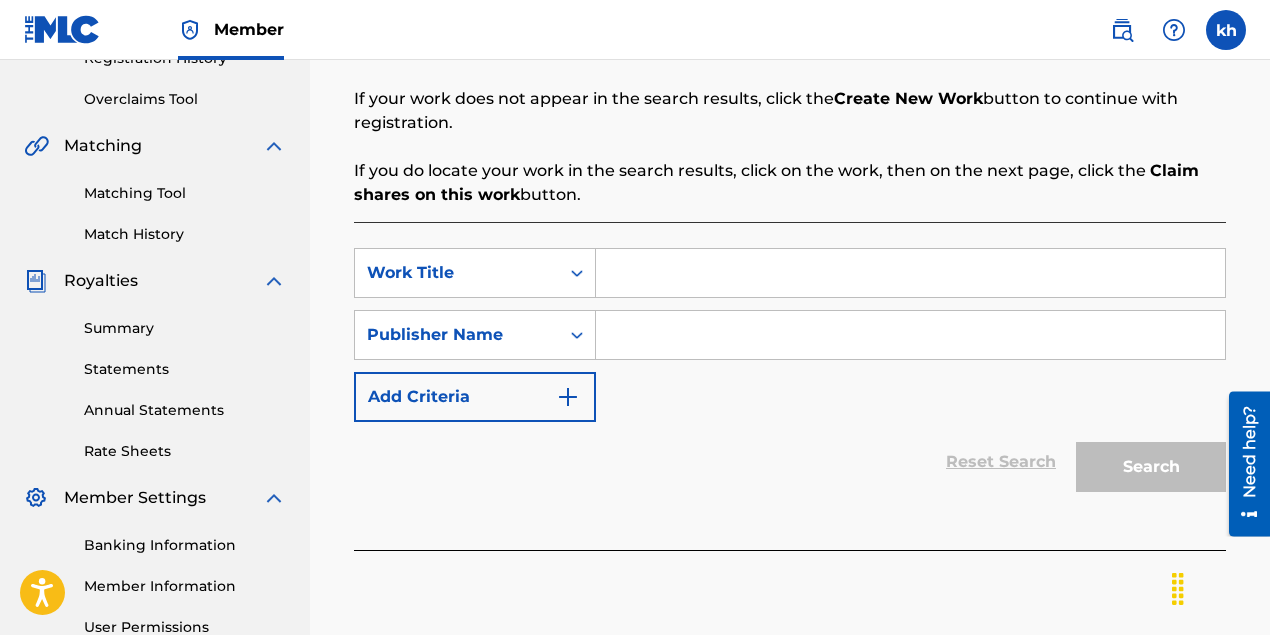 type on "keep um up records" 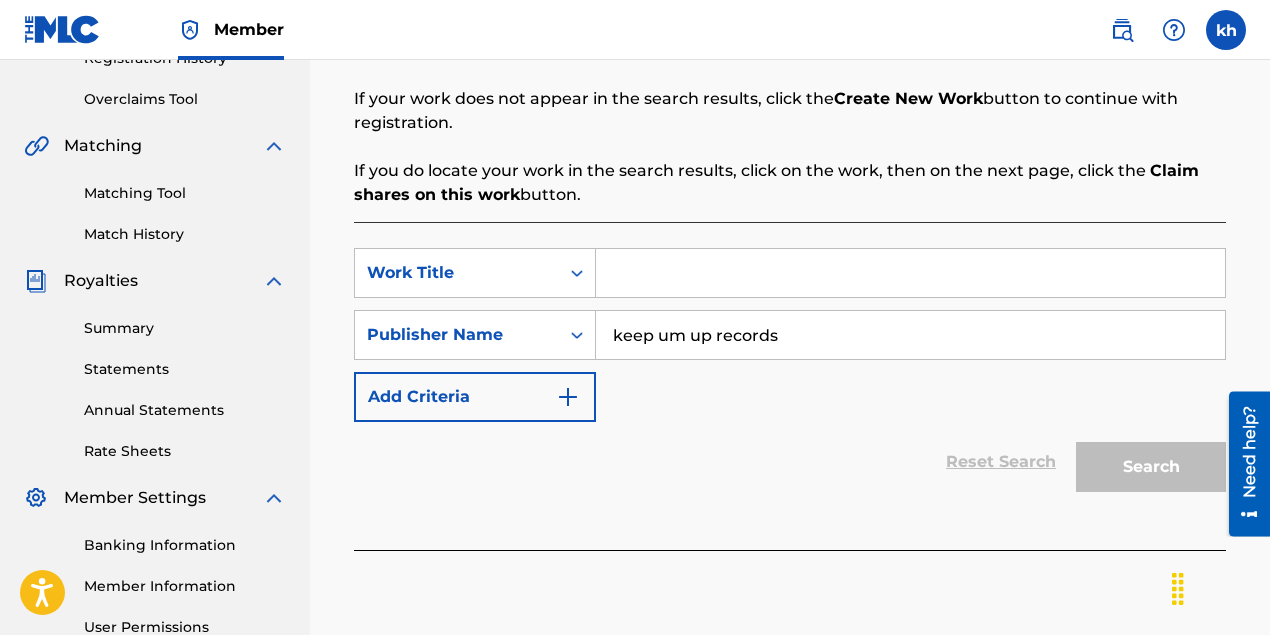 click on "SearchWithCriteria885c06a6-0ecc-4d41-a385-5b699ca3fb08 Work Title SearchWithCriteria53b92646-2d16-44e4-95d1-f6d4a07cf71e Publisher Name keep um up records Add Criteria" at bounding box center (790, 335) 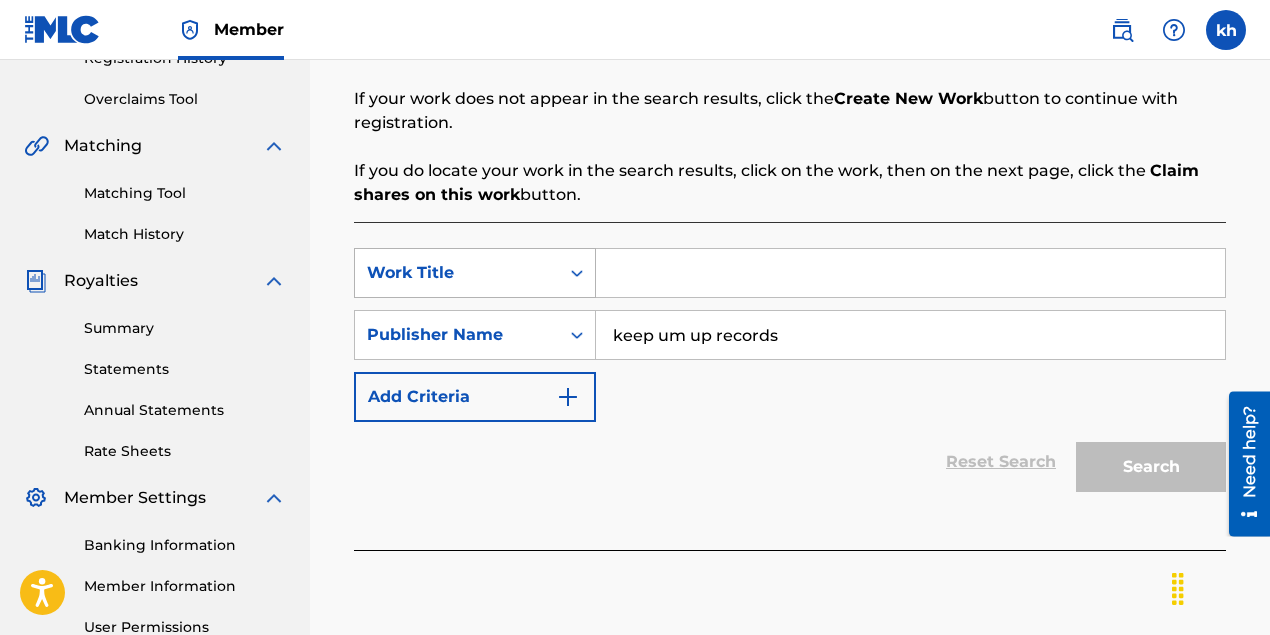click at bounding box center (577, 273) 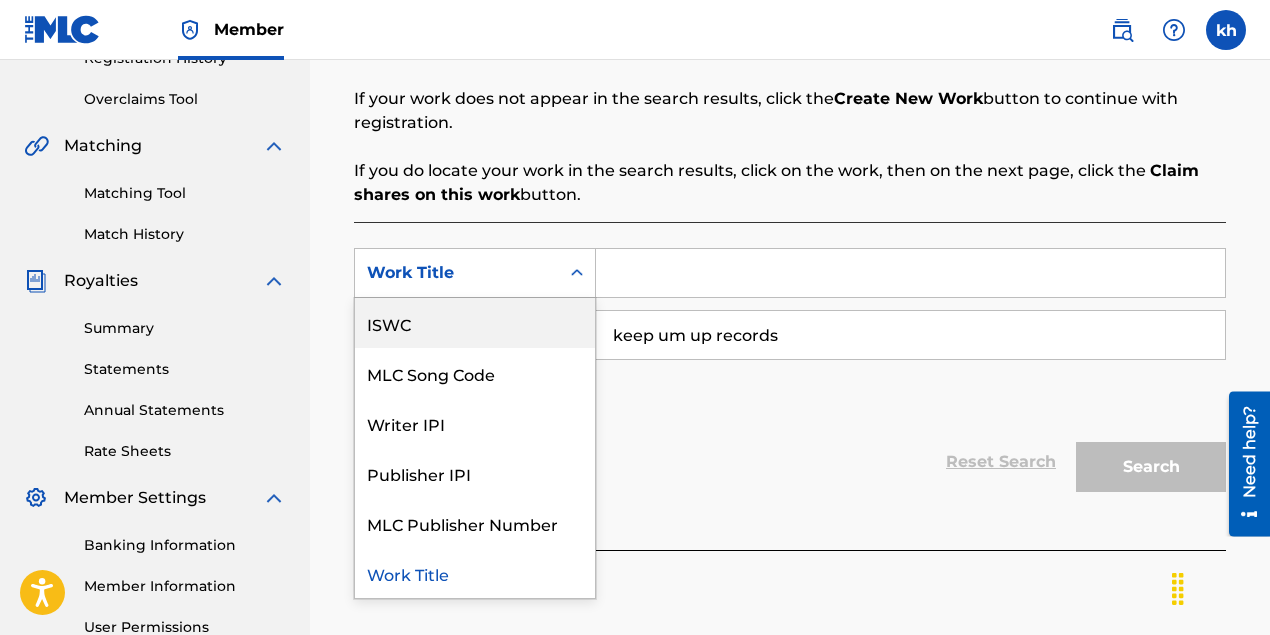 scroll, scrollTop: 0, scrollLeft: 0, axis: both 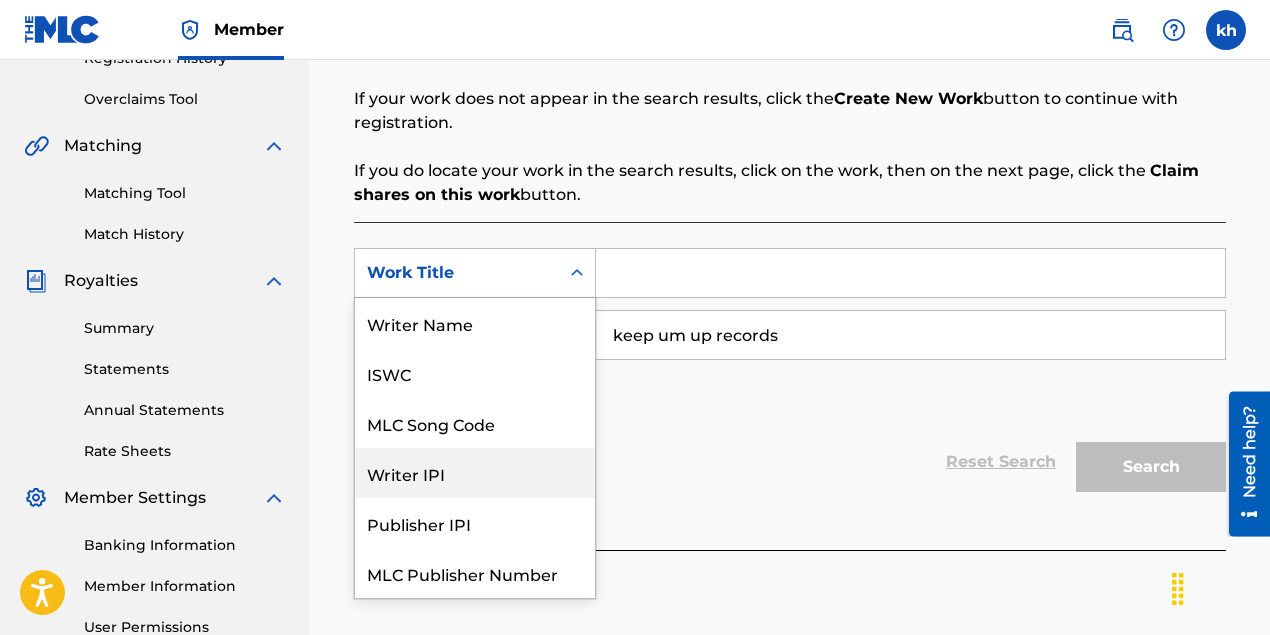 click on "Writer IPI" at bounding box center (475, 473) 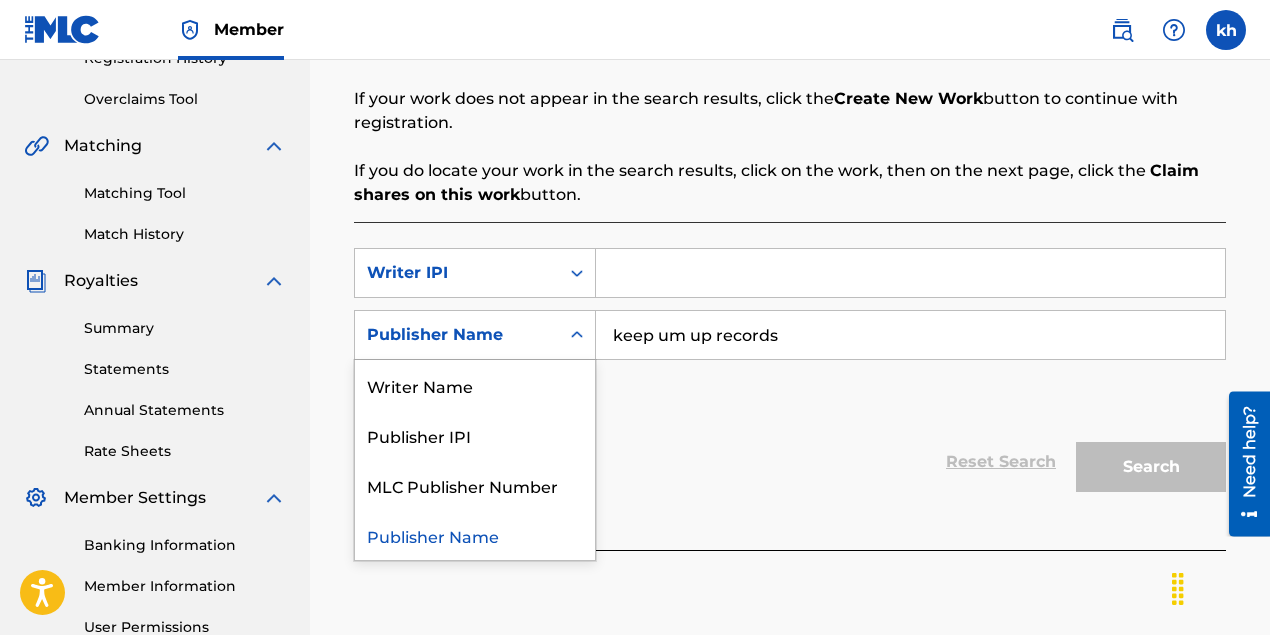click on "Publisher Name" at bounding box center [457, 335] 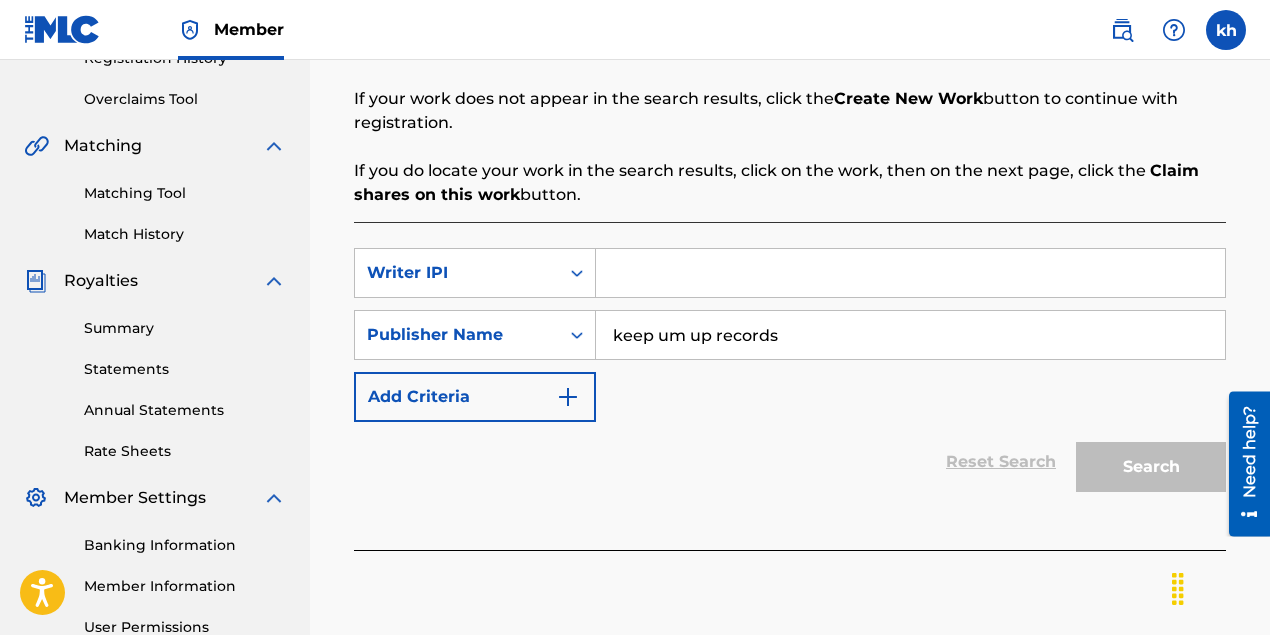 click on "Reset Search Search" at bounding box center (790, 462) 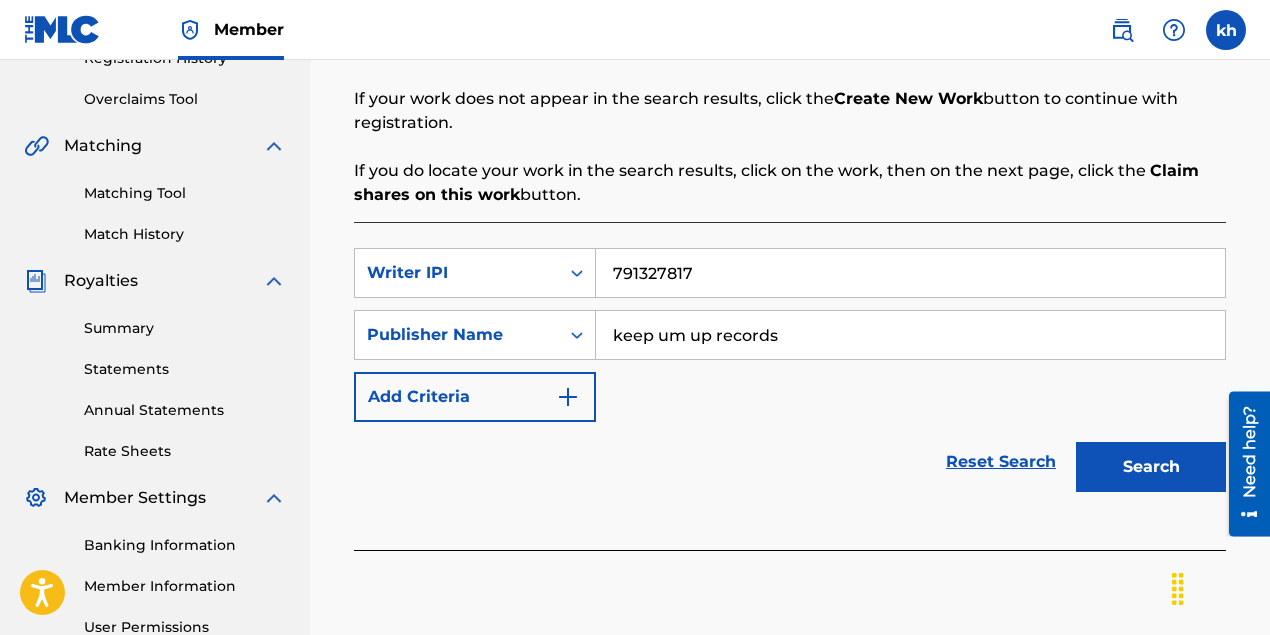 type on "791327817" 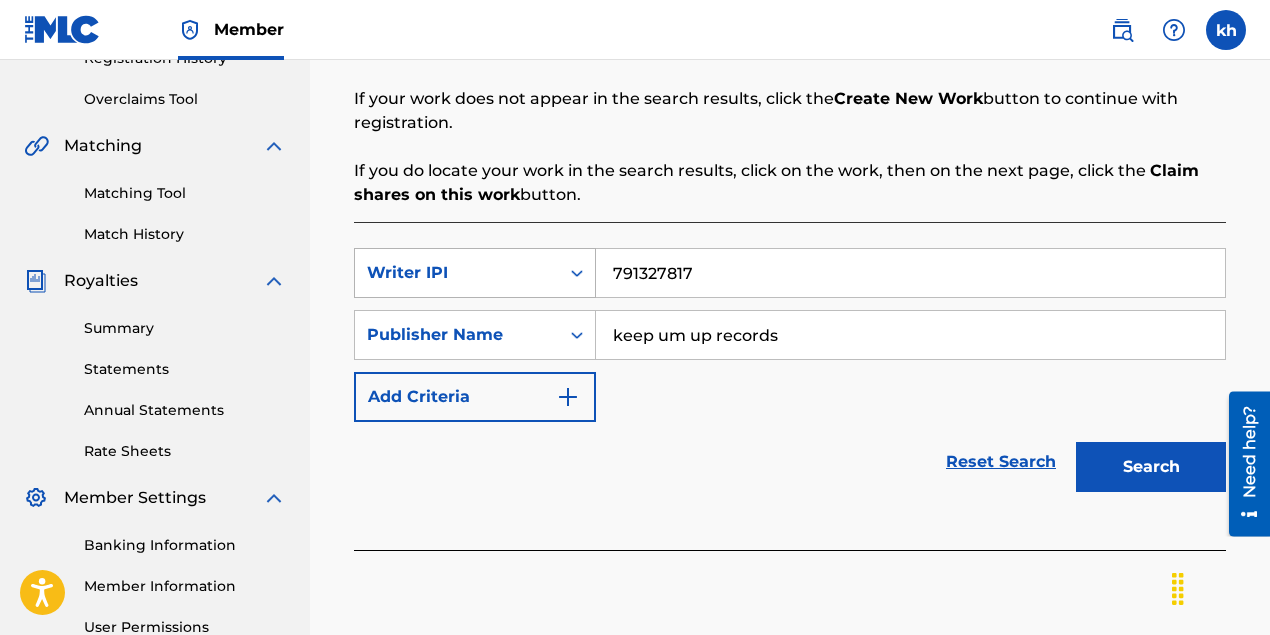 drag, startPoint x: 796, startPoint y: 340, endPoint x: 434, endPoint y: 283, distance: 366.46008 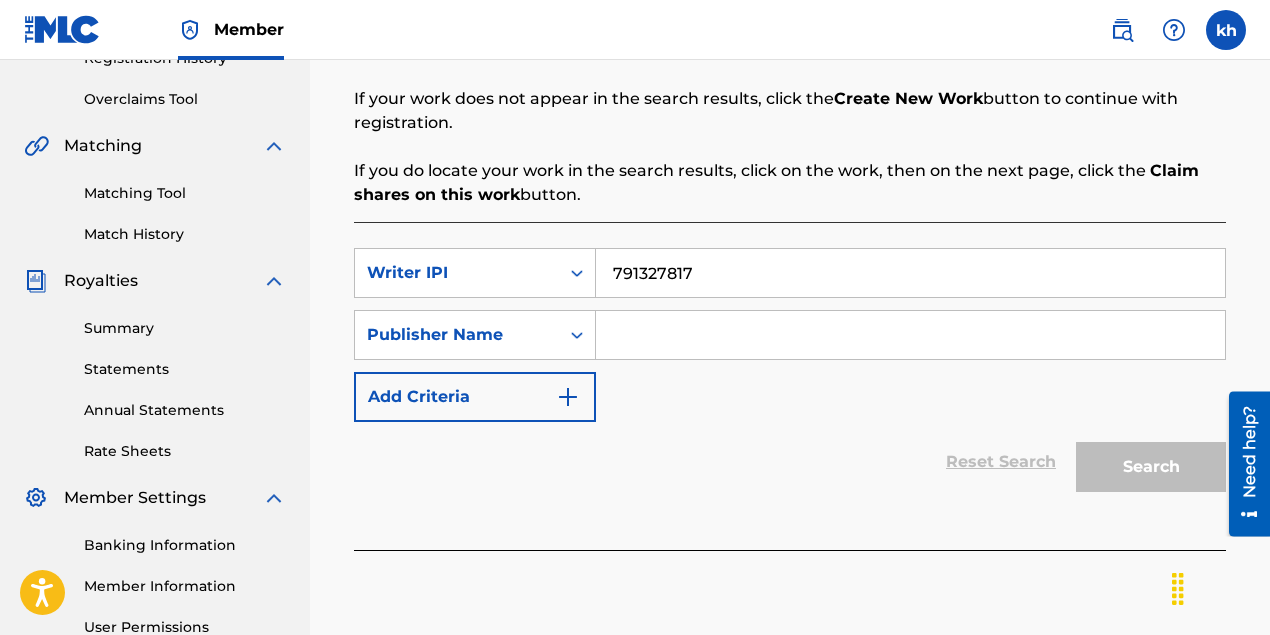 click at bounding box center [910, 335] 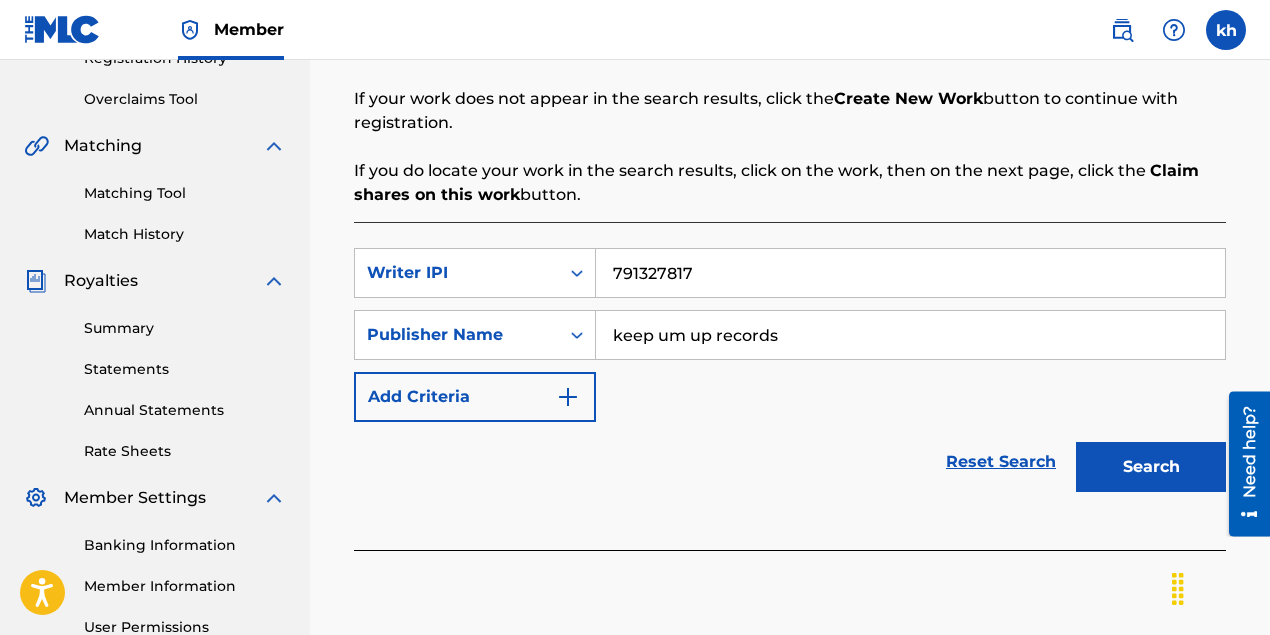 click on "Search" at bounding box center (1151, 467) 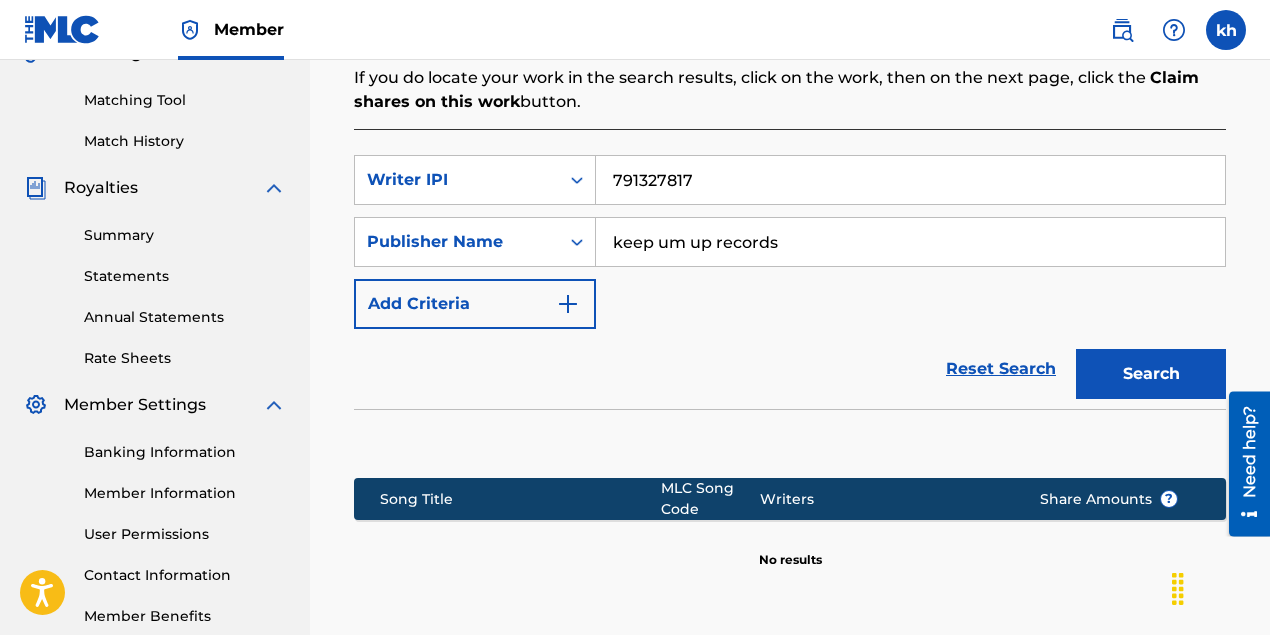scroll, scrollTop: 405, scrollLeft: 0, axis: vertical 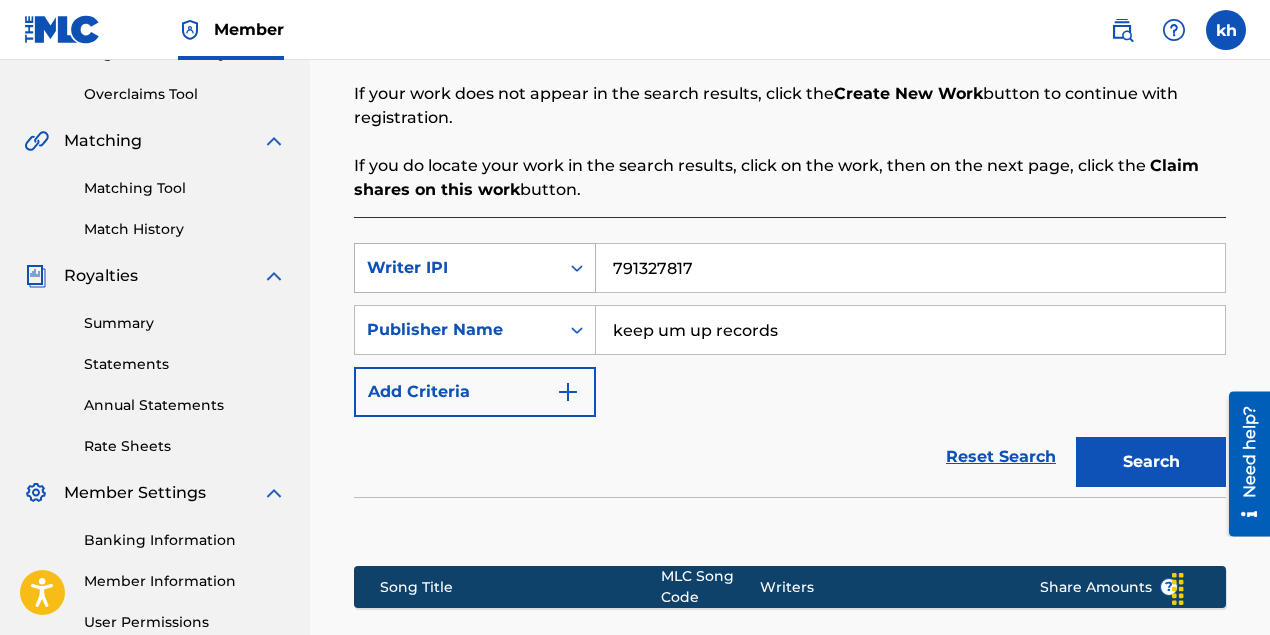 click on "Writer IPI" at bounding box center [457, 268] 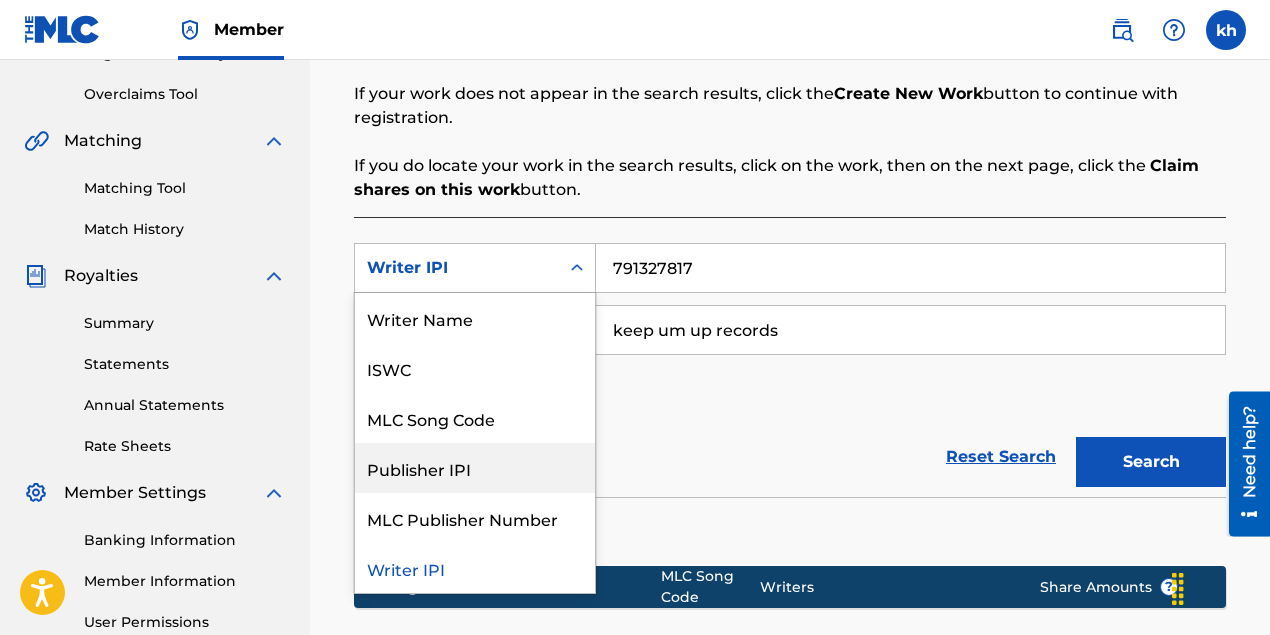 scroll, scrollTop: 0, scrollLeft: 0, axis: both 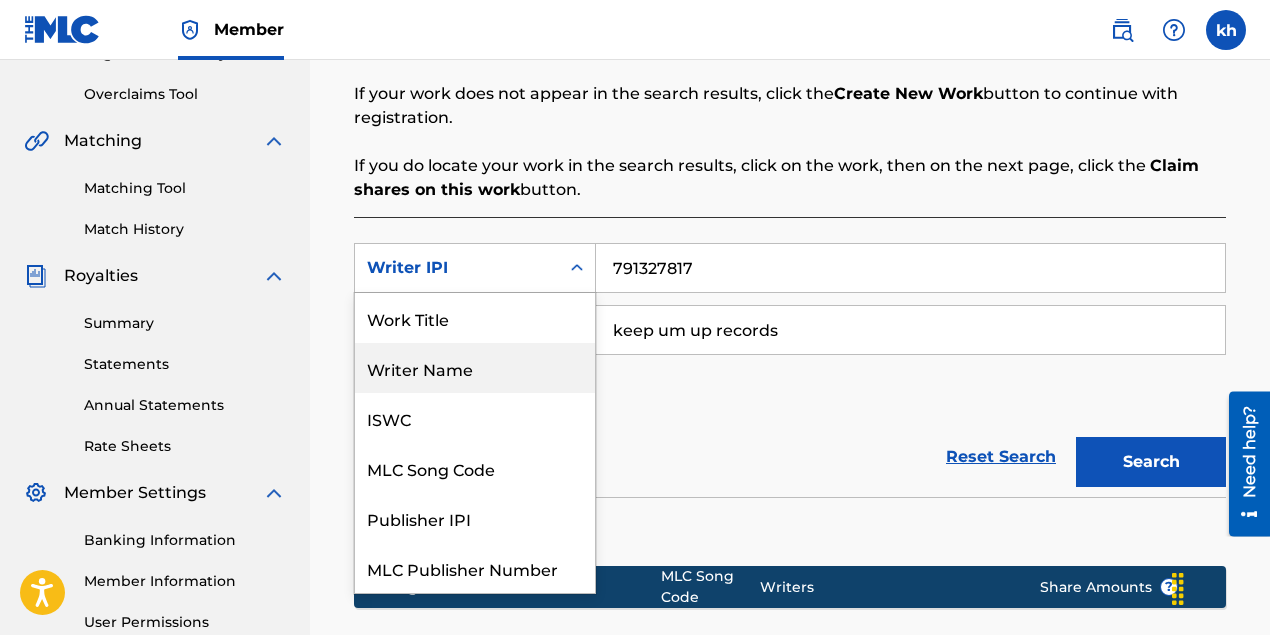 click on "Writer Name" at bounding box center [475, 368] 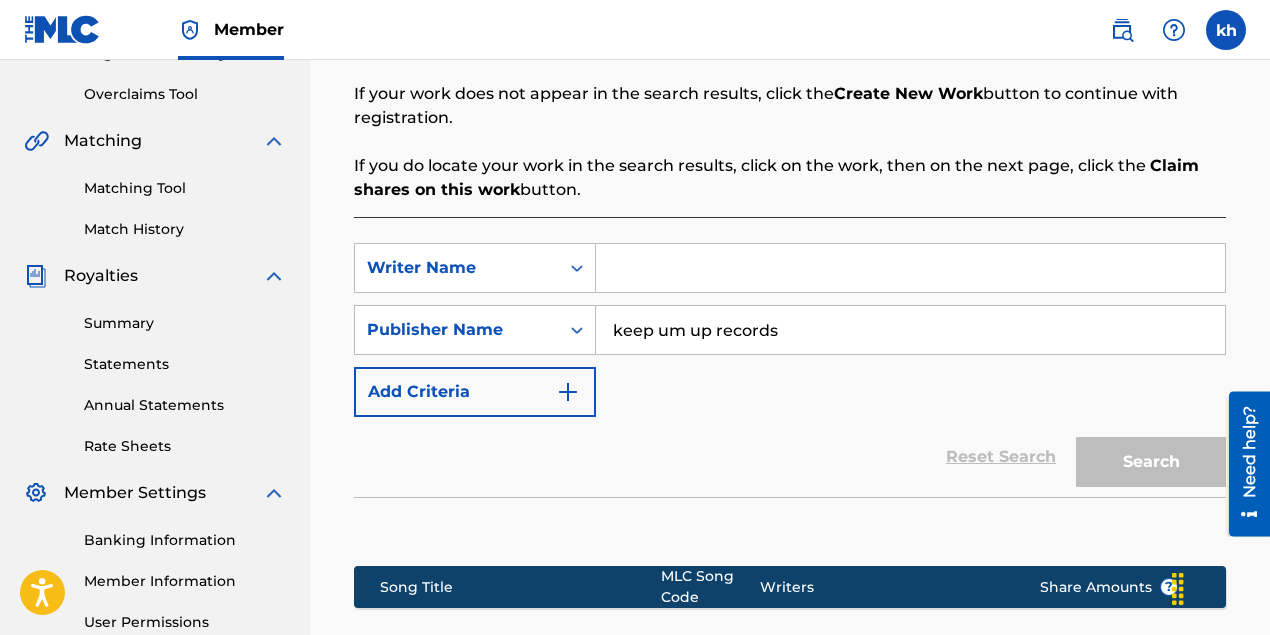 click at bounding box center [910, 268] 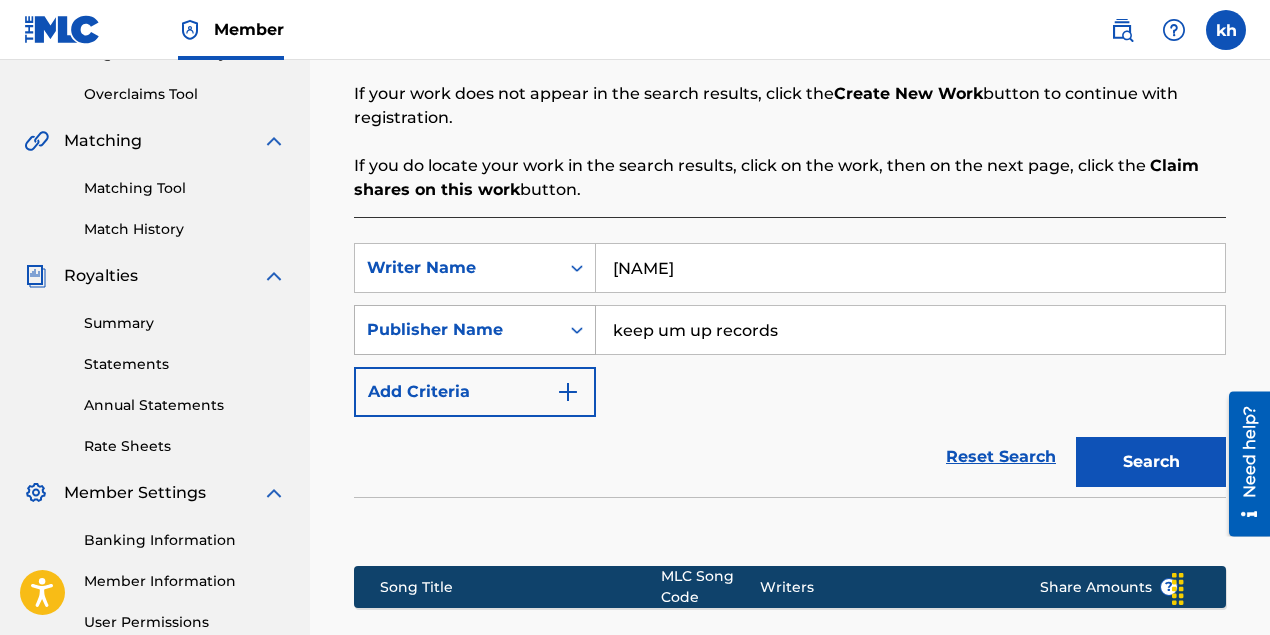 type on "audrey kocsis" 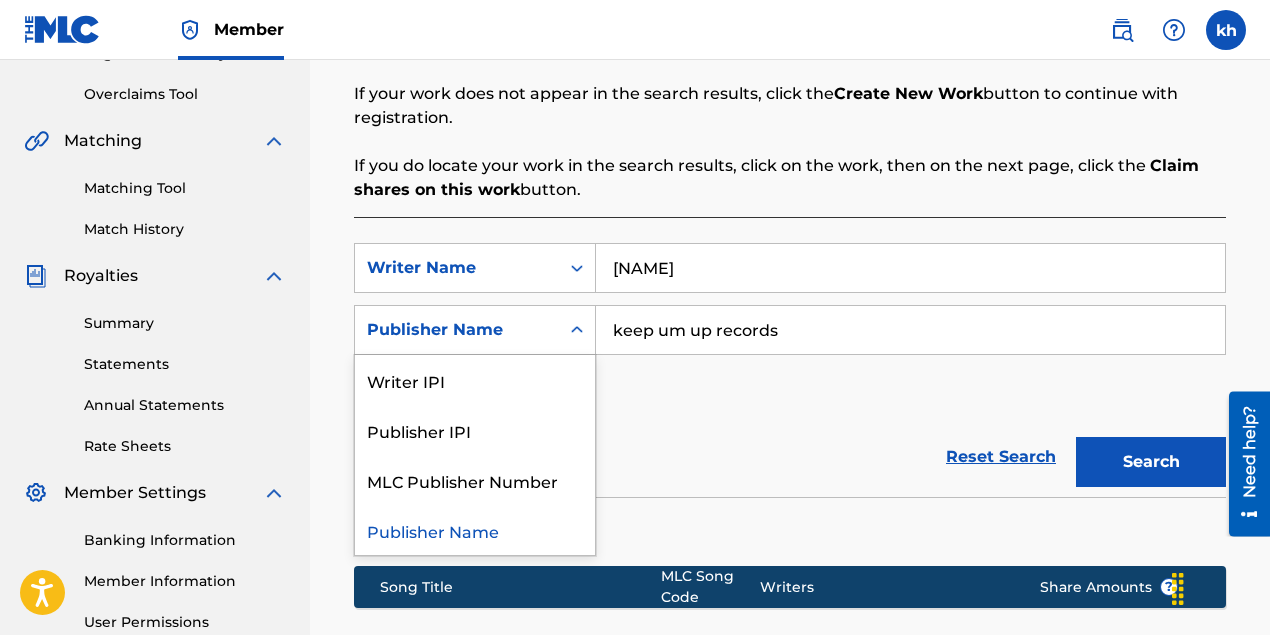 click 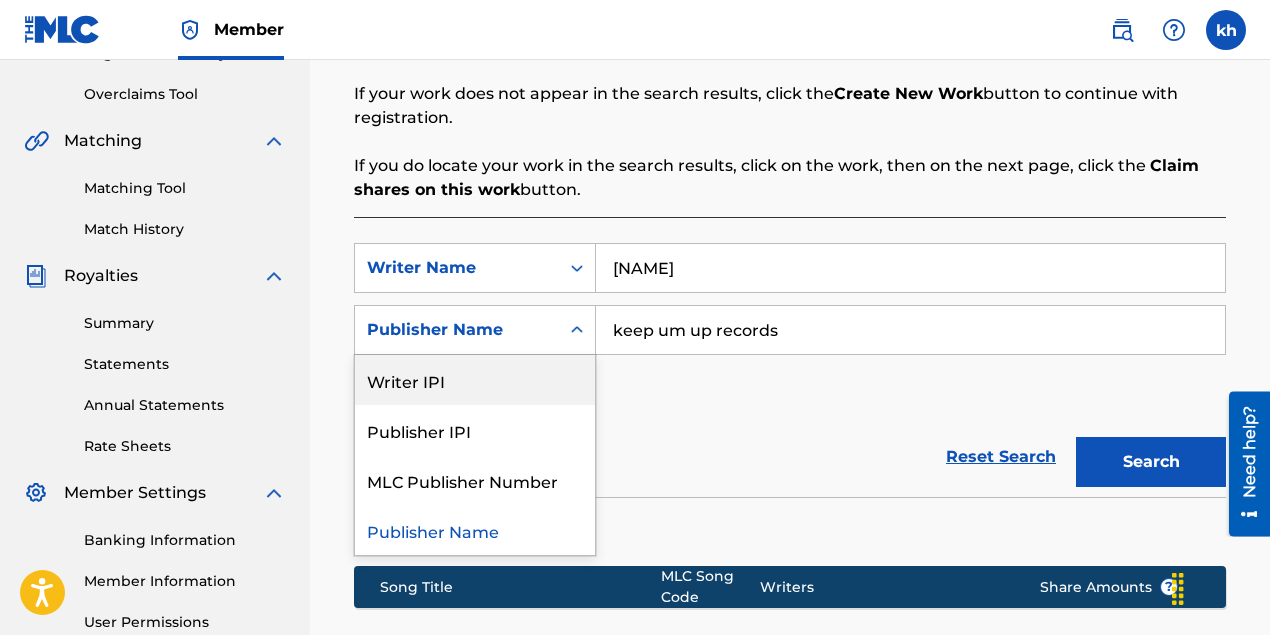 click on "Writer IPI" at bounding box center [475, 380] 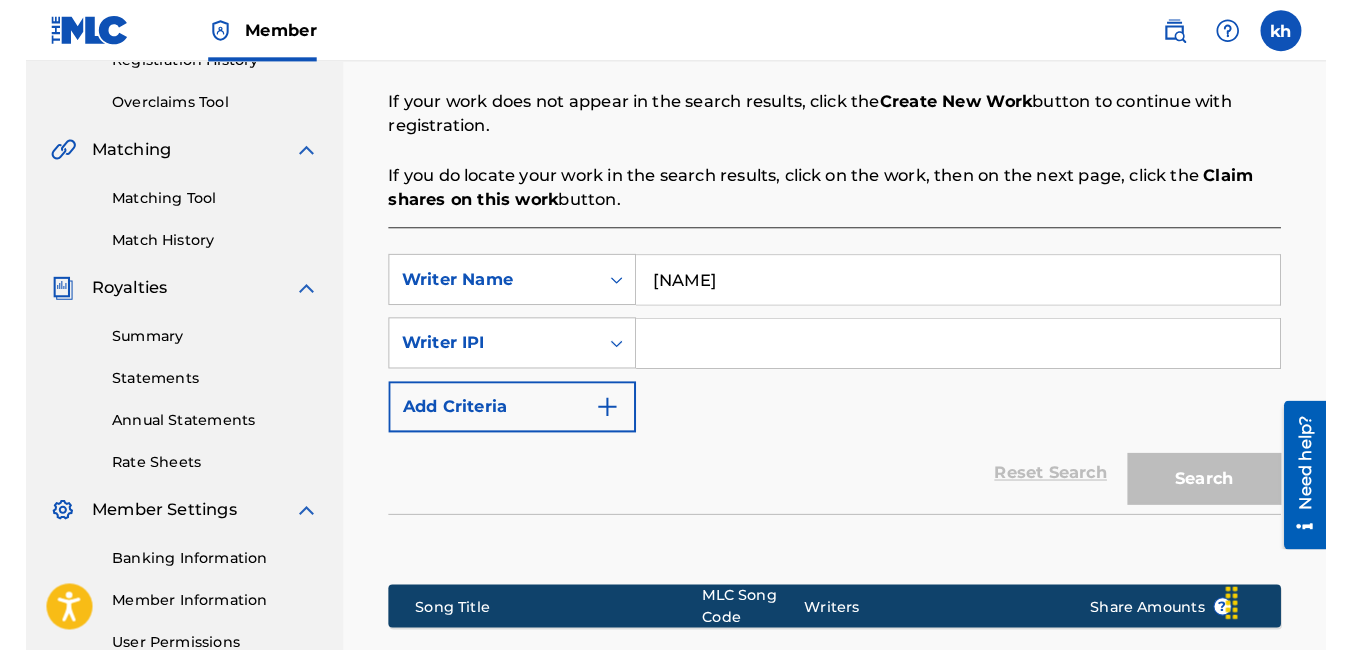 scroll, scrollTop: 394, scrollLeft: 0, axis: vertical 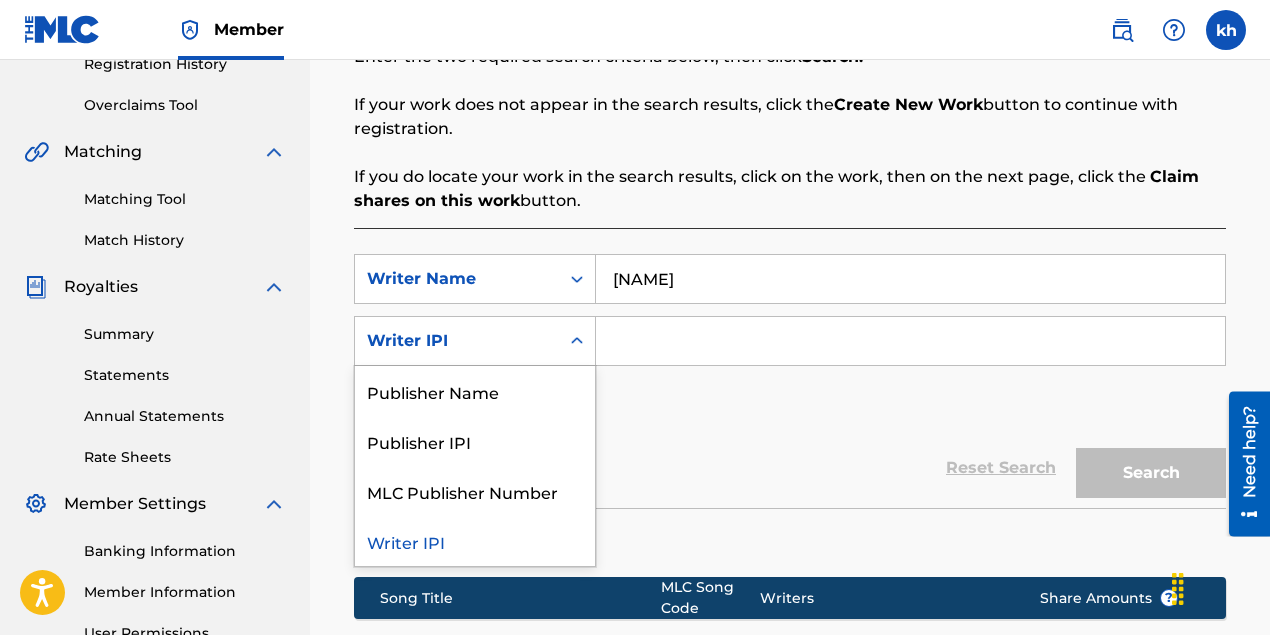 click 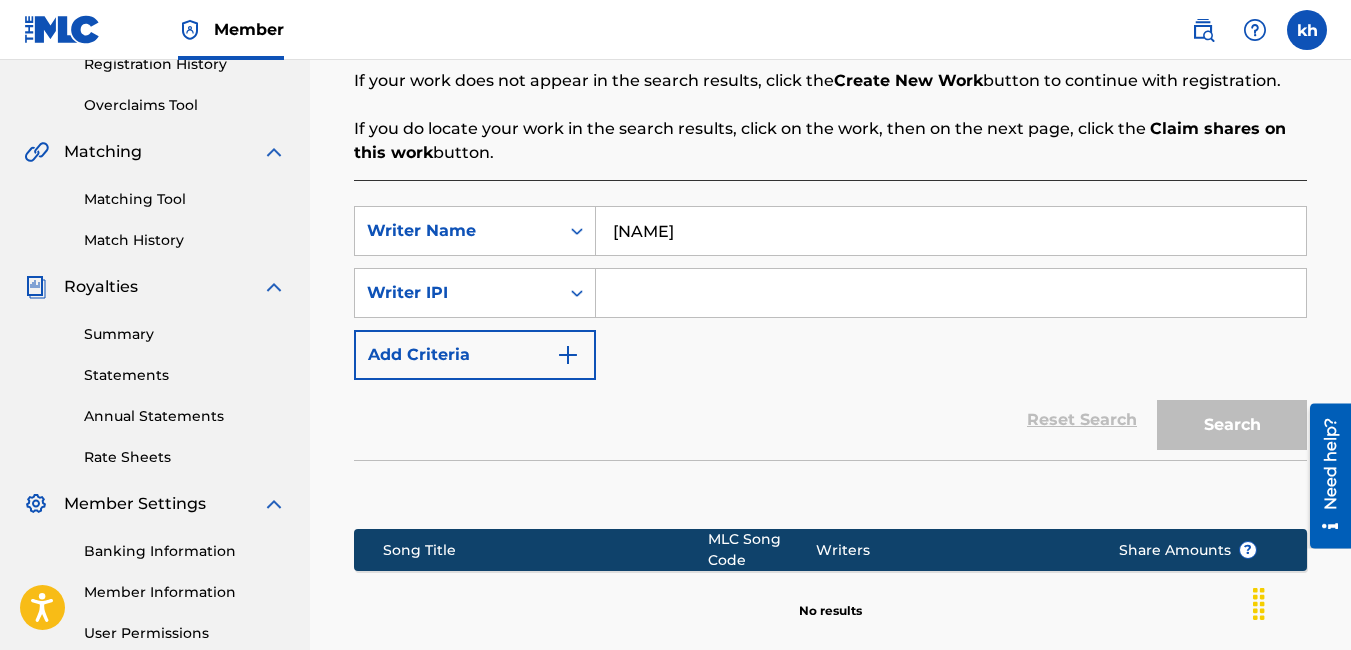 click at bounding box center (951, 293) 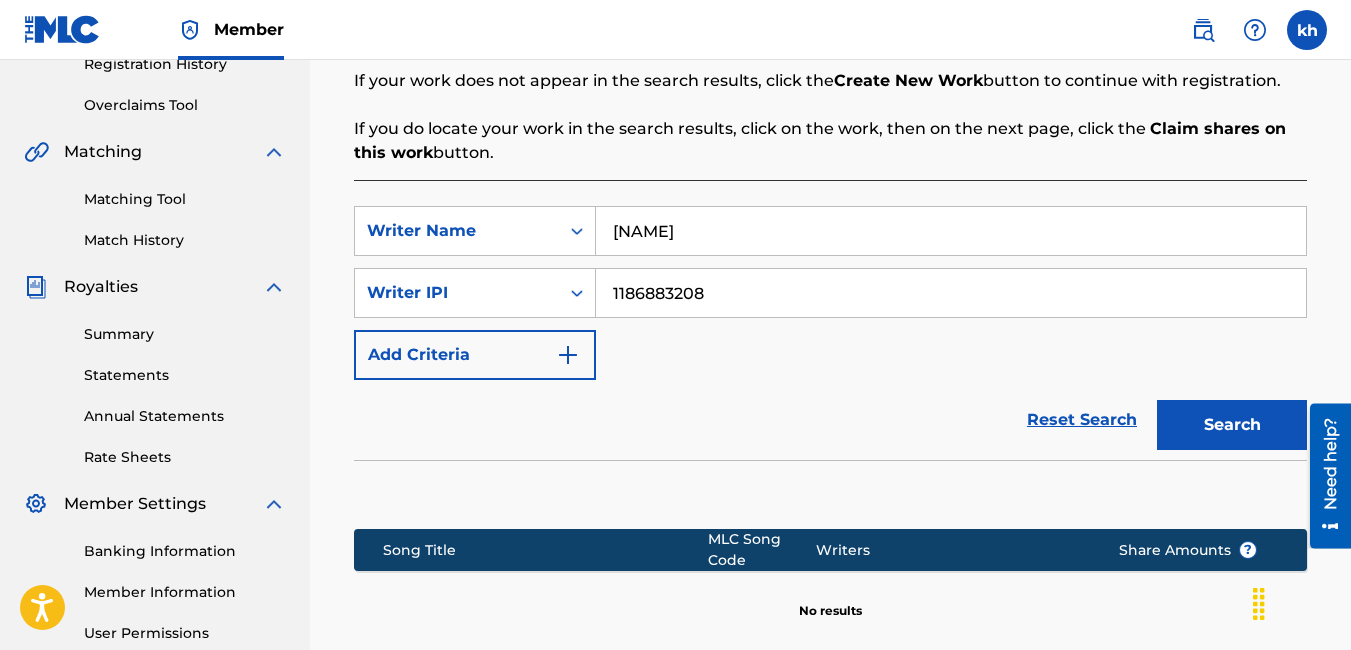 type on "1186883208" 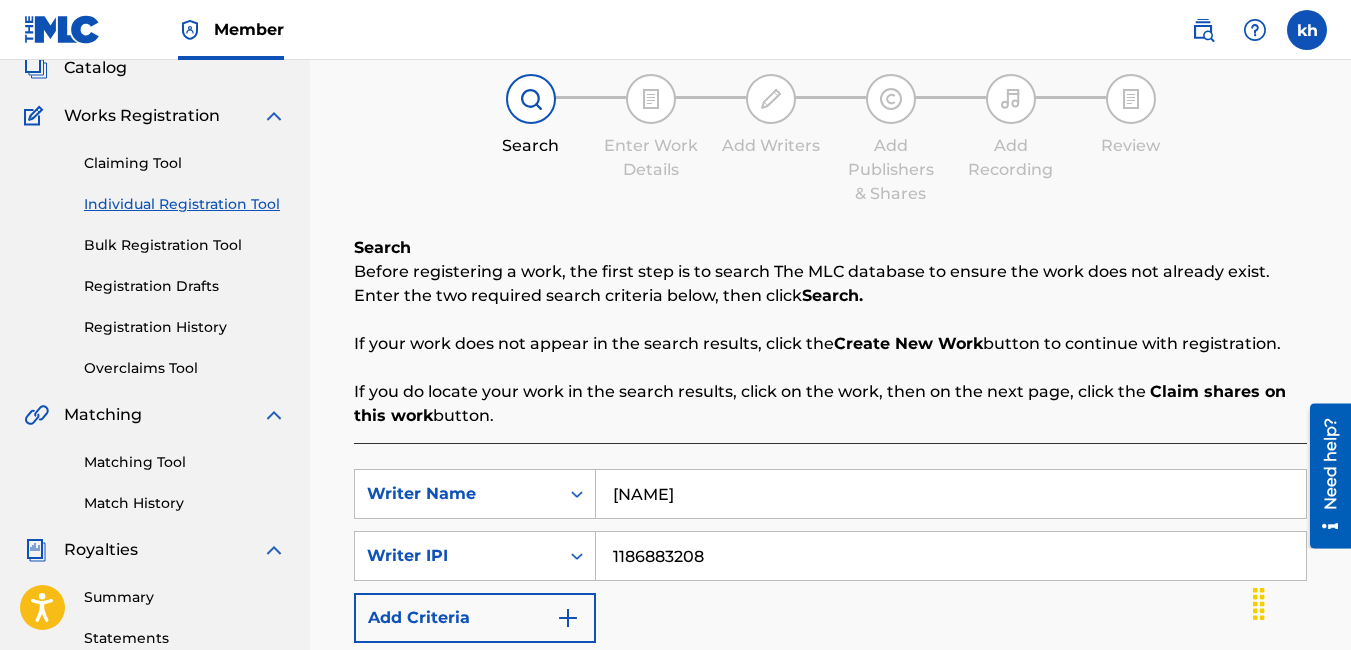 scroll, scrollTop: 231, scrollLeft: 0, axis: vertical 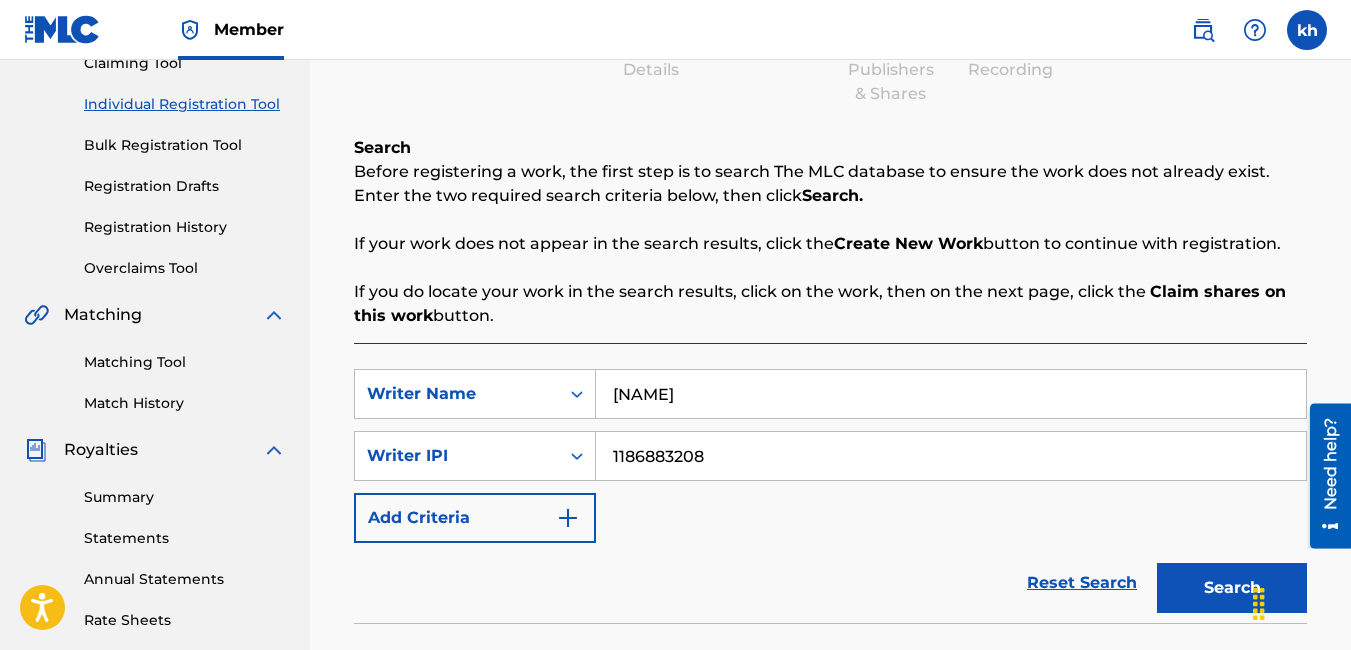 click on "audrey kocsis" at bounding box center [951, 394] 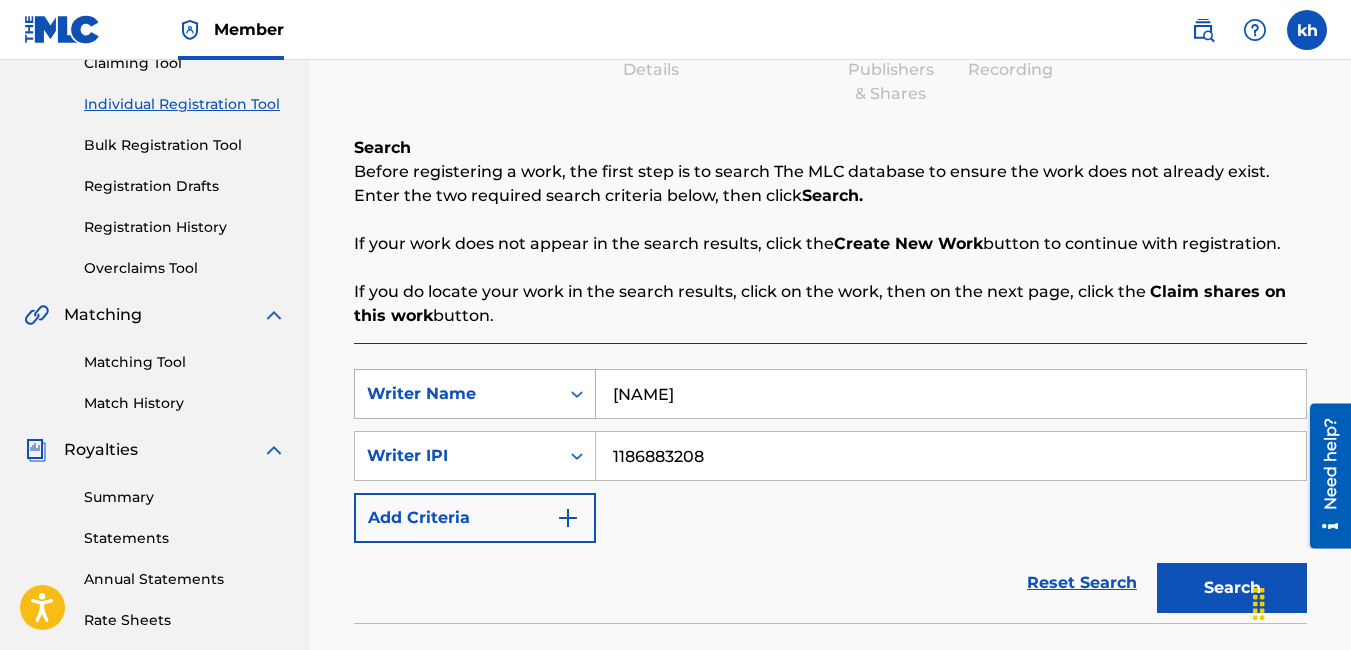 click at bounding box center (577, 394) 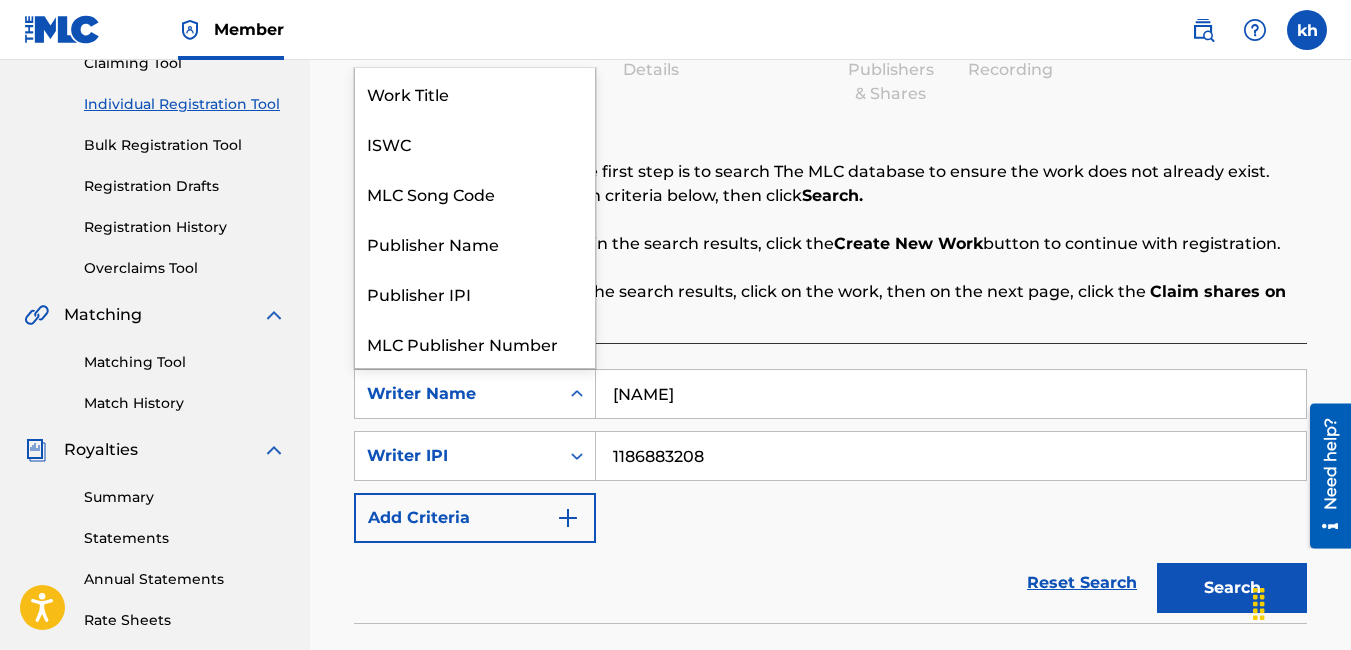 scroll, scrollTop: 50, scrollLeft: 0, axis: vertical 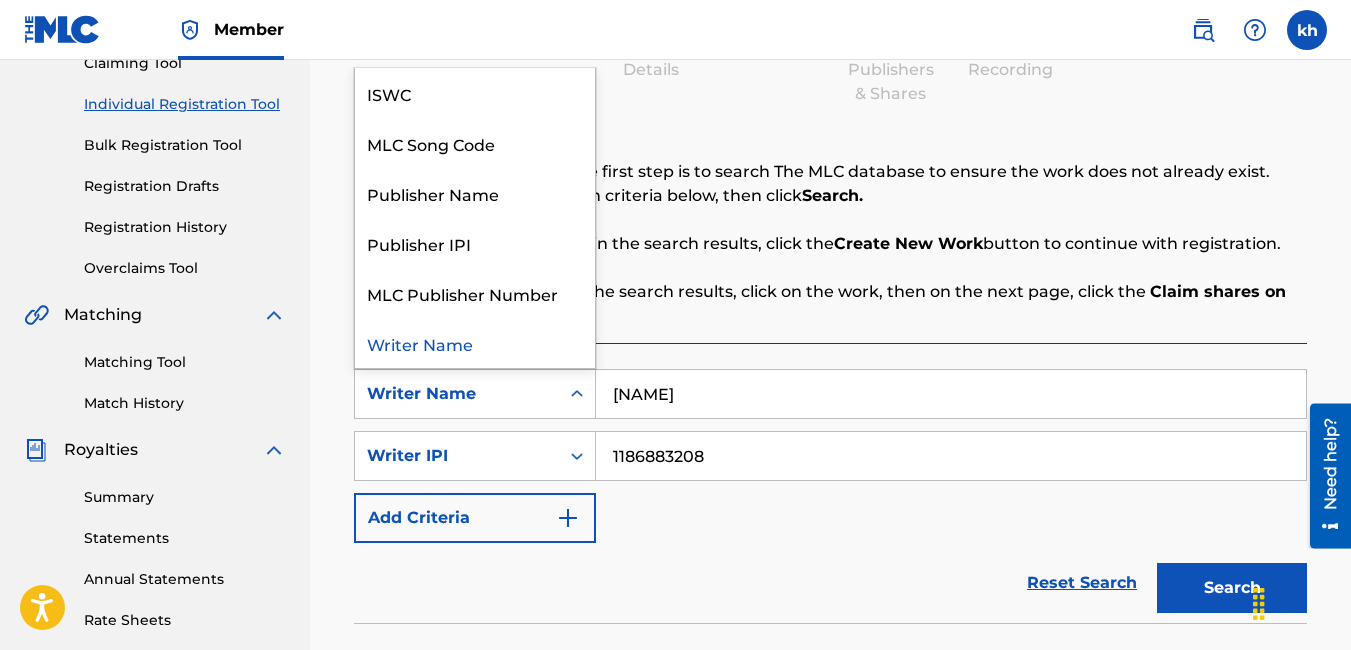 click at bounding box center (577, 394) 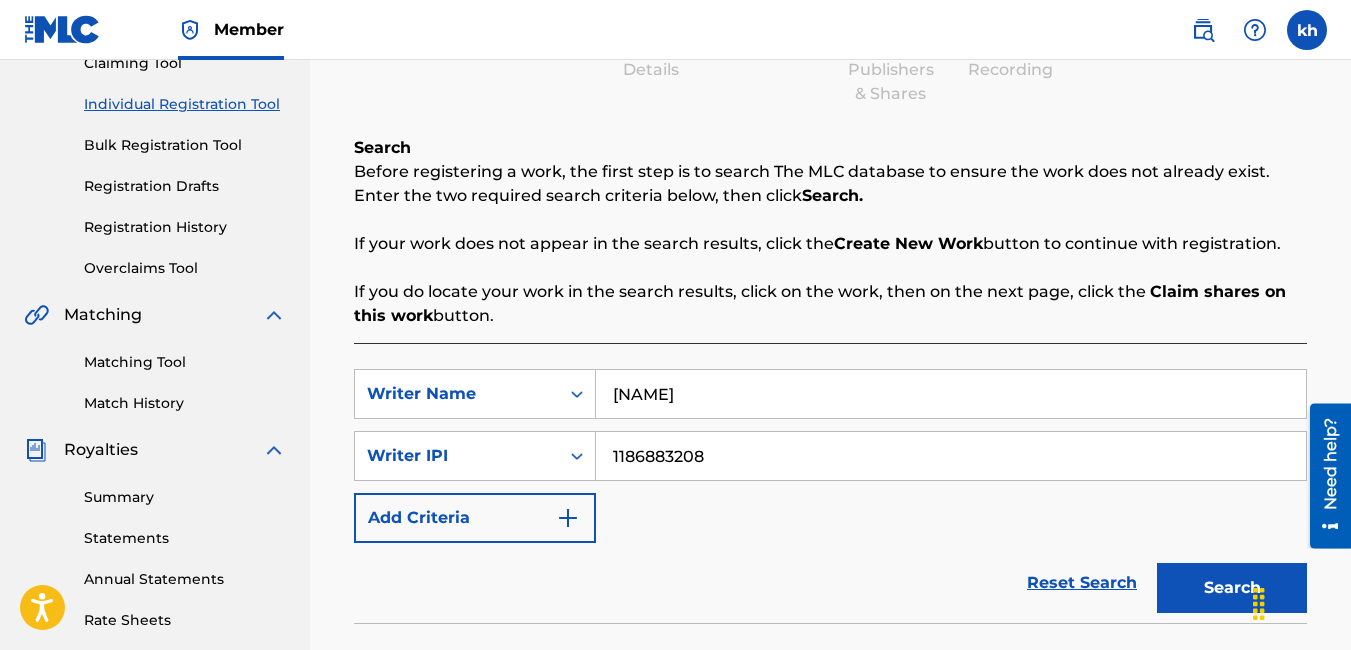drag, startPoint x: 786, startPoint y: 398, endPoint x: 191, endPoint y: 395, distance: 595.00757 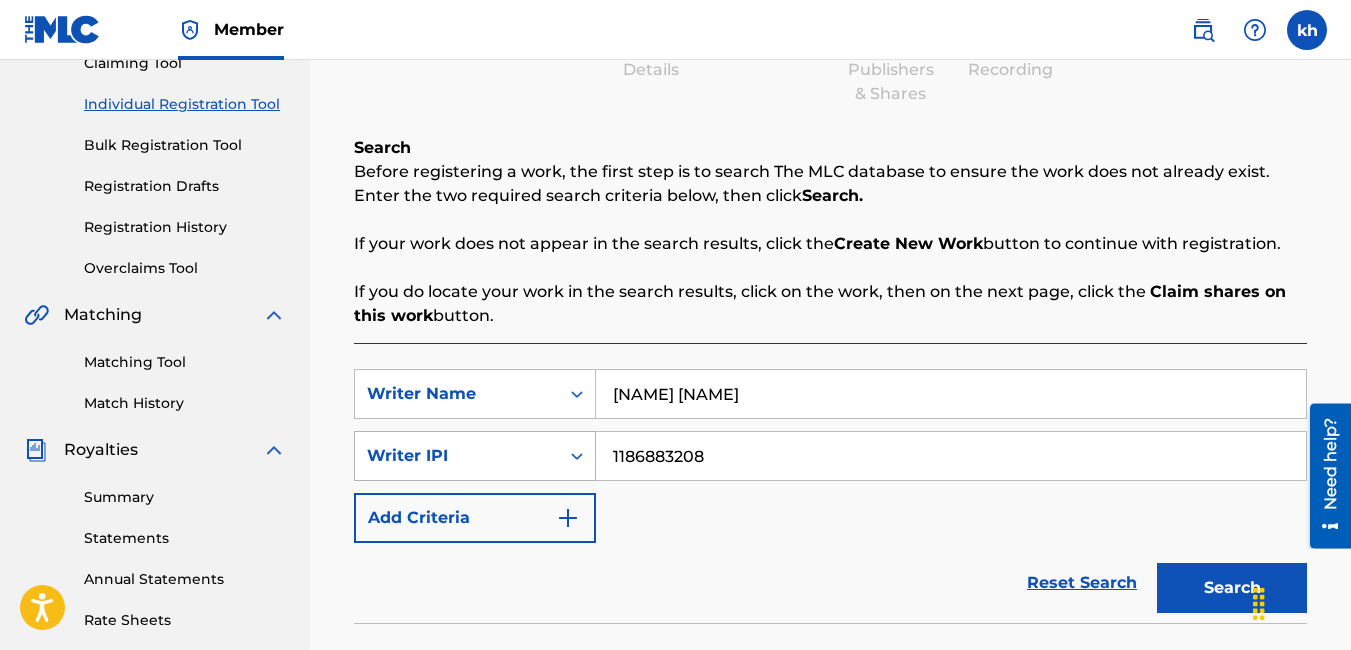 type on "kristopher haynes" 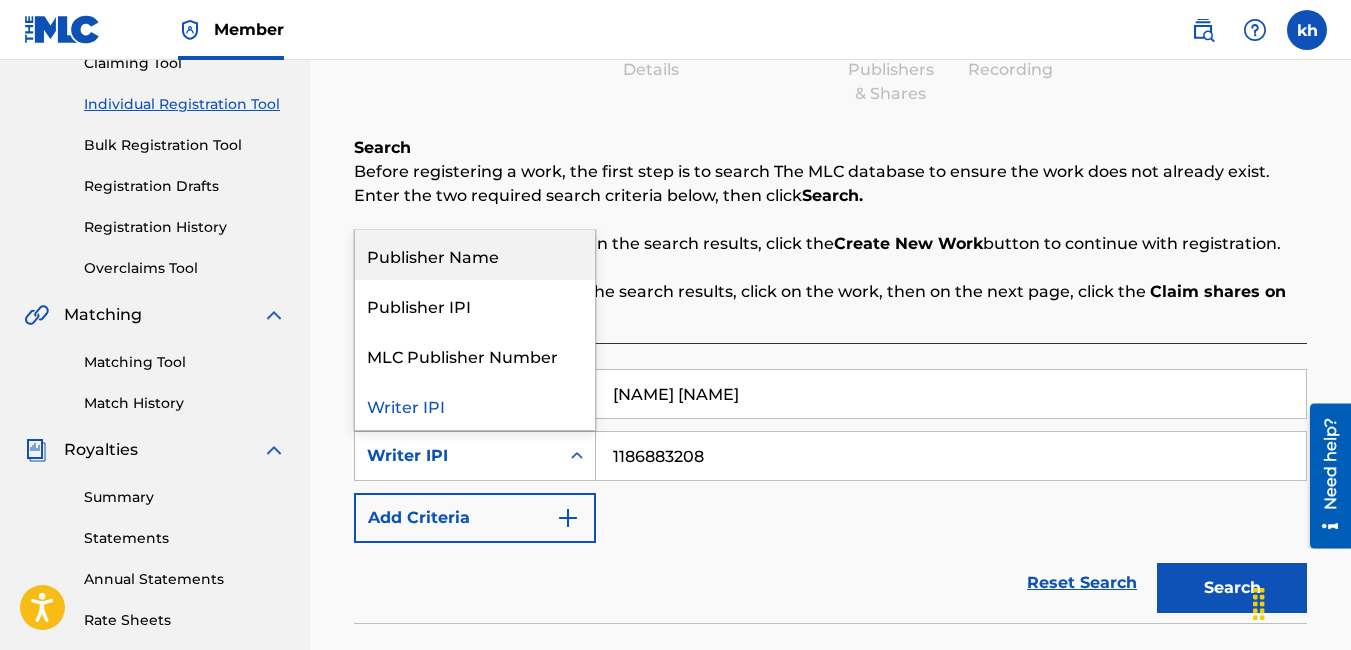 click on "Publisher Name" at bounding box center (475, 255) 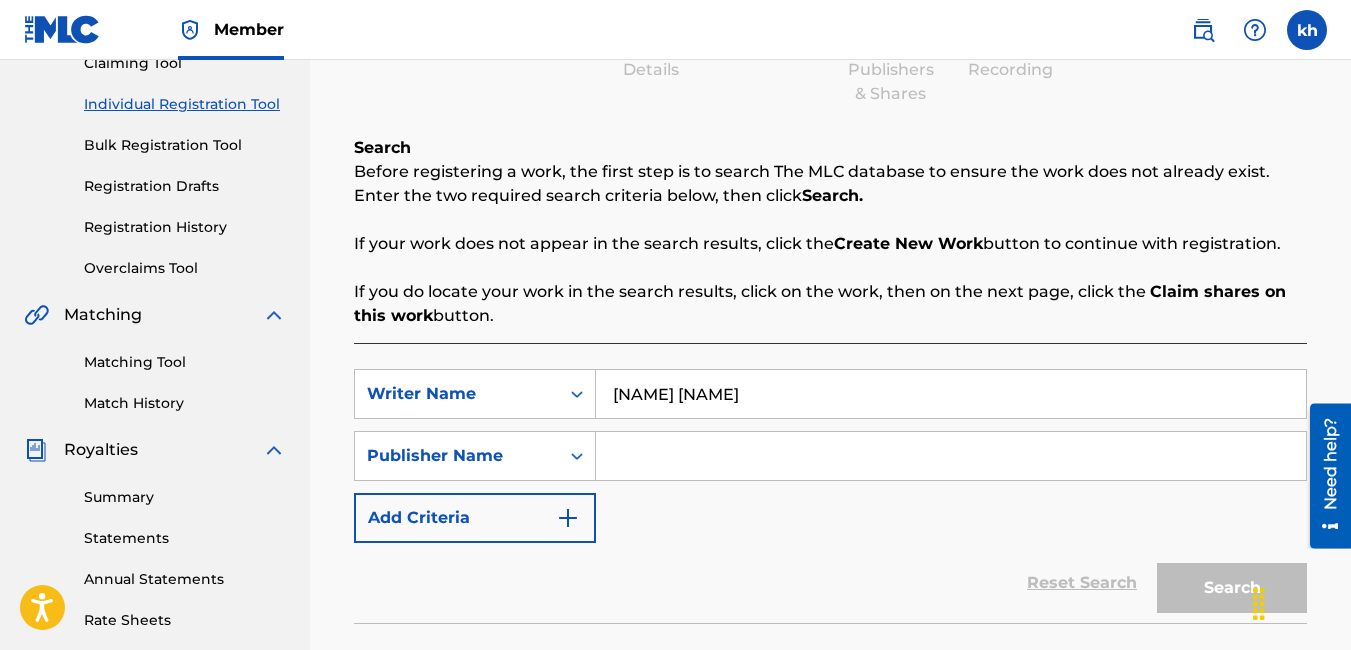 click on "SearchWithCriteria55bf5c0c-fde2-4ed2-b640-f0b26dcd27db Writer Name kristopher haynes SearchWithCriteriadcb17676-4d40-4f4f-8dc0-216162edf6e3 Publisher Name Add Criteria" at bounding box center (830, 456) 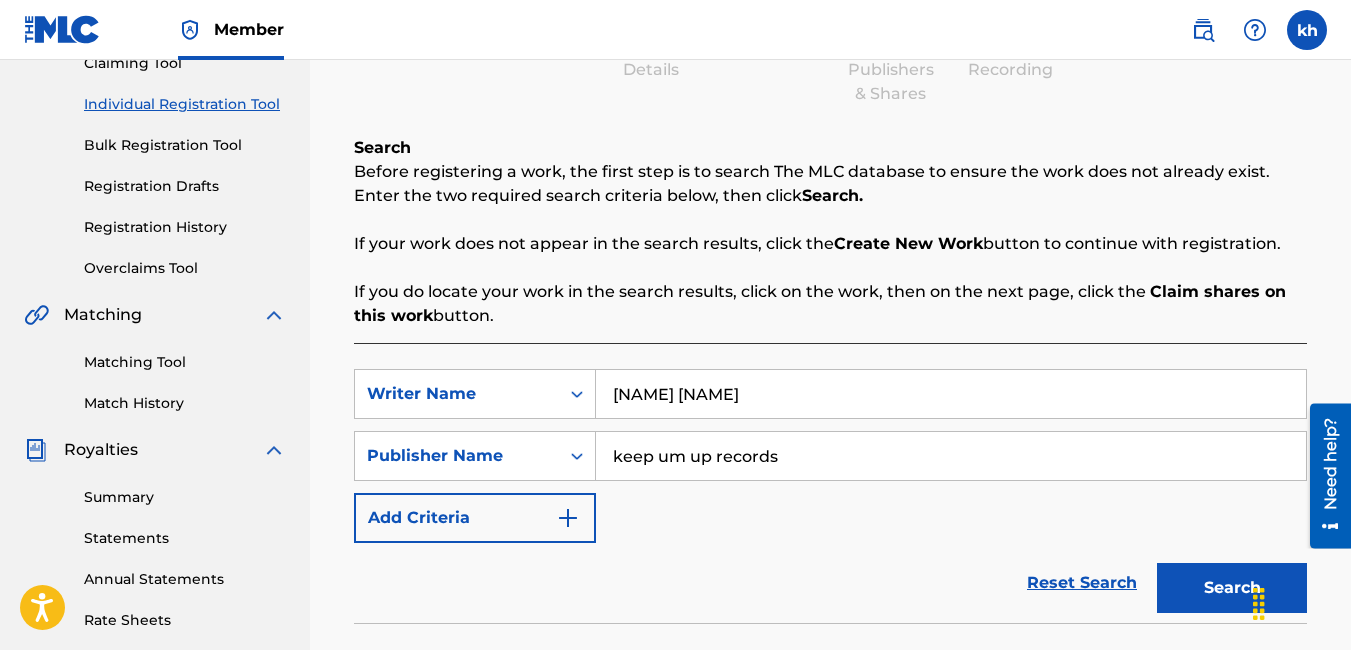 drag, startPoint x: 807, startPoint y: 463, endPoint x: 729, endPoint y: 412, distance: 93.193344 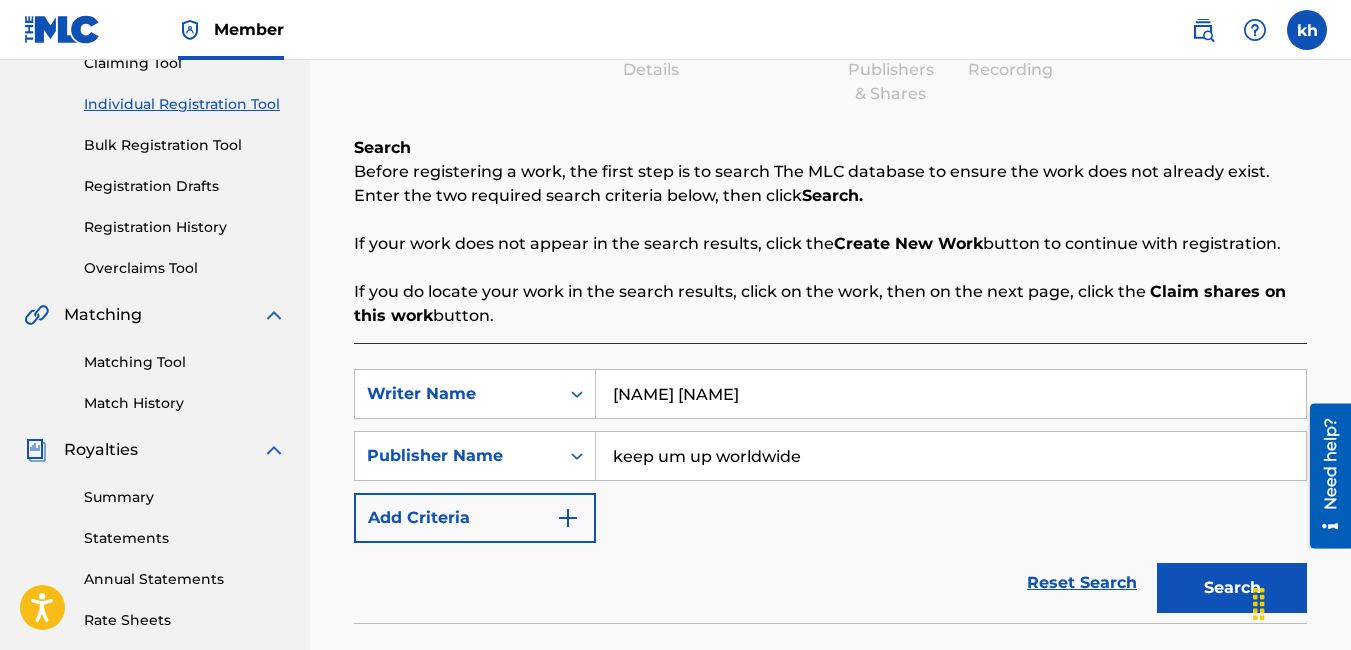 type on "keep um up worldwide" 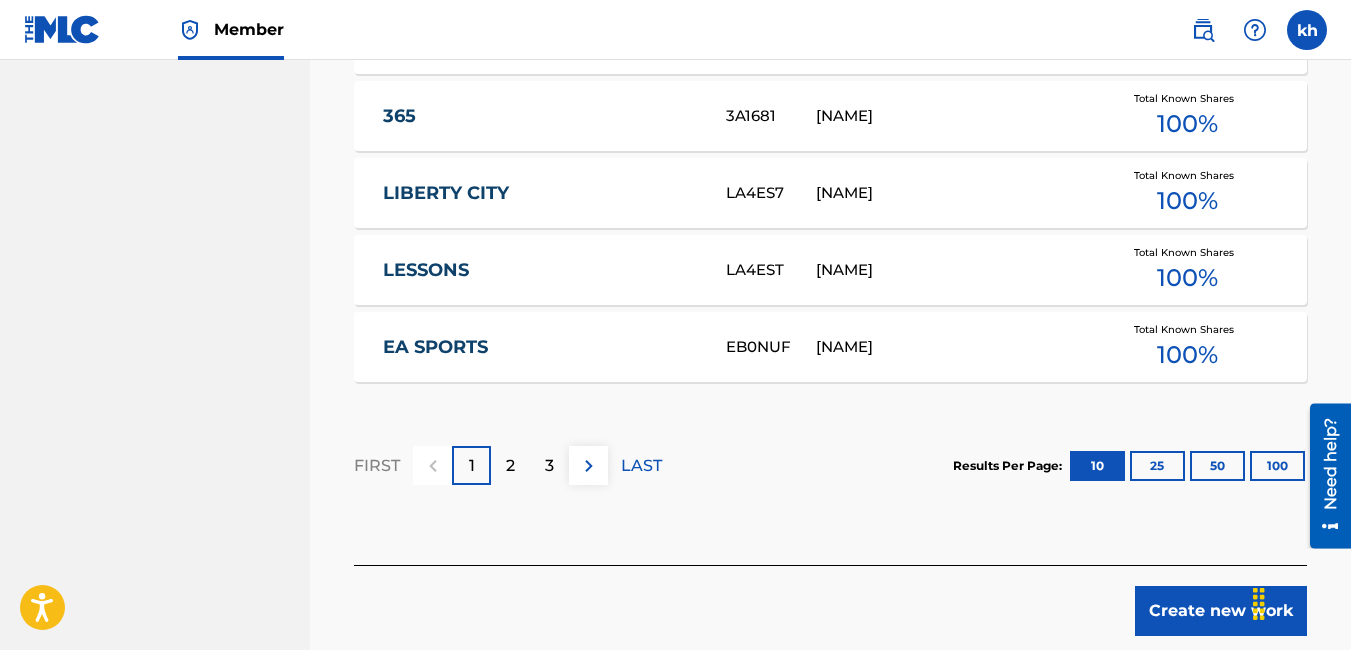 scroll, scrollTop: 1390, scrollLeft: 0, axis: vertical 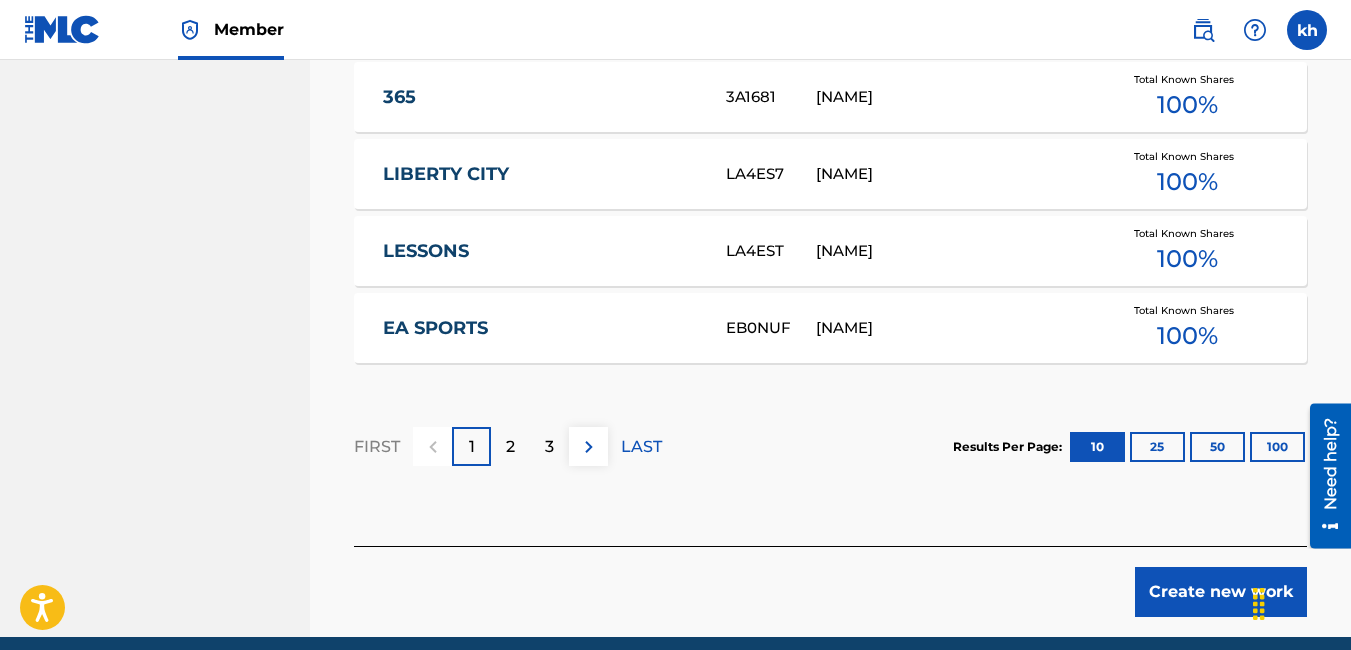 click on "100" at bounding box center (1277, 447) 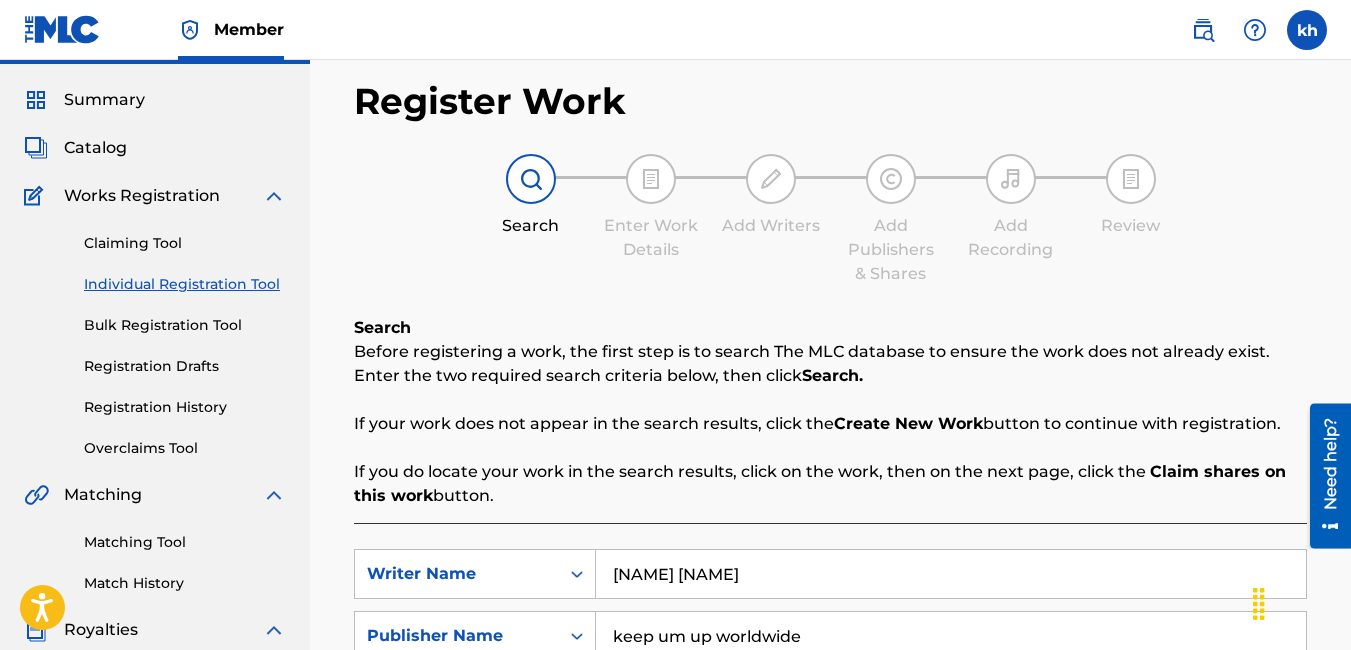 scroll, scrollTop: 0, scrollLeft: 0, axis: both 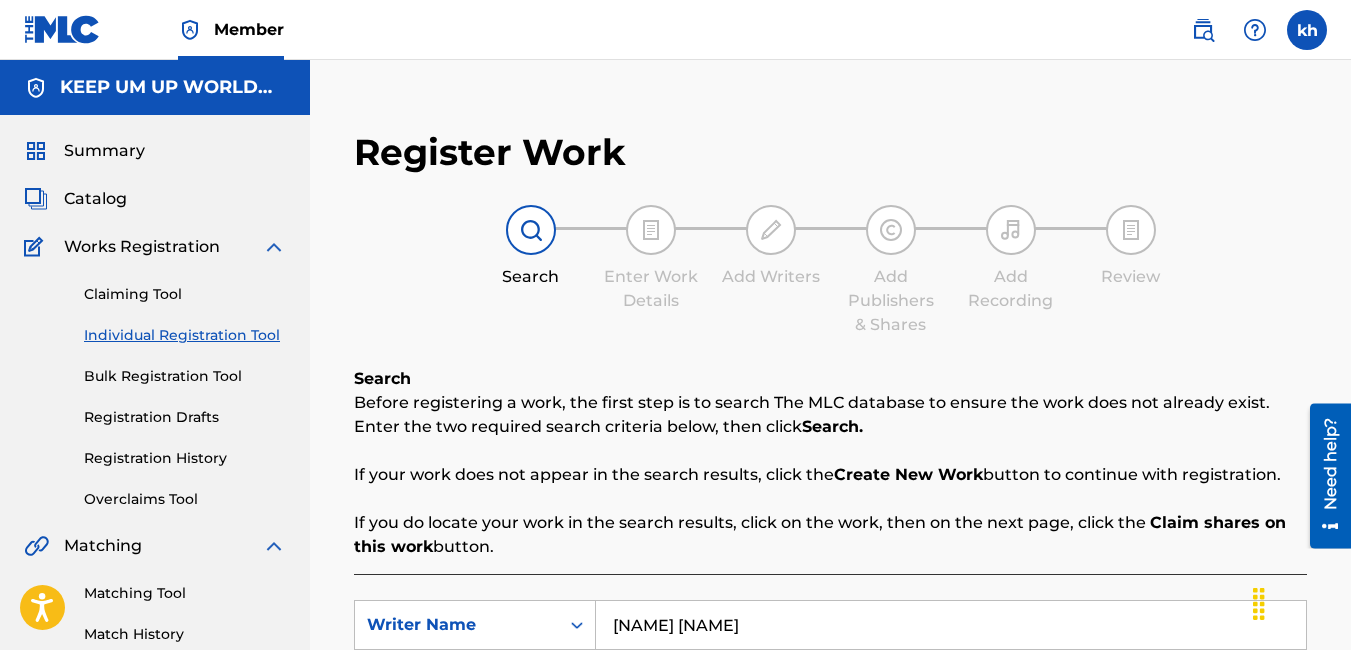 click on "Summary" at bounding box center [104, 151] 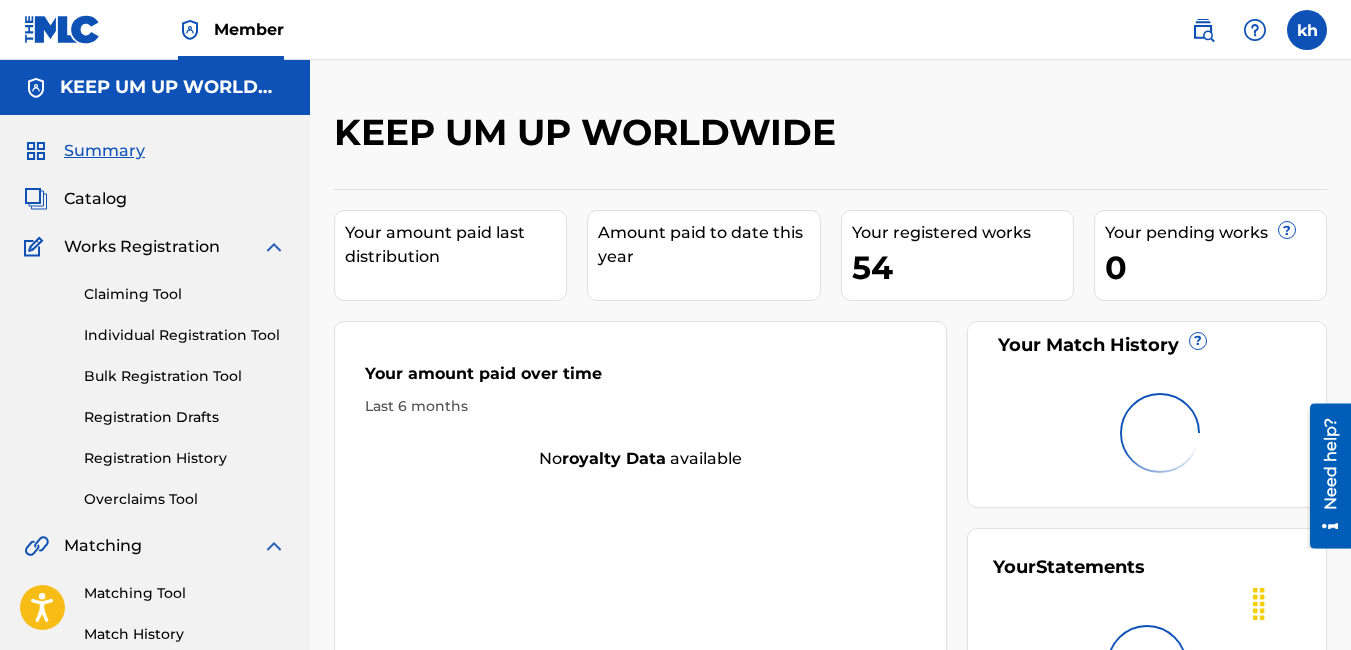 click on "Catalog" at bounding box center [95, 199] 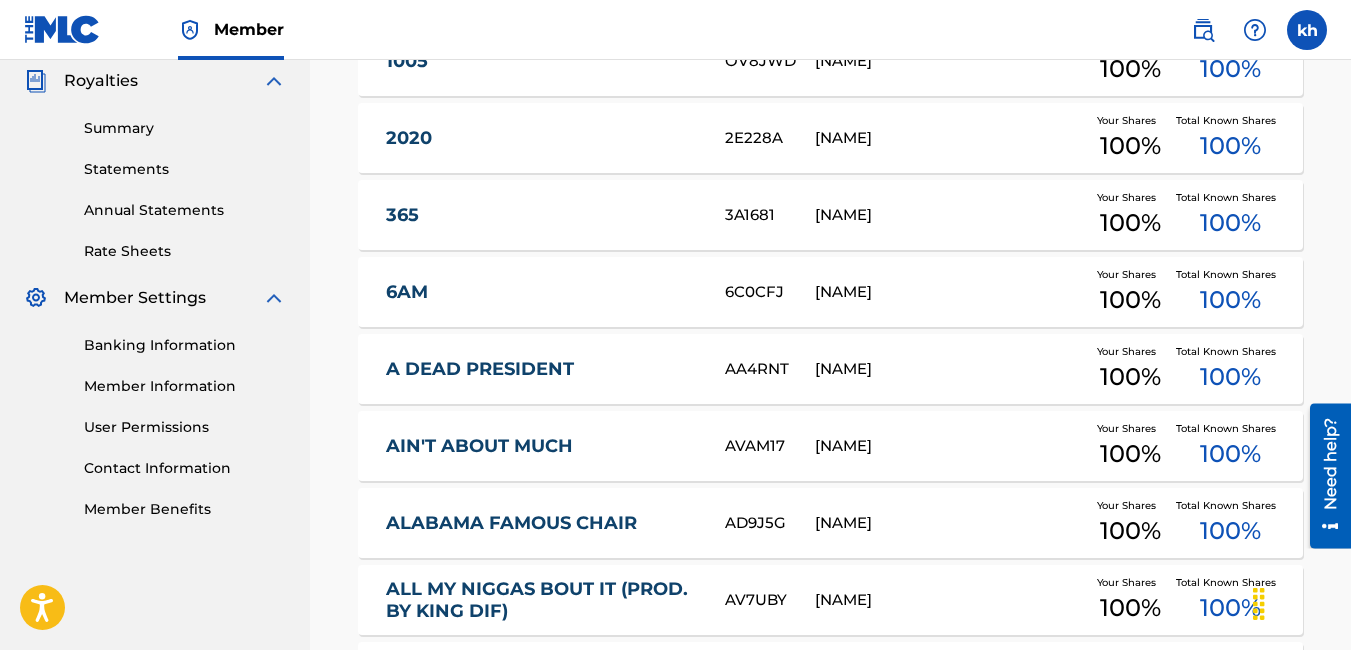 scroll, scrollTop: 0, scrollLeft: 0, axis: both 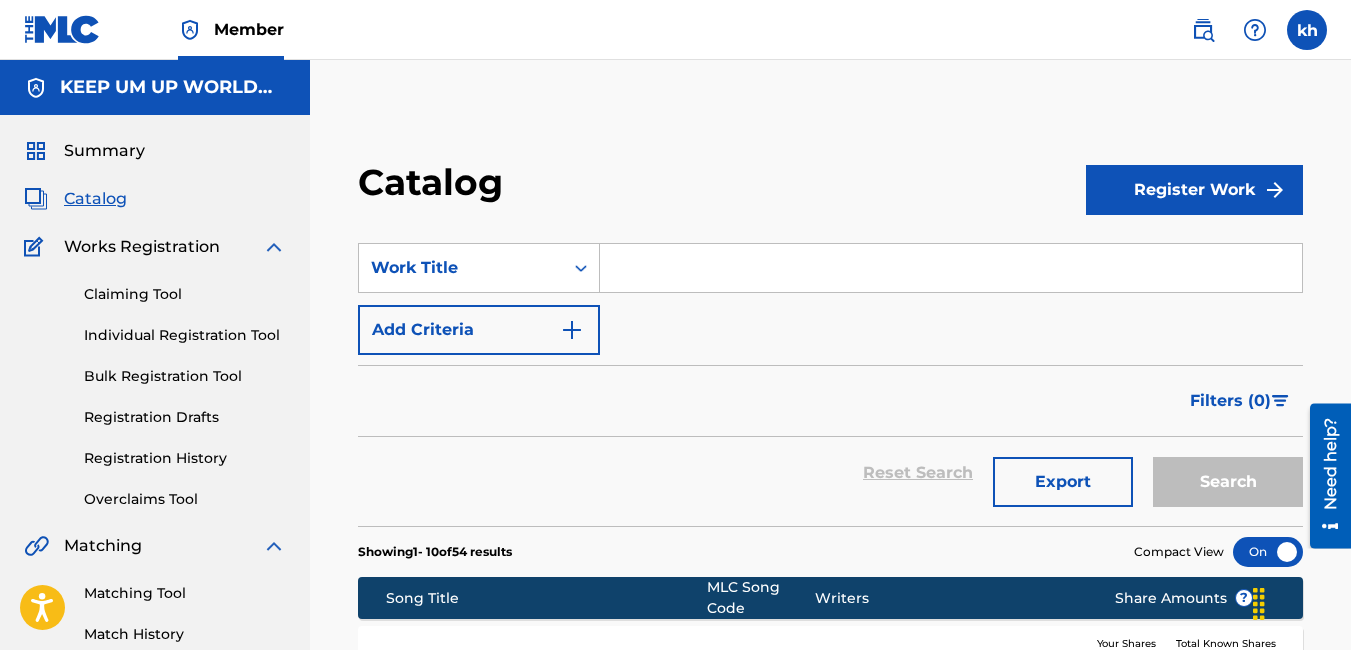 click on "Claiming Tool" at bounding box center (185, 294) 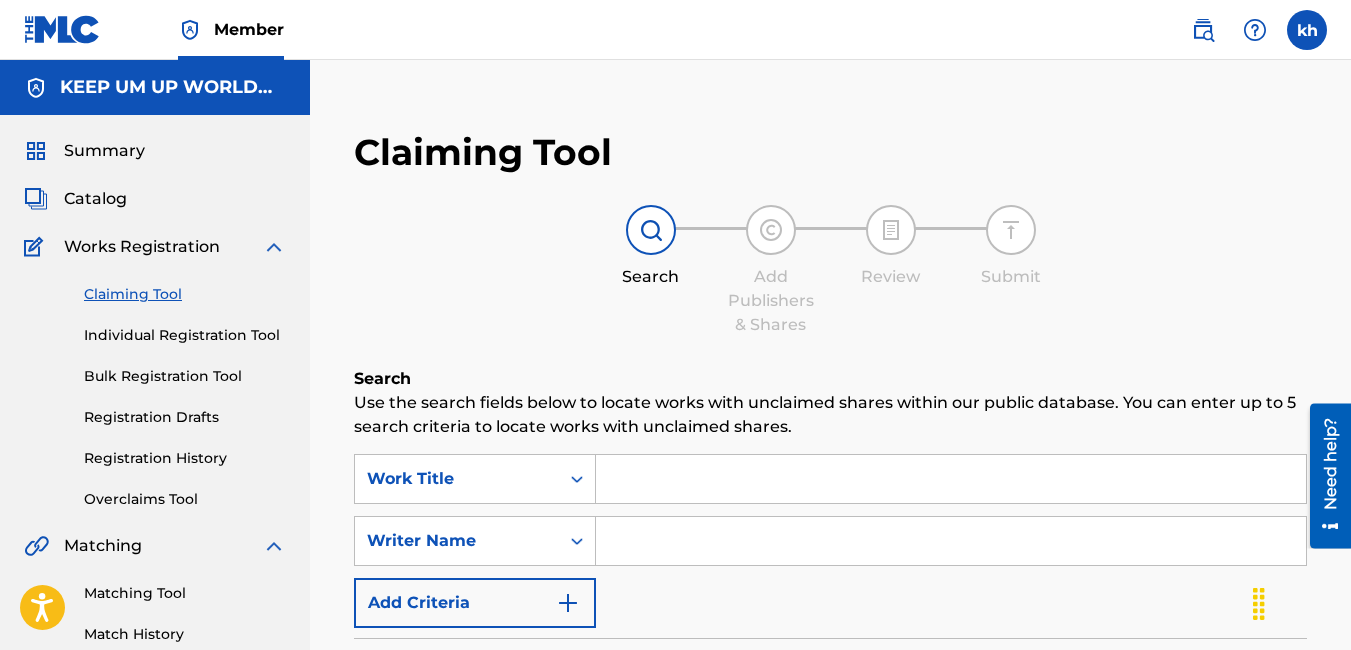 click at bounding box center (951, 479) 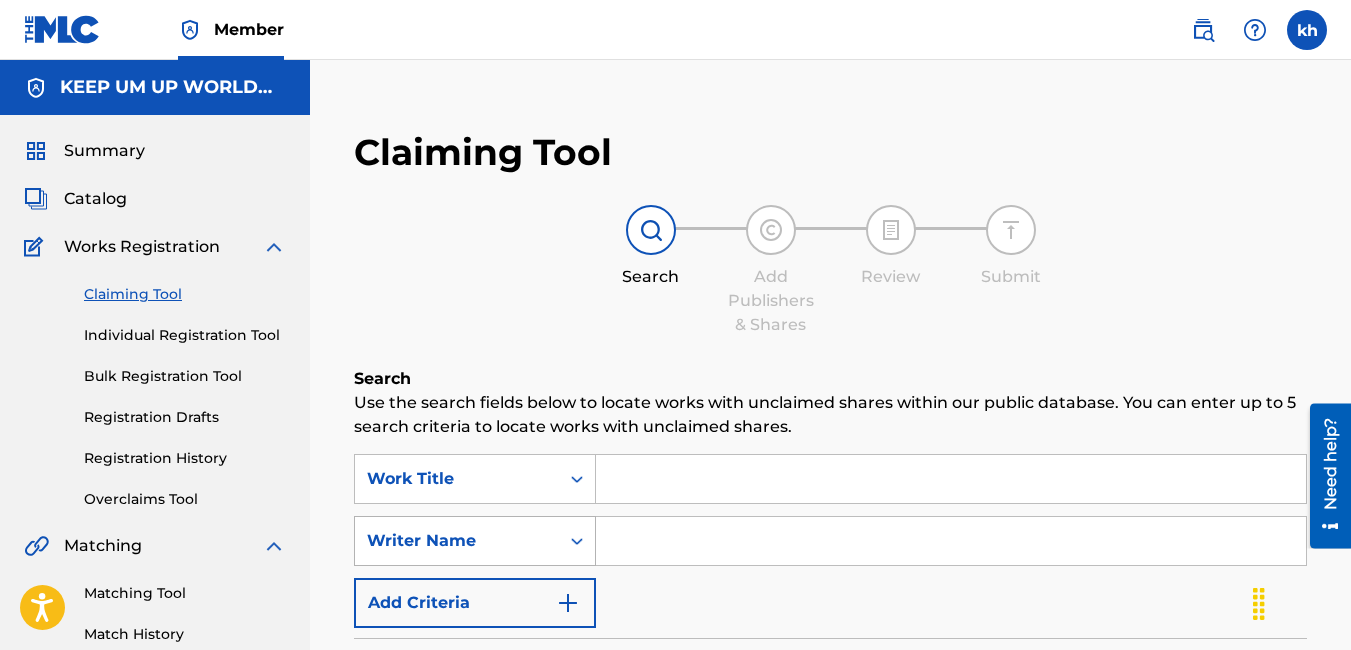 click 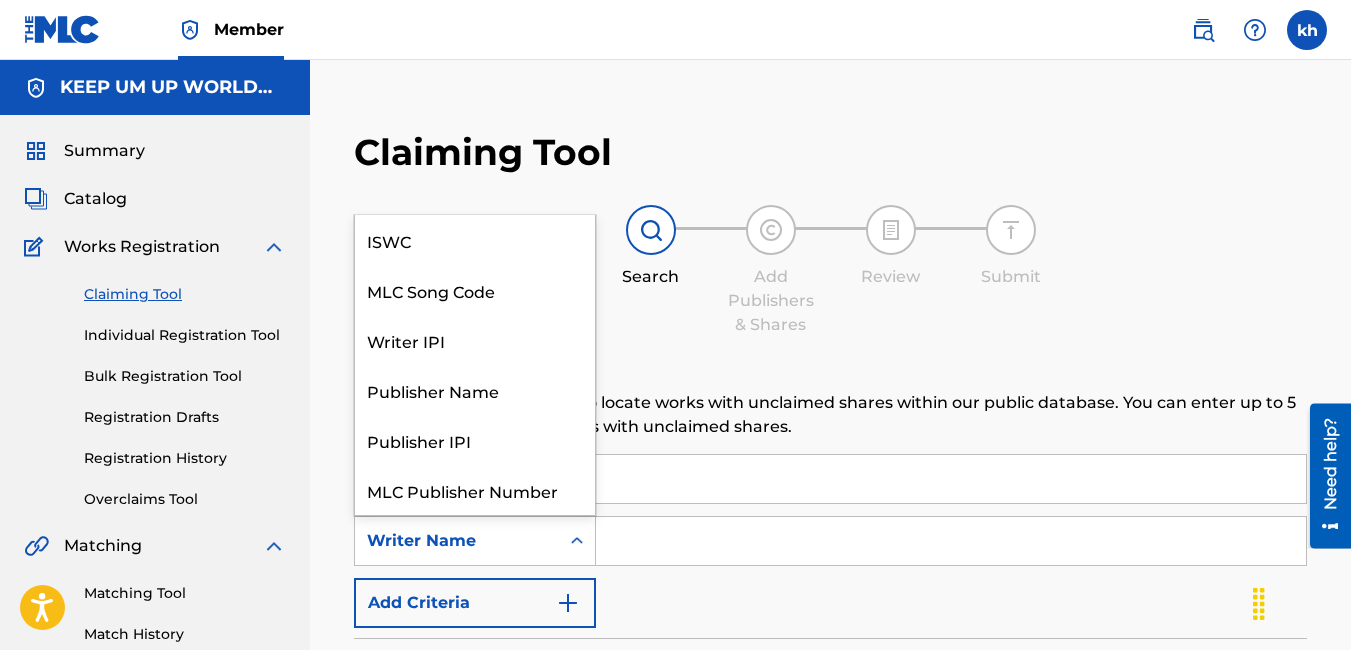 scroll, scrollTop: 50, scrollLeft: 0, axis: vertical 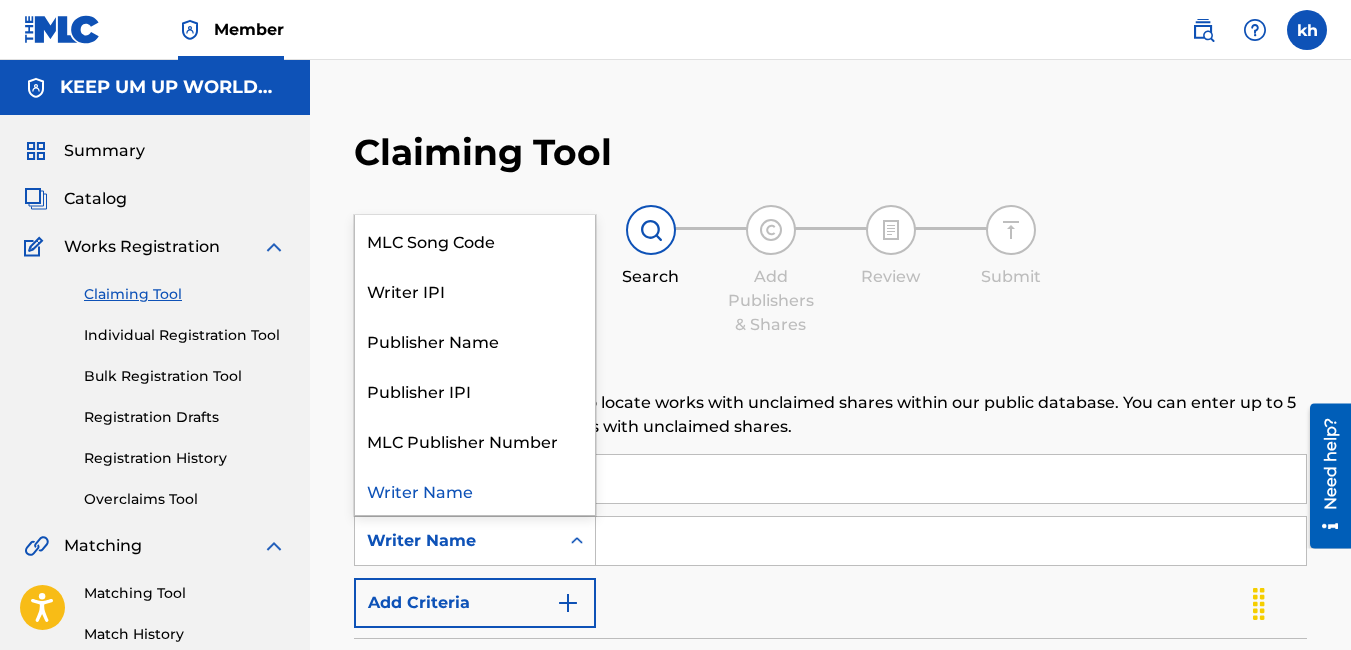 drag, startPoint x: 713, startPoint y: 417, endPoint x: 693, endPoint y: 426, distance: 21.931713 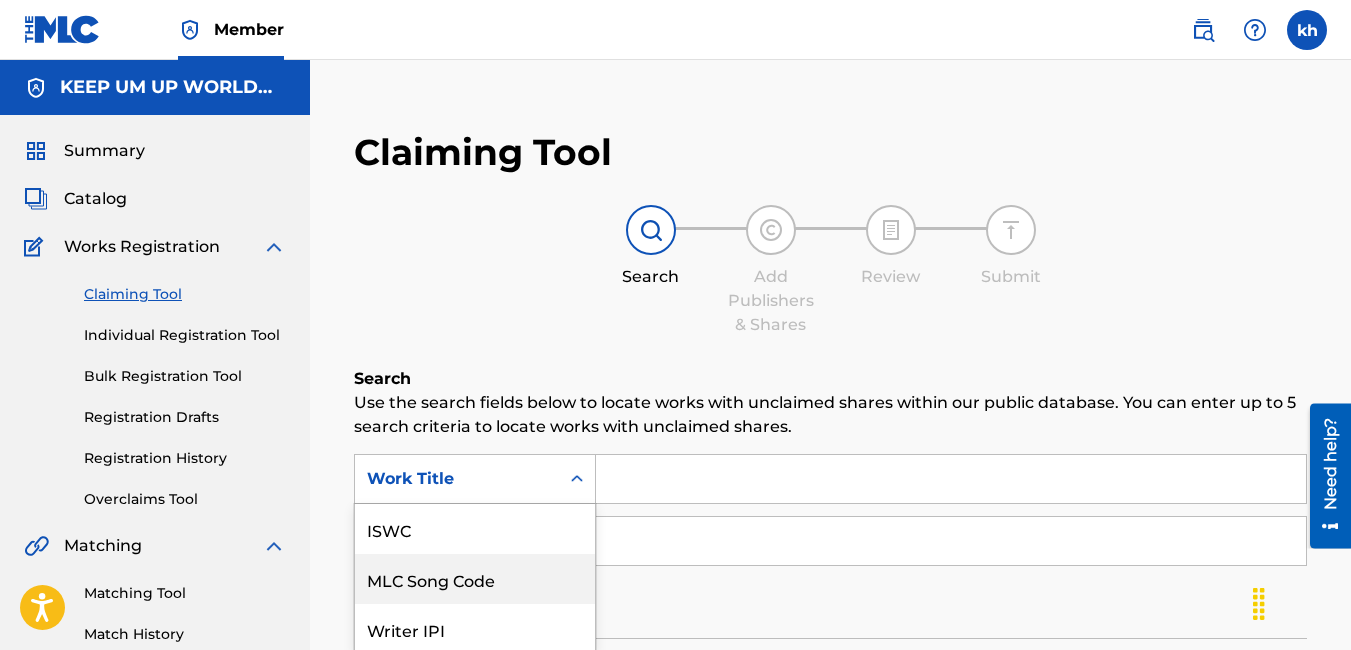 scroll, scrollTop: 136, scrollLeft: 0, axis: vertical 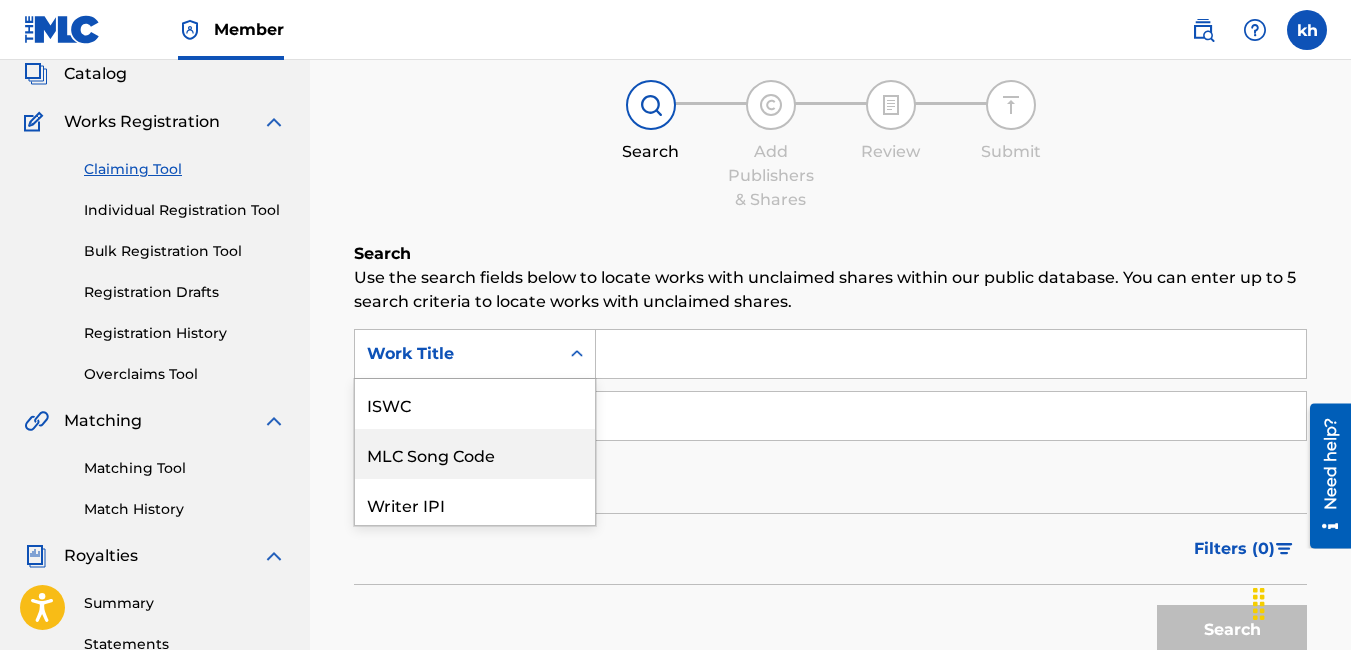 click on "7 results available. Use Up and Down to choose options, press Enter to select the currently focused option, press Escape to exit the menu, press Tab to select the option and exit the menu. Work Title ISWC MLC Song Code Writer IPI Publisher Name Publisher IPI MLC Publisher Number Work Title" at bounding box center (475, 354) 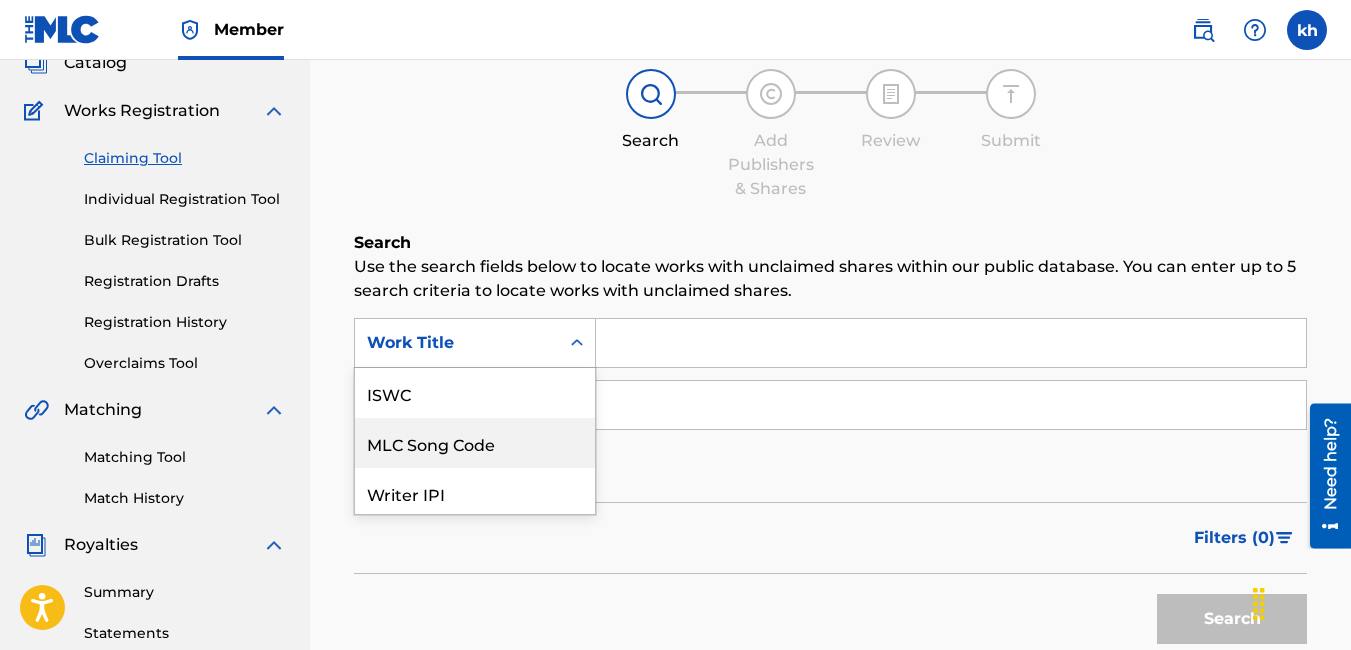 scroll, scrollTop: 50, scrollLeft: 0, axis: vertical 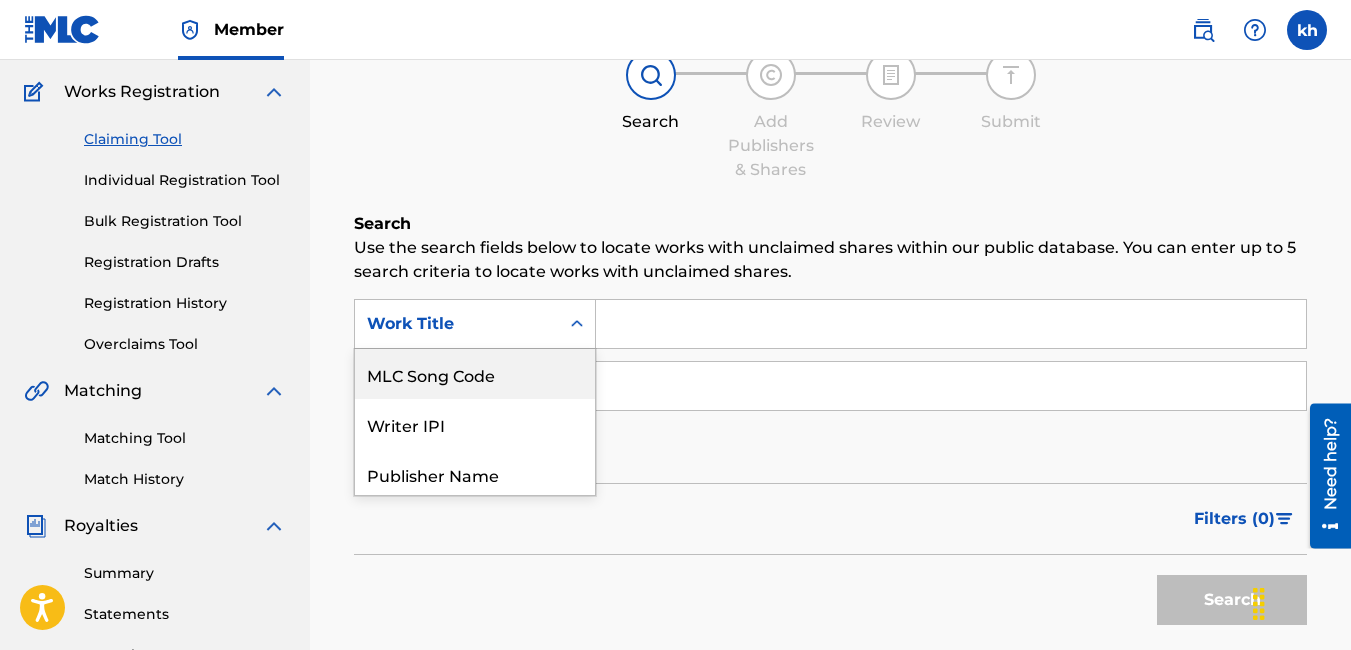 click at bounding box center (577, 324) 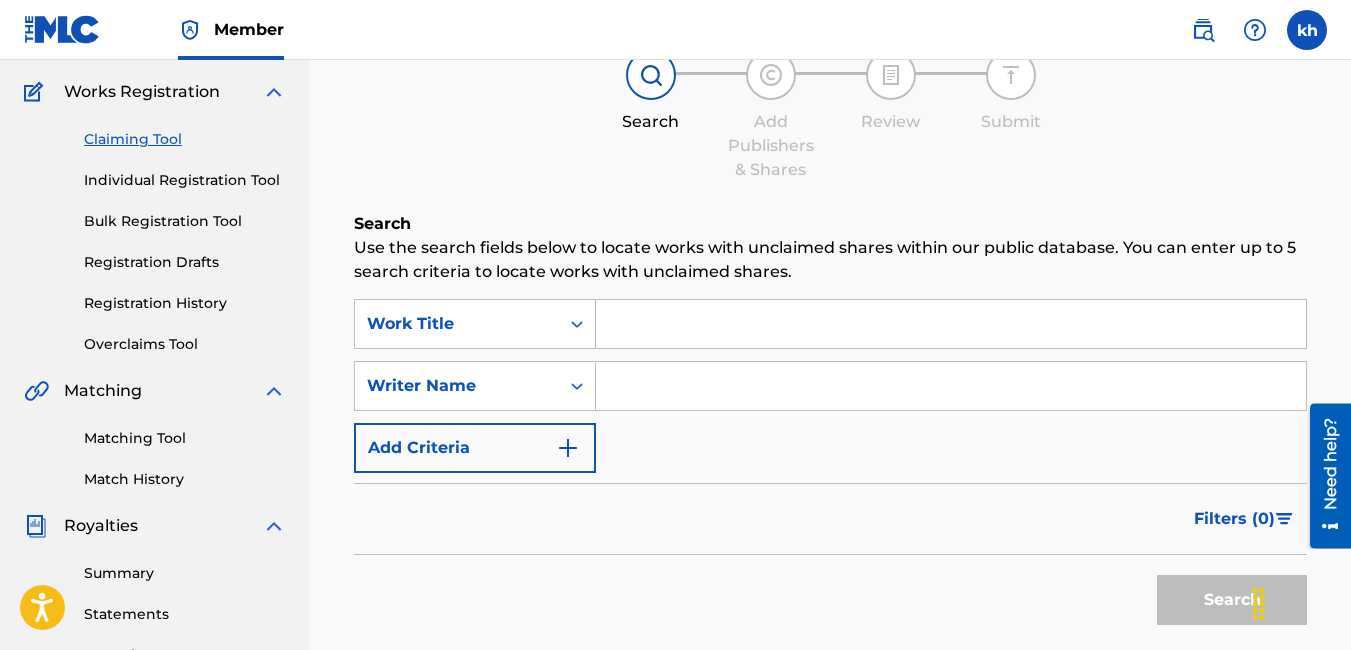 click at bounding box center (577, 324) 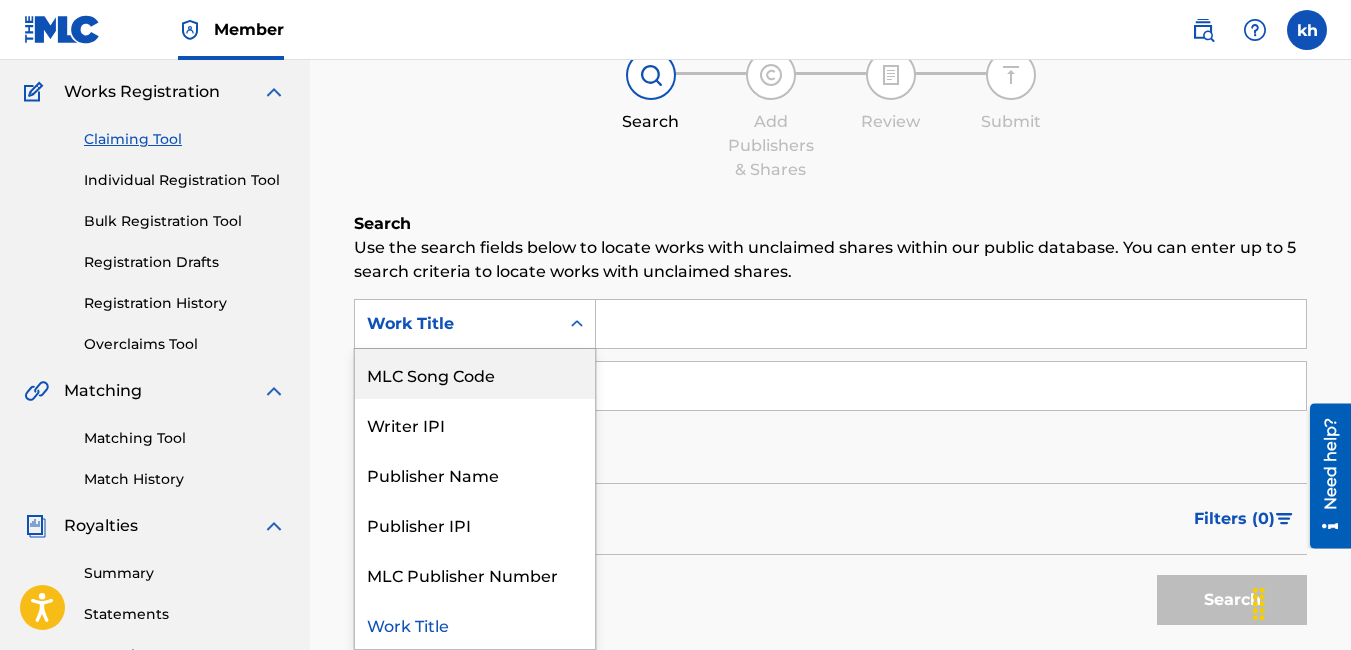 scroll, scrollTop: 0, scrollLeft: 0, axis: both 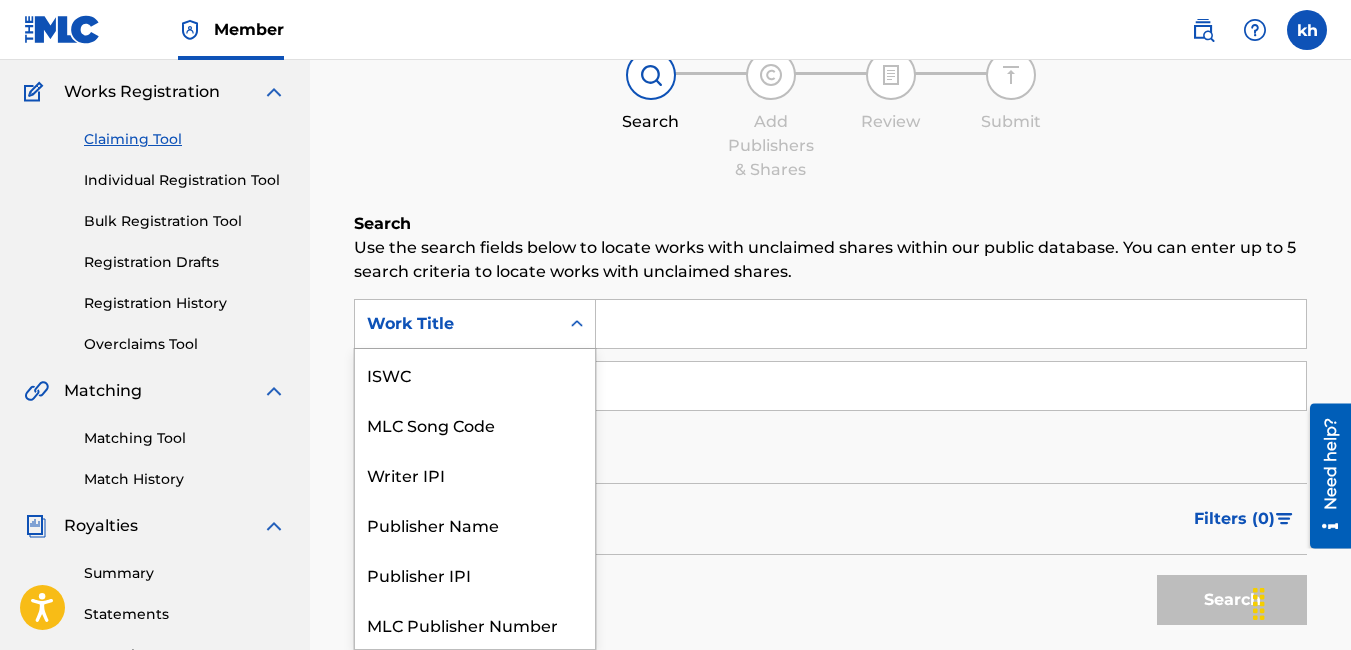 click on "Work Title" at bounding box center [457, 324] 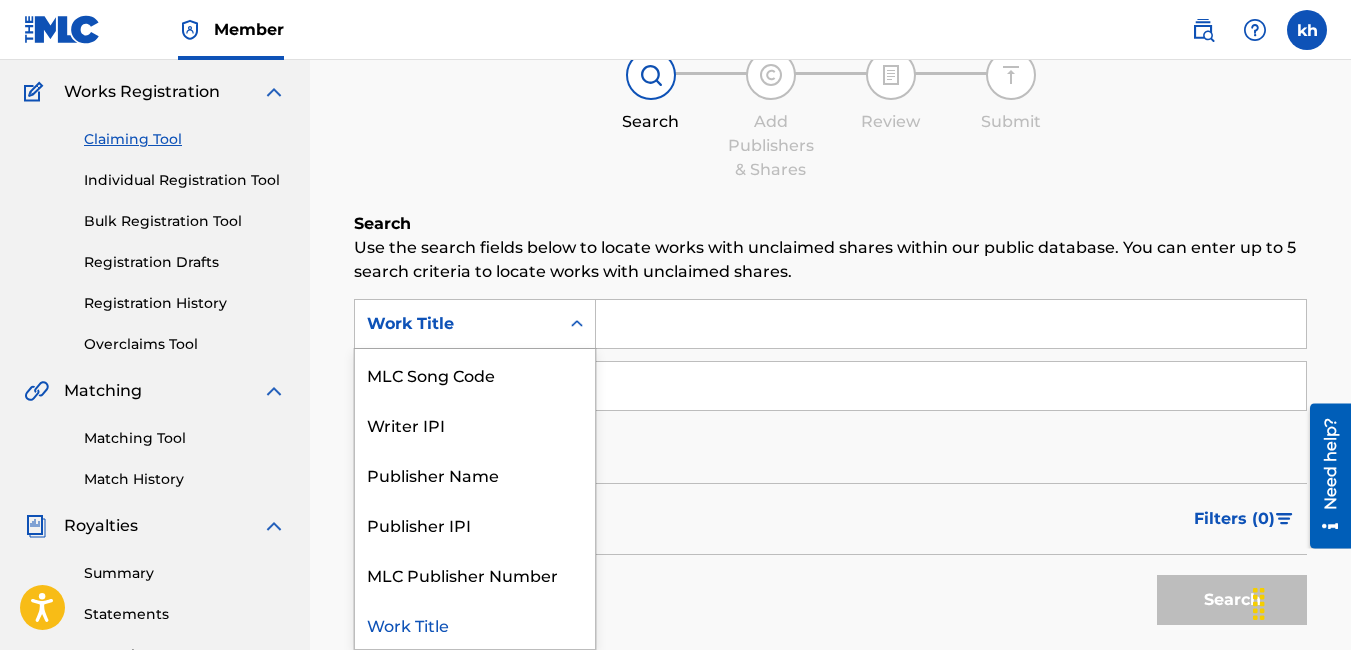 click on "Work Title" at bounding box center (457, 324) 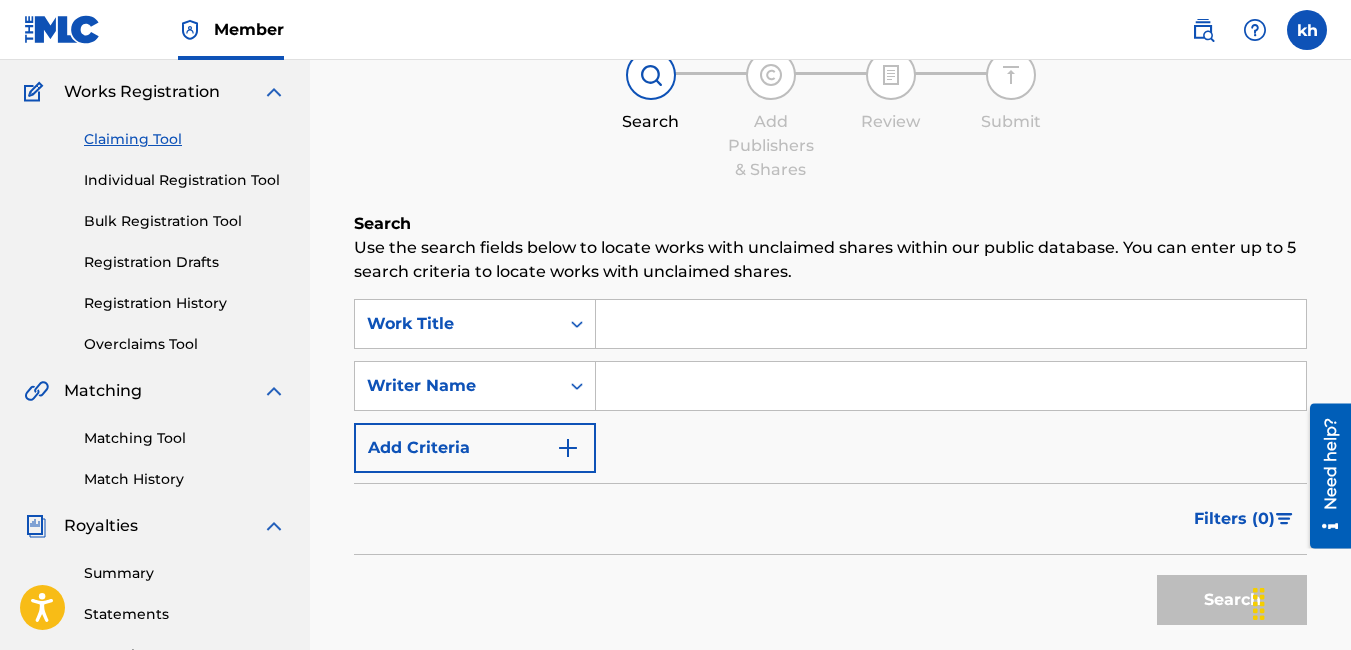 click on "Use the search fields below to locate works with unclaimed shares within our public database. You can enter up
to 5 search criteria to locate works with unclaimed shares." at bounding box center (830, 260) 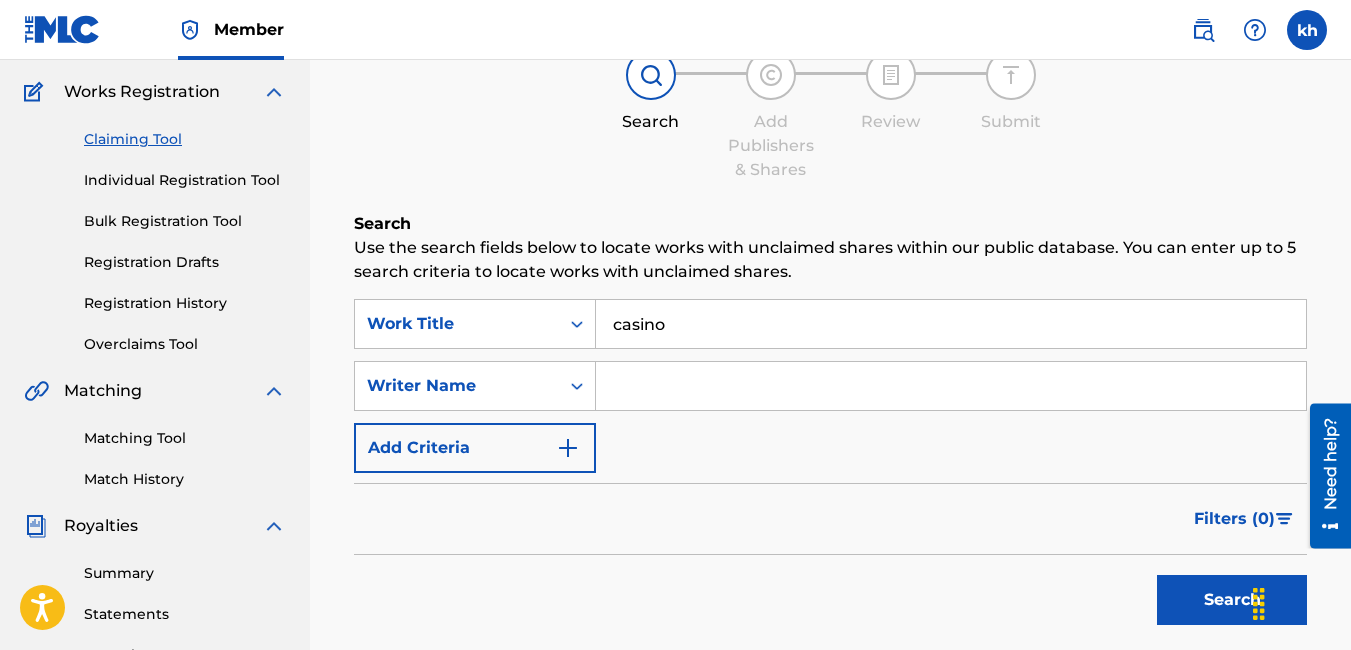 type on "casino" 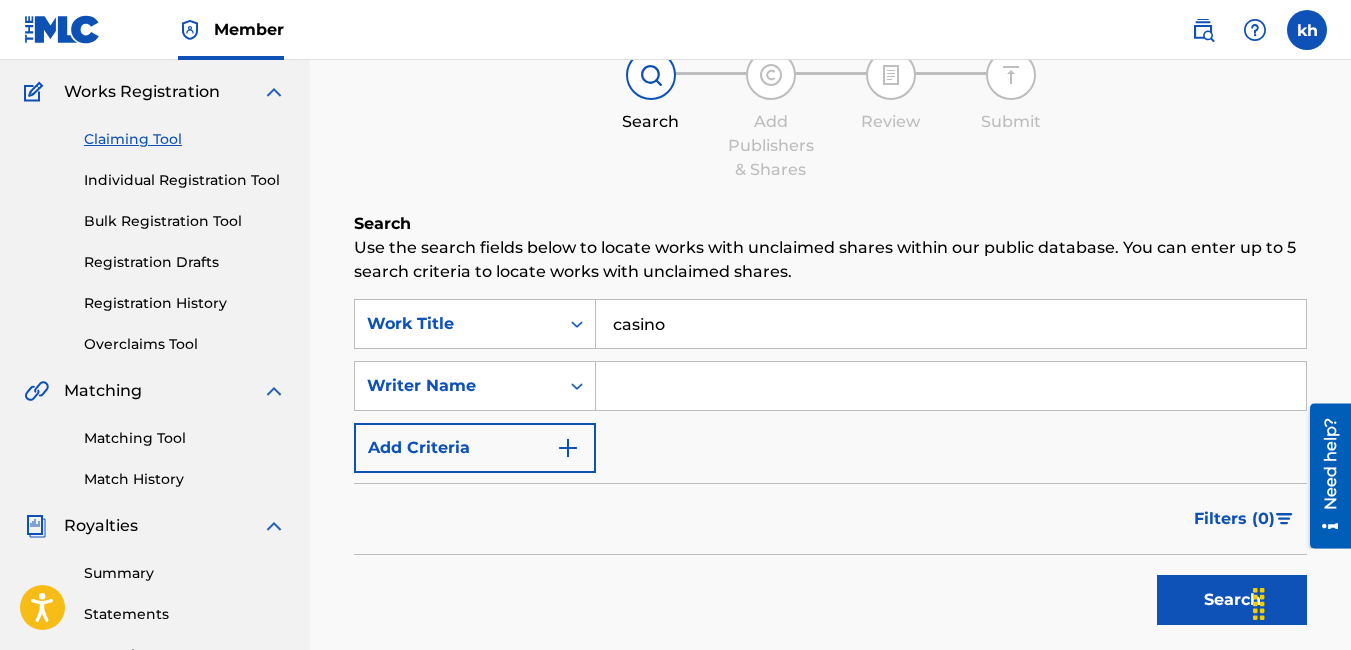 click on "casino" at bounding box center [951, 324] 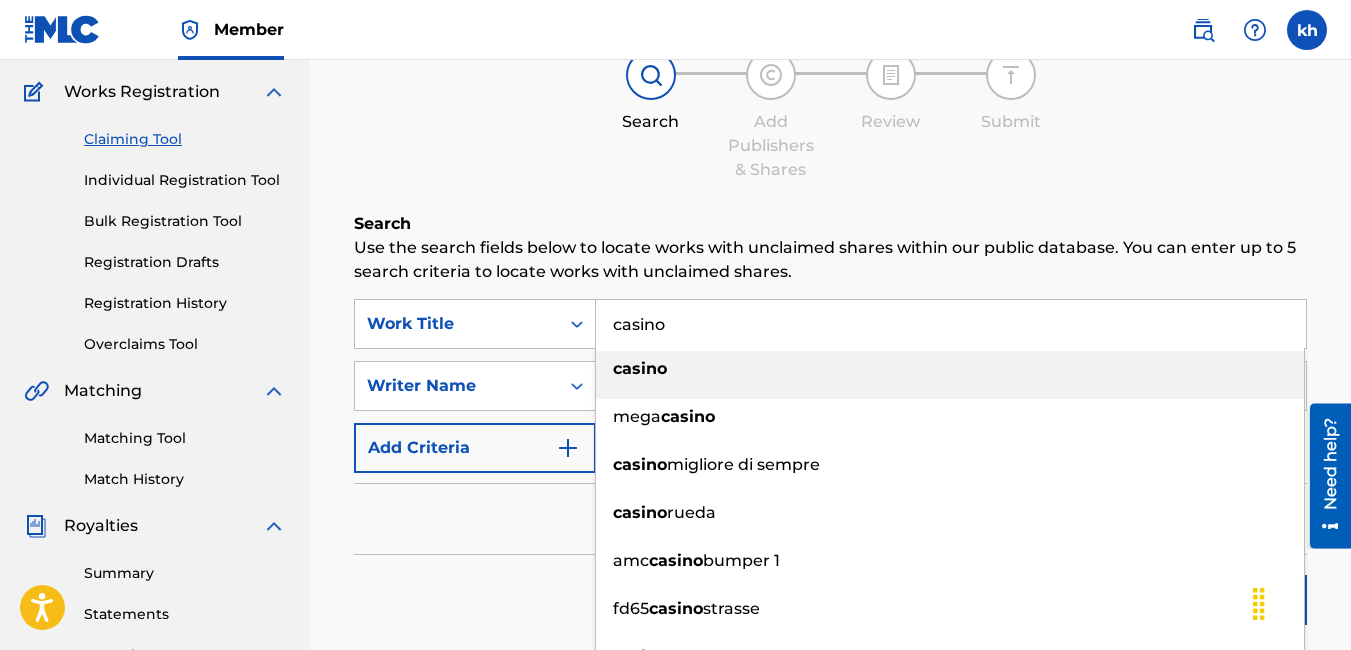 click on "Use the search fields below to locate works with unclaimed shares within our public database. You can enter up
to 5 search criteria to locate works with unclaimed shares." at bounding box center (830, 260) 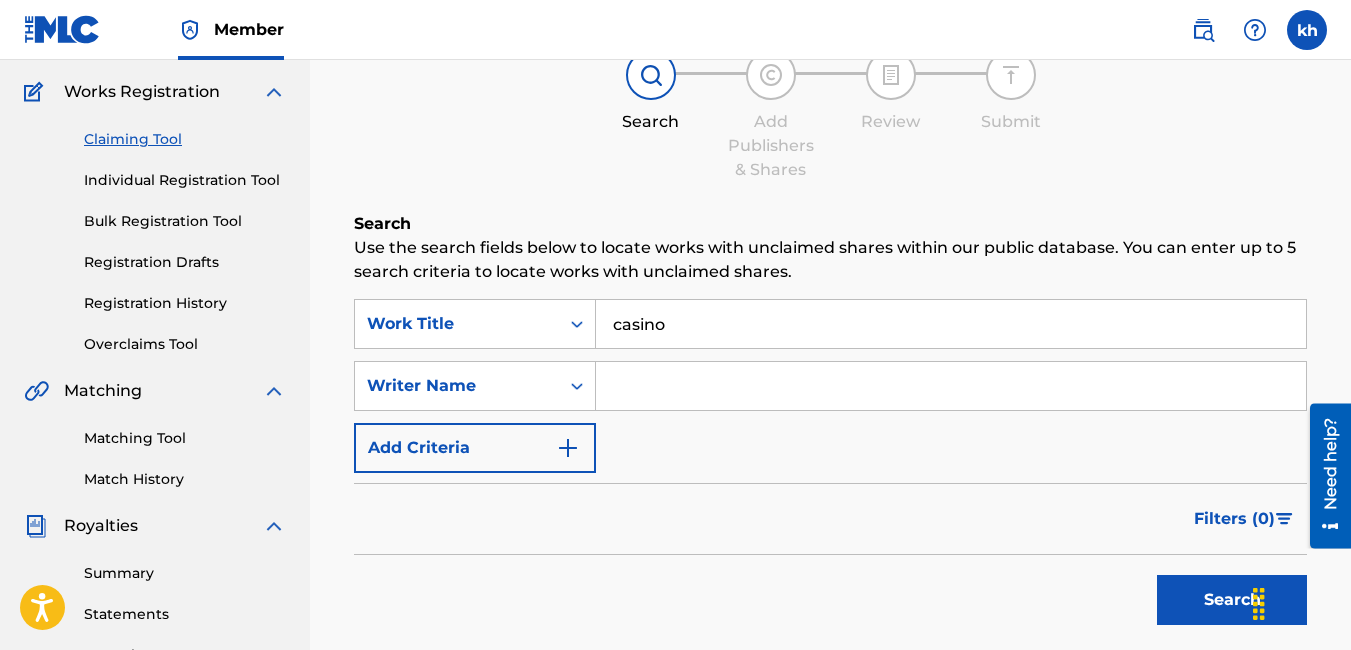 click on "casino" at bounding box center [951, 324] 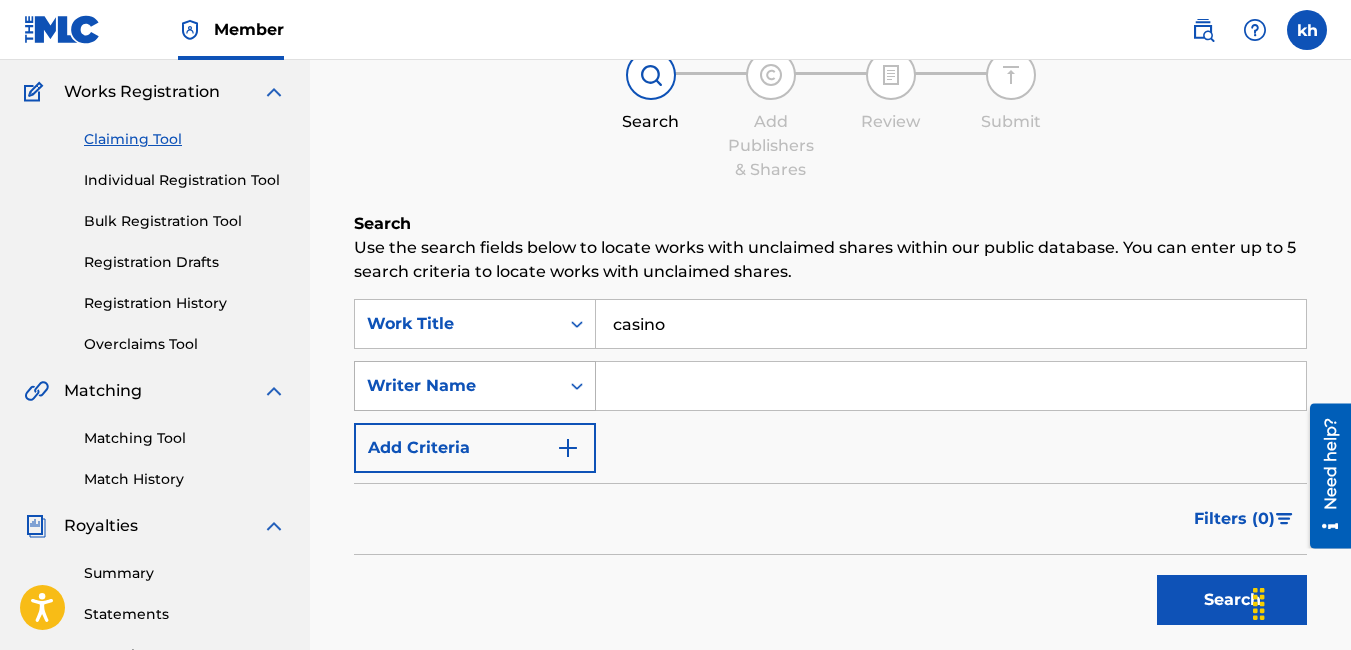 click on "Writer Name" at bounding box center [457, 386] 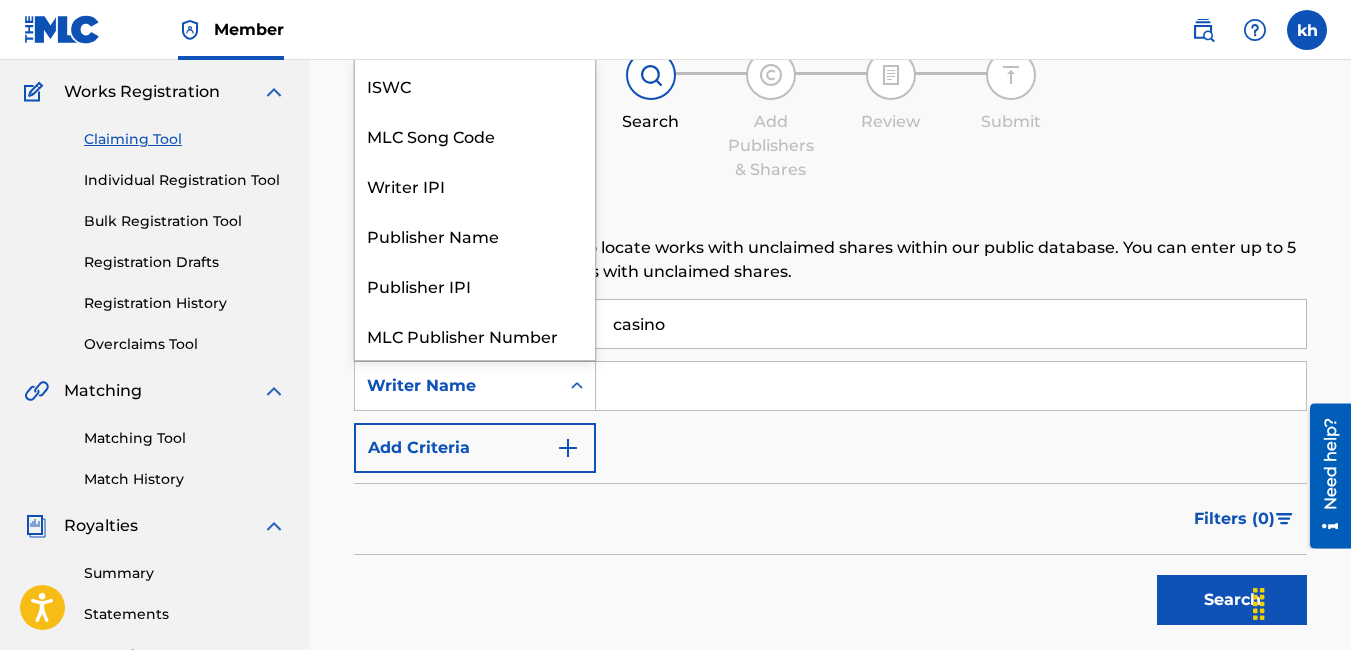 scroll, scrollTop: 50, scrollLeft: 0, axis: vertical 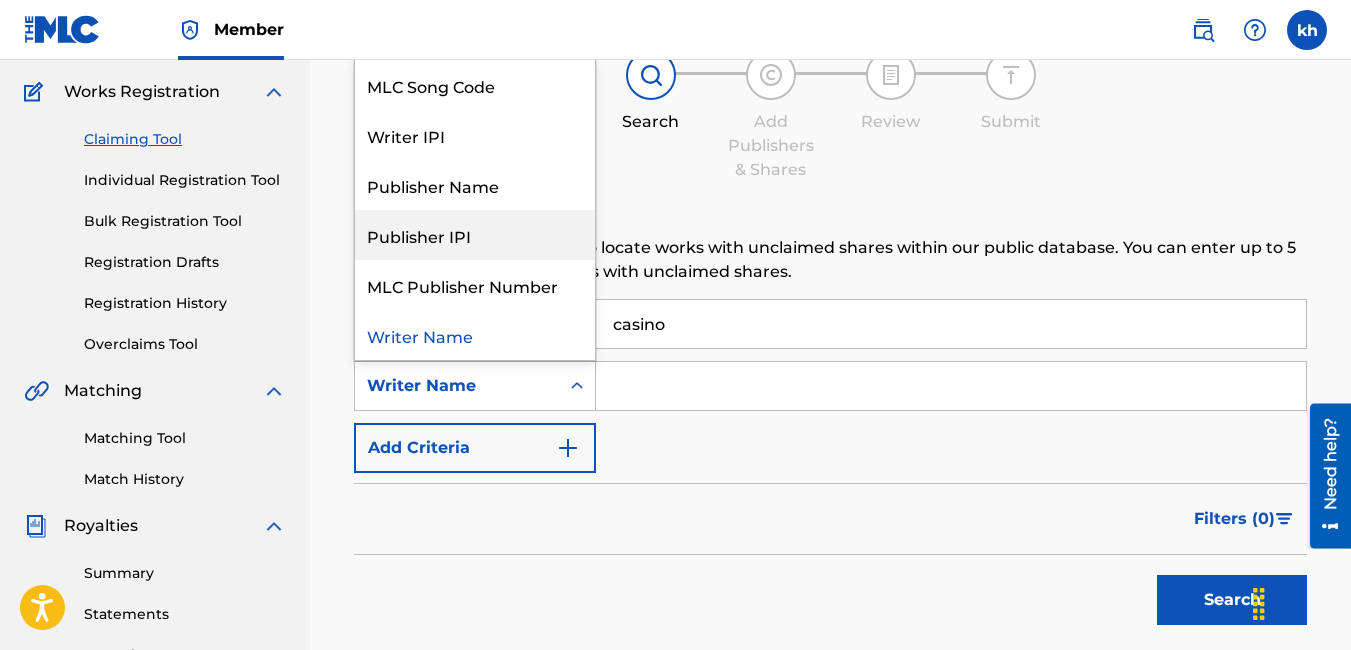 click on "Publisher IPI" at bounding box center (475, 235) 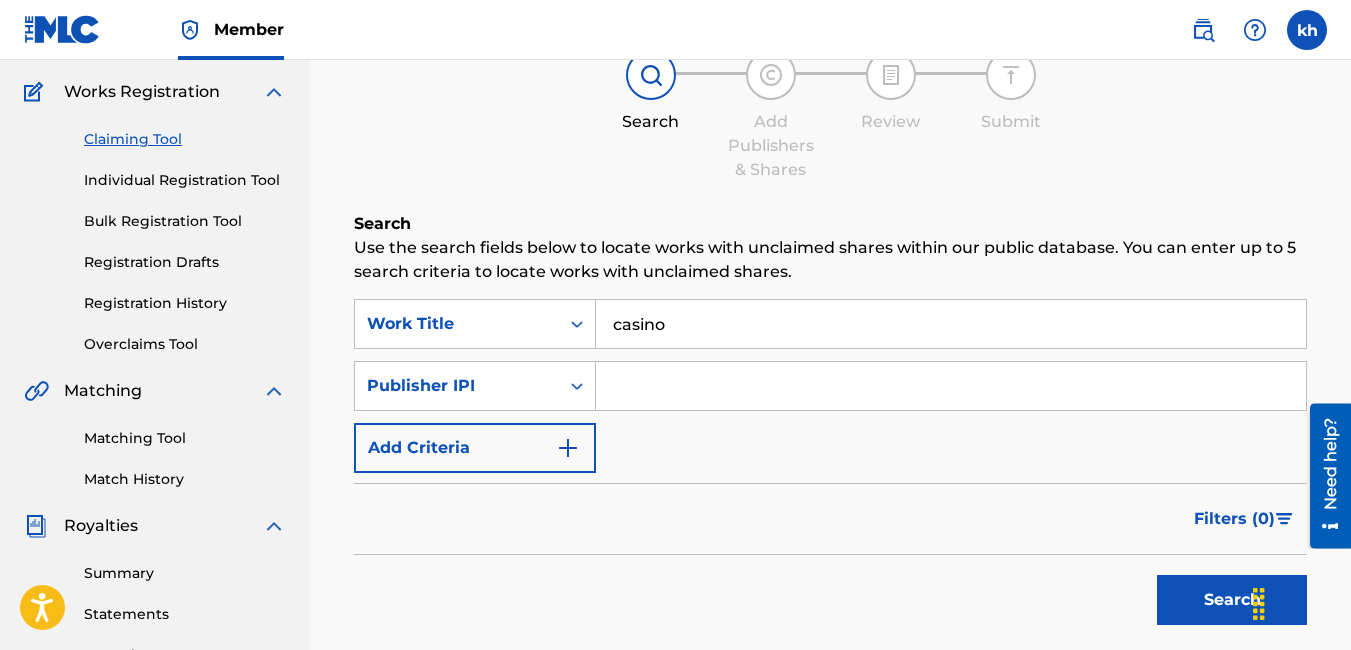 click at bounding box center (951, 386) 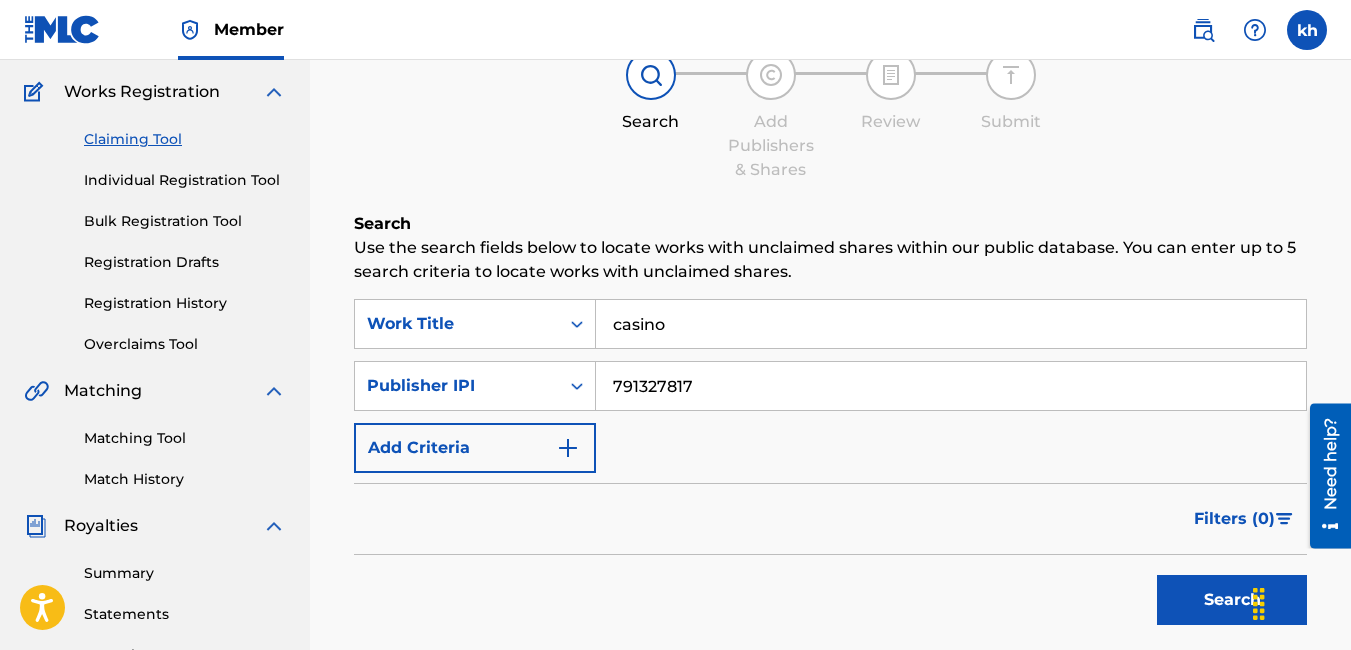 type on "791327817" 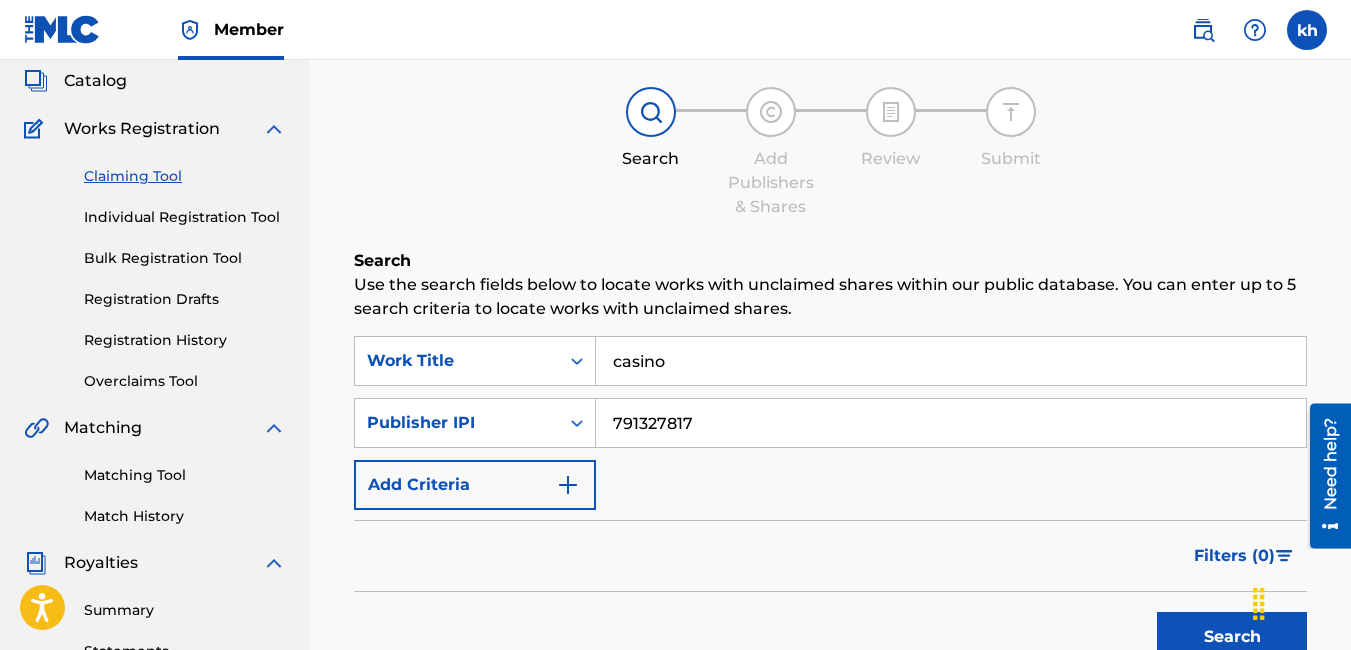 scroll, scrollTop: 90, scrollLeft: 0, axis: vertical 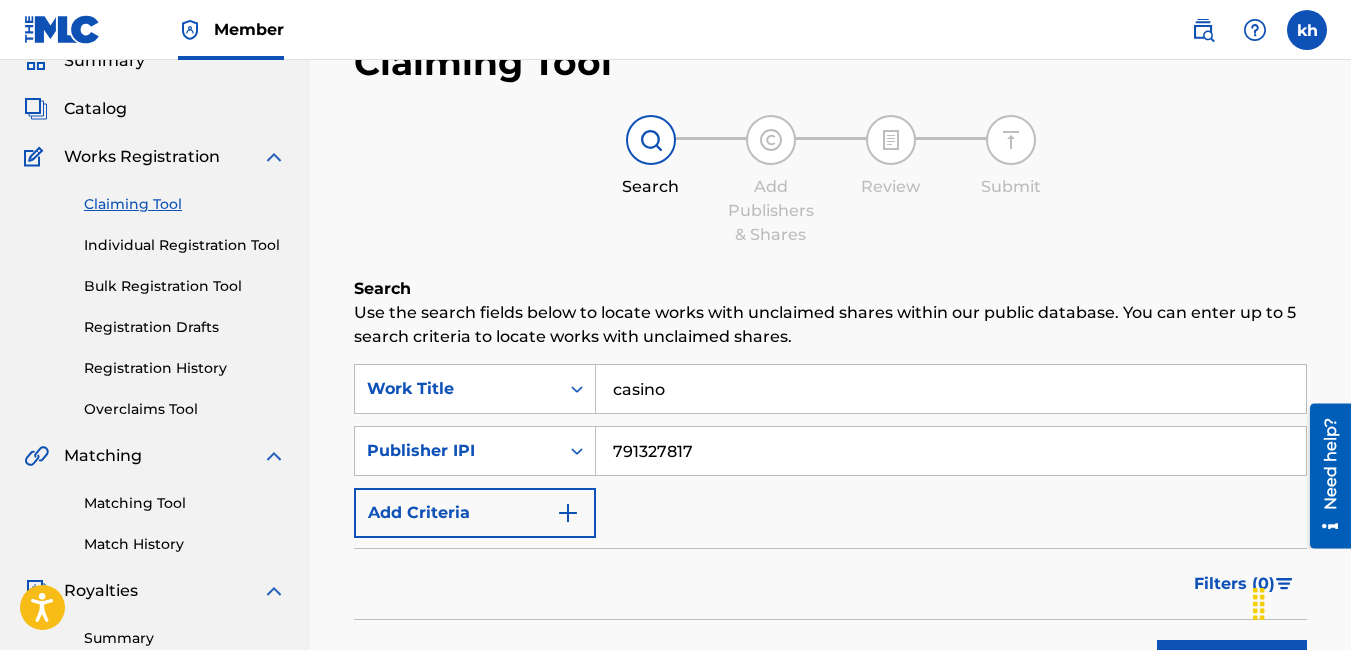 drag, startPoint x: 773, startPoint y: 458, endPoint x: 56, endPoint y: 457, distance: 717.0007 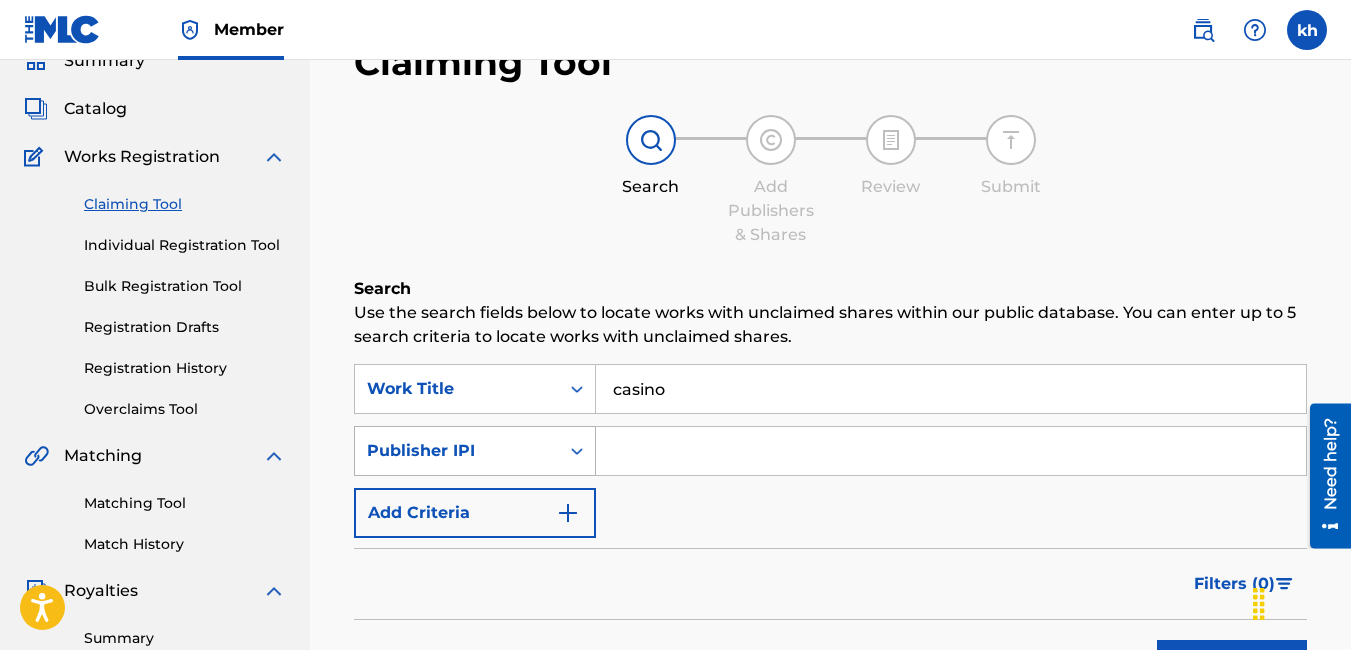 type 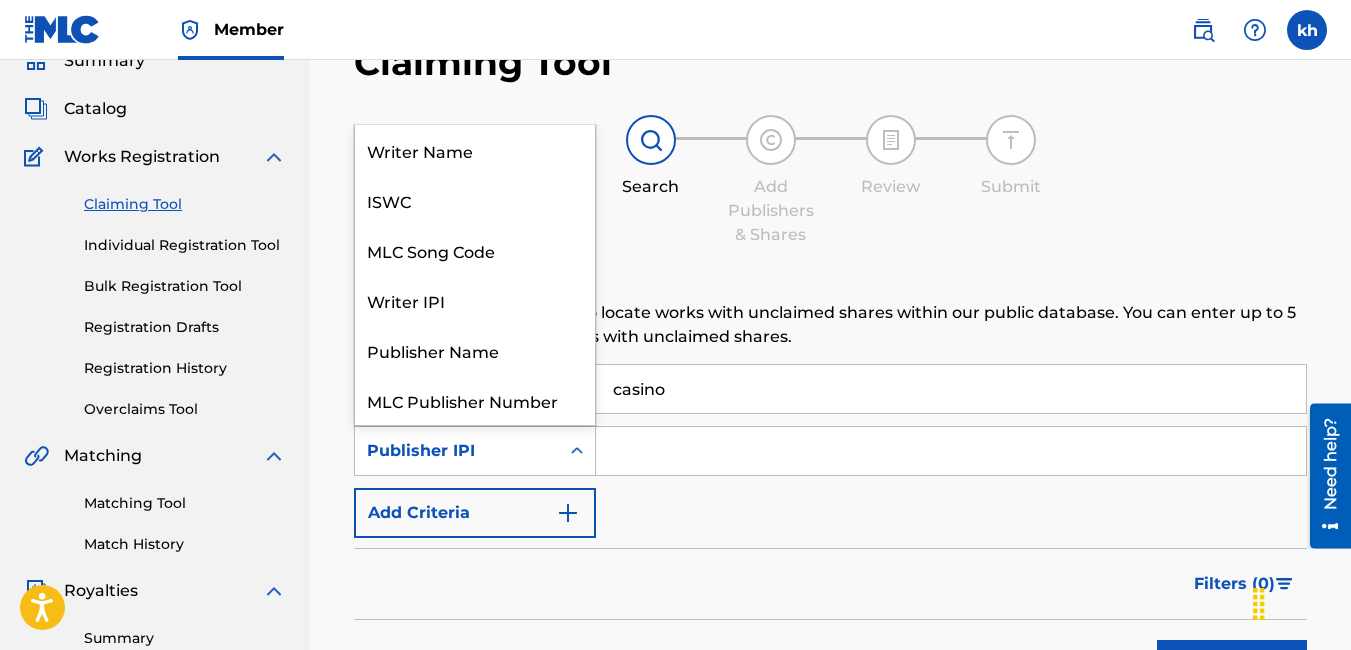 scroll, scrollTop: 50, scrollLeft: 0, axis: vertical 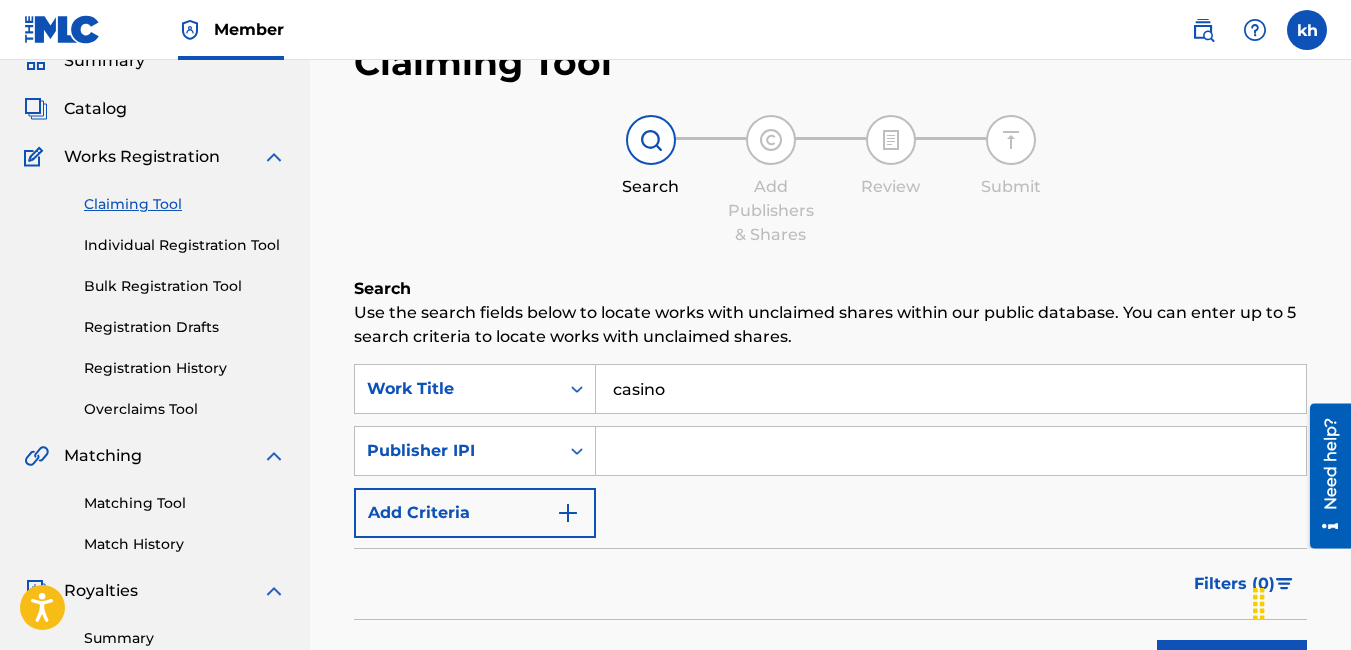drag, startPoint x: 684, startPoint y: 286, endPoint x: 685, endPoint y: 299, distance: 13.038404 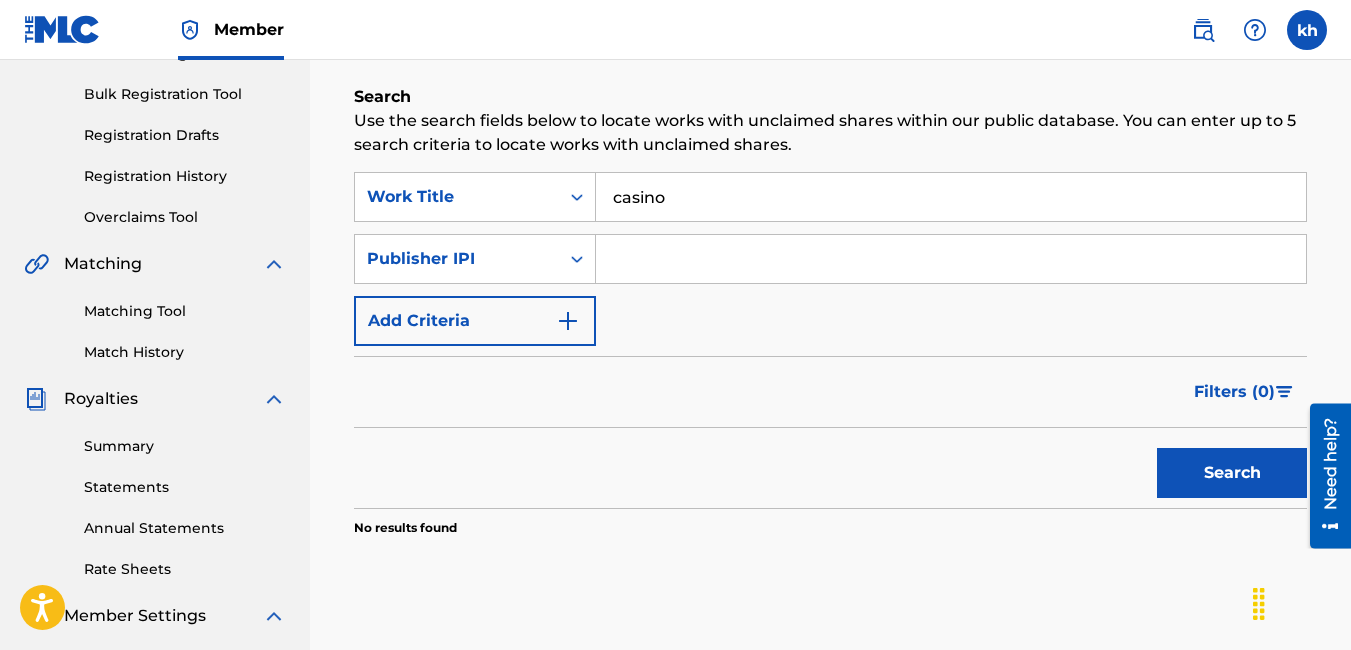 scroll, scrollTop: 290, scrollLeft: 0, axis: vertical 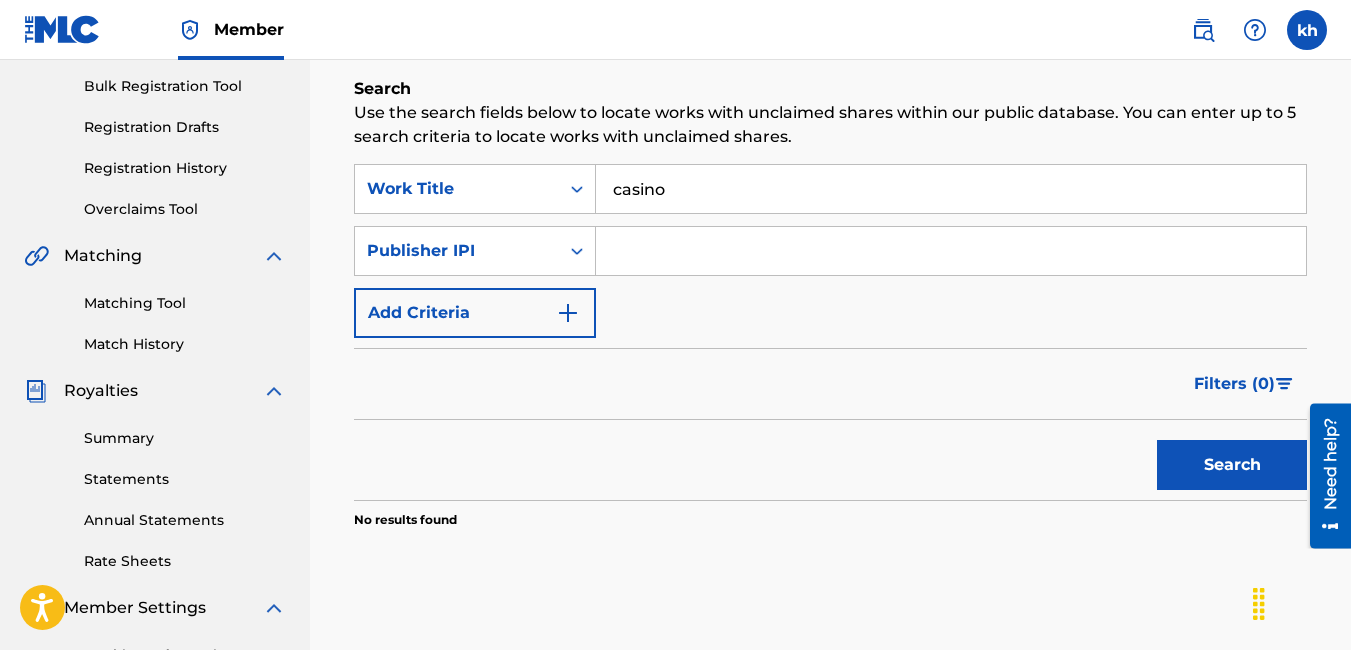 click on "Search" at bounding box center [1232, 465] 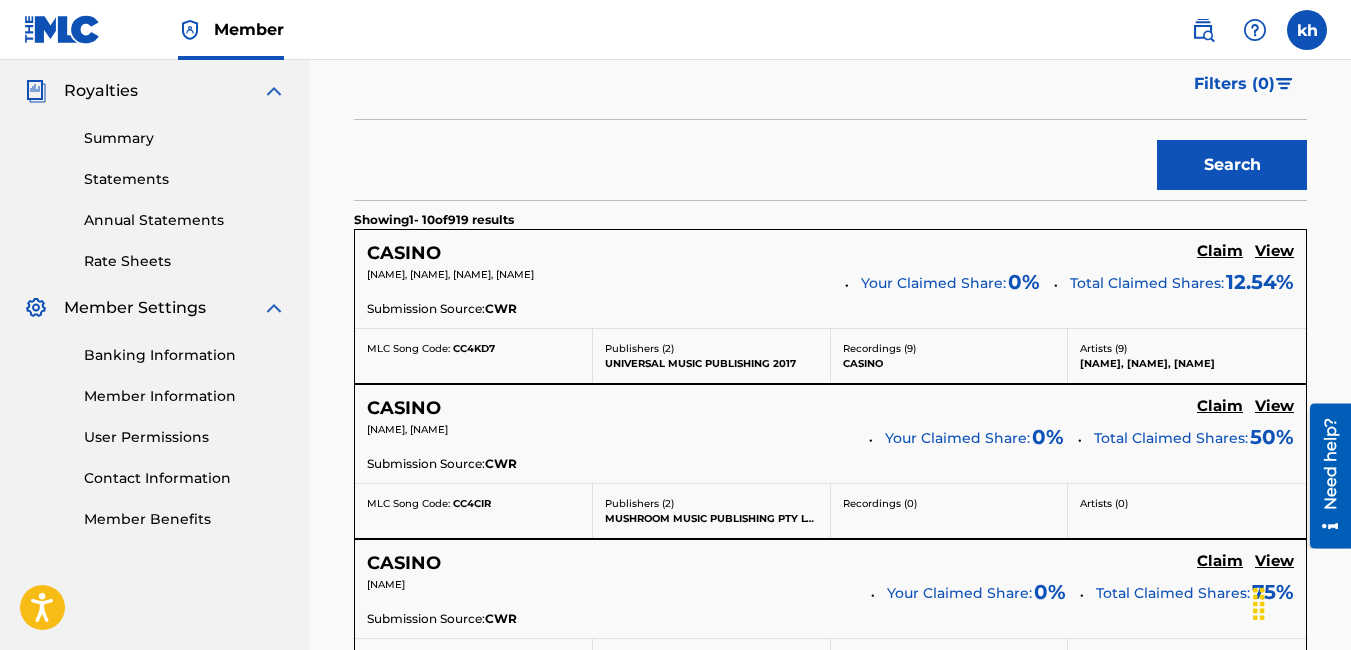scroll, scrollTop: 0, scrollLeft: 0, axis: both 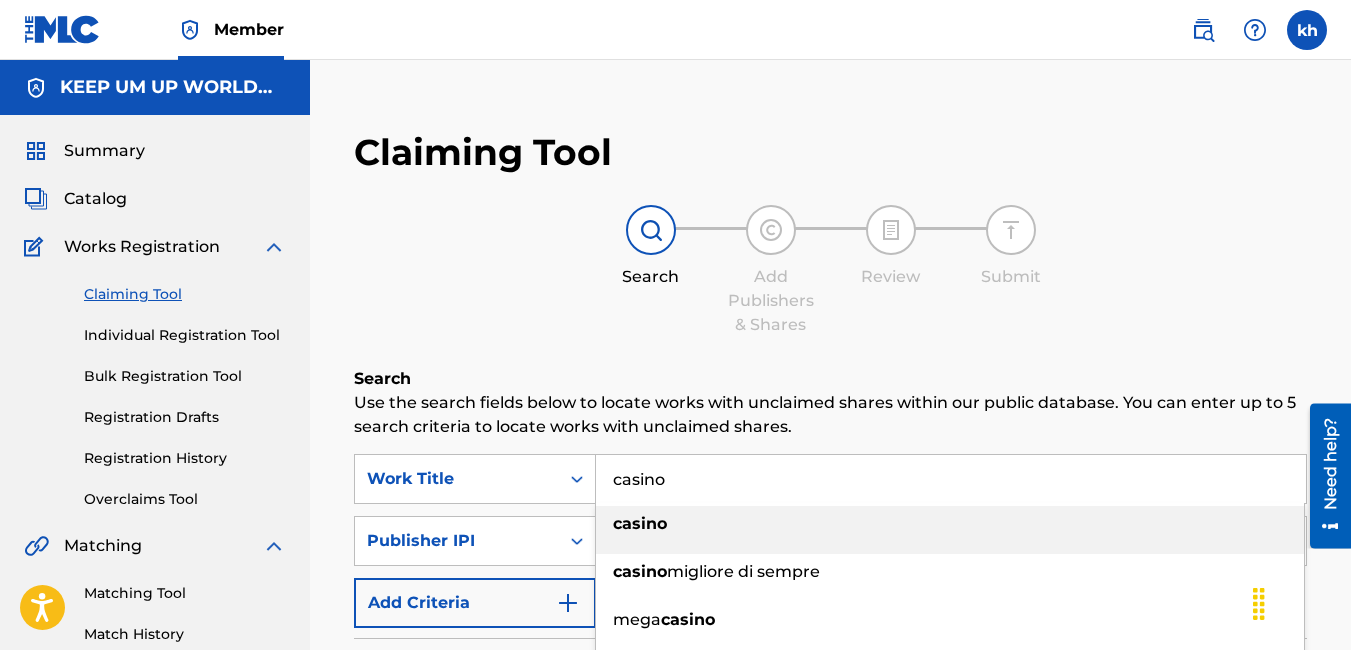 drag, startPoint x: 705, startPoint y: 459, endPoint x: 347, endPoint y: 440, distance: 358.50385 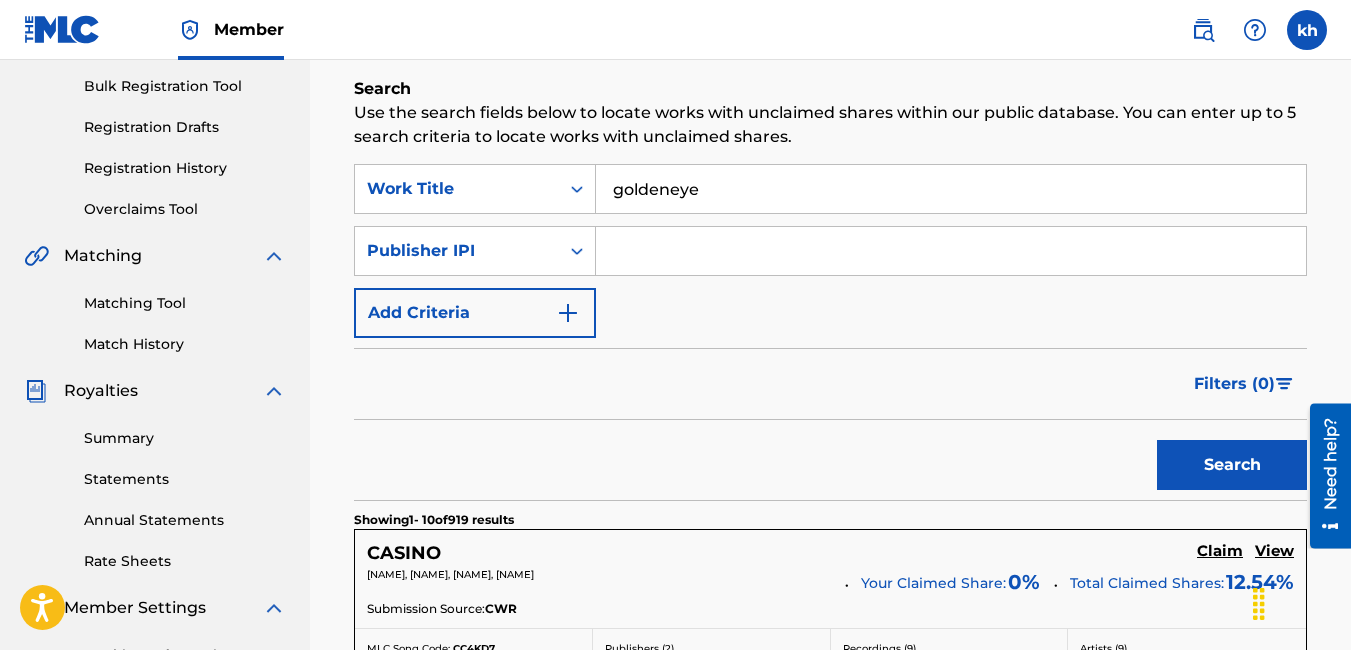 scroll, scrollTop: 300, scrollLeft: 0, axis: vertical 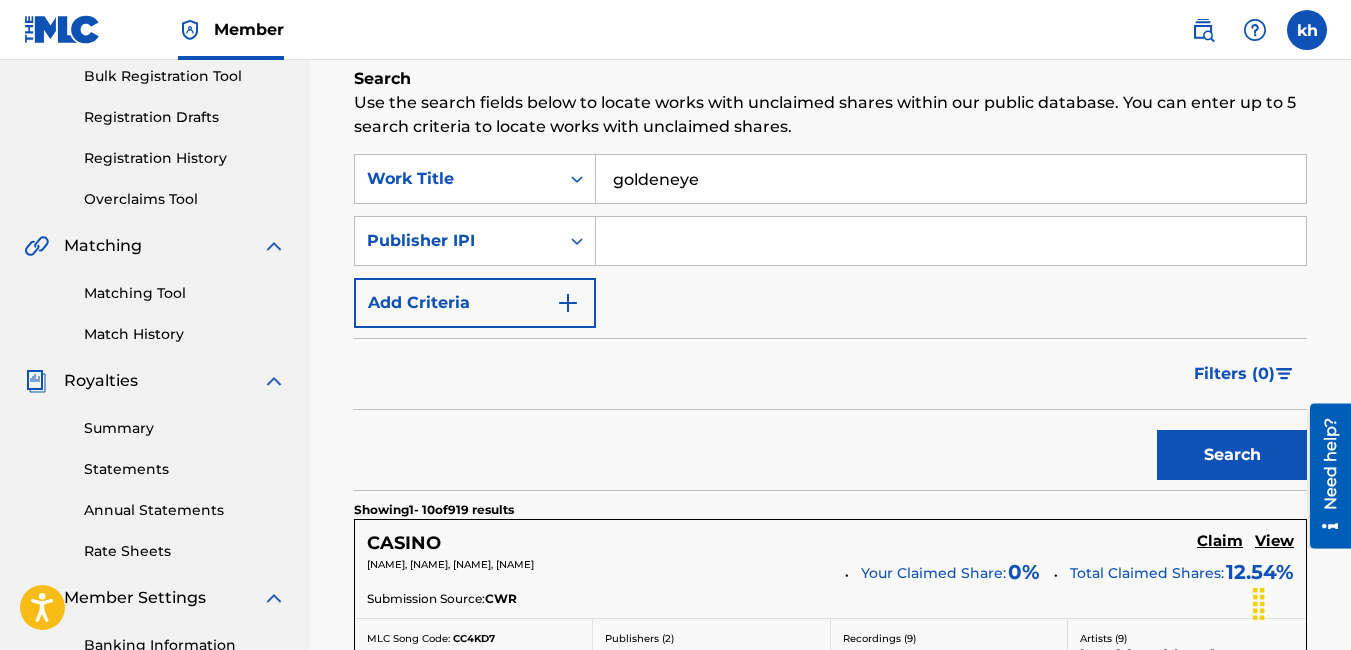 type on "goldeneye" 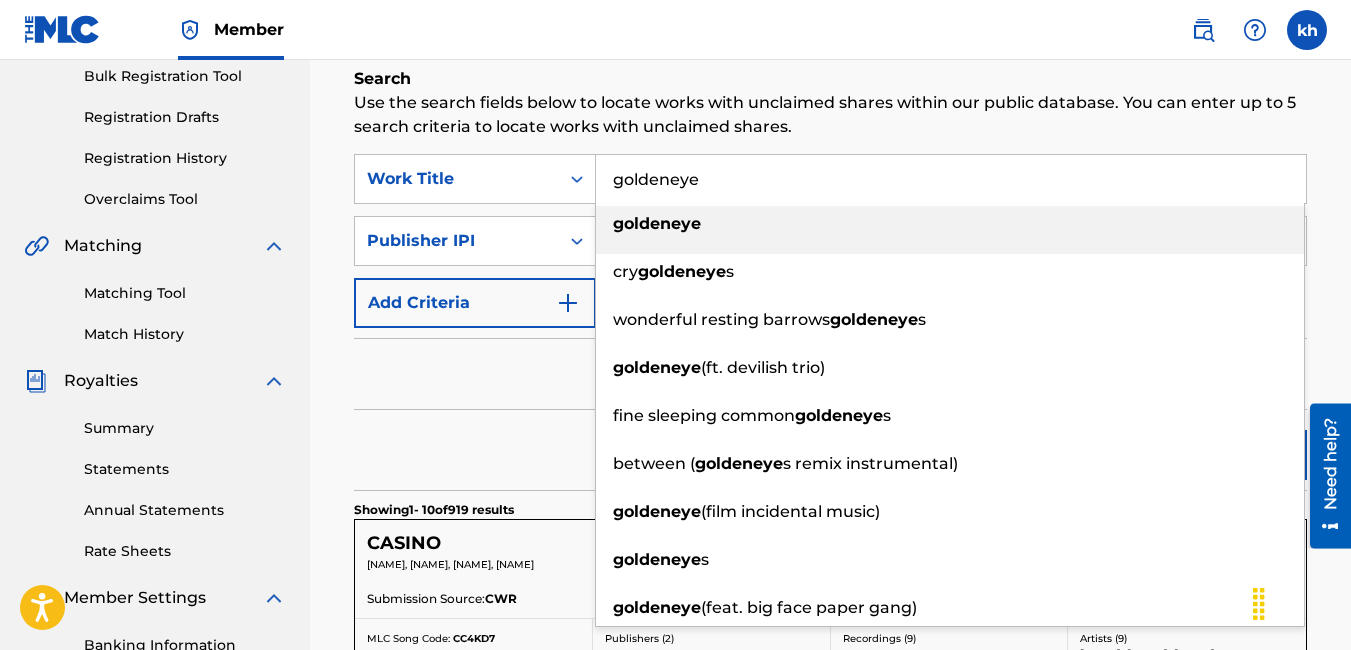 click on "goldeneye" at bounding box center [657, 223] 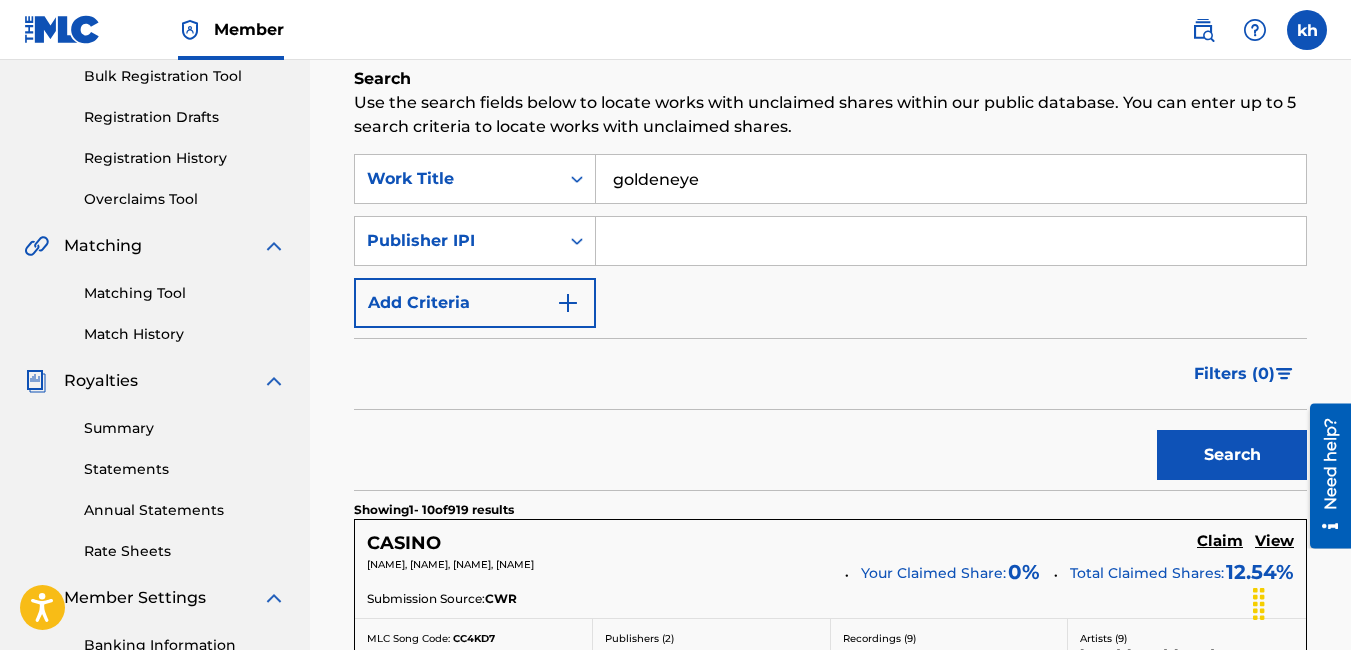 click at bounding box center (951, 241) 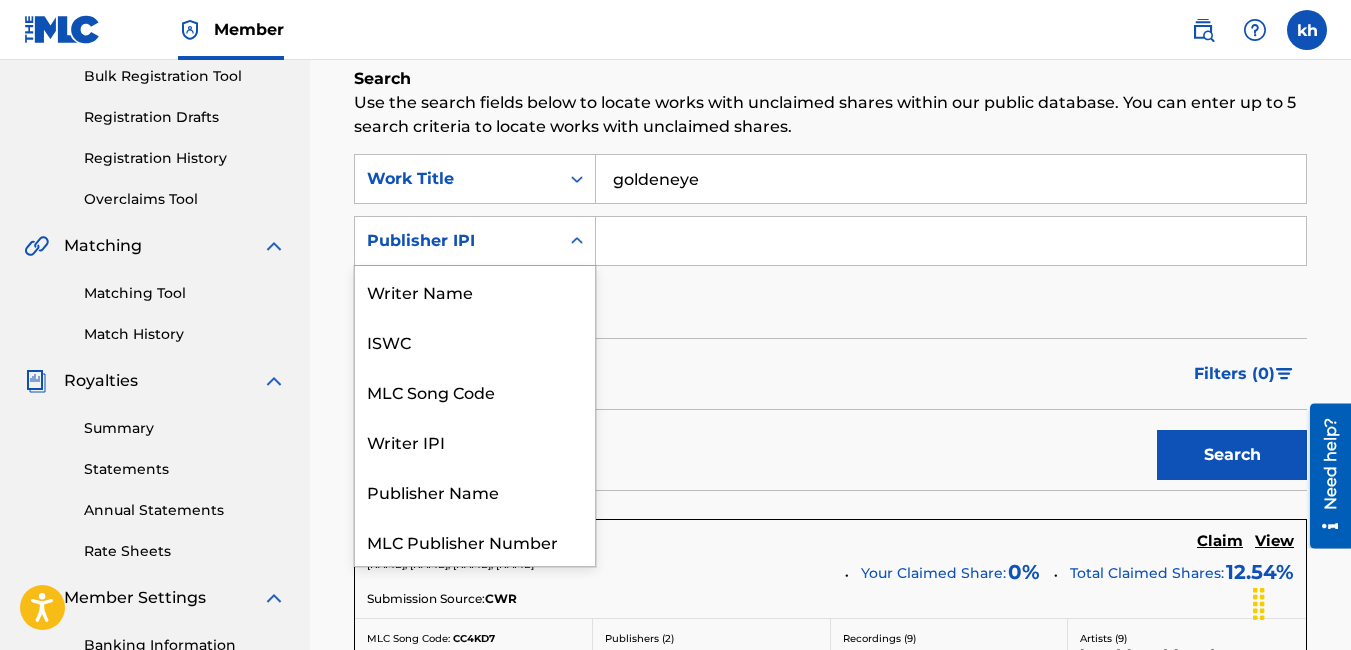 click on "Publisher IPI" at bounding box center (457, 241) 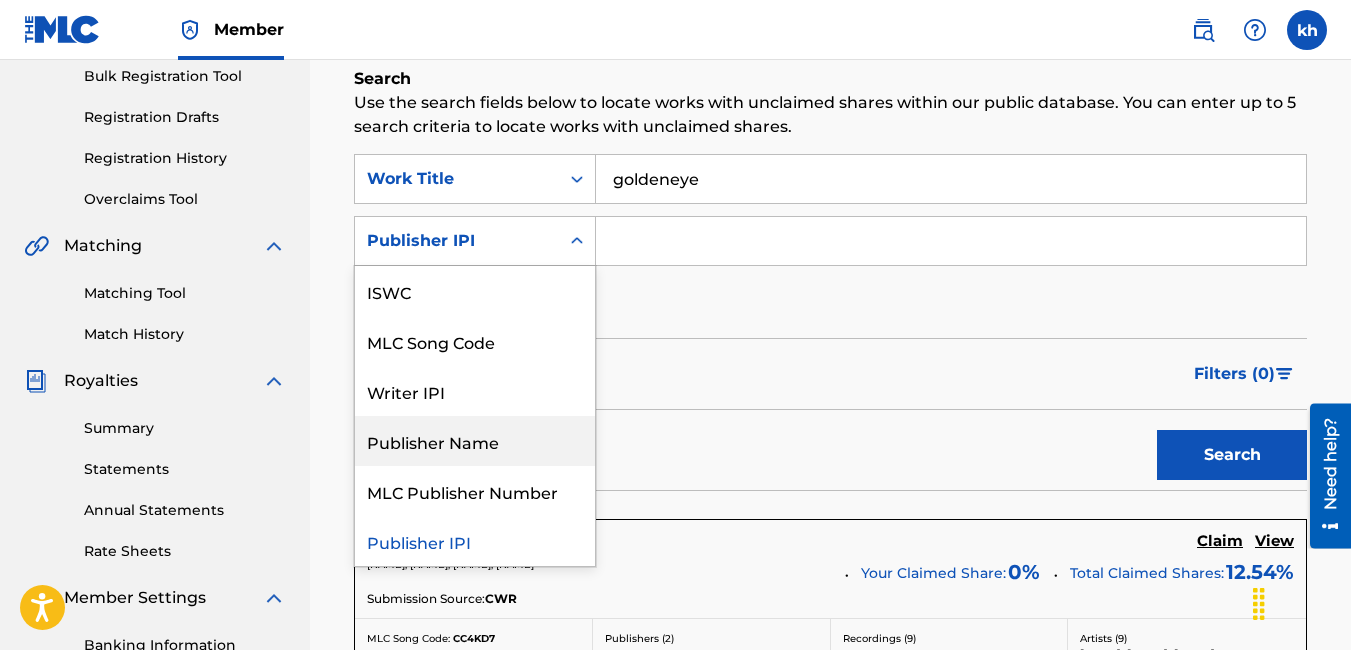 click on "Publisher Name" at bounding box center [475, 441] 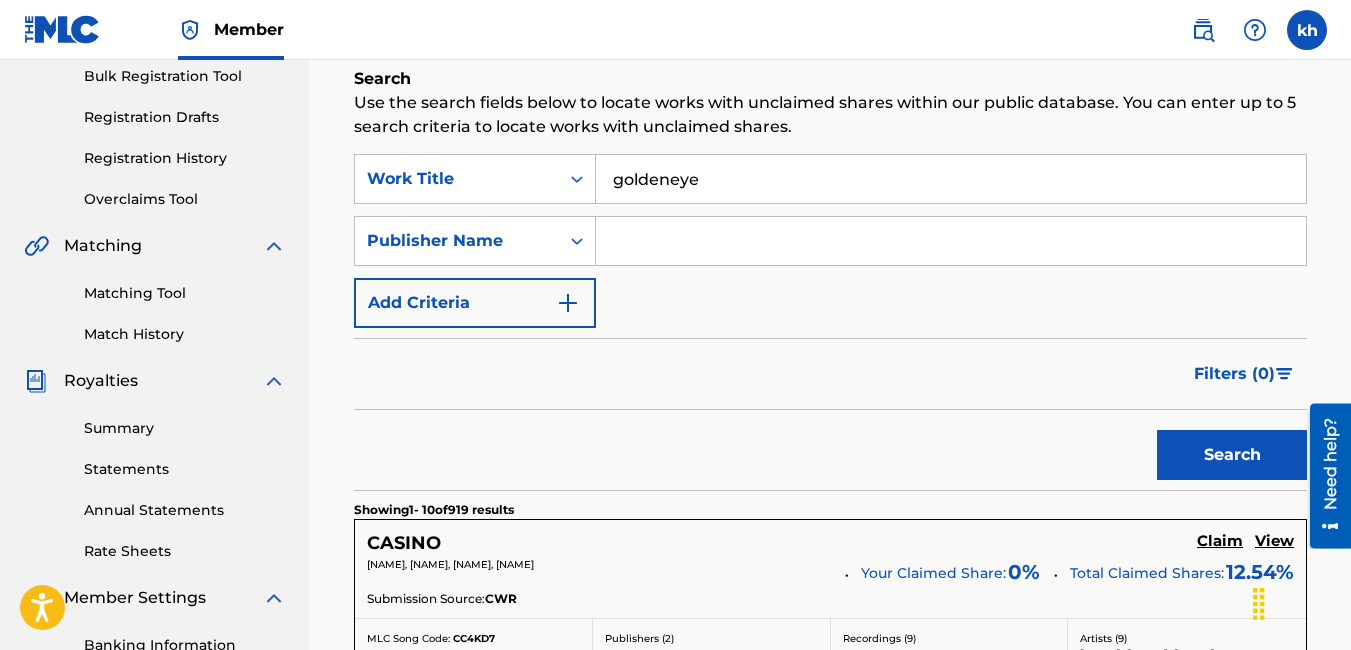 click at bounding box center (951, 241) 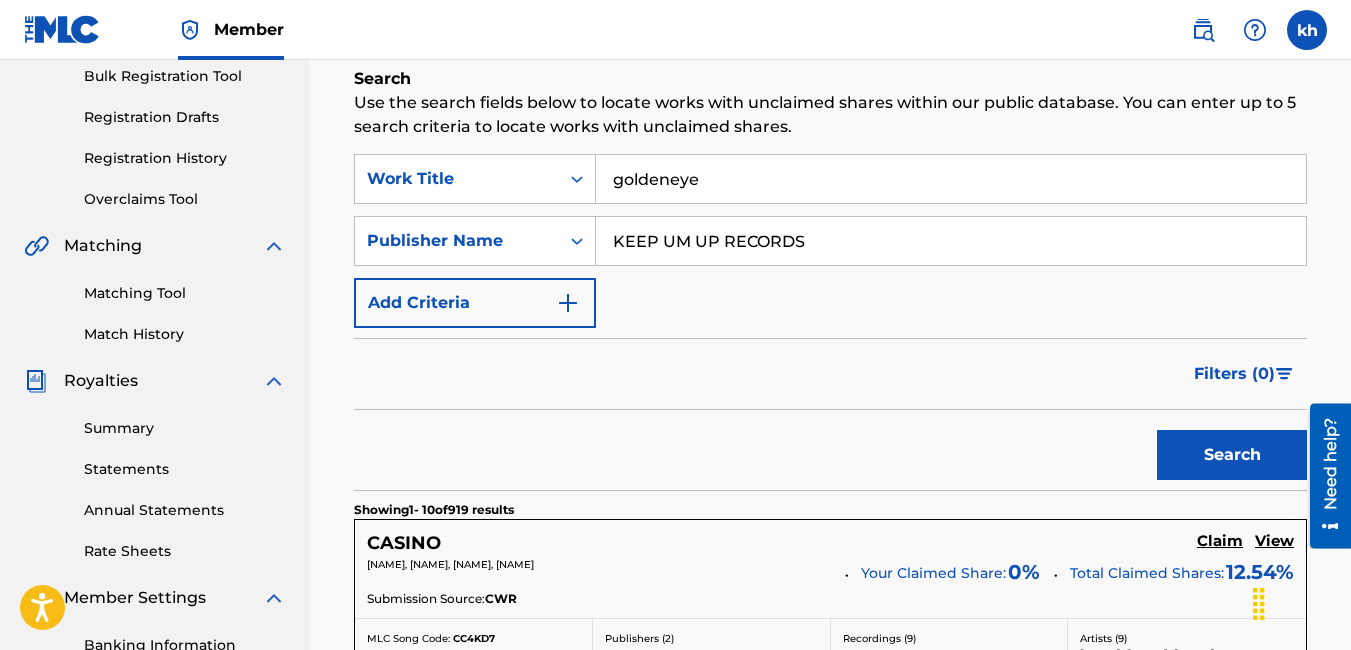 type on "KEEP UM UP RECORDS" 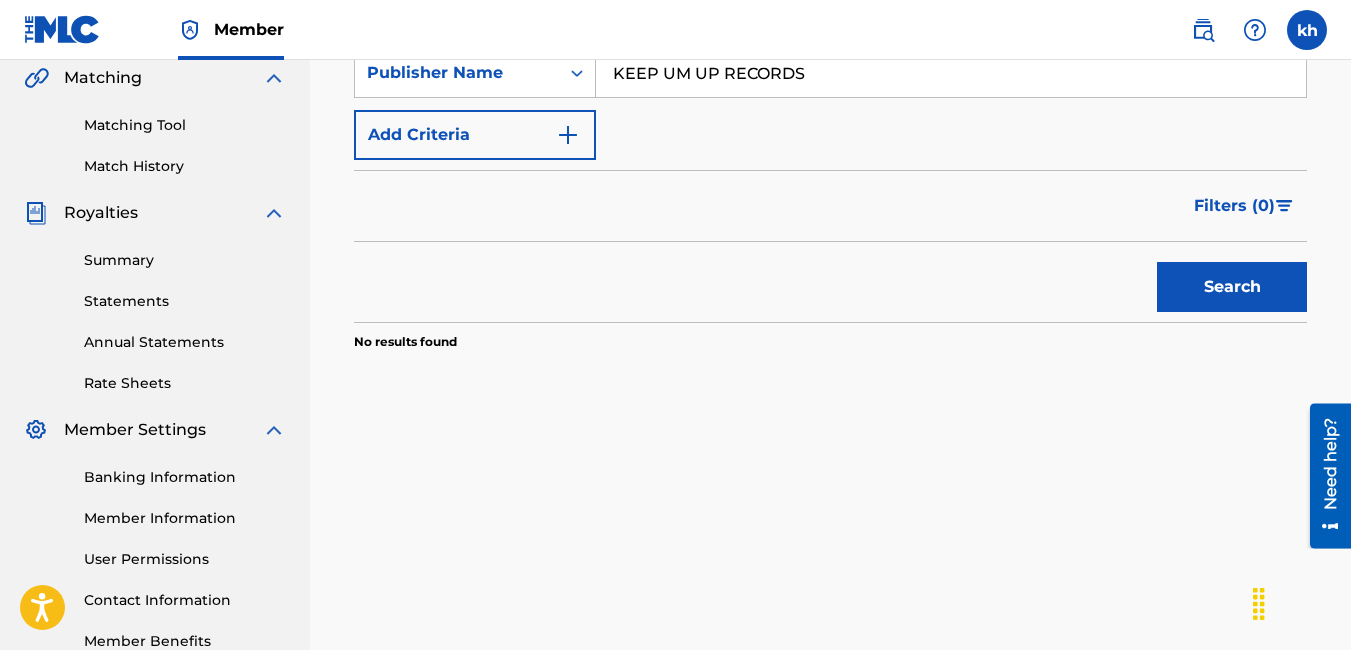 scroll, scrollTop: 500, scrollLeft: 0, axis: vertical 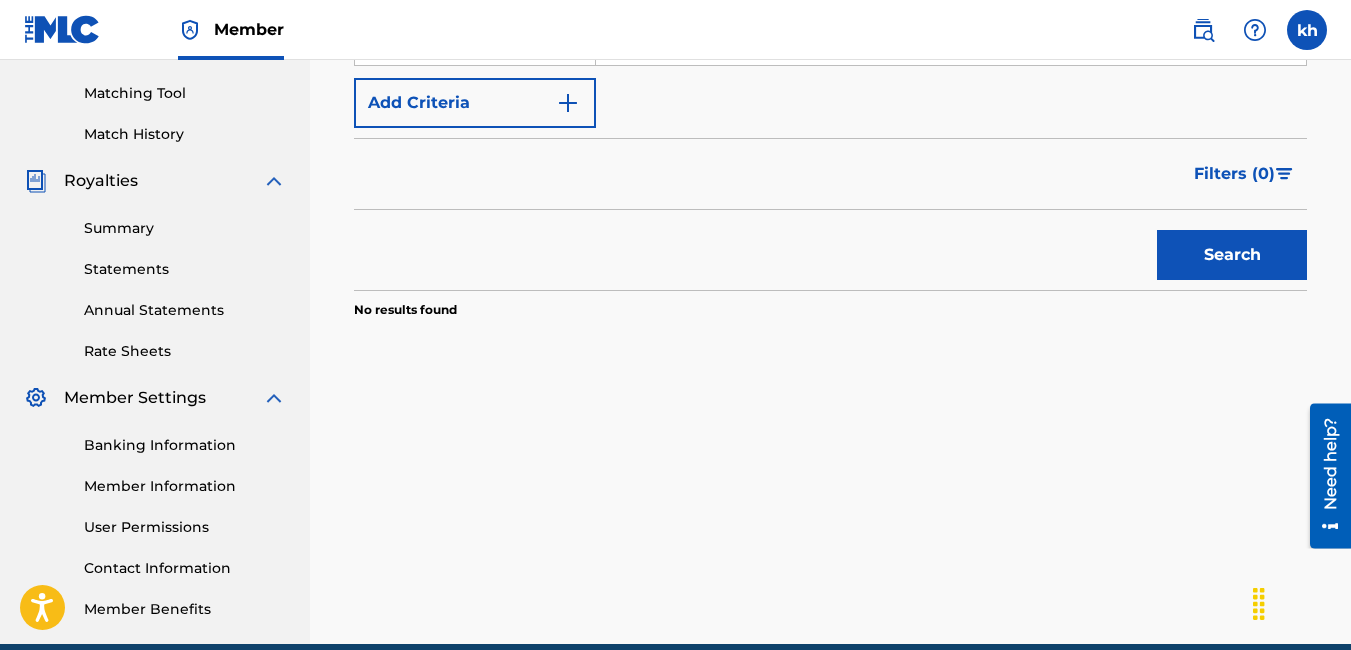 click on "Search" at bounding box center [1232, 255] 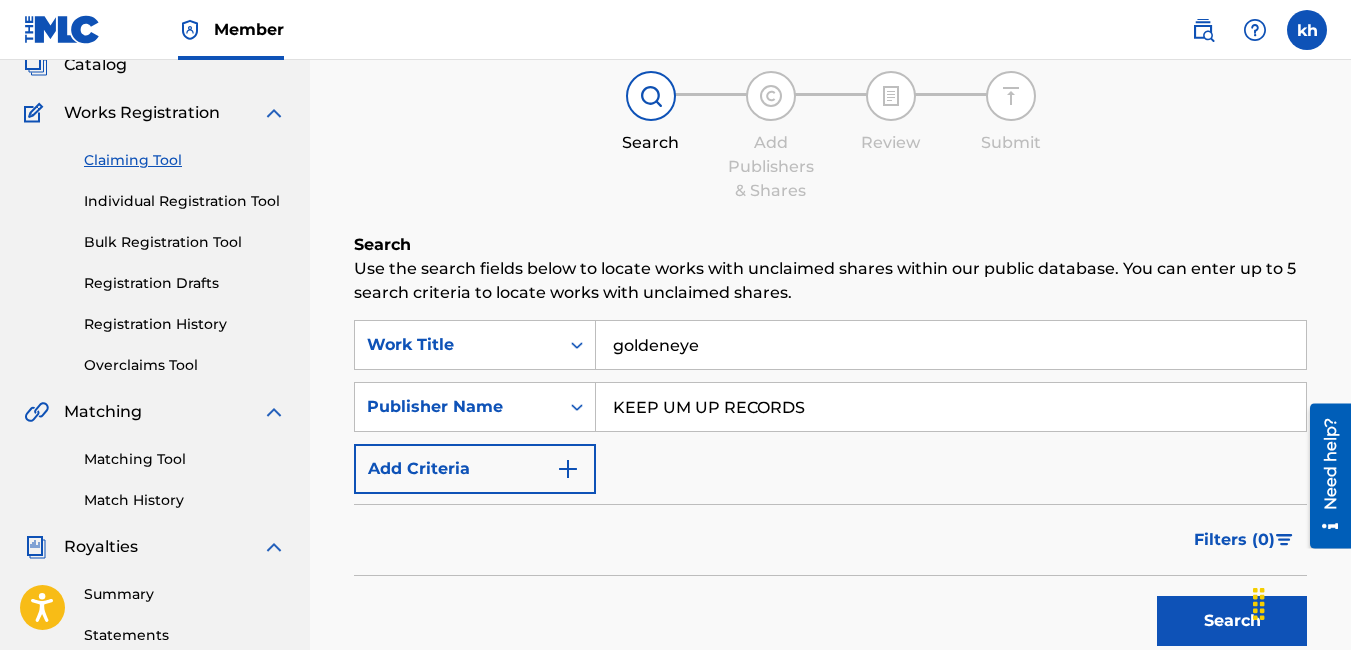 scroll, scrollTop: 100, scrollLeft: 0, axis: vertical 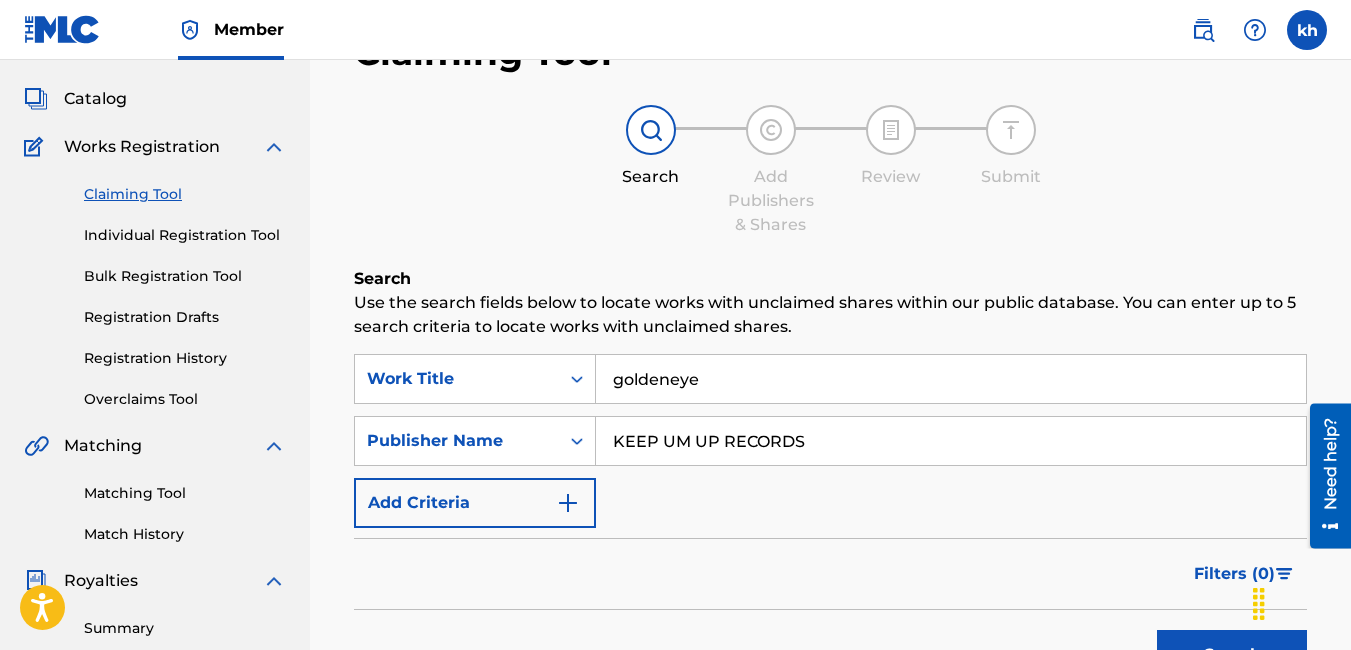drag, startPoint x: 822, startPoint y: 367, endPoint x: 324, endPoint y: 410, distance: 499.85297 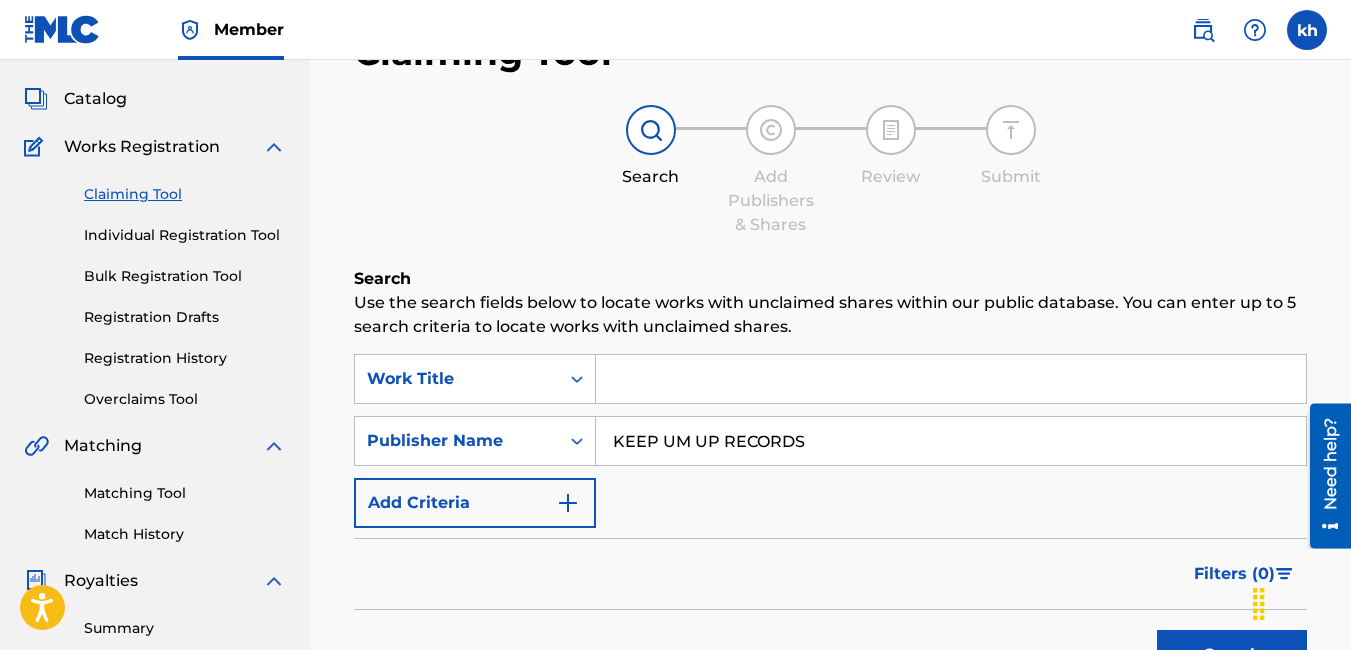 click on "Search" at bounding box center (830, 279) 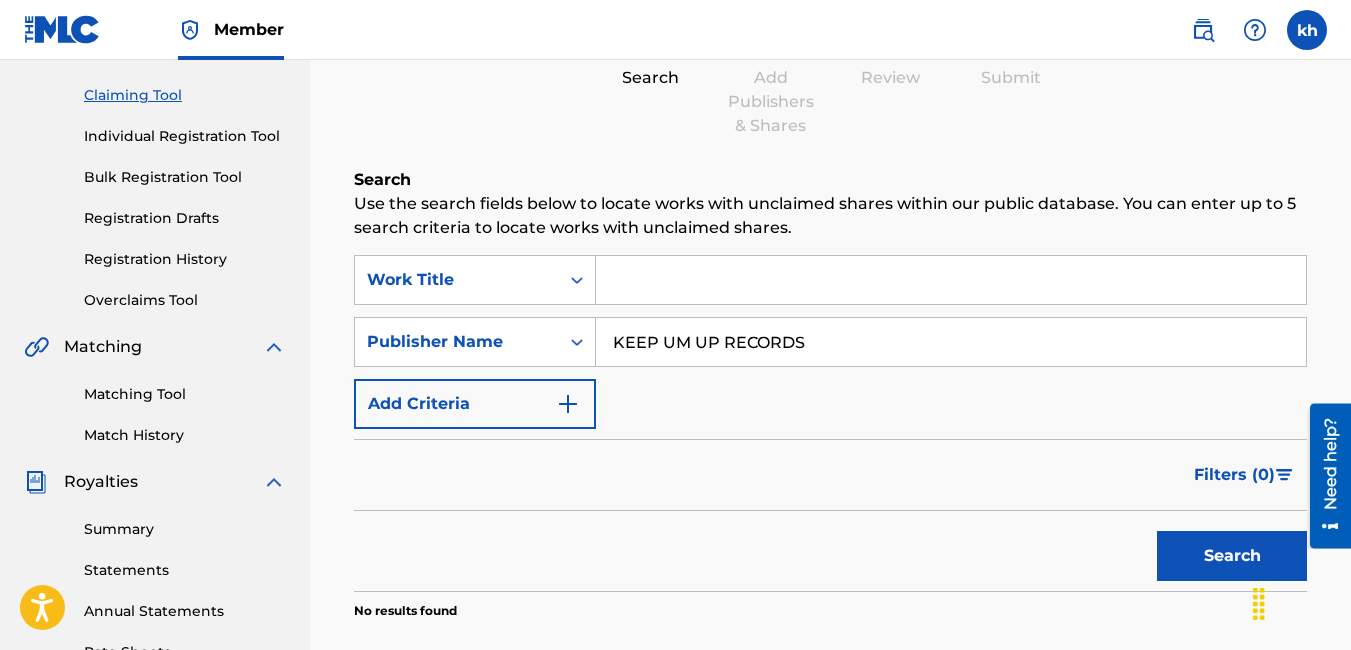 scroll, scrollTop: 200, scrollLeft: 0, axis: vertical 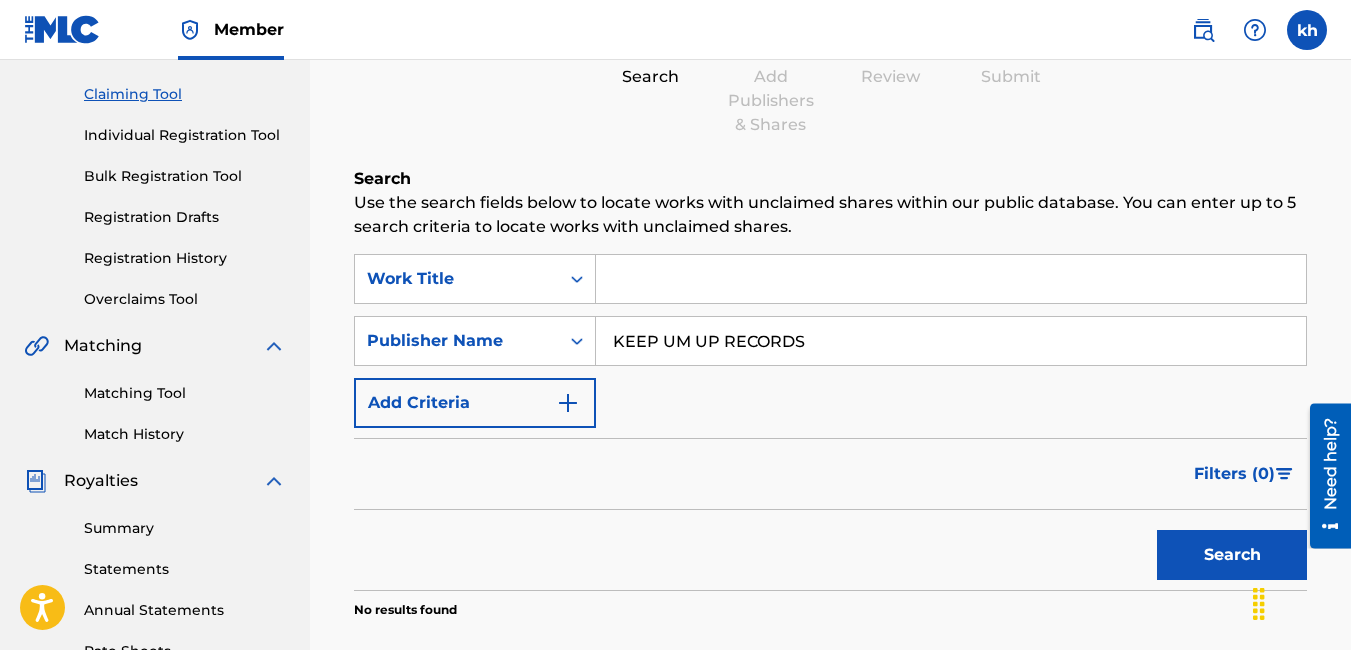 click on "Search" at bounding box center (1232, 555) 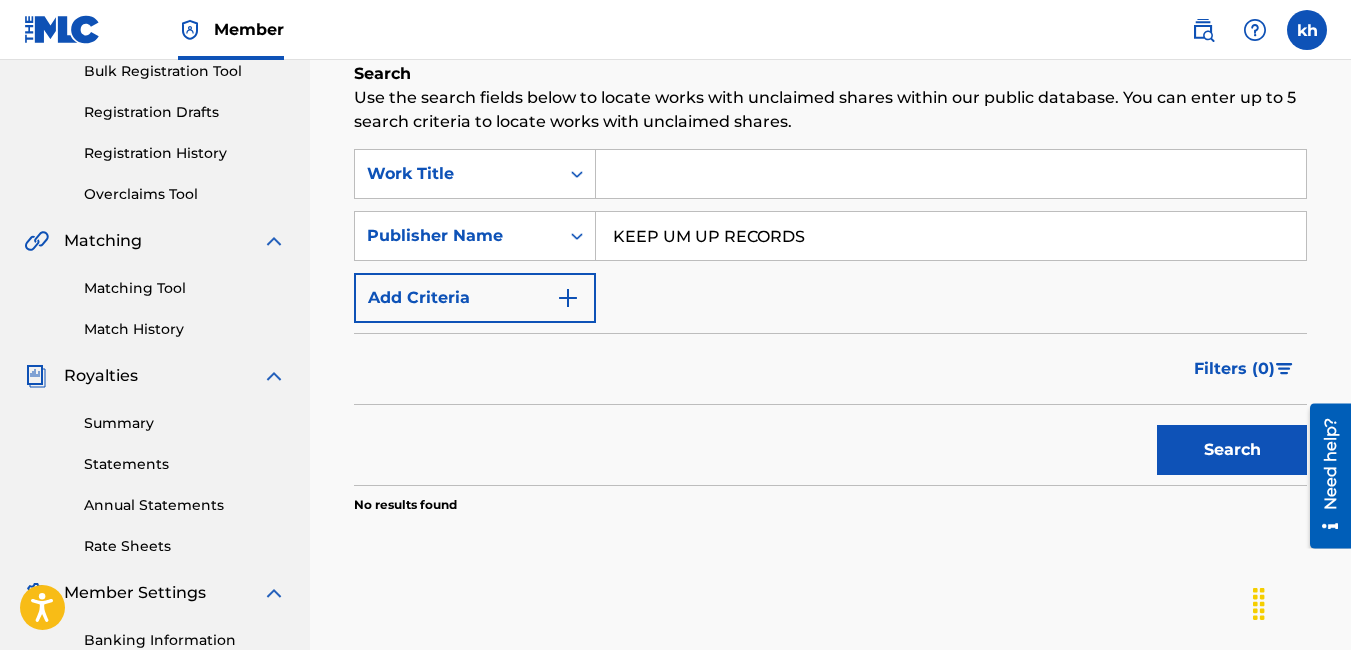 scroll, scrollTop: 300, scrollLeft: 0, axis: vertical 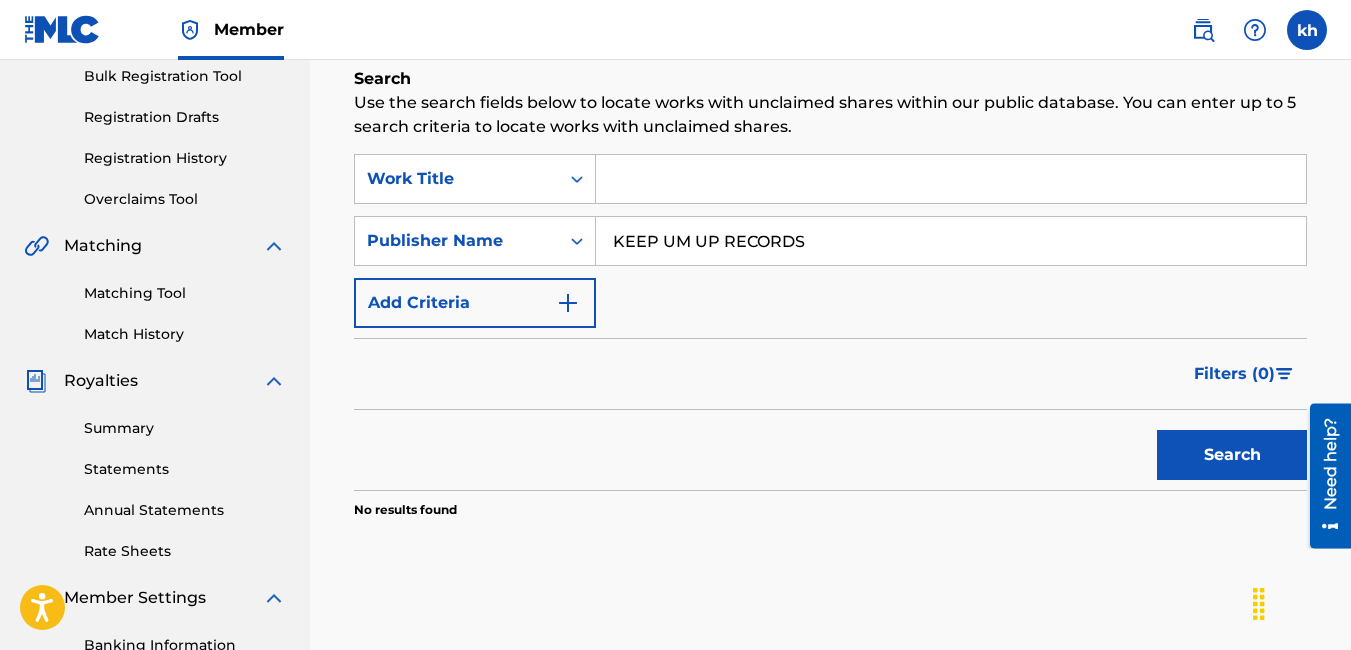 click on "Search" at bounding box center [1232, 455] 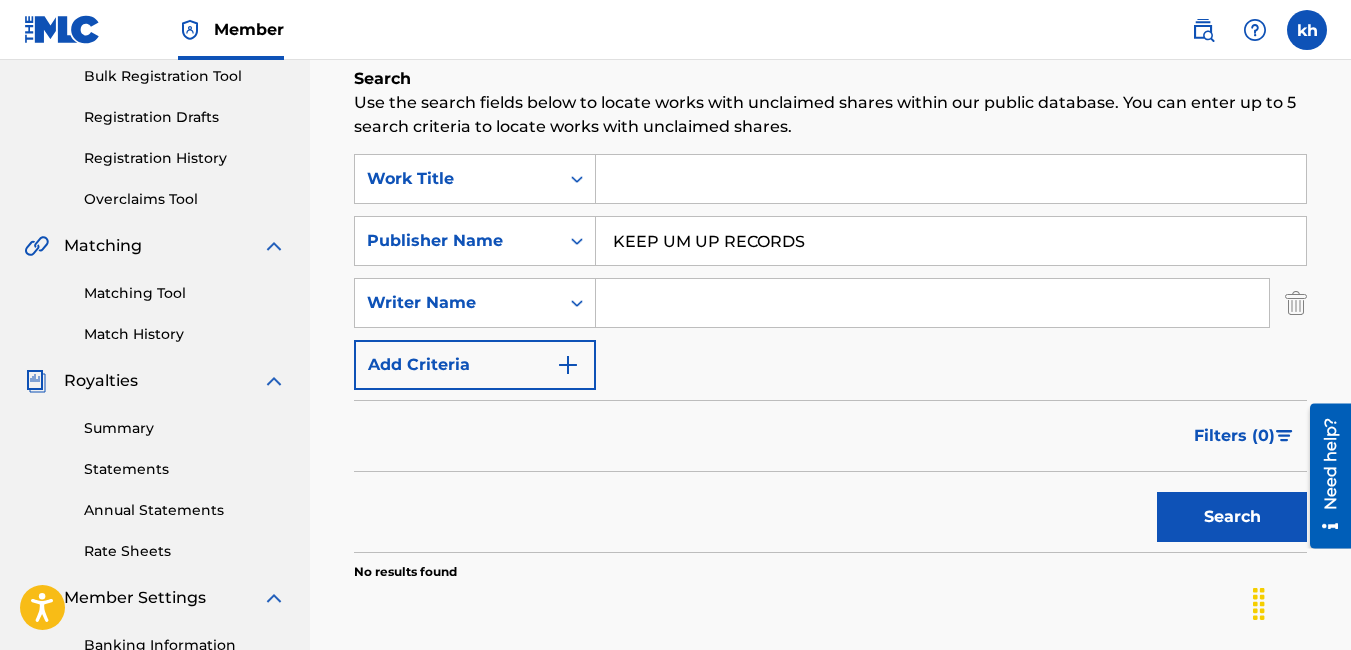click at bounding box center [1296, 303] 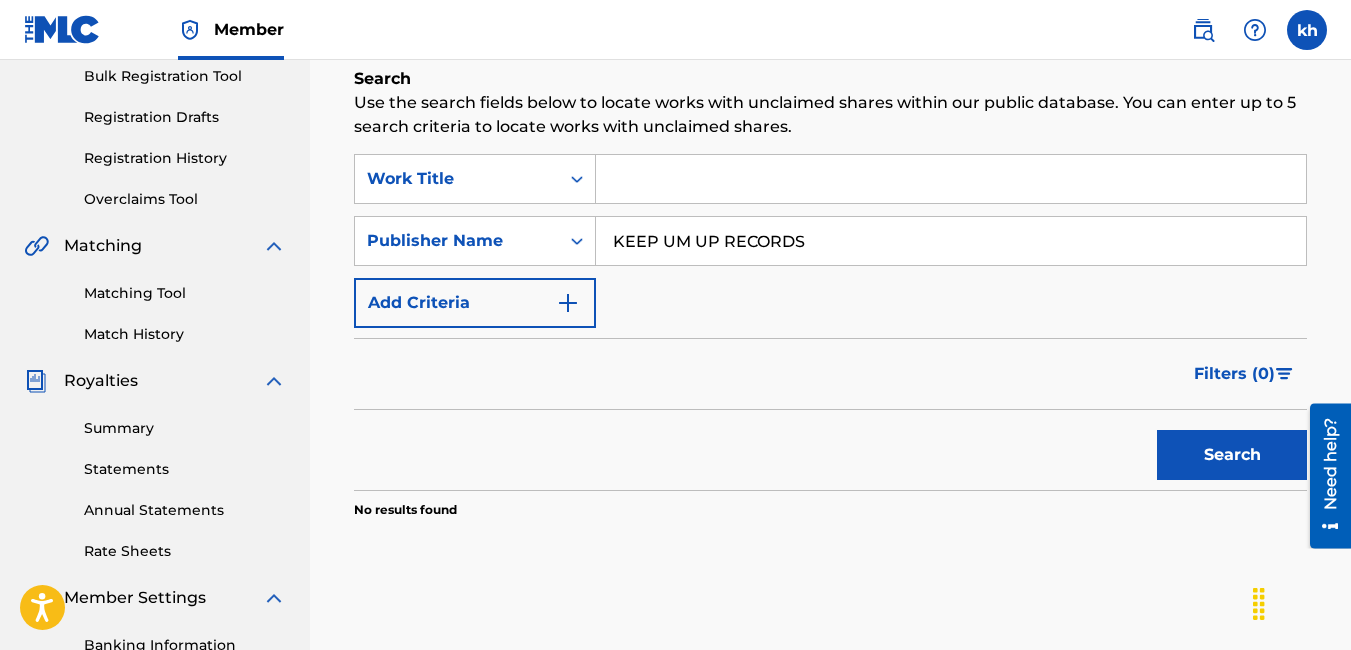 click on "Claiming Tool Search Add Publishers & Shares Review Submit Search Use the search fields below to locate works with unclaimed shares within our public database. You can enter up
to 5 search criteria to locate works with unclaimed shares. SearchWithCriteria885c06a6-0ecc-4d41-a385-5b699ca3fb08 Work Title SearchWithCriteriab40b5ade-7de2-42dd-8d9c-2bbbdcb33923 Publisher Name KEEP UM UP RECORDS Add Criteria Filter Claim Search Filters Include works claimed by my Member   Remove Filters Apply Filters Filters ( 0 ) Search No results found" at bounding box center (830, 224) 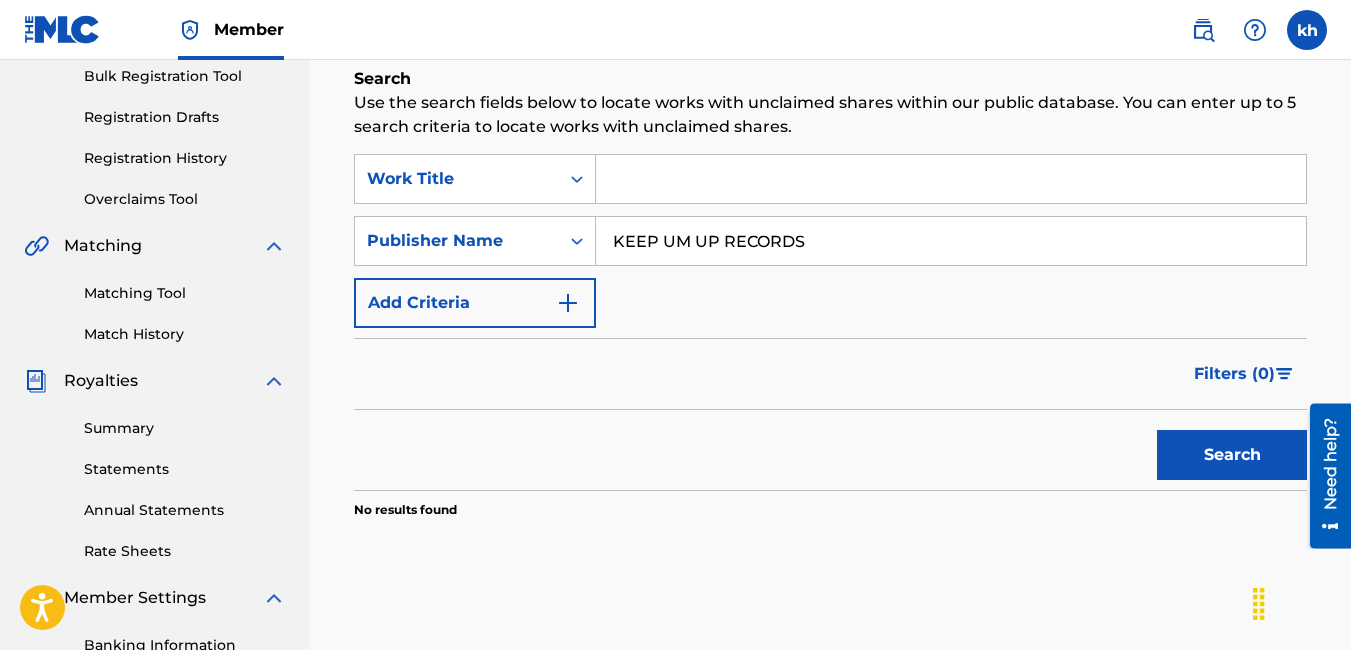 drag, startPoint x: 651, startPoint y: 183, endPoint x: 635, endPoint y: 246, distance: 65 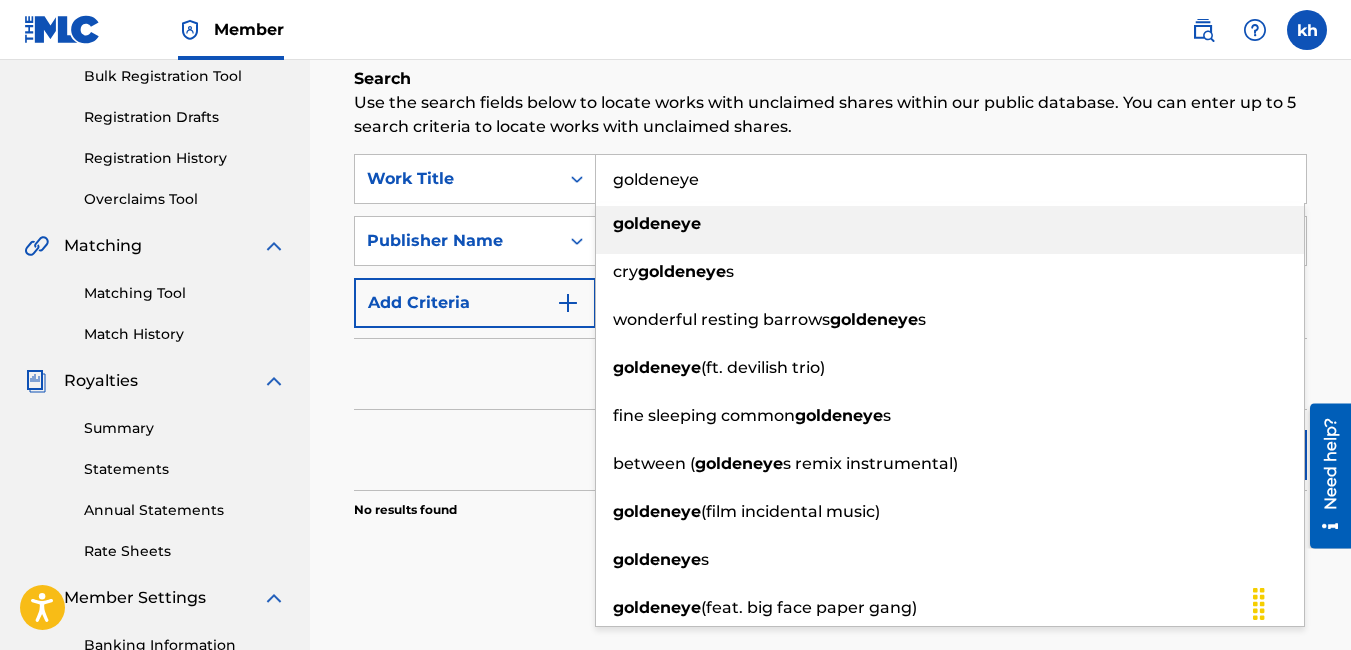 type on "goldeneye" 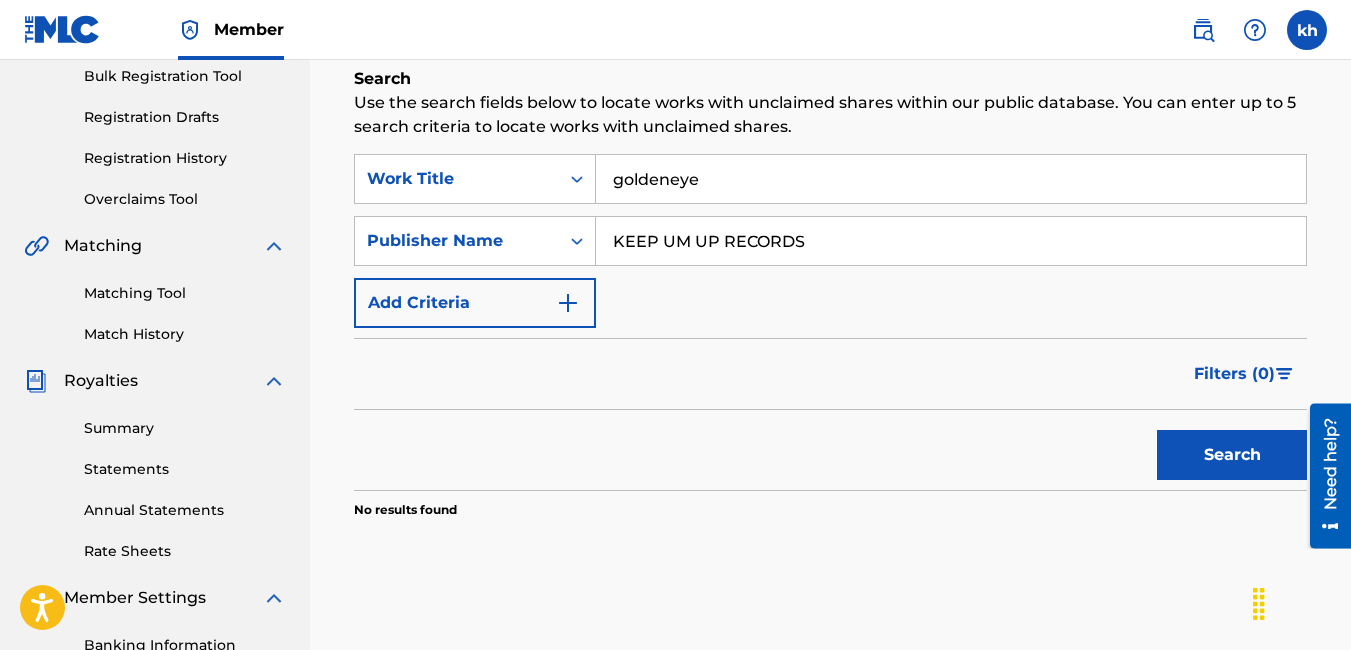 click on "KEEP UM UP RECORDS" at bounding box center (951, 241) 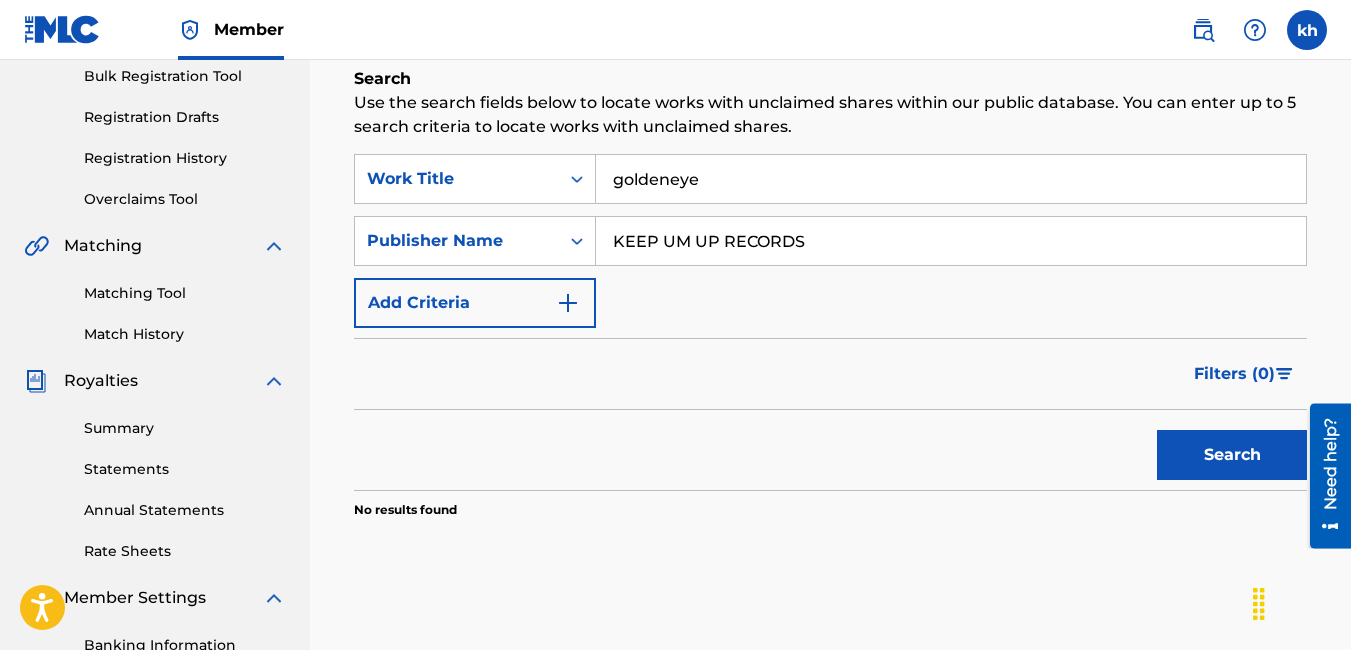 paste on "1186883208" 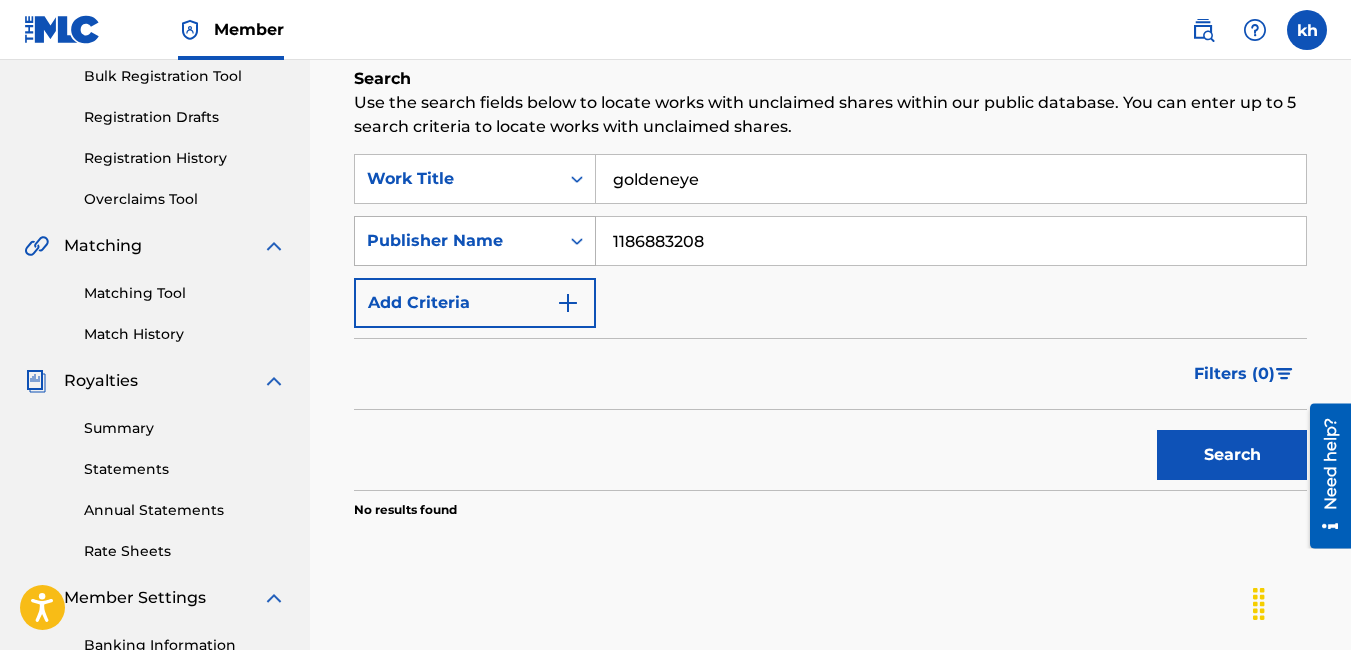 type on "1186883208" 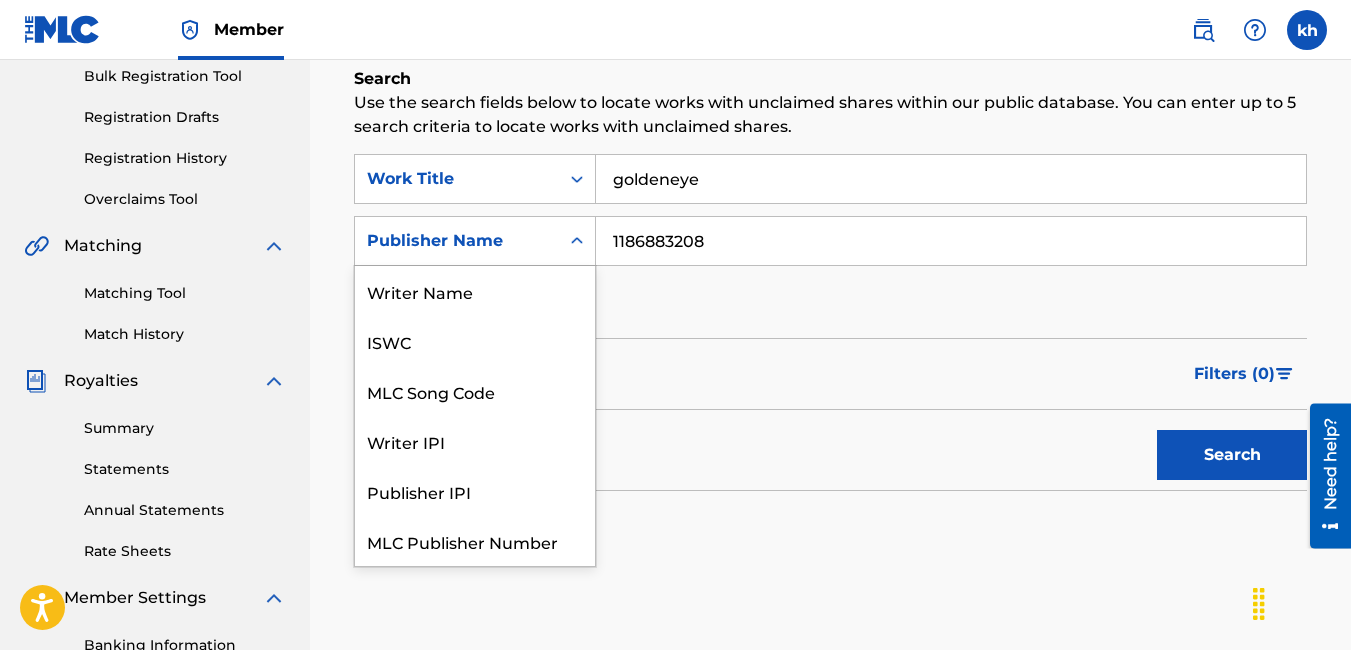 click on "Publisher Name" at bounding box center [457, 241] 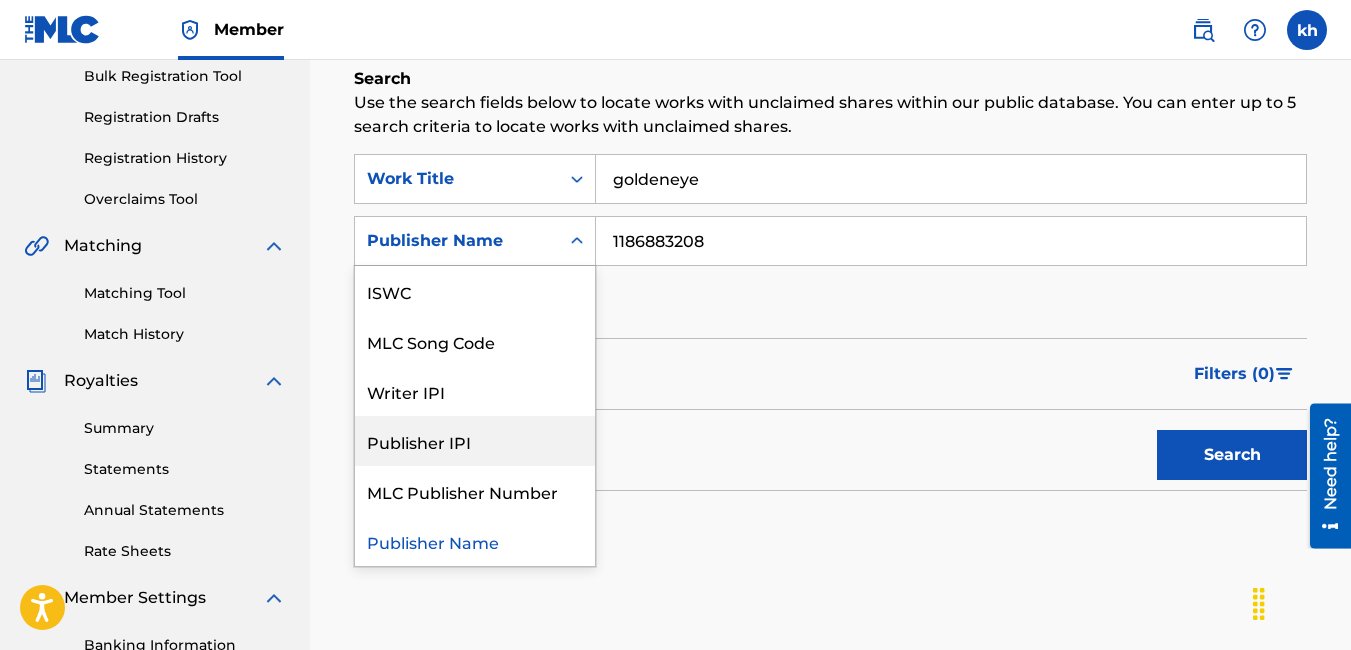 click on "Publisher IPI" at bounding box center [475, 441] 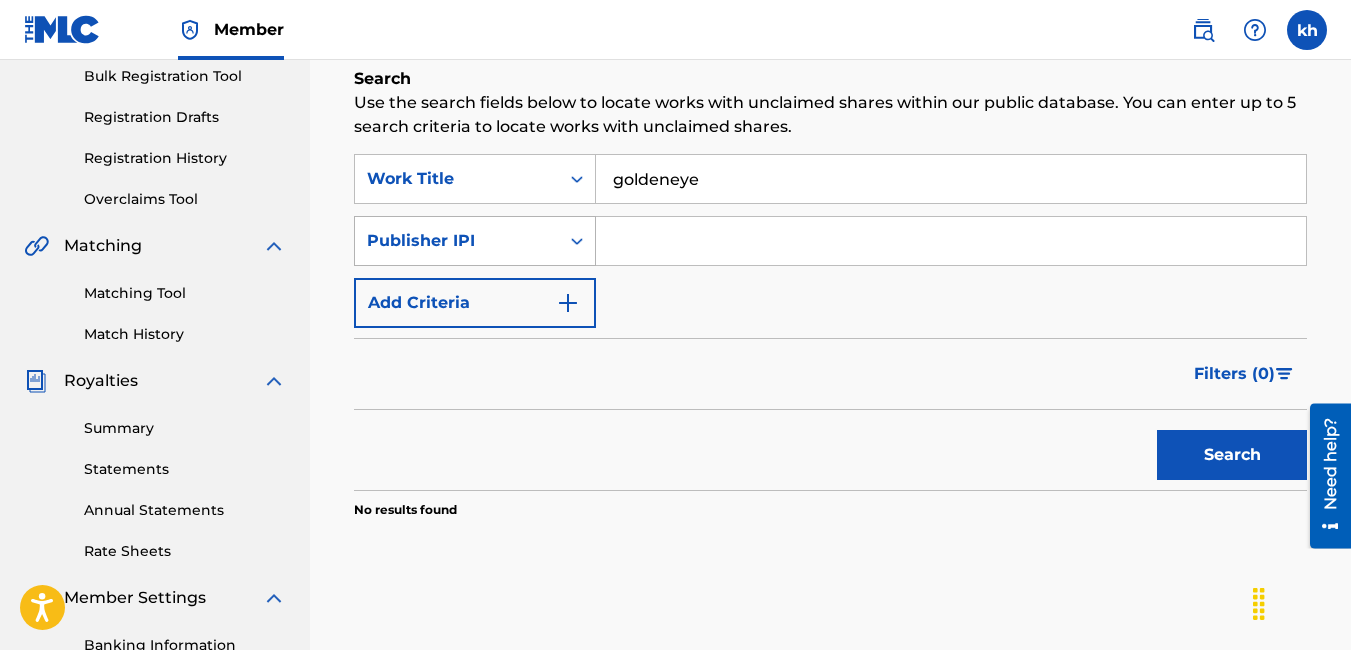 click on "Publisher IPI" at bounding box center [457, 241] 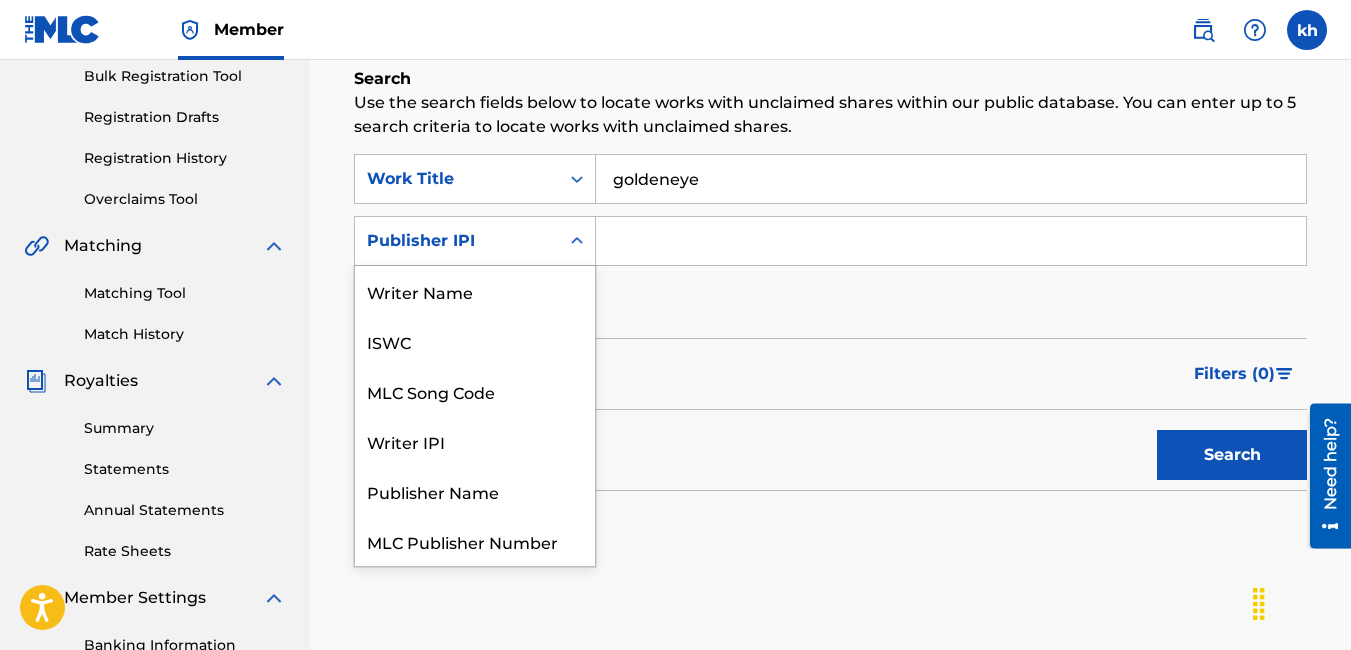 scroll, scrollTop: 50, scrollLeft: 0, axis: vertical 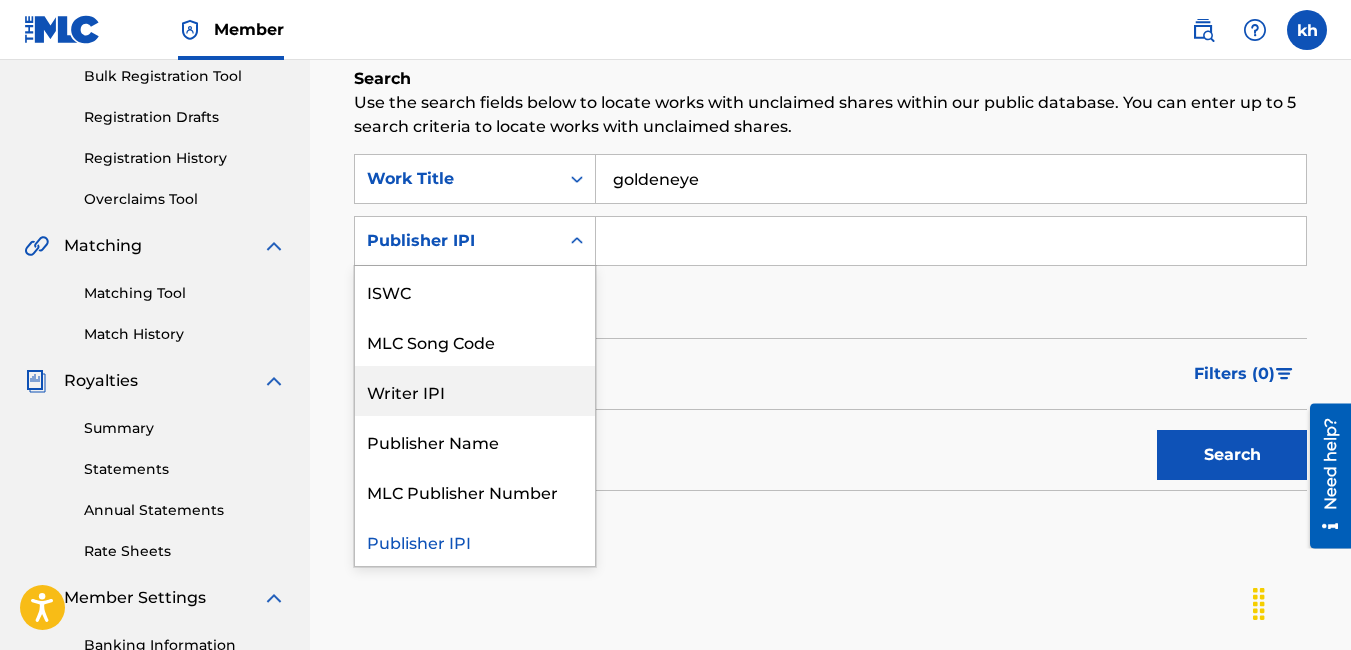 click on "Writer IPI" at bounding box center (475, 391) 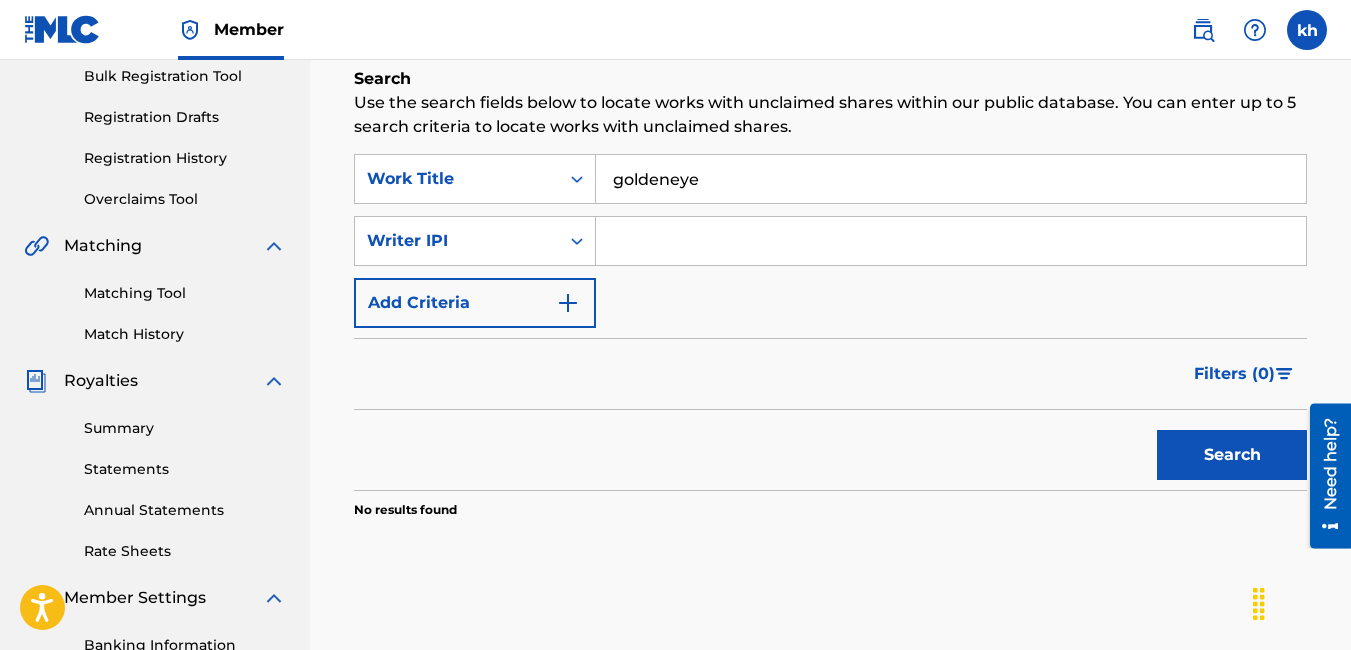 click at bounding box center [951, 241] 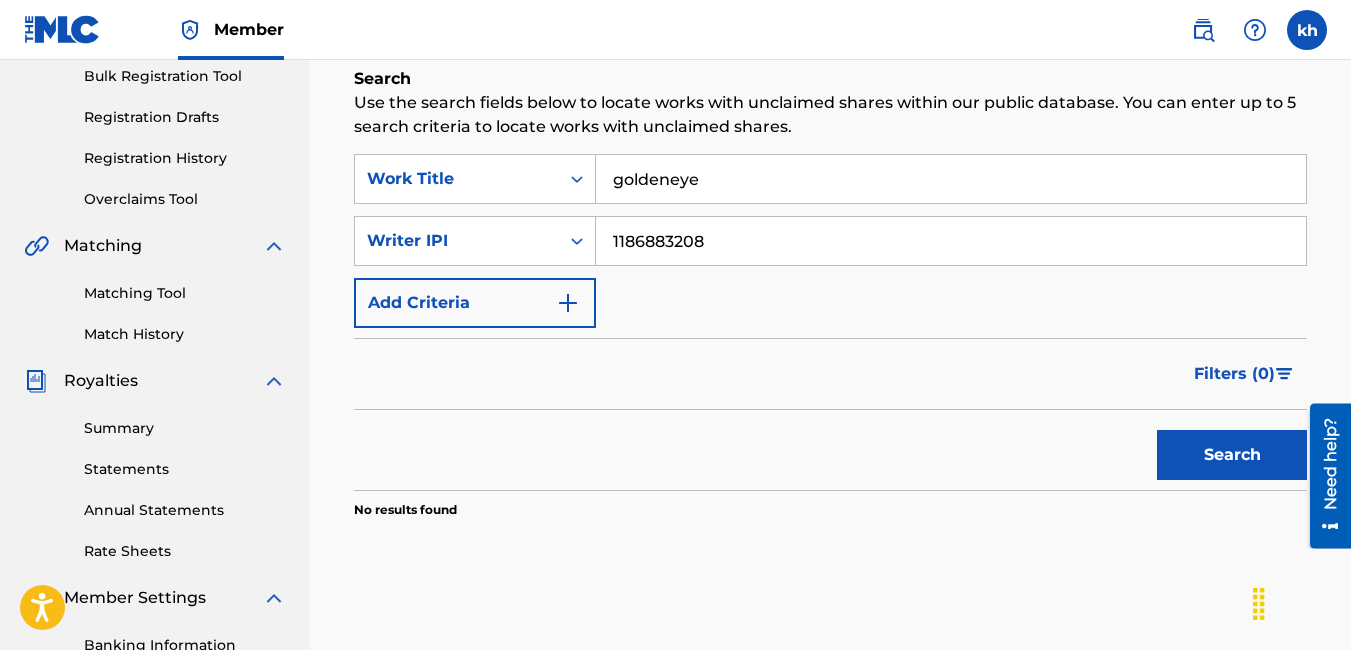 type on "1186883208" 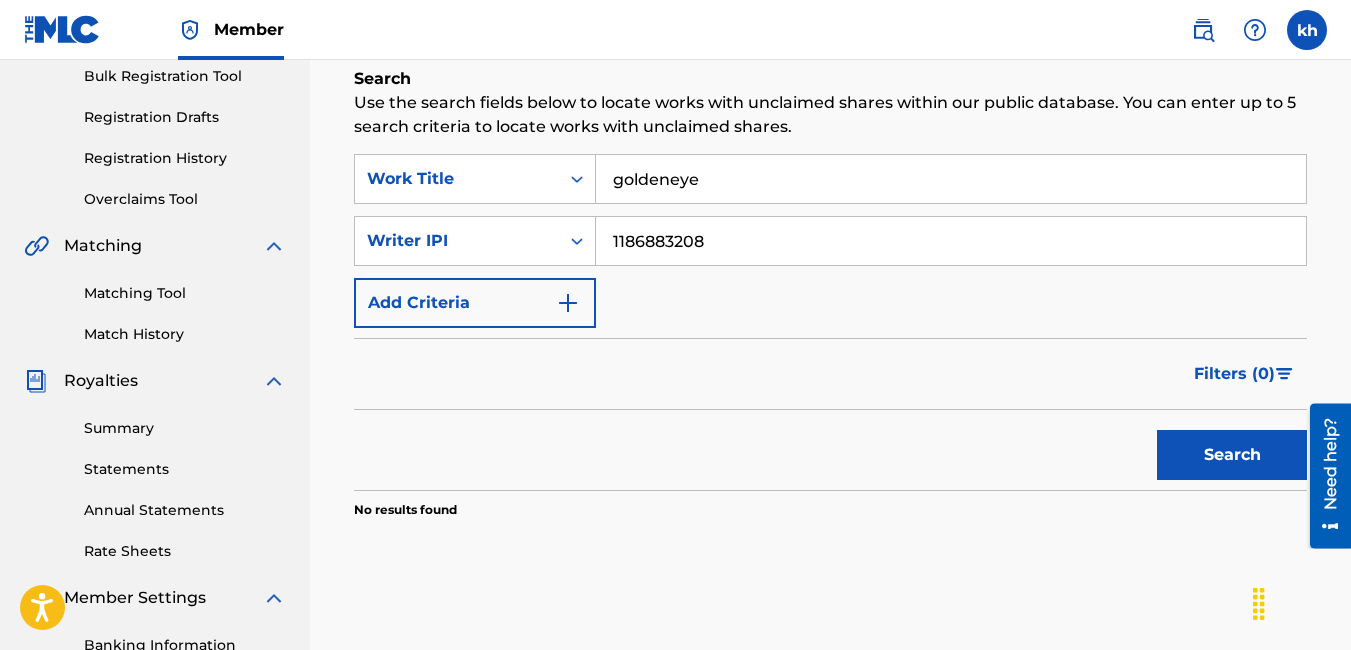 drag, startPoint x: 756, startPoint y: 194, endPoint x: 6, endPoint y: 160, distance: 750.77026 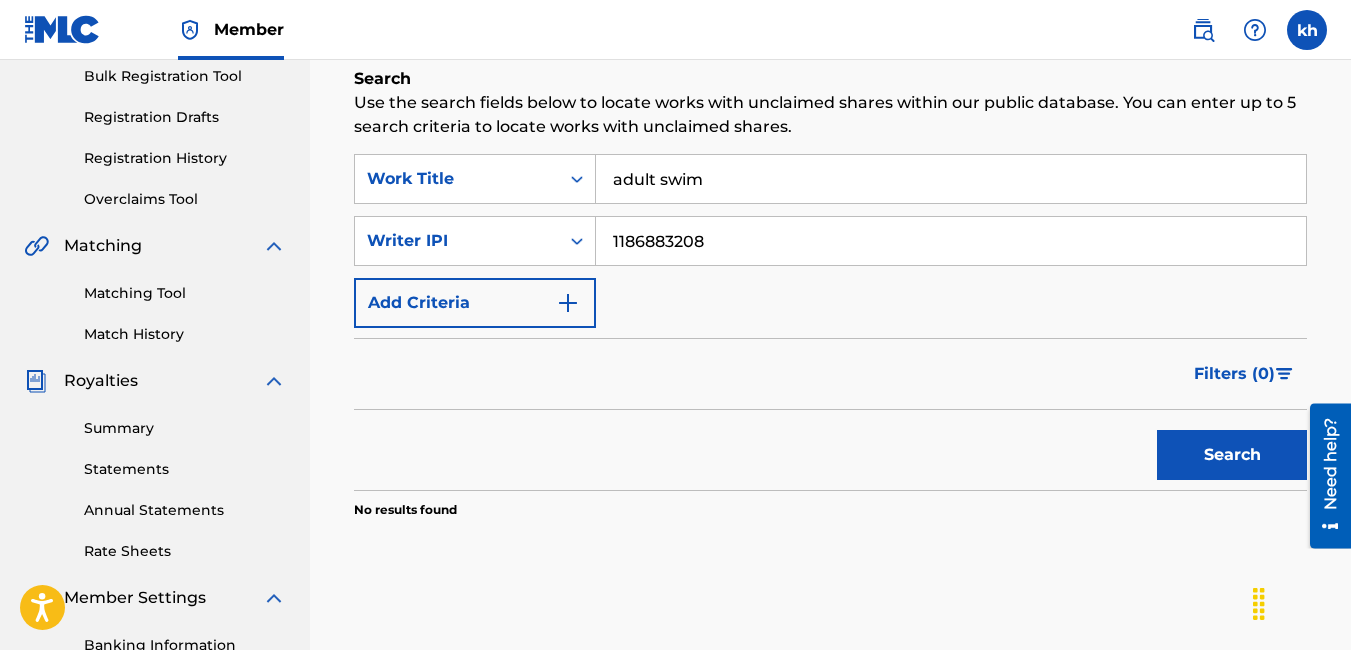 type on "adult swim" 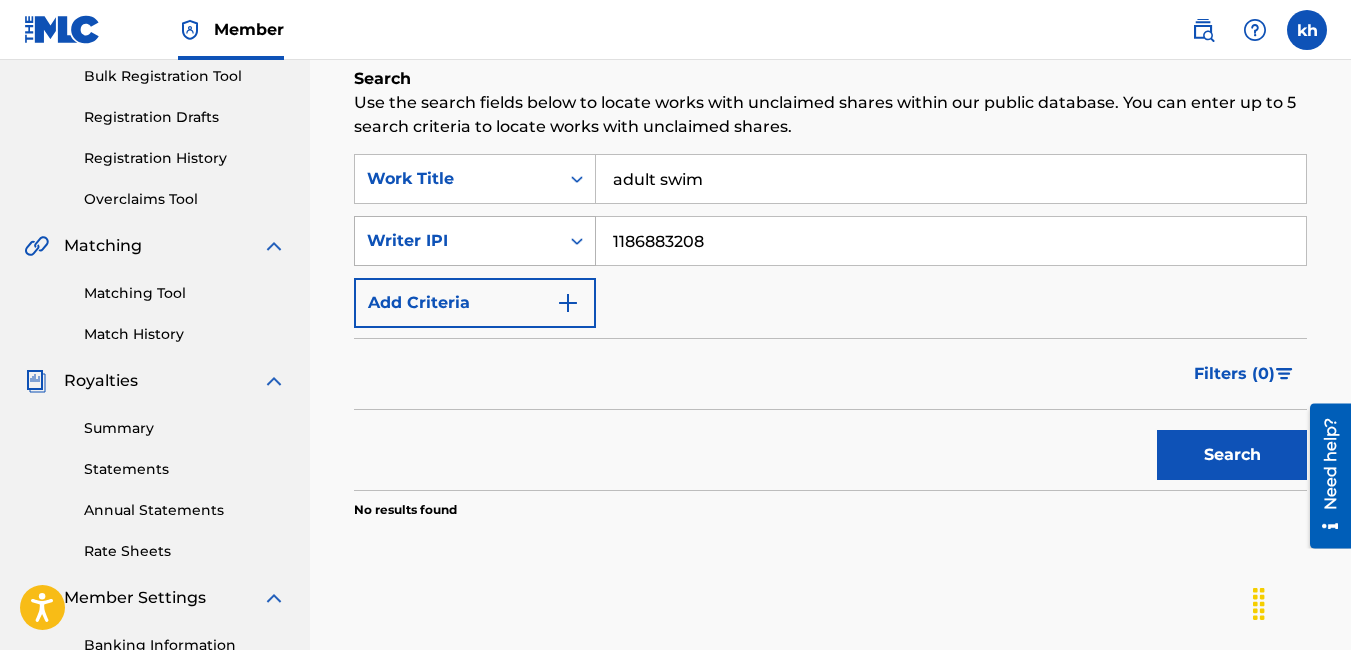 click 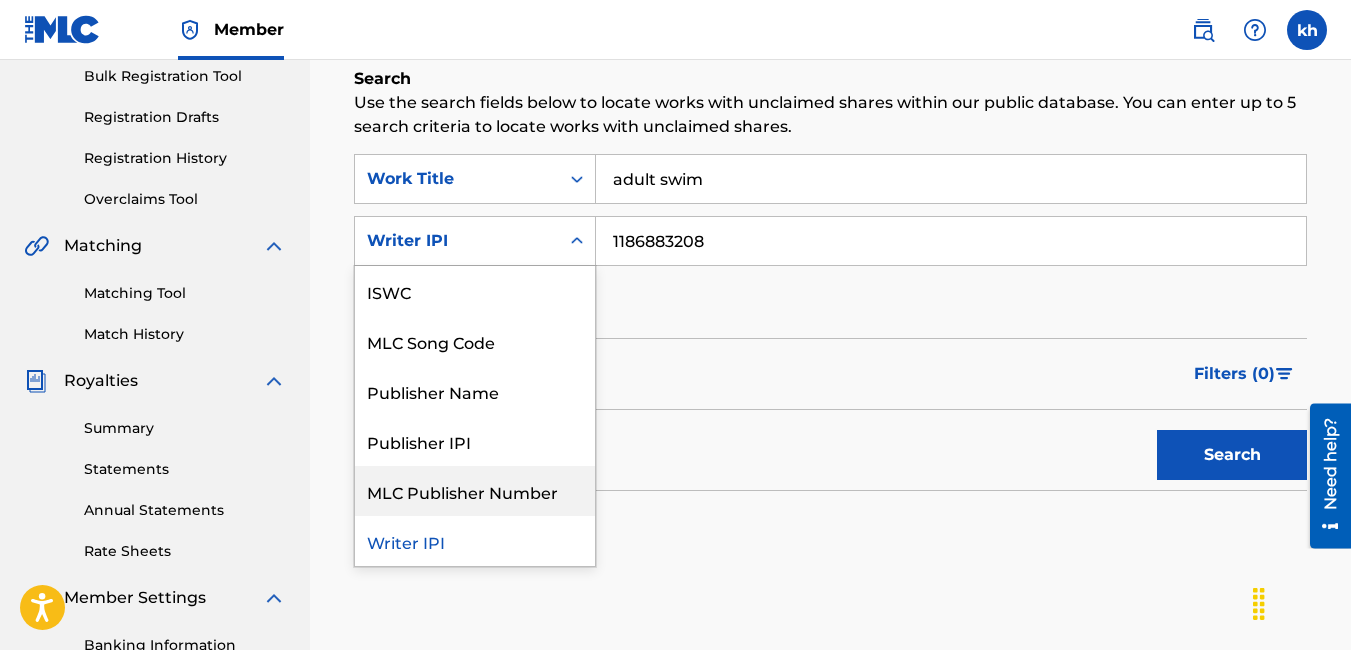 scroll, scrollTop: 0, scrollLeft: 0, axis: both 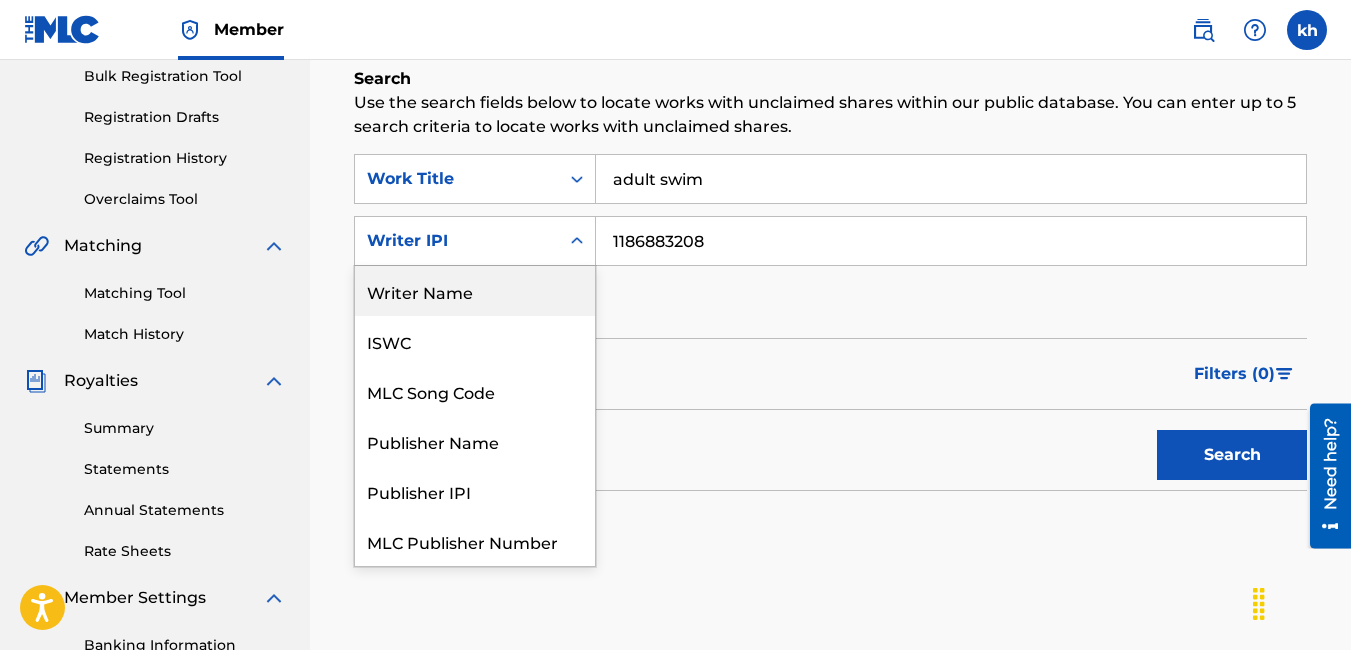 click on "Writer Name" at bounding box center (475, 291) 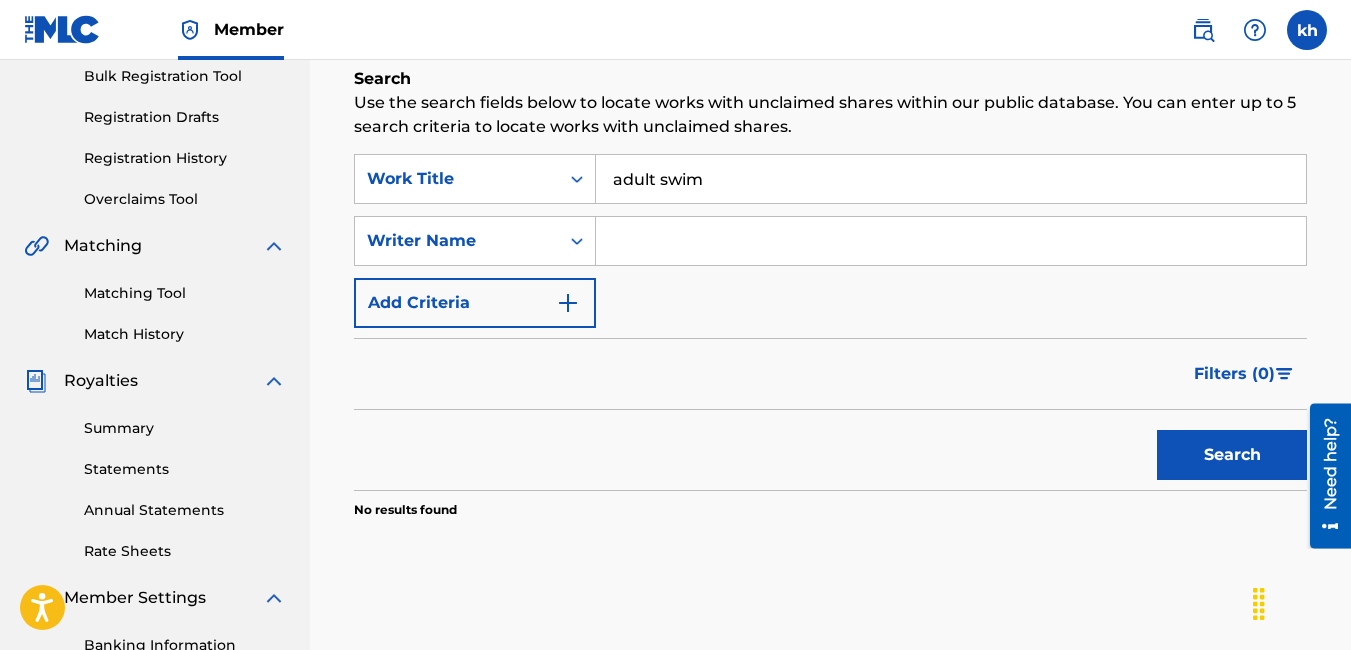 click at bounding box center [951, 241] 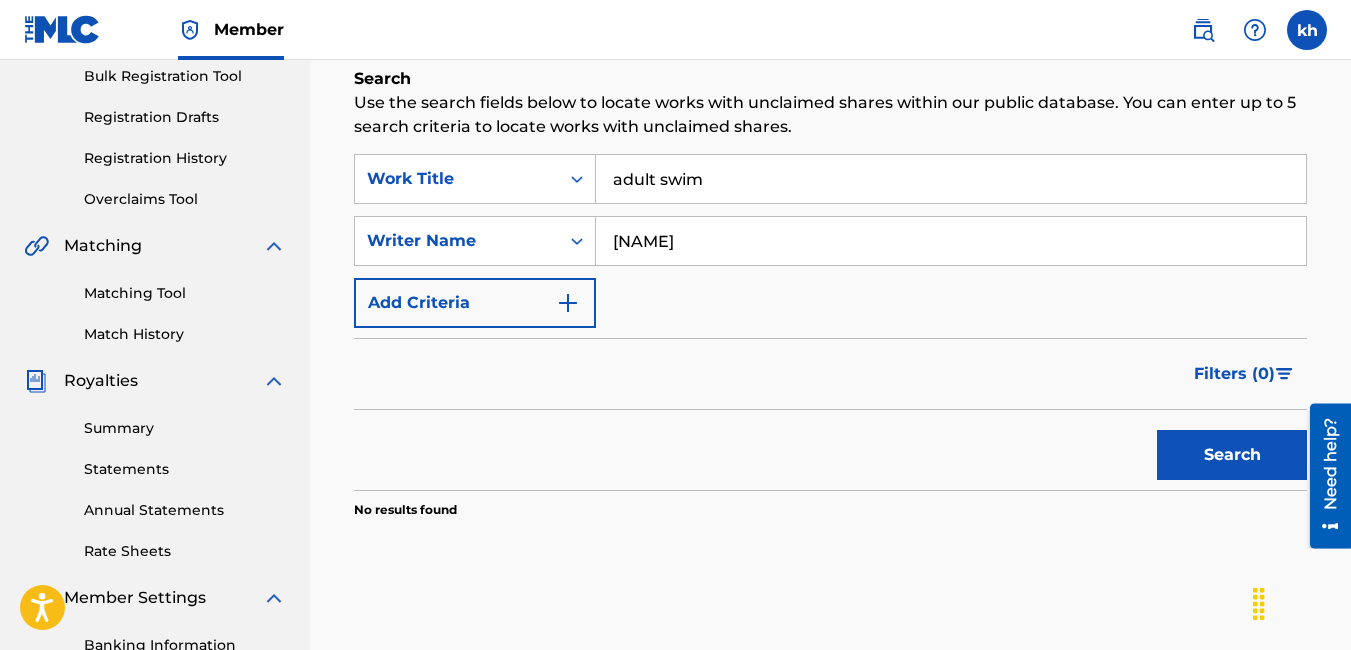 type on "audrey kocsis" 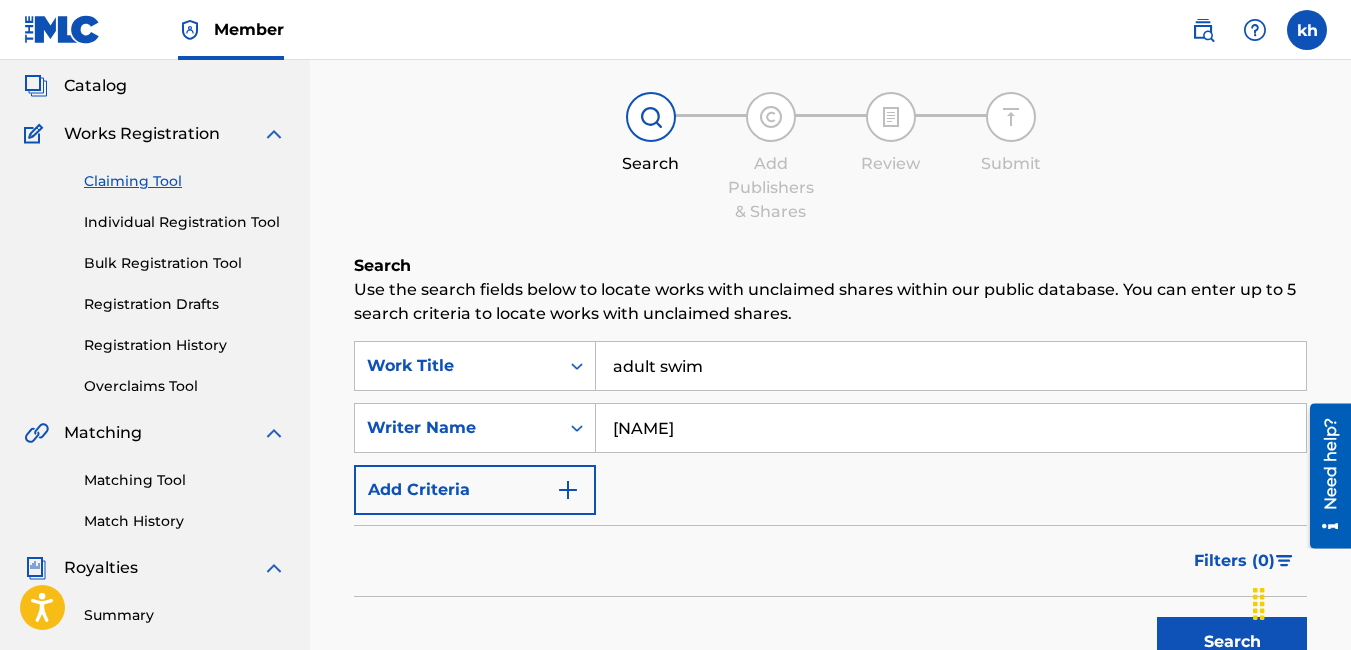 scroll, scrollTop: 100, scrollLeft: 0, axis: vertical 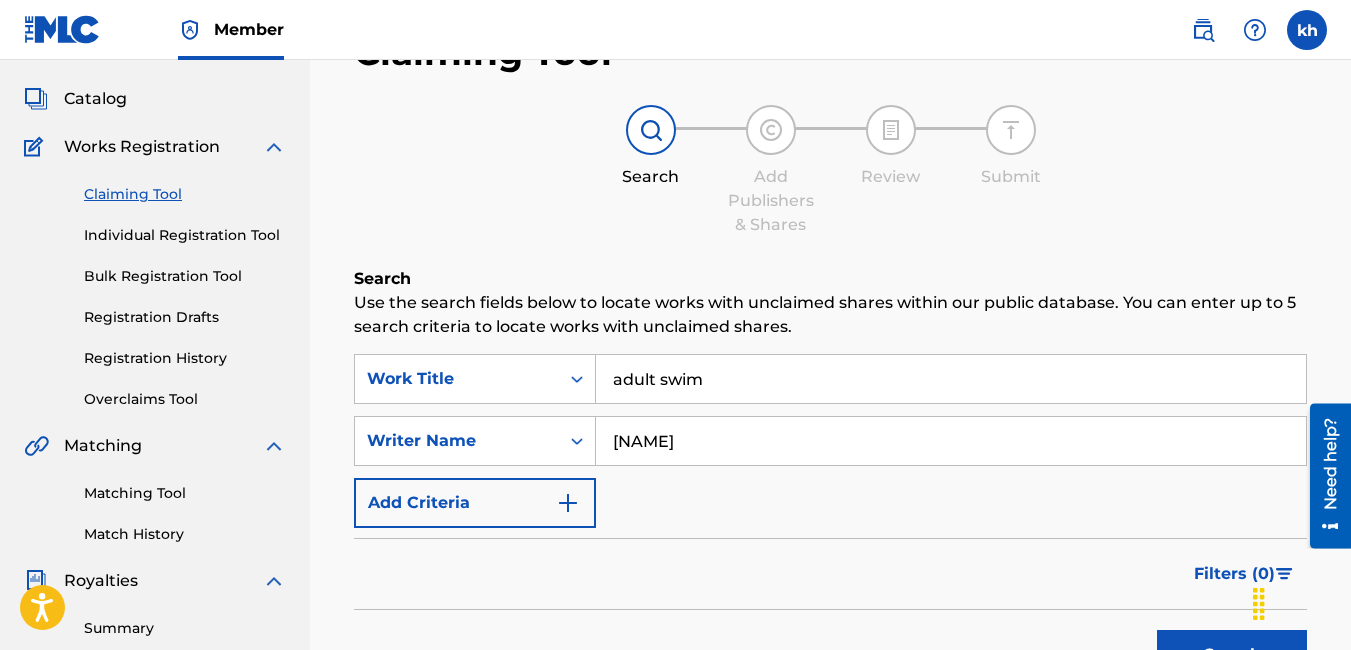 click on "Individual Registration Tool" at bounding box center (185, 235) 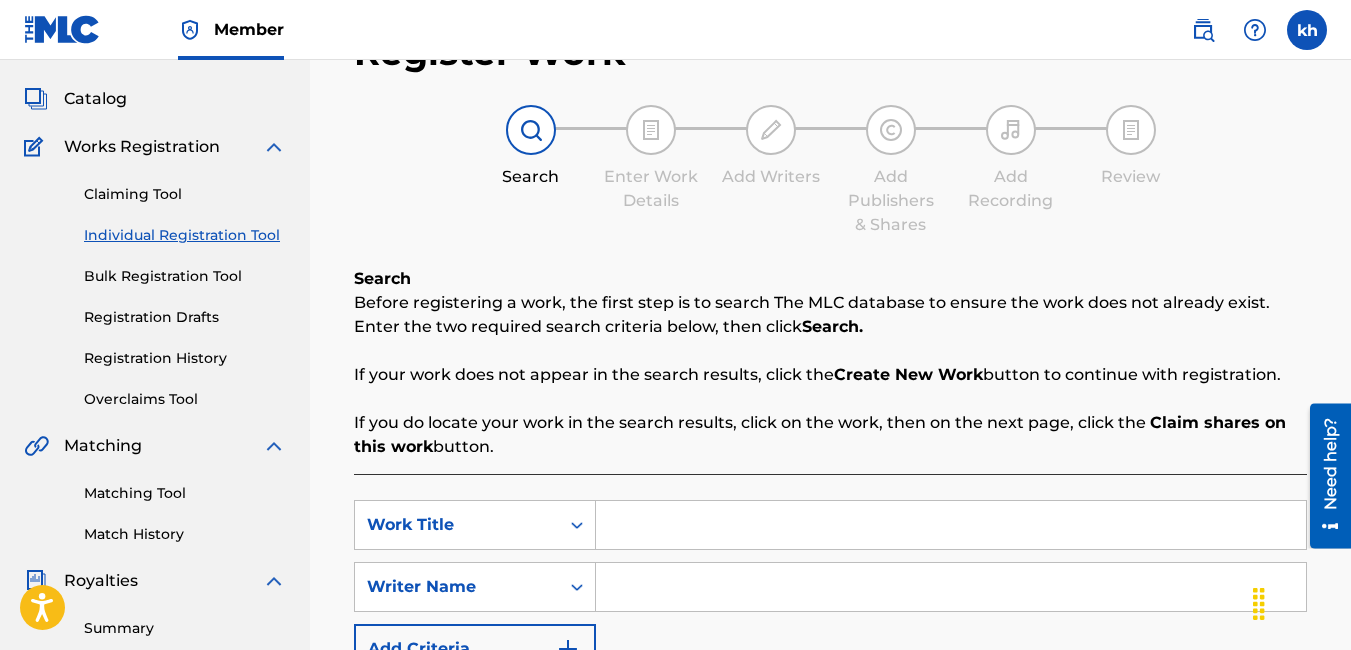 scroll, scrollTop: 200, scrollLeft: 0, axis: vertical 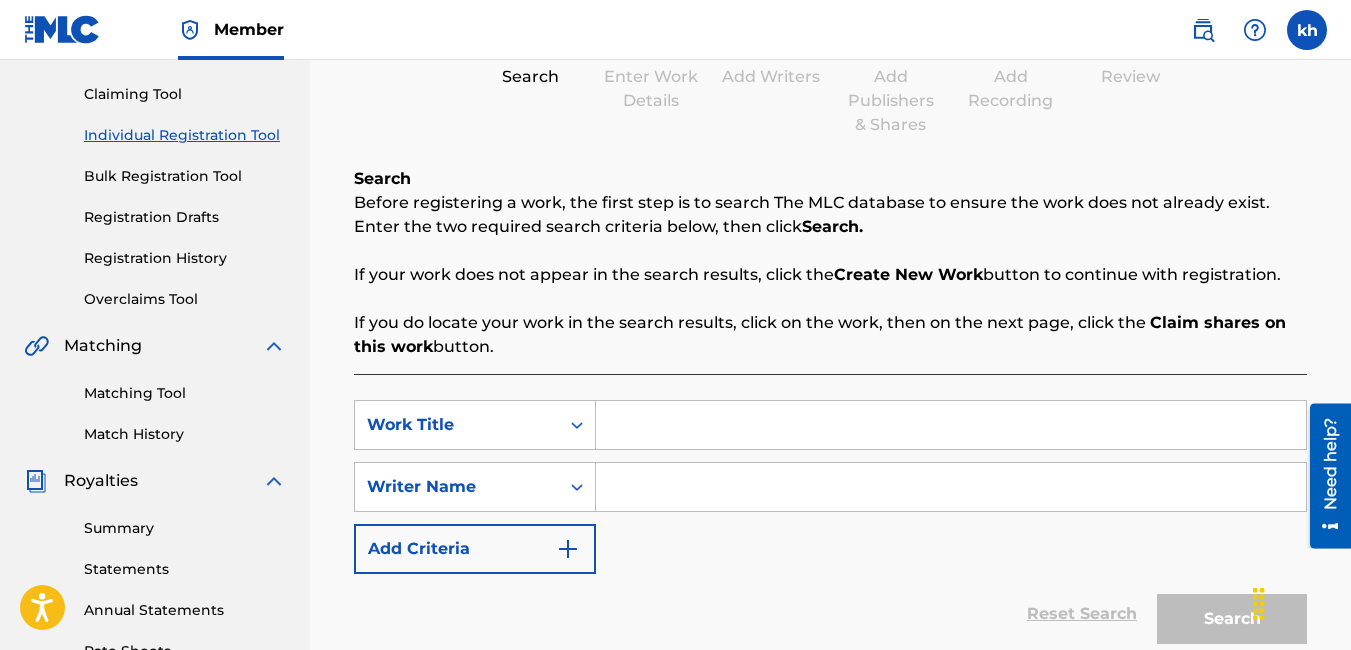 click at bounding box center [951, 425] 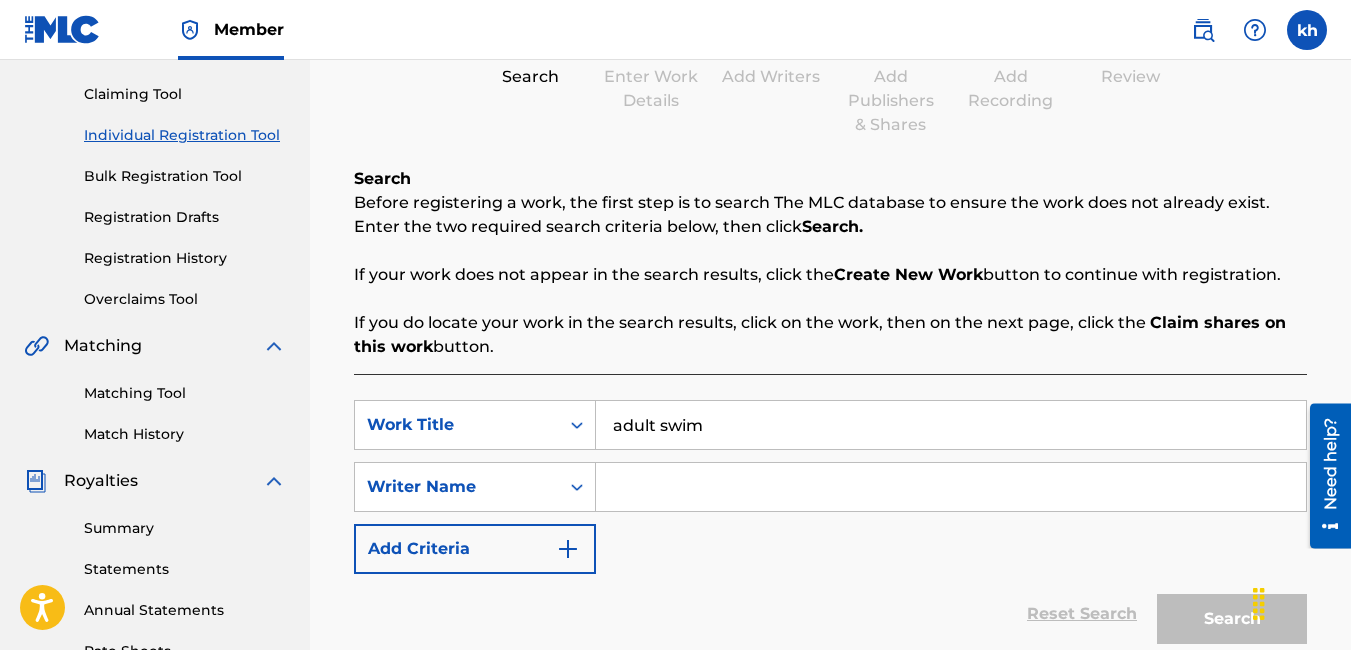 type on "adult swim" 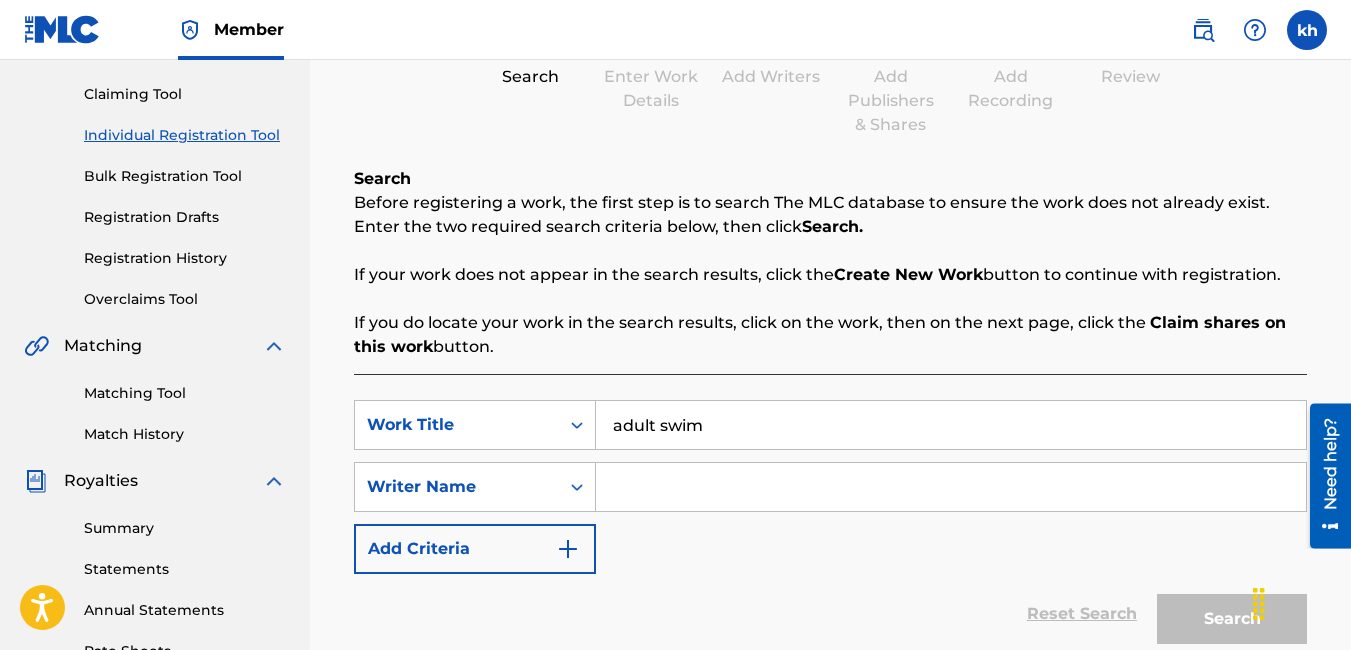 click at bounding box center (951, 487) 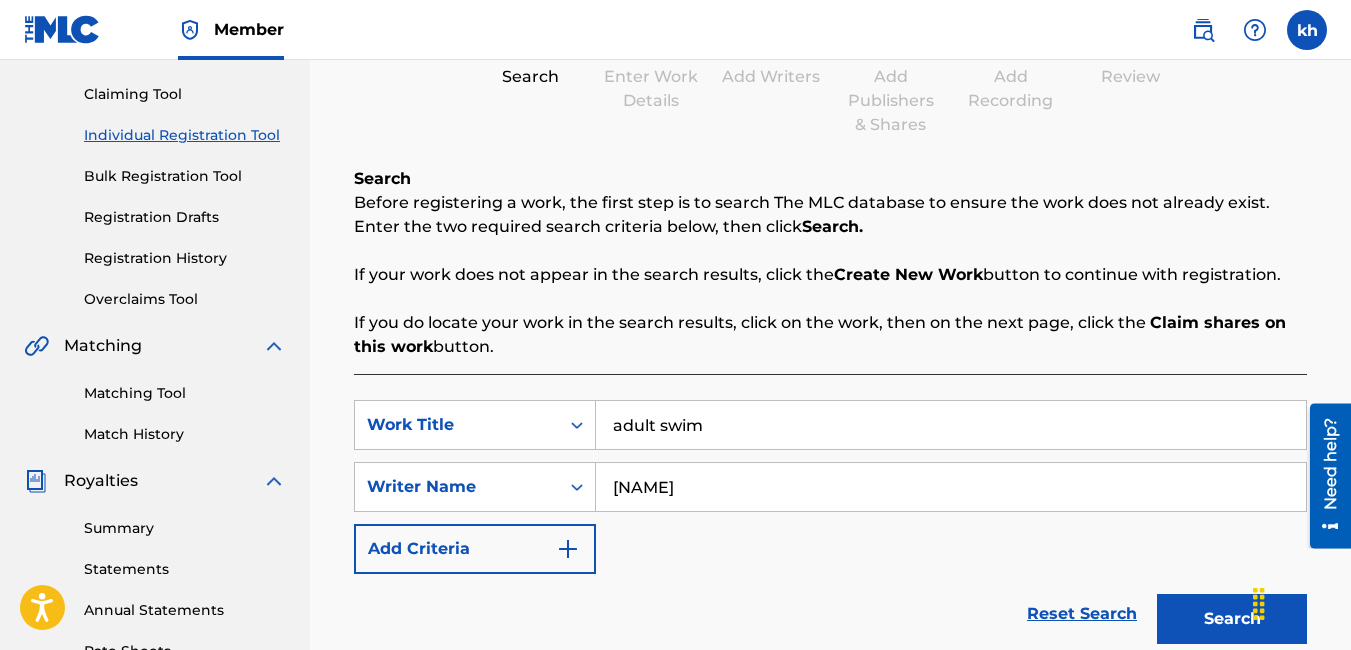 type on "audrey kocsis" 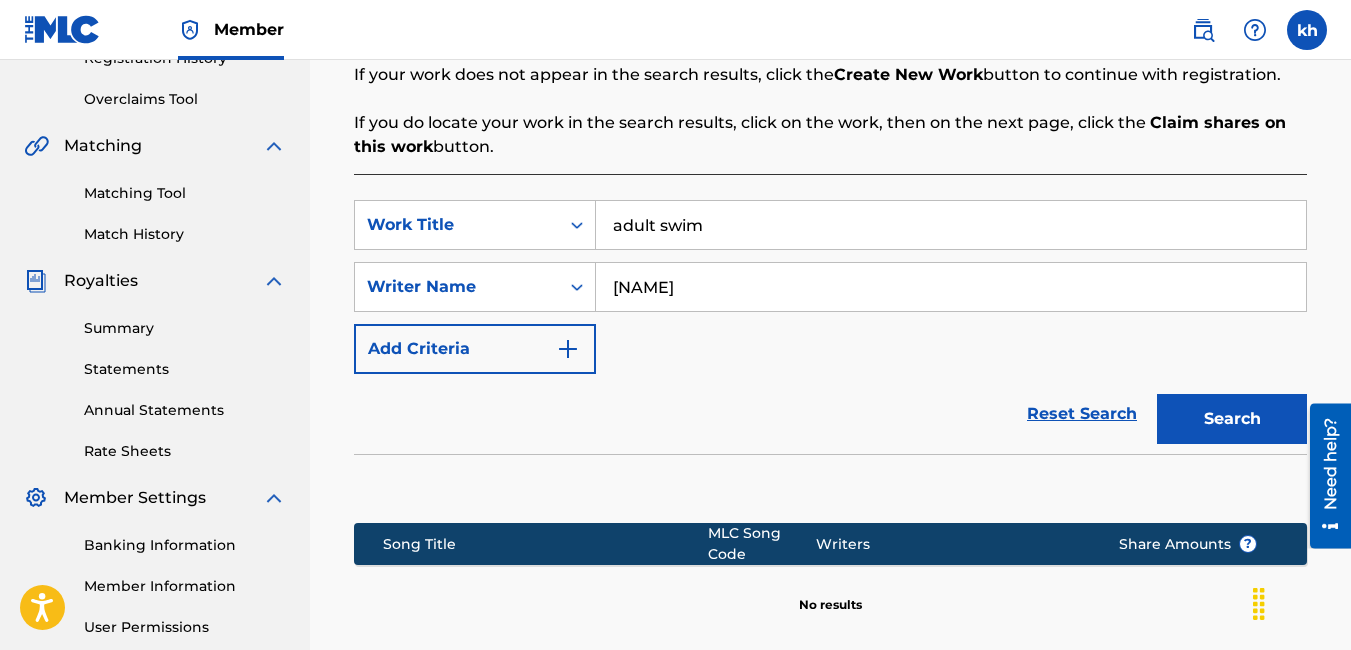scroll, scrollTop: 631, scrollLeft: 0, axis: vertical 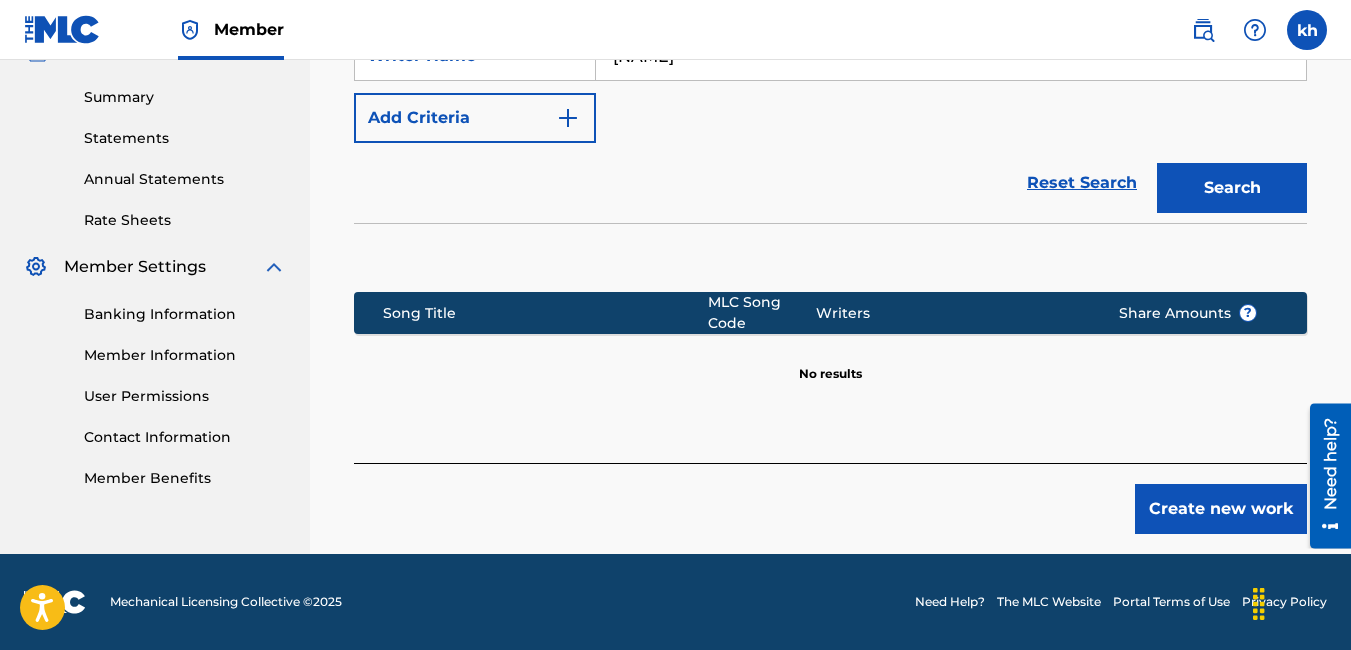 click on "Search" at bounding box center (1232, 188) 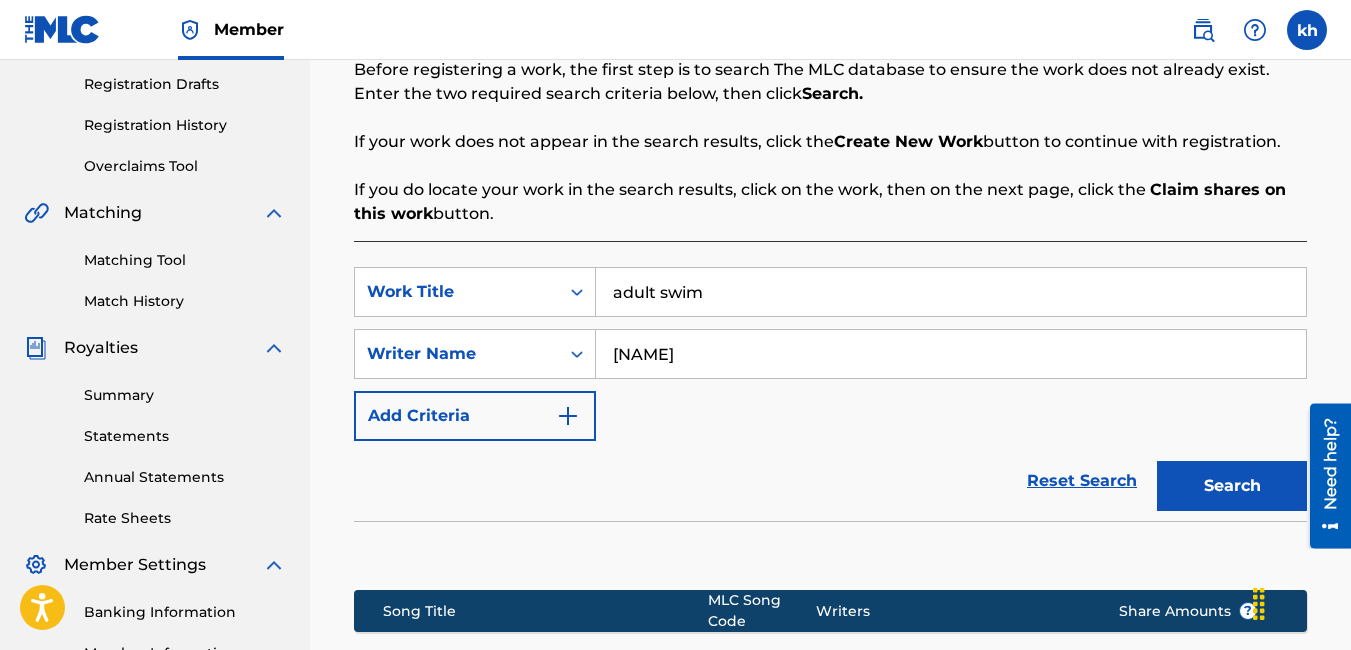 scroll, scrollTop: 331, scrollLeft: 0, axis: vertical 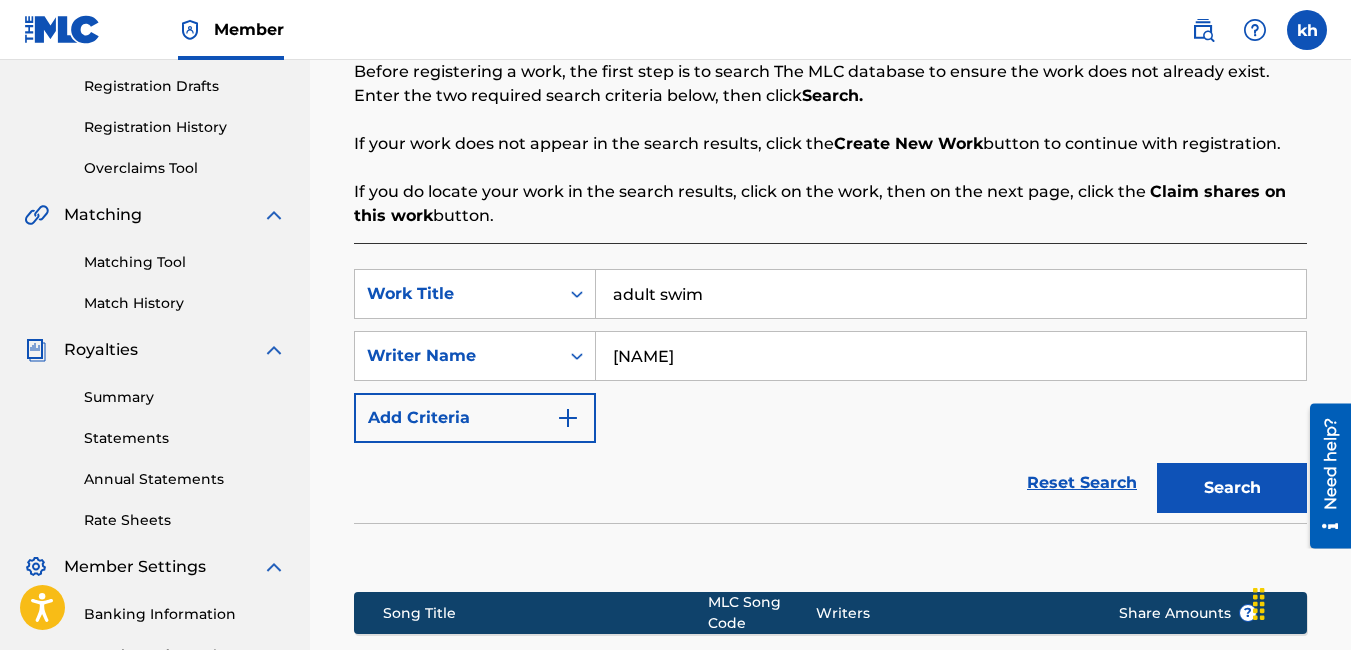 drag, startPoint x: 838, startPoint y: 344, endPoint x: 138, endPoint y: 319, distance: 700.4463 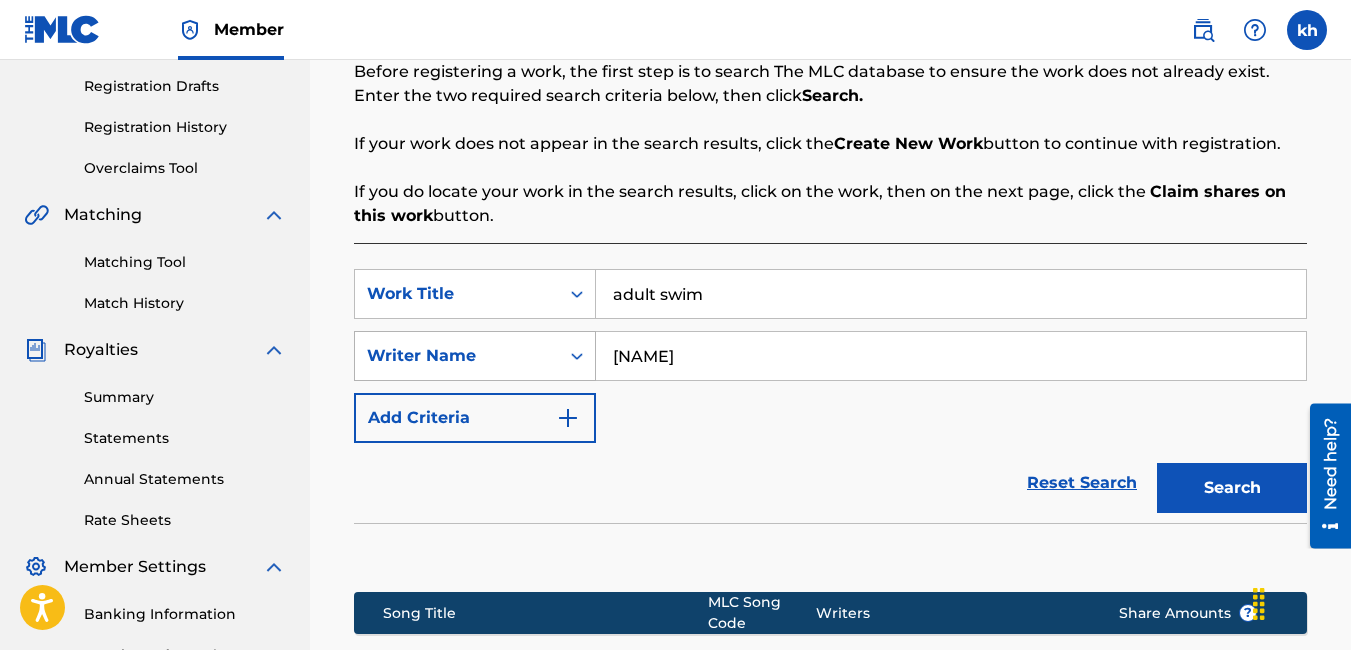 click on "Writer Name" at bounding box center (457, 356) 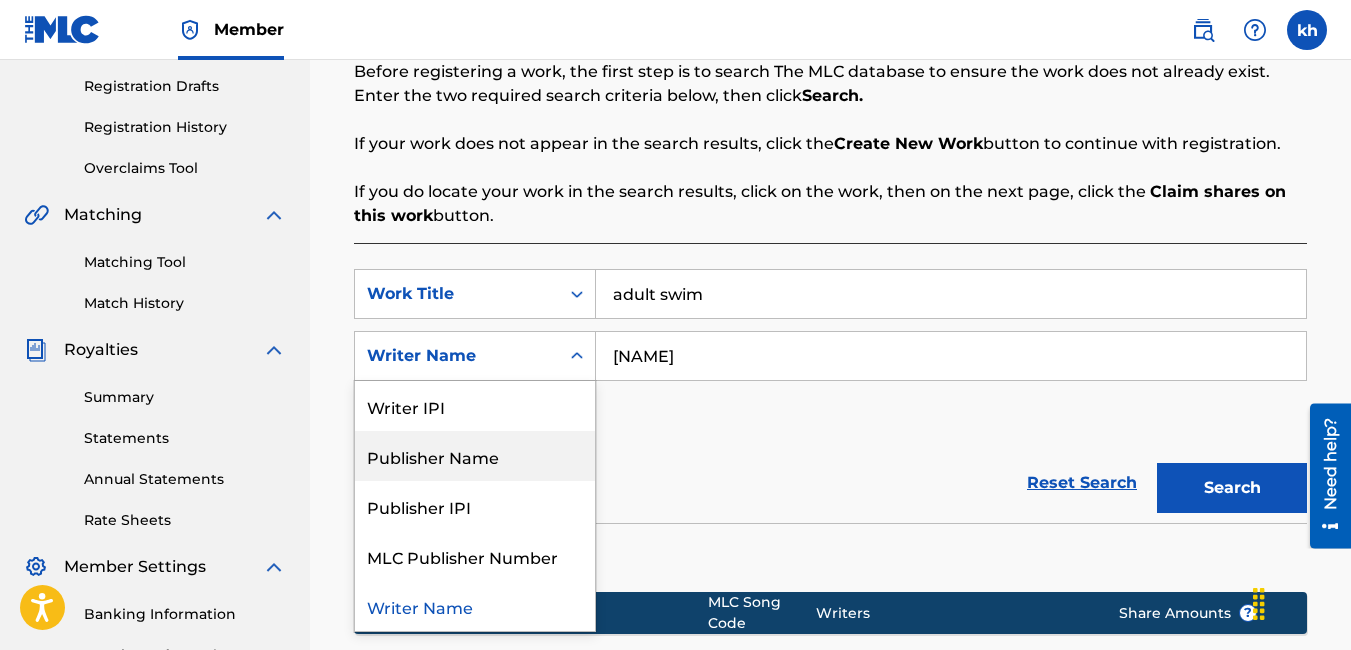 click on "Publisher Name" at bounding box center (475, 456) 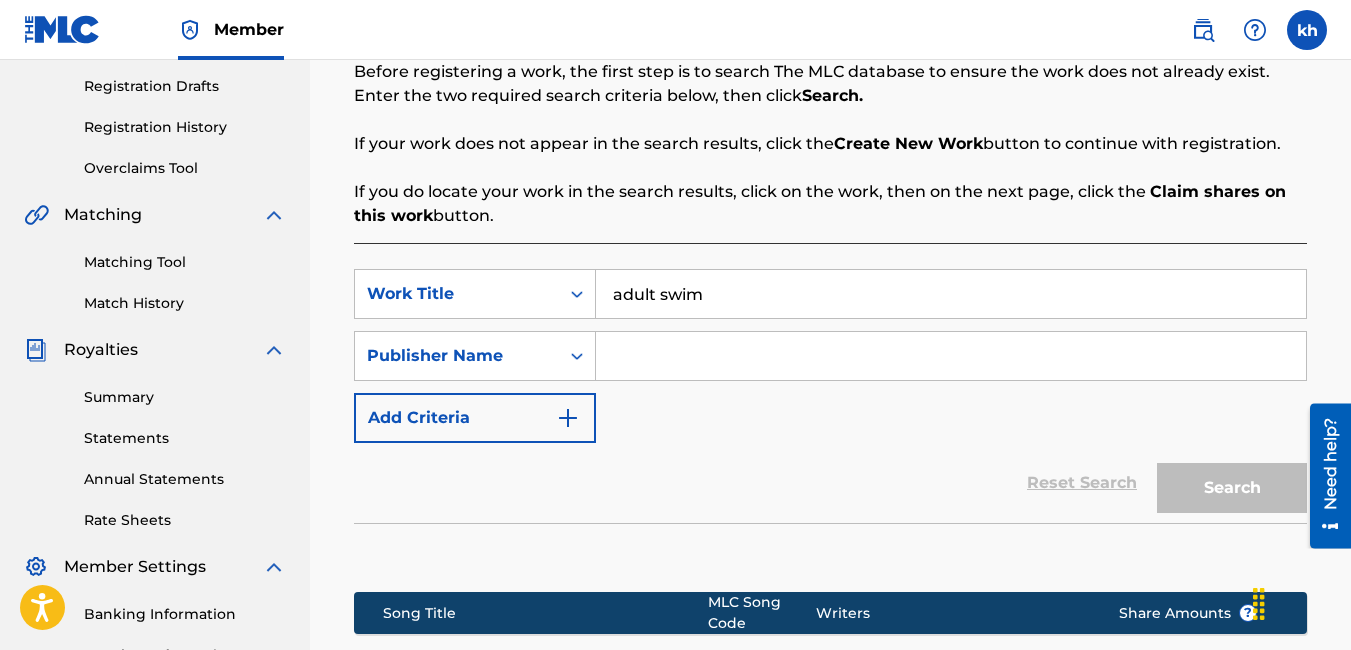 drag, startPoint x: 644, startPoint y: 381, endPoint x: 720, endPoint y: 356, distance: 80.00625 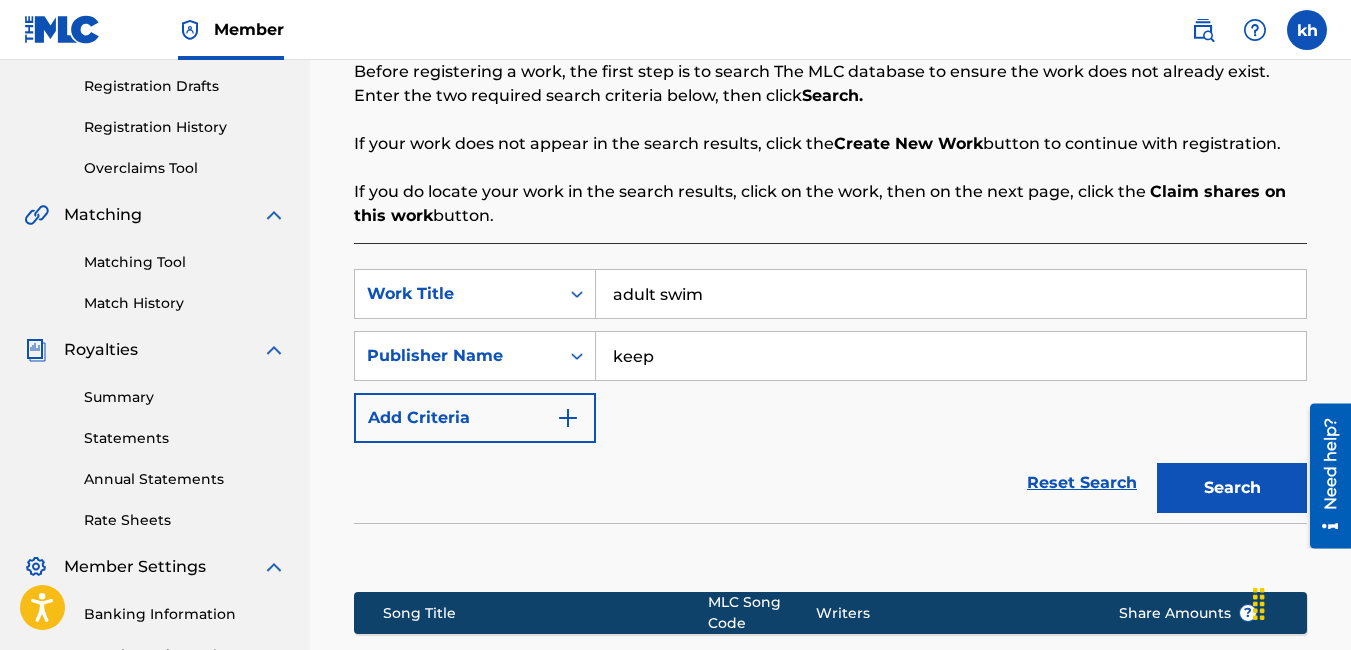 type on "keep" 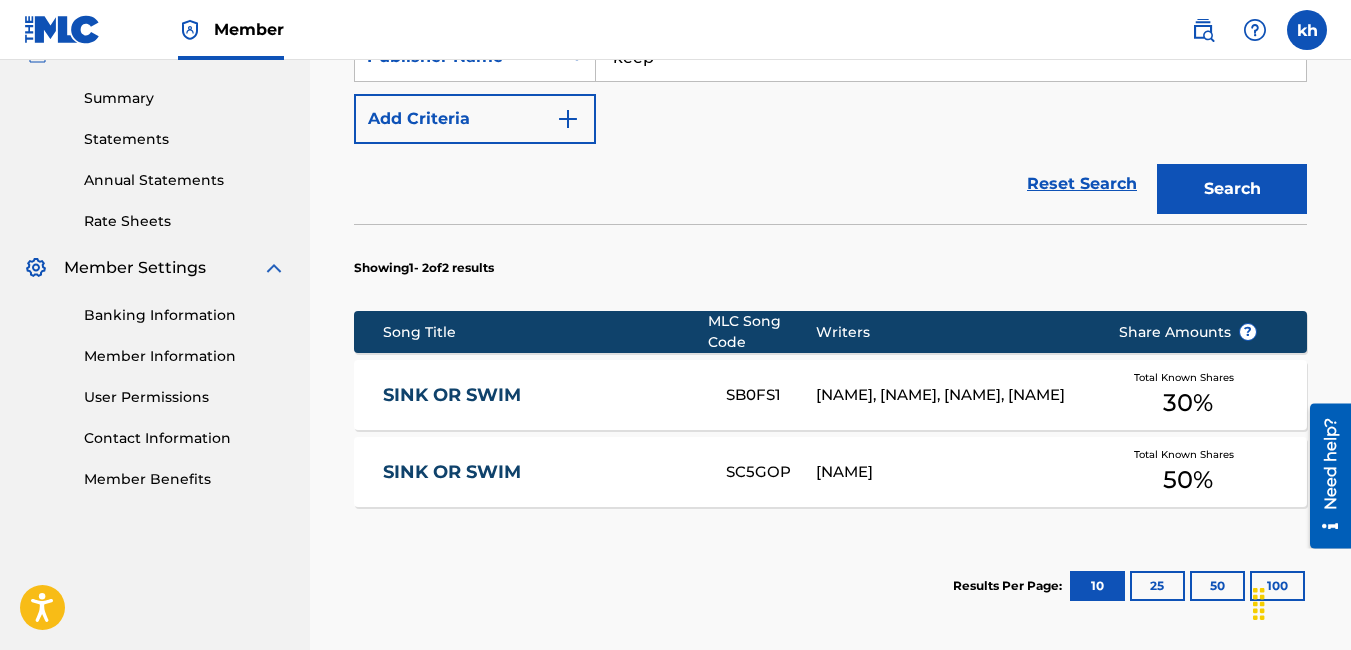 scroll, scrollTop: 631, scrollLeft: 0, axis: vertical 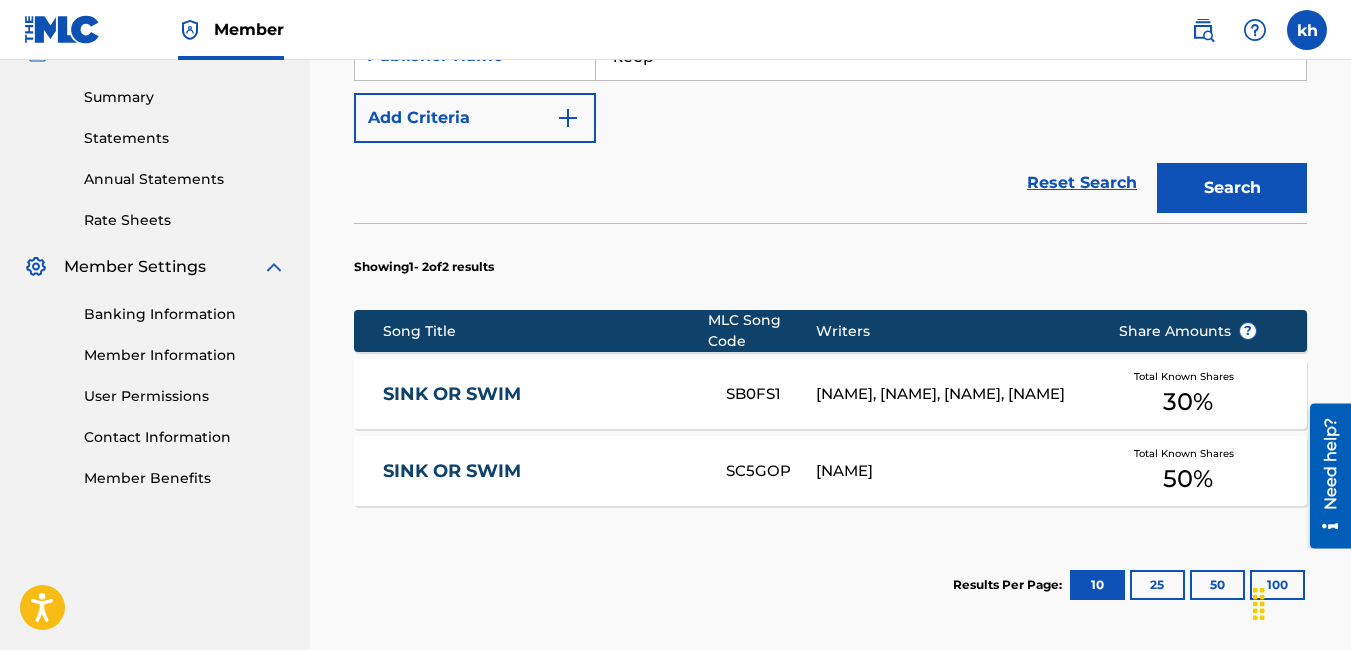 click on "Reset Search Search" at bounding box center (830, 183) 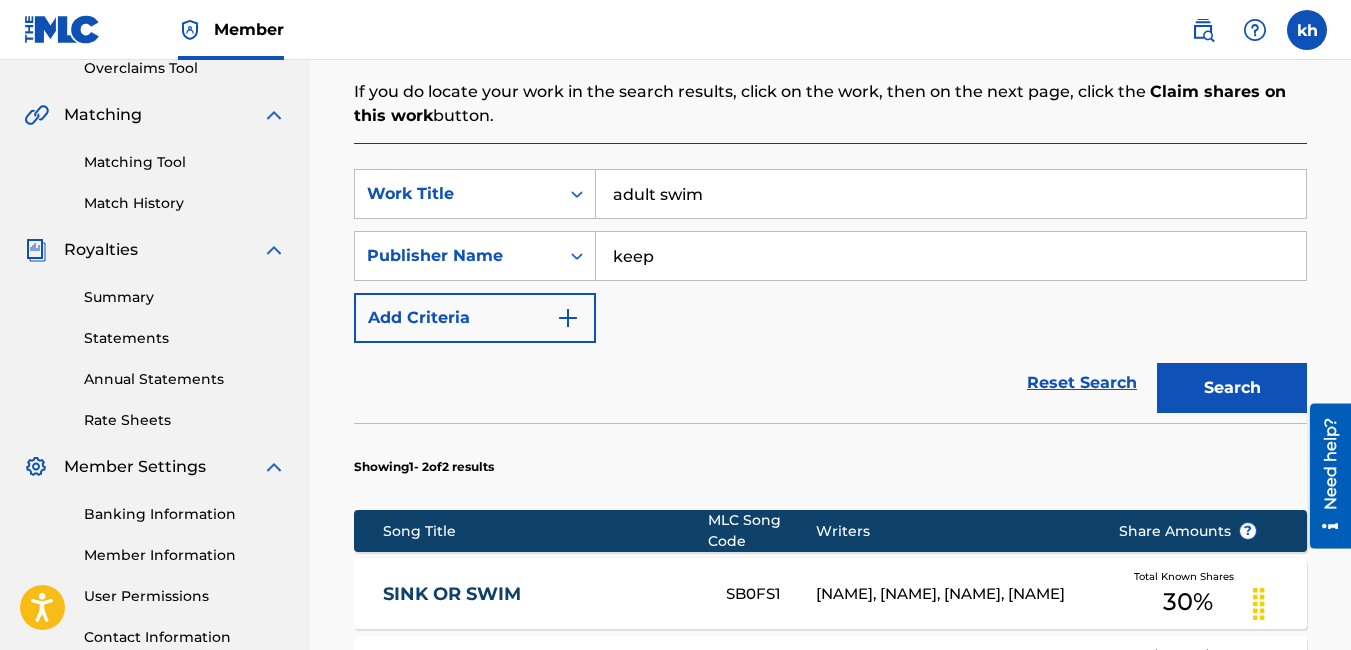 click on "keep" at bounding box center [951, 256] 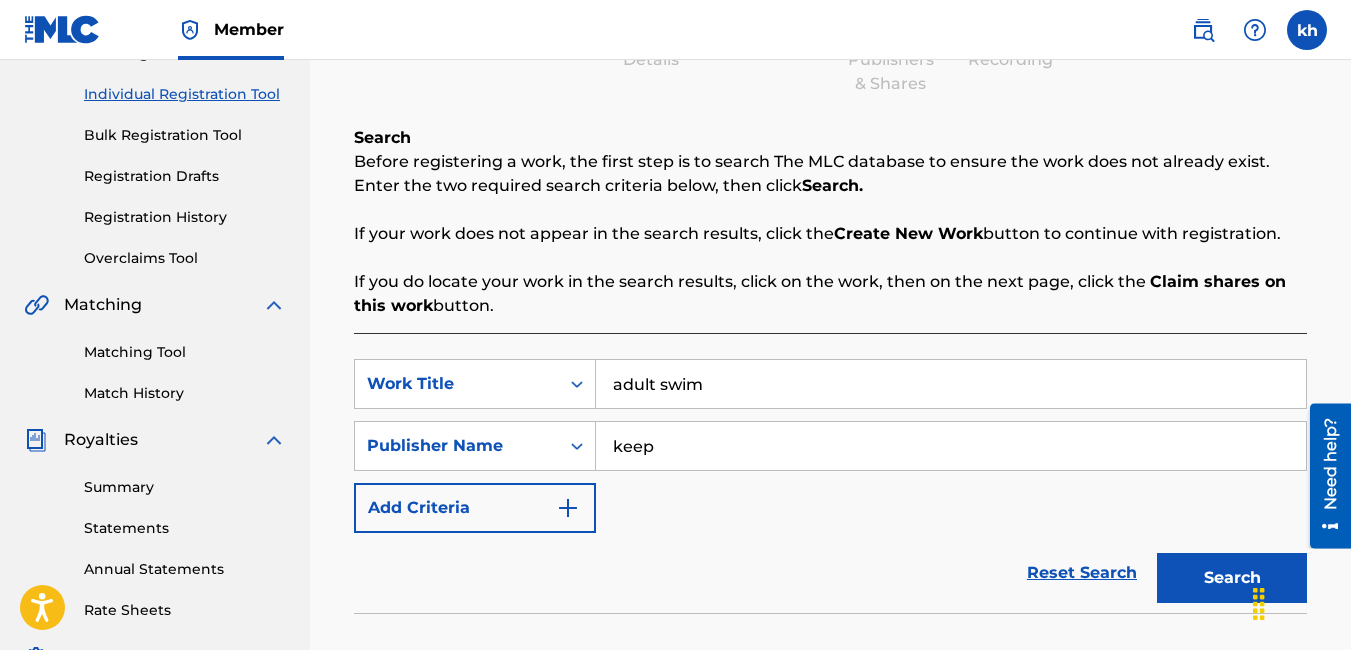 scroll, scrollTop: 248, scrollLeft: 0, axis: vertical 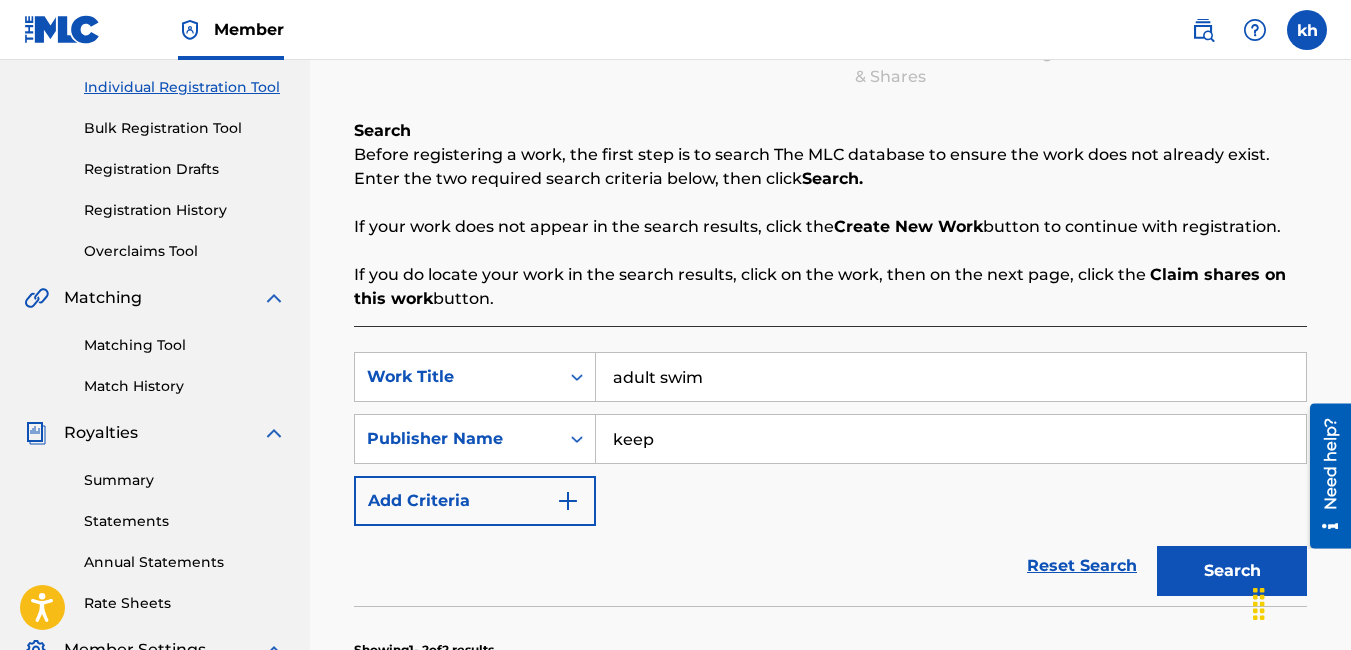 click on "kh kh kristopher   haynes youngestceo@gmail.com Profile Log out" at bounding box center [1249, 30] 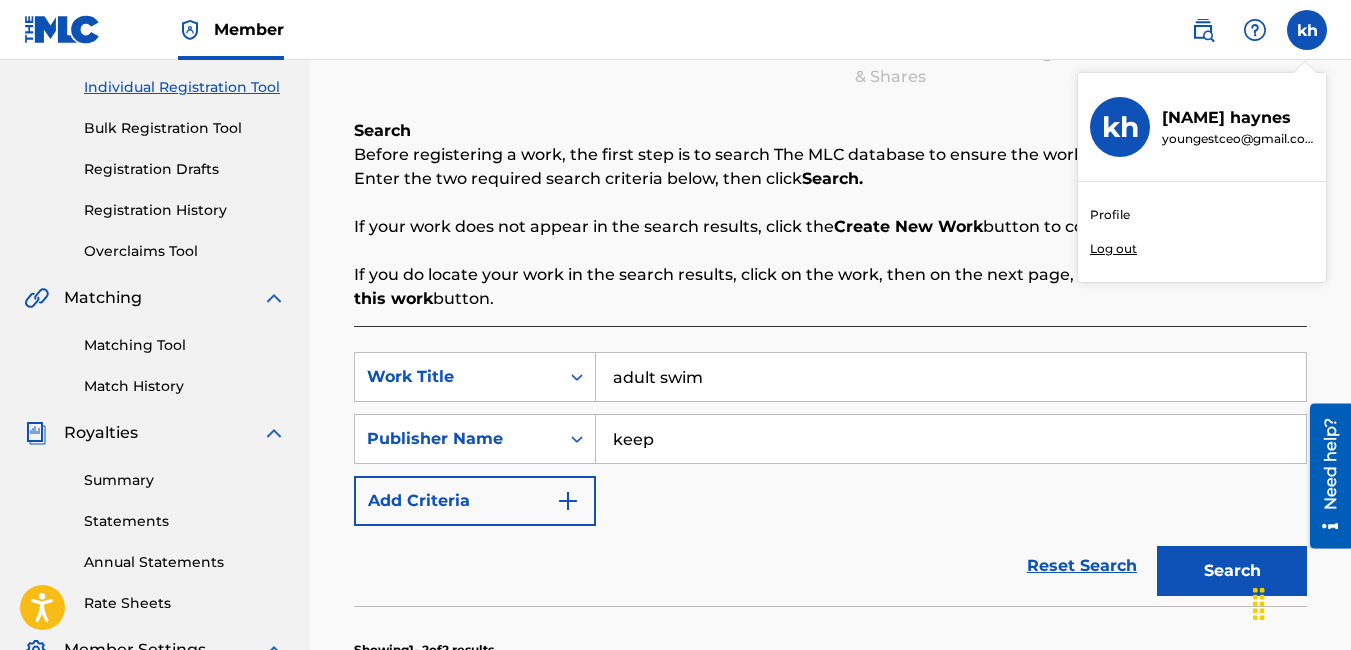 click on "kh kh kristopher   haynes youngestceo@gmail.com Profile Log out" at bounding box center [1307, 30] 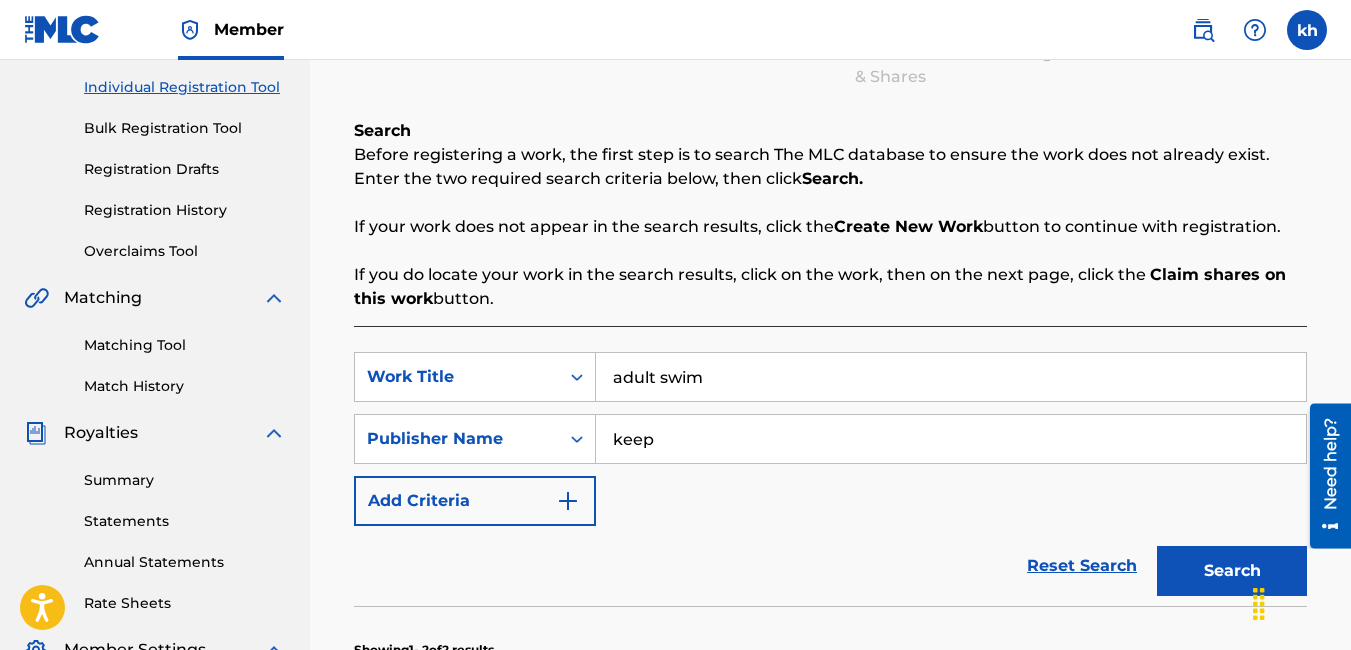 click on "Search Before registering a work, the first step is to search The MLC database to ensure the work does not already exist. Enter the two required search criteria below, then click   Search.  If your work does not appear in the search results, click the  Create New Work   button to continue with registration. If you do locate your work in the search results, click on the work, then on the next page, click the   Claim shares on this work  button." at bounding box center [830, 215] 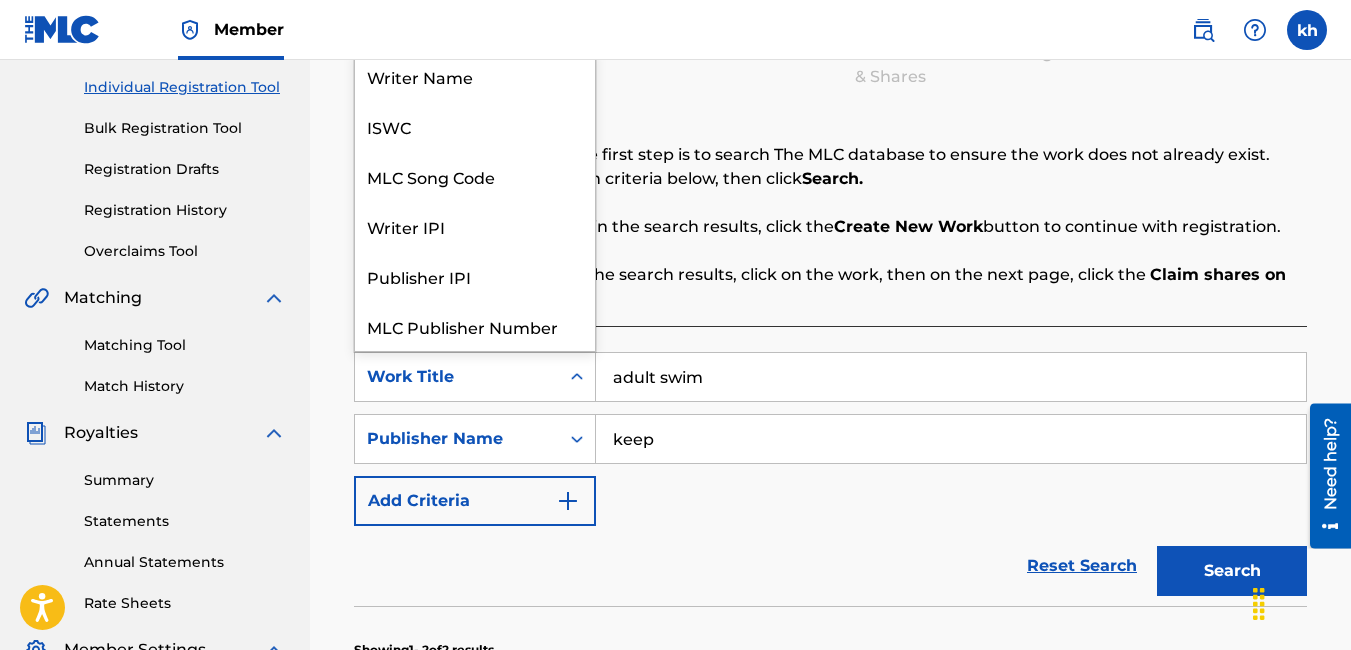 click on "Work Title" at bounding box center [457, 377] 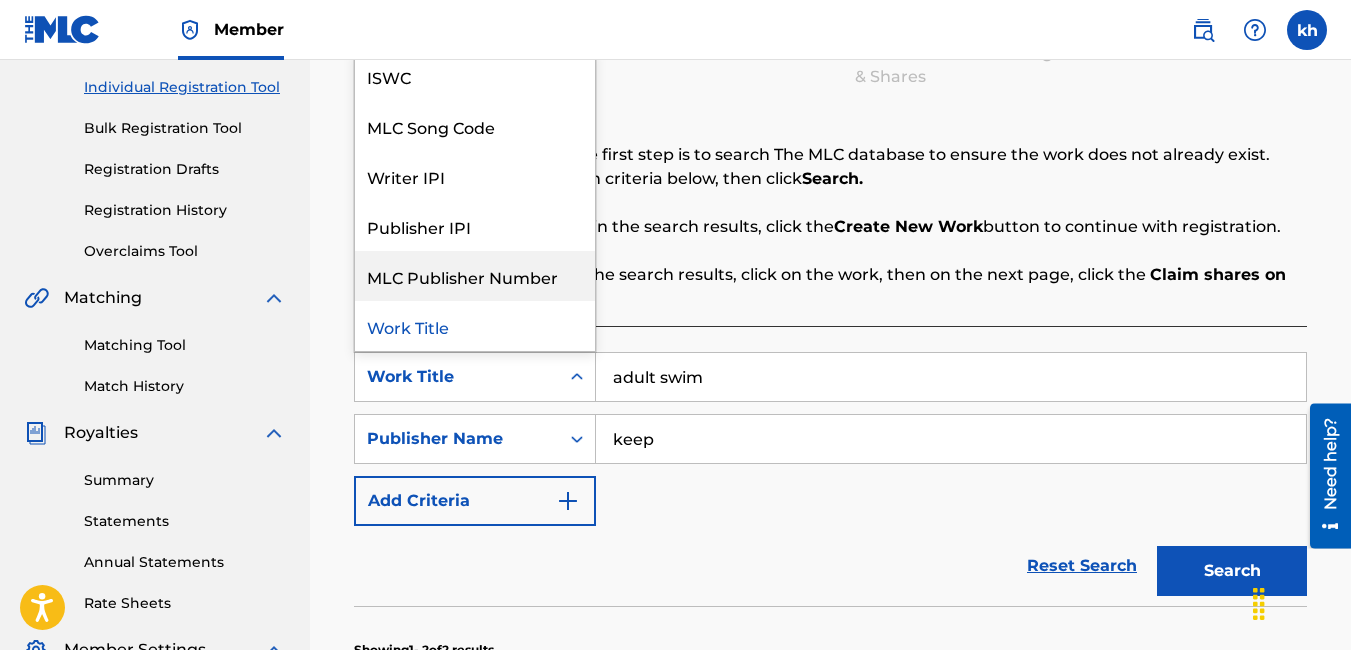 scroll, scrollTop: 0, scrollLeft: 0, axis: both 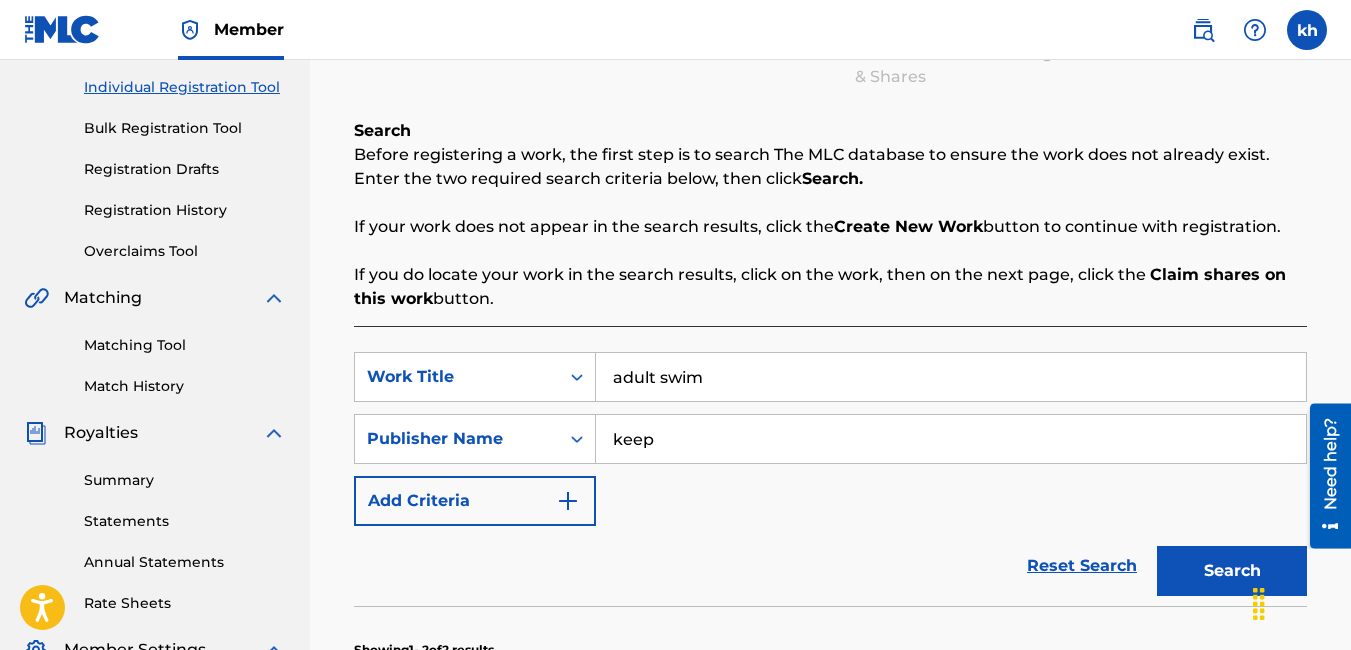 click on "If you do locate your work in the search results, click on the work, then on the next page, click the   Claim shares on this work  button." at bounding box center (830, 287) 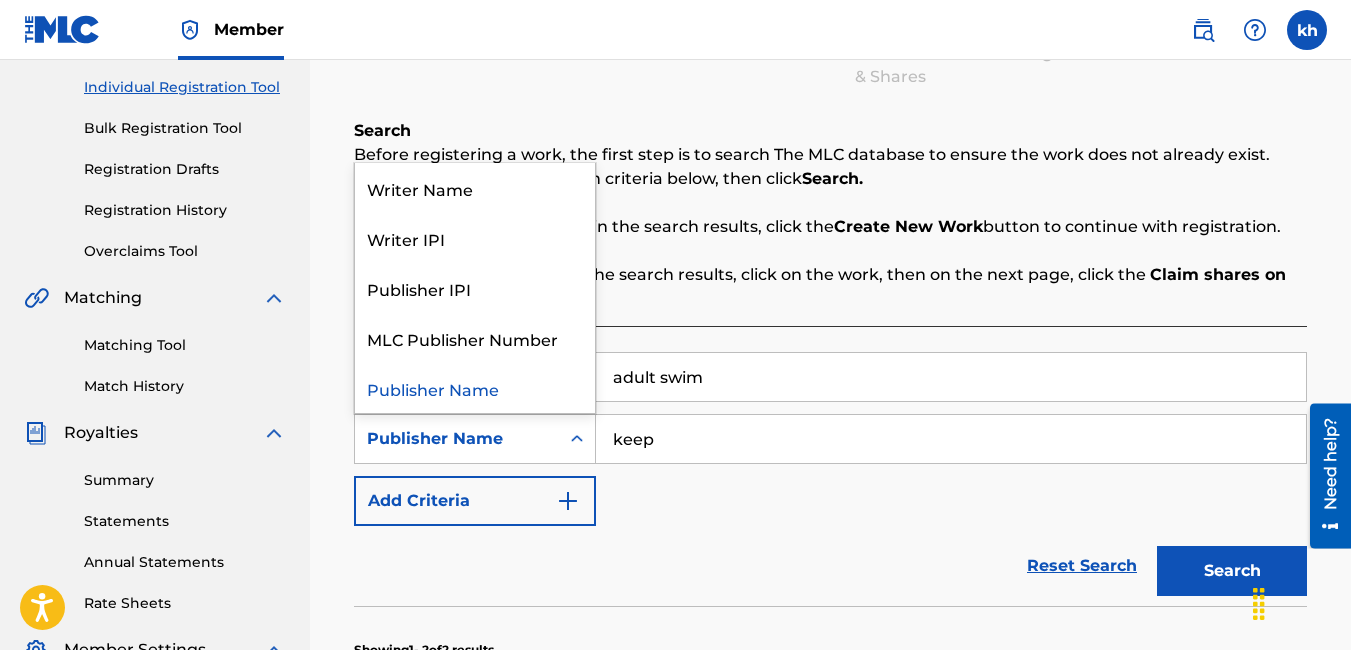 click on "Publisher Name" at bounding box center [457, 439] 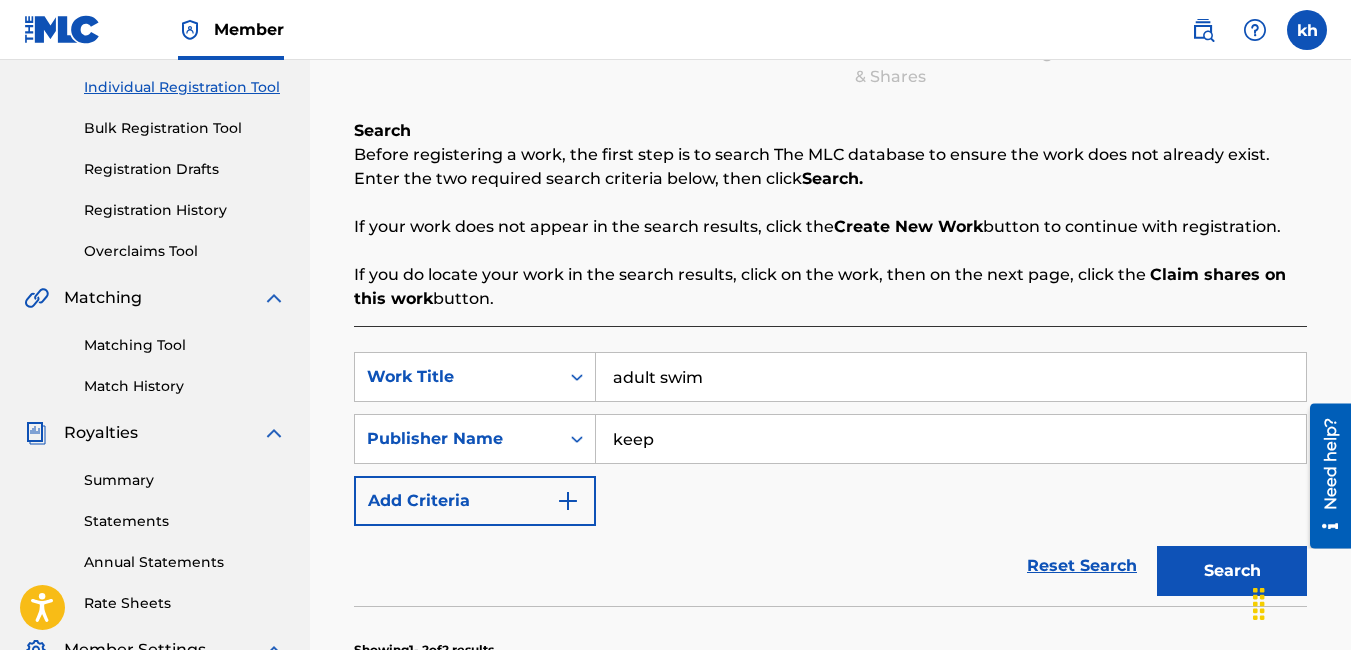 click on "Matching Tool" at bounding box center (185, 345) 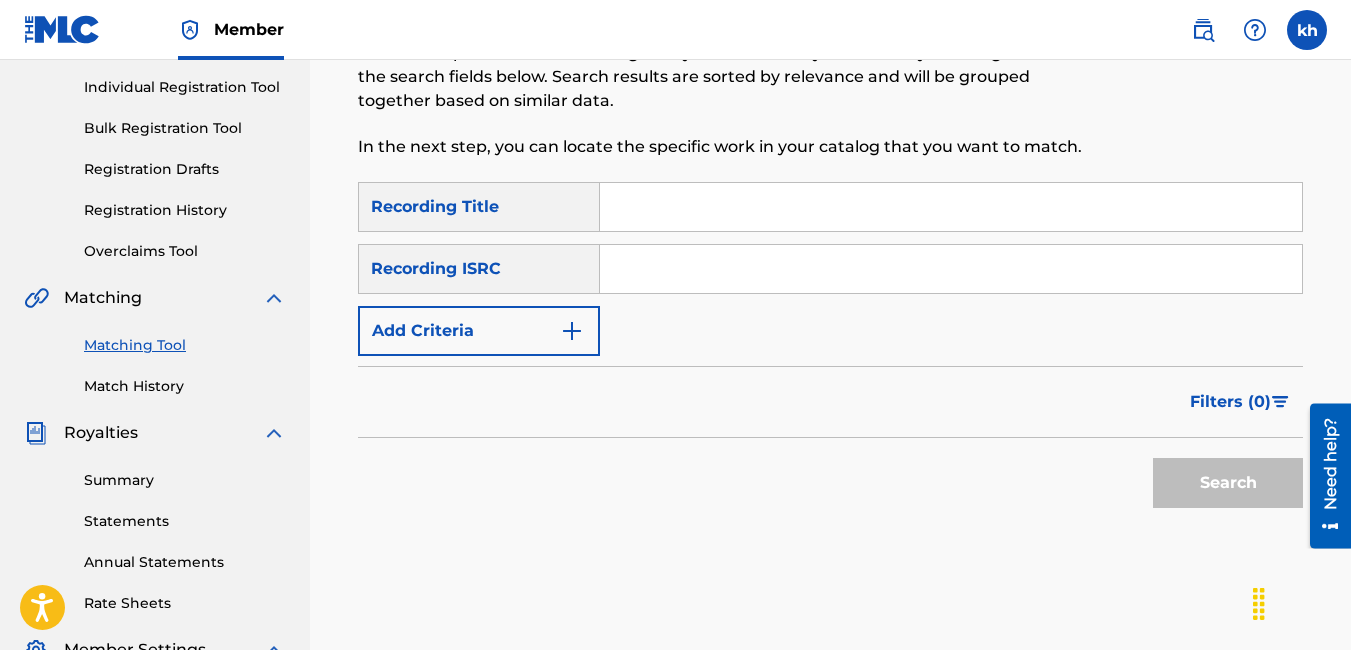 scroll, scrollTop: 0, scrollLeft: 0, axis: both 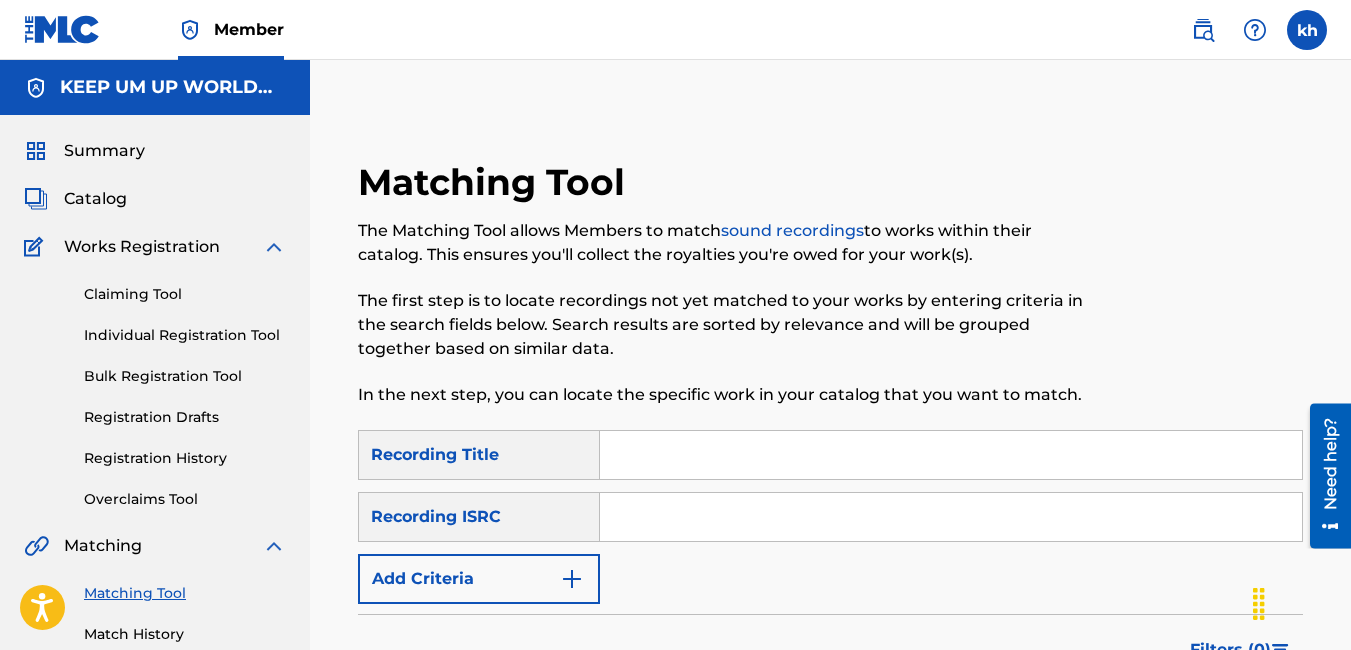 click at bounding box center [951, 455] 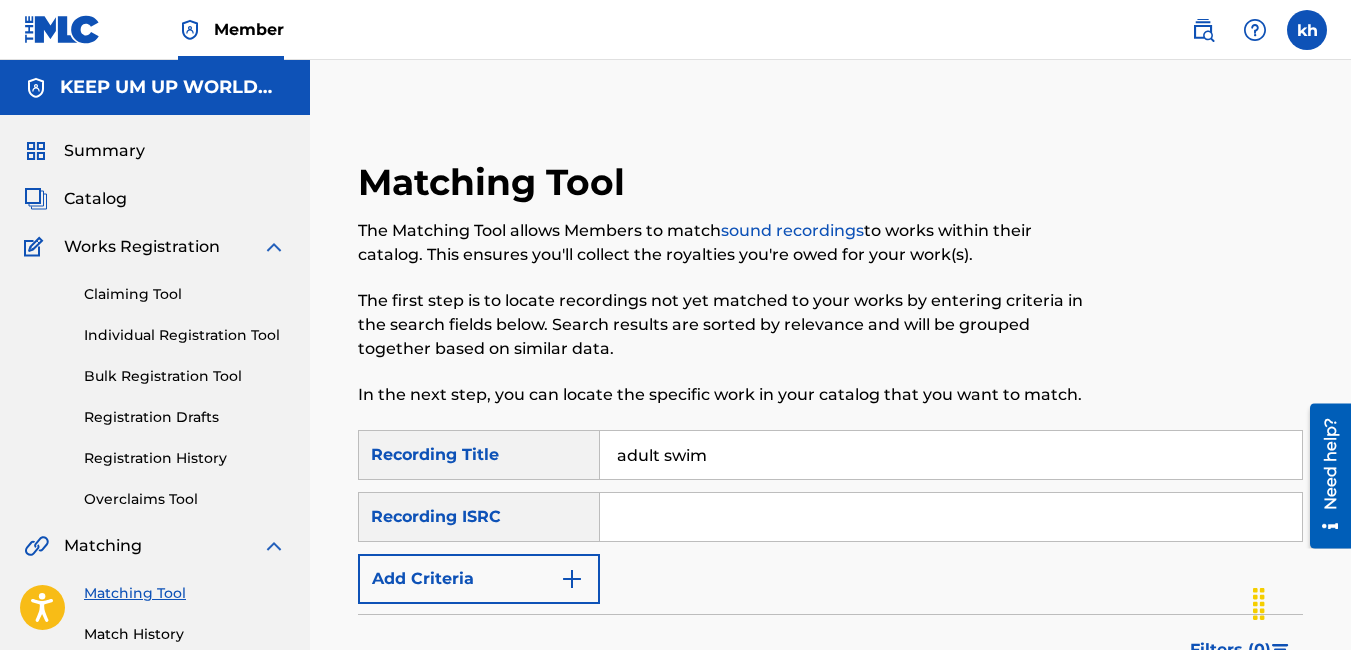 type on "adult swim" 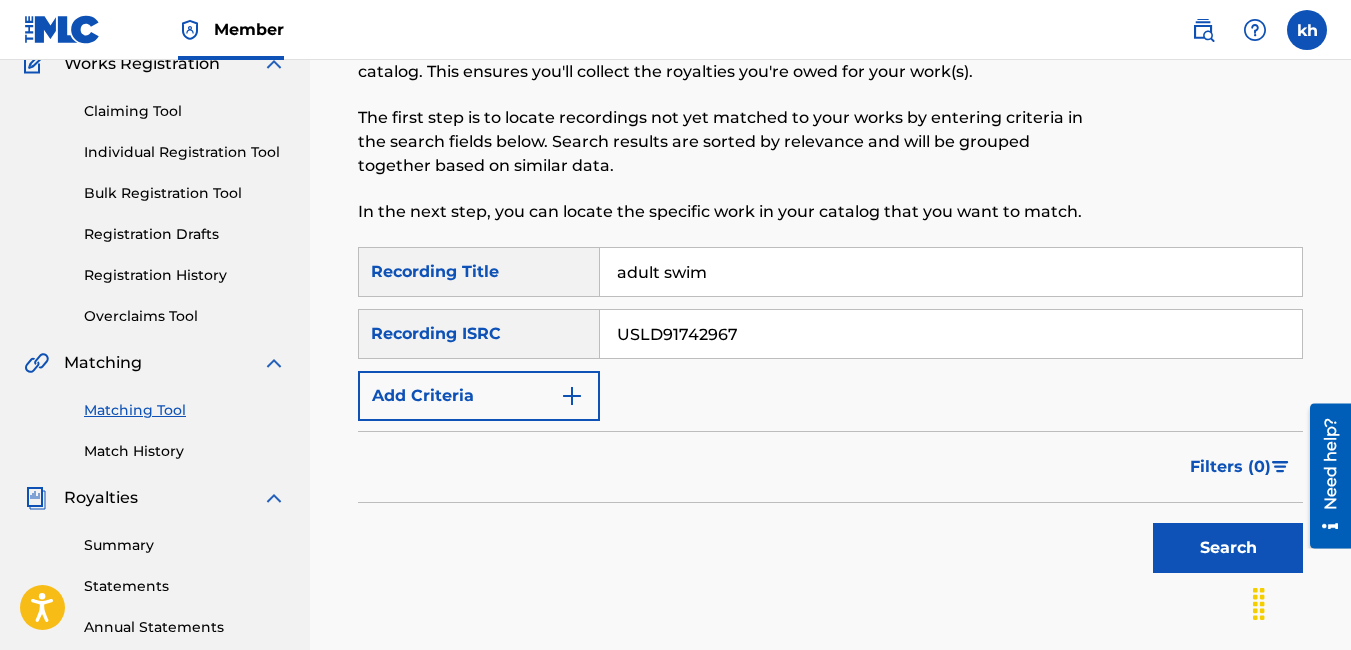 scroll, scrollTop: 300, scrollLeft: 0, axis: vertical 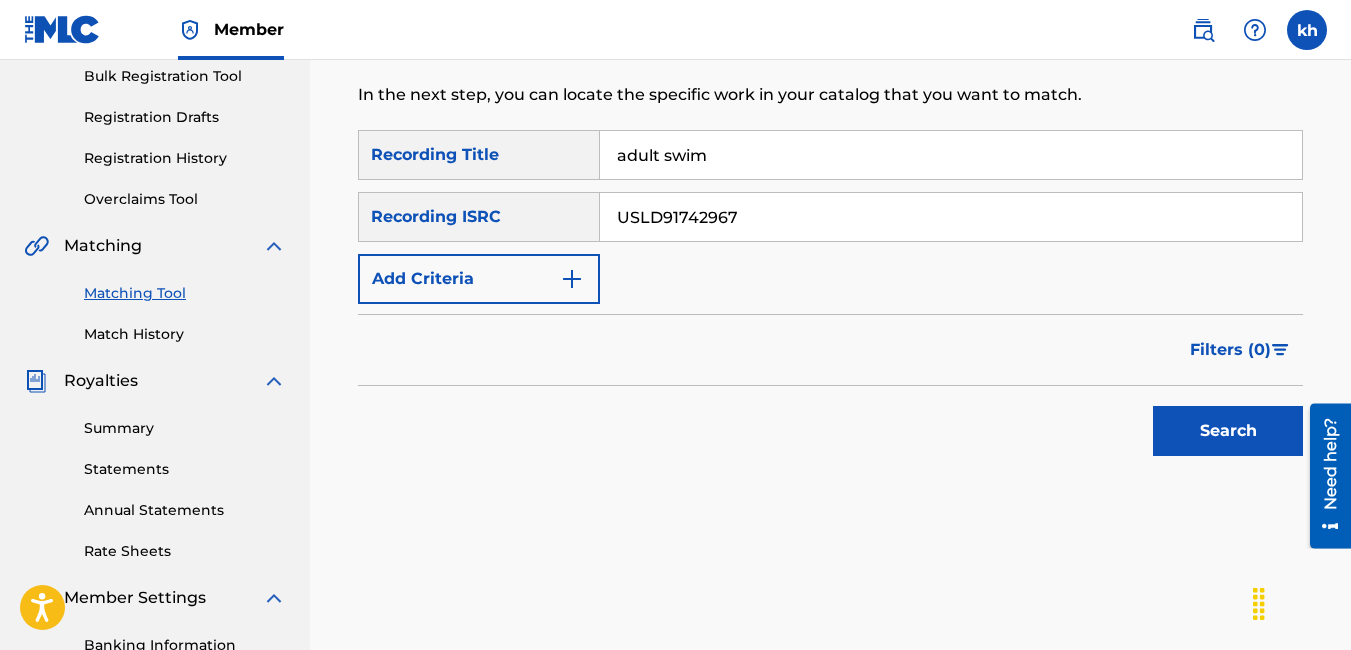 type on "USLD91742967" 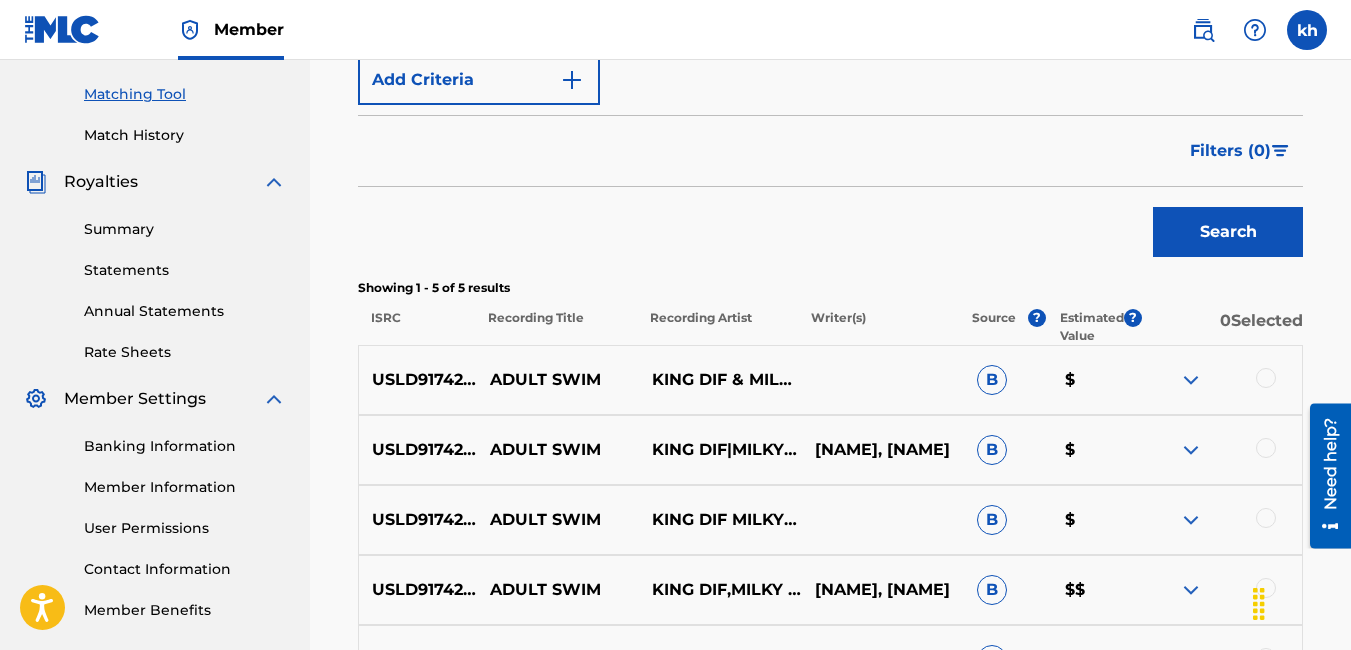 scroll, scrollTop: 500, scrollLeft: 0, axis: vertical 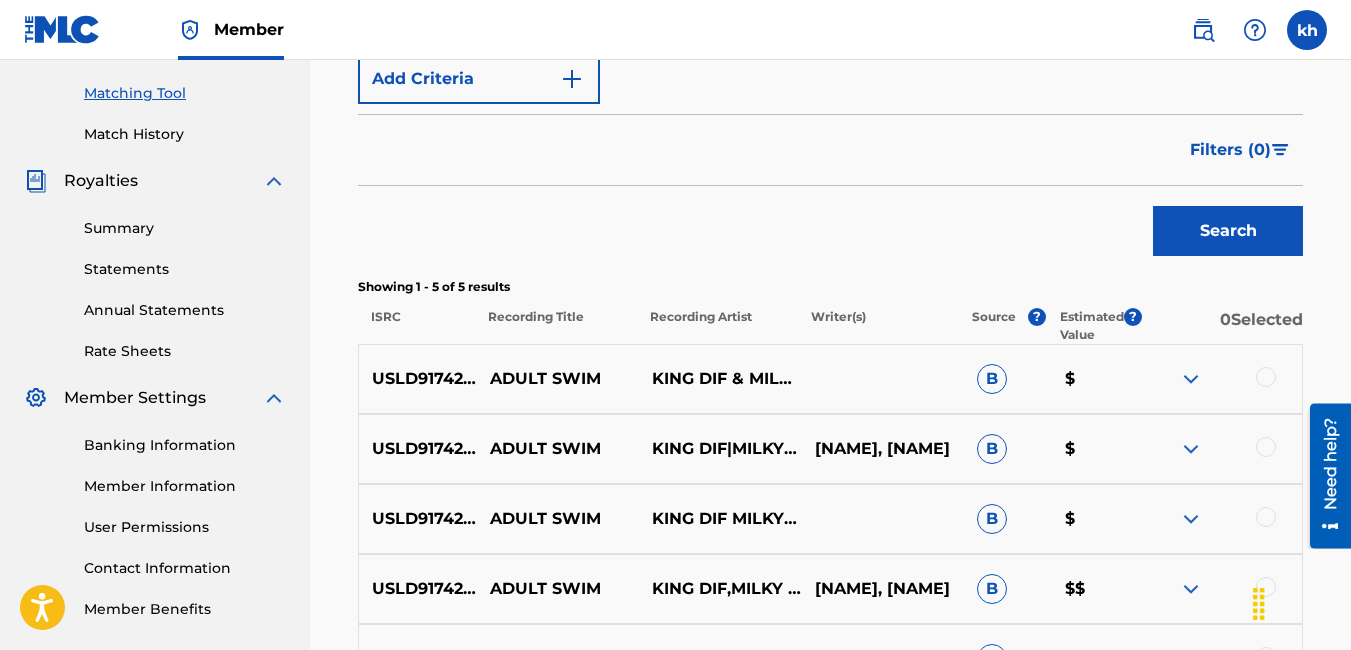 click on "B" at bounding box center [992, 379] 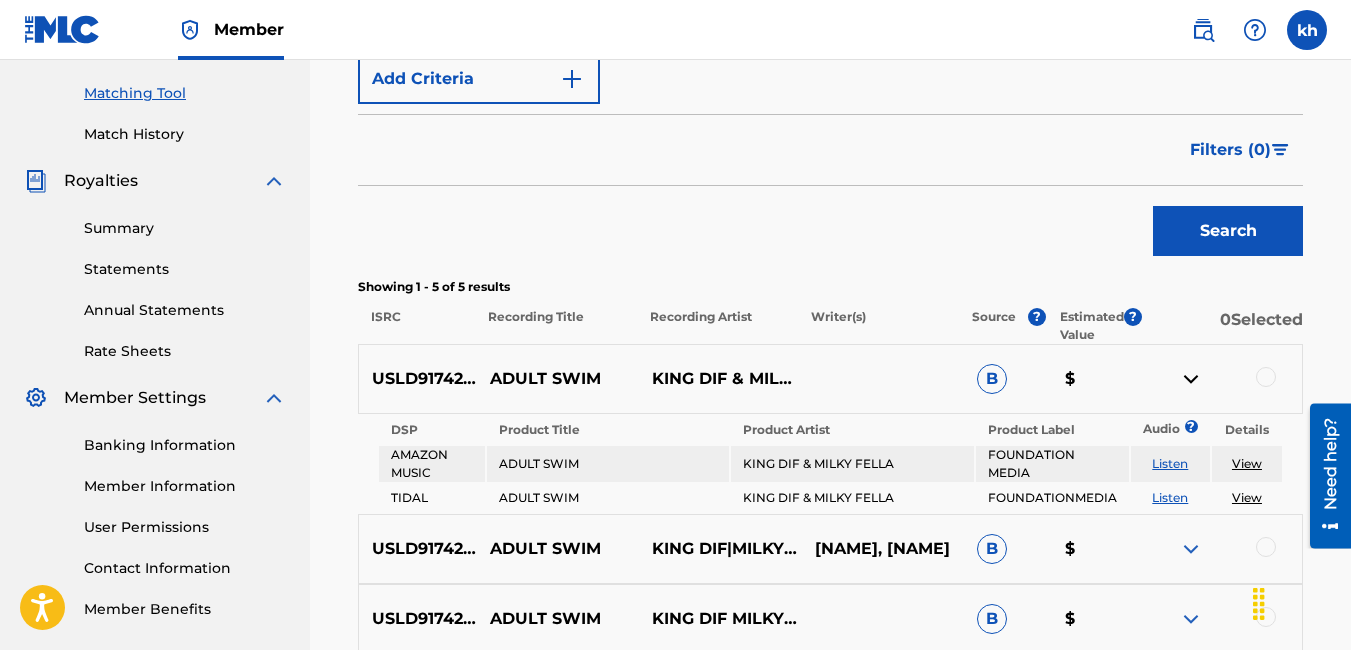 click on "Listen" at bounding box center [1170, 463] 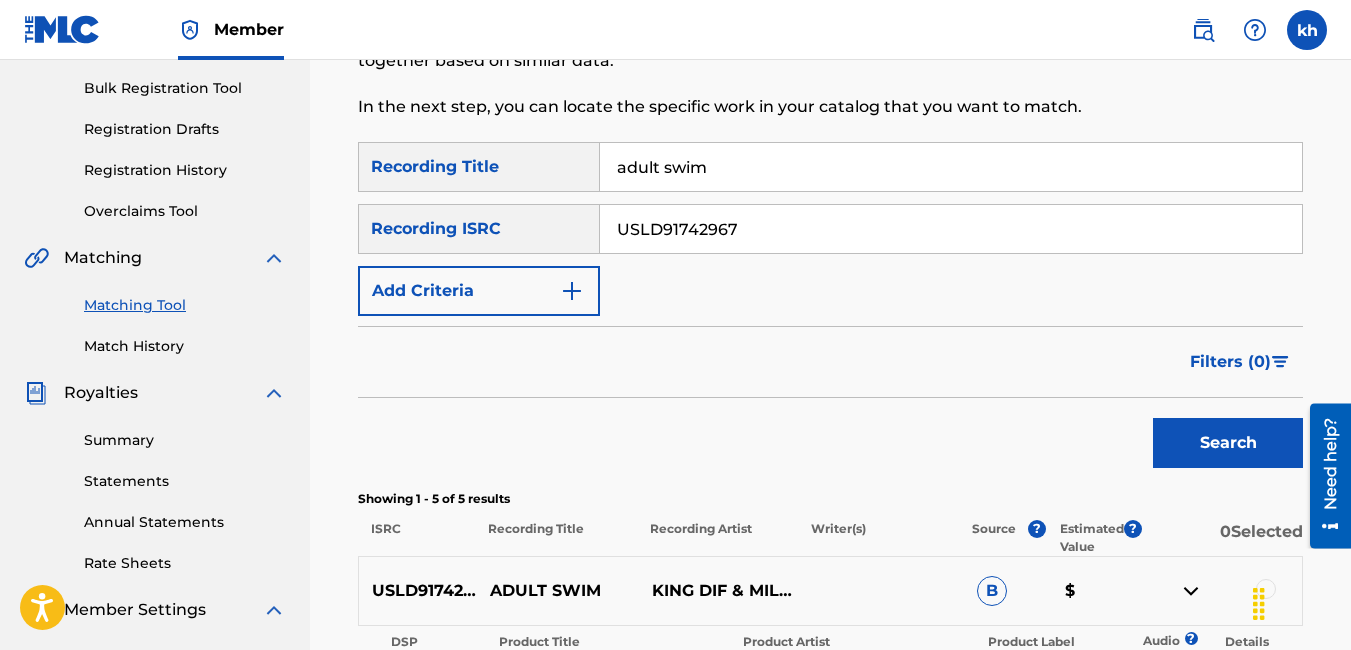scroll, scrollTop: 300, scrollLeft: 0, axis: vertical 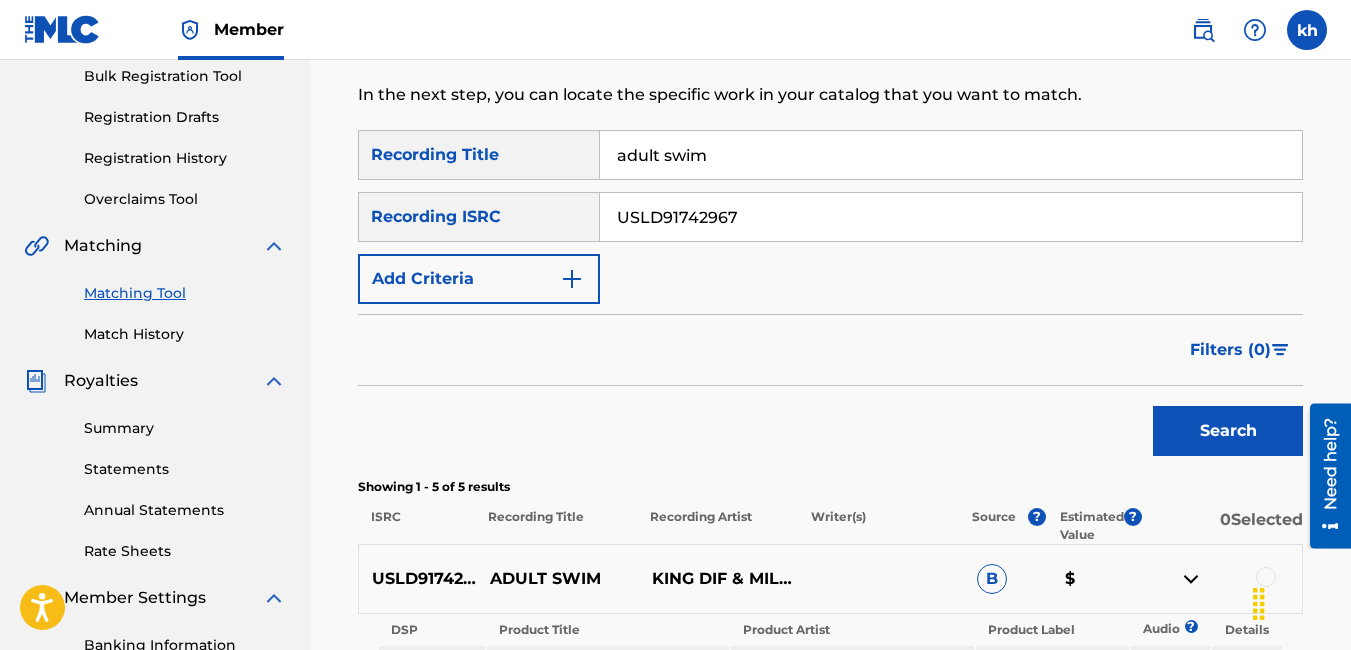 click at bounding box center (572, 279) 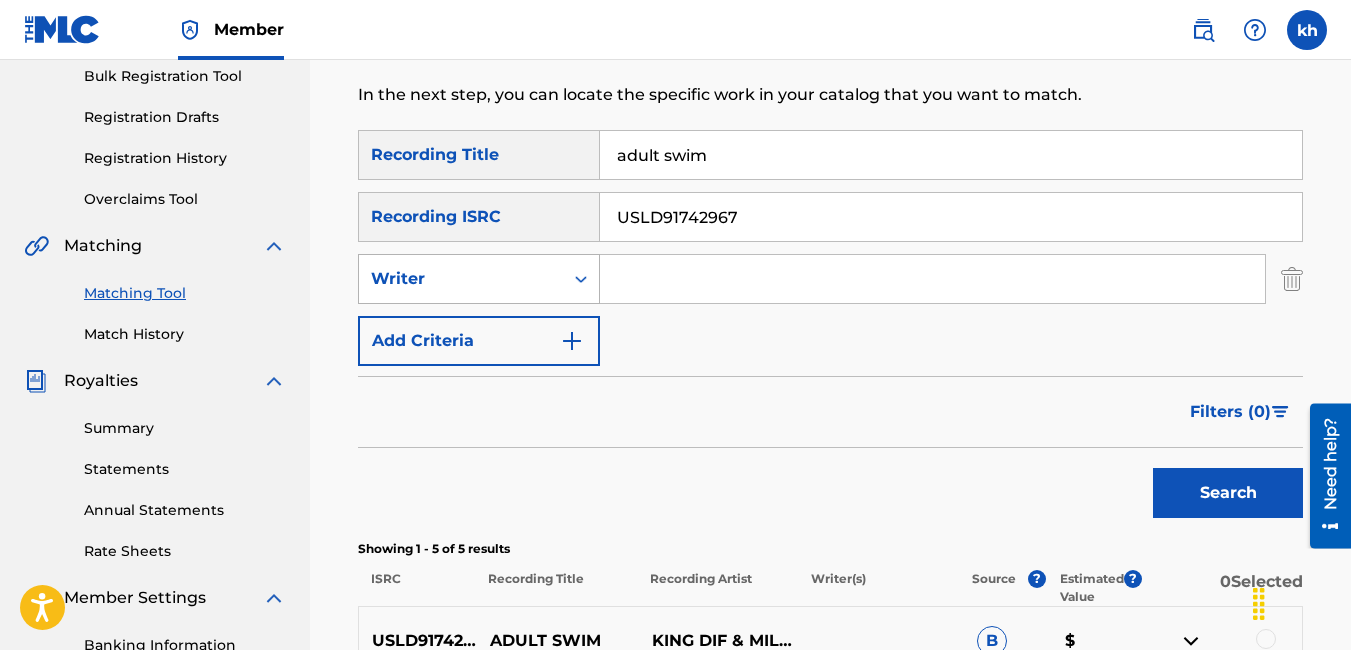 click at bounding box center (581, 279) 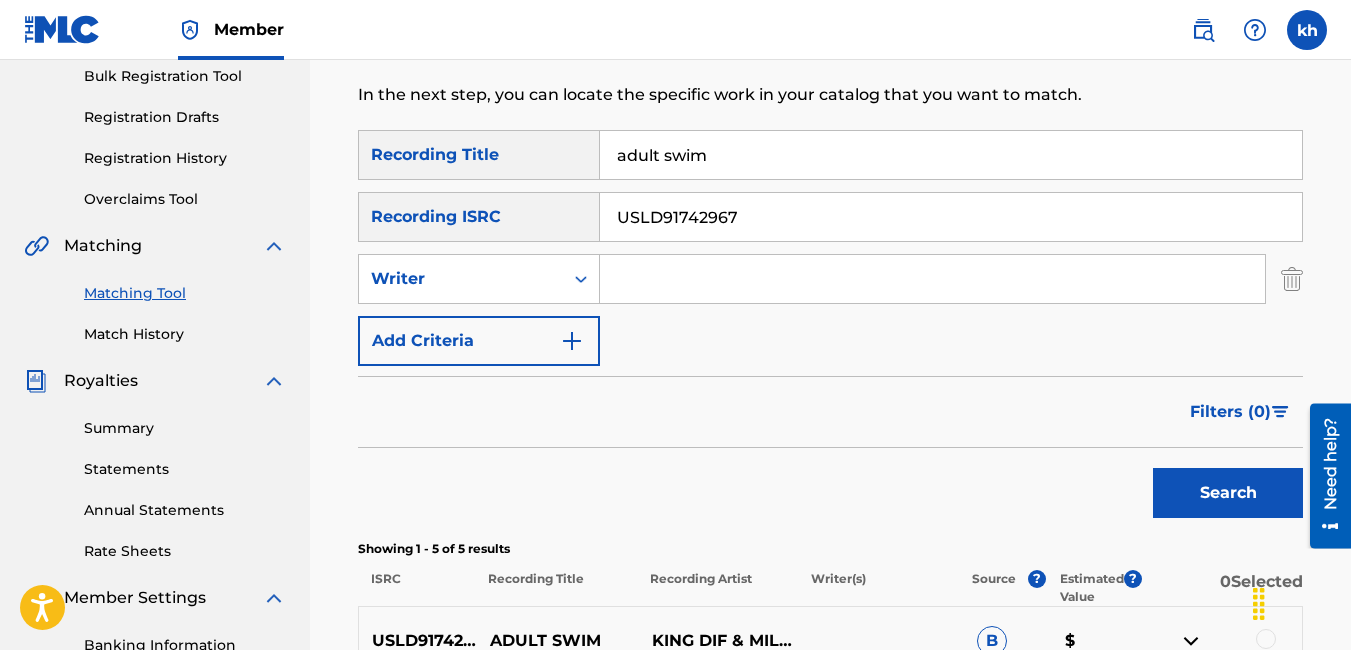 drag, startPoint x: 774, startPoint y: 316, endPoint x: 733, endPoint y: 296, distance: 45.617977 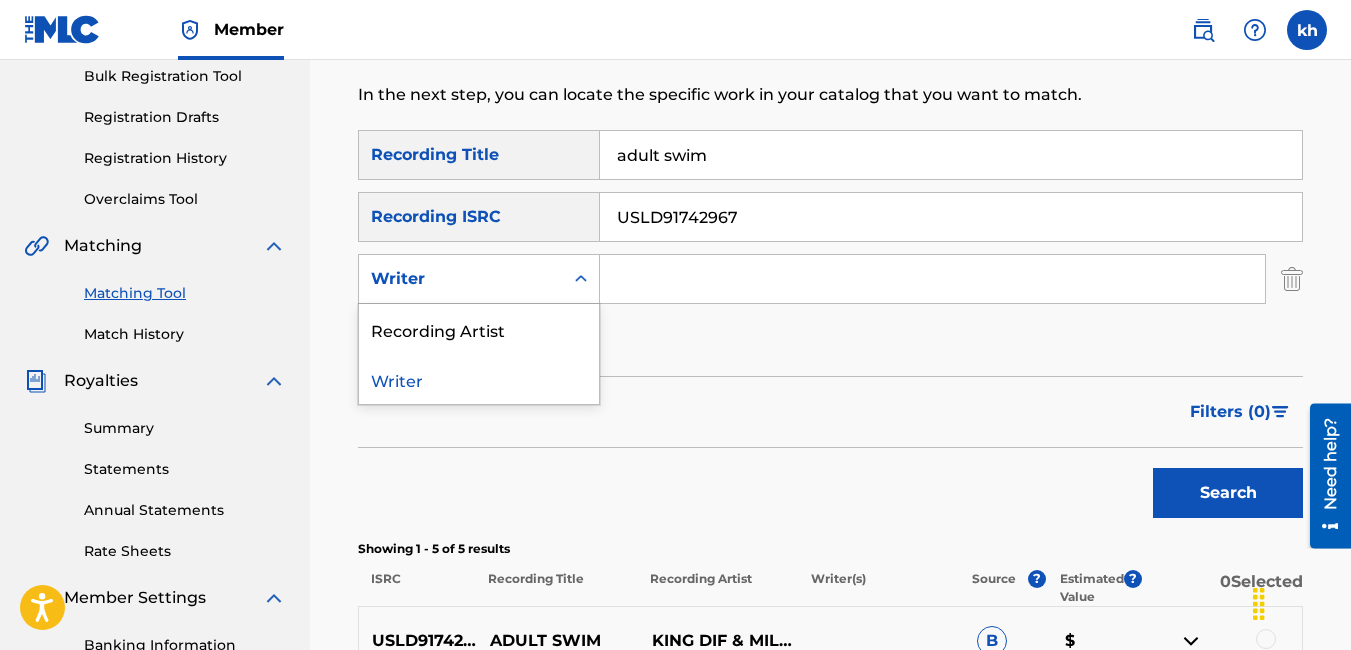 click 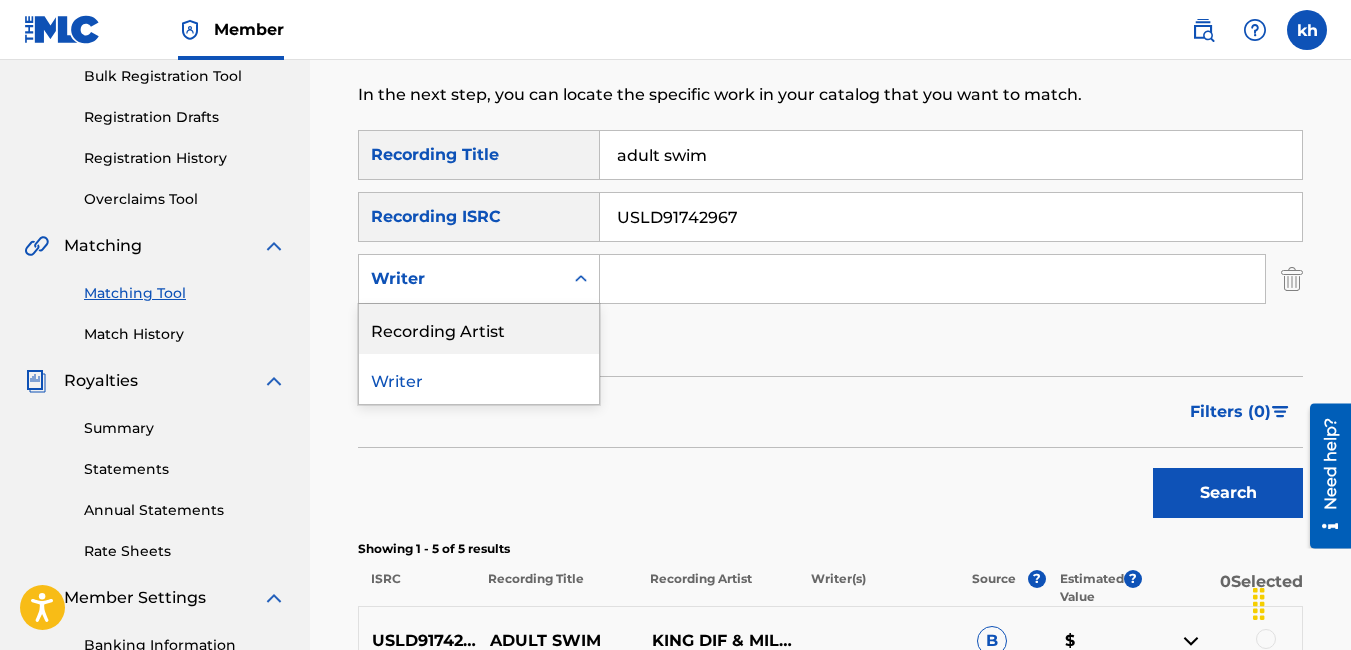 click on "Recording Artist" at bounding box center (479, 329) 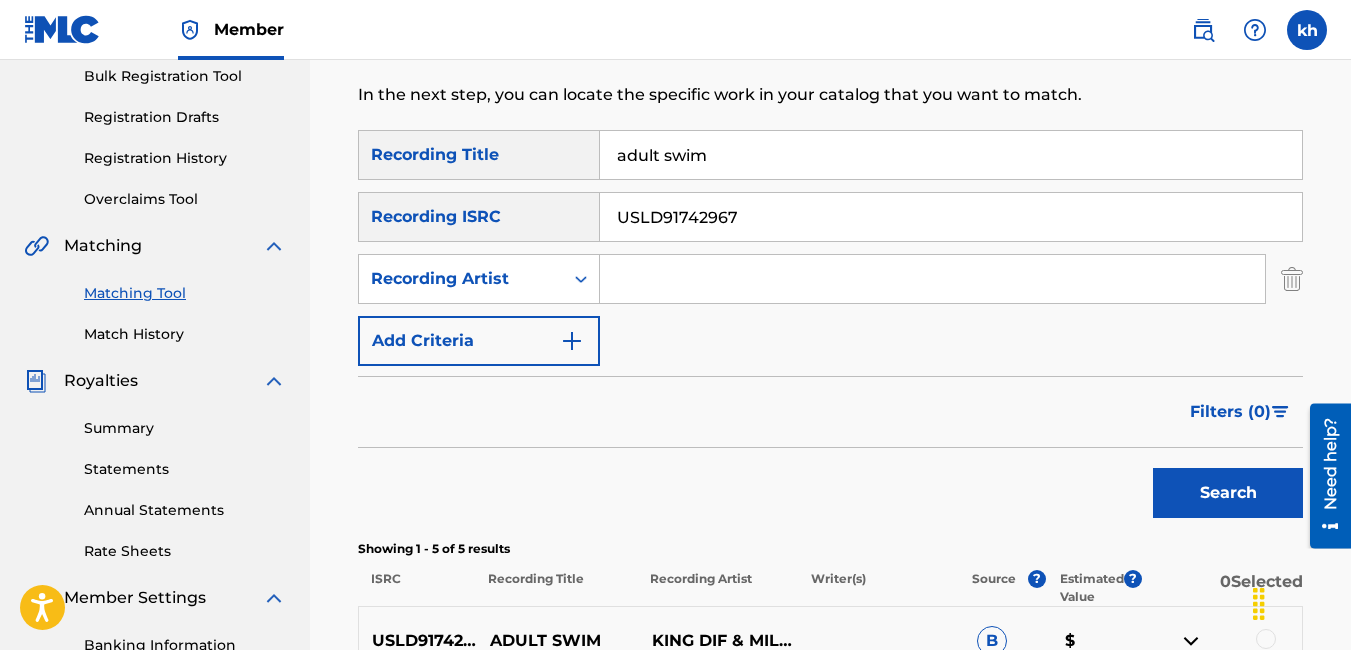 click on "SearchWithCriteria5d8f18fe-0092-4290-83ee-caaebf2f7749 Recording Title adult swim SearchWithCriteria51cd86dc-bcc2-4644-9417-4a0aff4b3586 Recording ISRC USLD91742967 SearchWithCriteria2a8910aa-389c-43f6-a316-179ddec3e1e0 Recording Artist Add Criteria" at bounding box center [830, 248] 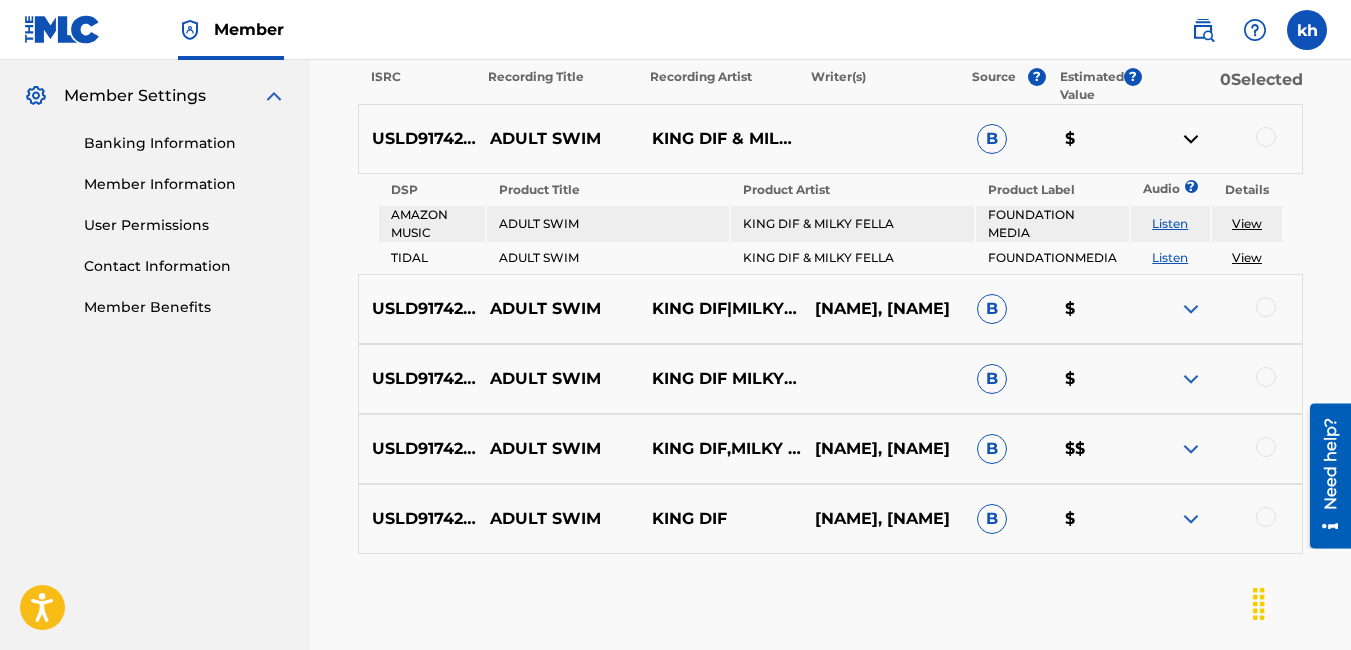 scroll, scrollTop: 702, scrollLeft: 0, axis: vertical 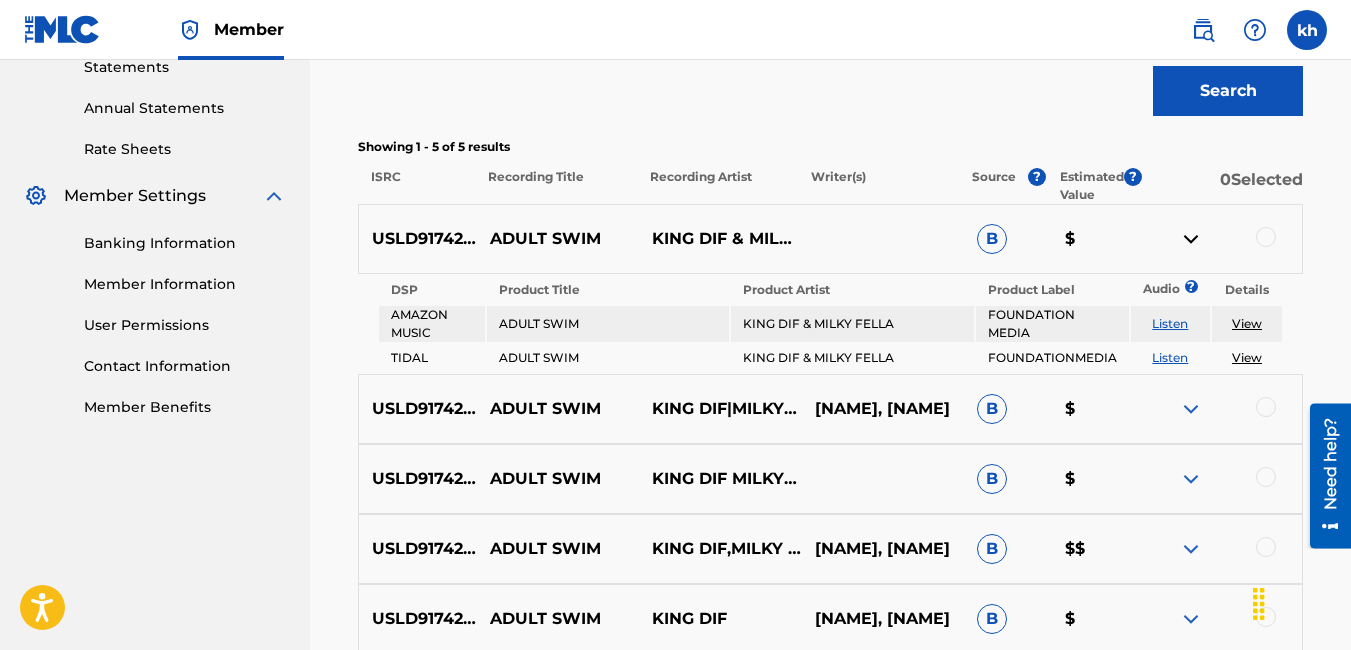 click on "0  Selected" at bounding box center [1222, 186] 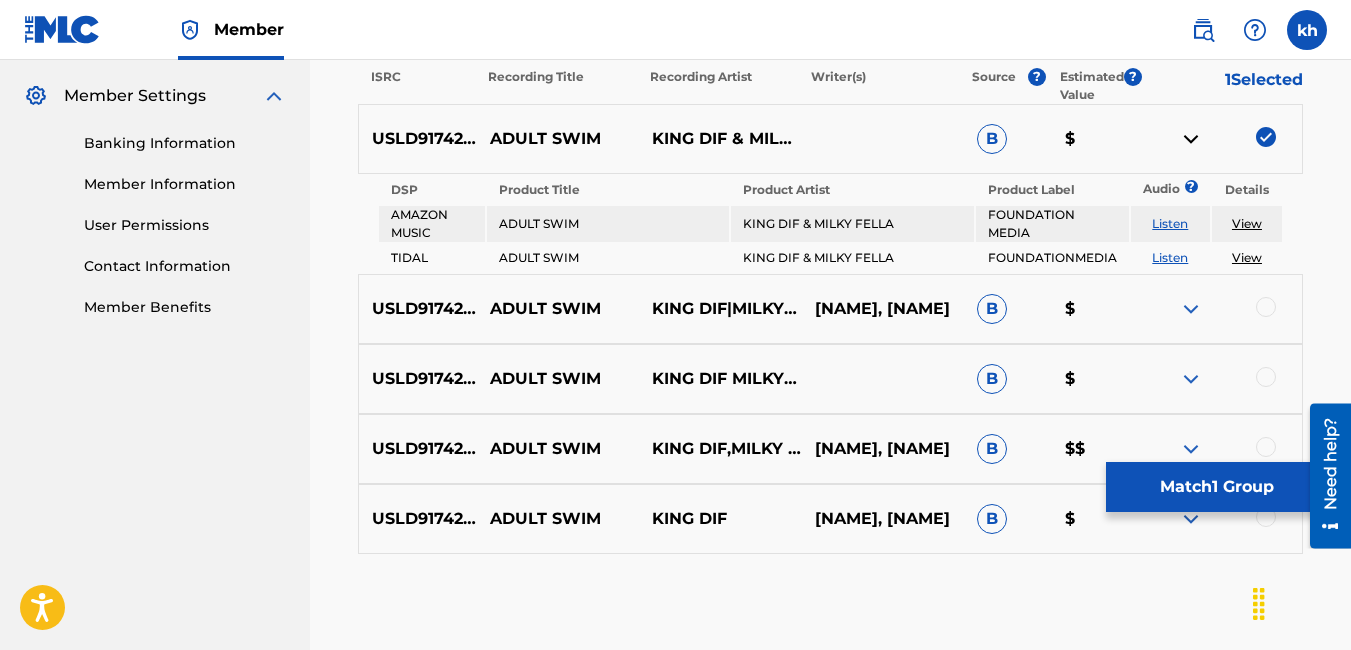 scroll, scrollTop: 902, scrollLeft: 0, axis: vertical 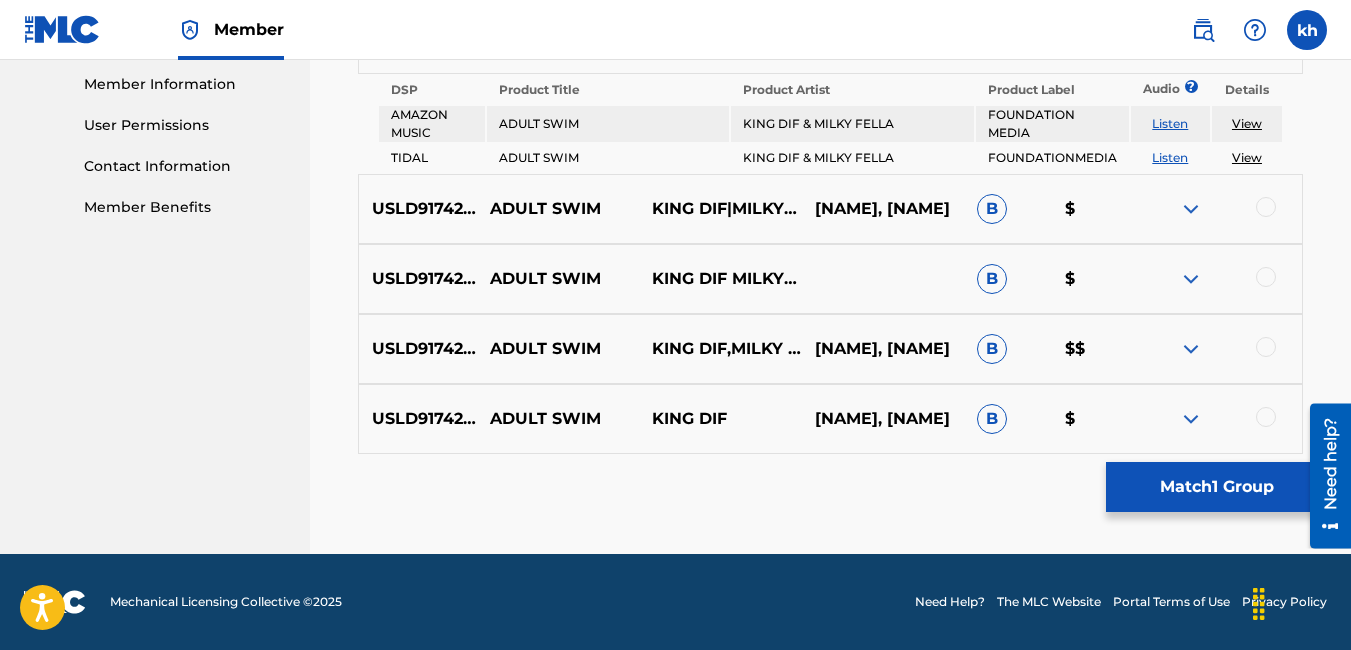 click at bounding box center (1221, 209) 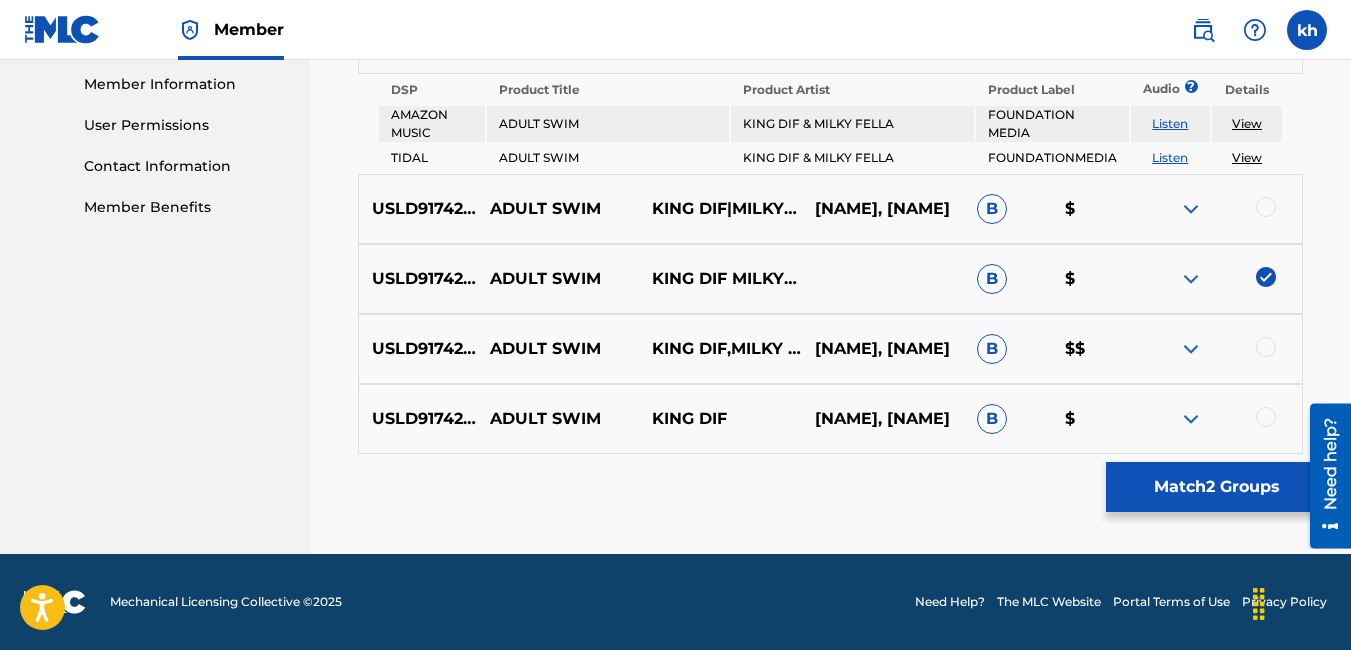 click on "USLD91742967 ADULT SWIM KING DIF|MILKY FELLA ANDRII ANOKHIN, K. HAYNES B $" at bounding box center (830, 209) 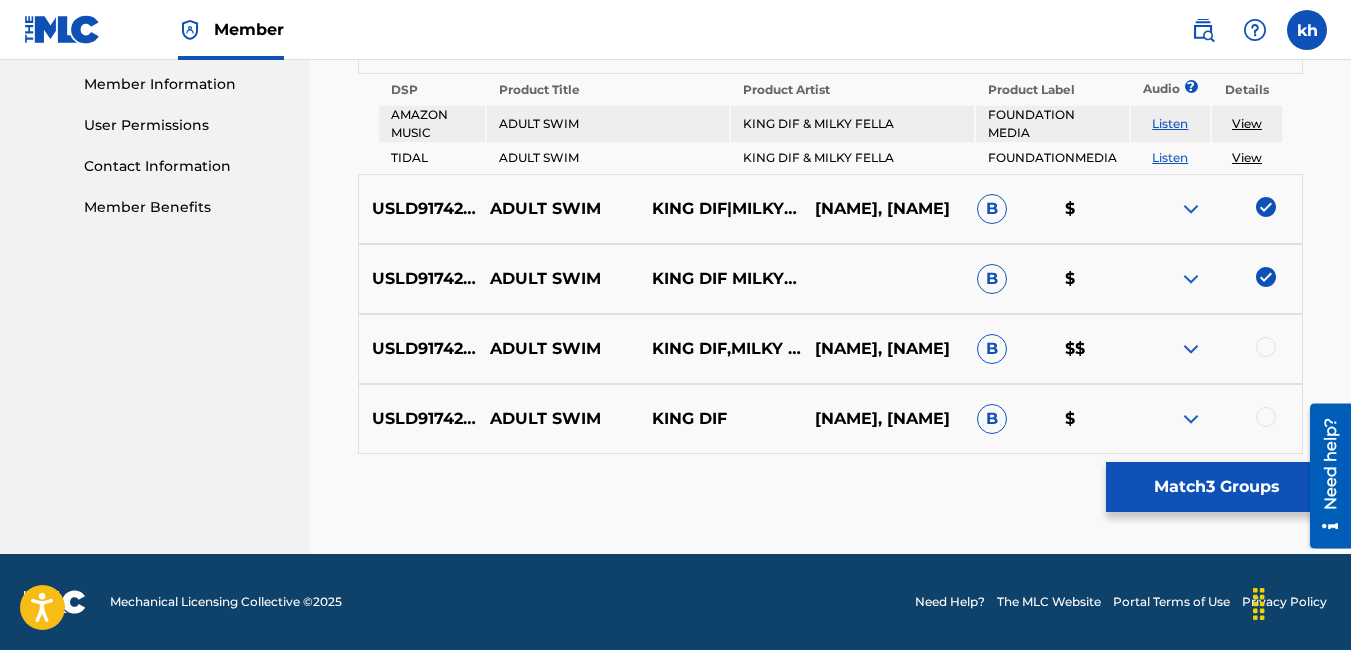 click at bounding box center [1266, 347] 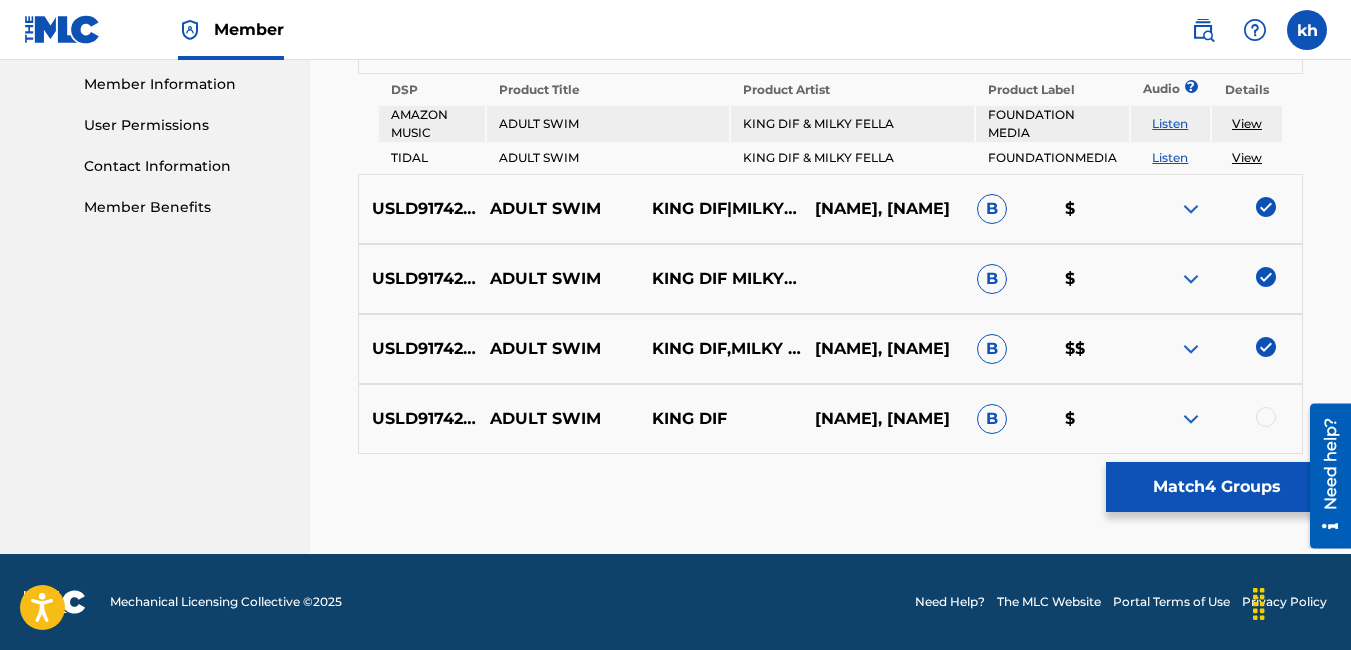 click at bounding box center (1266, 417) 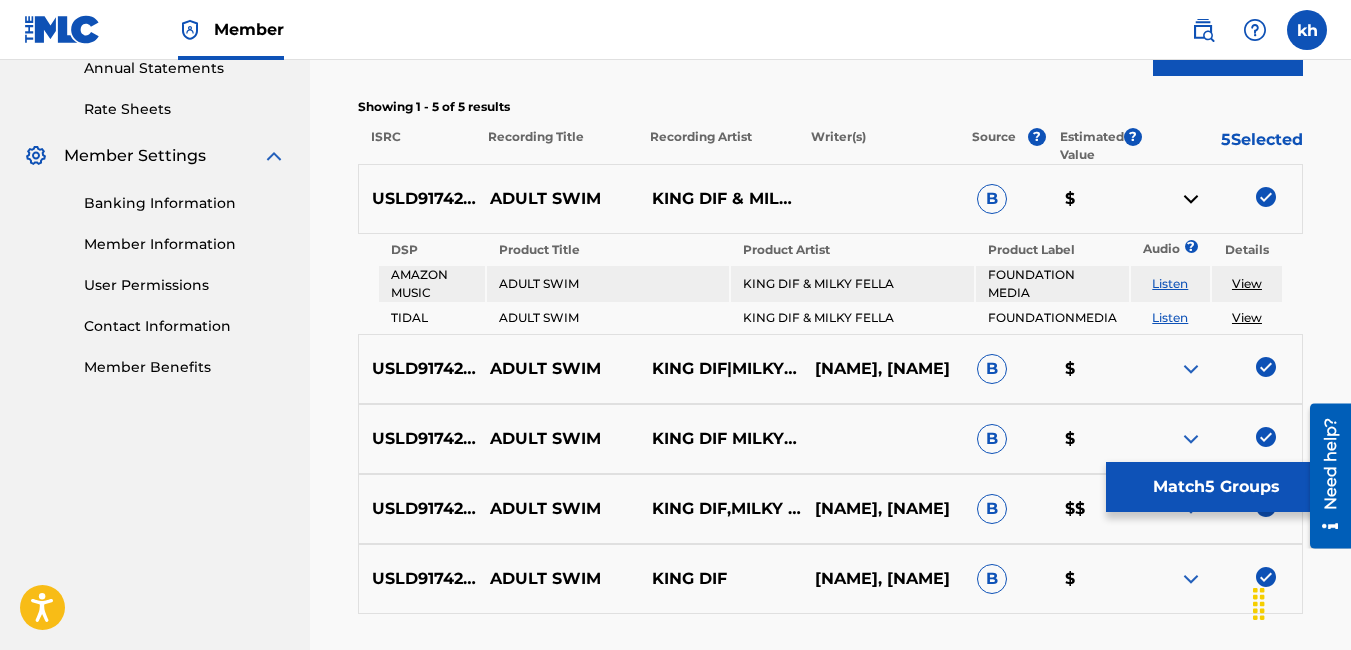 scroll, scrollTop: 502, scrollLeft: 0, axis: vertical 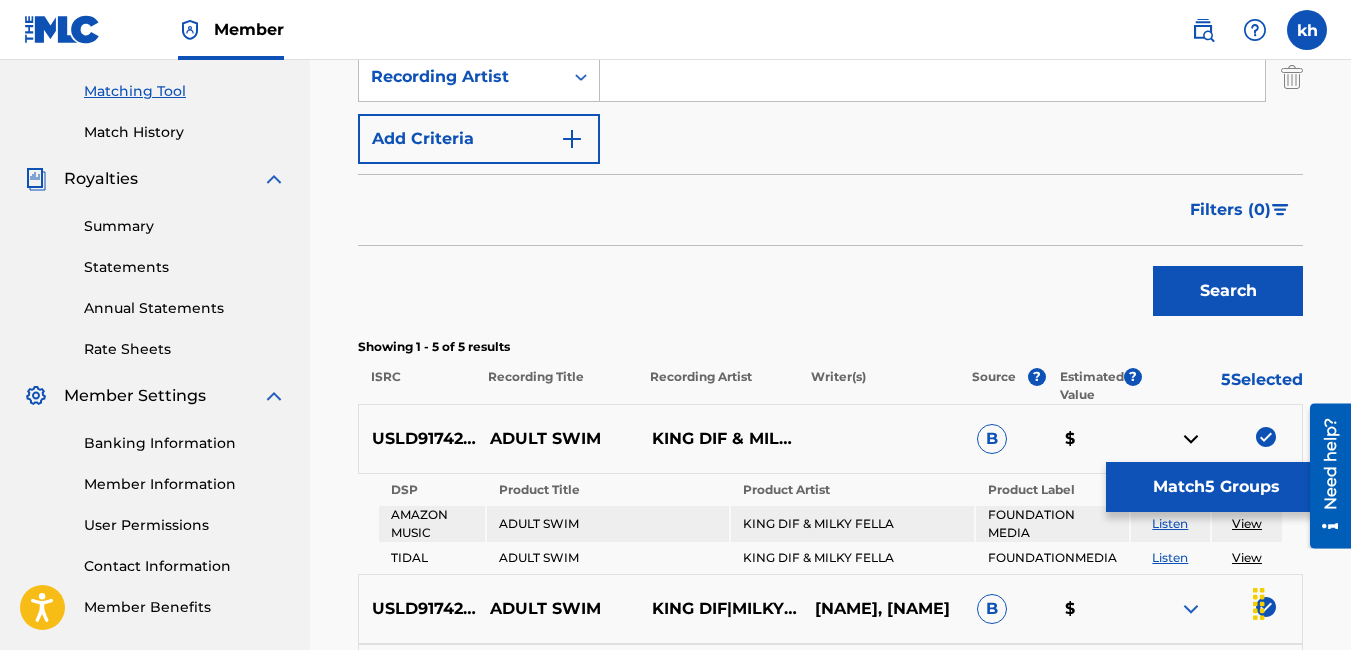 click on "Match  5 Groups" at bounding box center [1216, 487] 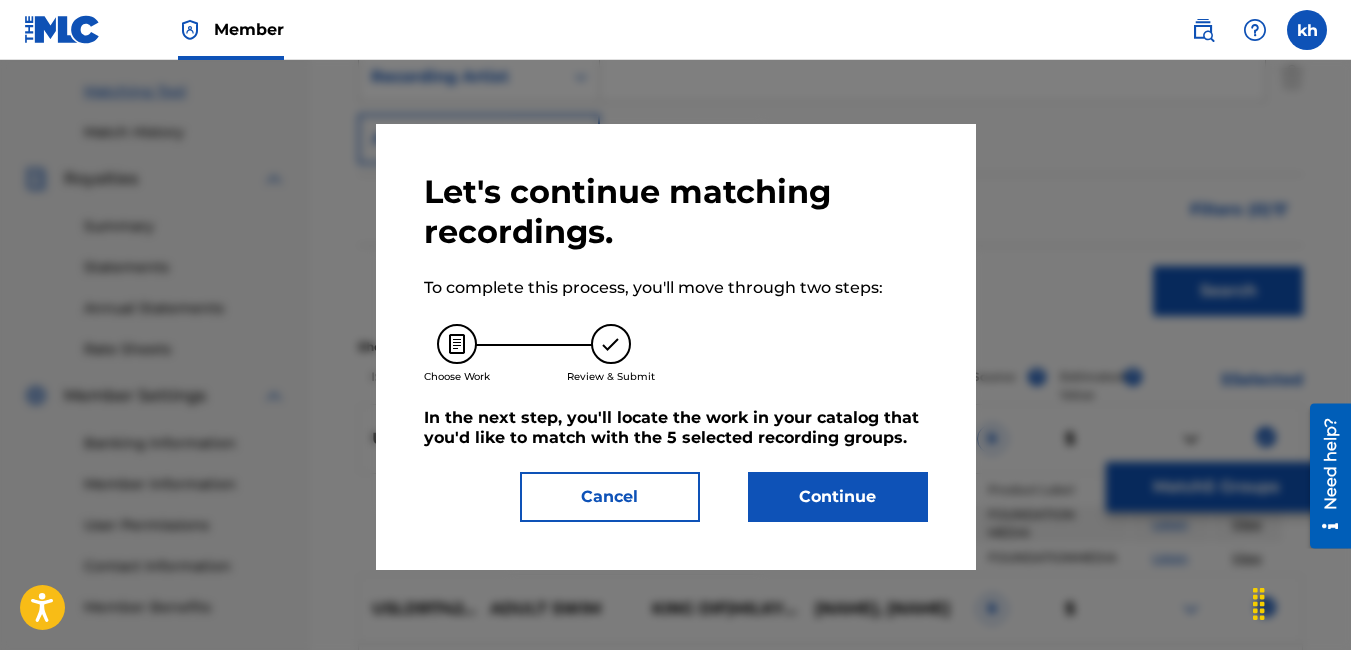 click on "Continue" at bounding box center (838, 497) 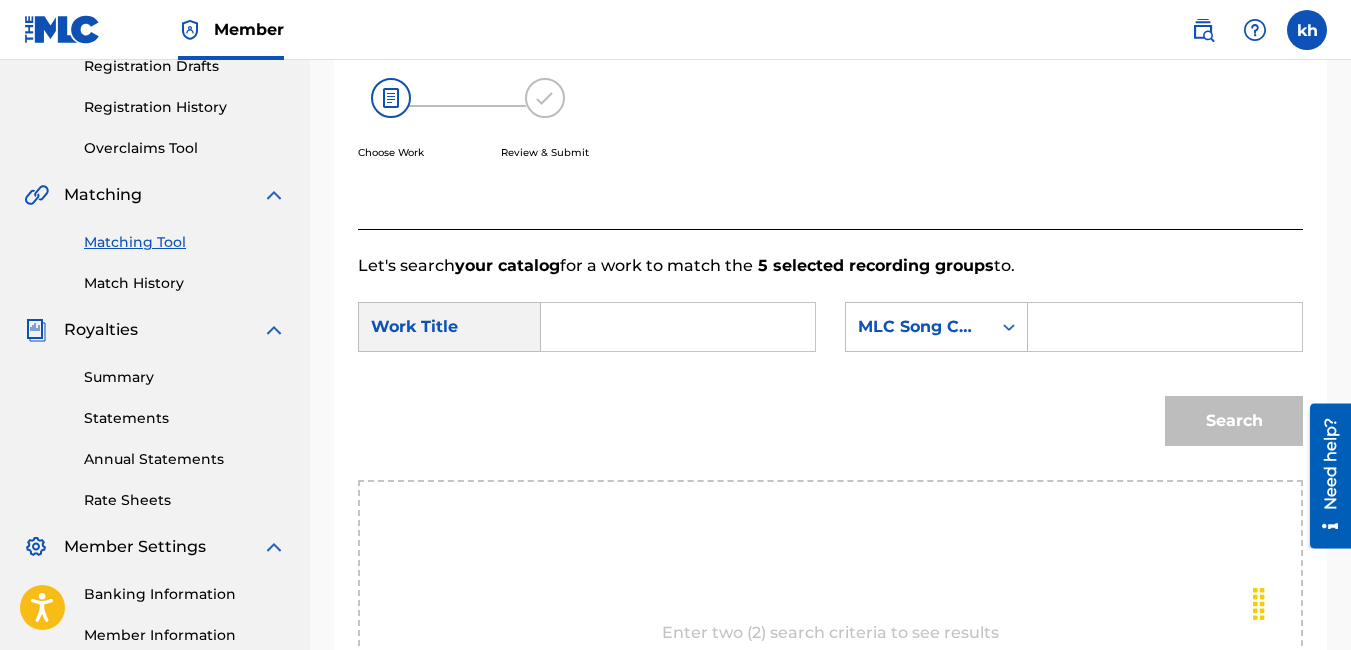 scroll, scrollTop: 400, scrollLeft: 0, axis: vertical 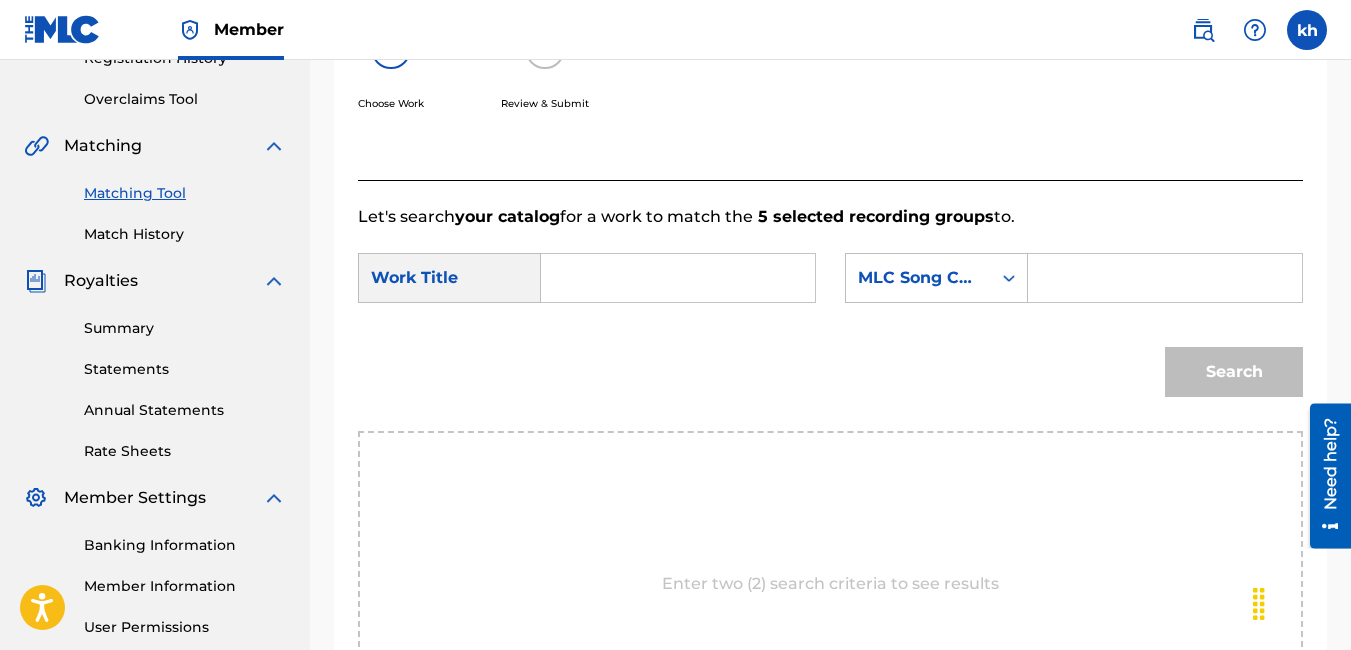 click at bounding box center (678, 278) 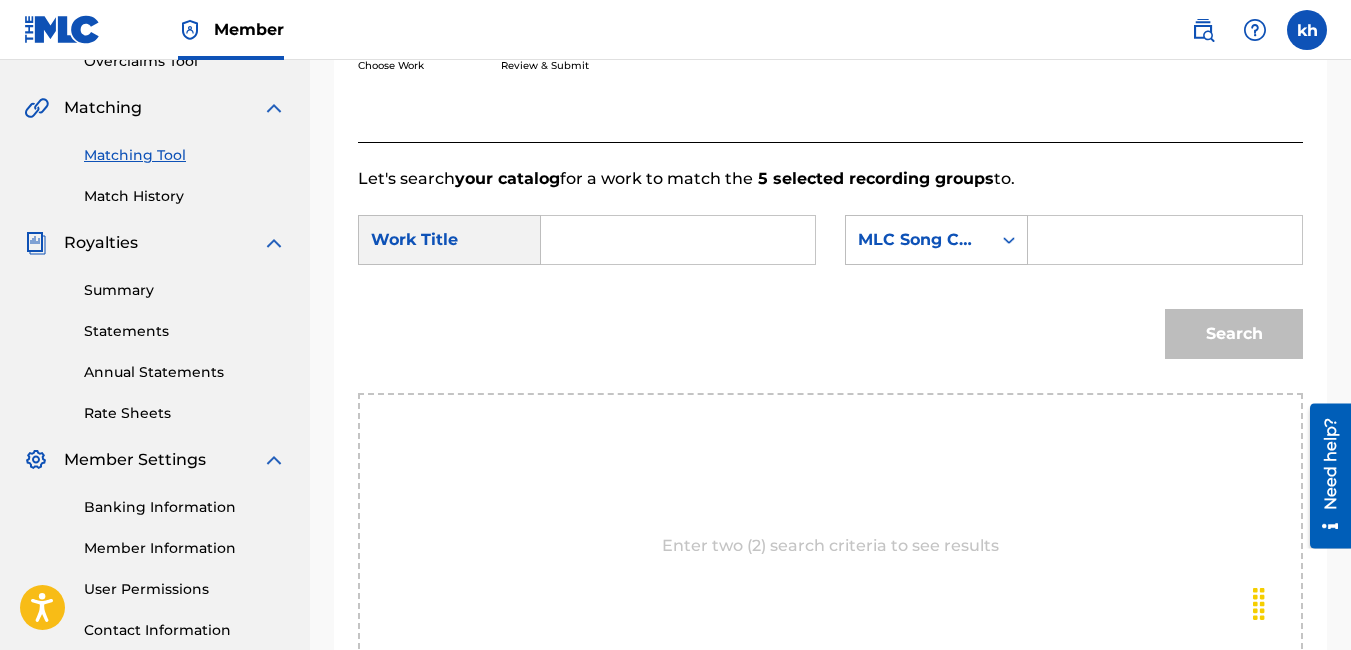 scroll, scrollTop: 0, scrollLeft: 0, axis: both 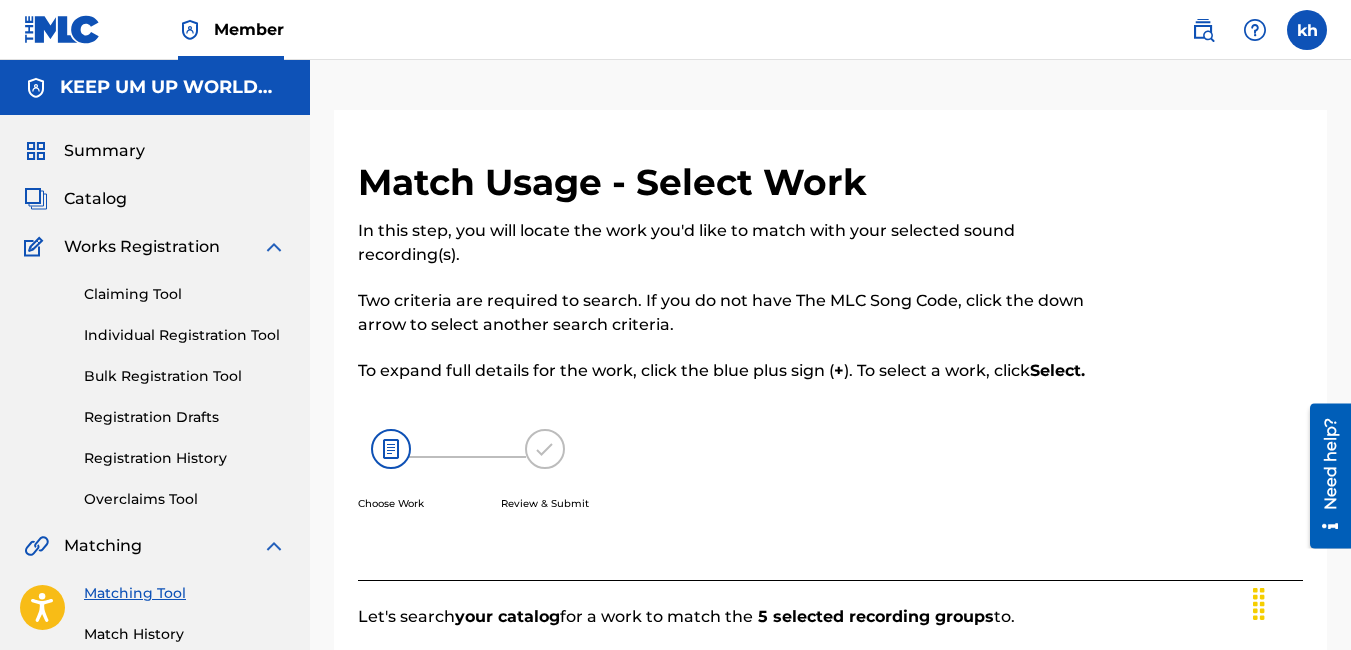 click on "Claiming Tool" at bounding box center (185, 294) 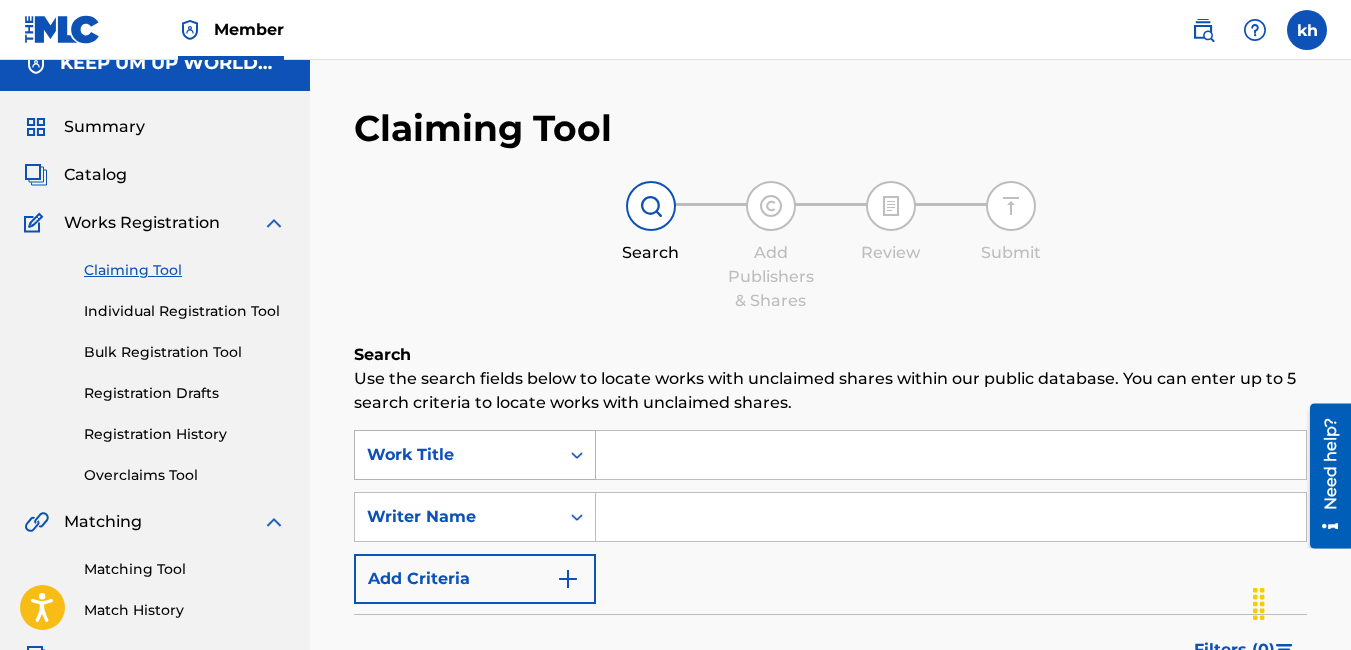 scroll, scrollTop: 100, scrollLeft: 0, axis: vertical 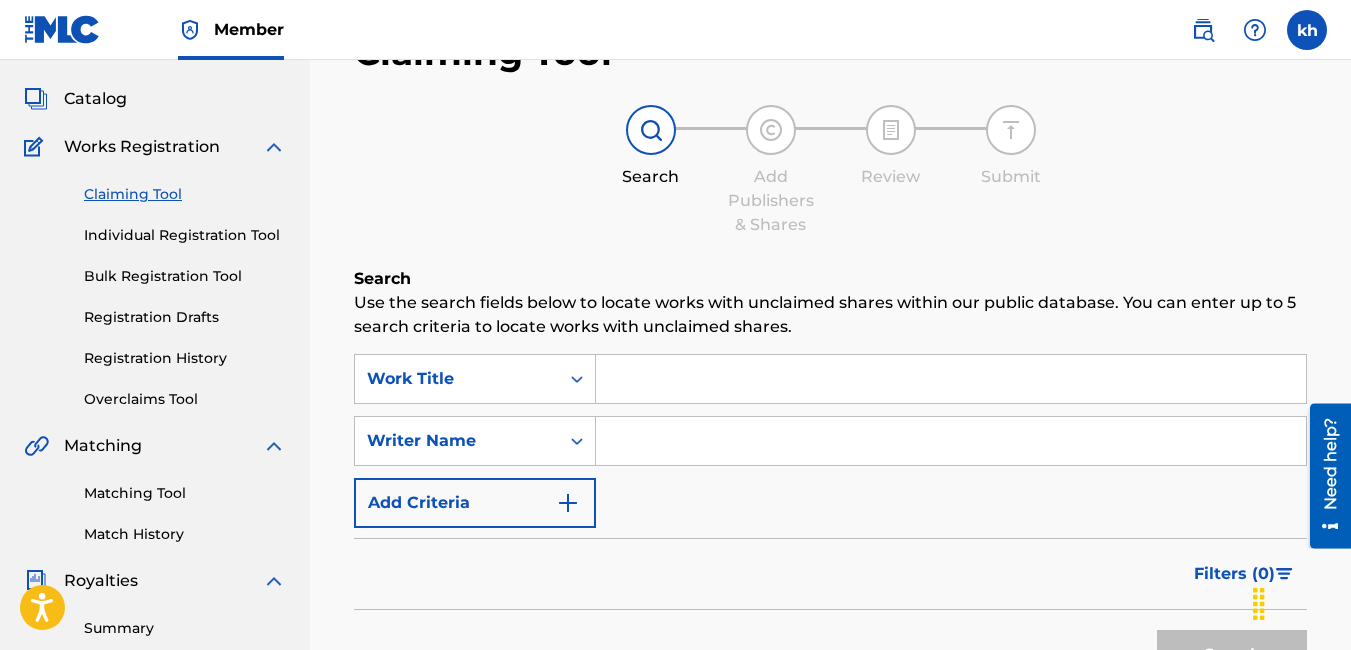 click on "Add Criteria" at bounding box center (475, 503) 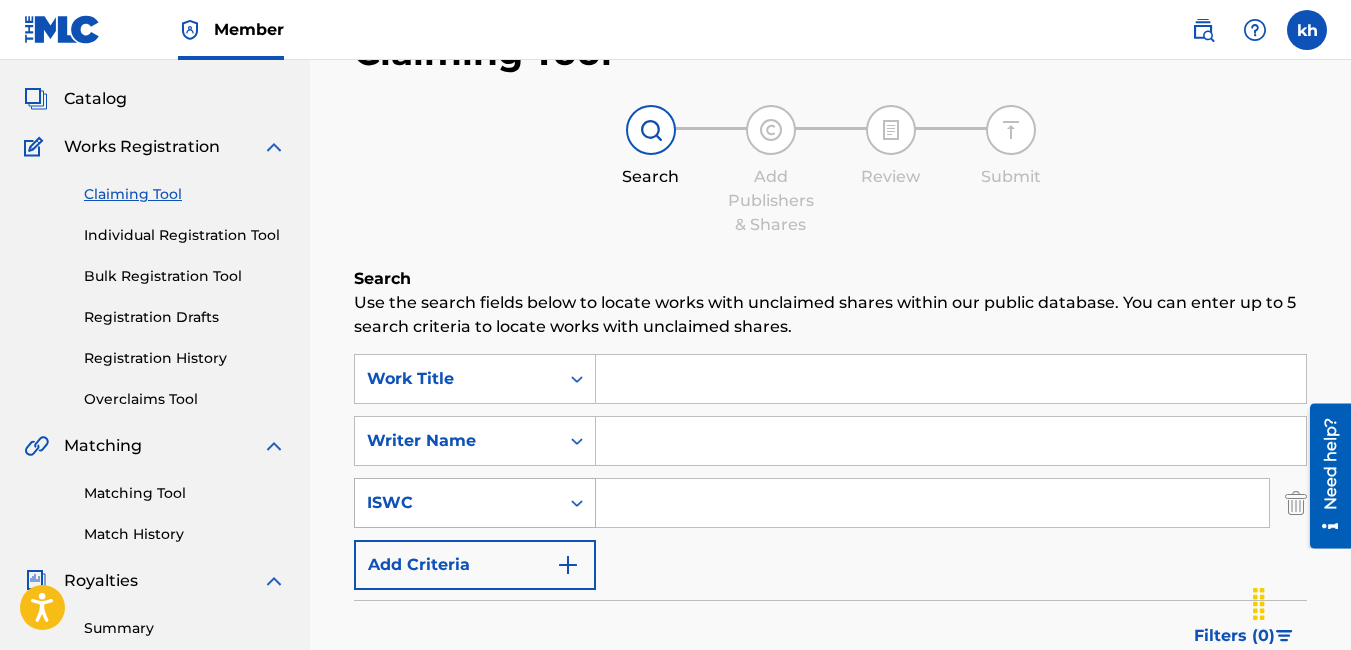 click on "ISWC" at bounding box center (475, 503) 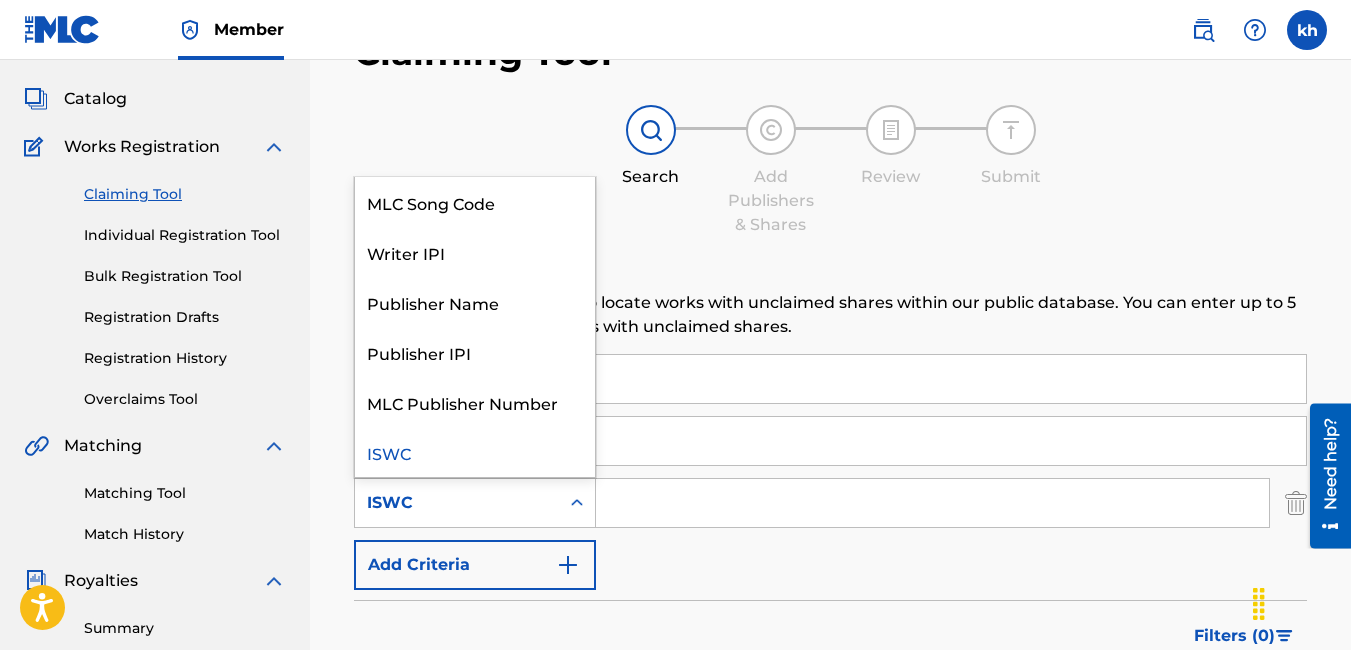 click on "SearchWithCriteria885c06a6-0ecc-4d41-a385-5b699ca3fb08 Work Title SearchWithCriteria26a0064c-b067-47df-a04b-596ea2b2fbcd Writer Name SearchWithCriteriac8227672-5a40-4ba5-88be-e51507ce8d16 6 results available. Use Up and Down to choose options, press Enter to select the currently focused option, press Escape to exit the menu, press Tab to select the option and exit the menu. ISWC MLC Song Code Writer IPI Publisher Name Publisher IPI MLC Publisher Number ISWC Add Criteria" at bounding box center [830, 472] 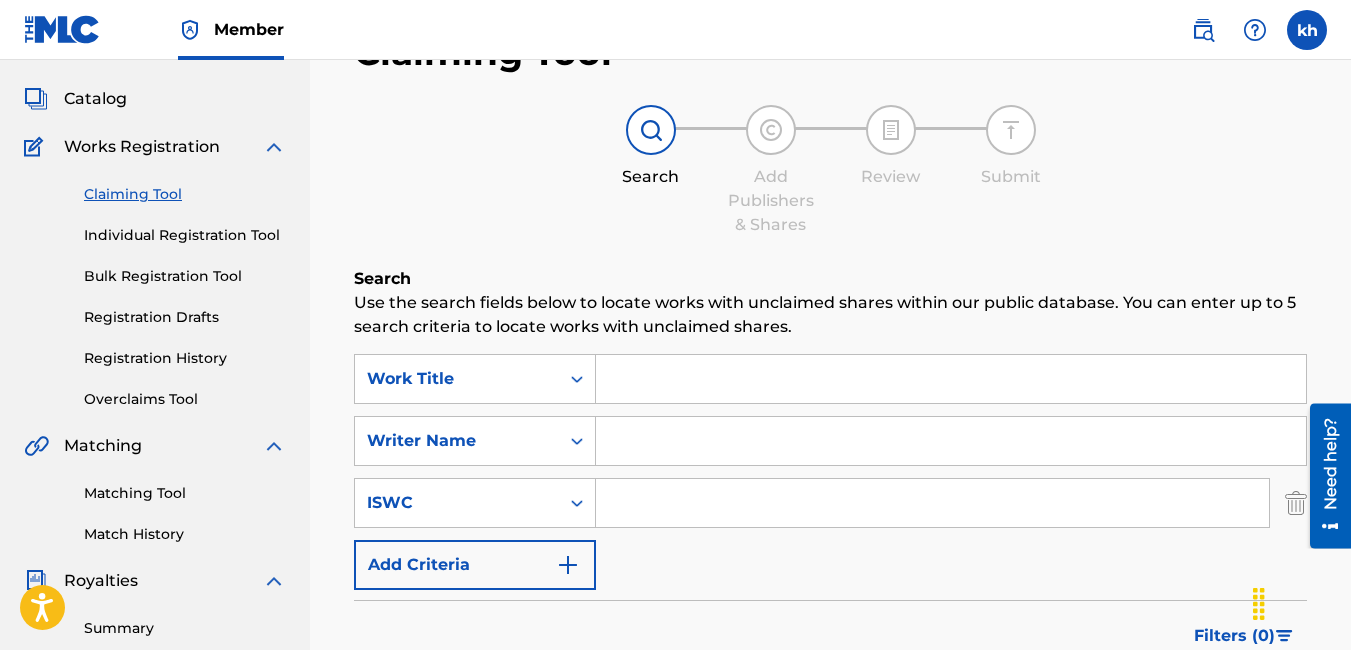 click on "Add Criteria" at bounding box center [475, 565] 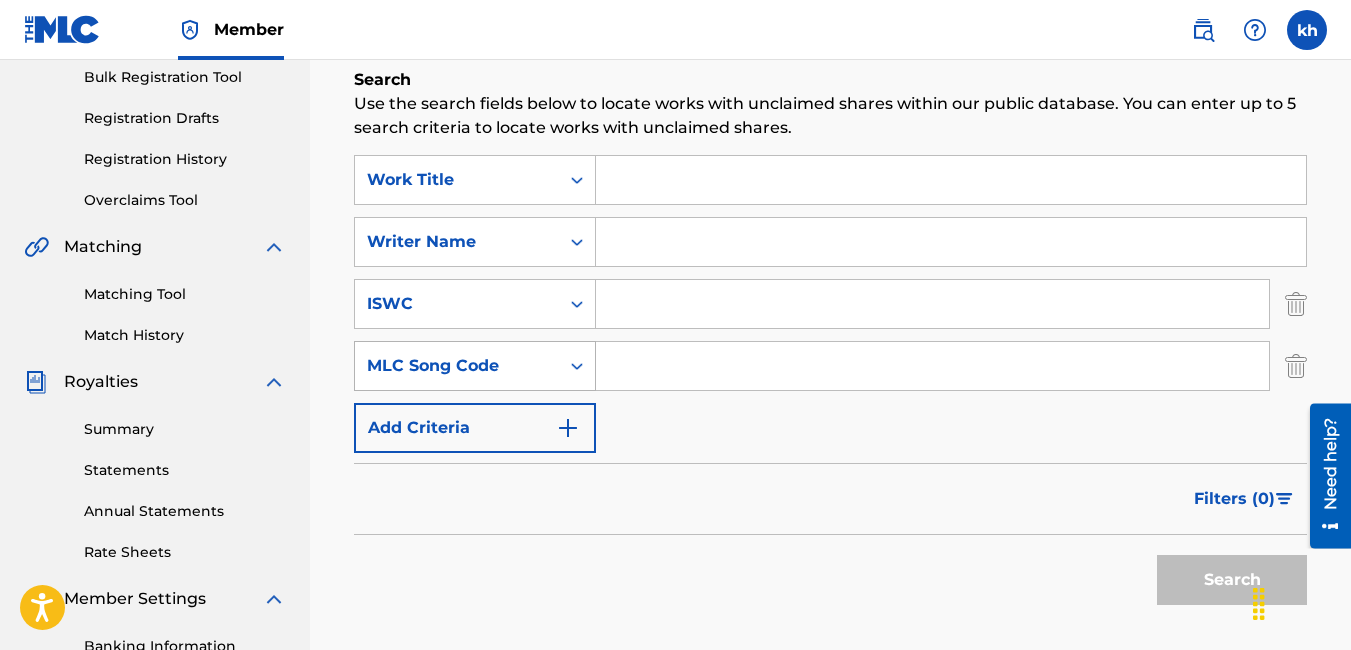 scroll, scrollTop: 300, scrollLeft: 0, axis: vertical 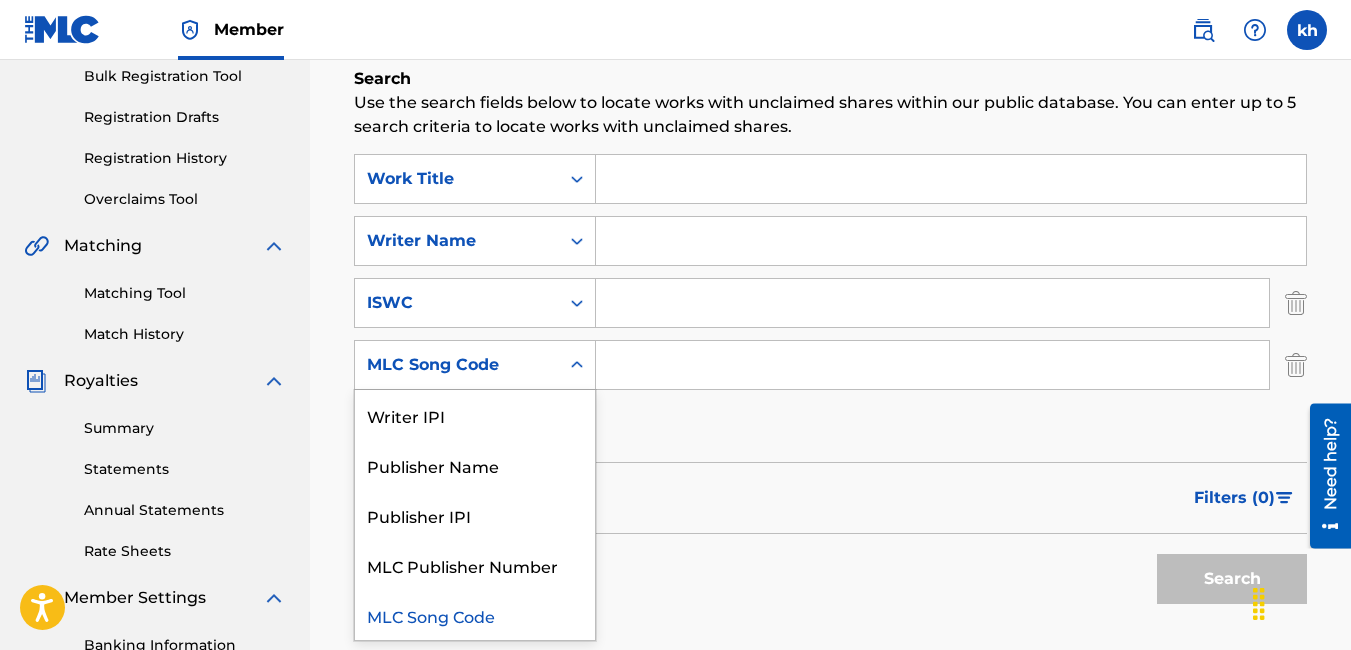 click on "MLC Song Code" at bounding box center [457, 365] 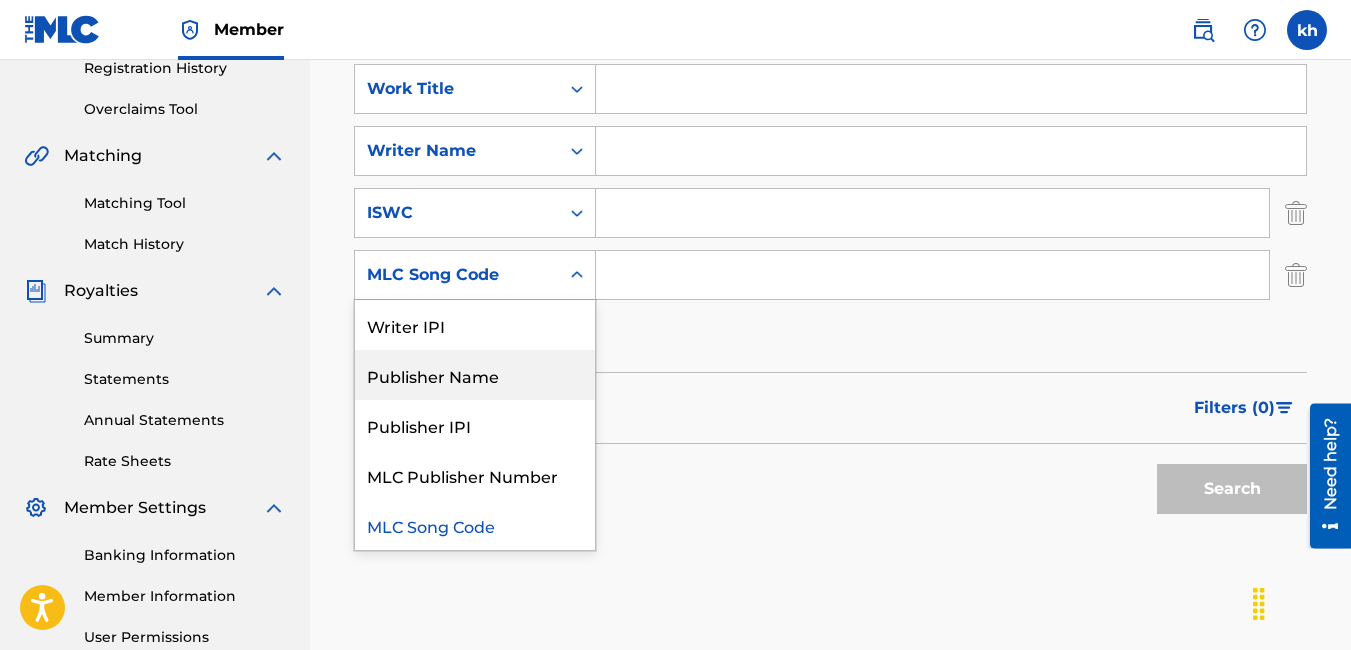 scroll, scrollTop: 500, scrollLeft: 0, axis: vertical 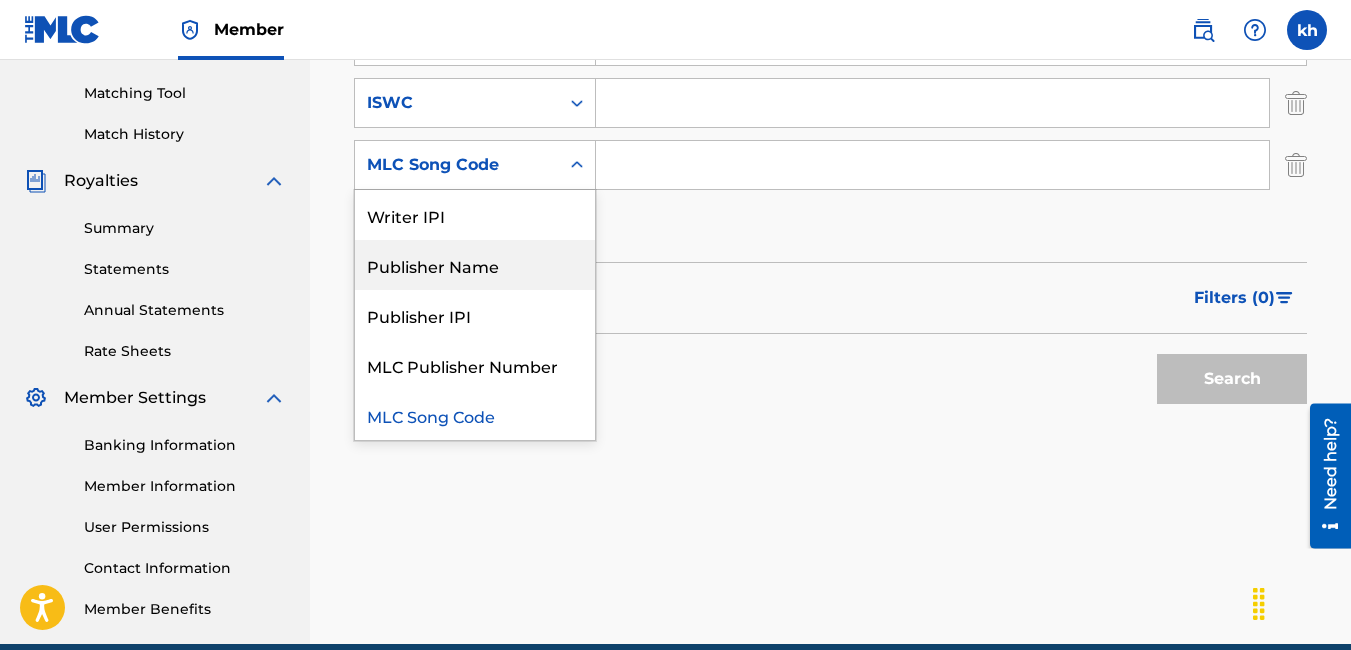 click on "SearchWithCriteria885c06a6-0ecc-4d41-a385-5b699ca3fb08 Work Title SearchWithCriteria26a0064c-b067-47df-a04b-596ea2b2fbcd Writer Name SearchWithCriteriac8227672-5a40-4ba5-88be-e51507ce8d16 ISWC SearchWithCriteriad13f6fc8-288c-435f-93cc-e14db5972894 5 results available. Use Up and Down to choose options, press Enter to select the currently focused option, press Escape to exit the menu, press Tab to select the option and exit the menu. MLC Song Code Writer IPI Publisher Name Publisher IPI MLC Publisher Number MLC Song Code Add Criteria" at bounding box center (830, 103) 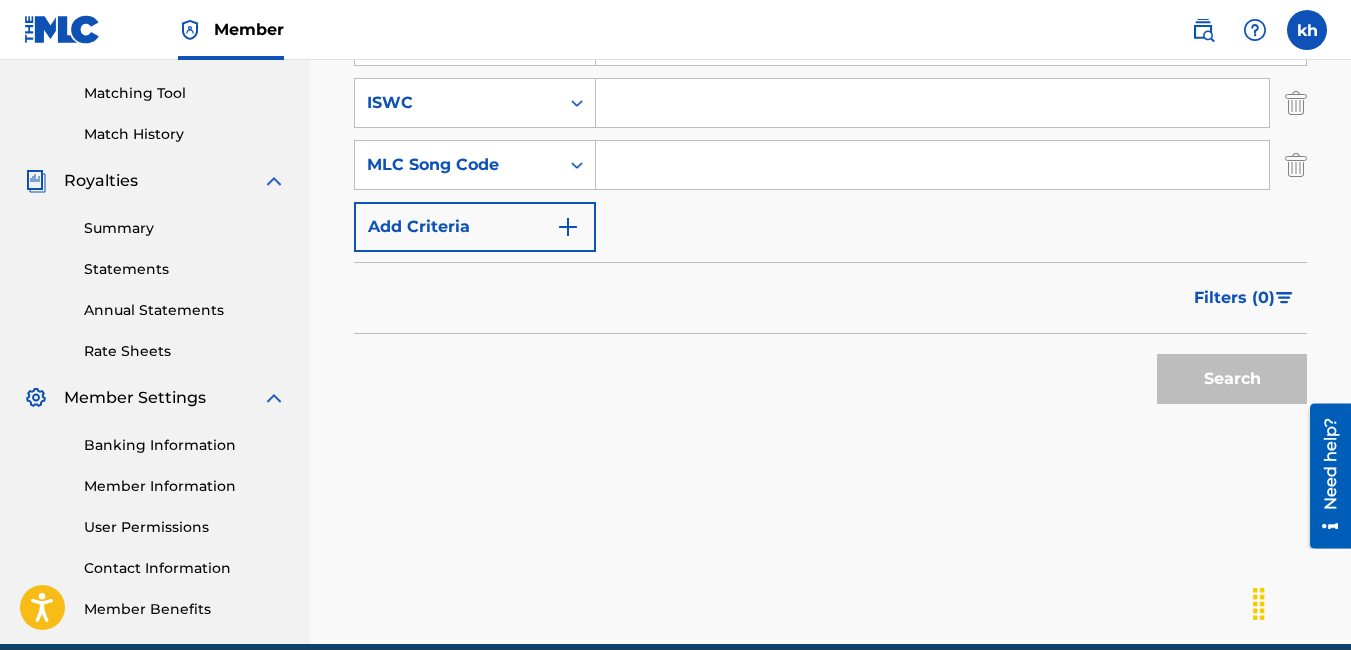 click on "Add Criteria" at bounding box center (475, 227) 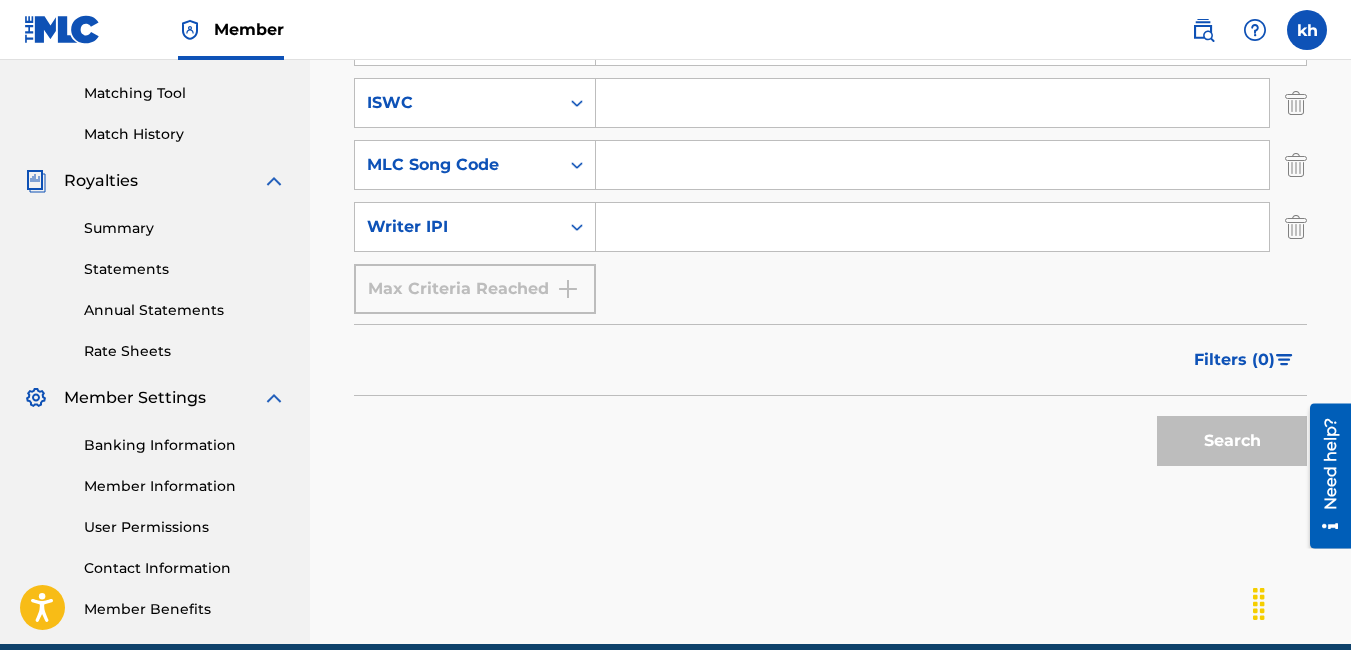 click on "Max Criteria Reached" at bounding box center (475, 289) 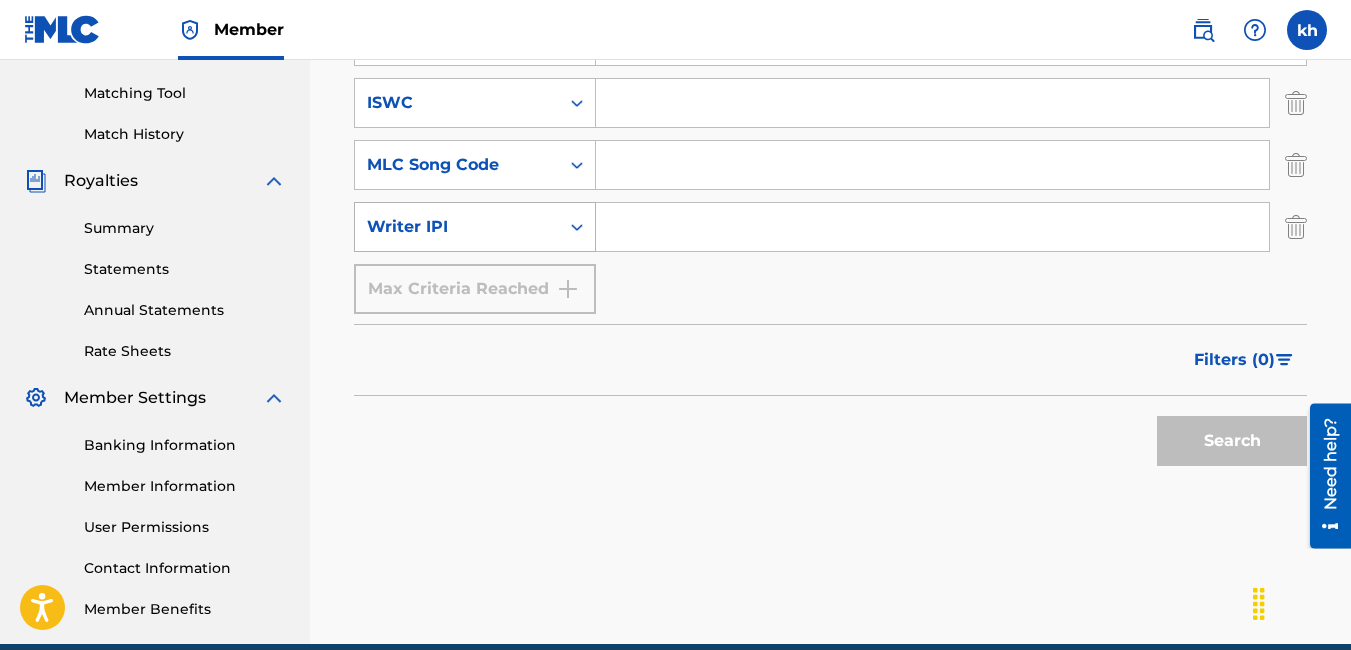 click on "Writer IPI" at bounding box center [475, 227] 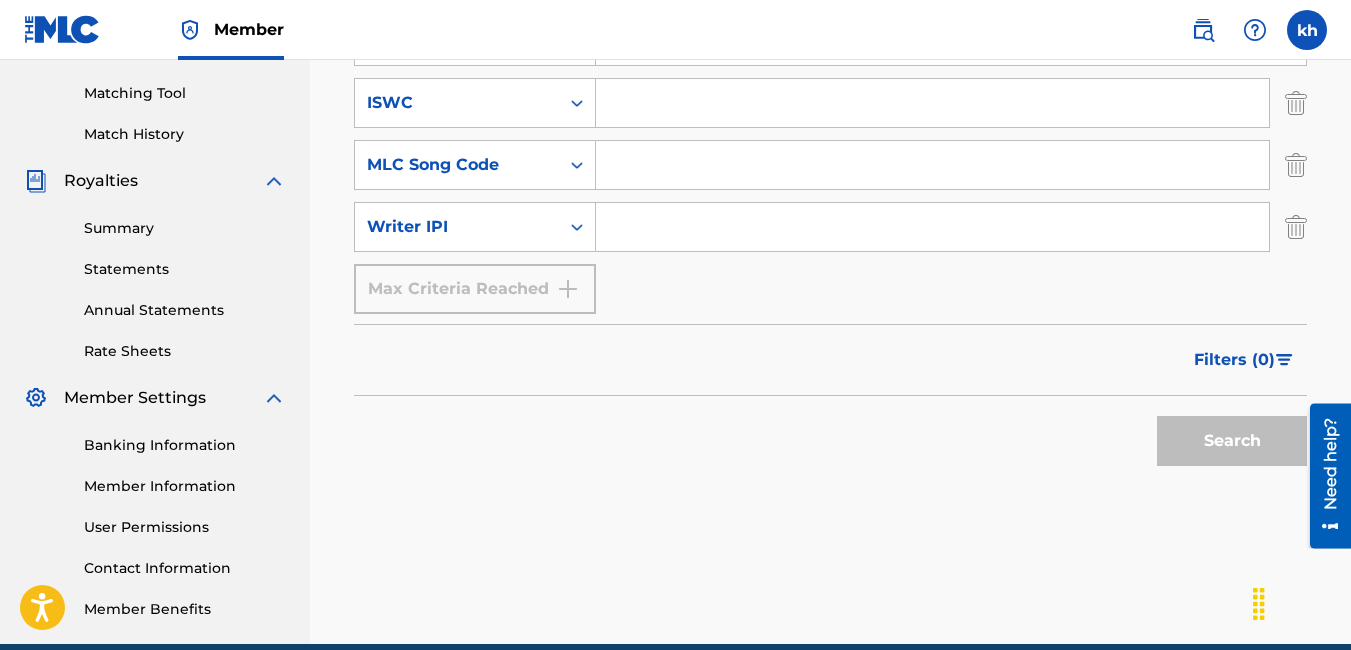 click on "SearchWithCriteria885c06a6-0ecc-4d41-a385-5b699ca3fb08 Work Title SearchWithCriteria26a0064c-b067-47df-a04b-596ea2b2fbcd Writer Name SearchWithCriteriac8227672-5a40-4ba5-88be-e51507ce8d16 ISWC SearchWithCriteriad13f6fc8-288c-435f-93cc-e14db5972894 MLC Song Code SearchWithCriteriaec983500-f1fb-43b0-859e-7a703a9ef5c5 Writer IPI Max Criteria Reached" at bounding box center [830, 134] 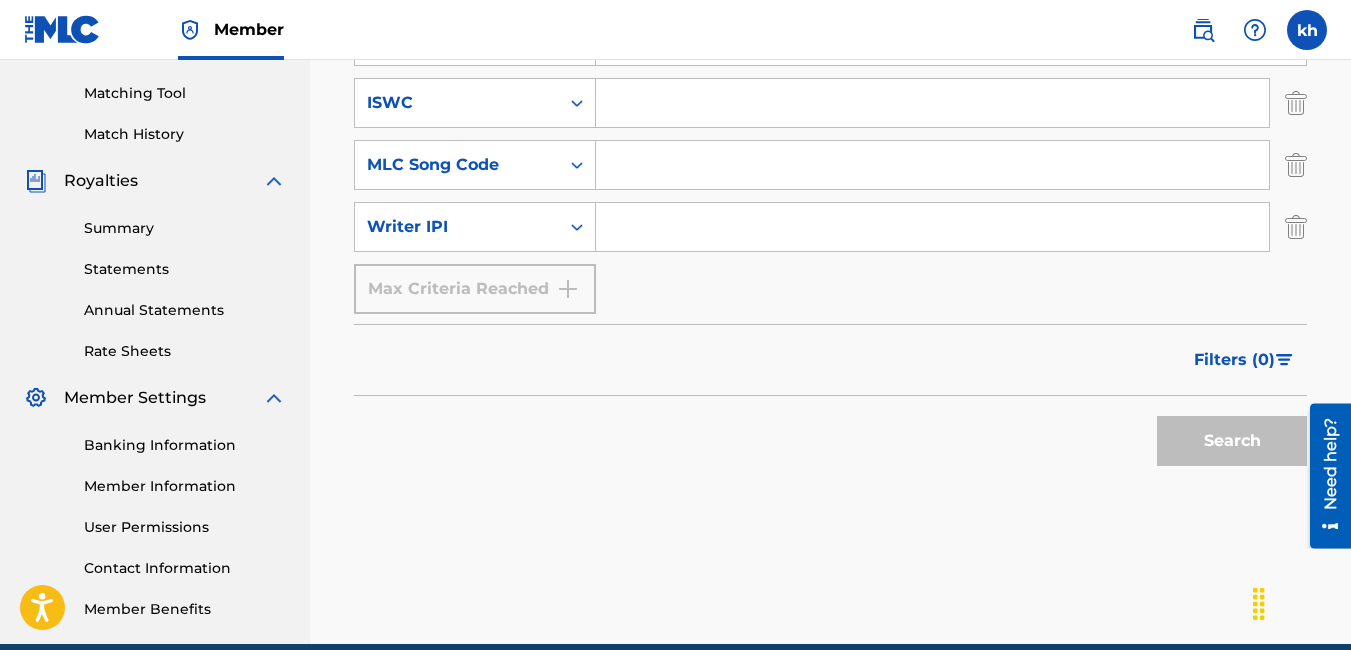 click at bounding box center [1296, 227] 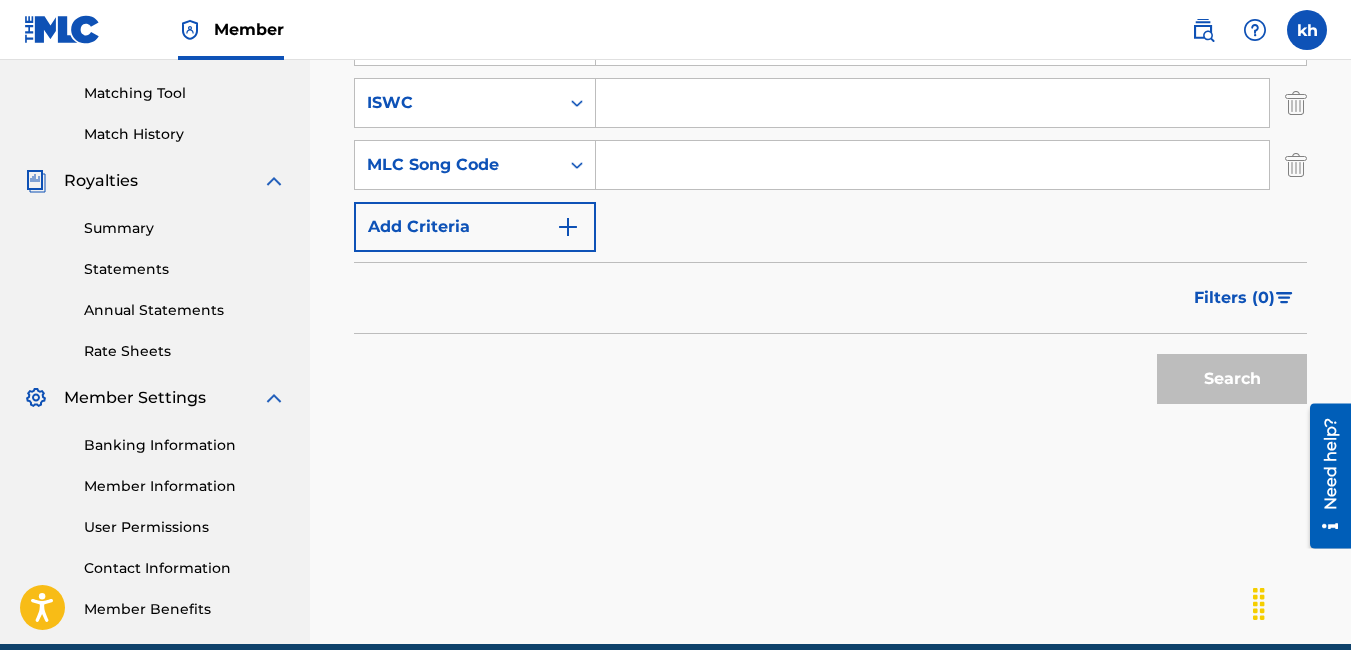 click on "SearchWithCriteriad13f6fc8-288c-435f-93cc-e14db5972894 MLC Song Code" at bounding box center [830, 165] 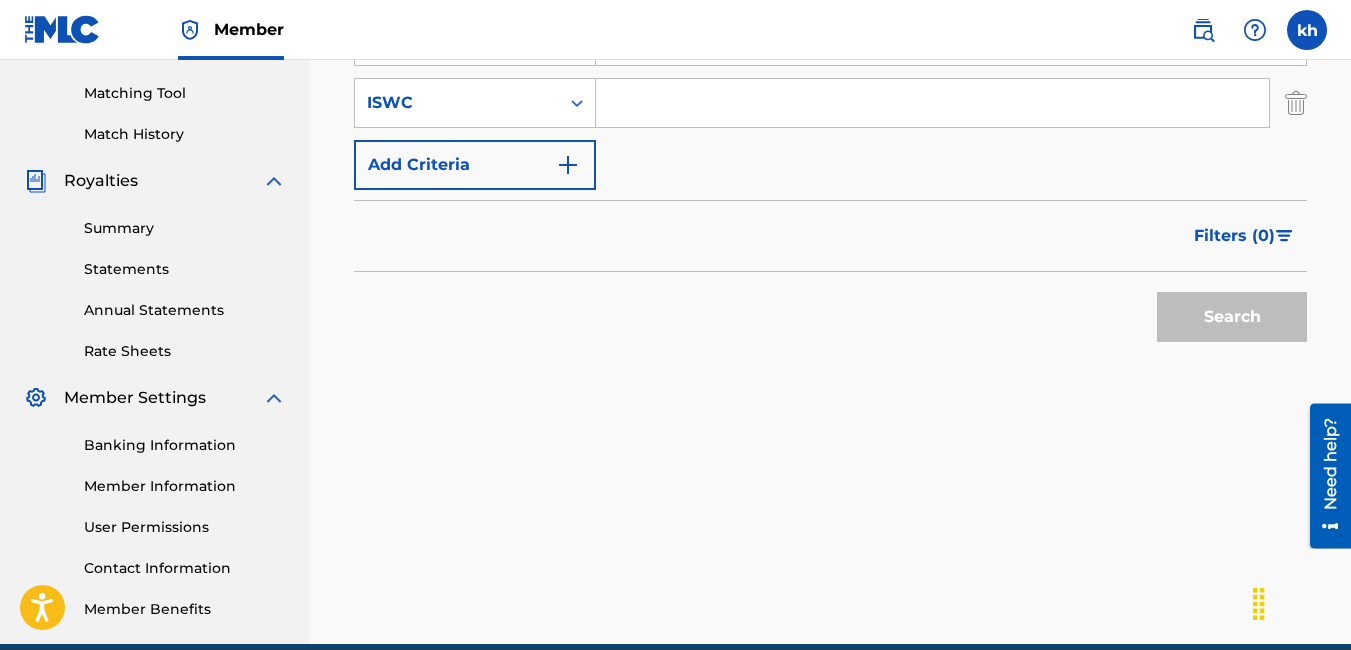 click at bounding box center (1296, 103) 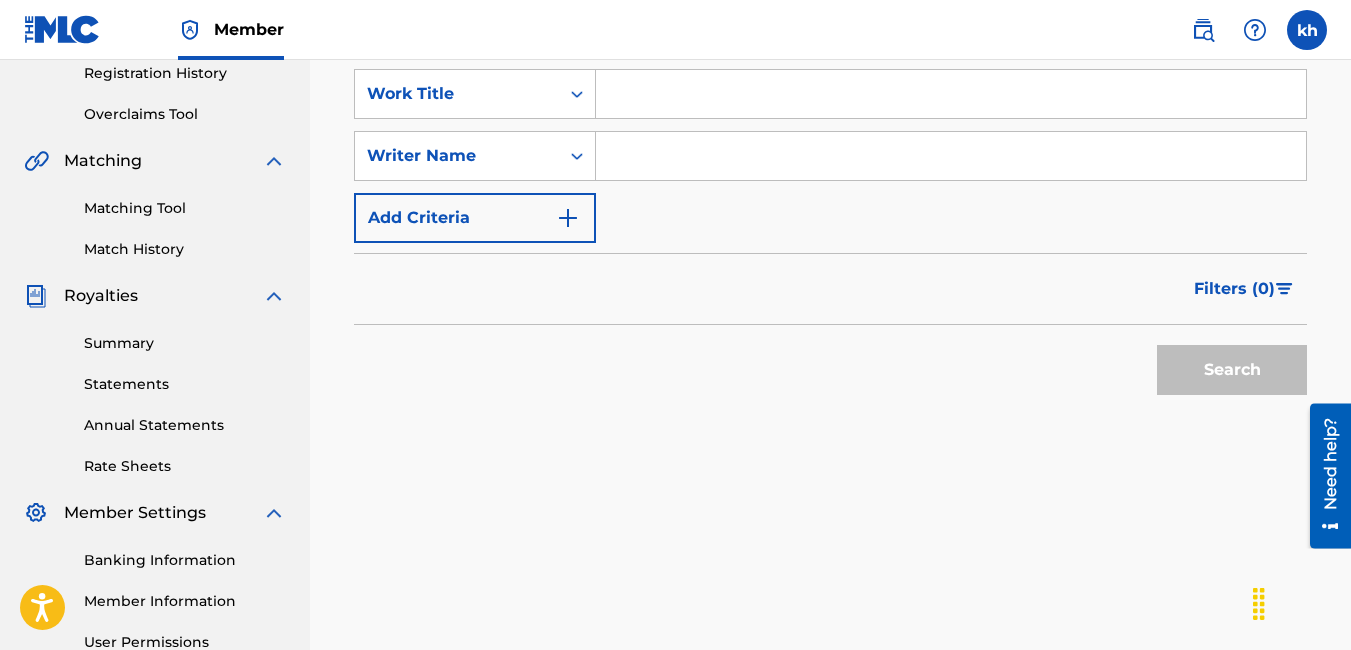 scroll, scrollTop: 300, scrollLeft: 0, axis: vertical 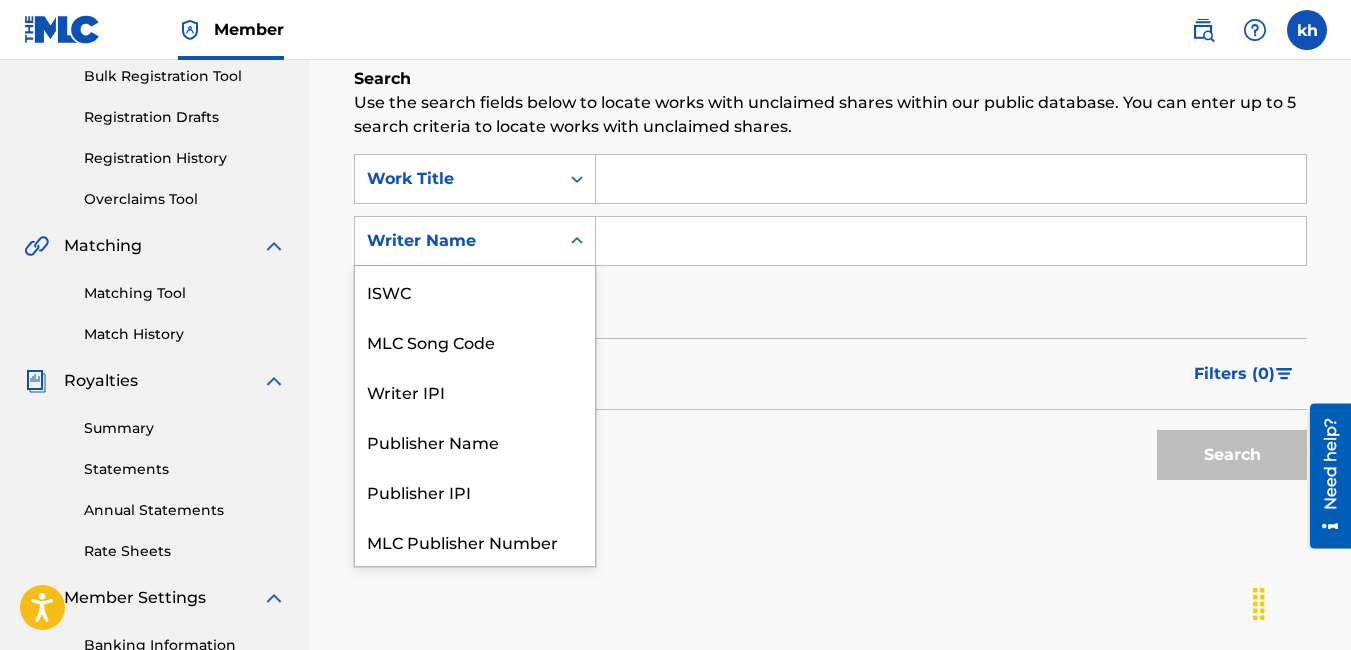 click on "Writer Name" at bounding box center [475, 241] 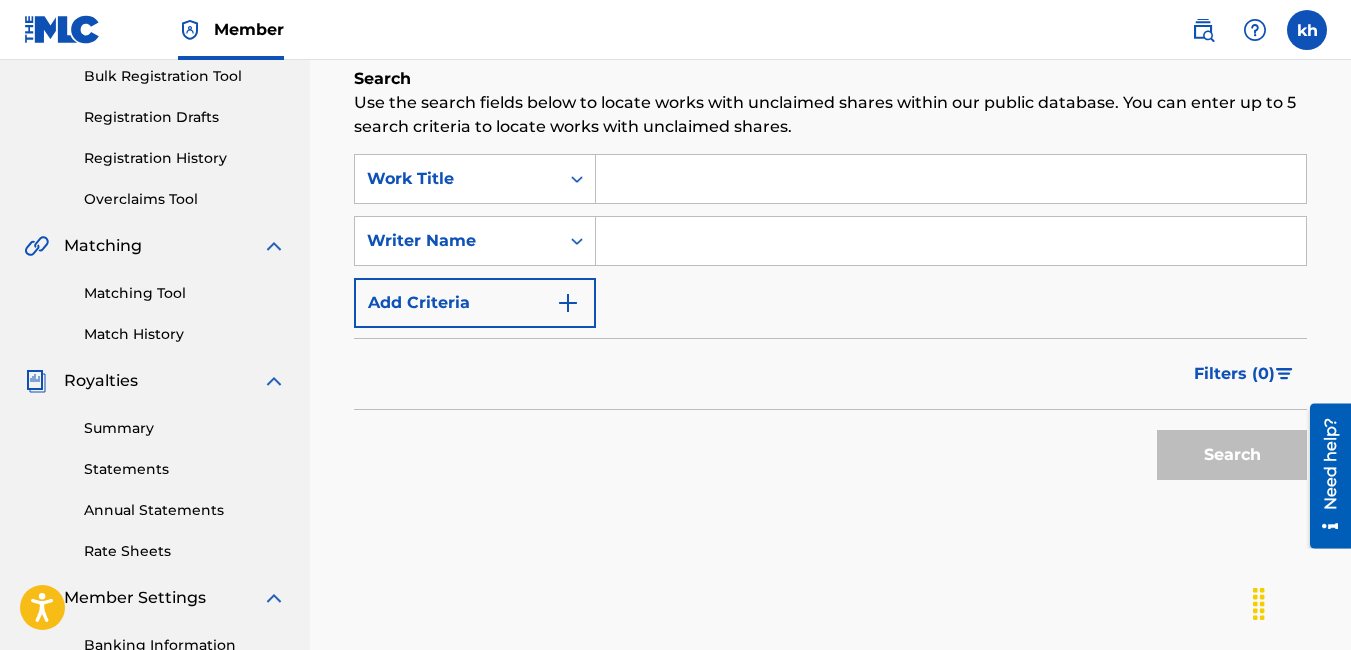 click on "Search" at bounding box center (830, 450) 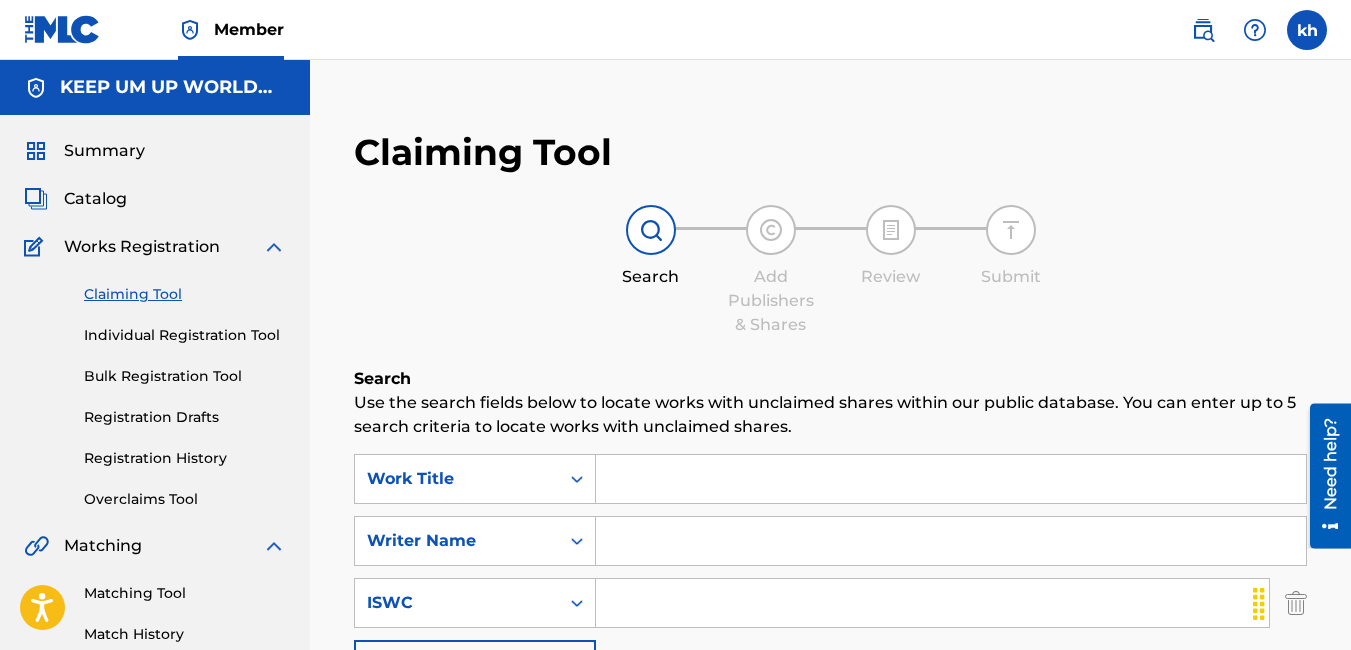 scroll, scrollTop: 300, scrollLeft: 0, axis: vertical 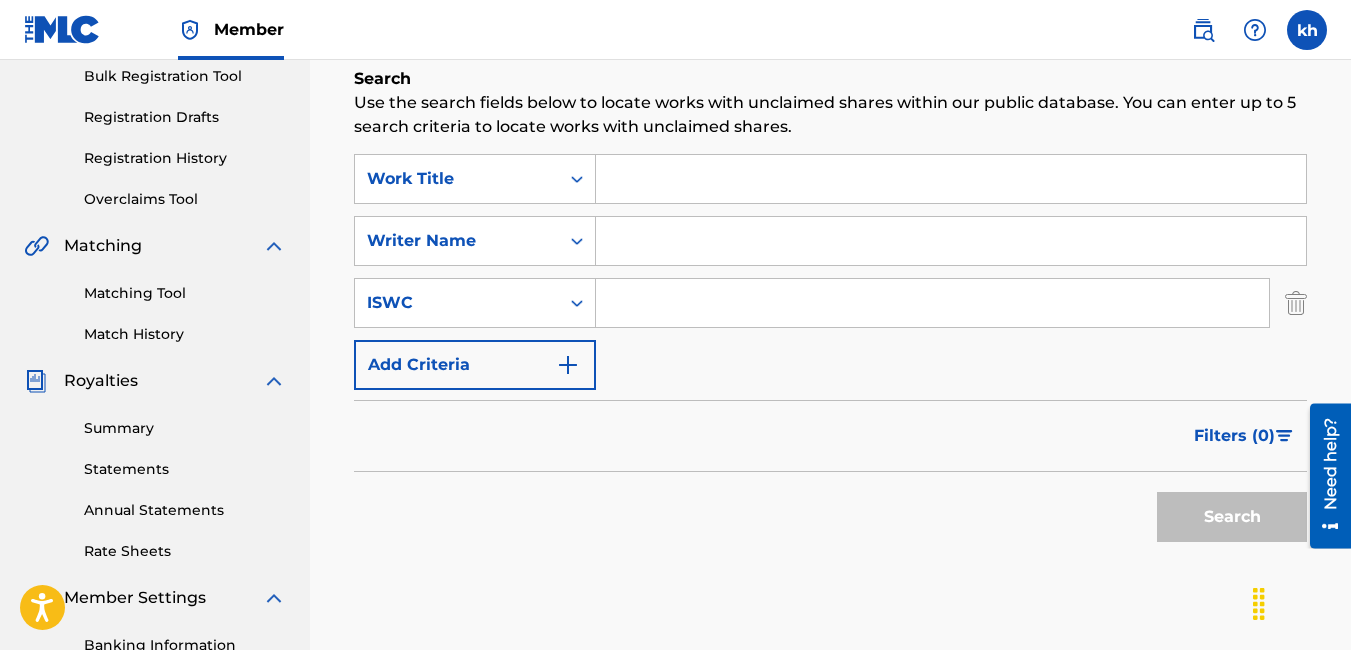 click at bounding box center [1296, 303] 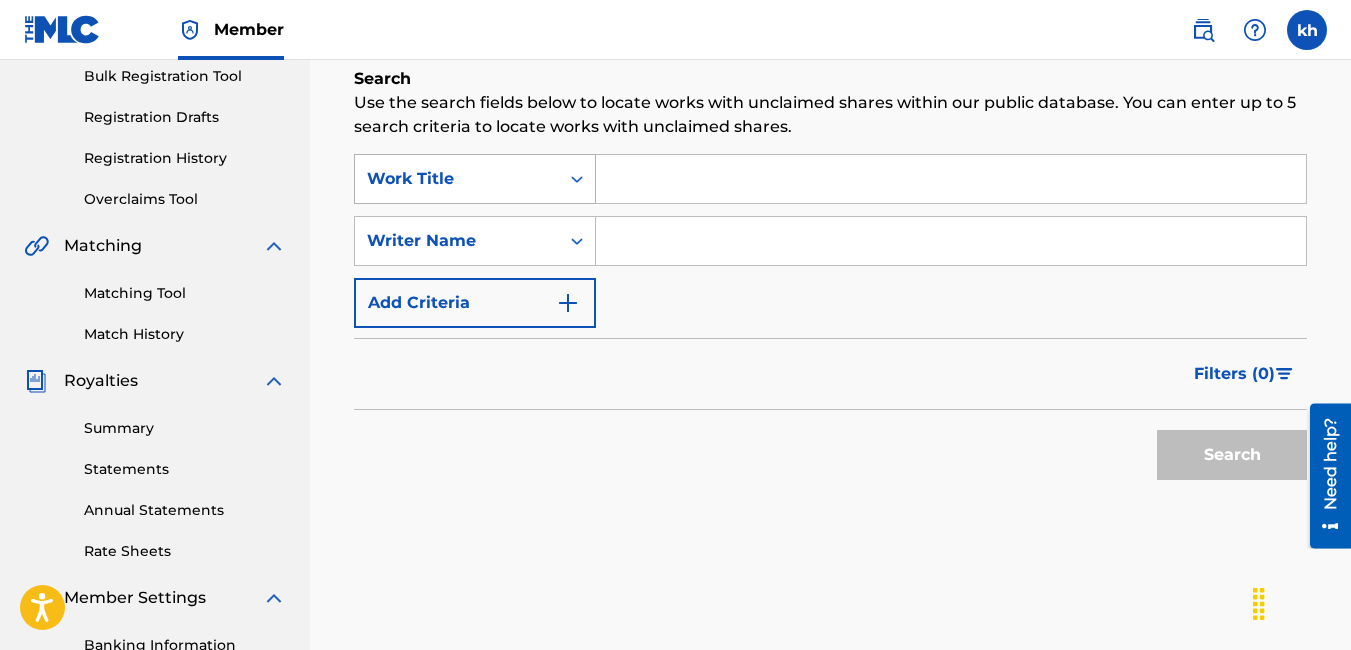 click 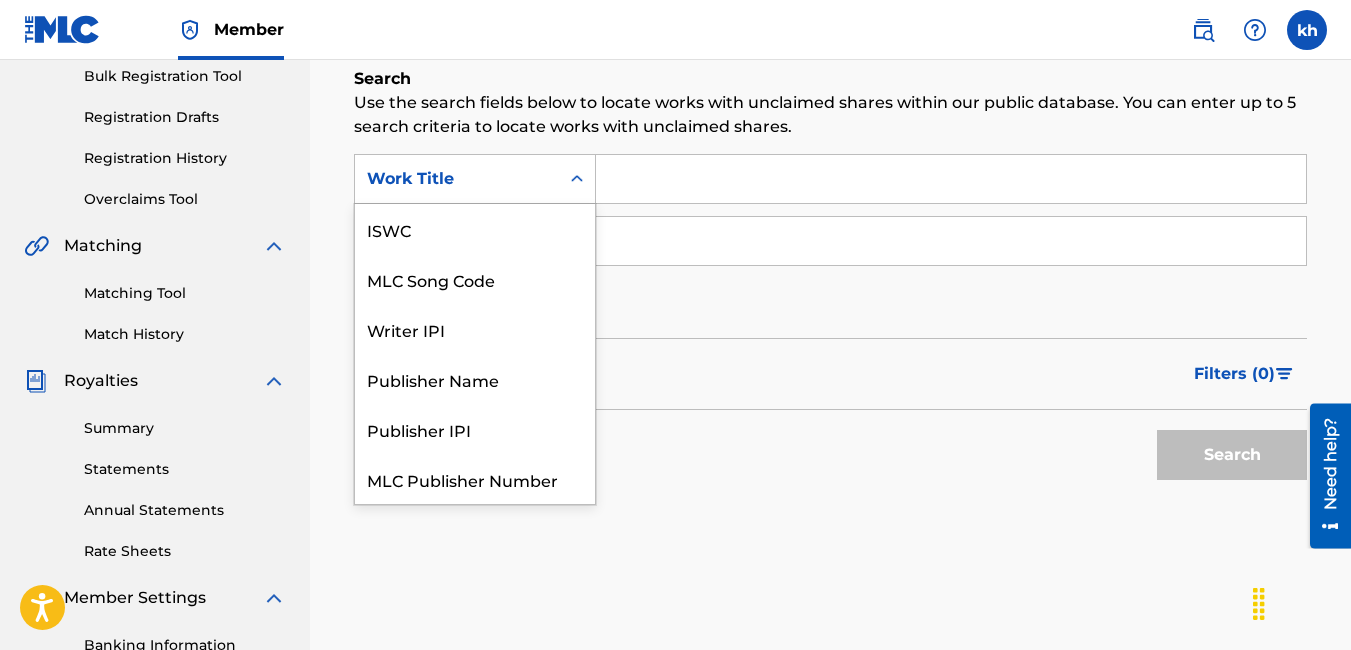 scroll, scrollTop: 50, scrollLeft: 0, axis: vertical 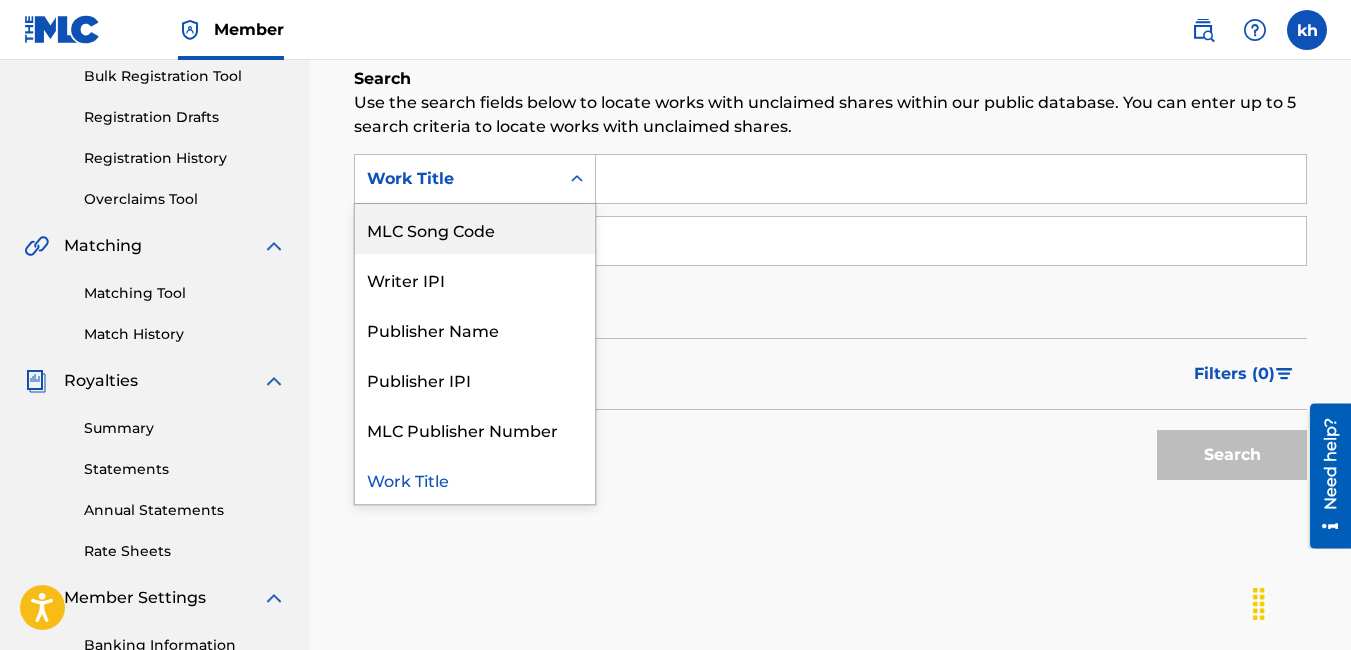 drag, startPoint x: 711, startPoint y: 360, endPoint x: 691, endPoint y: 323, distance: 42.059483 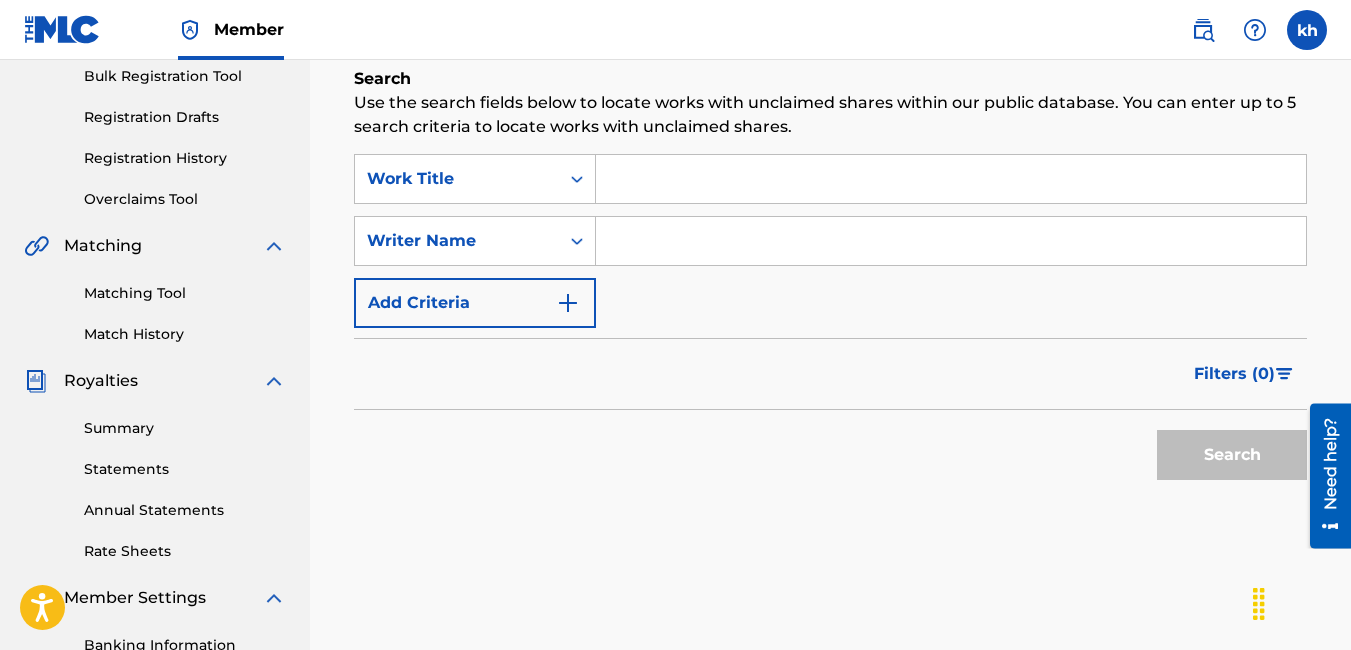 click on "Use the search fields below to locate works with unclaimed shares within our public database. You can enter up
to 5 search criteria to locate works with unclaimed shares." at bounding box center (830, 115) 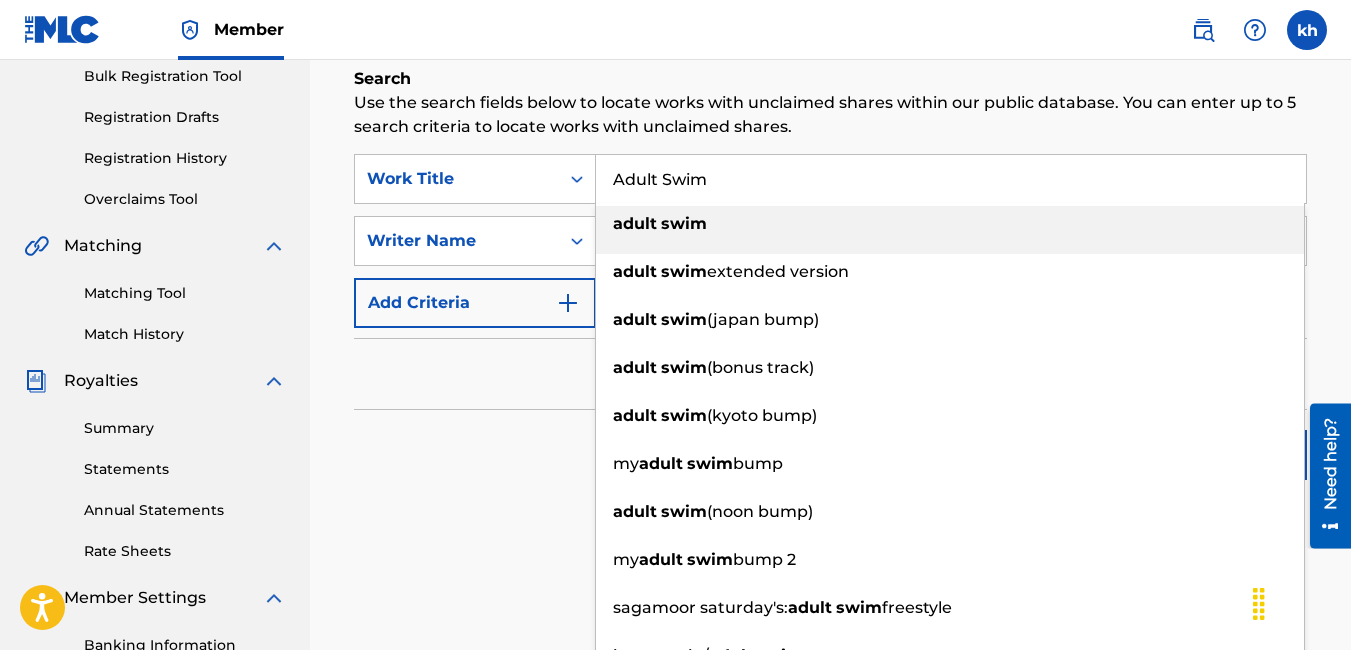 type on "Adult Swim" 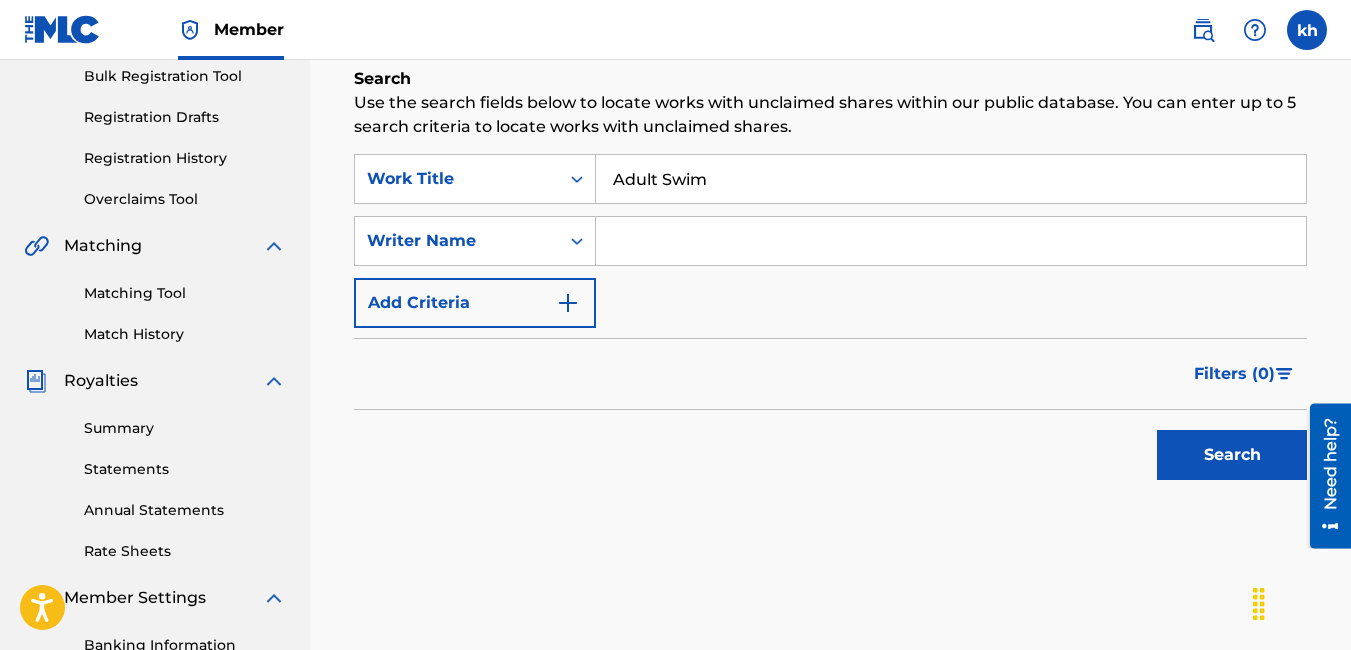 click on "Use the search fields below to locate works with unclaimed shares within our public database. You can enter up
to 5 search criteria to locate works with unclaimed shares." at bounding box center (830, 115) 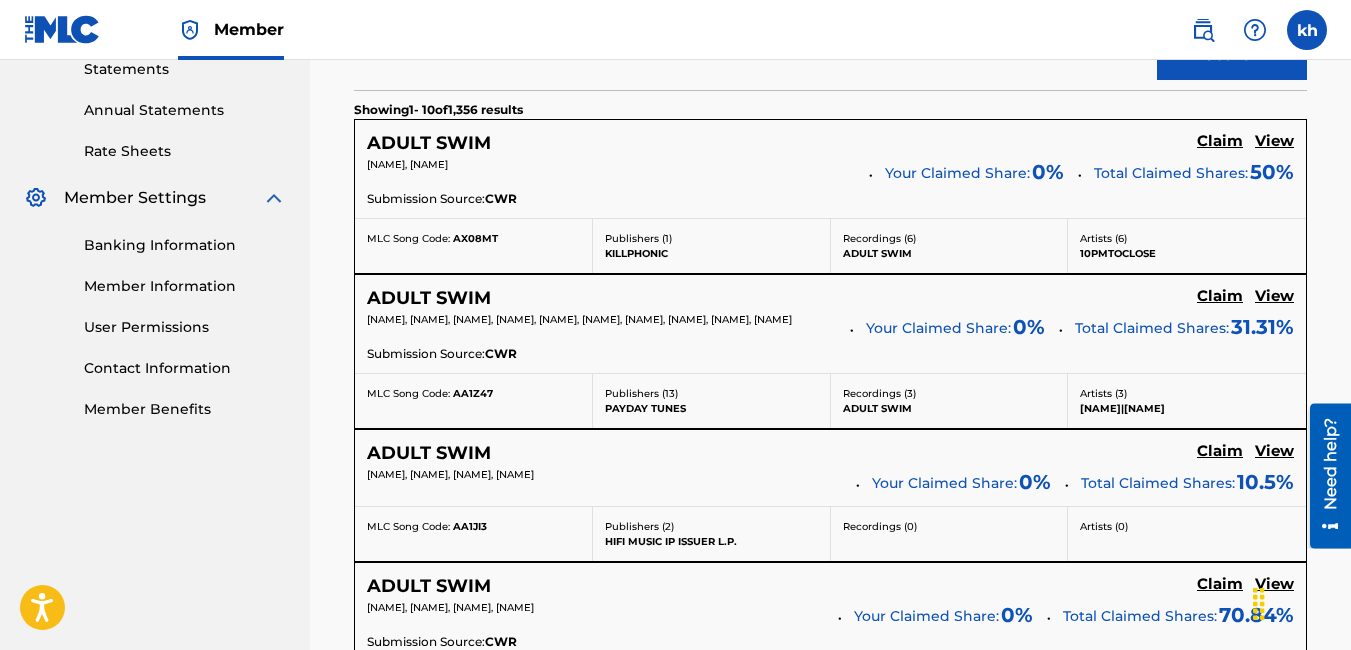 scroll, scrollTop: 200, scrollLeft: 0, axis: vertical 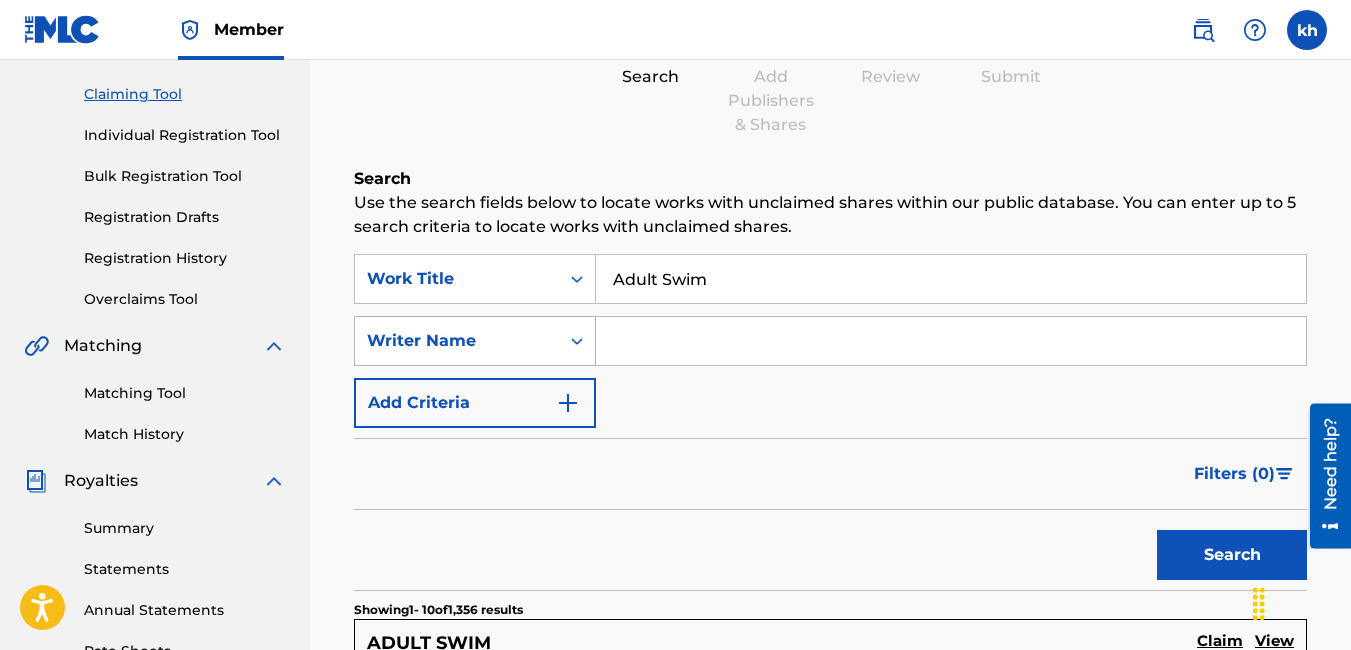click on "Writer Name" at bounding box center (457, 341) 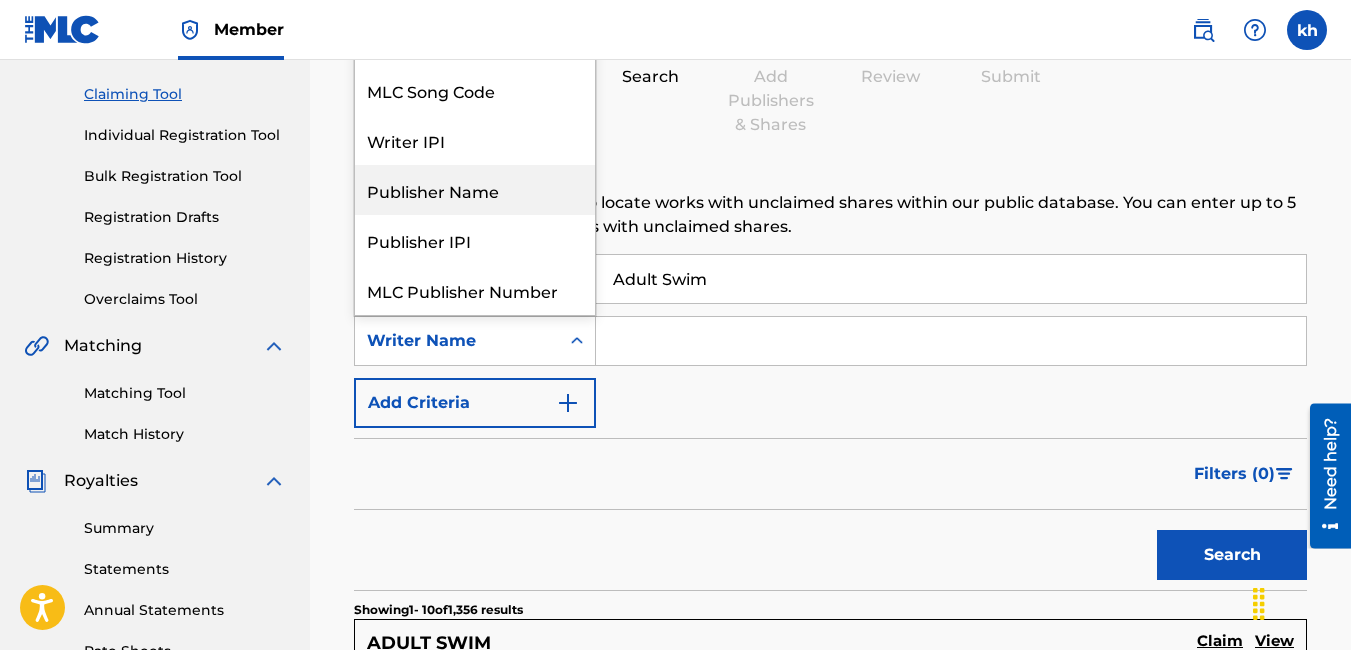 scroll, scrollTop: 50, scrollLeft: 0, axis: vertical 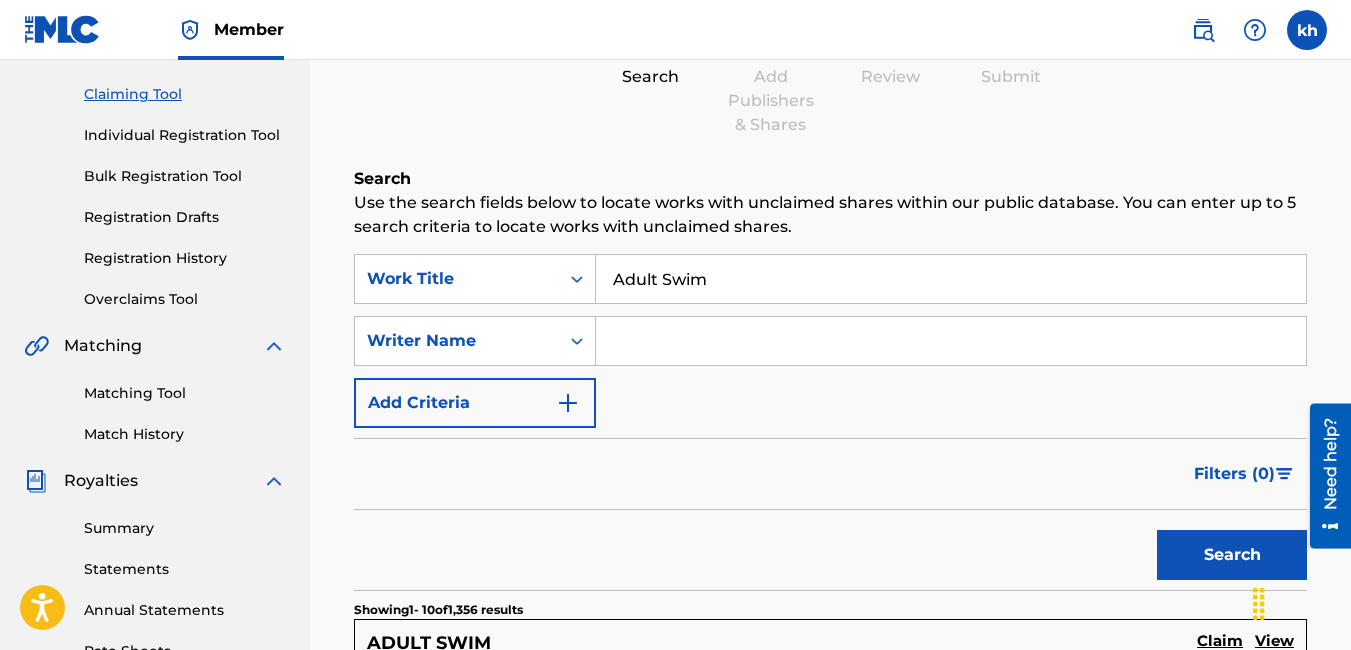 click on "Add Criteria" at bounding box center (475, 403) 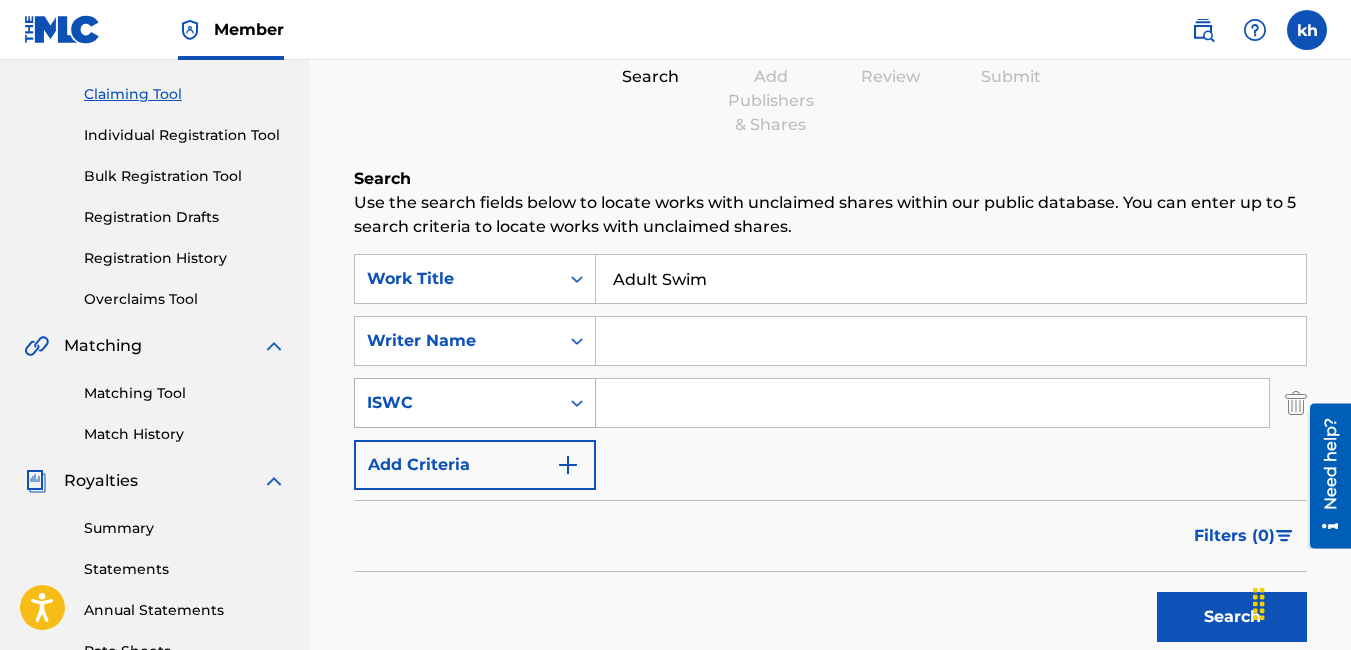 click on "ISWC" at bounding box center (475, 403) 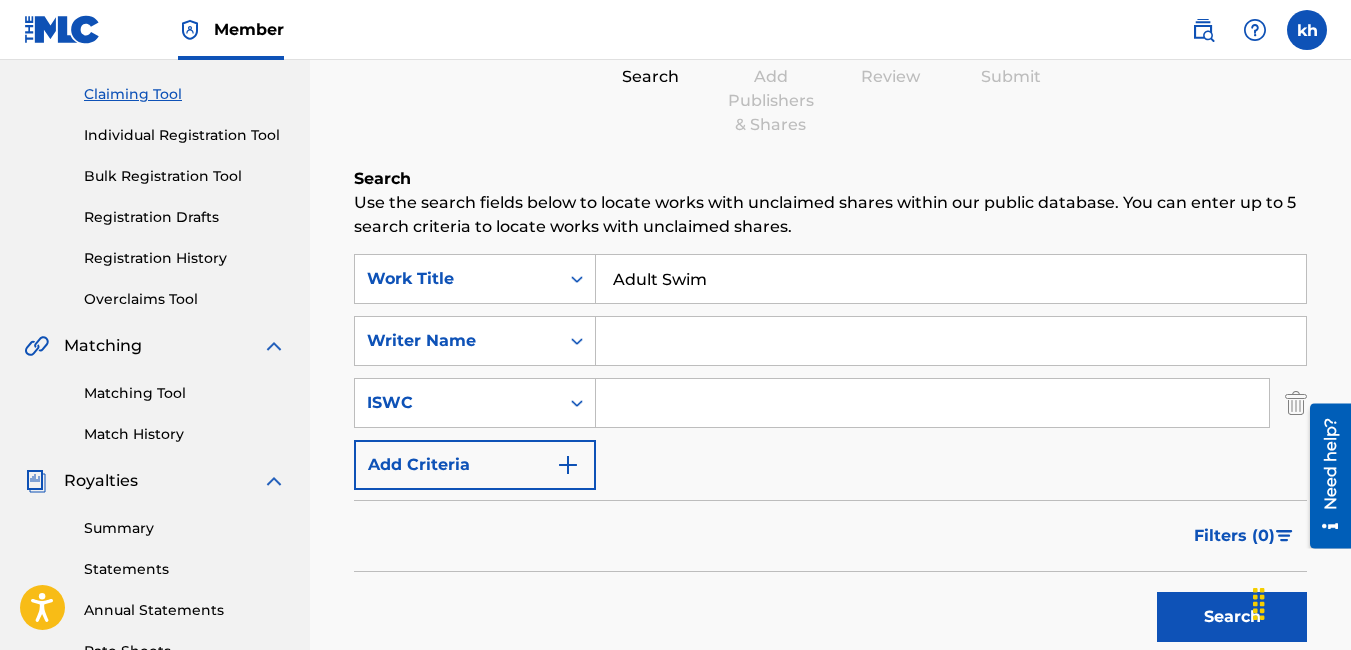 click on "ISWC" at bounding box center [475, 403] 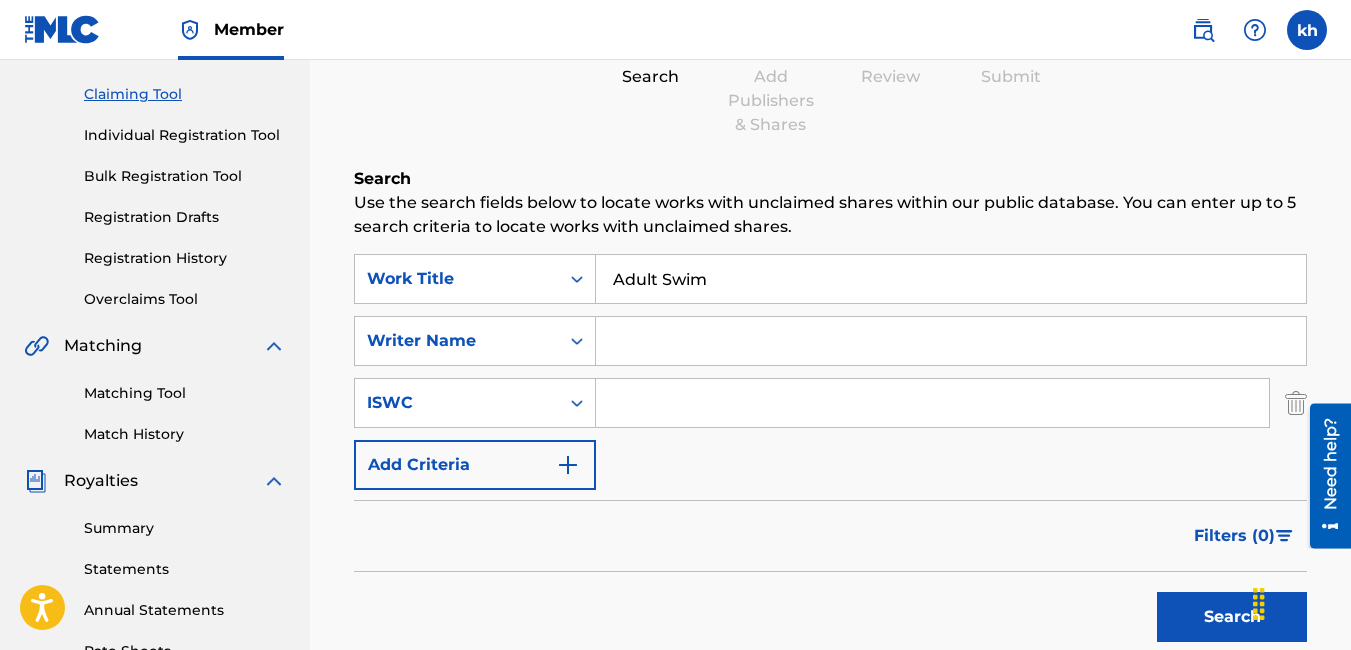 scroll, scrollTop: 100, scrollLeft: 0, axis: vertical 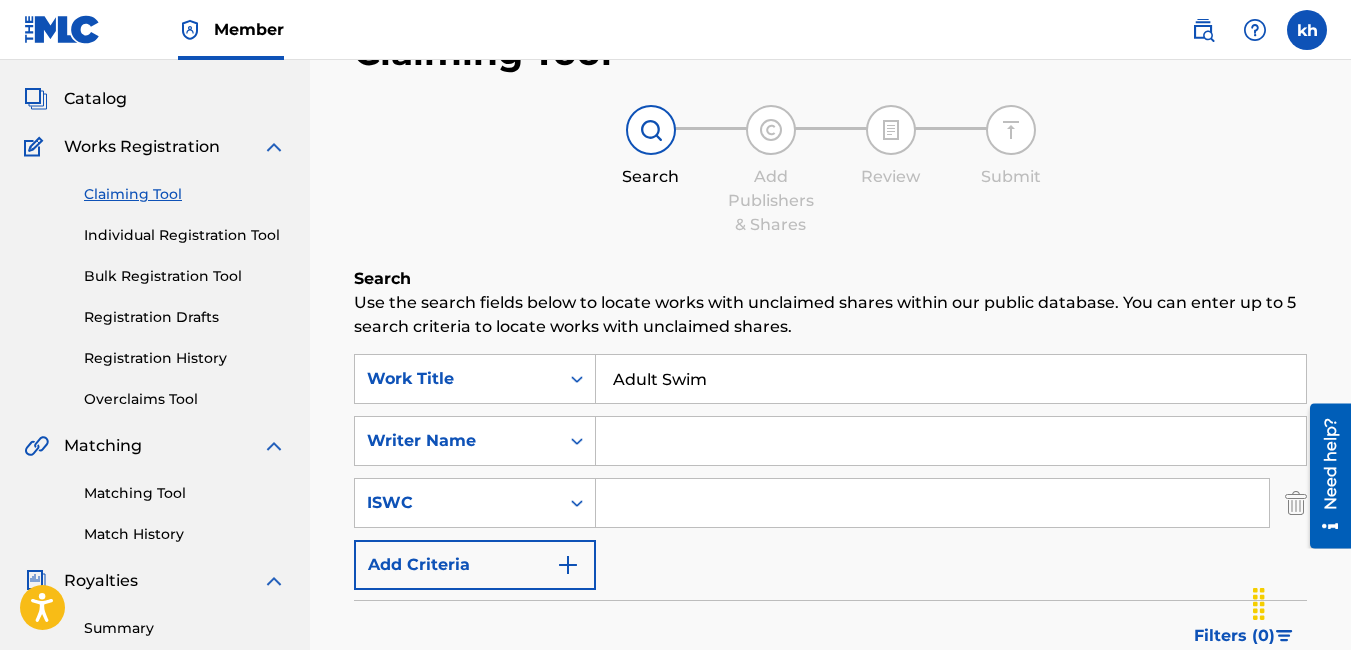 click on "Matching Tool" at bounding box center [185, 493] 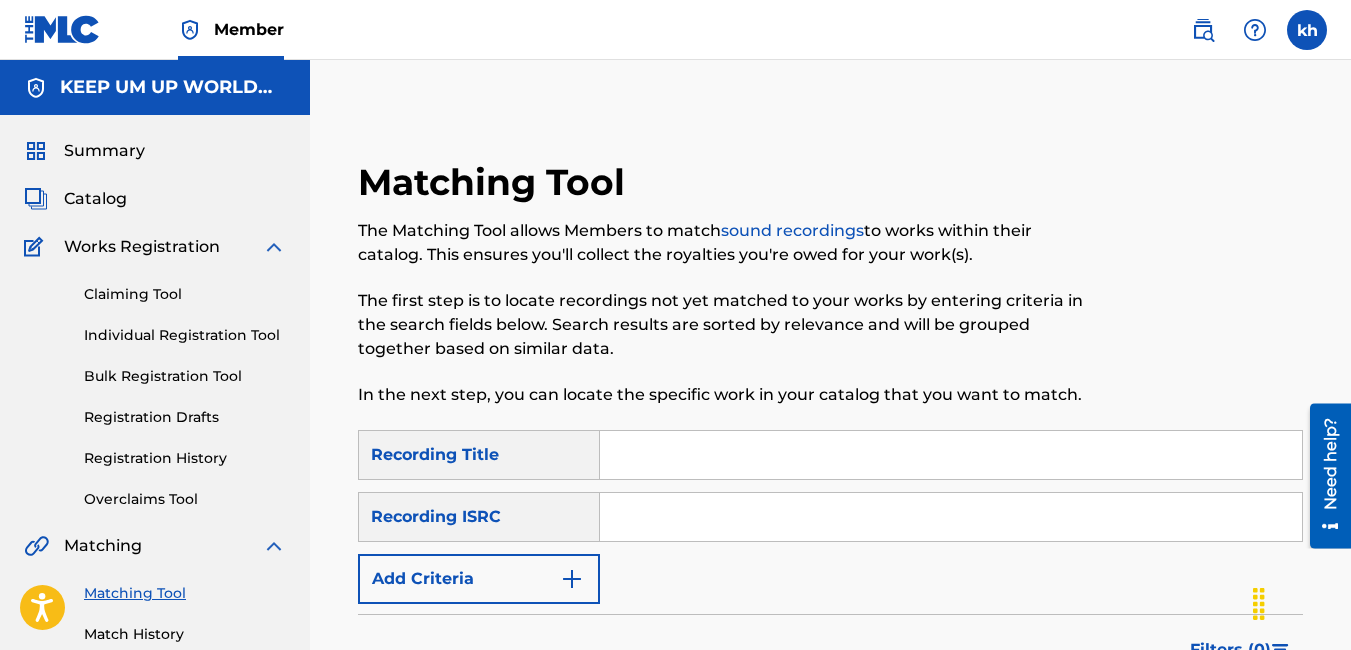 click on "Recording Title" at bounding box center [479, 455] 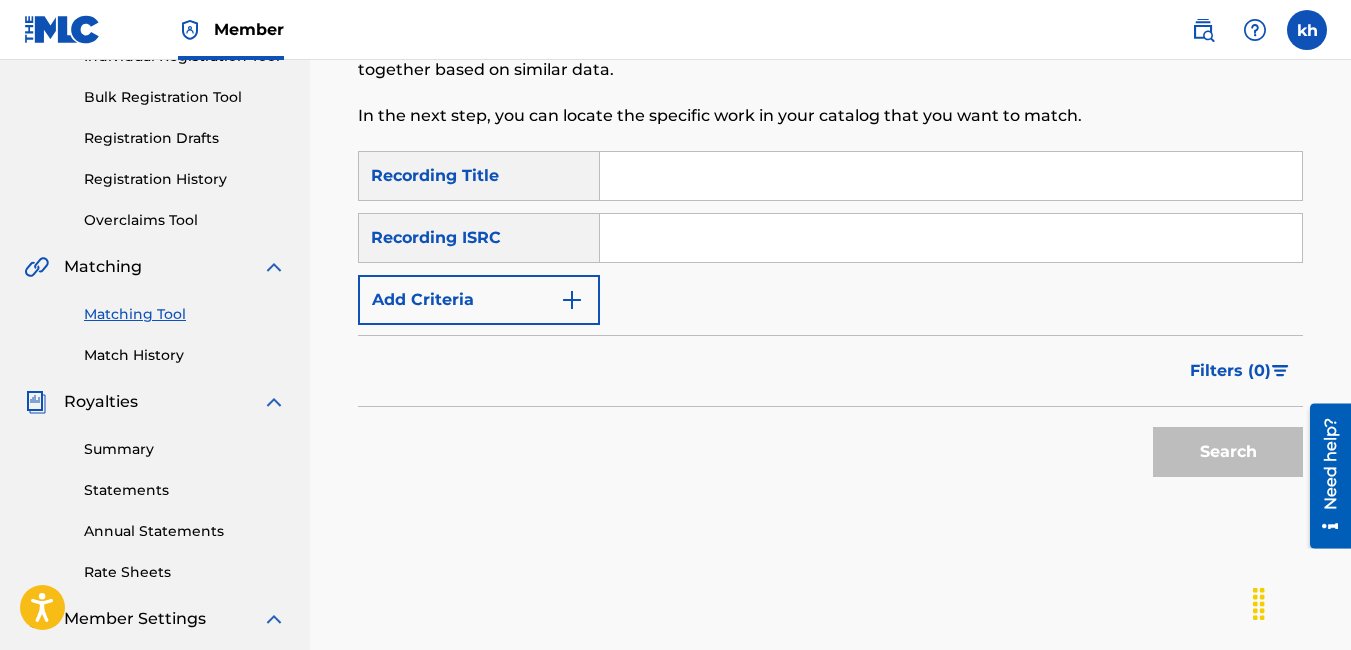 scroll, scrollTop: 300, scrollLeft: 0, axis: vertical 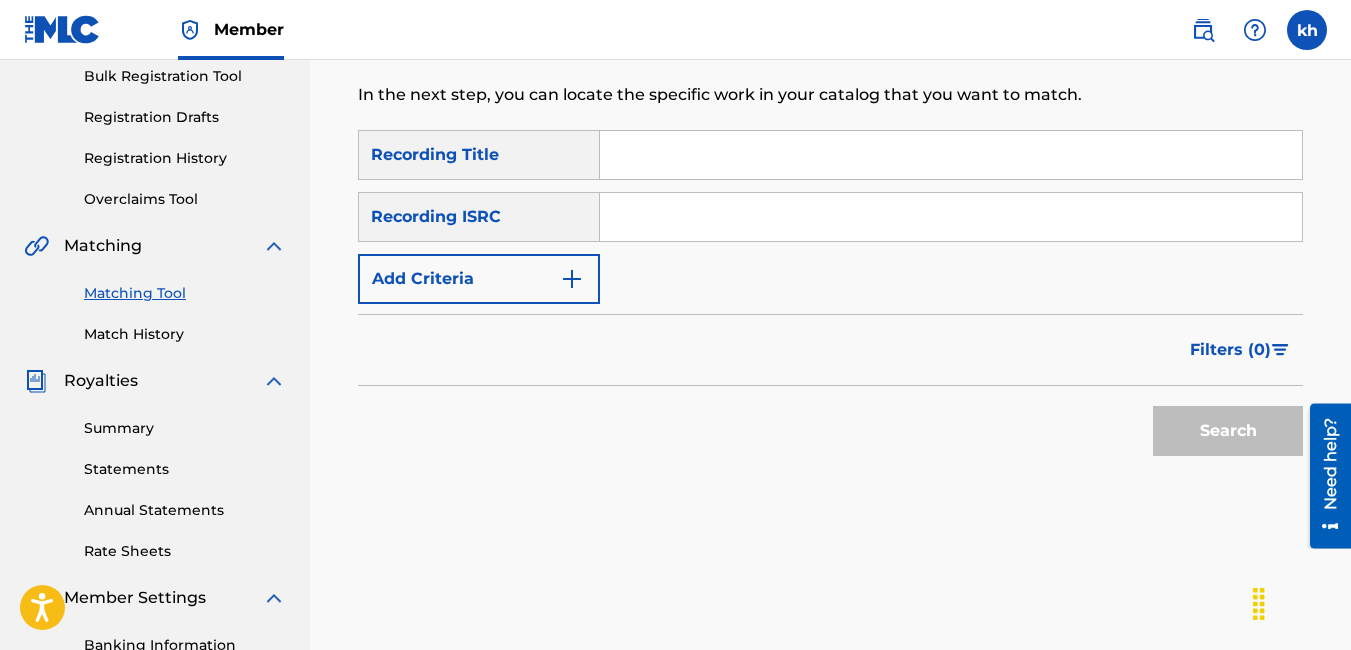click on "Add Criteria" at bounding box center [479, 279] 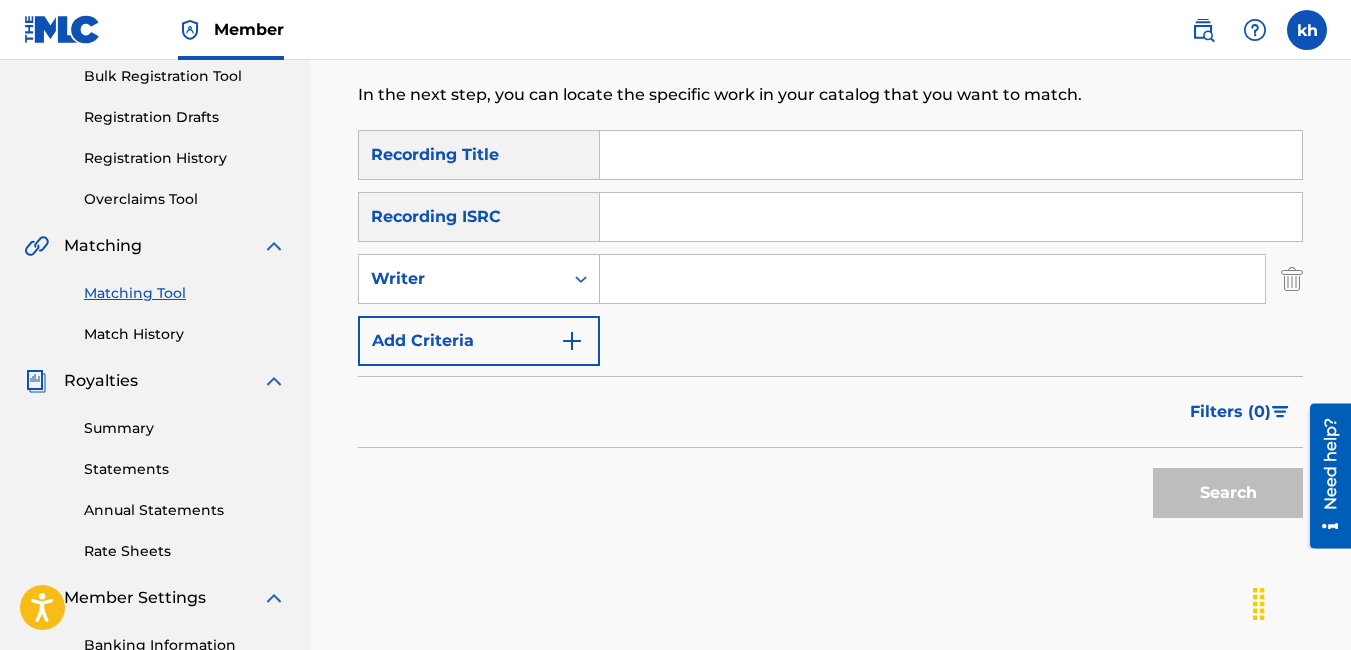 click on "Add Criteria" at bounding box center [479, 341] 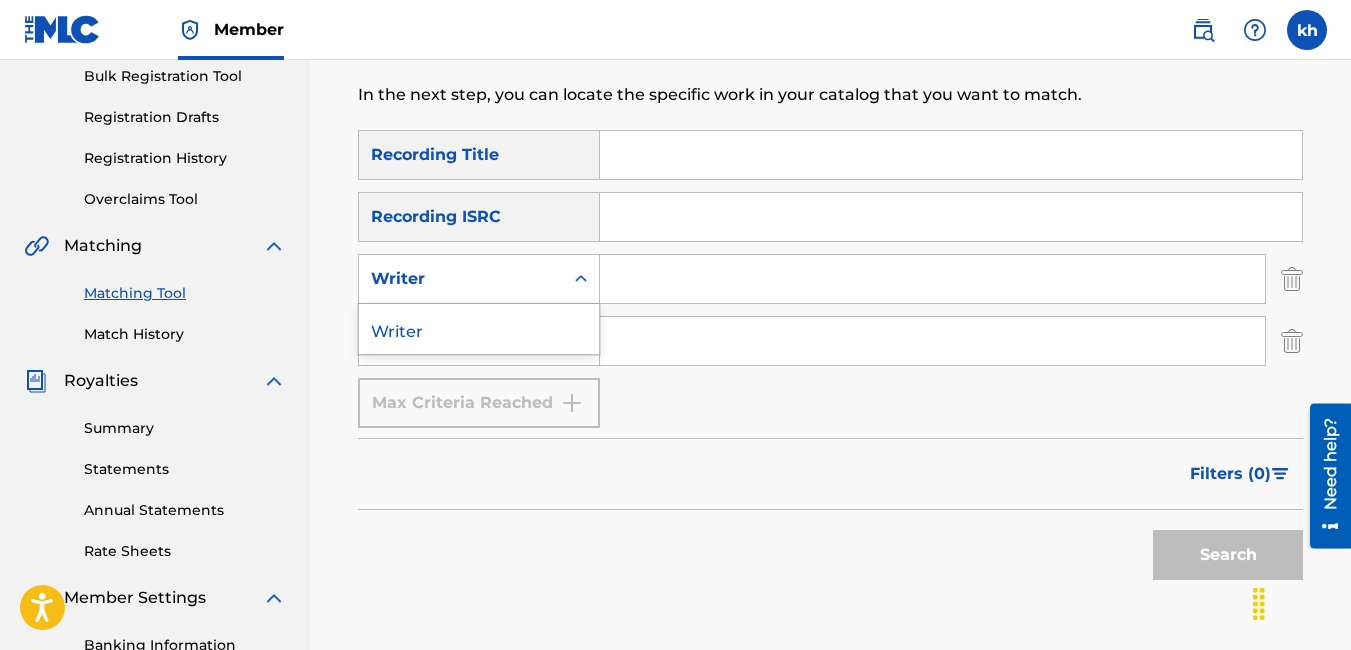 click on "Writer" at bounding box center [461, 279] 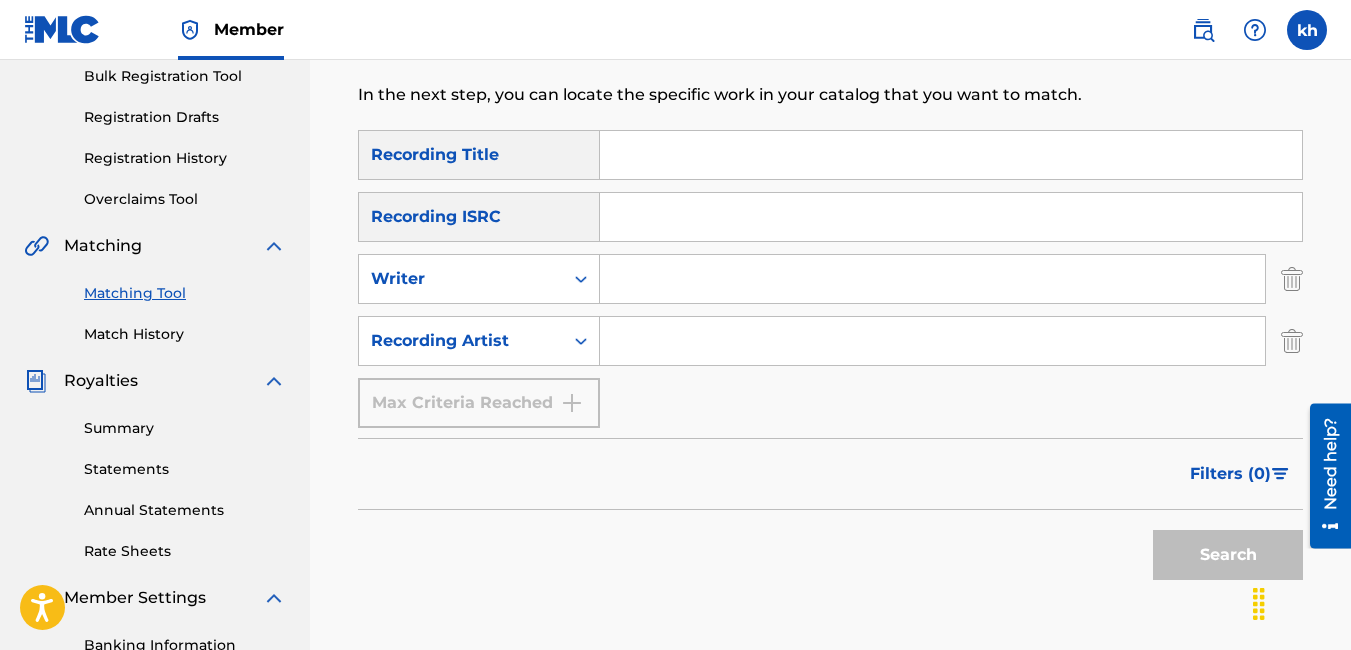 click at bounding box center [932, 341] 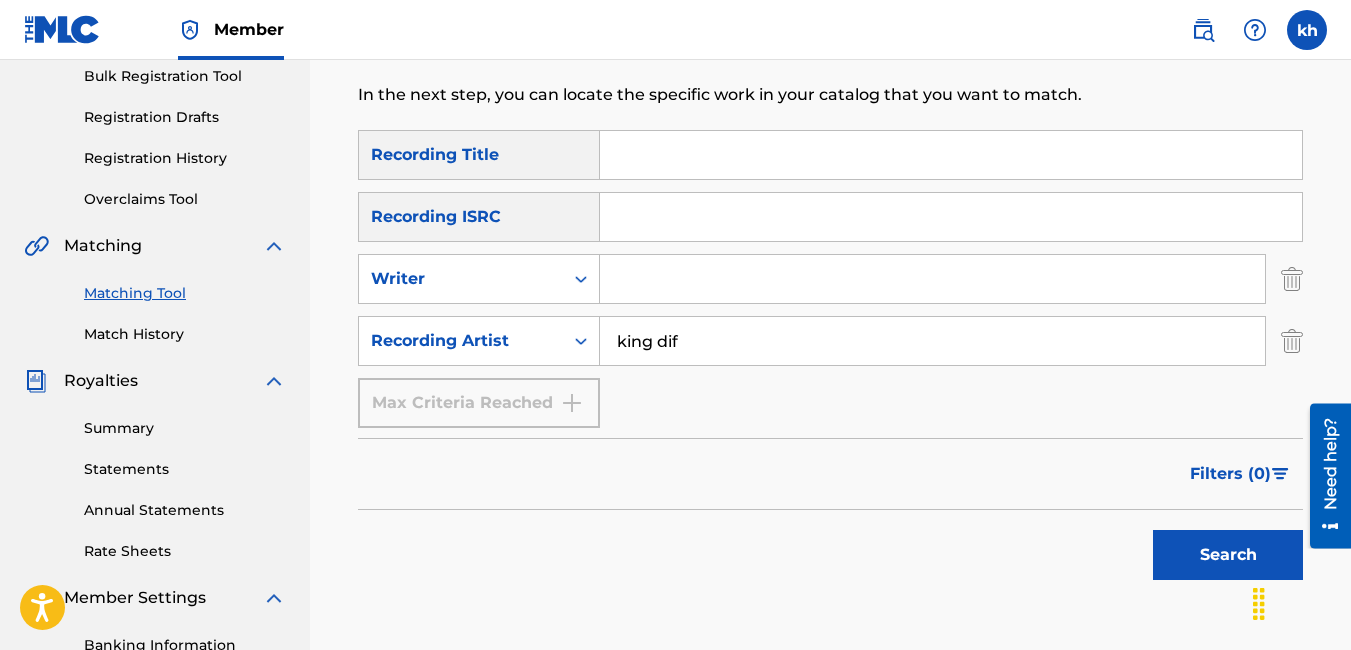 type on "king dif" 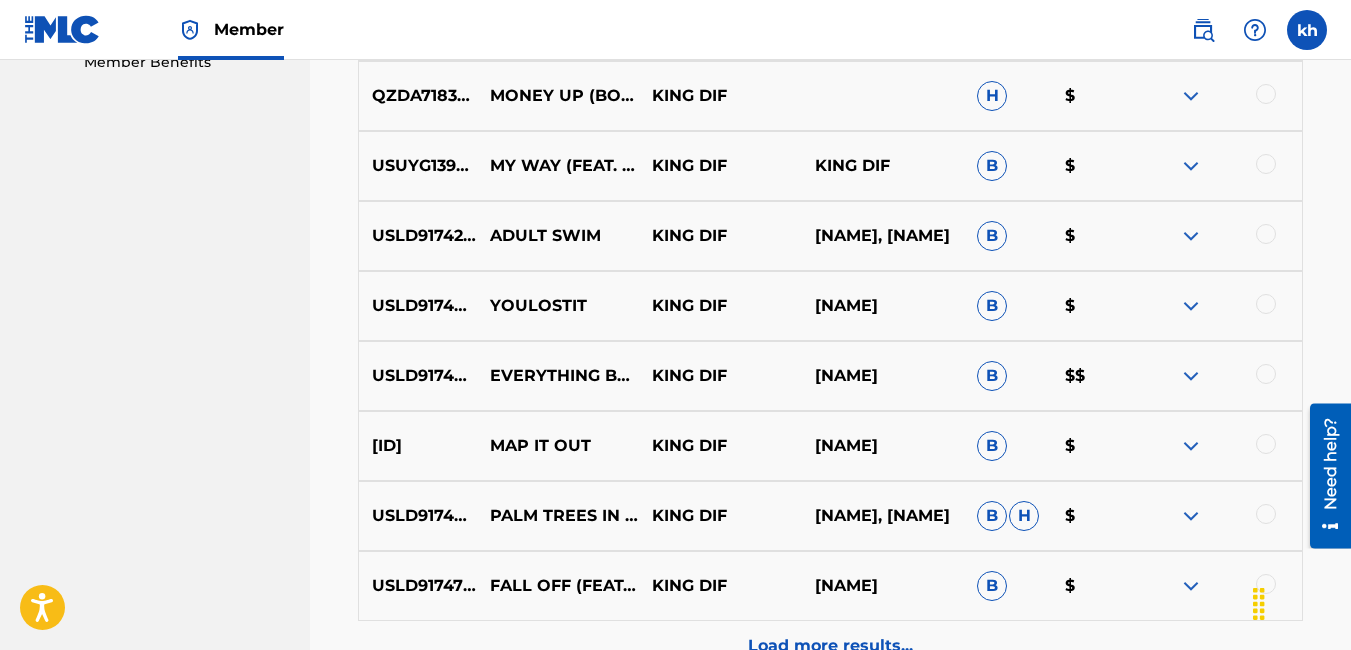 scroll, scrollTop: 1264, scrollLeft: 0, axis: vertical 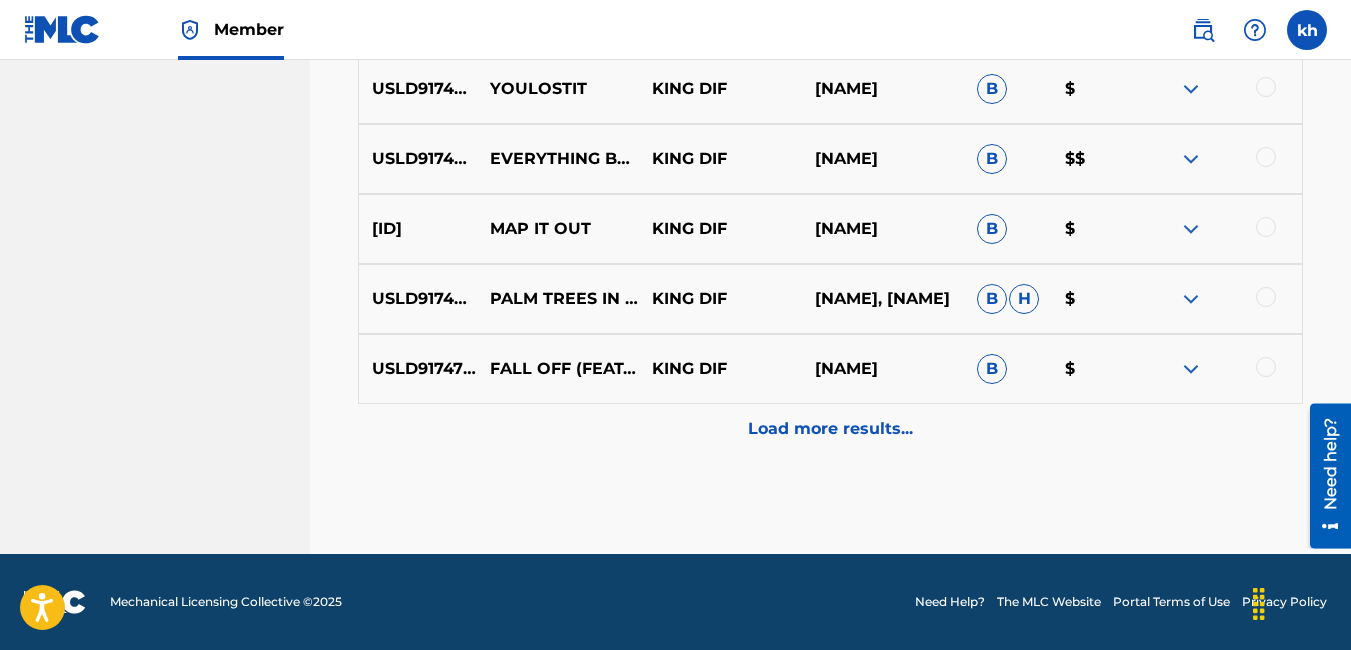 click on "Load more results..." at bounding box center [830, 429] 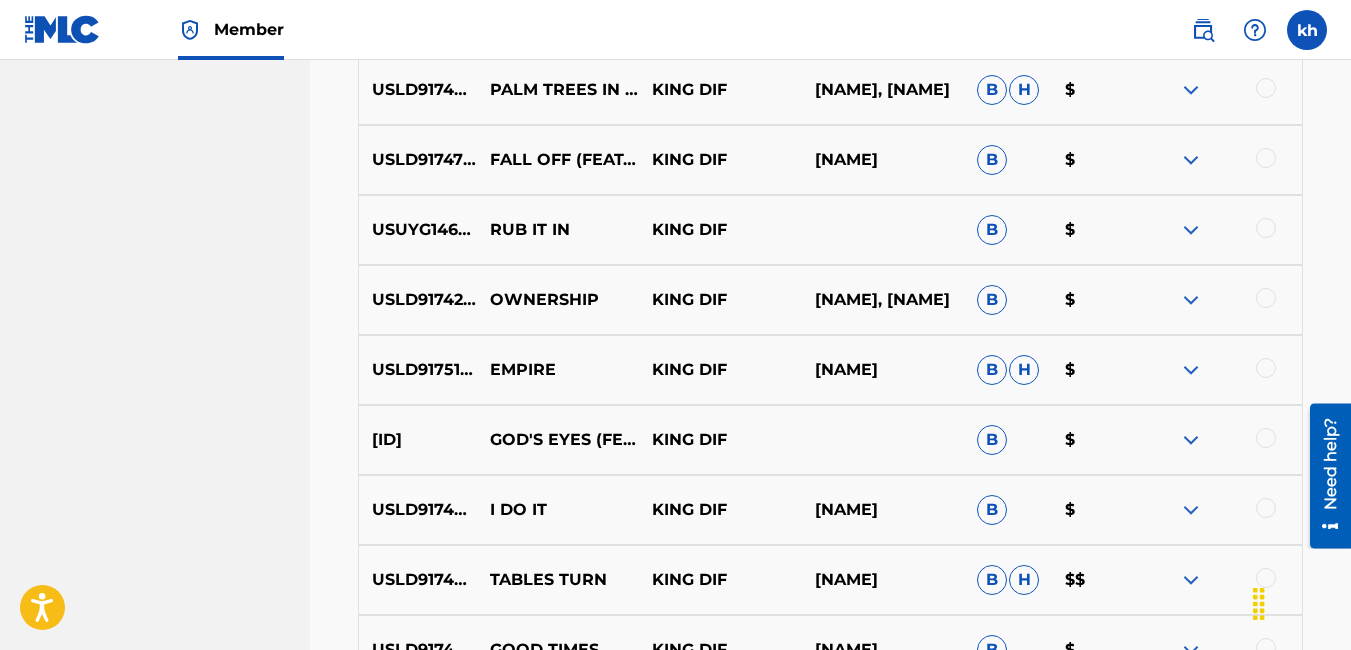 scroll, scrollTop: 1964, scrollLeft: 0, axis: vertical 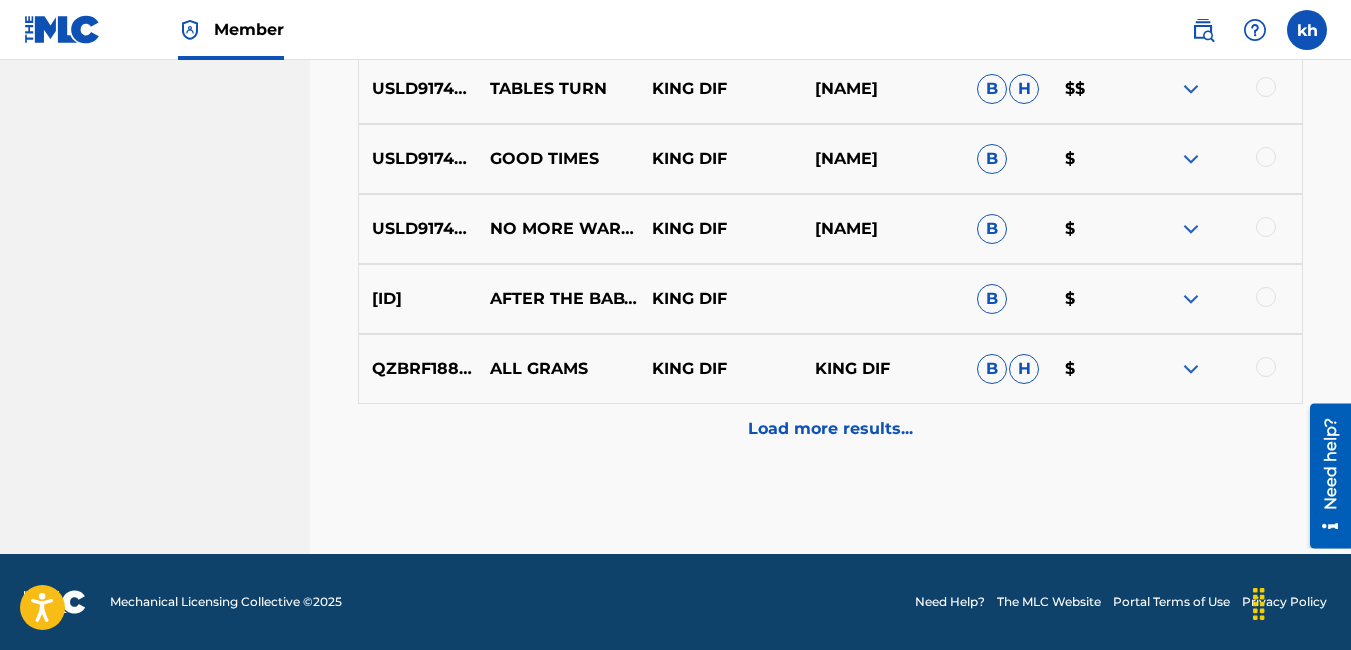 click on "Load more results..." at bounding box center (830, 429) 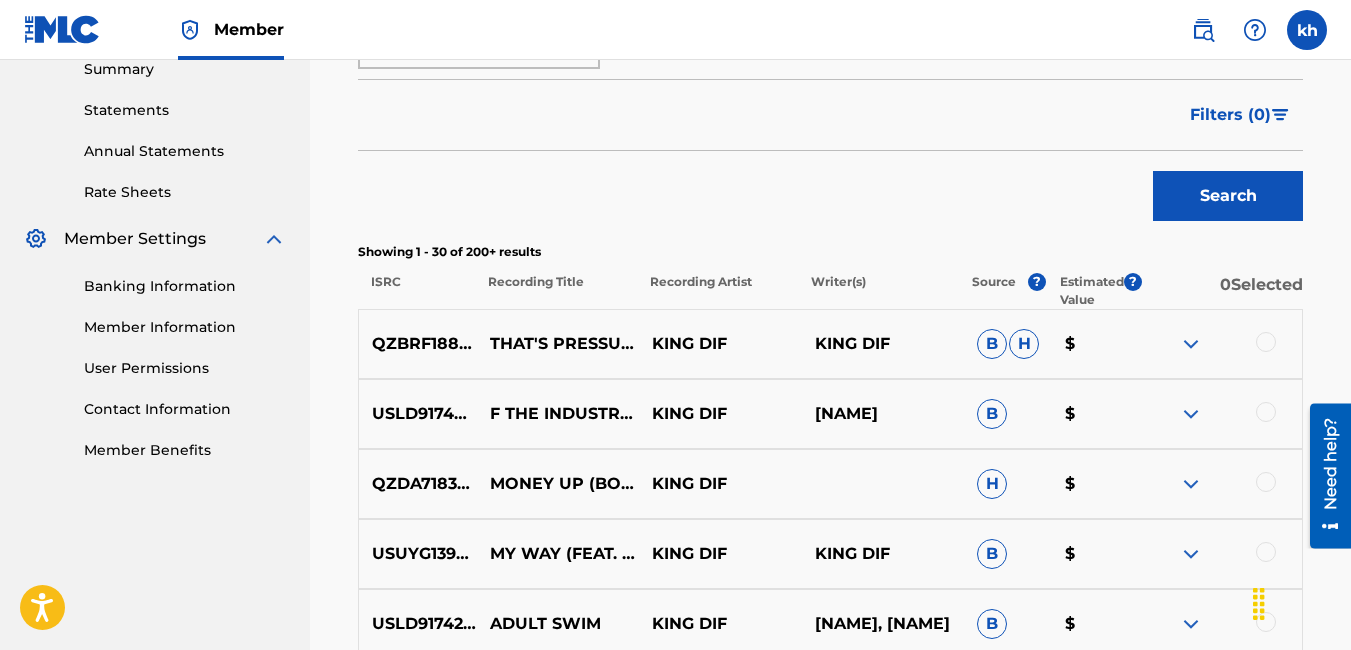 scroll, scrollTop: 664, scrollLeft: 0, axis: vertical 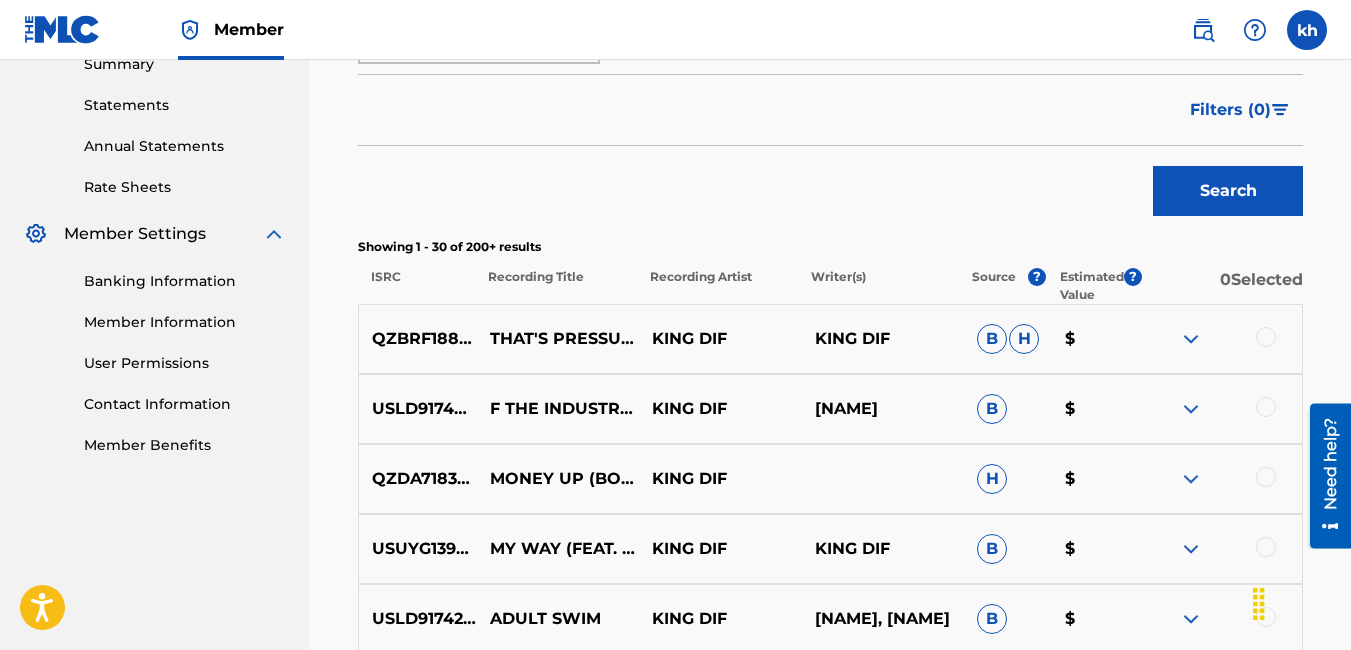 click at bounding box center [1266, 337] 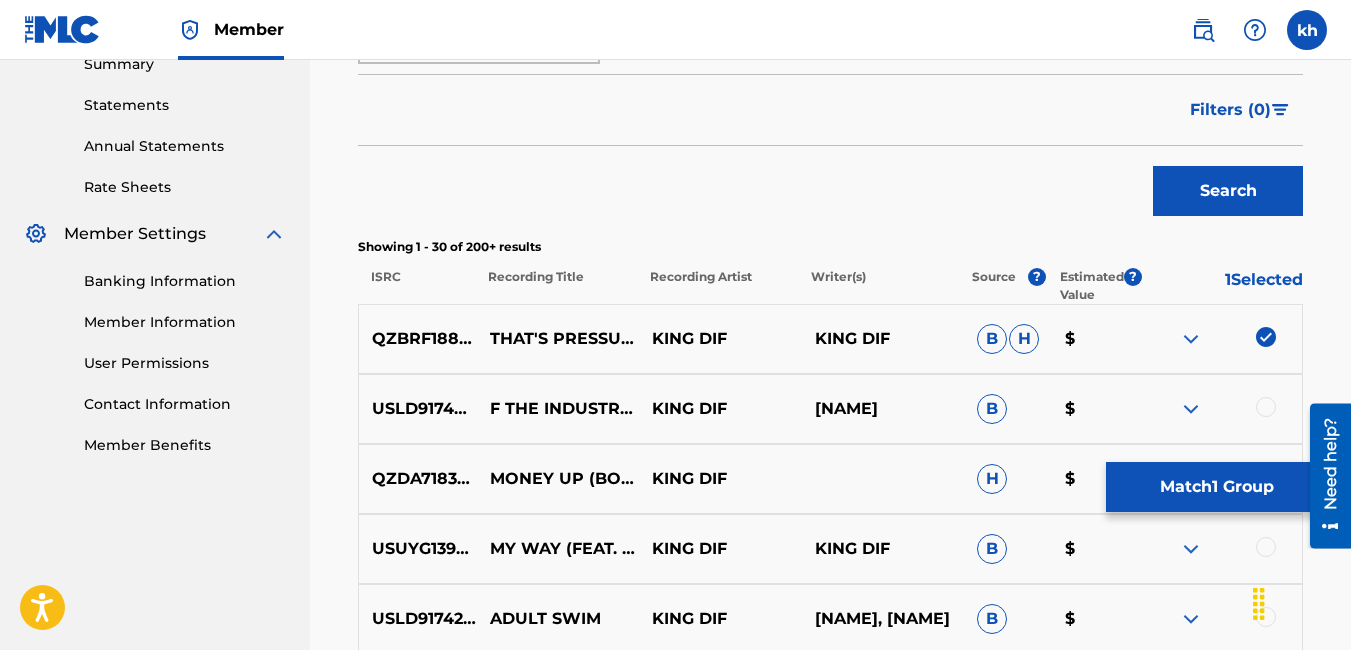 click on "Match  1 Group" at bounding box center [1216, 487] 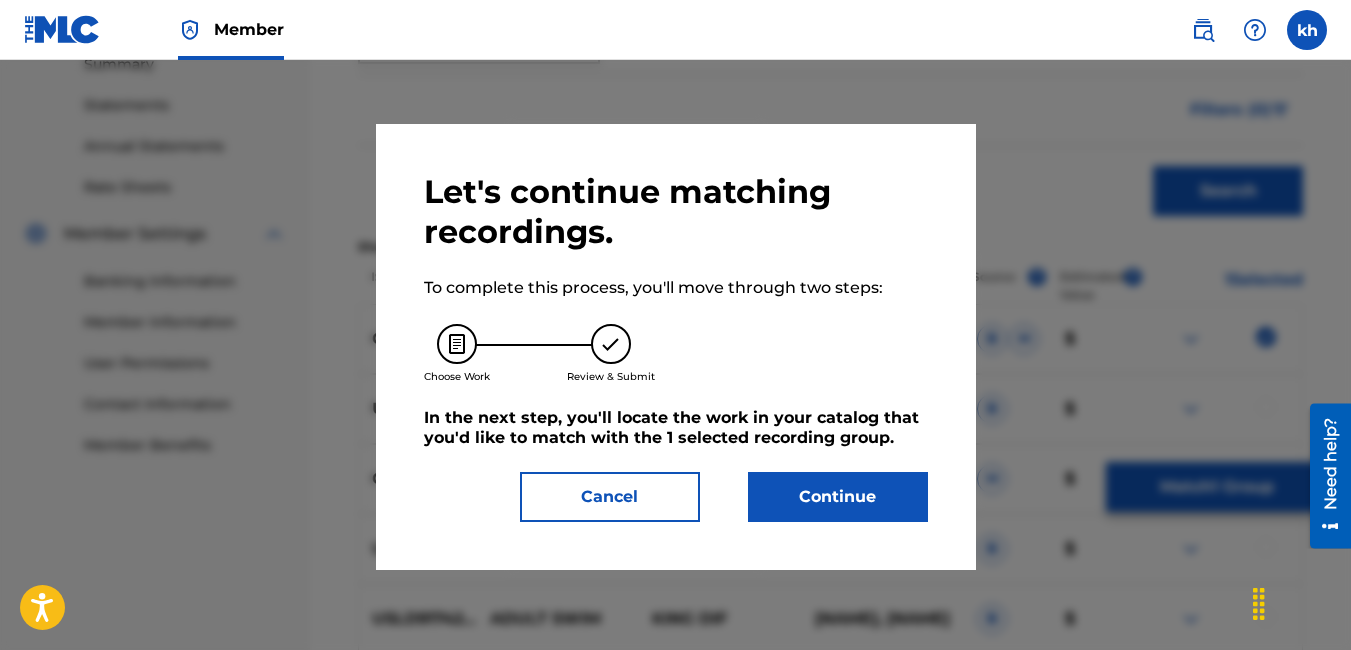 drag, startPoint x: 834, startPoint y: 501, endPoint x: 627, endPoint y: 501, distance: 207 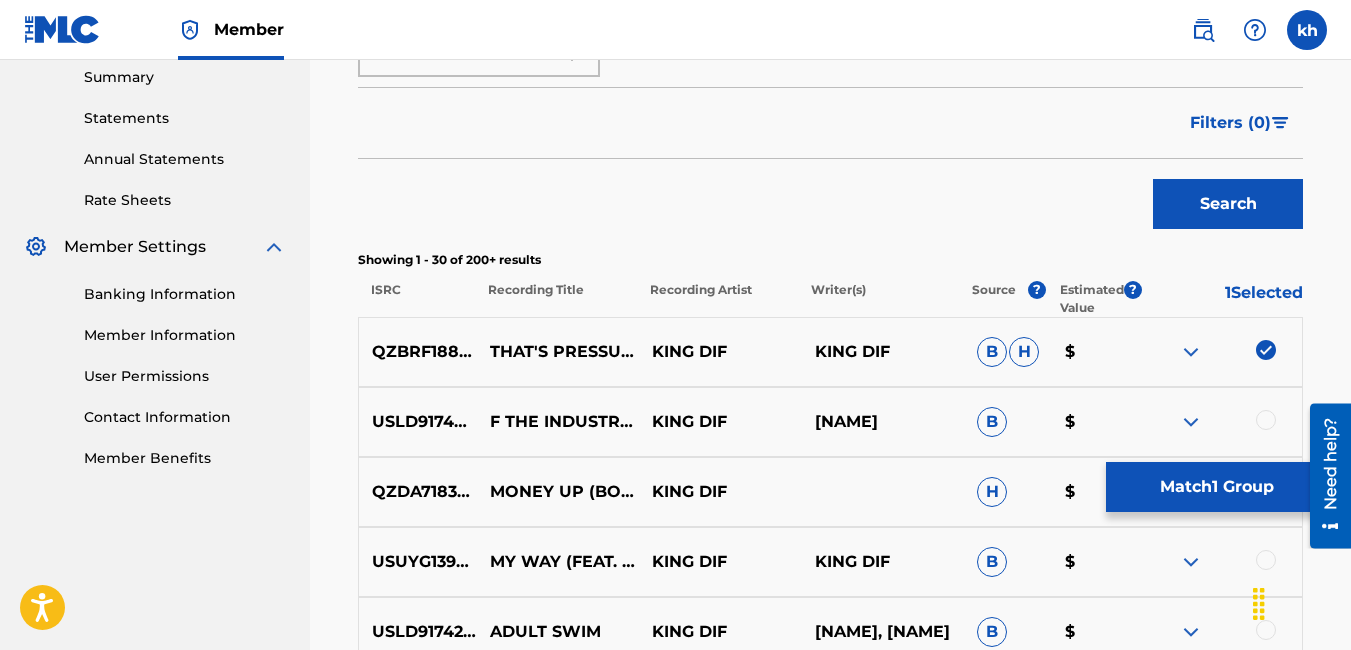 scroll, scrollTop: 700, scrollLeft: 0, axis: vertical 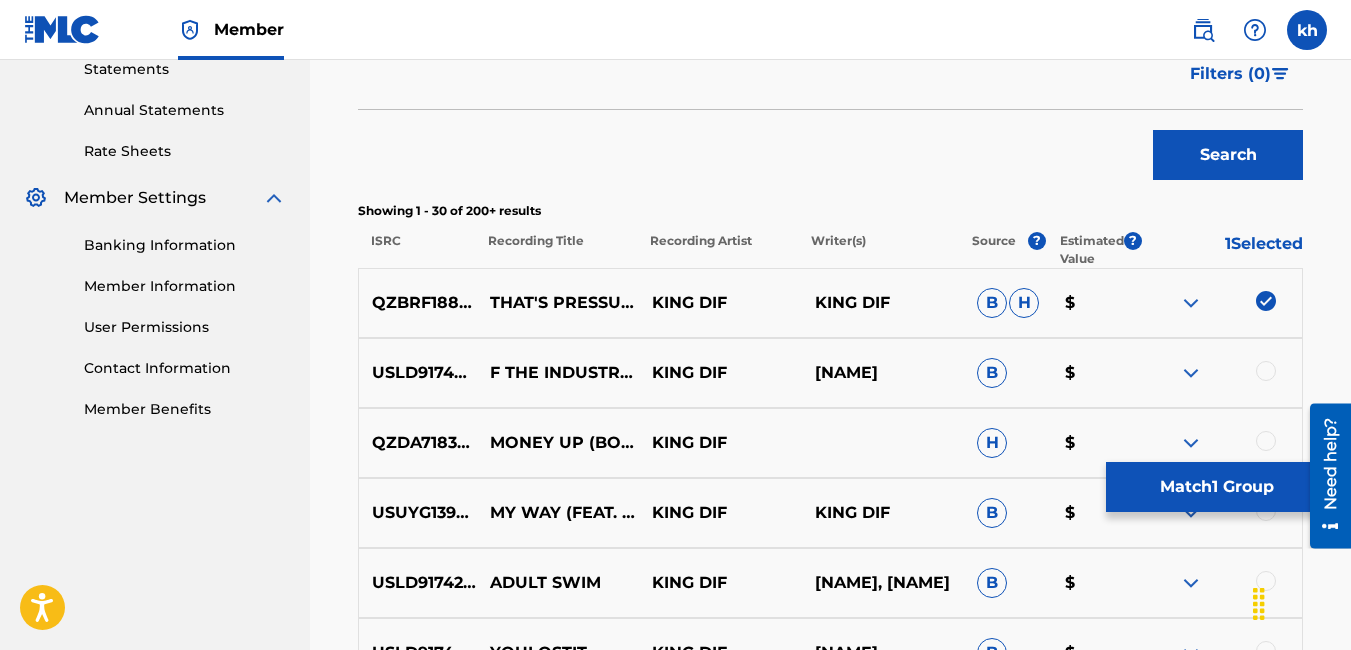 click on "Match  1 Group" at bounding box center (1216, 487) 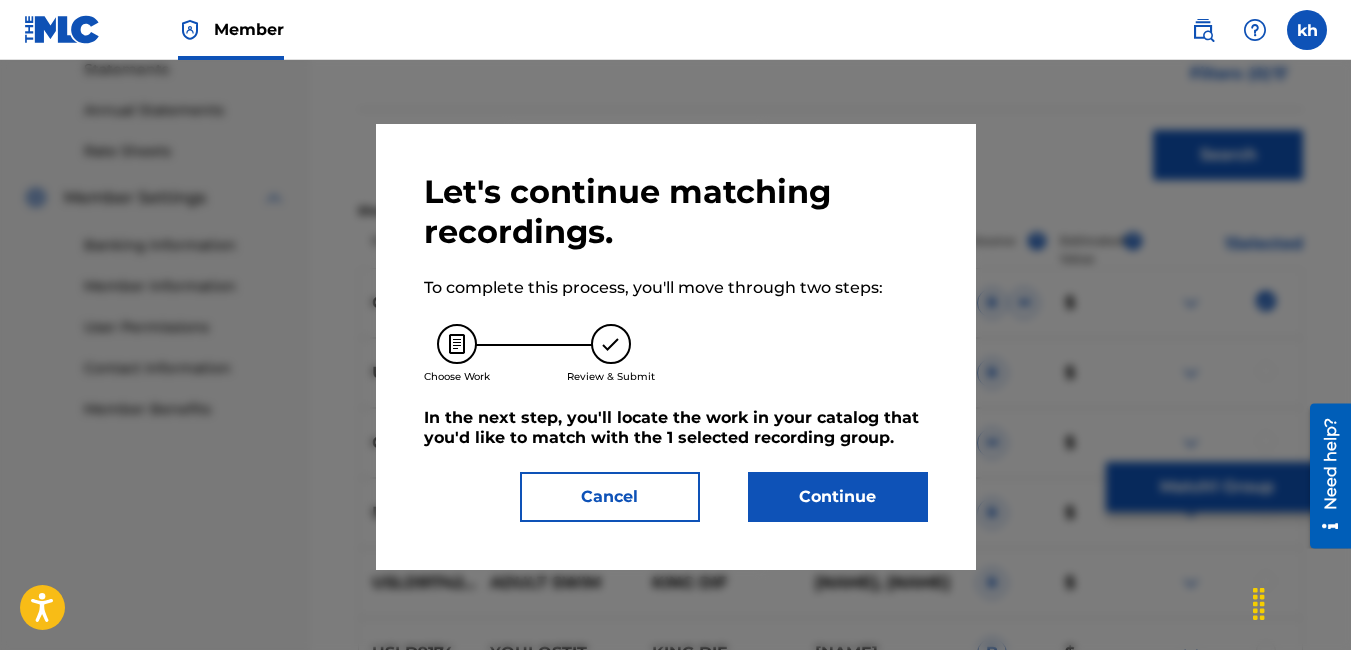 click on "Continue" at bounding box center (838, 497) 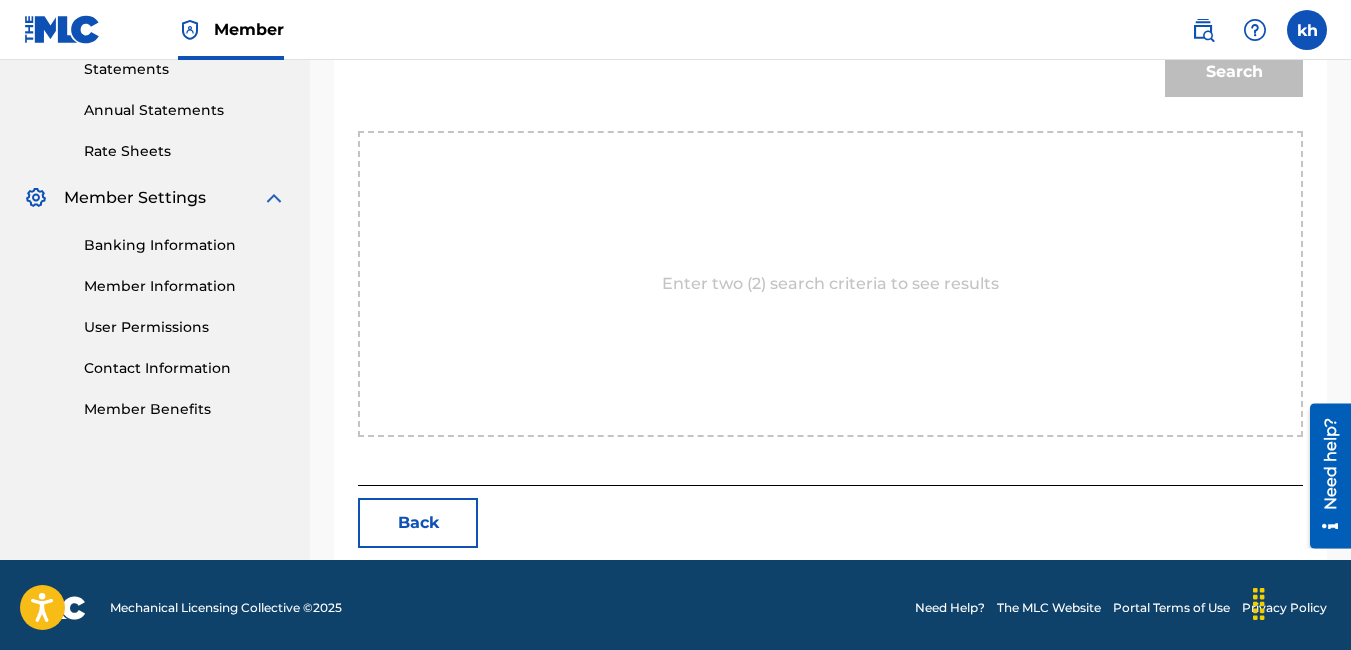click on "Enter two (2) search criteria to see results" at bounding box center [830, 284] 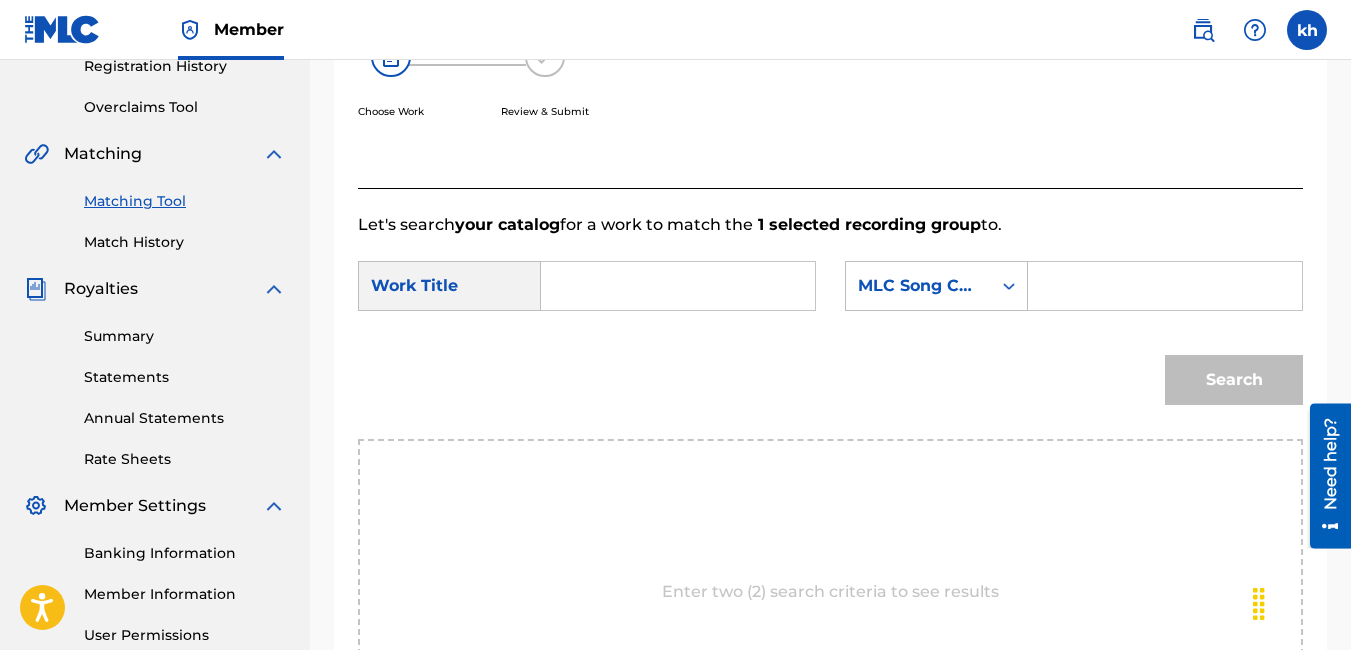 scroll, scrollTop: 400, scrollLeft: 0, axis: vertical 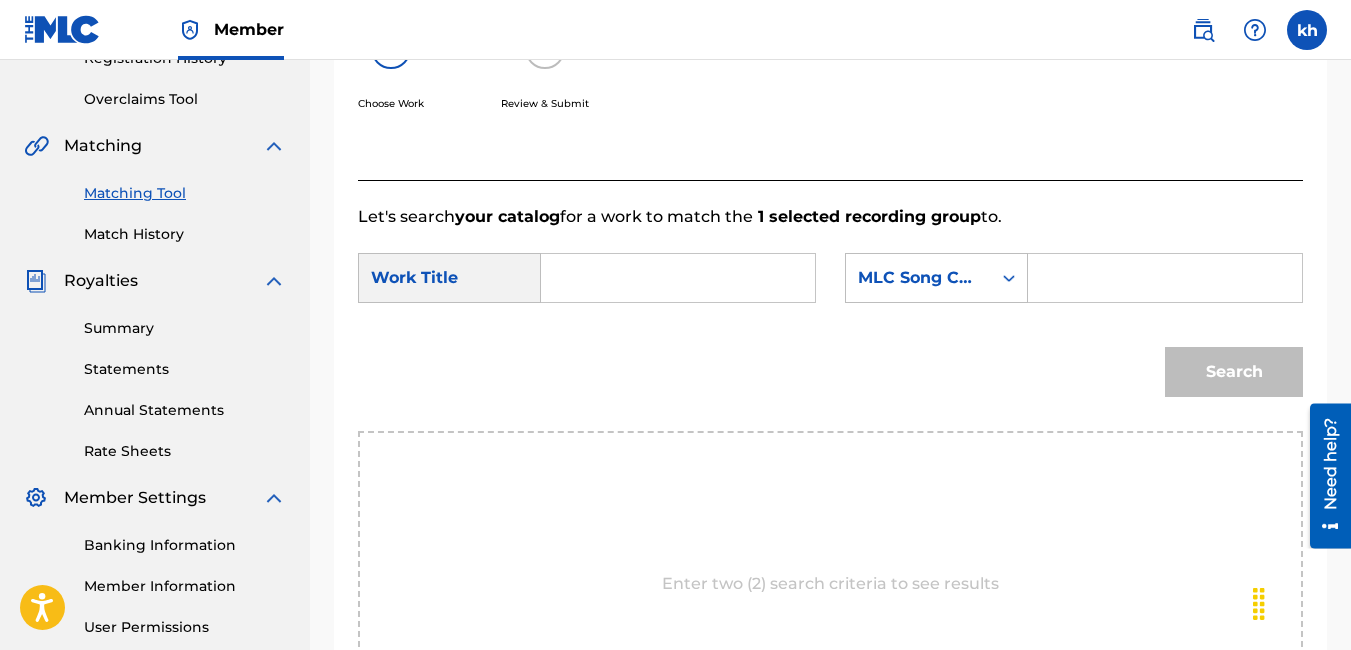 click at bounding box center (678, 278) 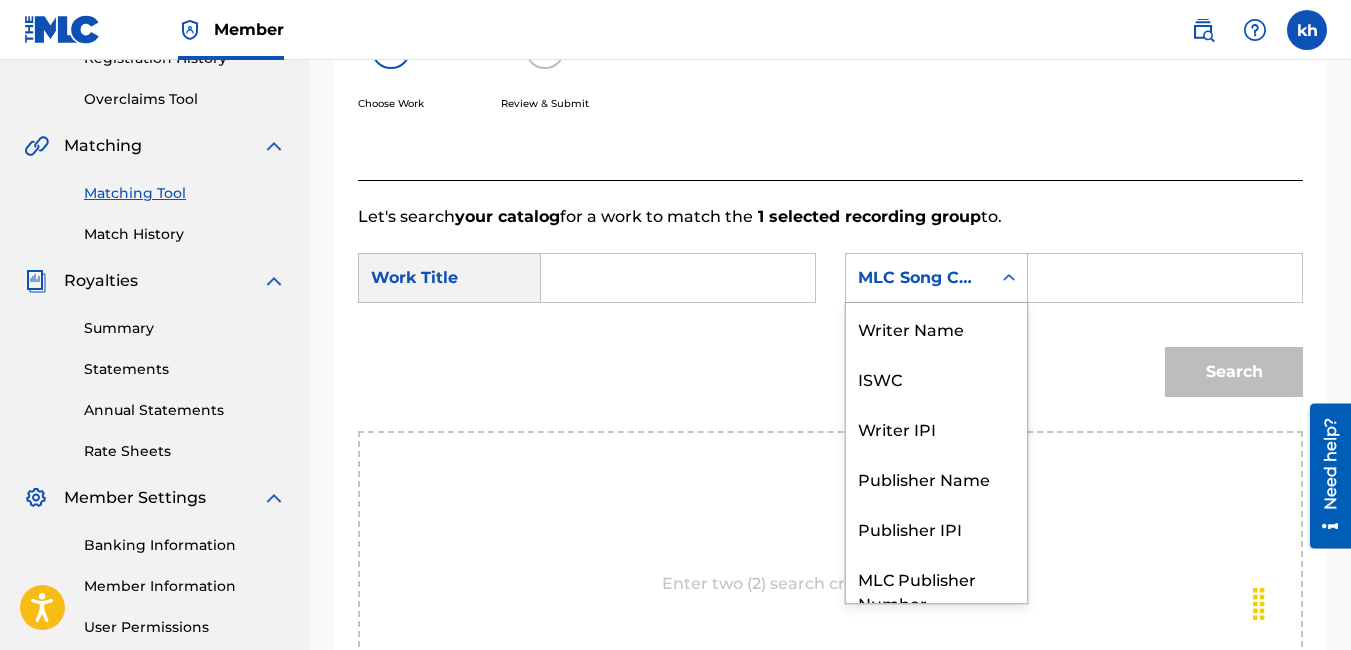 click 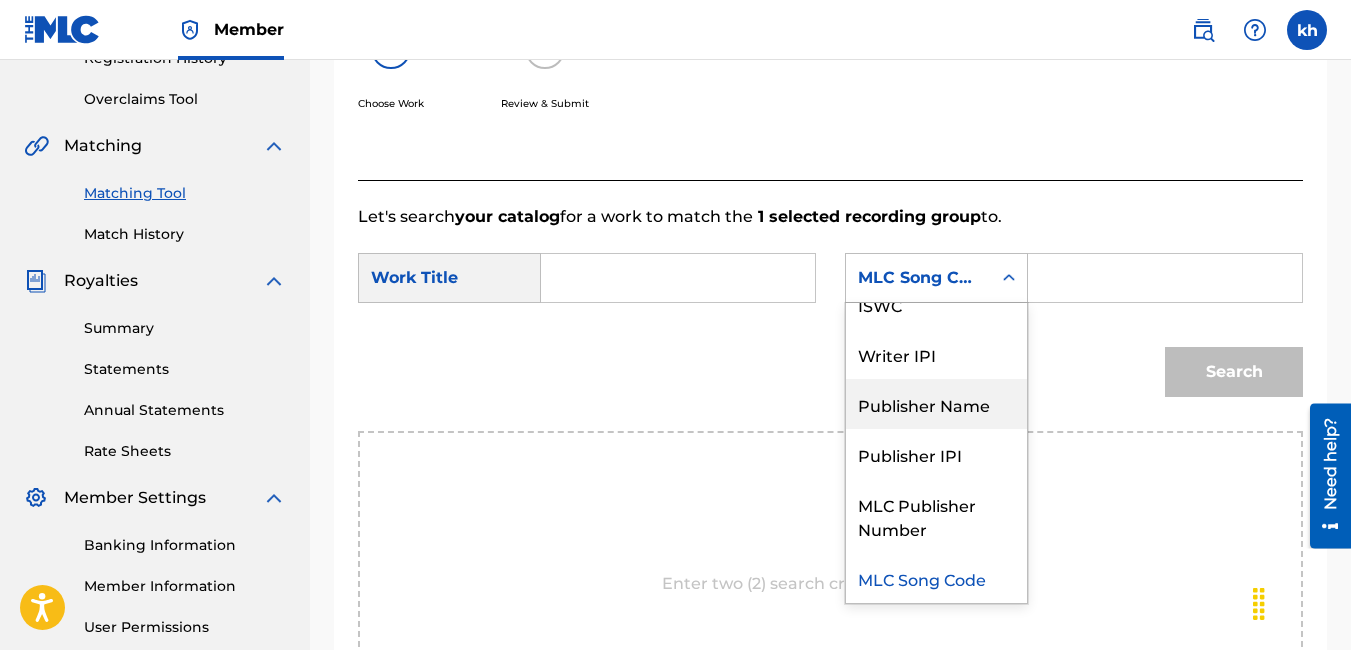 scroll, scrollTop: 0, scrollLeft: 0, axis: both 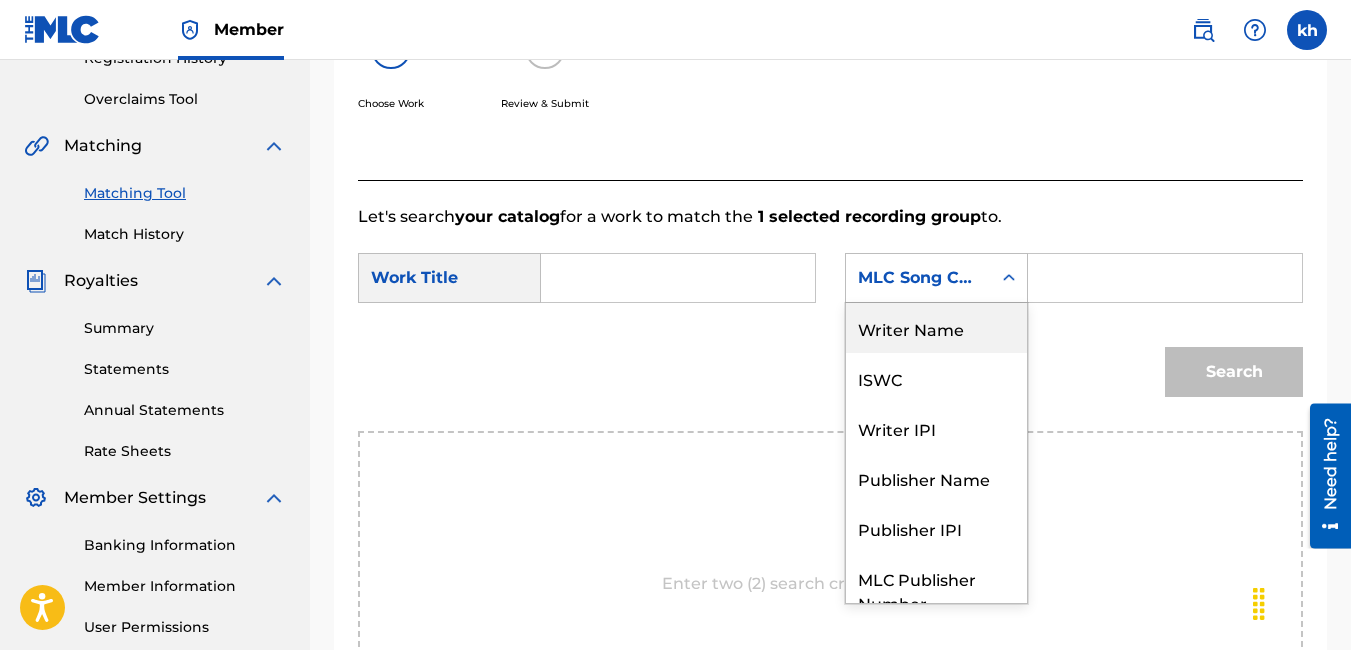 click on "Writer Name" at bounding box center (936, 328) 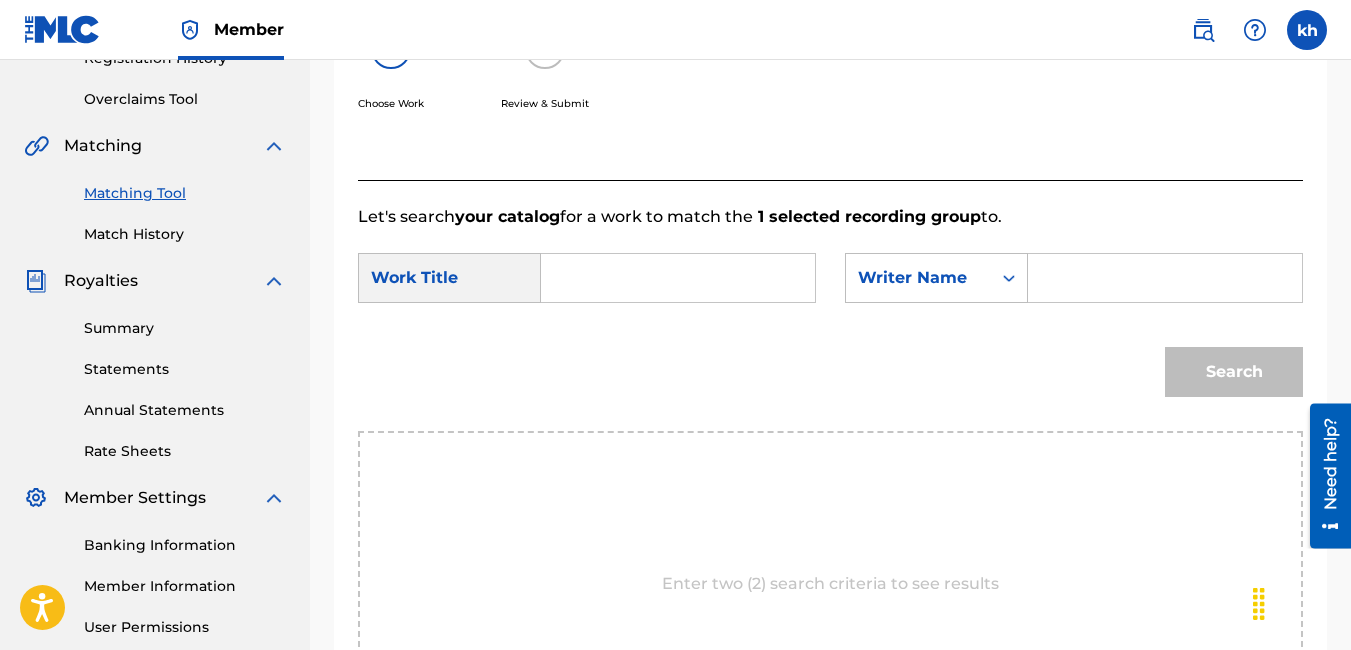 click at bounding box center [1165, 278] 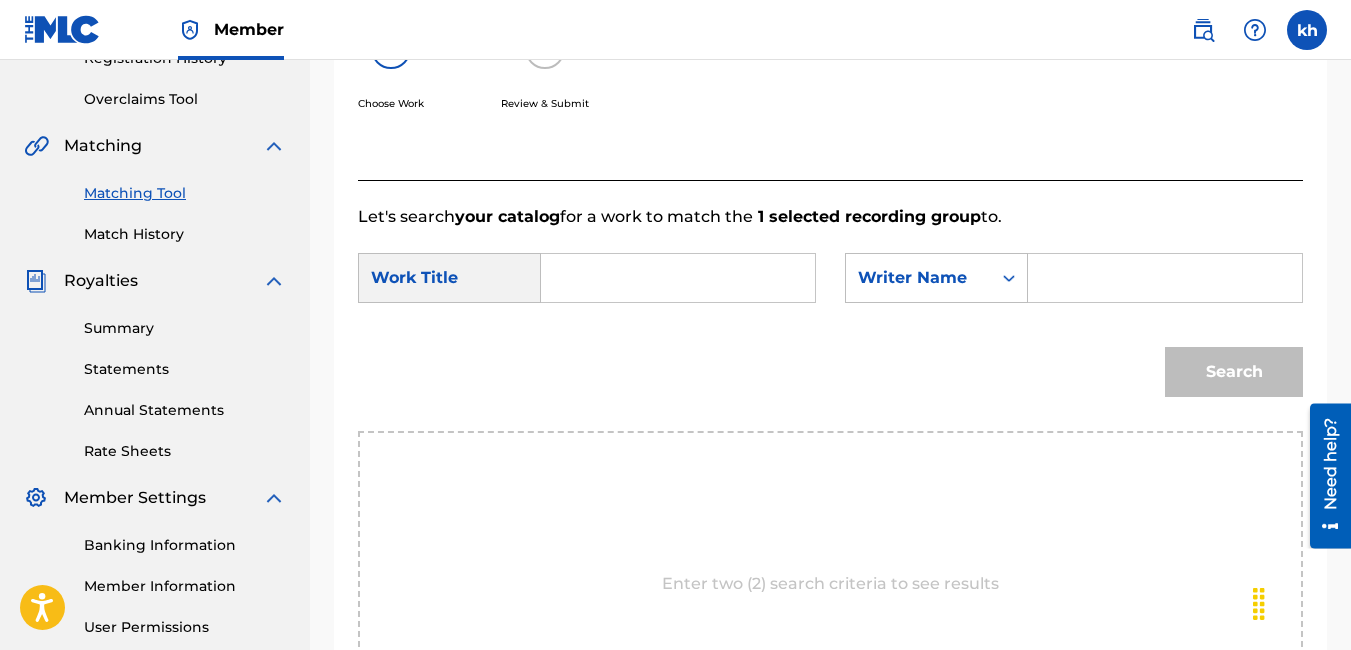 type on "audrey kocsis" 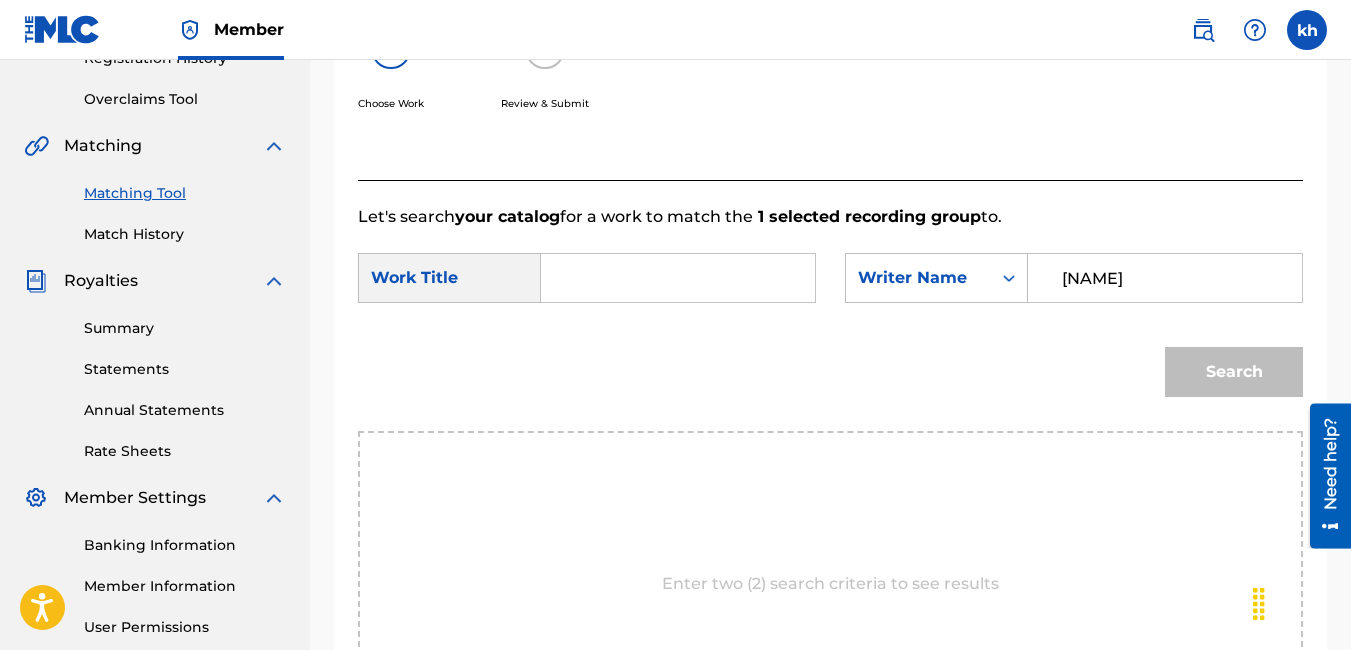 click at bounding box center [678, 278] 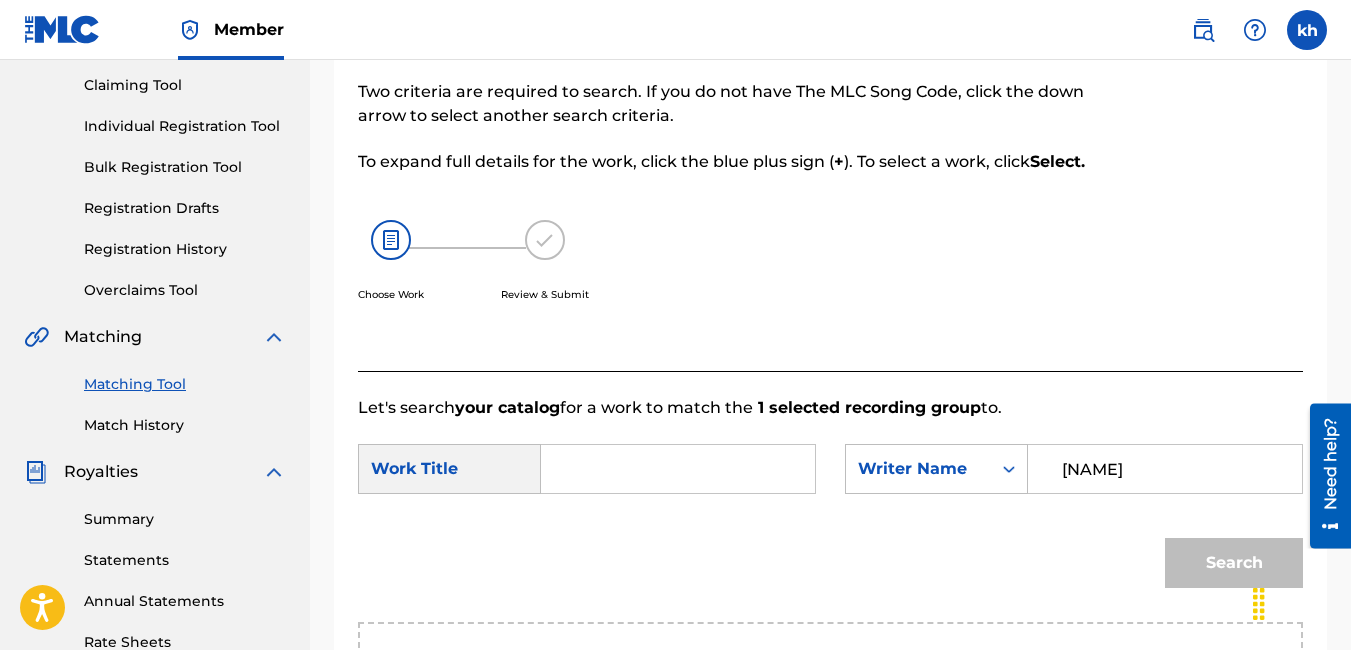 scroll, scrollTop: 400, scrollLeft: 0, axis: vertical 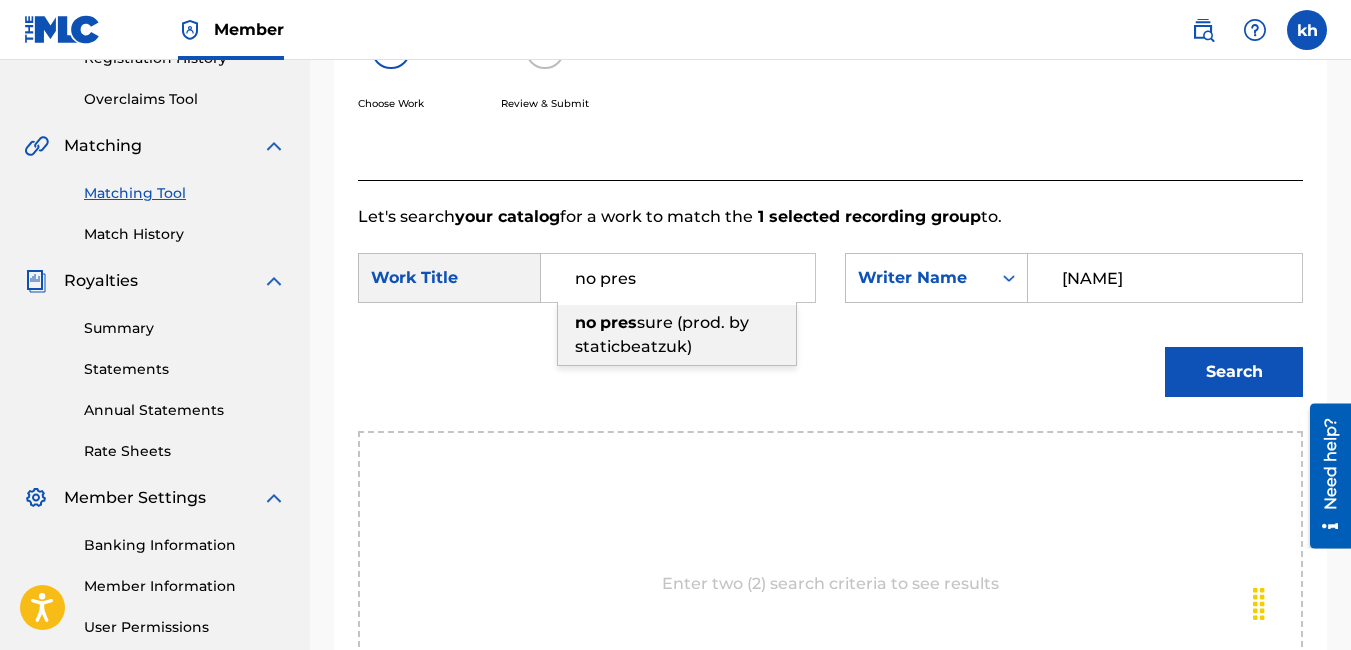 click on "no   pres sure (prod. by staticbeatzuk)" at bounding box center [677, 335] 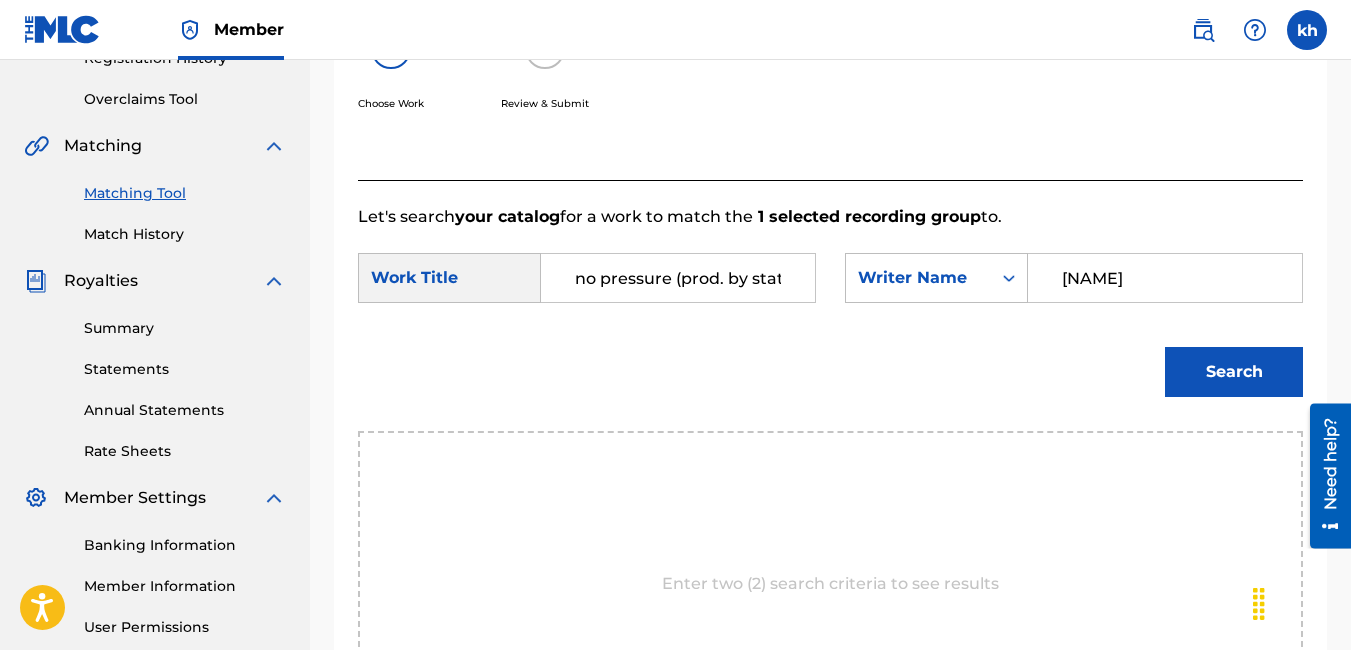click on "Search" at bounding box center [830, 379] 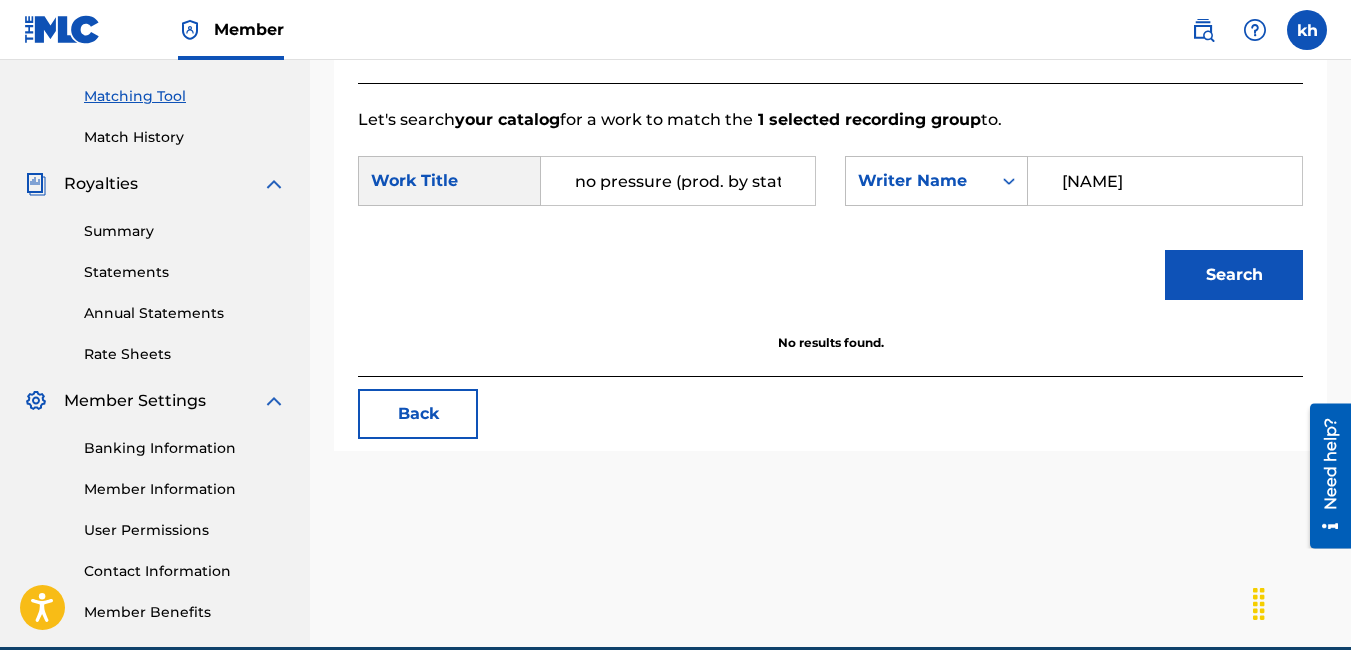 scroll, scrollTop: 590, scrollLeft: 0, axis: vertical 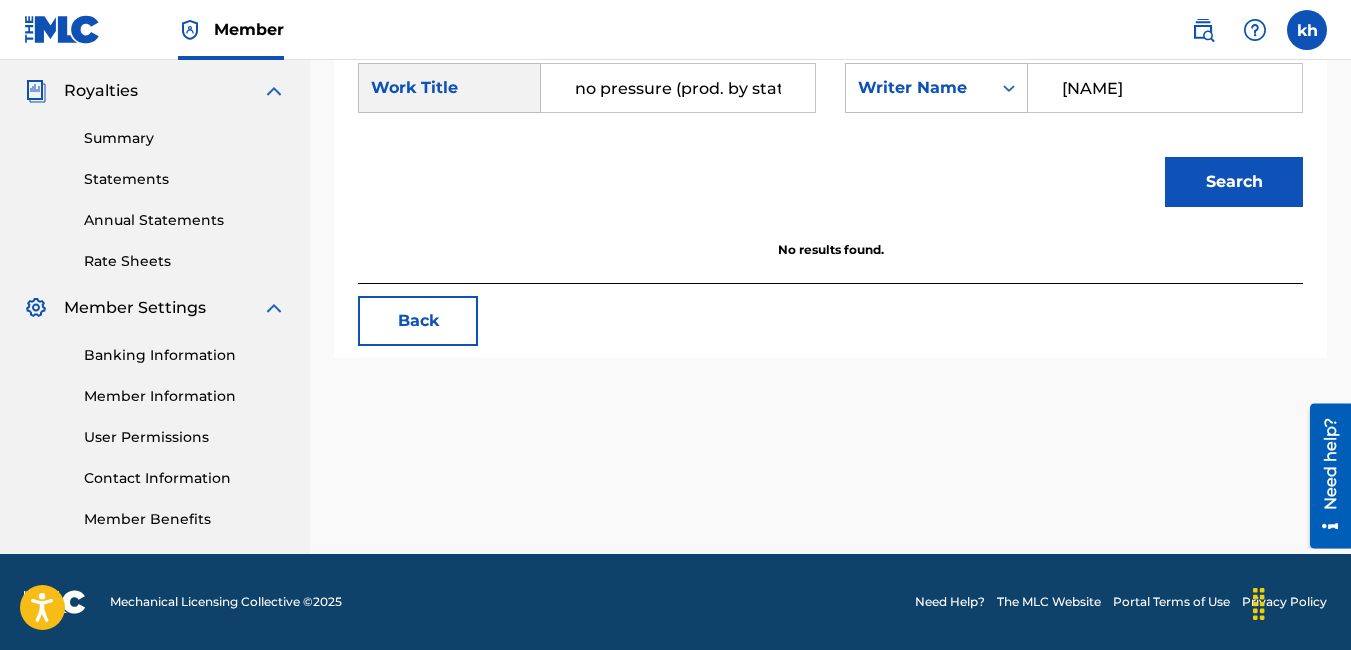 click on "Search" at bounding box center [1229, 177] 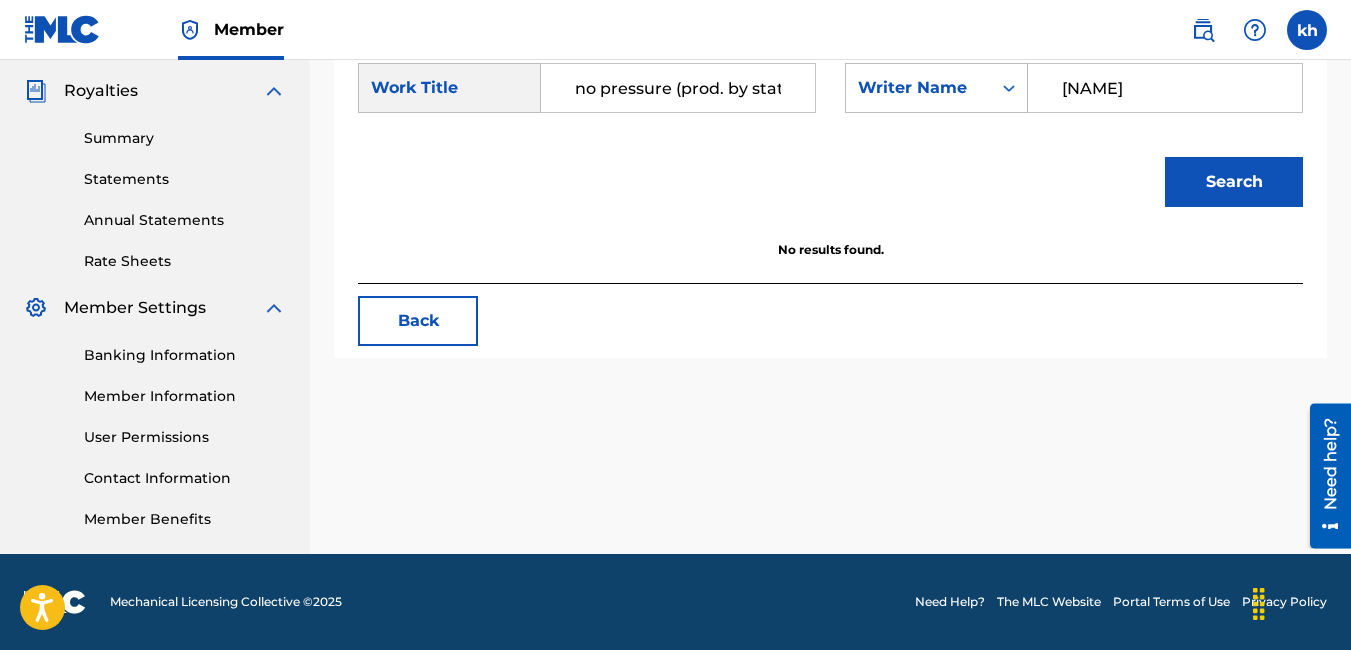 scroll, scrollTop: 490, scrollLeft: 0, axis: vertical 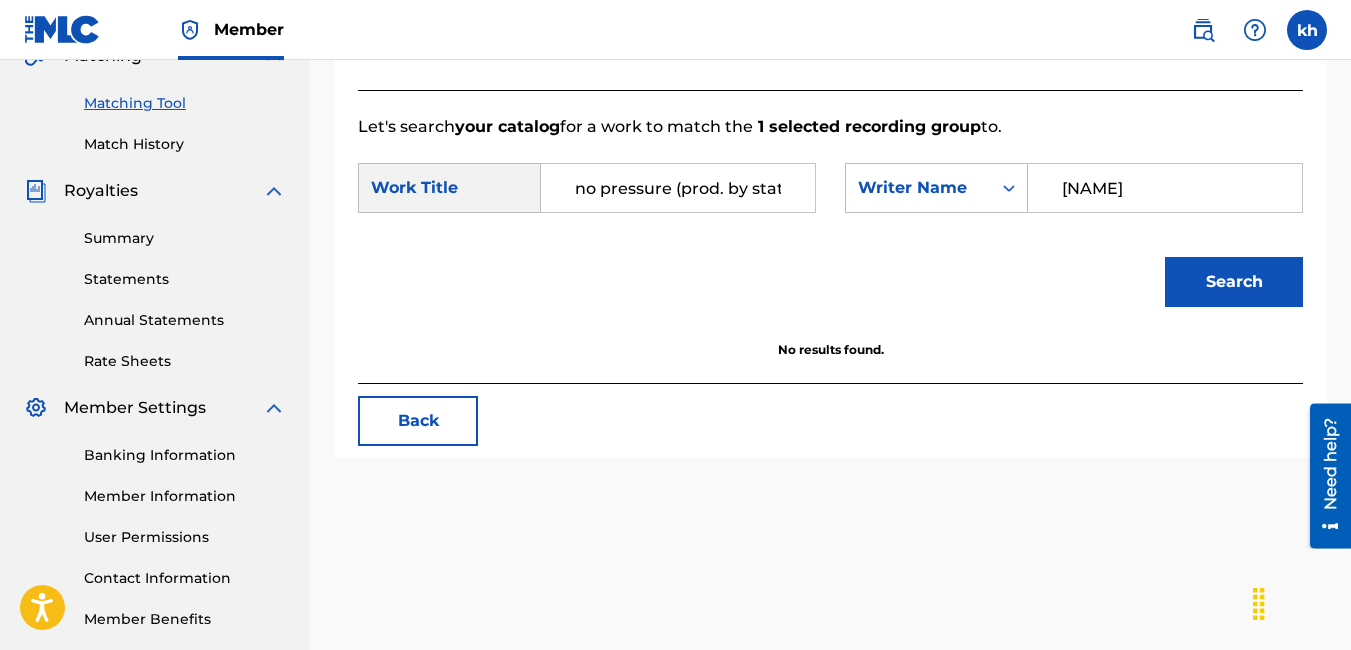click on "Summary" at bounding box center [185, 238] 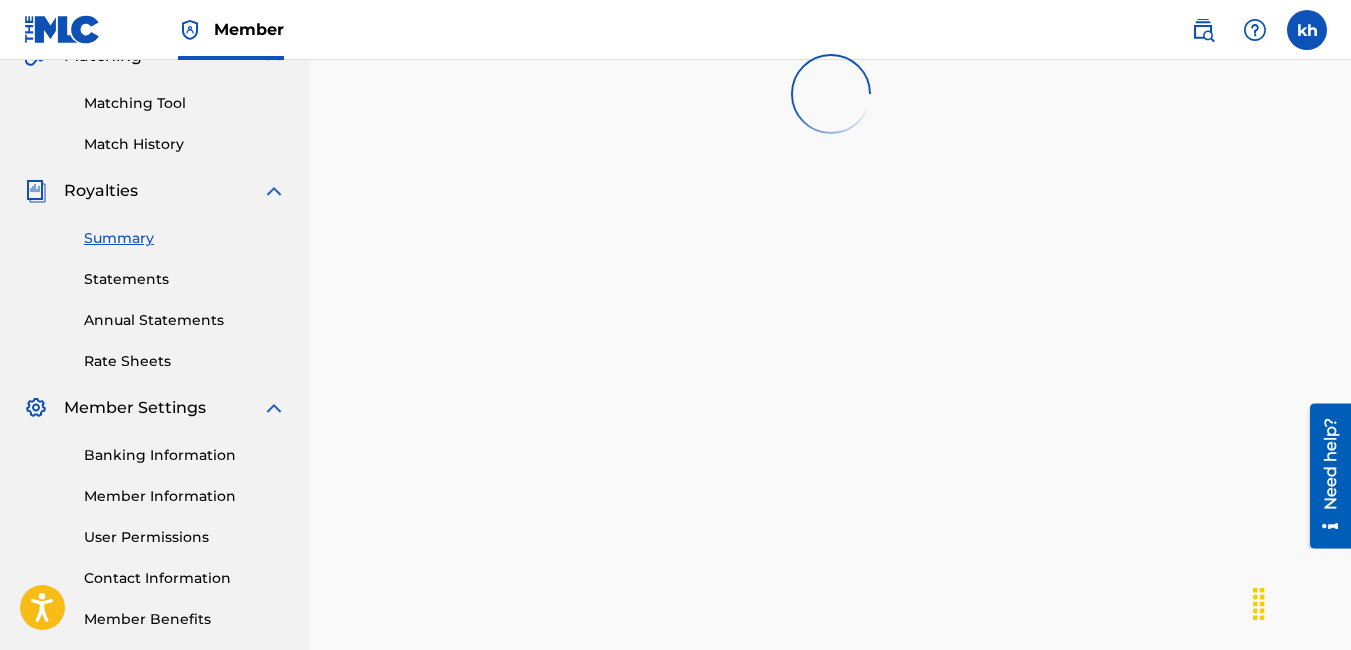 scroll, scrollTop: 0, scrollLeft: 0, axis: both 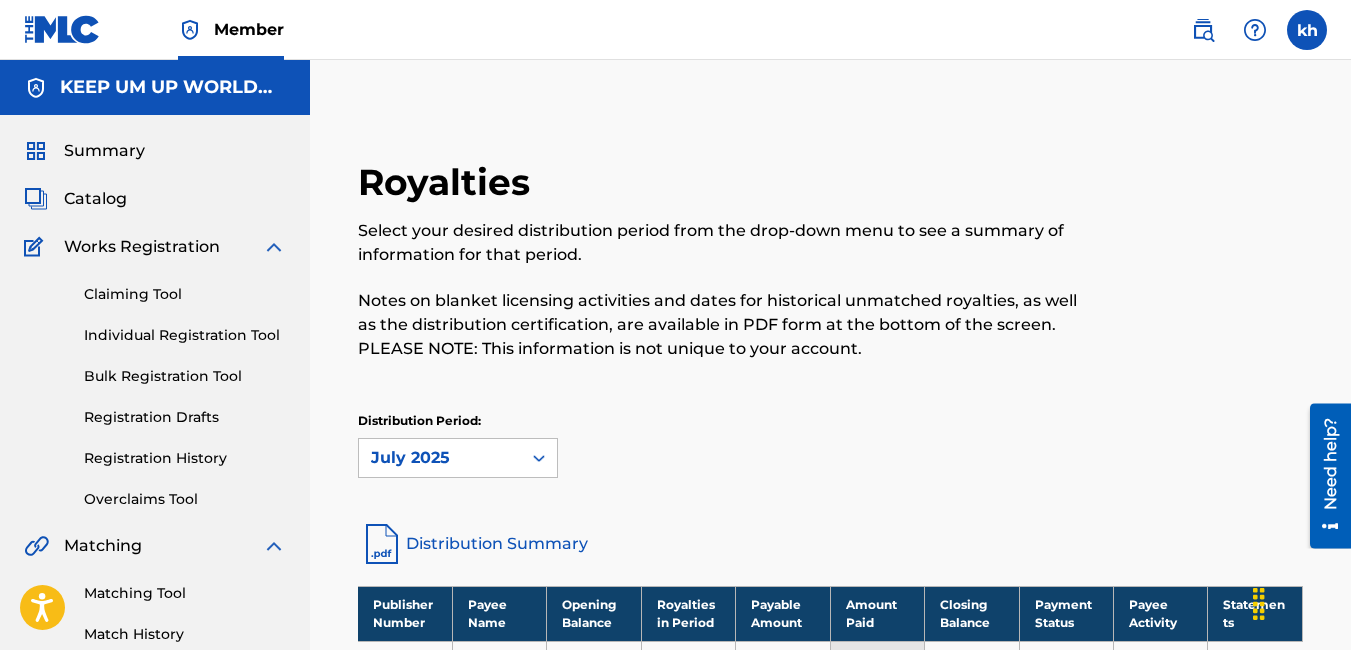click on "Summary" at bounding box center (104, 151) 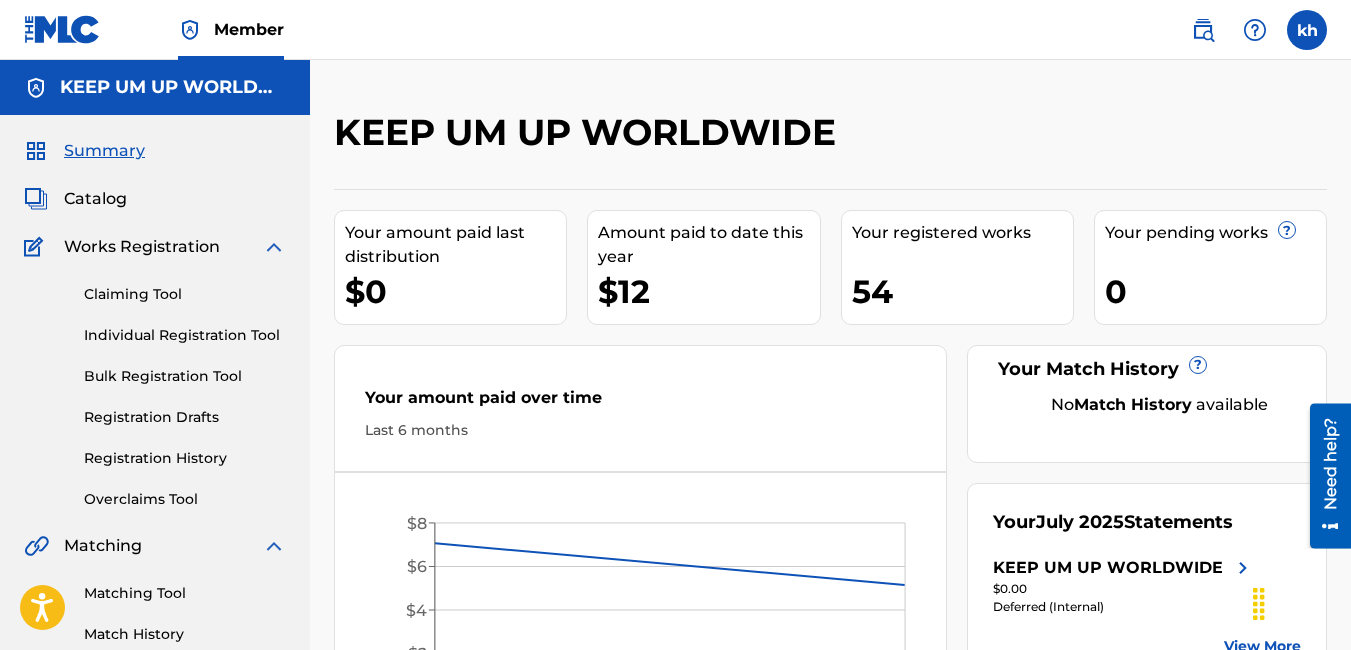click on "Summary Catalog Works Registration Claiming Tool Individual Registration Tool Bulk Registration Tool Registration Drafts Registration History Overclaims Tool Matching Matching Tool Match History Royalties Summary Statements Annual Statements Rate Sheets Member Settings Banking Information Member Information User Permissions Contact Information Member Benefits" at bounding box center (155, 629) 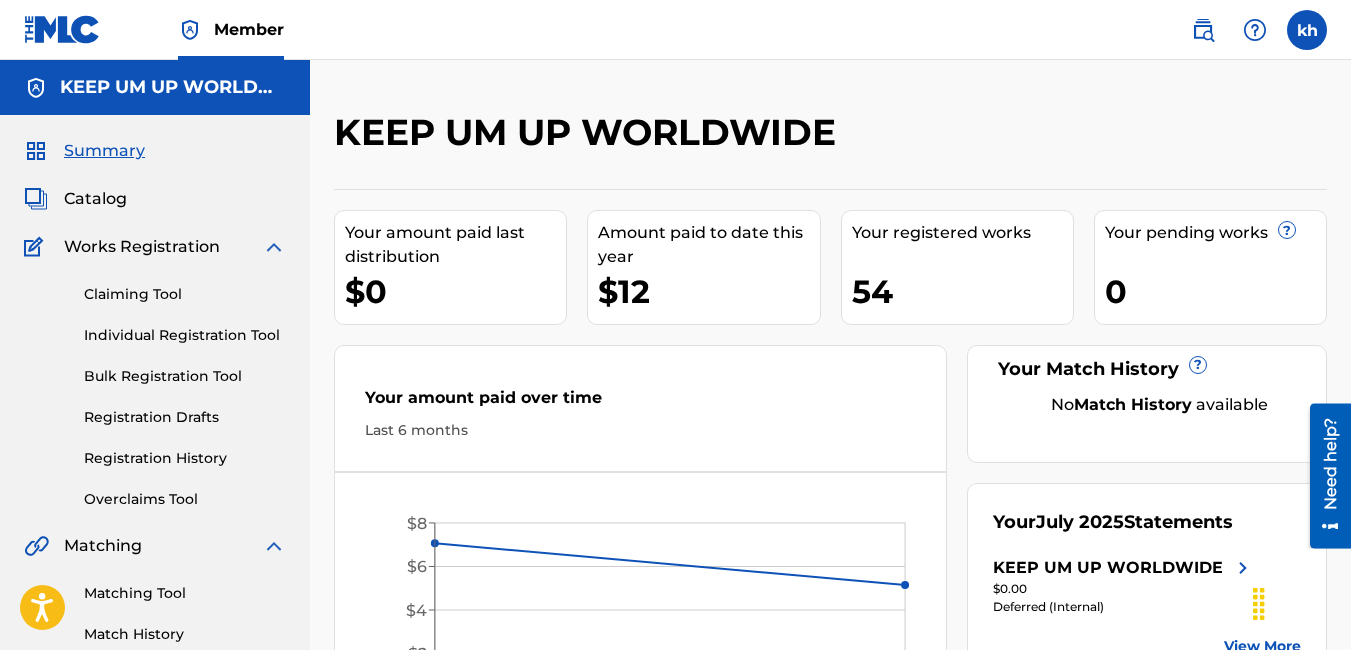 click on "KEEP UM UP WORLDWIDE" at bounding box center [155, 87] 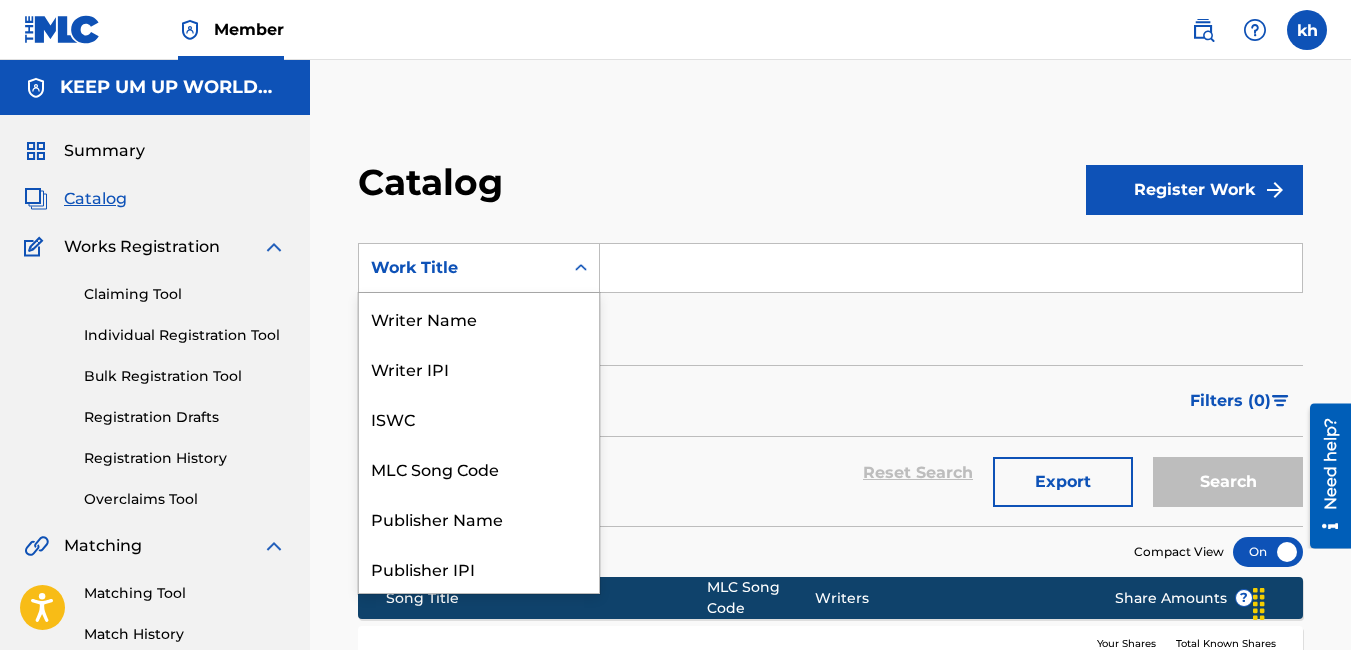 click on "Work Title" at bounding box center [461, 268] 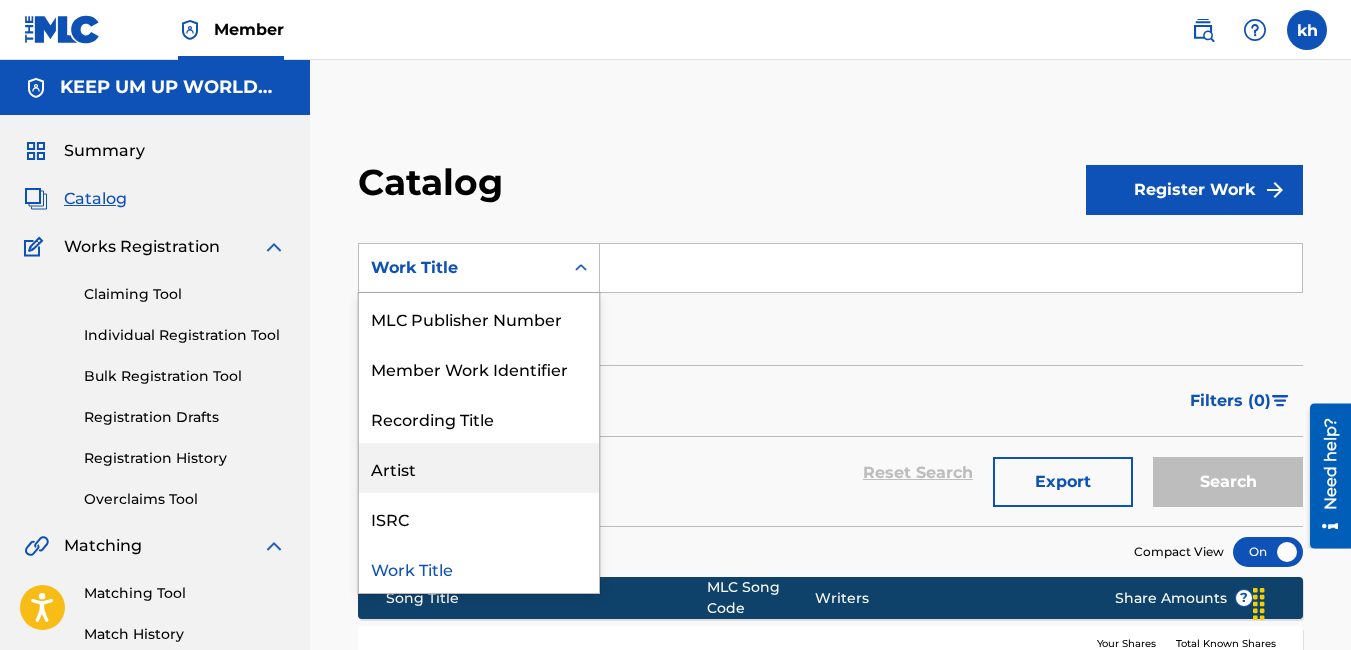 click on "Artist" at bounding box center [479, 468] 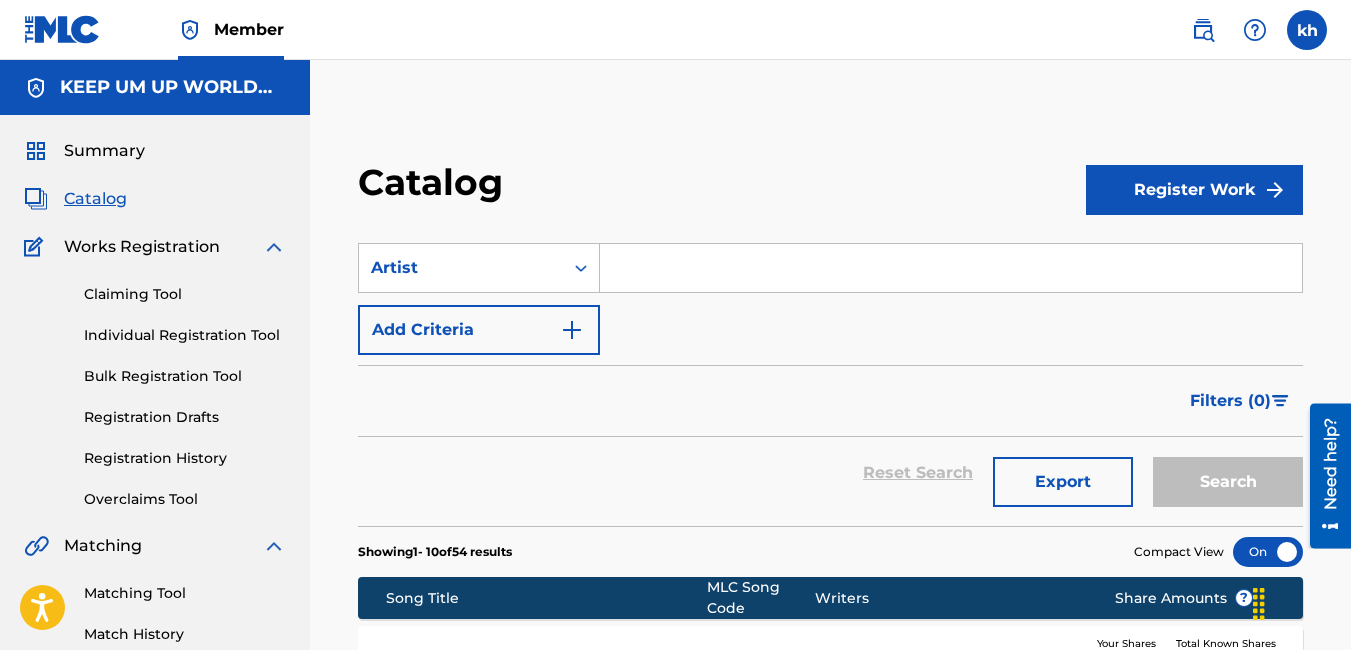 click at bounding box center (951, 268) 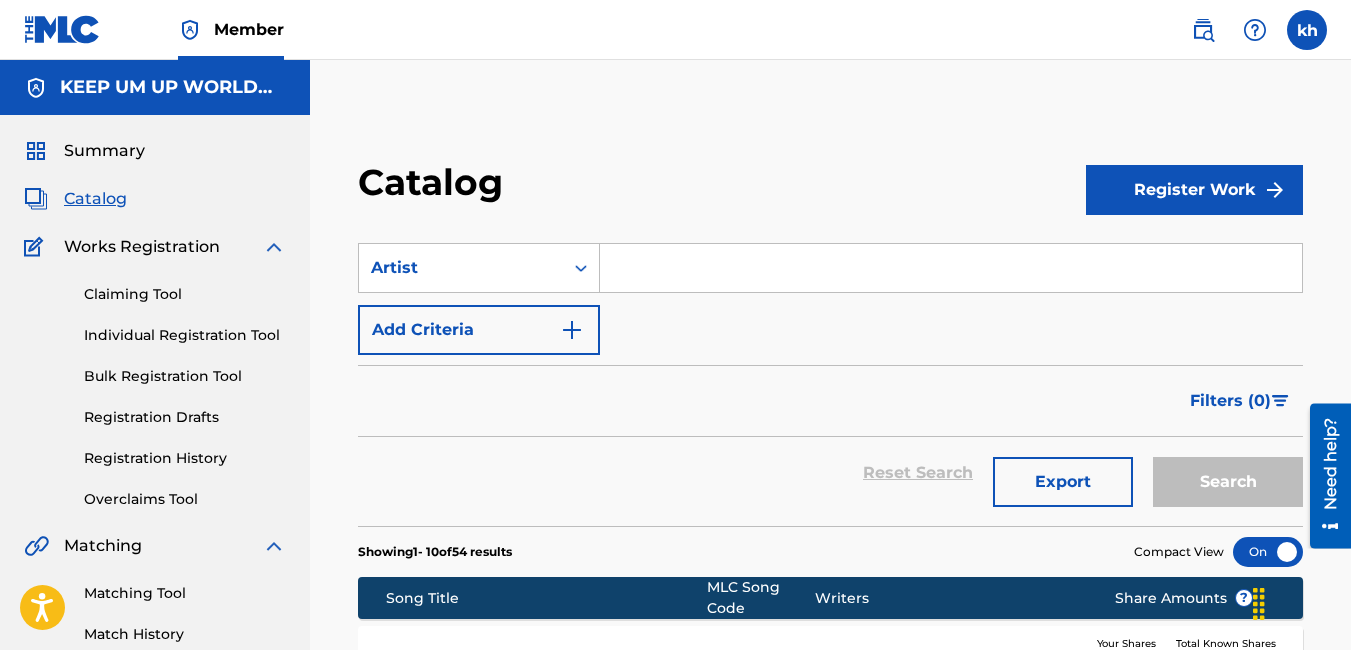 type on "king dif" 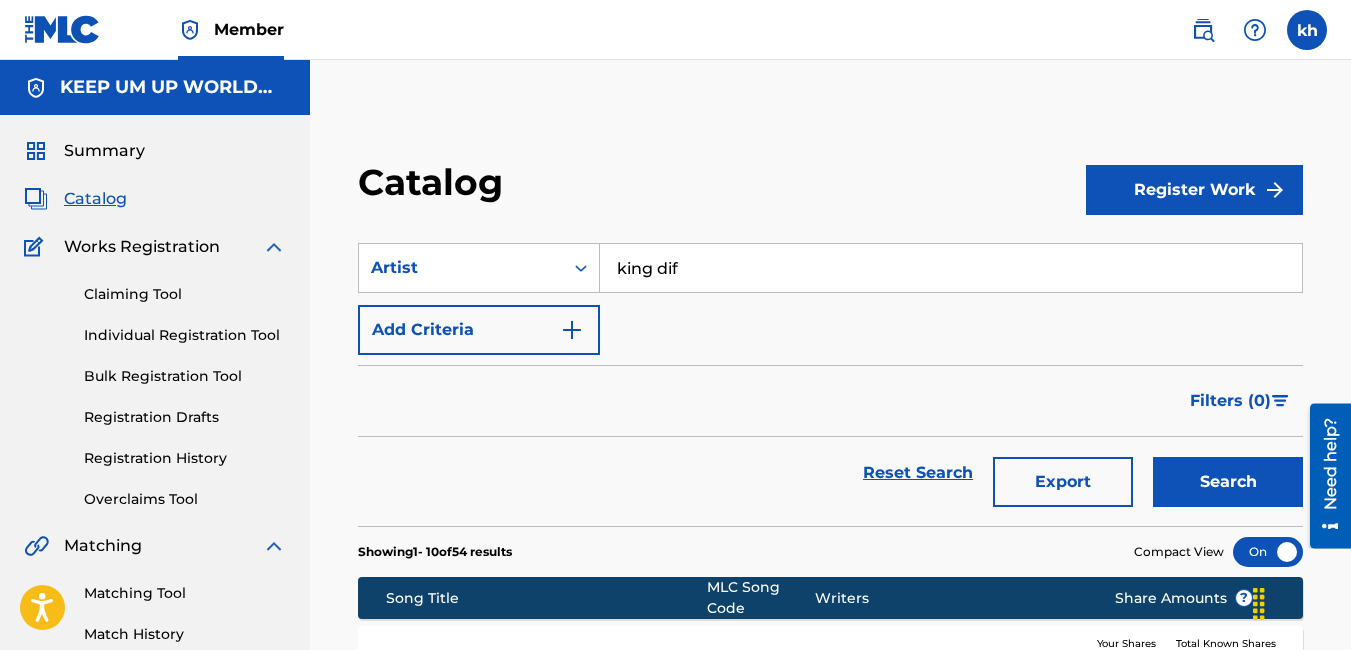click on "Search" at bounding box center (1228, 482) 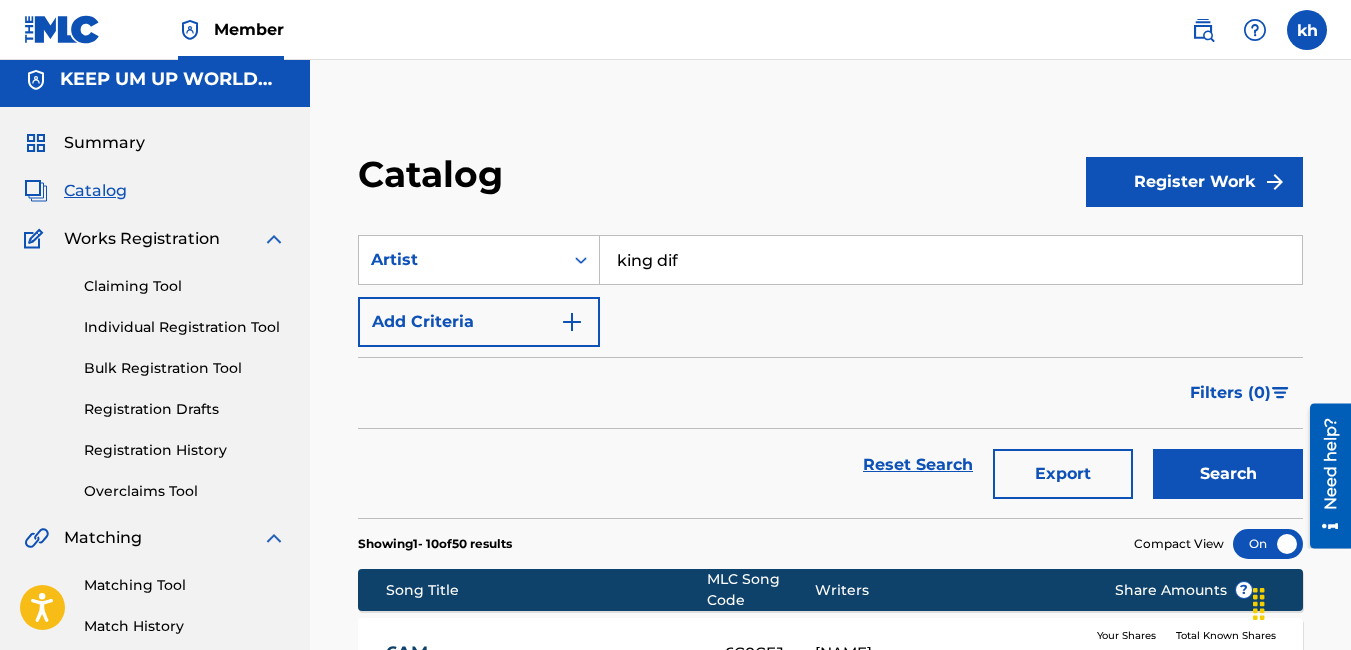 scroll, scrollTop: 0, scrollLeft: 0, axis: both 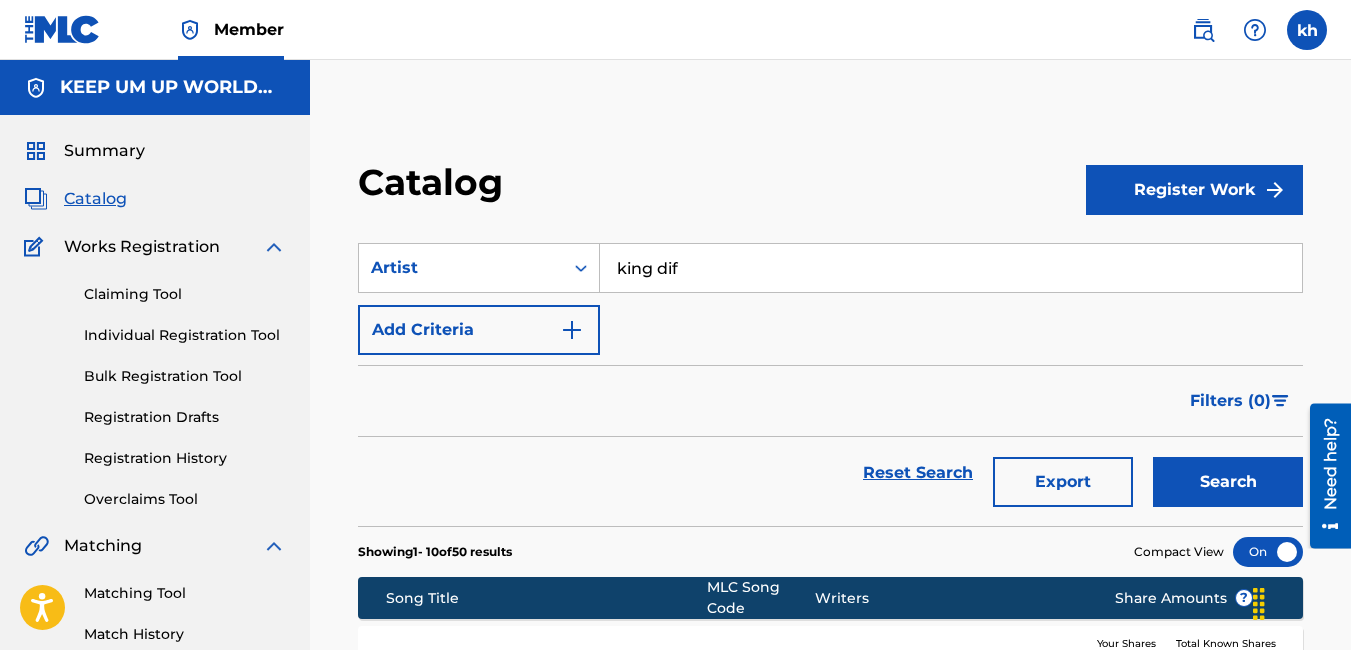 click on "Claiming Tool Individual Registration Tool Bulk Registration Tool Registration Drafts Registration History Overclaims Tool" at bounding box center (155, 384) 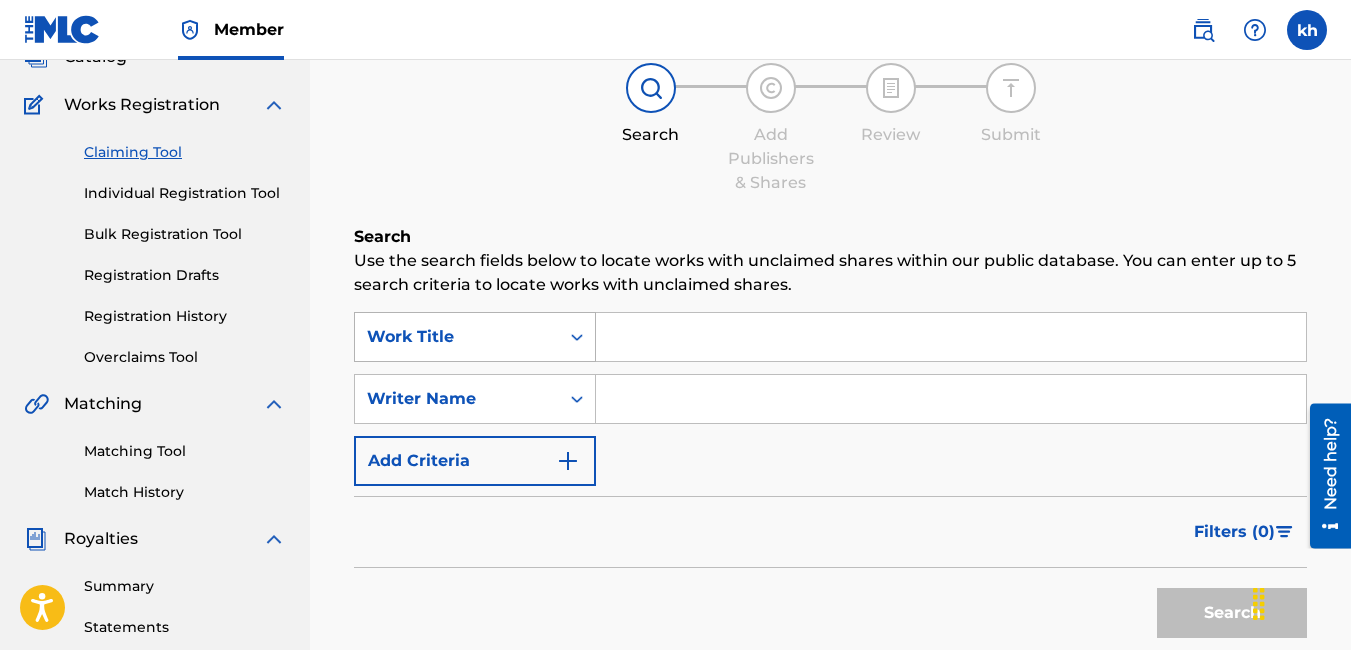 click on "Work Title" at bounding box center [475, 337] 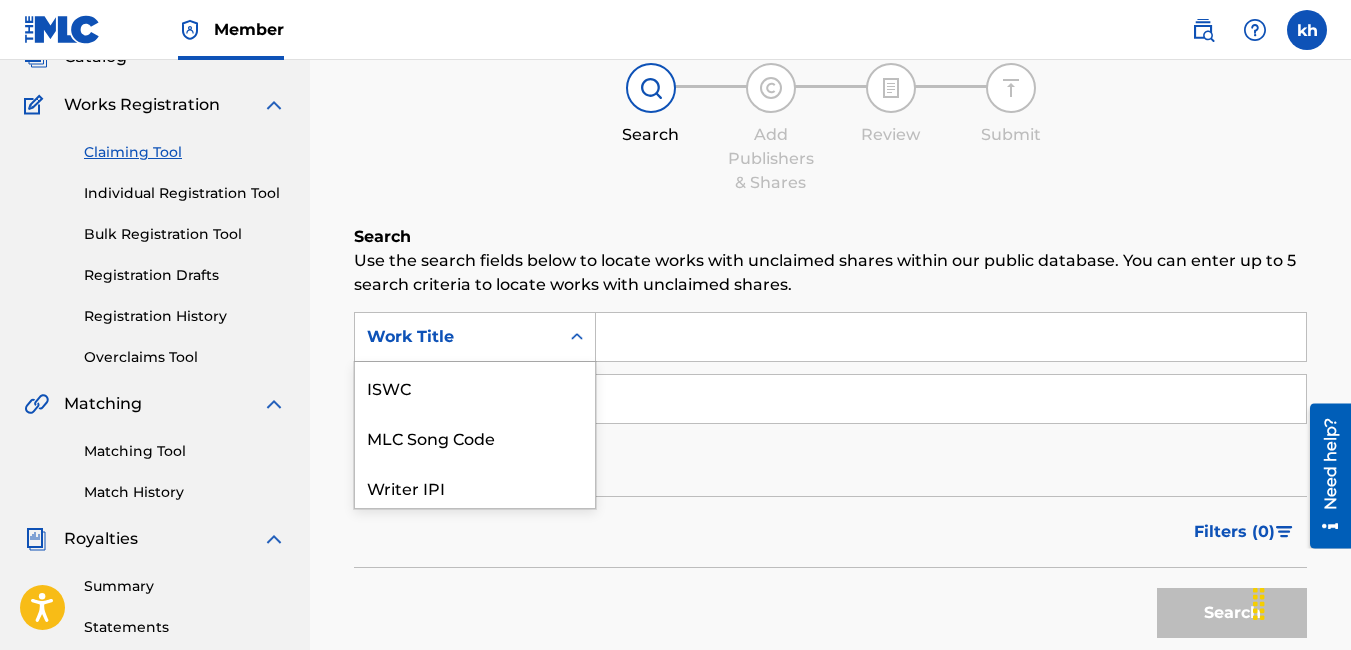 scroll, scrollTop: 155, scrollLeft: 0, axis: vertical 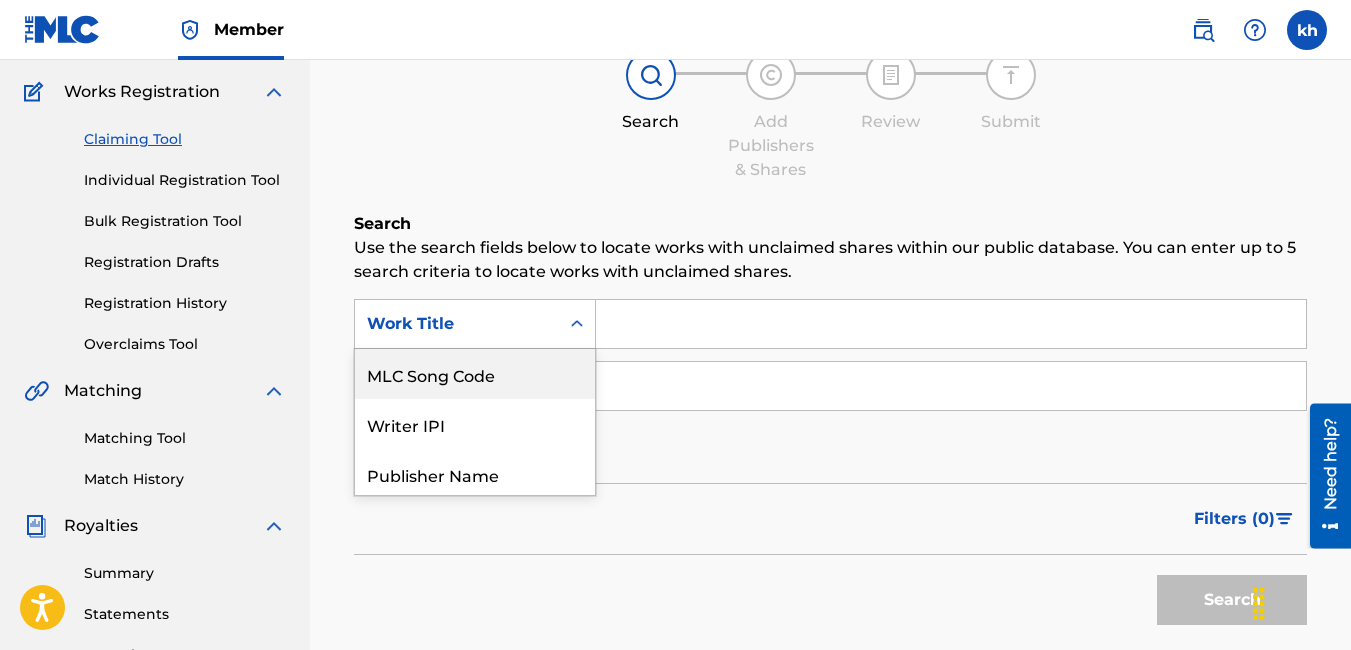click on "Use the search fields below to locate works with unclaimed shares within our public database. You can enter up
to 5 search criteria to locate works with unclaimed shares." at bounding box center [830, 260] 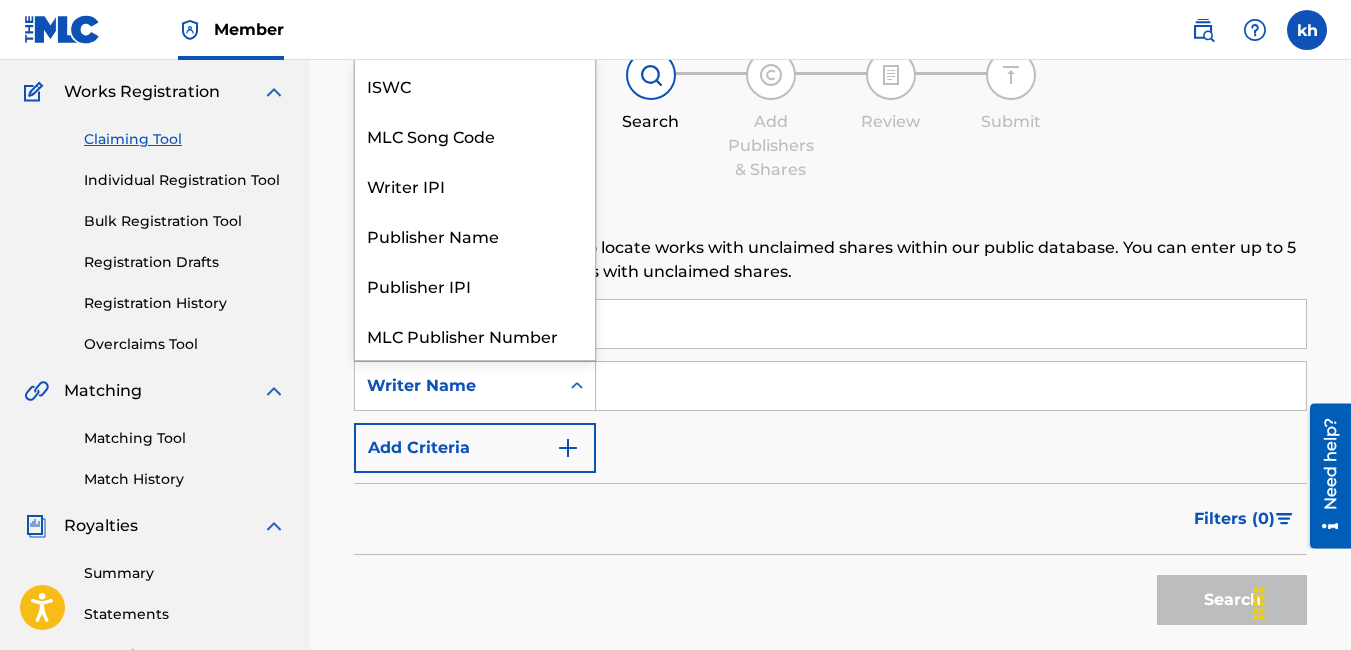 click on "Writer Name" at bounding box center [457, 386] 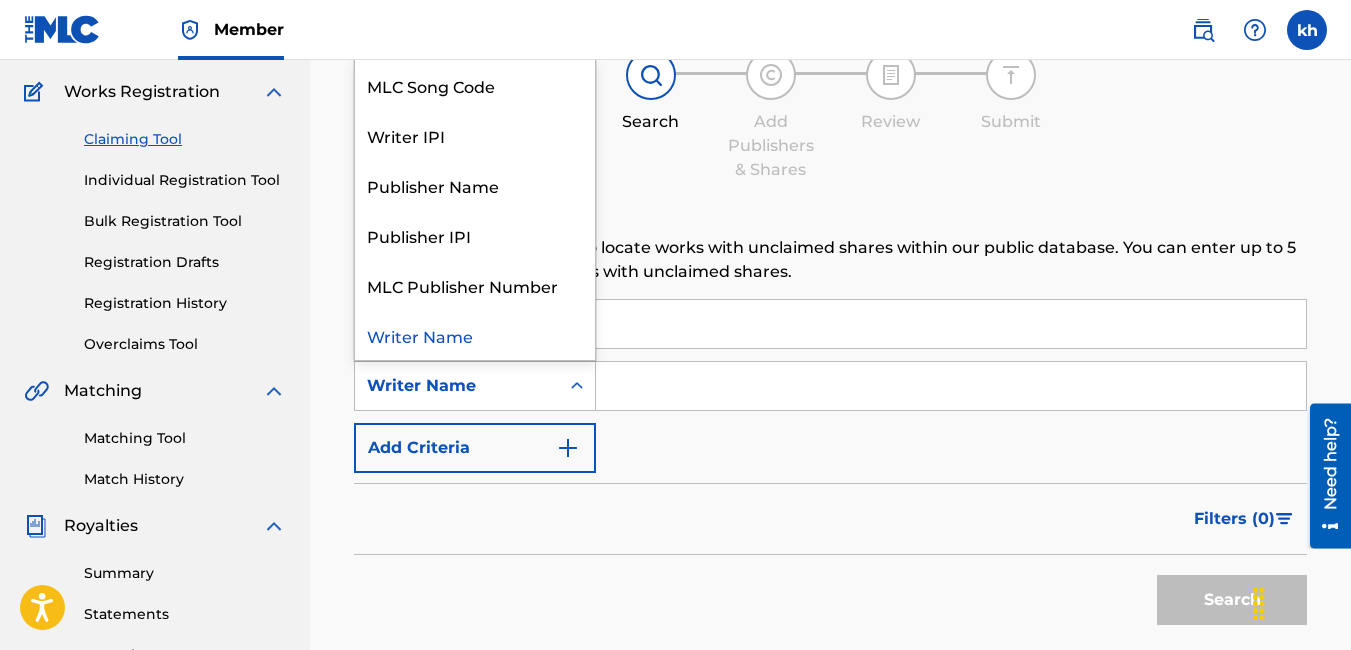 click on "Writer Name" at bounding box center (457, 386) 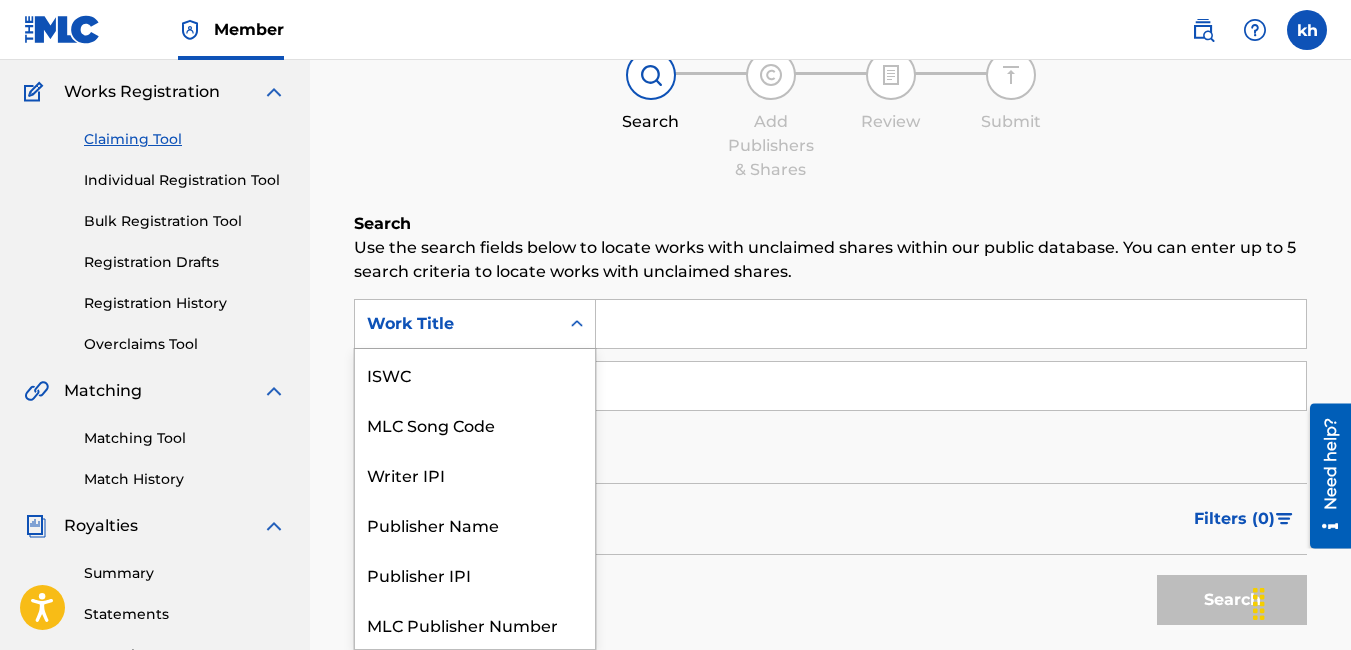 click on "Work Title" at bounding box center [457, 324] 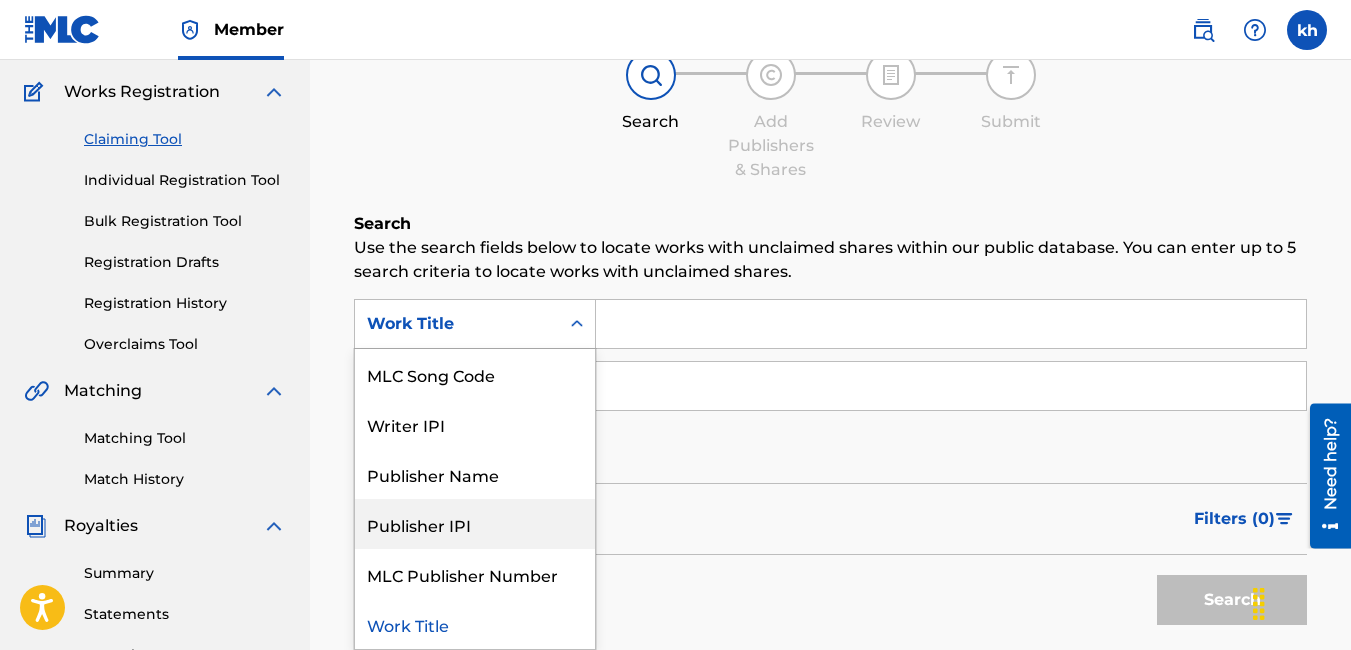 click on "SearchWithCriteria885c06a6-0ecc-4d41-a385-5b699ca3fb08 7 results available. Use Up and Down to choose options, press Enter to select the currently focused option, press Escape to exit the menu, press Tab to select the option and exit the menu. Work Title ISWC MLC Song Code Writer IPI Publisher Name Publisher IPI MLC Publisher Number Work Title SearchWithCriteria26a0064c-b067-47df-a04b-596ea2b2fbcd Writer Name Add Criteria" at bounding box center [830, 386] 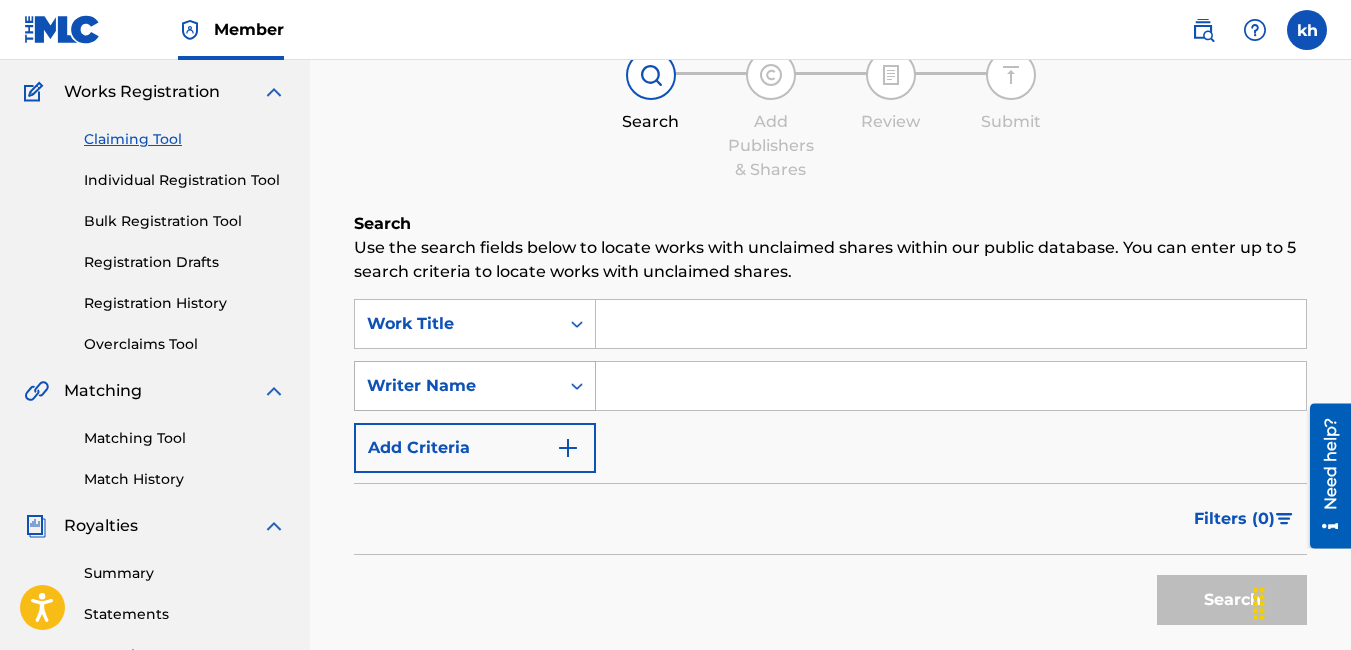 click on "Writer Name" at bounding box center (457, 386) 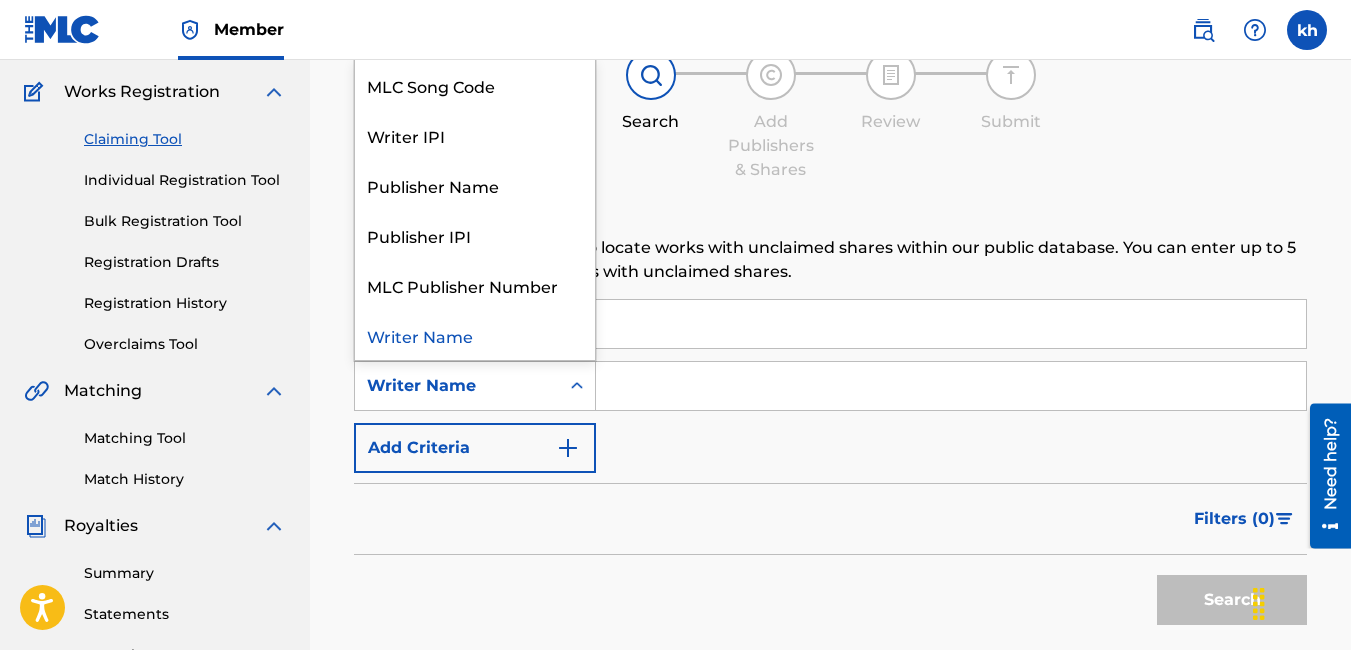scroll, scrollTop: 0, scrollLeft: 0, axis: both 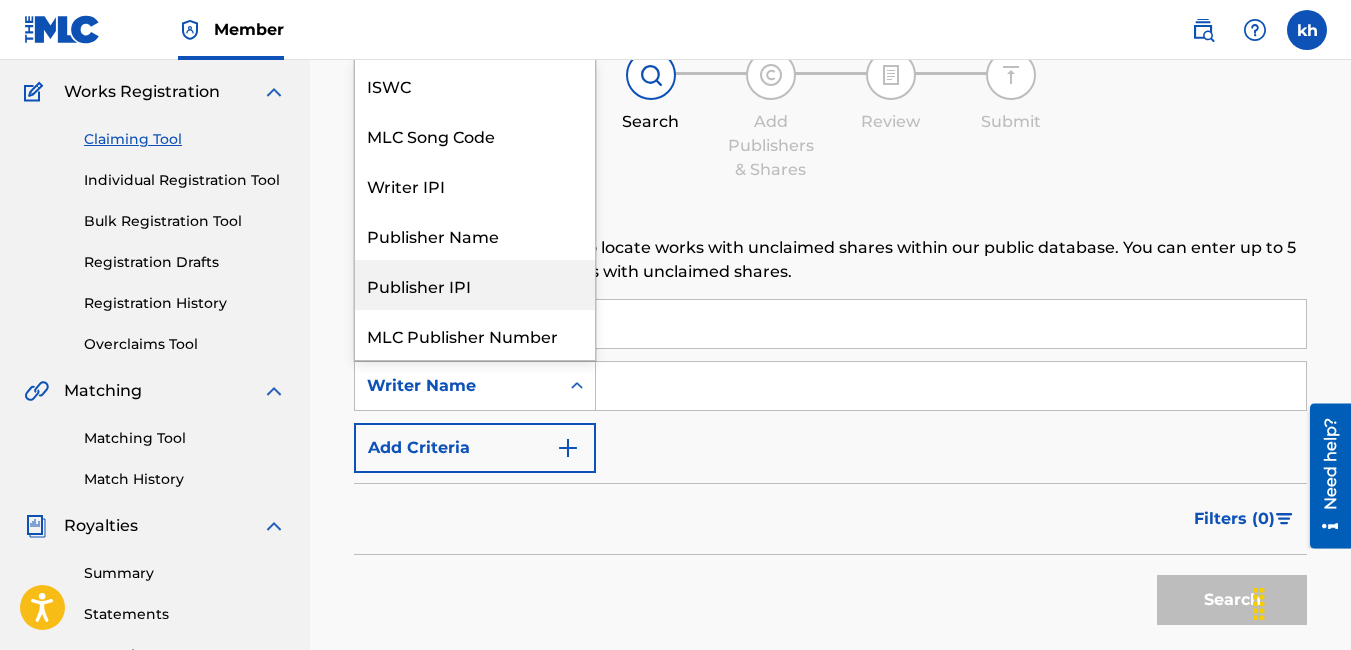 click on "Search Add Publishers & Shares Review Submit" at bounding box center [830, 116] 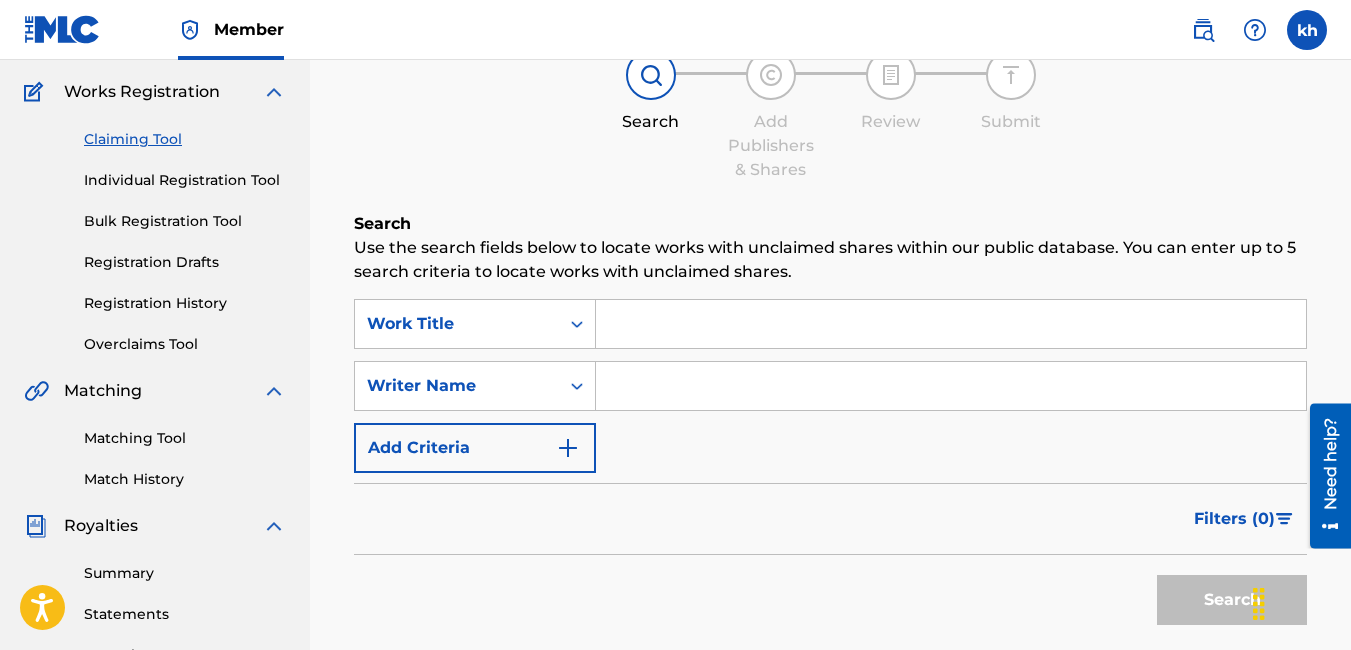 paste on "01186883208" 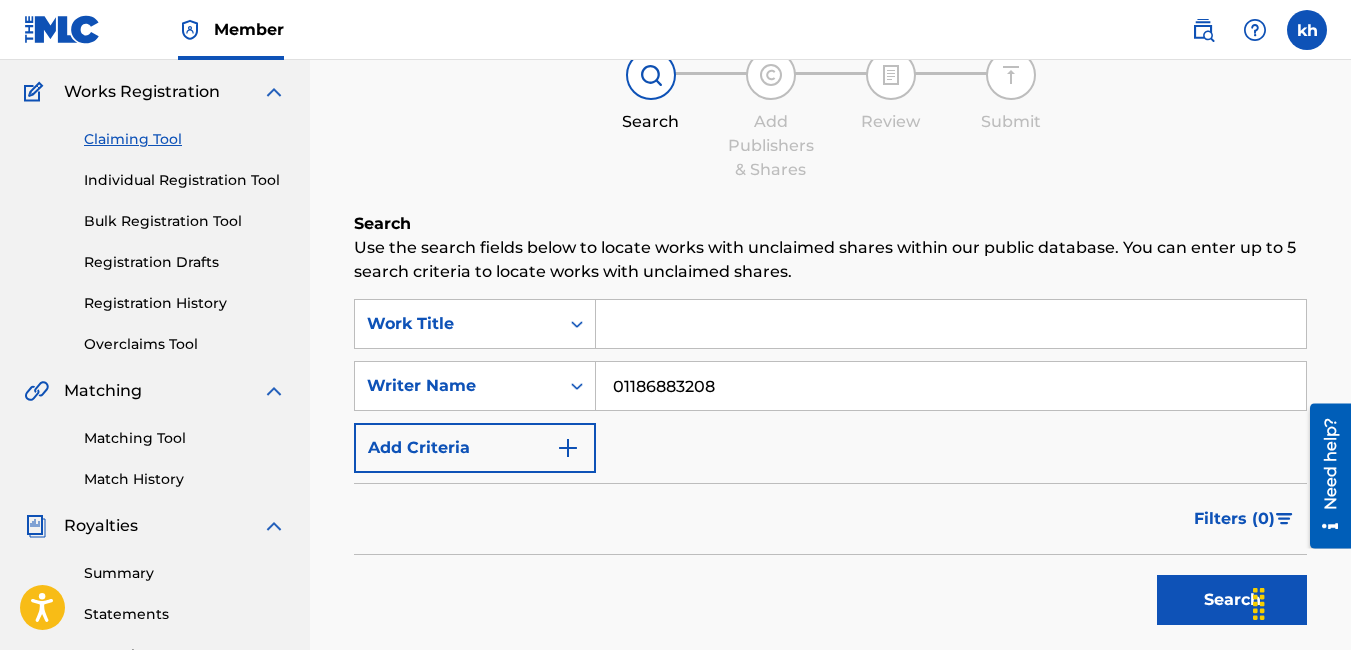drag, startPoint x: 742, startPoint y: 385, endPoint x: 283, endPoint y: 334, distance: 461.82465 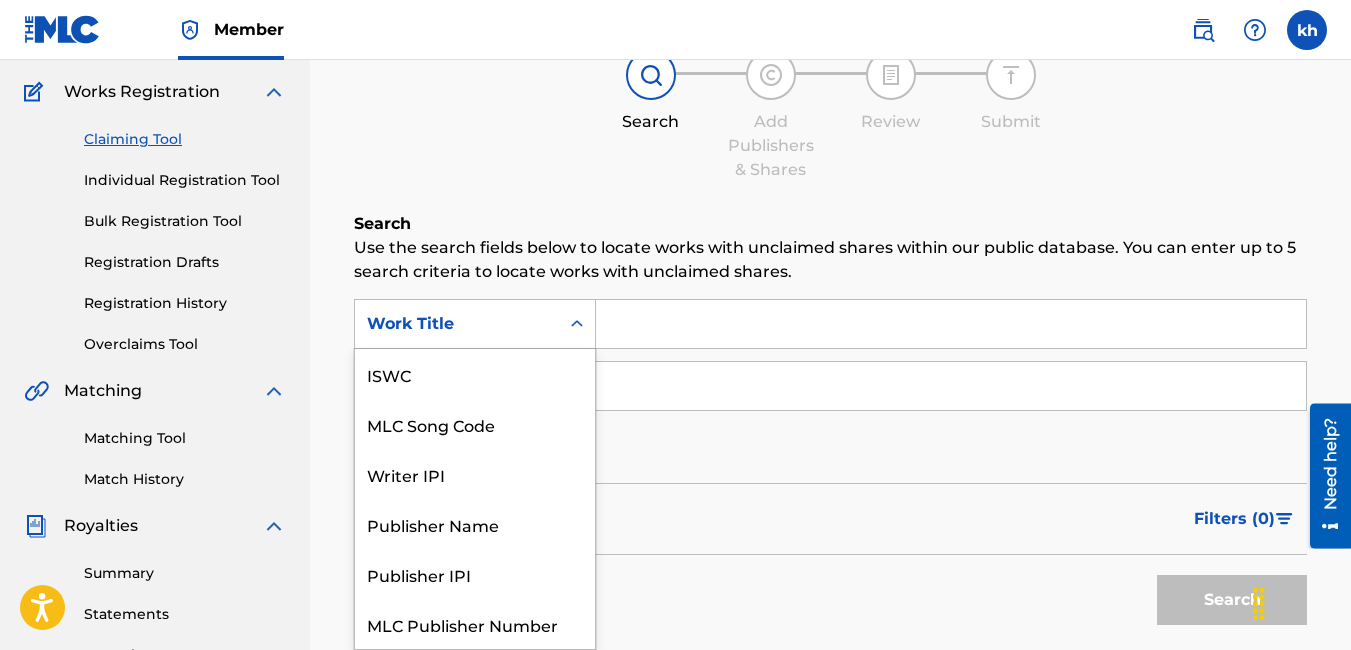click at bounding box center (577, 324) 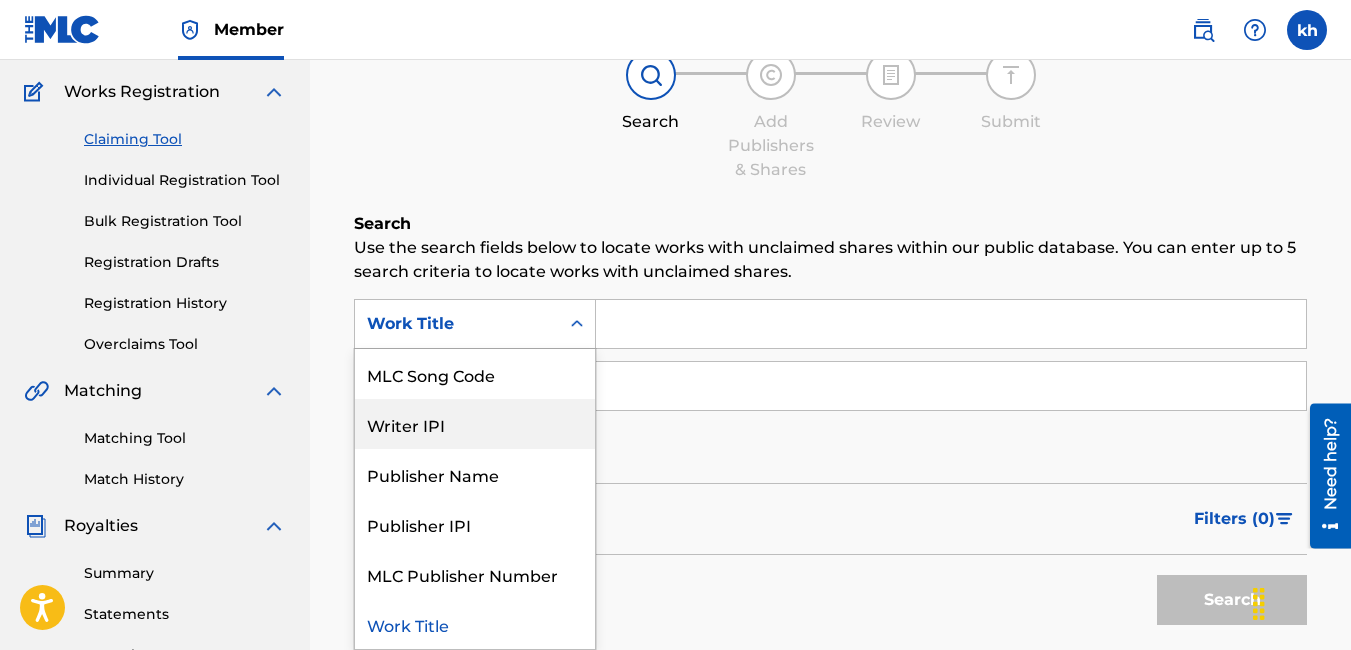 click on "Writer IPI" at bounding box center (475, 424) 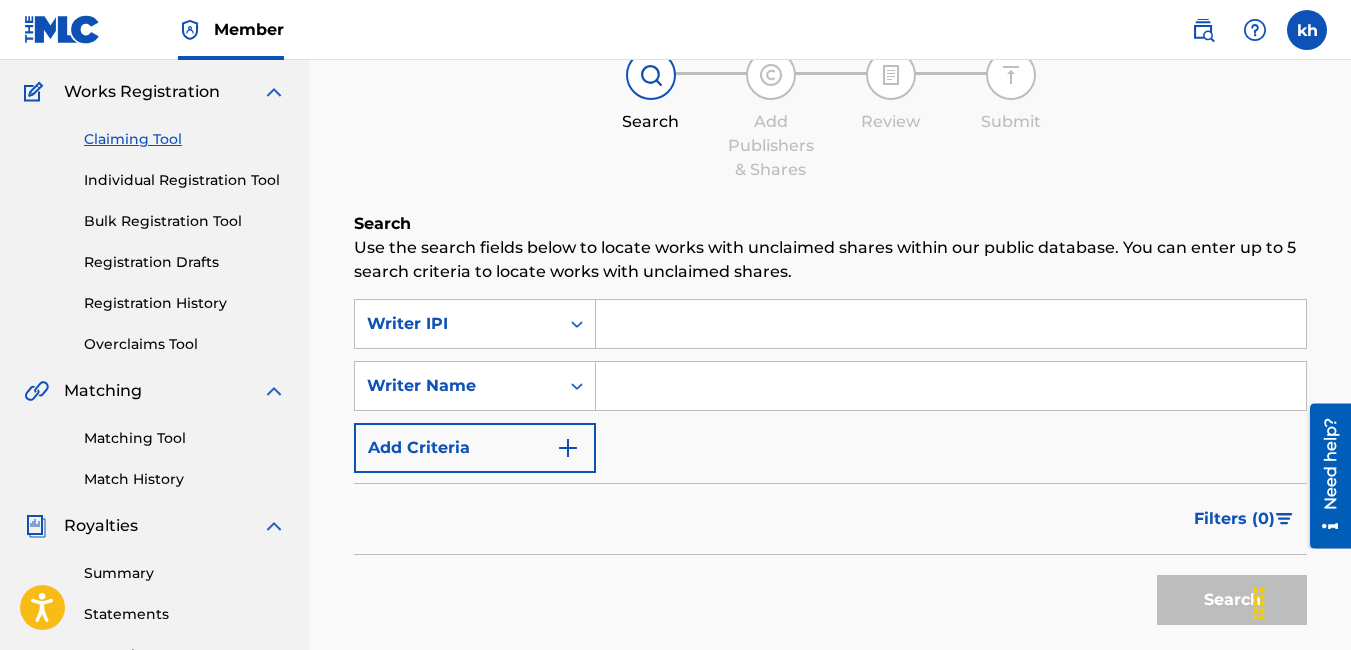paste on "01186883208" 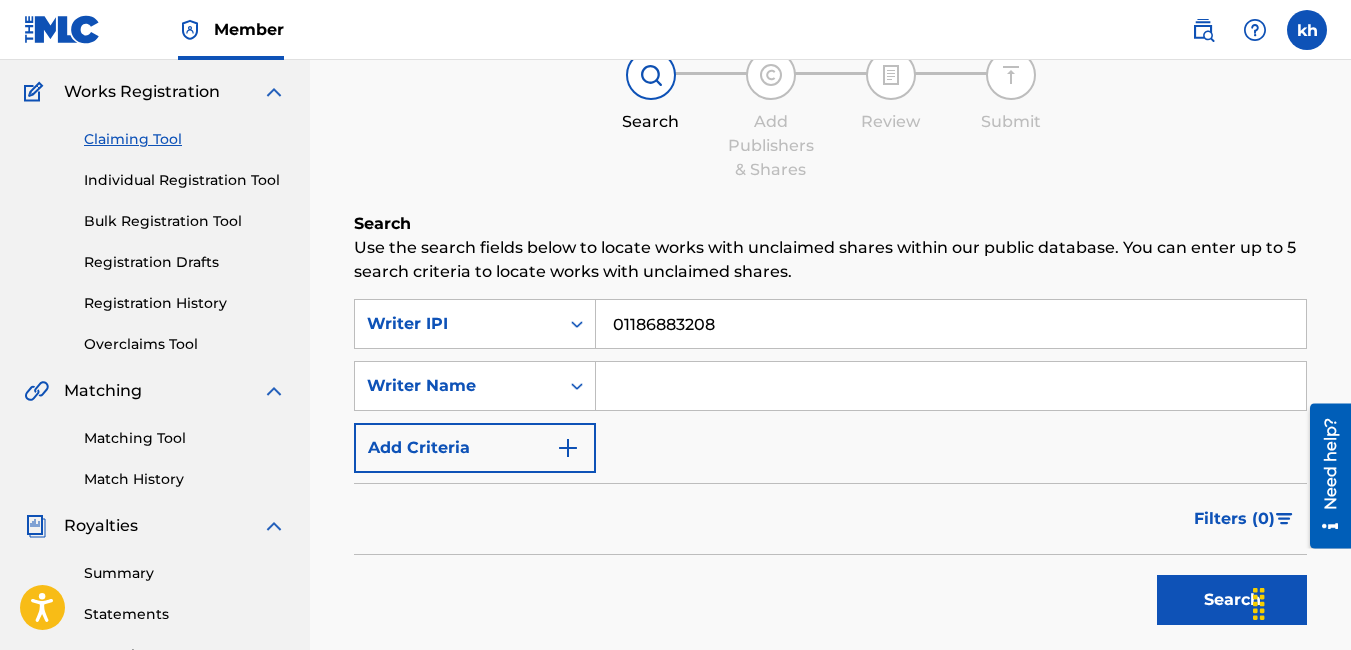 type on "01186883208" 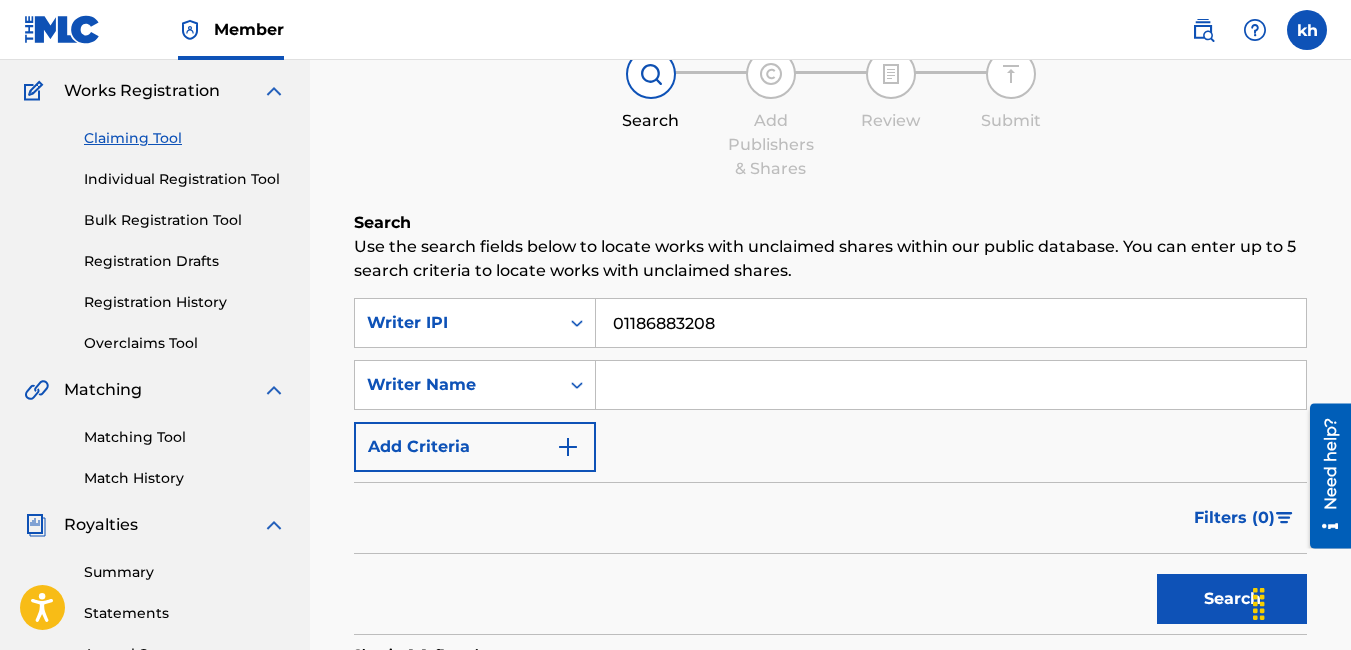 scroll, scrollTop: 155, scrollLeft: 0, axis: vertical 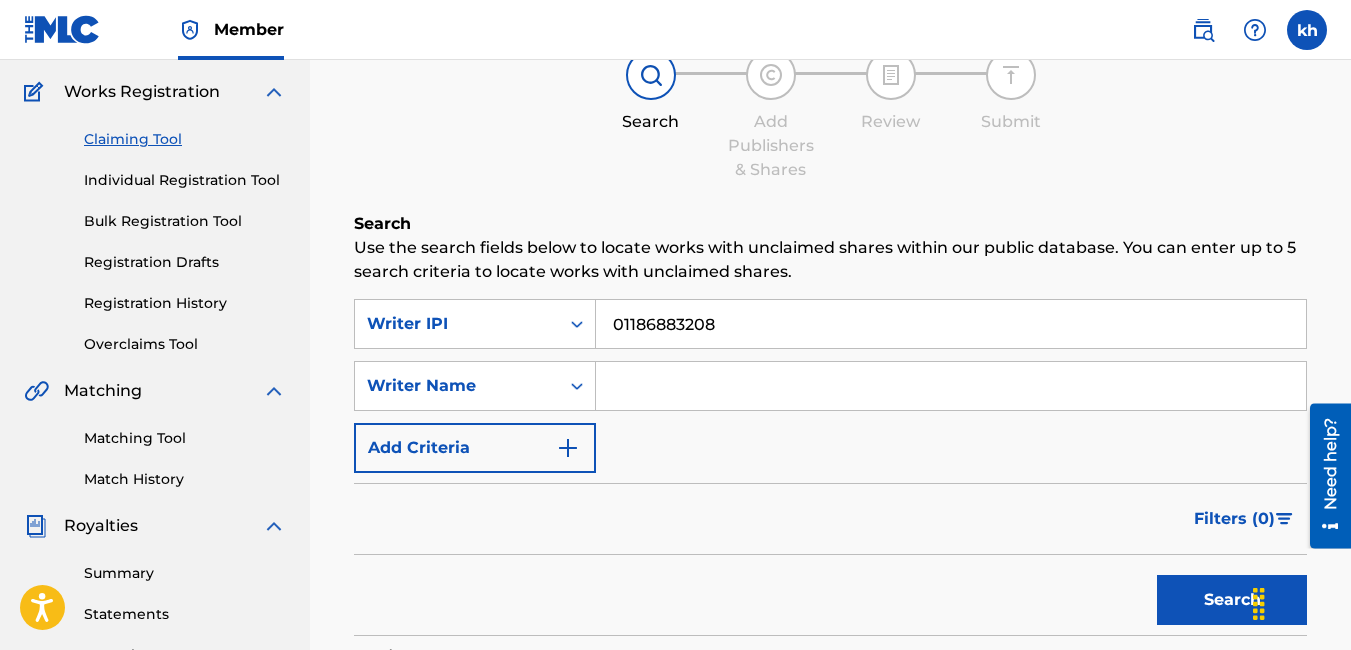 click on "Individual Registration Tool" at bounding box center (185, 180) 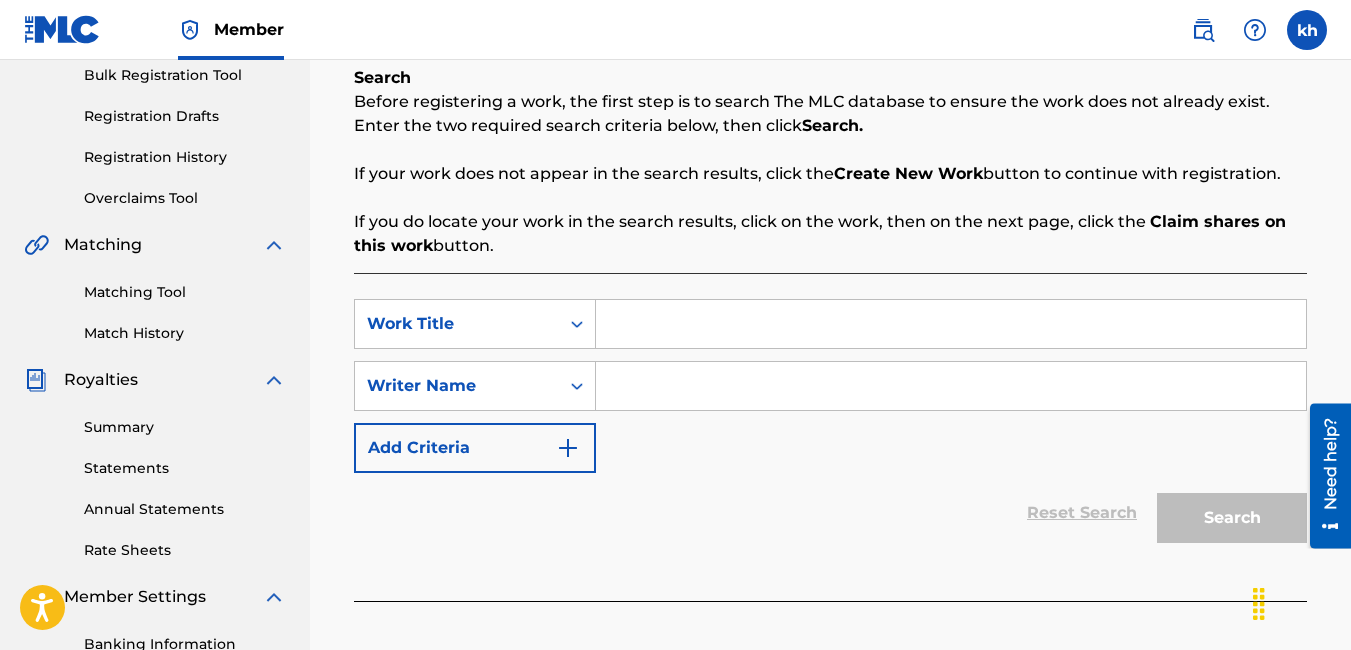 scroll, scrollTop: 400, scrollLeft: 0, axis: vertical 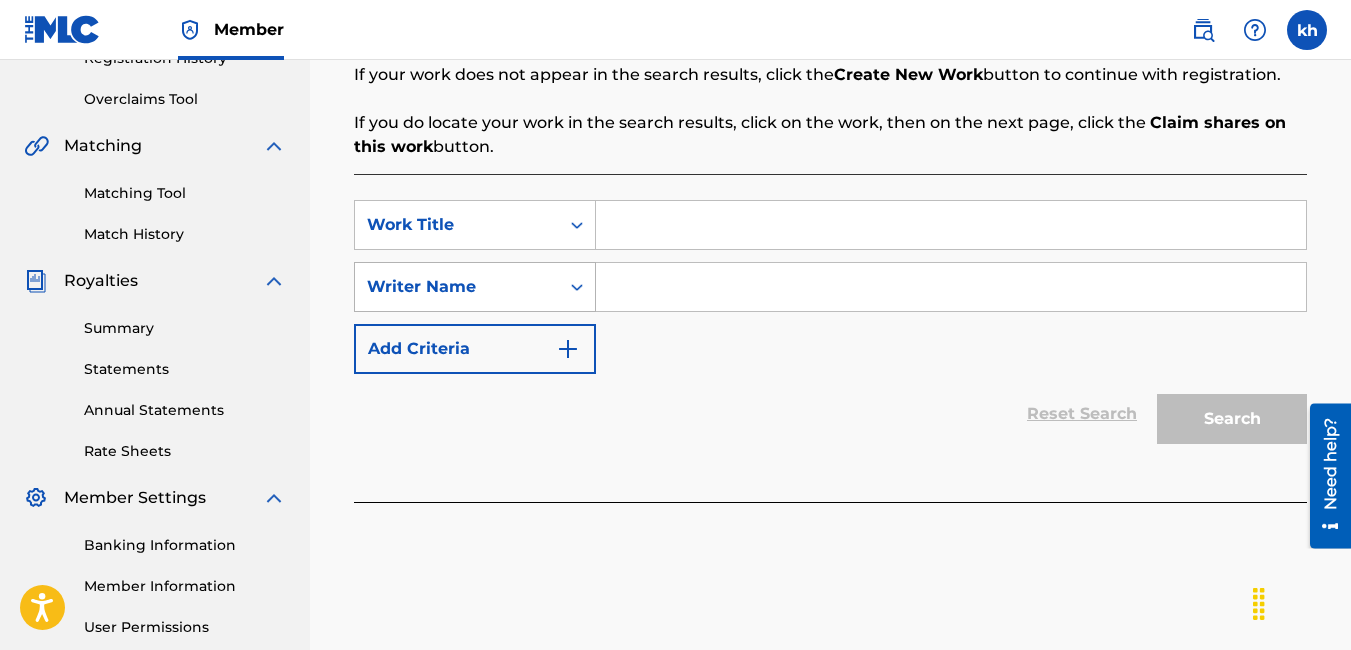 click on "Writer Name" at bounding box center (457, 287) 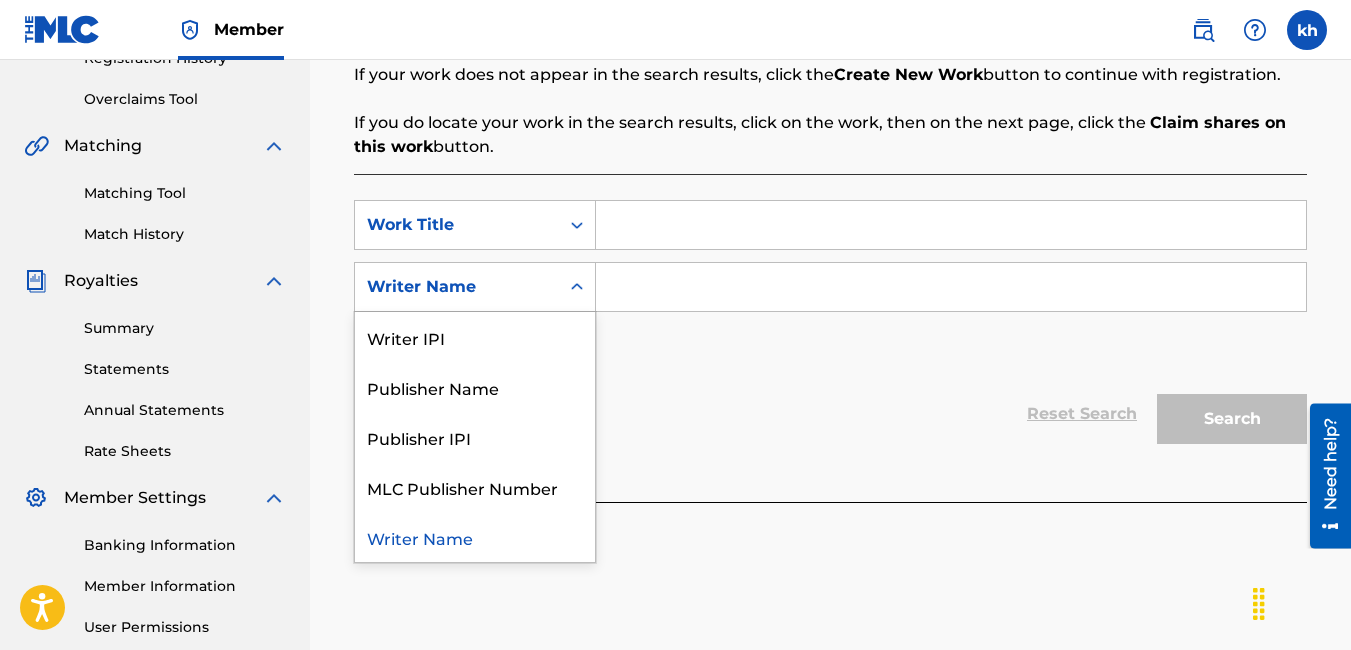 click on "Writer Name" at bounding box center (475, 537) 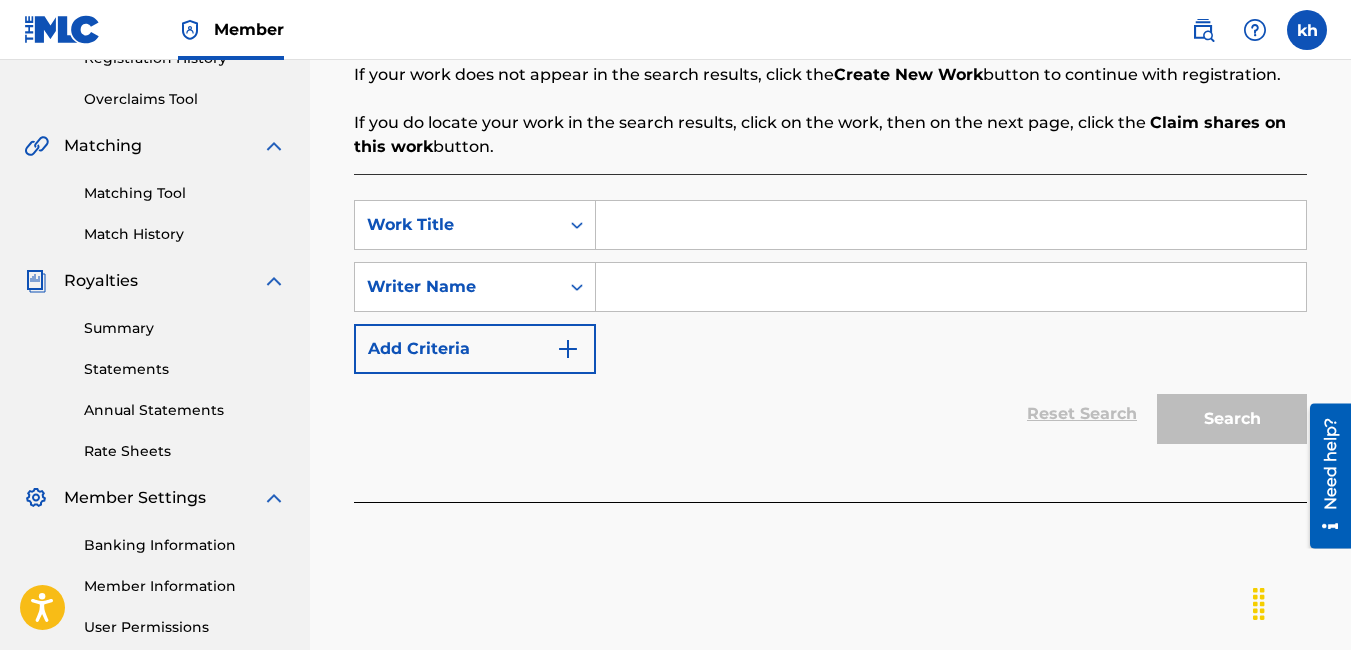 click at bounding box center (951, 287) 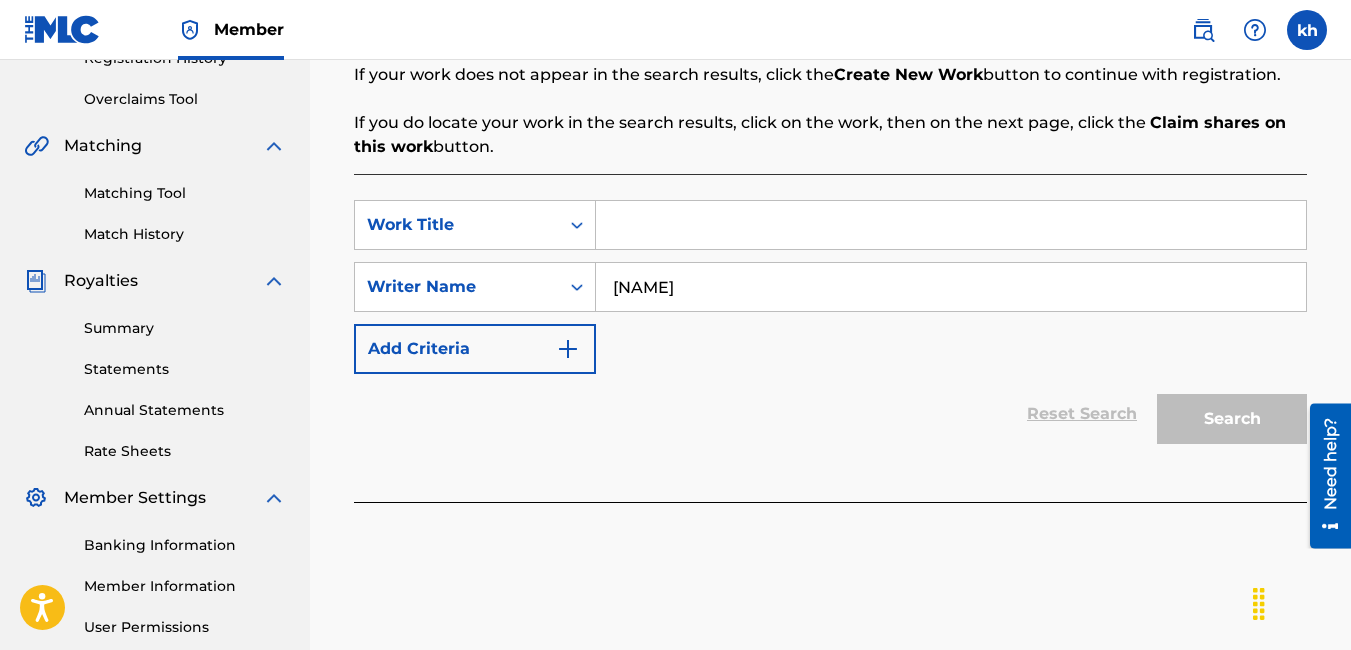 click on "SearchWithCriteria885c06a6-0ecc-4d41-a385-5b699ca3fb08 Work Title SearchWithCriteria7d12d559-7923-4255-bafa-056f5fd72206 Writer Name audrey kocsis Add Criteria" at bounding box center [830, 287] 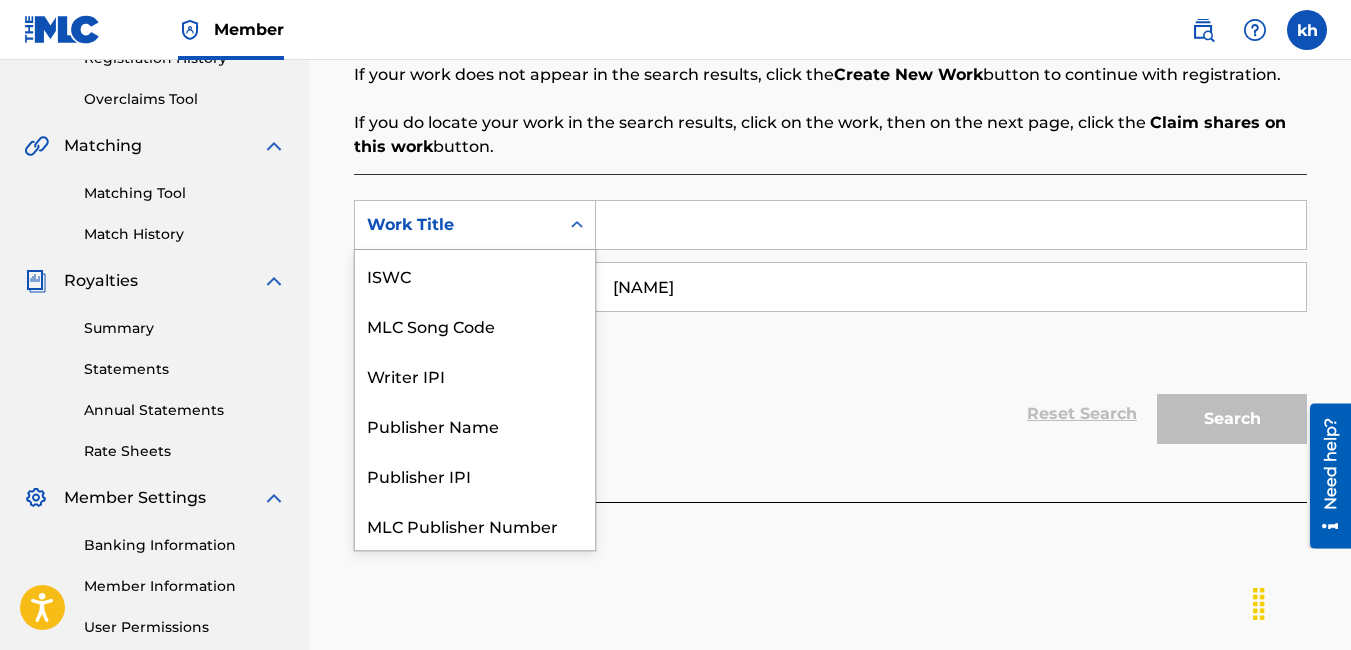 click 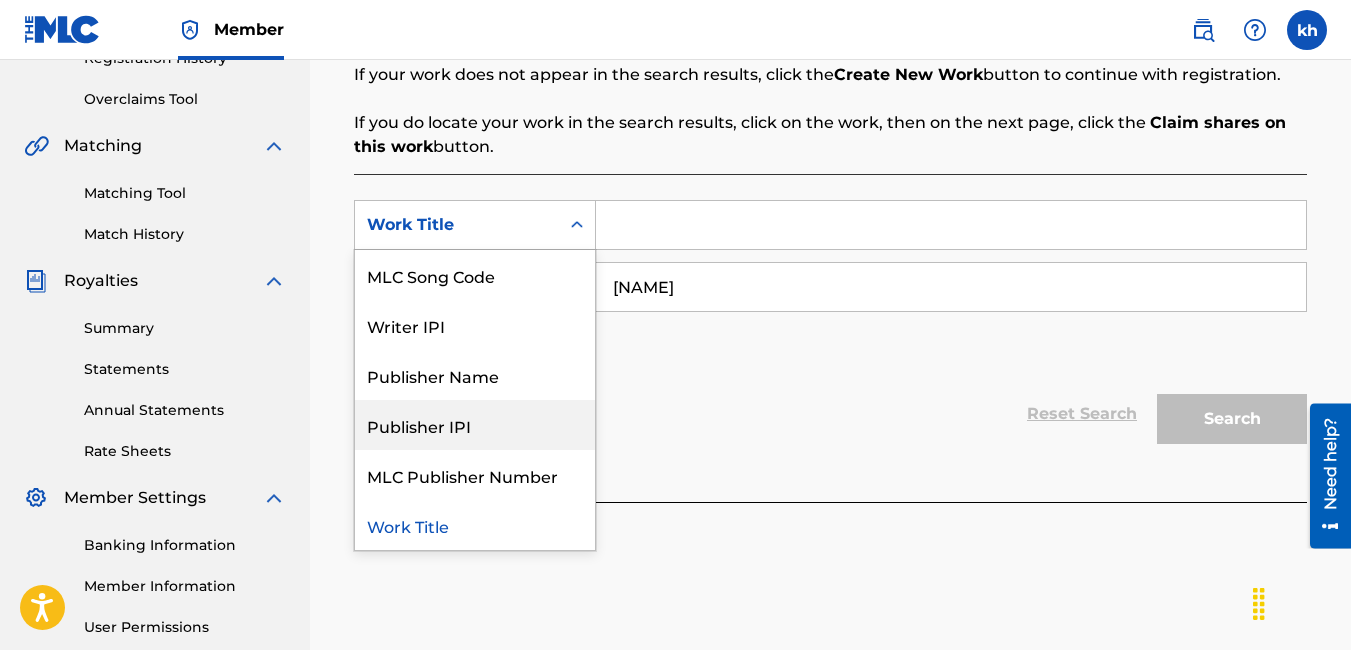 click on "Publisher IPI" at bounding box center [475, 425] 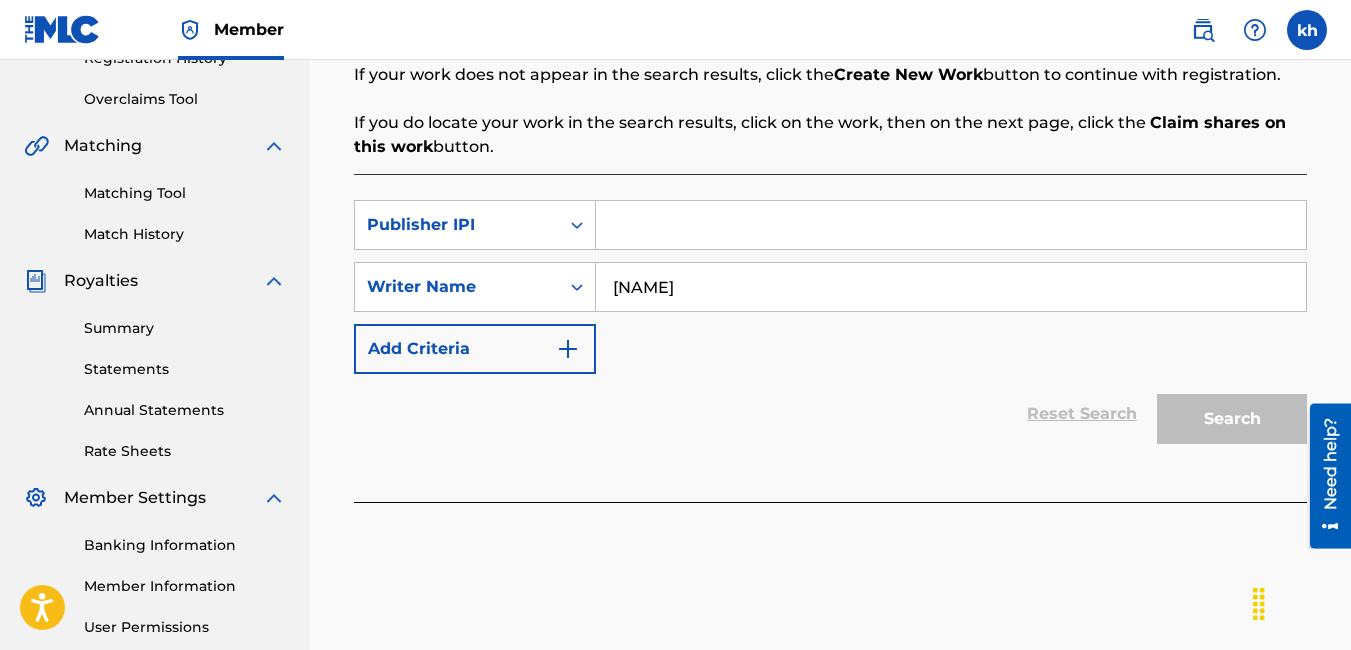paste on "01186883208" 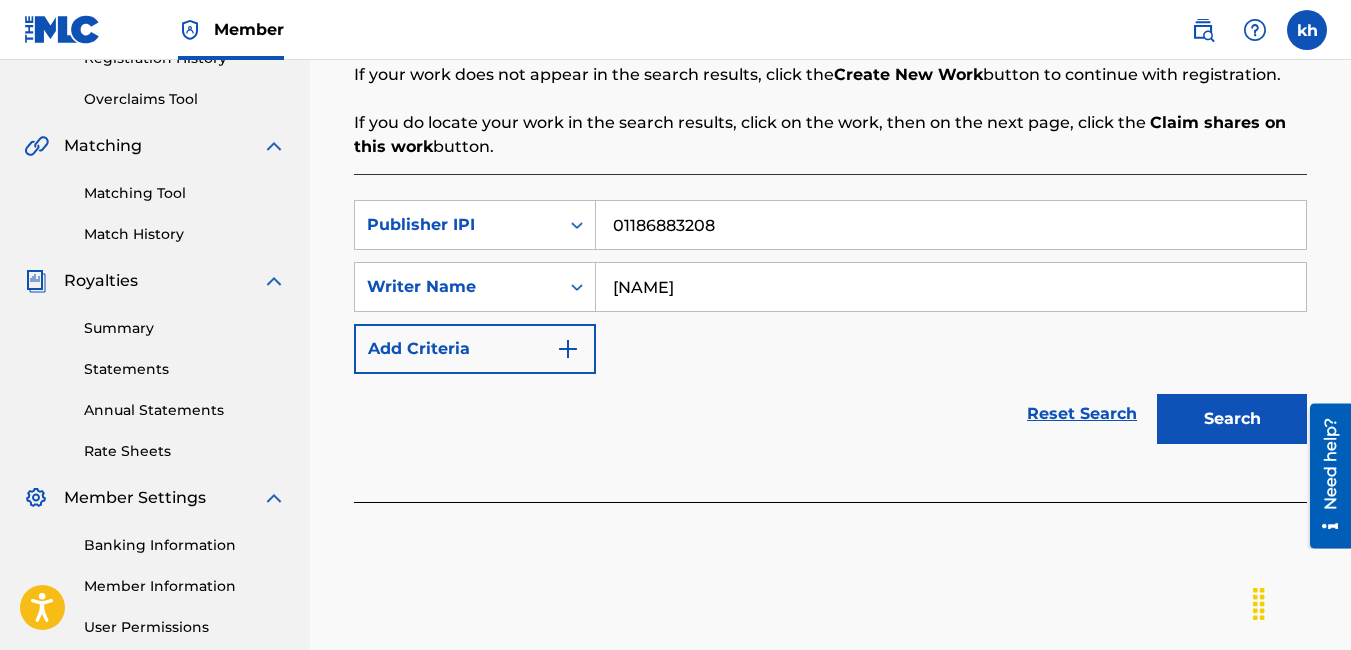 type on "01186883208" 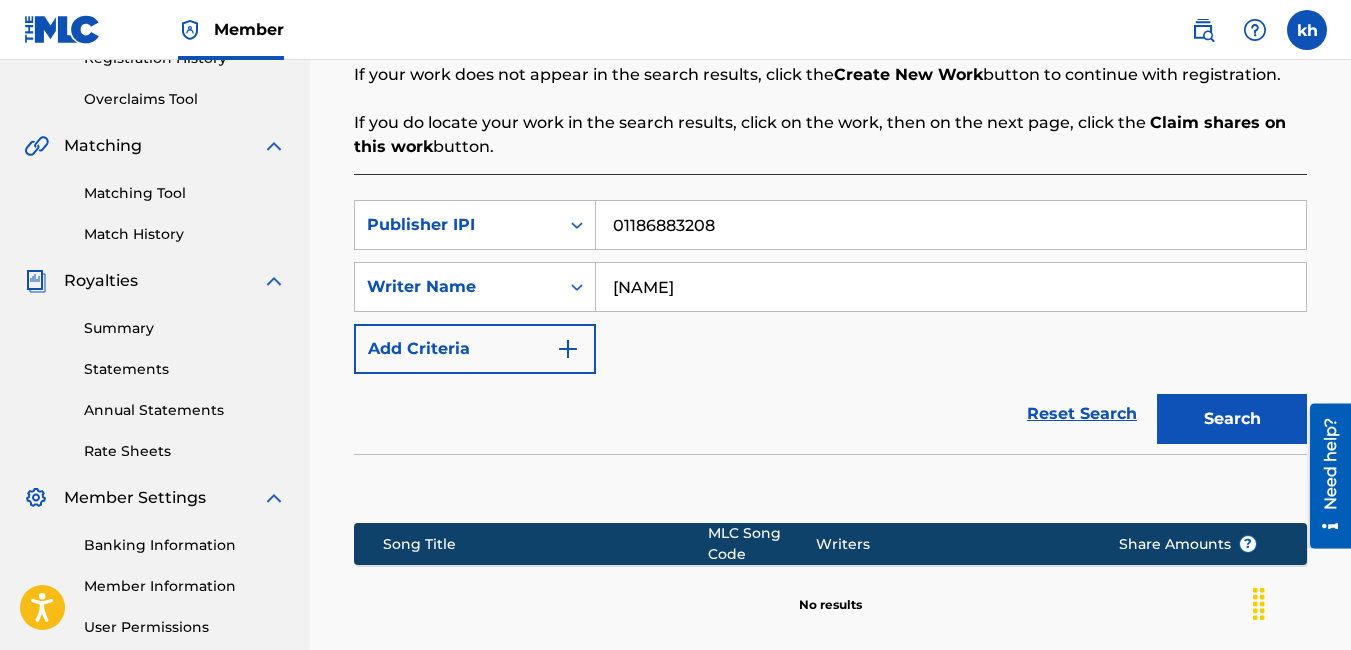 click at bounding box center (1203, 30) 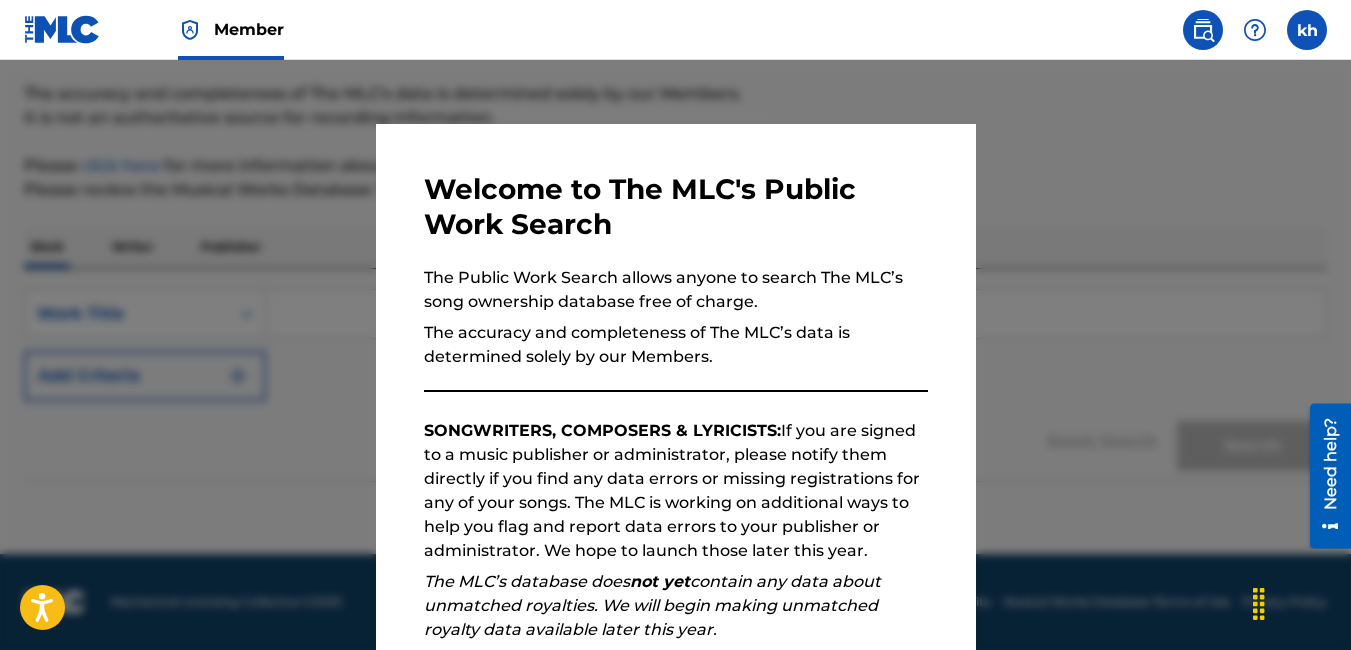 scroll, scrollTop: 0, scrollLeft: 0, axis: both 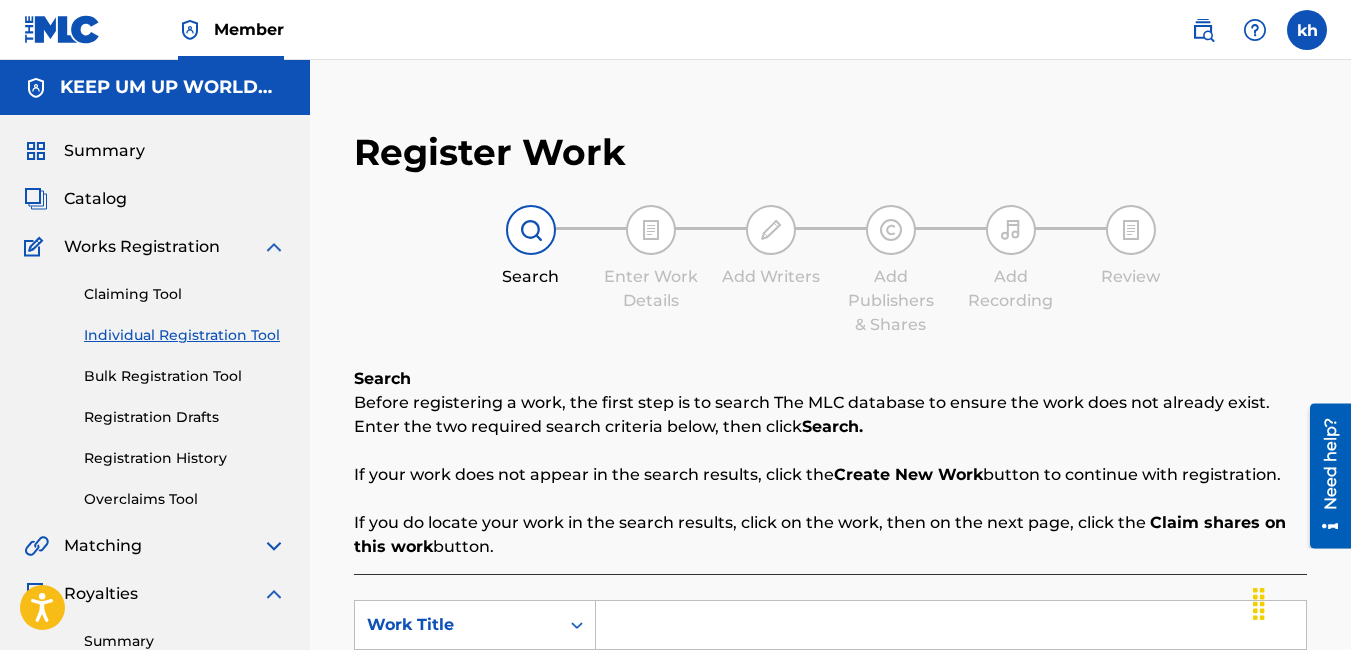 click on "Summary" at bounding box center [104, 151] 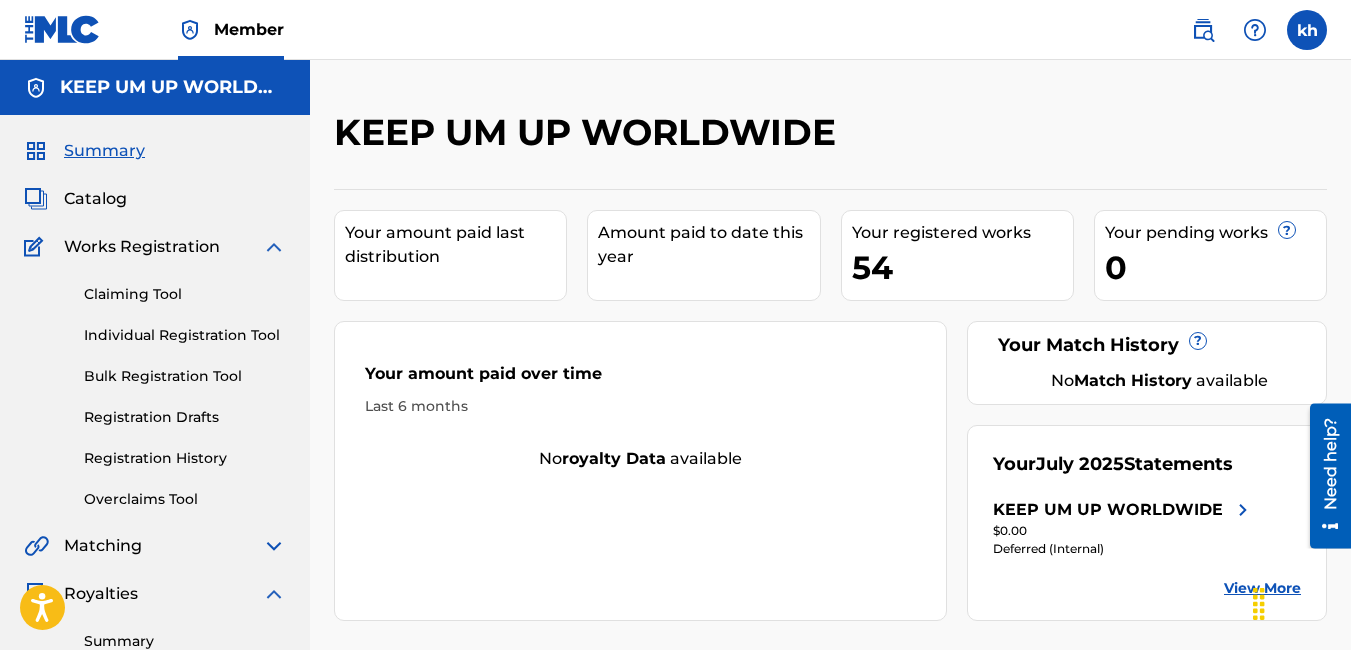 click on "Your amount paid last distribution" at bounding box center [455, 245] 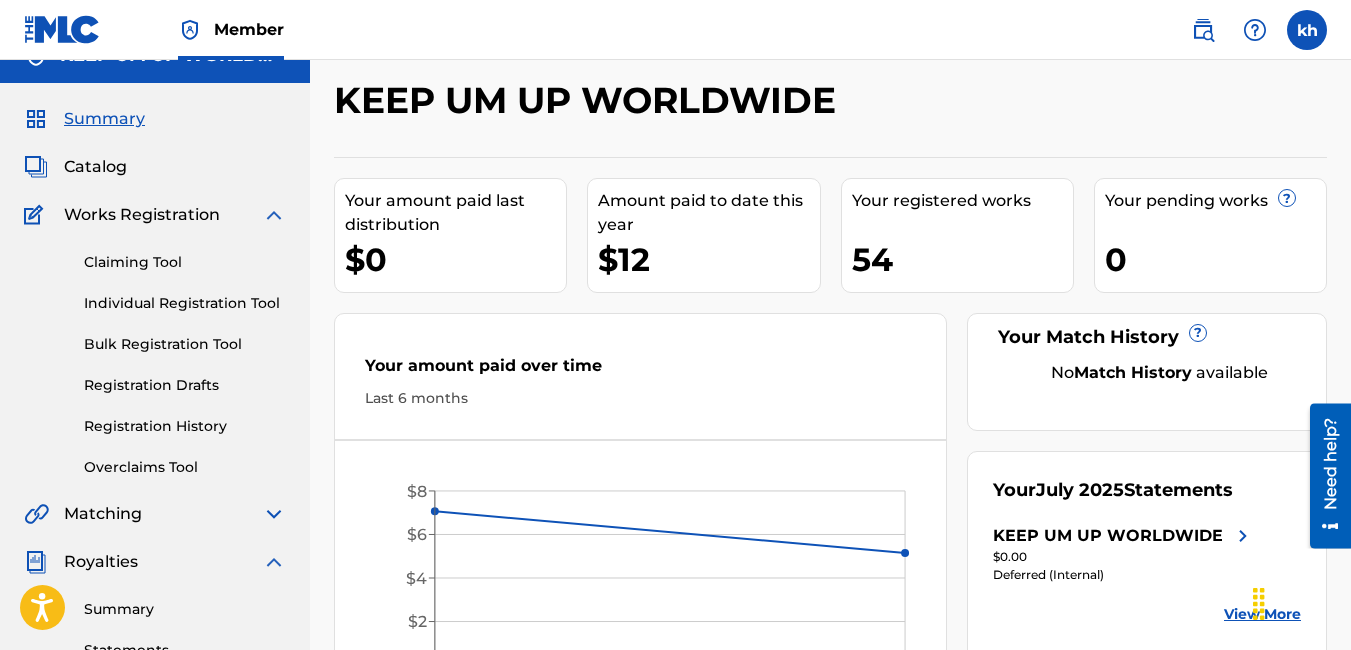 scroll, scrollTop: 3, scrollLeft: 0, axis: vertical 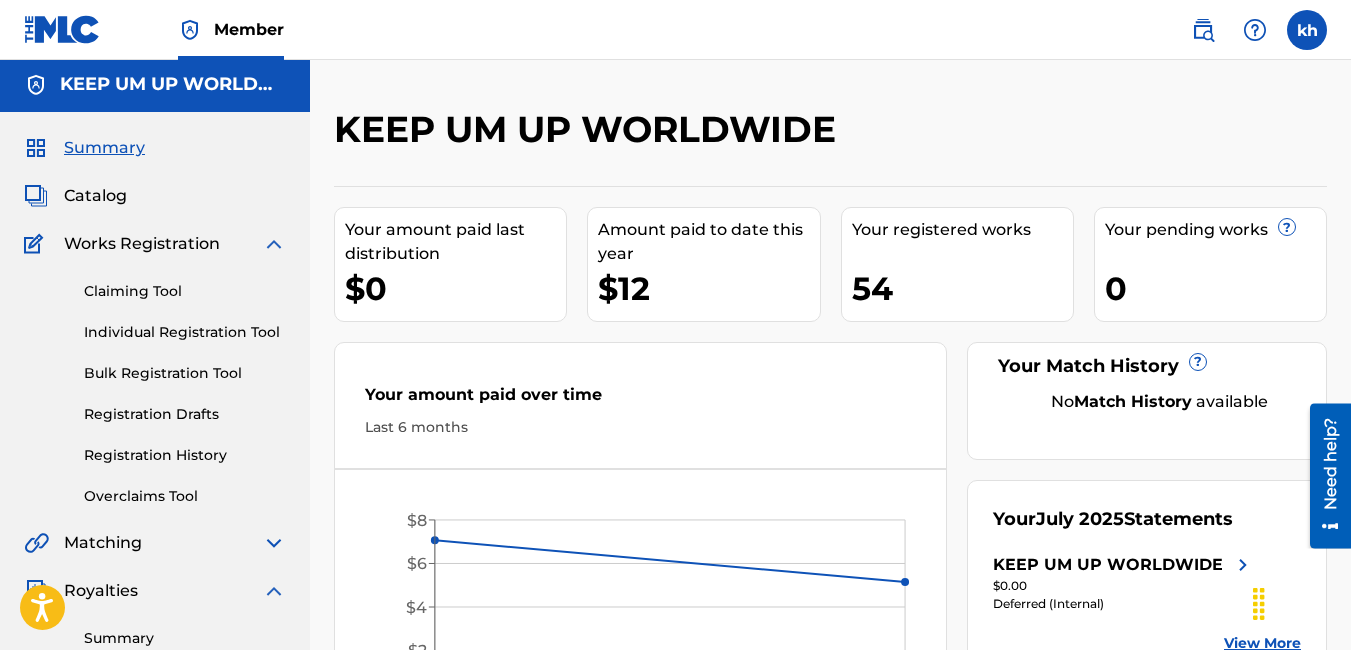 click on "Claiming Tool" at bounding box center [185, 291] 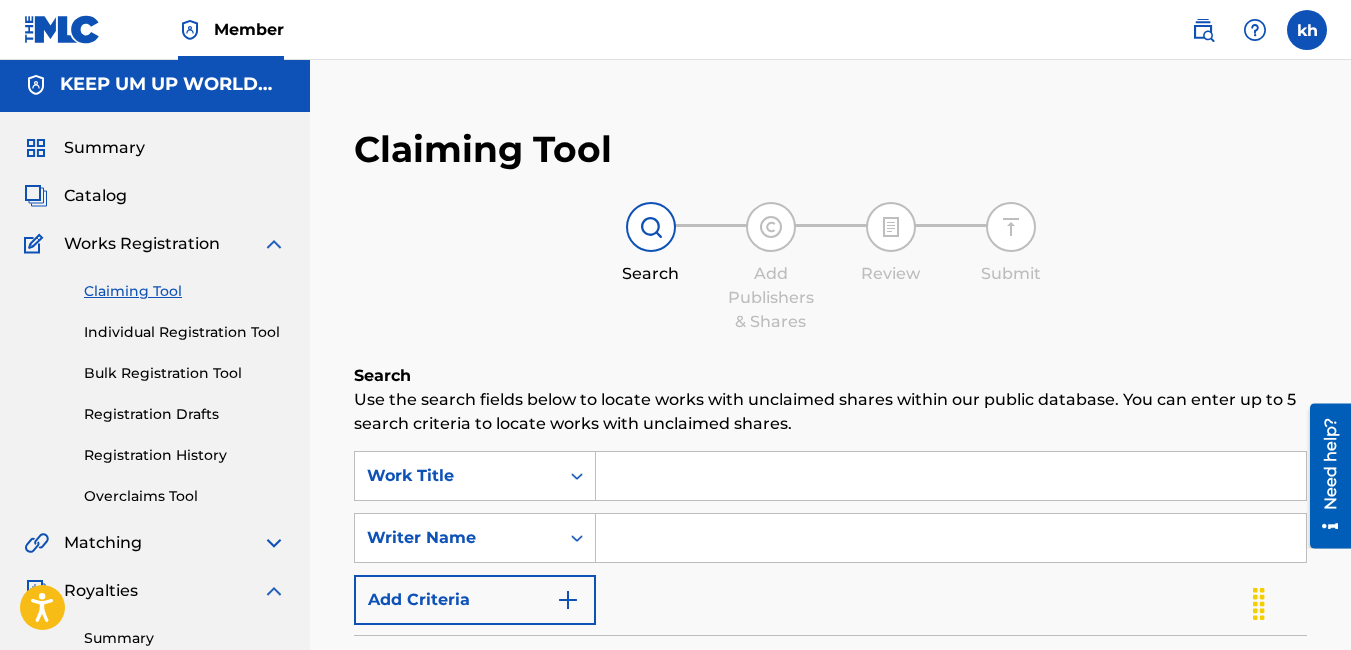 scroll, scrollTop: 0, scrollLeft: 0, axis: both 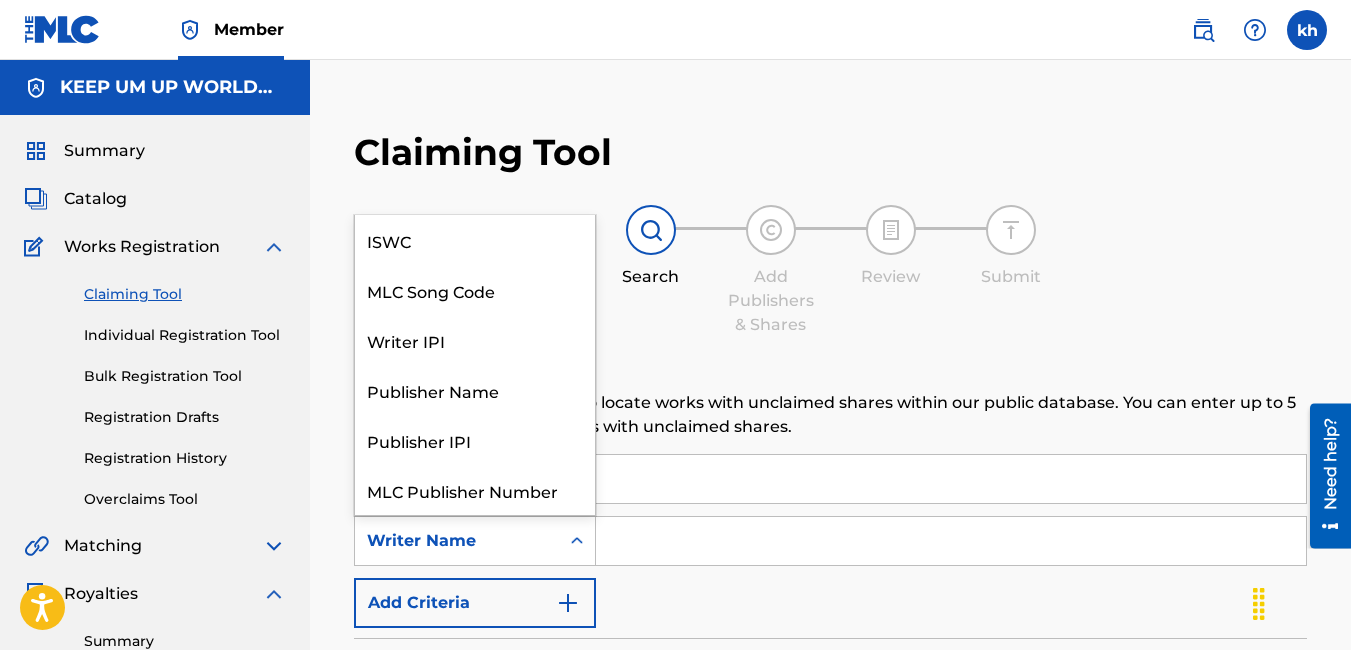 click at bounding box center (577, 541) 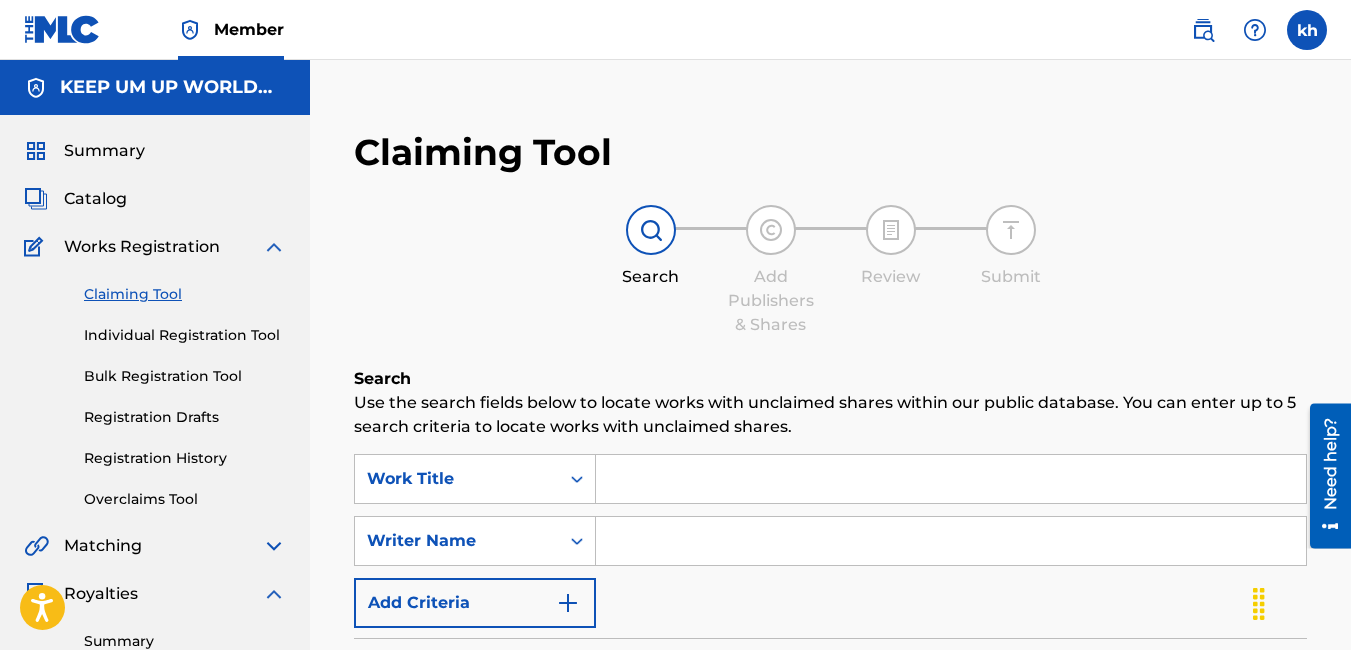 click on "Use the search fields below to locate works with unclaimed shares within our public database. You can enter up
to 5 search criteria to locate works with unclaimed shares." at bounding box center (830, 415) 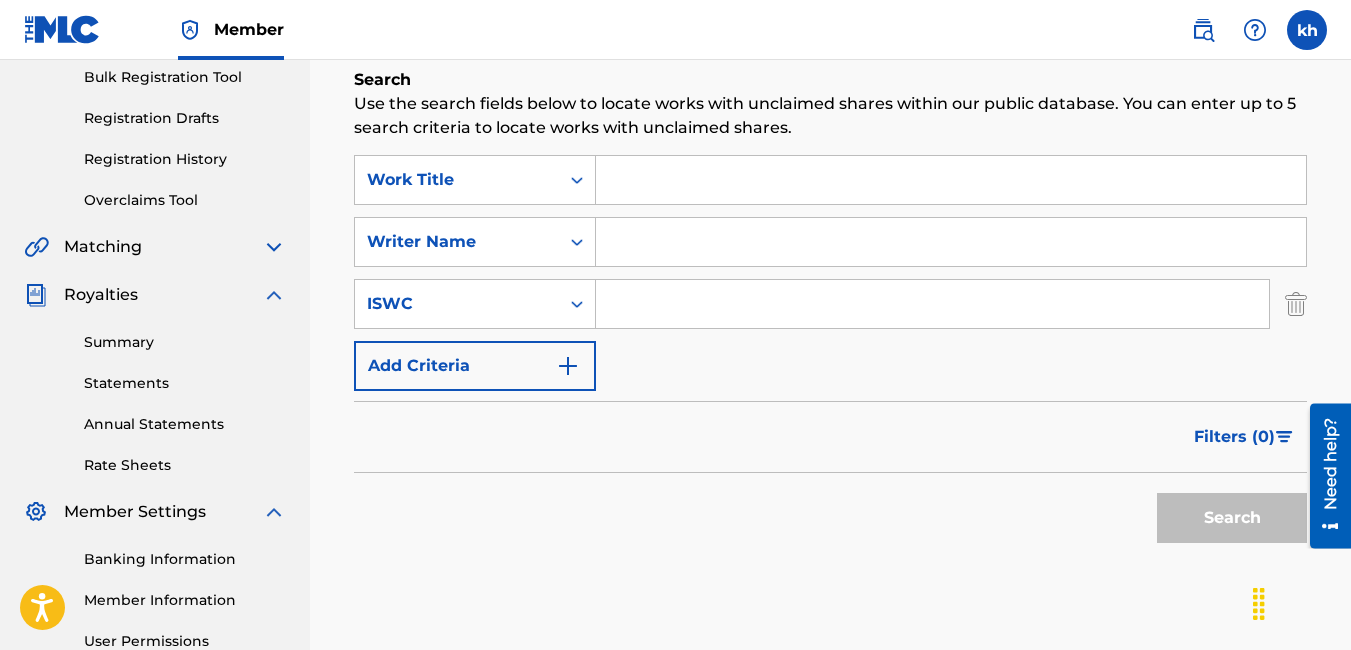 scroll, scrollTop: 300, scrollLeft: 0, axis: vertical 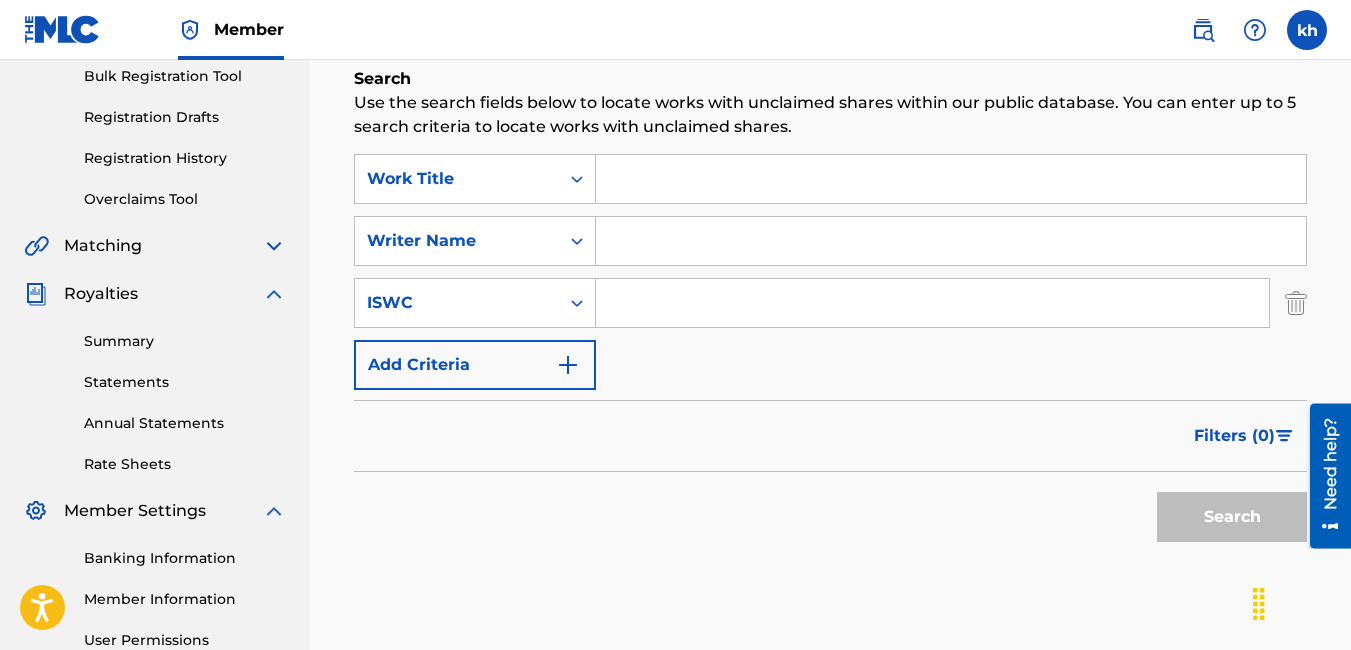 click on "Add Criteria" at bounding box center [475, 365] 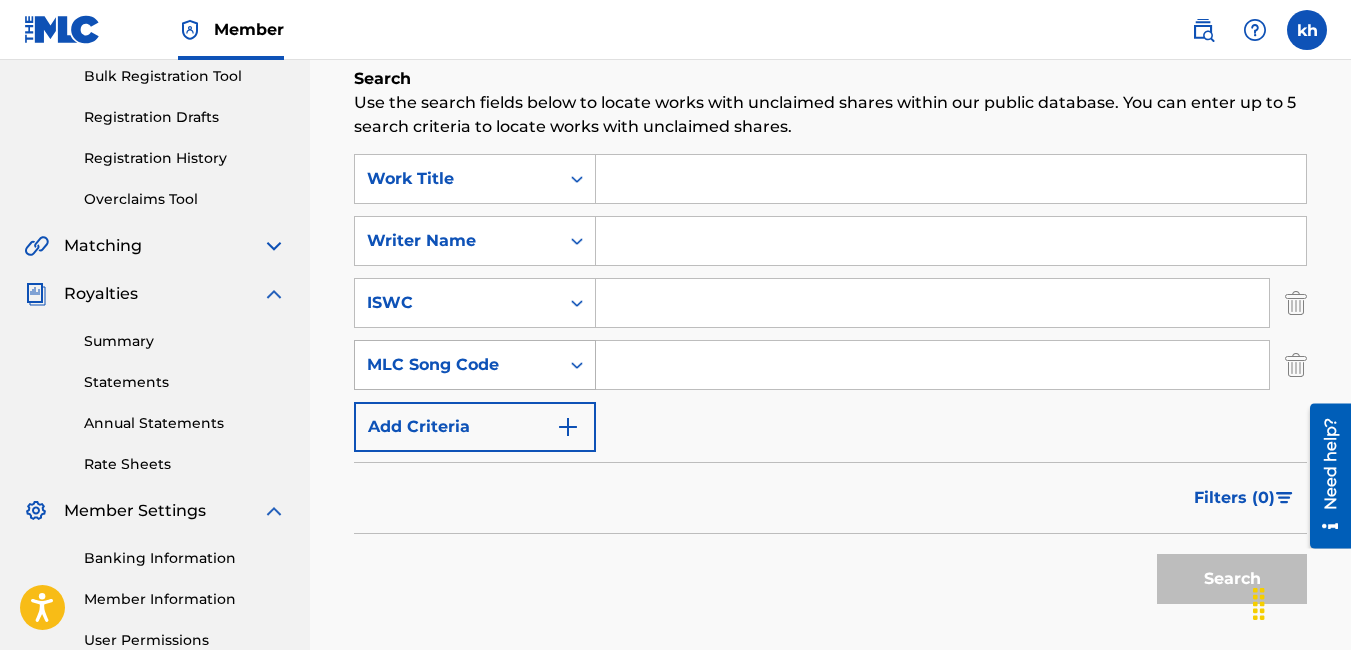 click on "MLC Song Code" at bounding box center [457, 365] 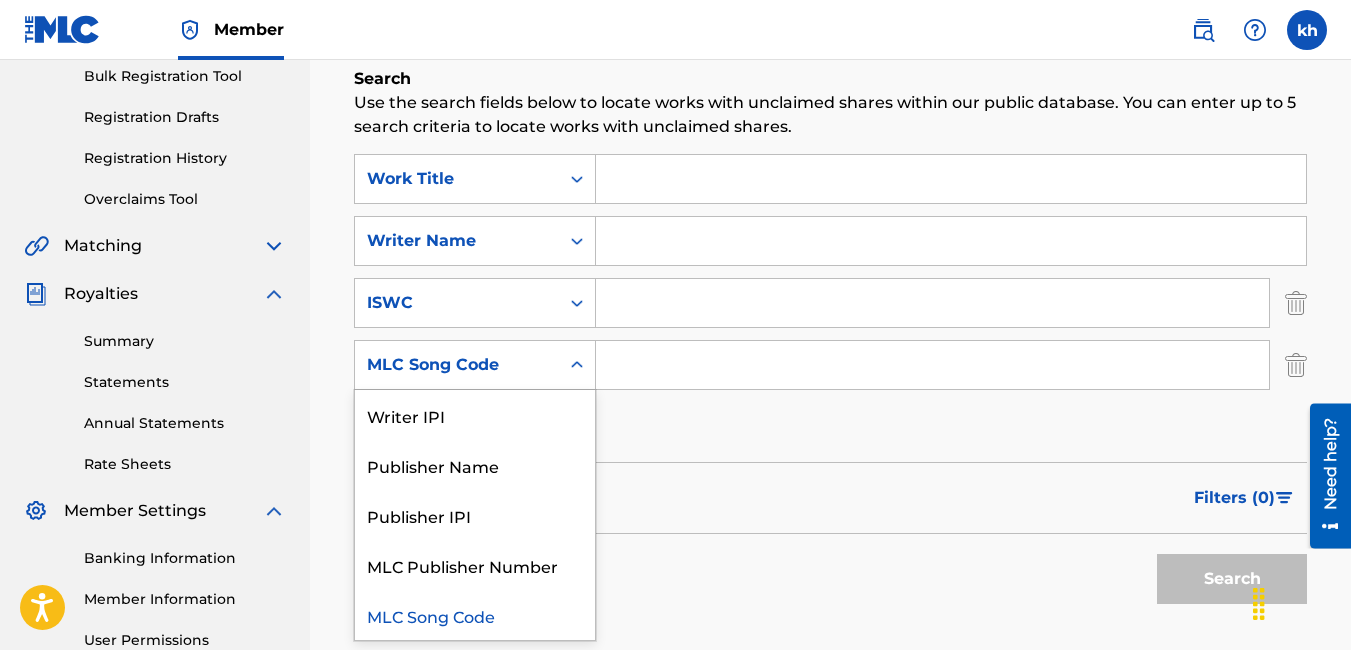 click on "MLC Song Code" at bounding box center [457, 365] 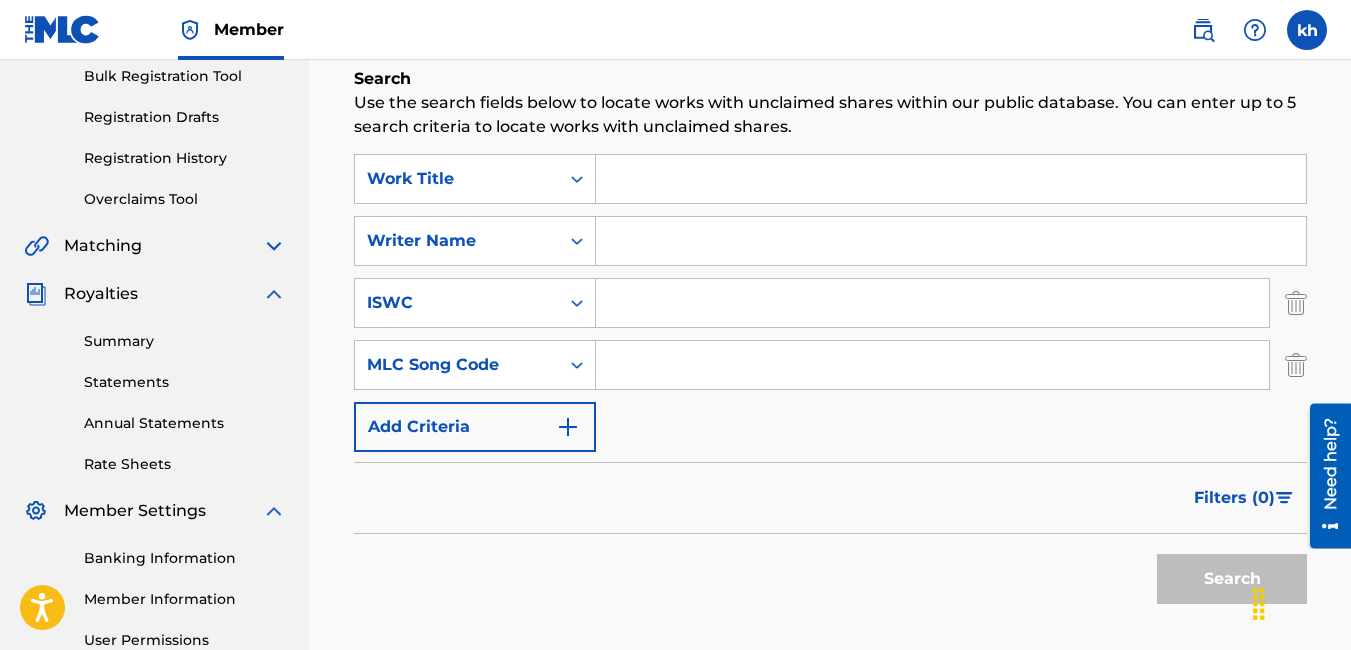 click on "Add Criteria" at bounding box center (475, 427) 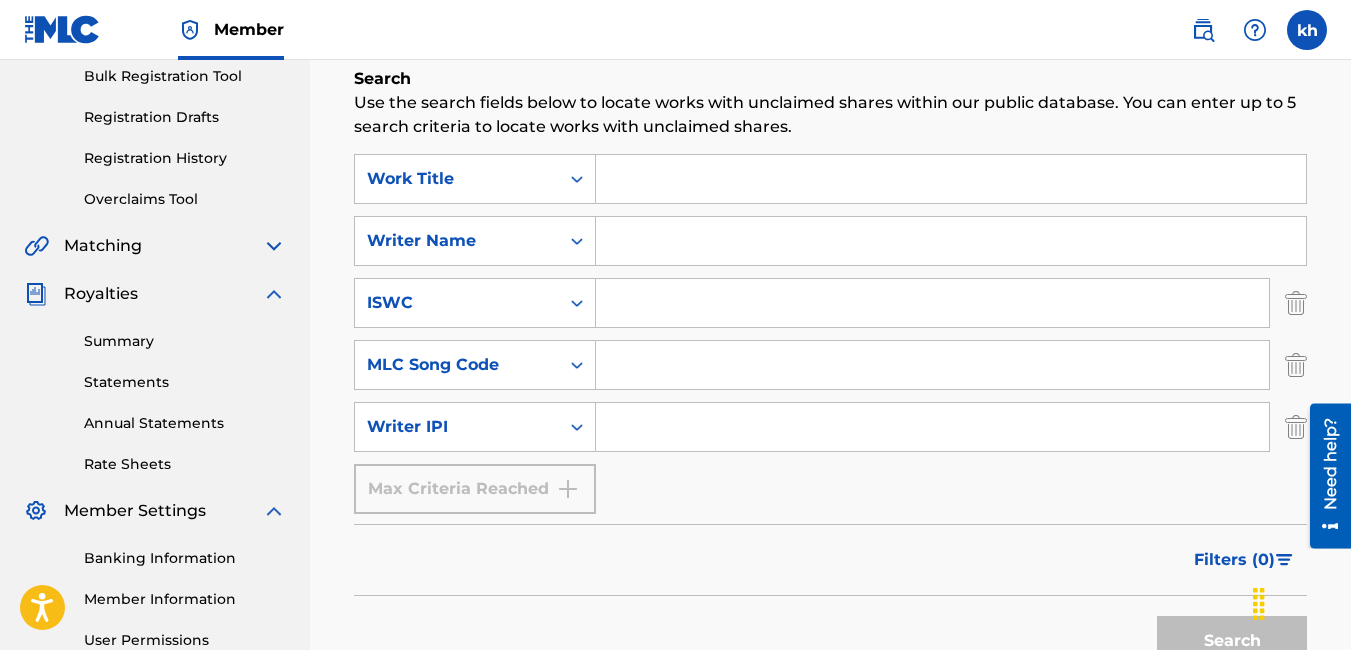 click on "Max Criteria Reached" at bounding box center [475, 489] 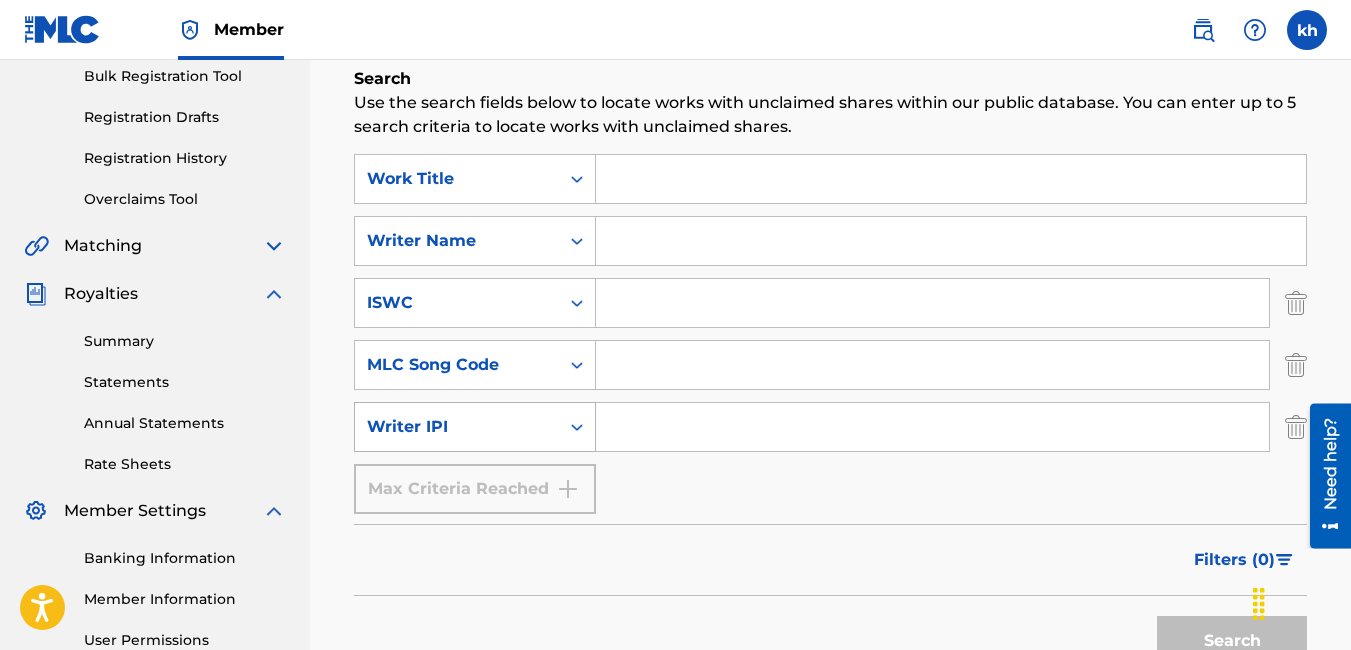 click on "Writer IPI" at bounding box center (457, 427) 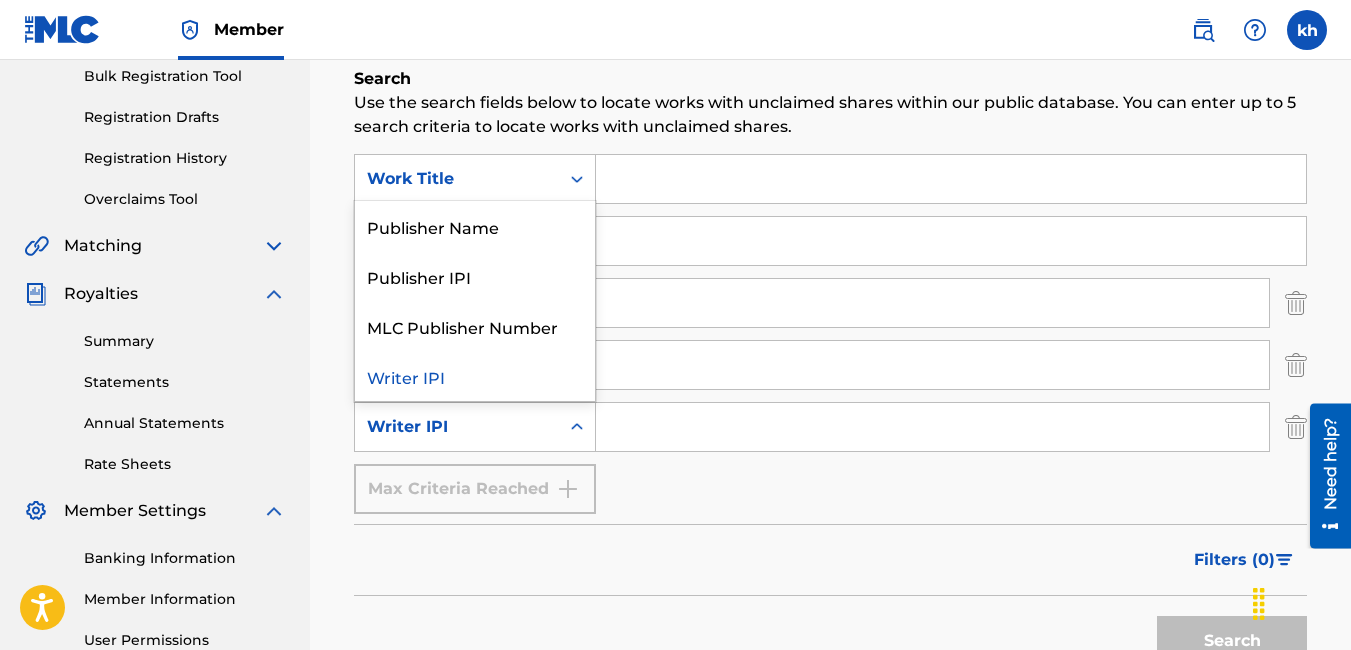 click at bounding box center [577, 427] 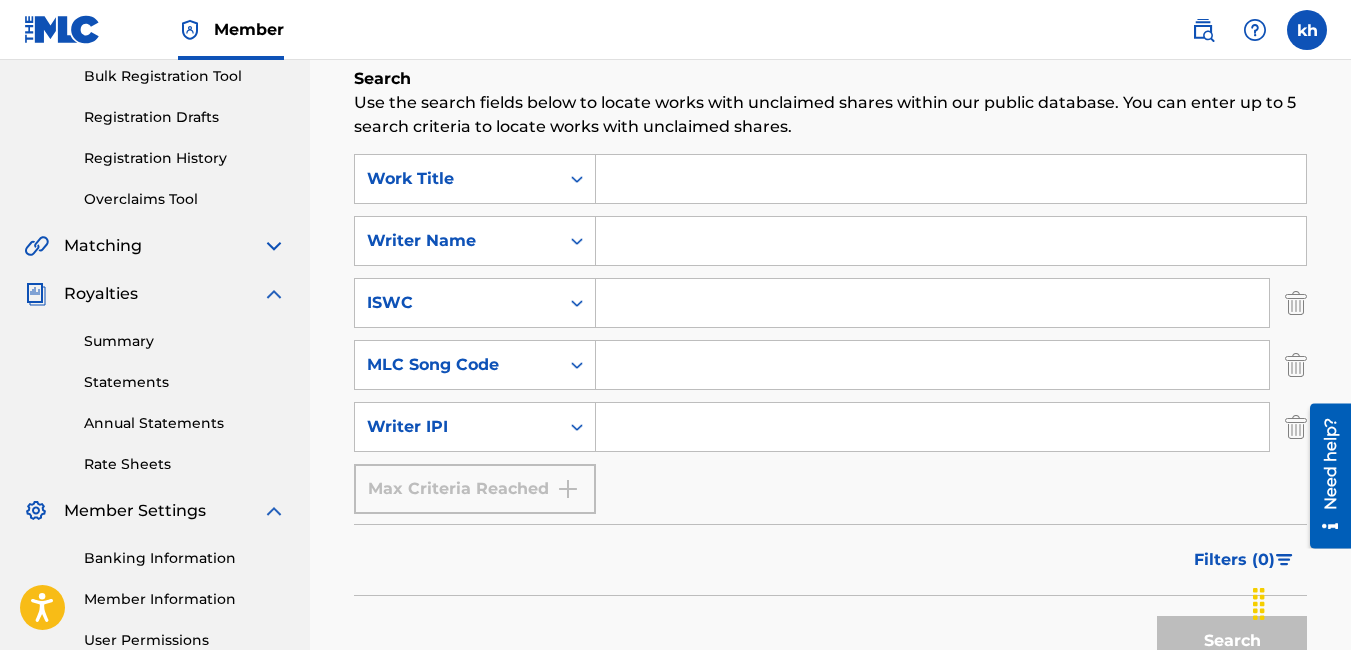 click on "SearchWithCriteria885c06a6-0ecc-4d41-a385-5b699ca3fb08 Work Title SearchWithCriteria26a0064c-b067-47df-a04b-596ea2b2fbcd Writer Name SearchWithCriteriac8227672-5a40-4ba5-88be-e51507ce8d16 ISWC SearchWithCriteriad13f6fc8-288c-435f-93cc-e14db5972894 MLC Song Code SearchWithCriteriaec983500-f1fb-43b0-859e-7a703a9ef5c5 Writer IPI Max Criteria Reached" at bounding box center (830, 334) 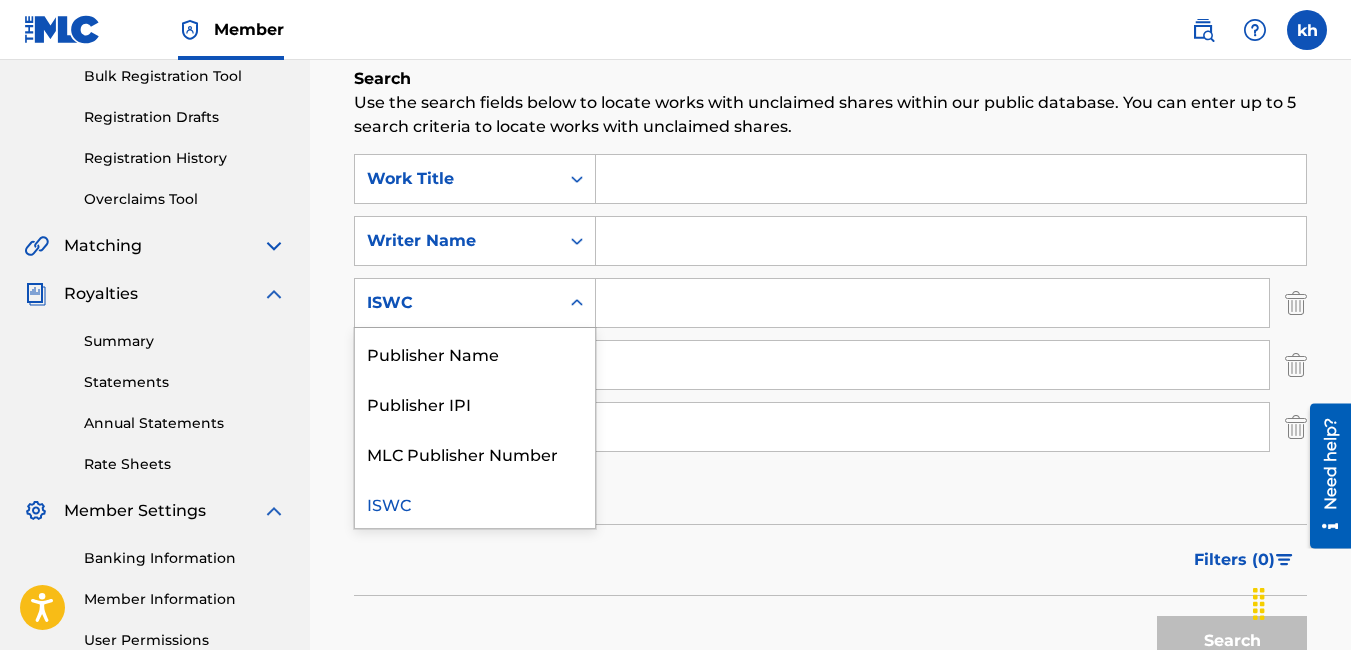 click on "ISWC" at bounding box center [475, 303] 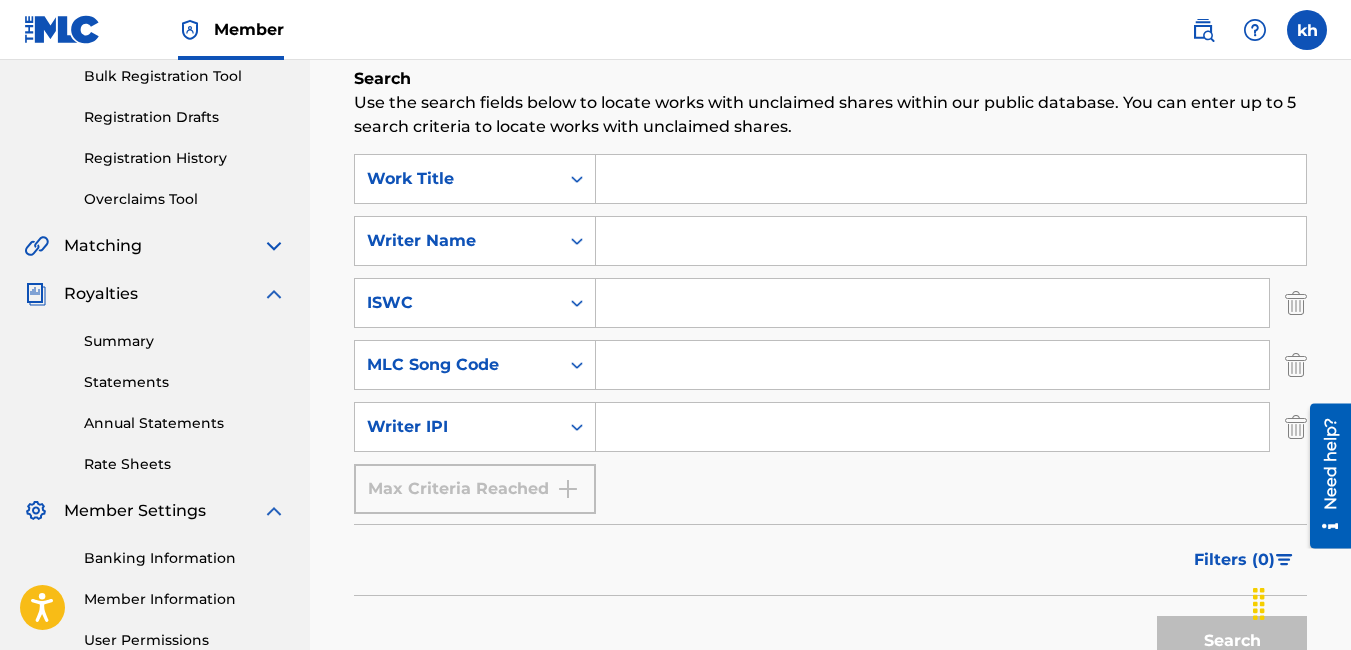 click on "Royalties" at bounding box center (101, 294) 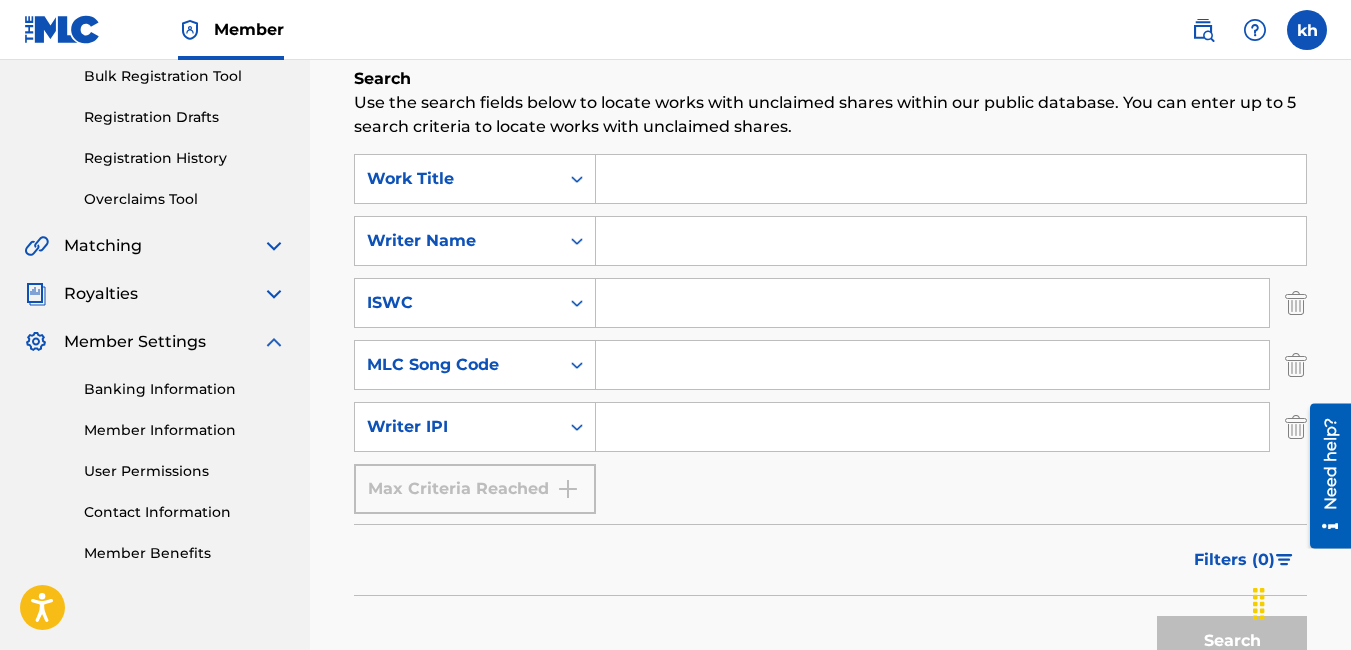 click at bounding box center (274, 246) 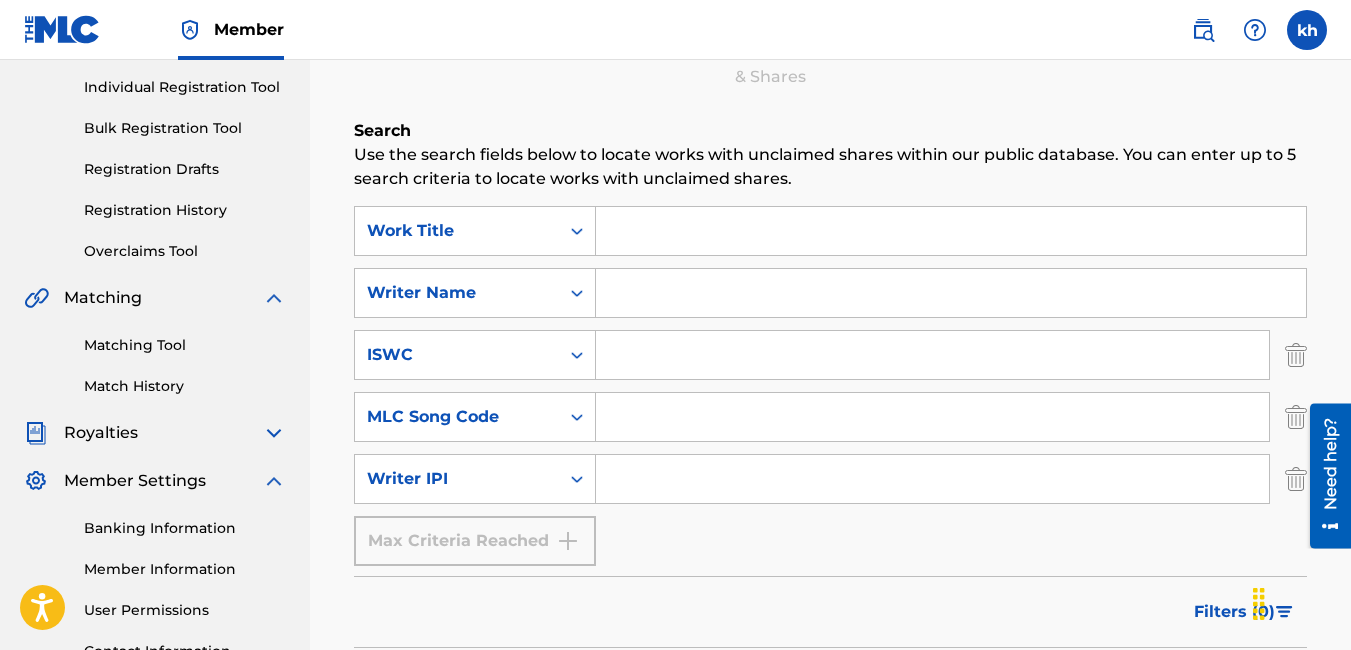 scroll, scrollTop: 200, scrollLeft: 0, axis: vertical 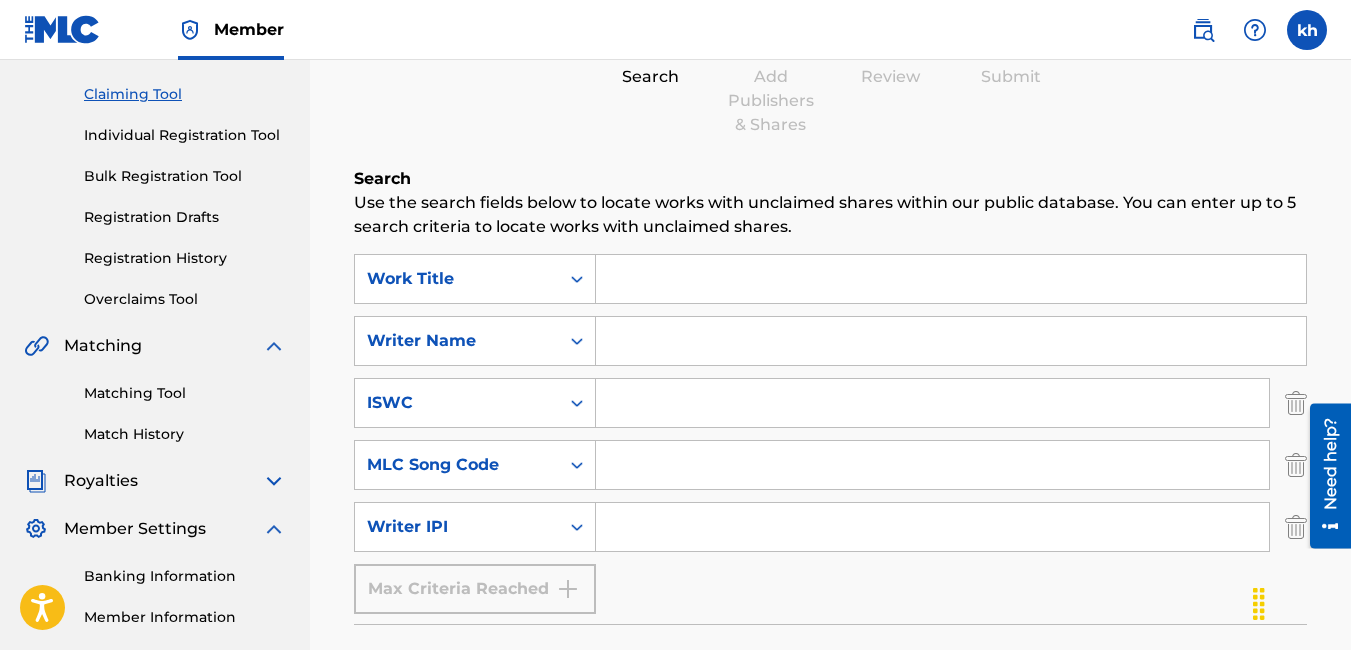 click on "Individual Registration Tool" at bounding box center (185, 135) 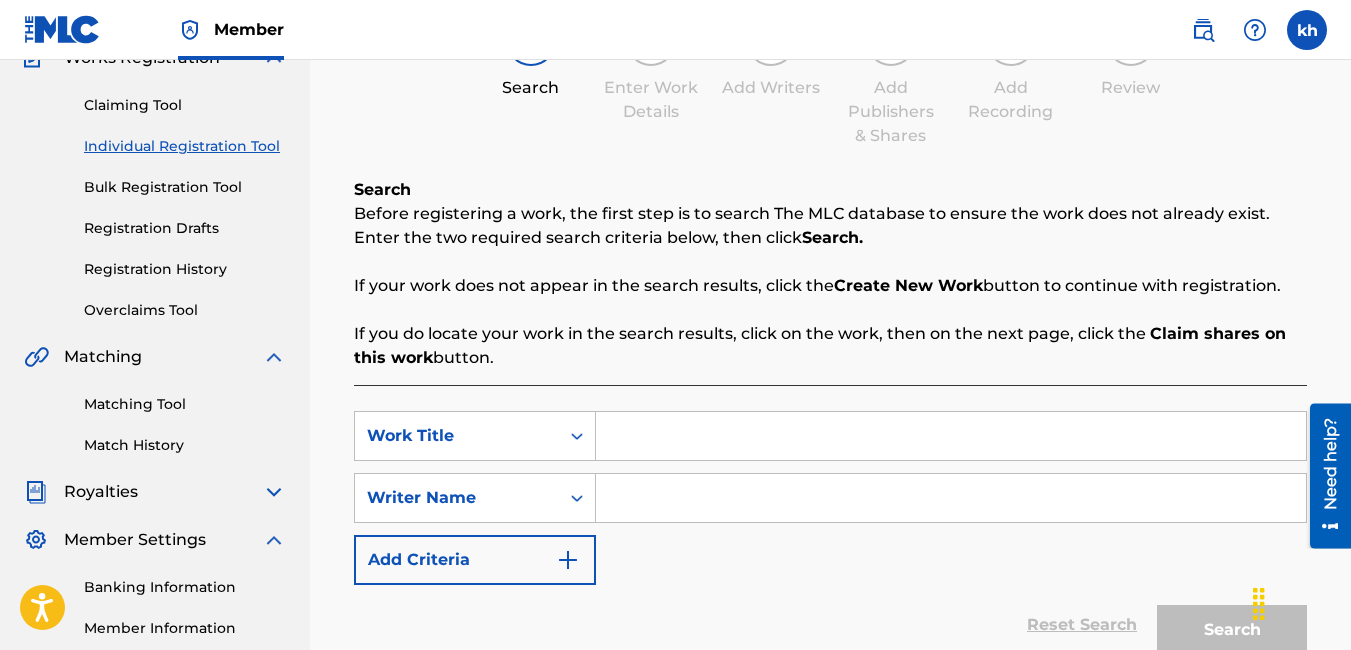 scroll, scrollTop: 421, scrollLeft: 0, axis: vertical 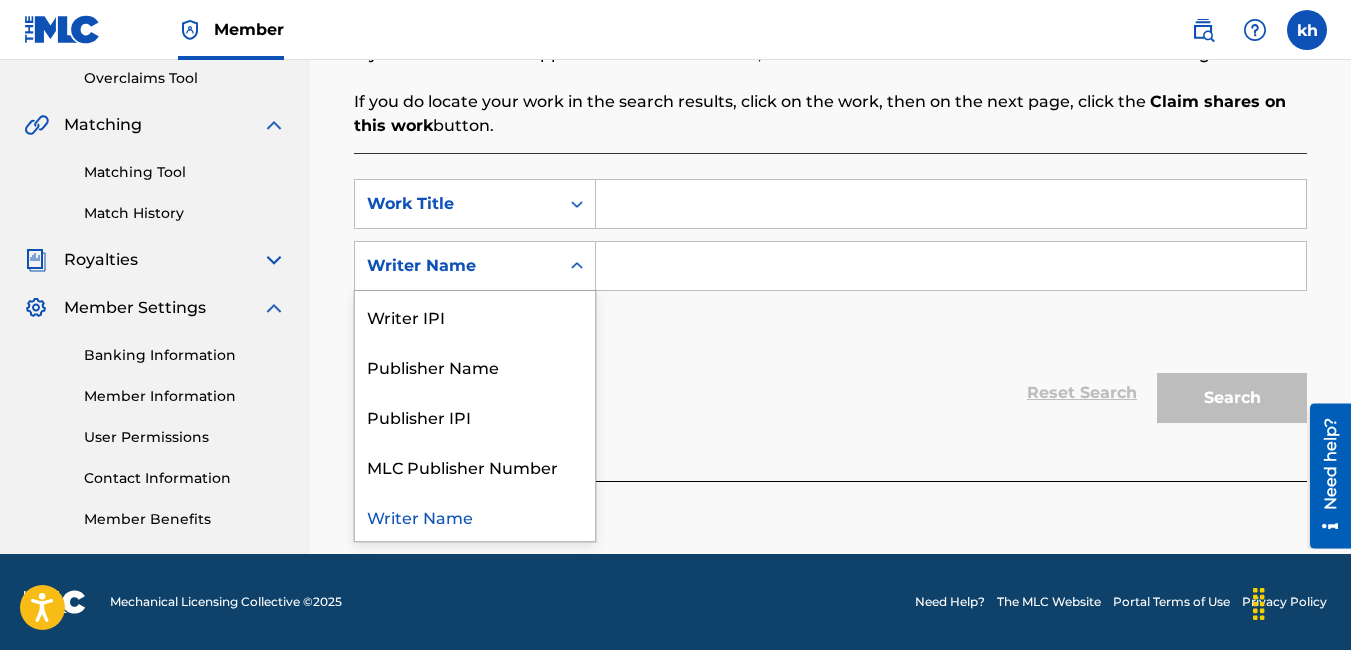 click on "Writer Name" at bounding box center (475, 266) 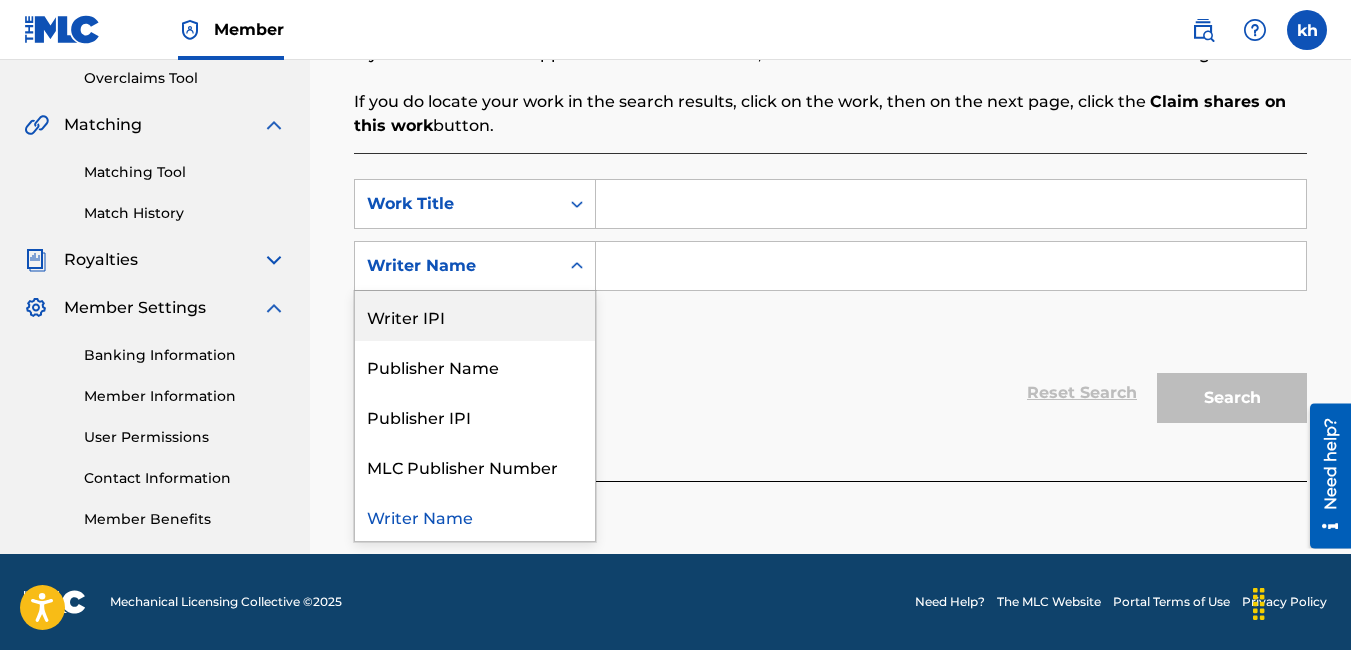 click on "Writer IPI" at bounding box center [475, 316] 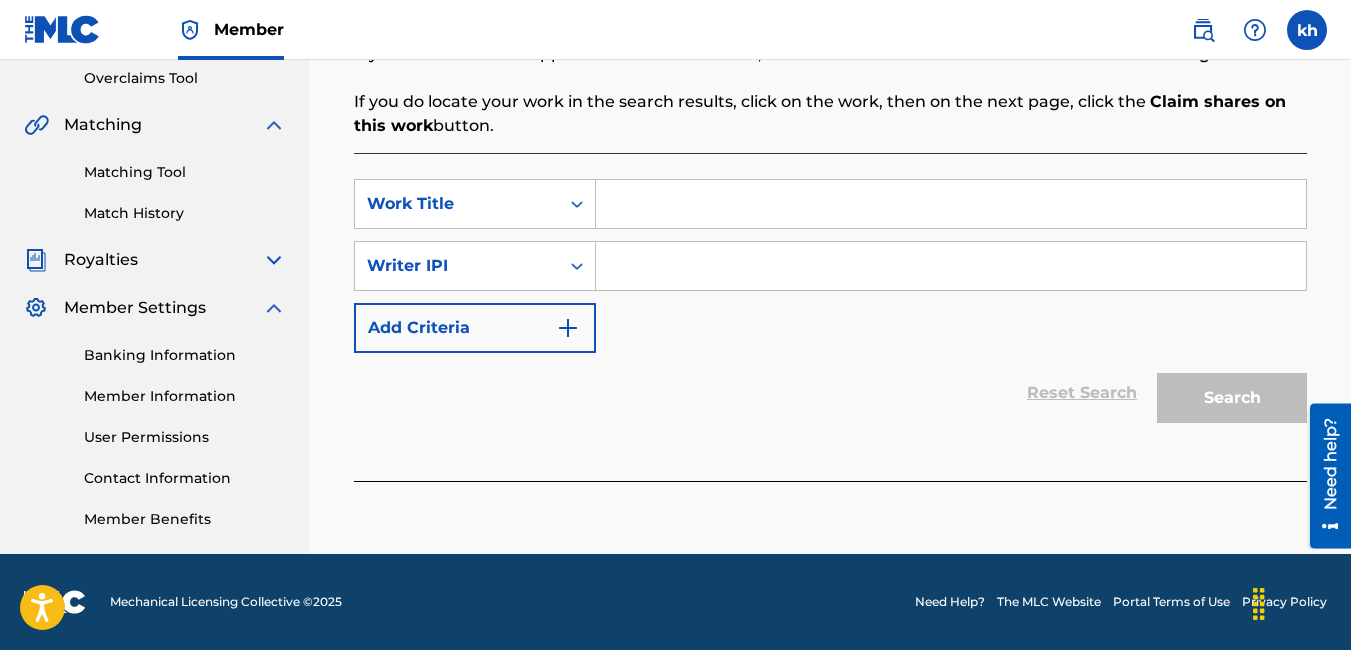 paste on "01186883208" 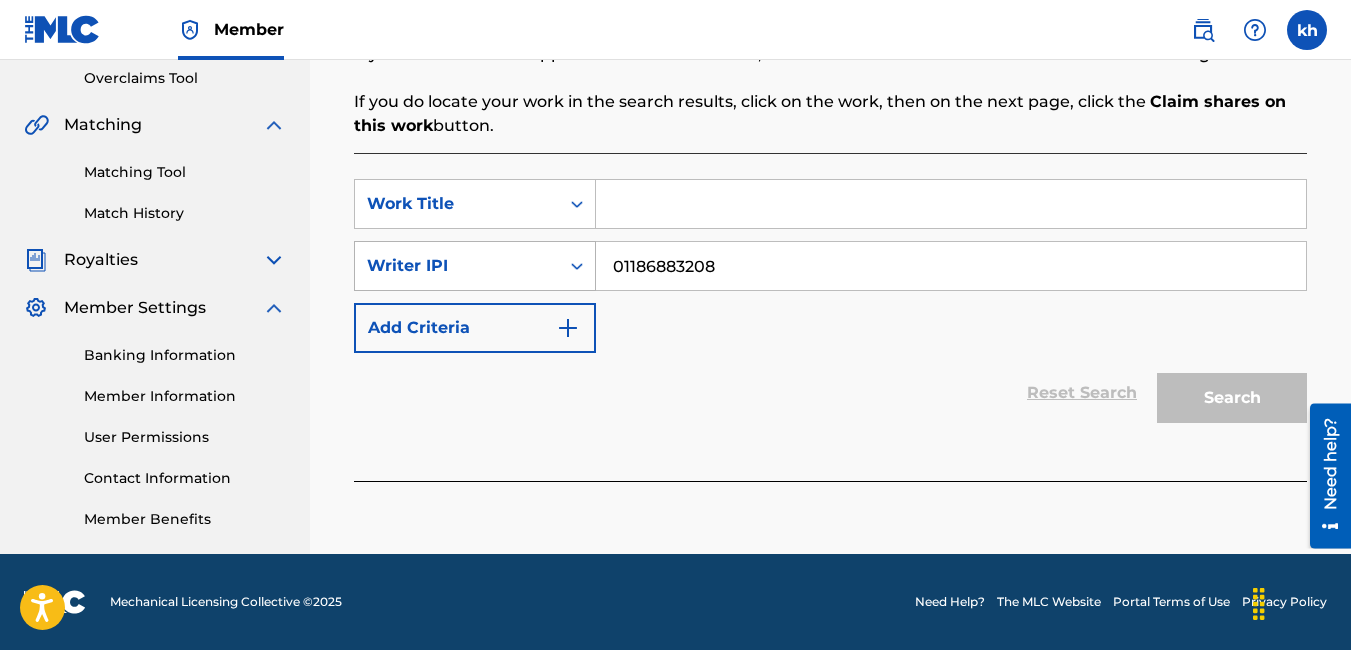 drag, startPoint x: 770, startPoint y: 269, endPoint x: 426, endPoint y: 258, distance: 344.17584 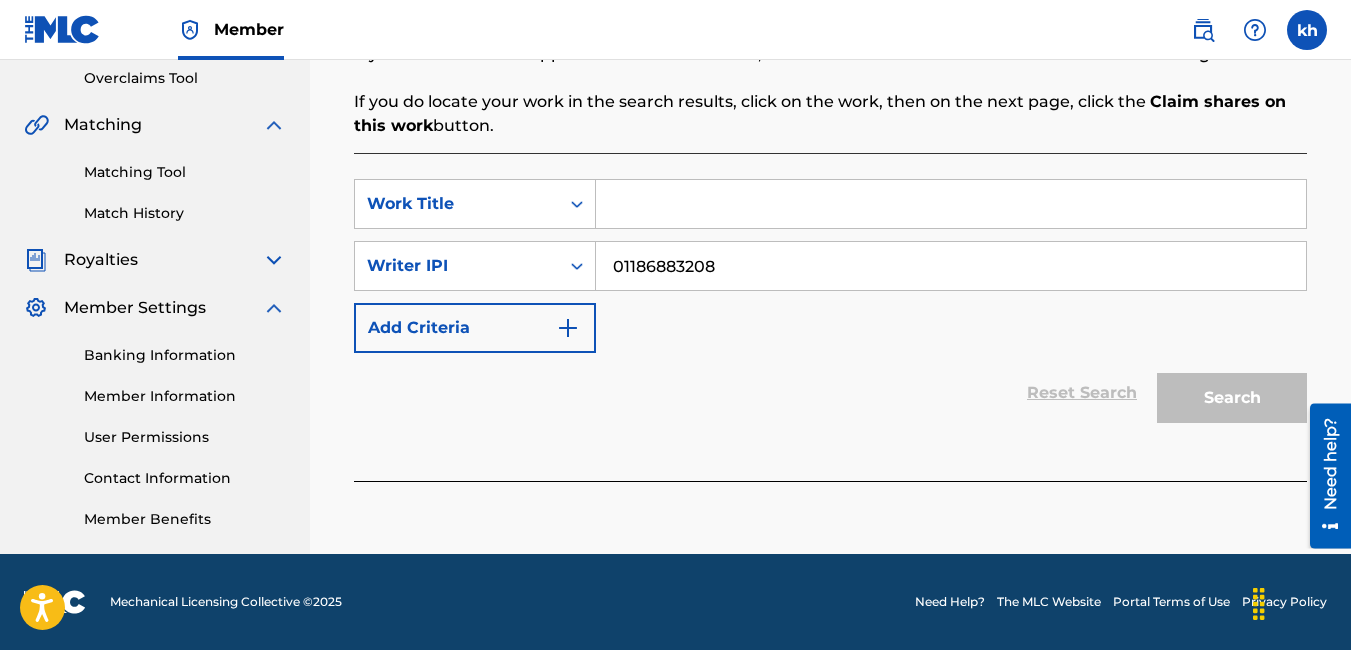 type 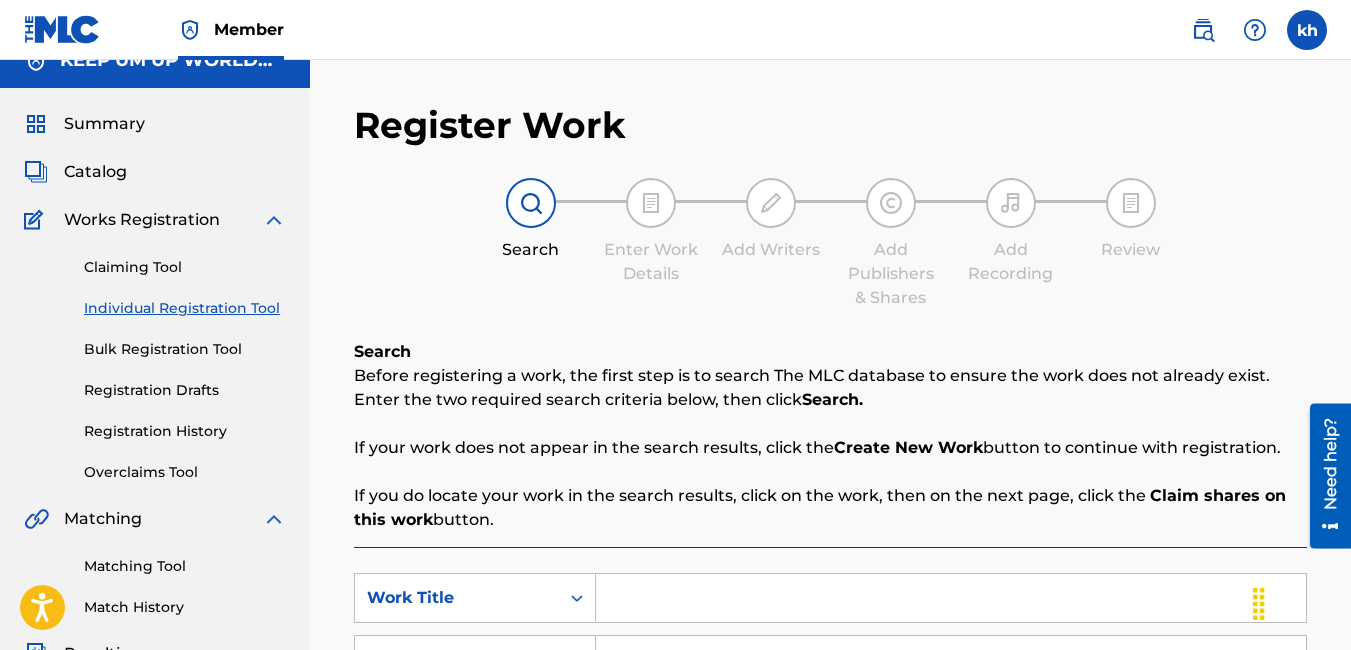 scroll, scrollTop: 21, scrollLeft: 0, axis: vertical 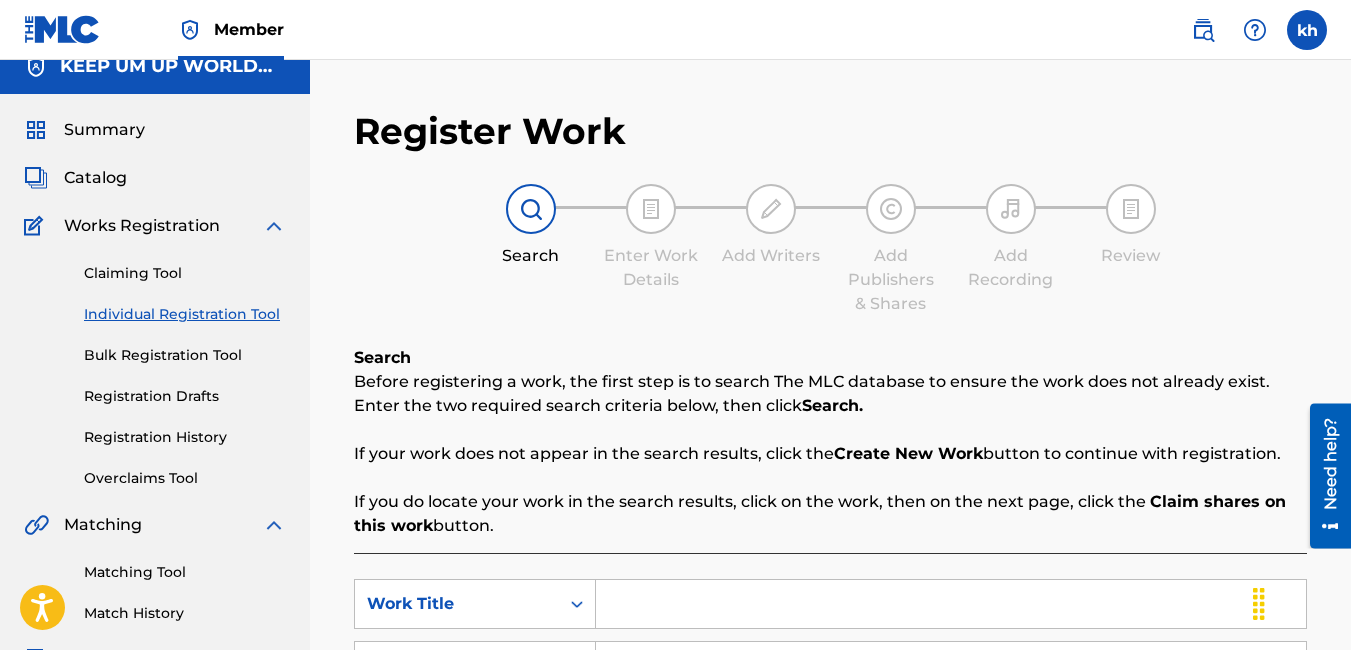 click at bounding box center [531, 209] 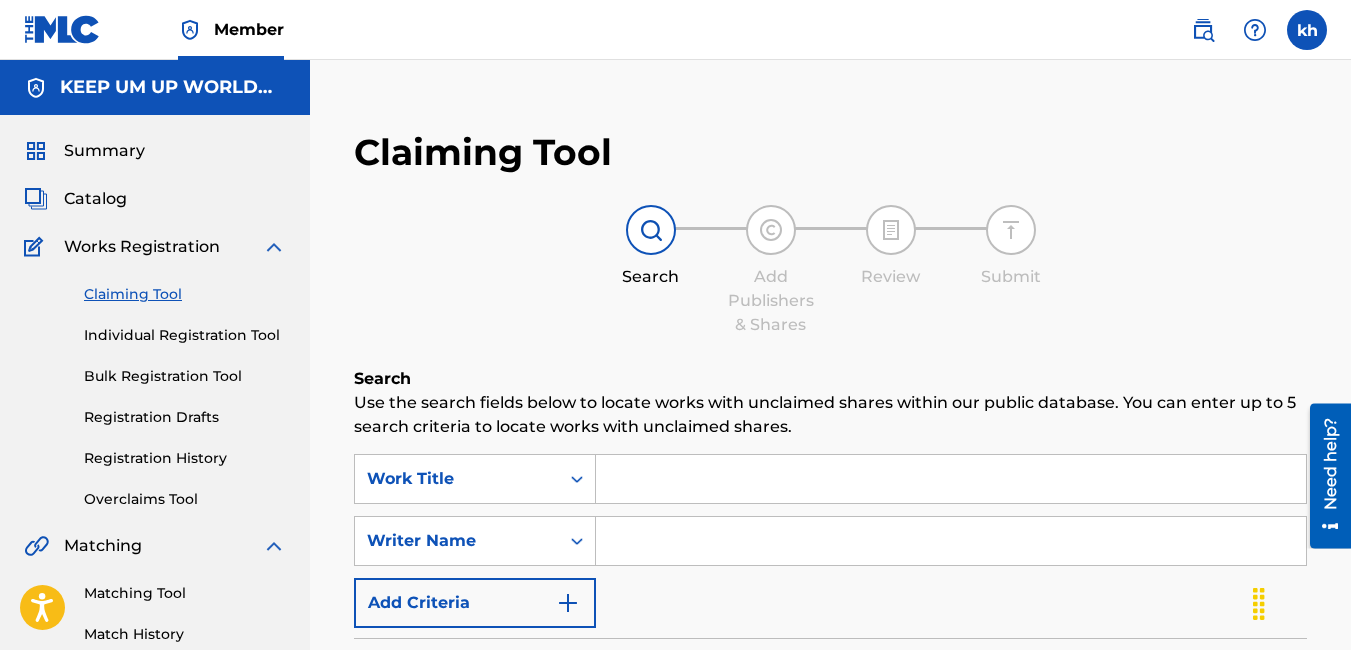 click at bounding box center (651, 230) 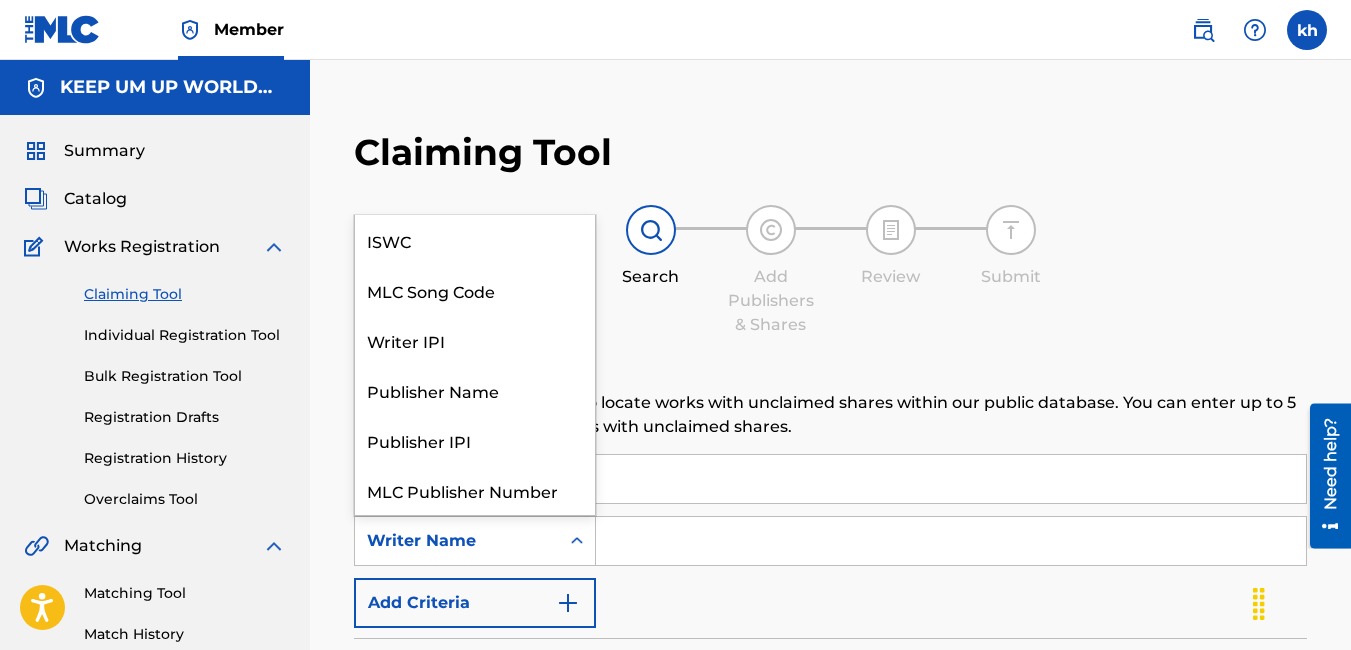 click on "Writer Name" at bounding box center [457, 541] 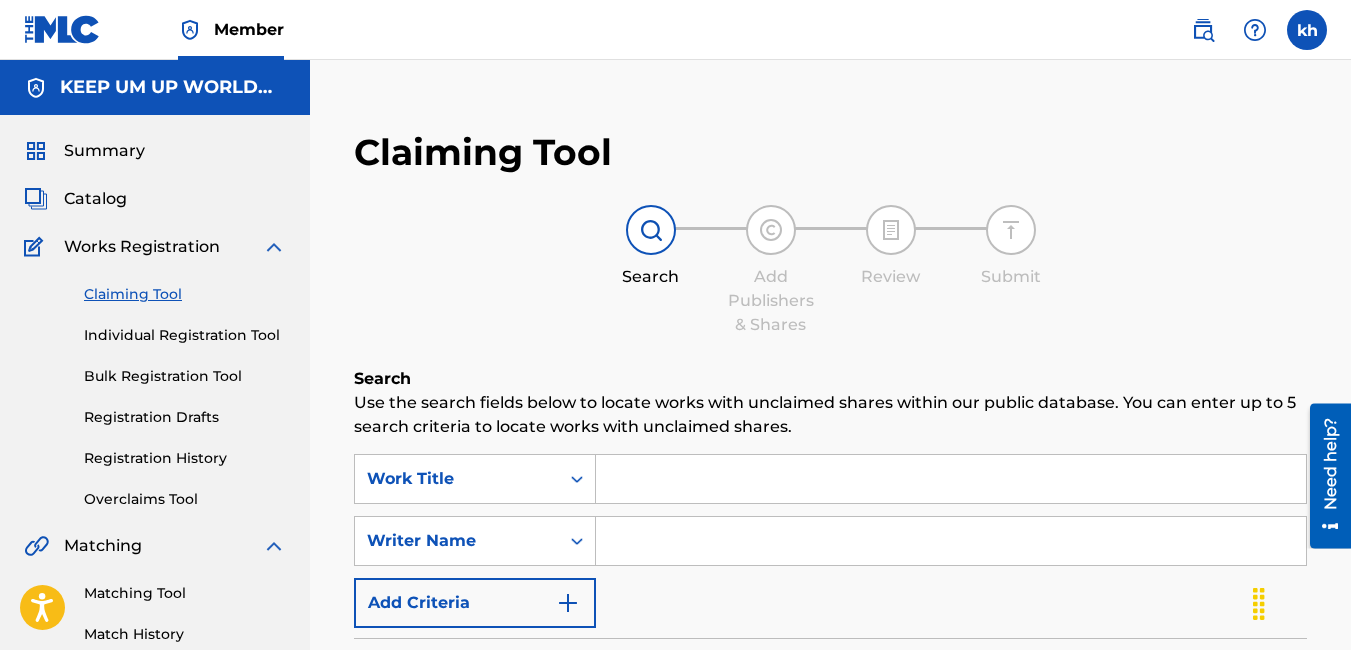 click at bounding box center (951, 541) 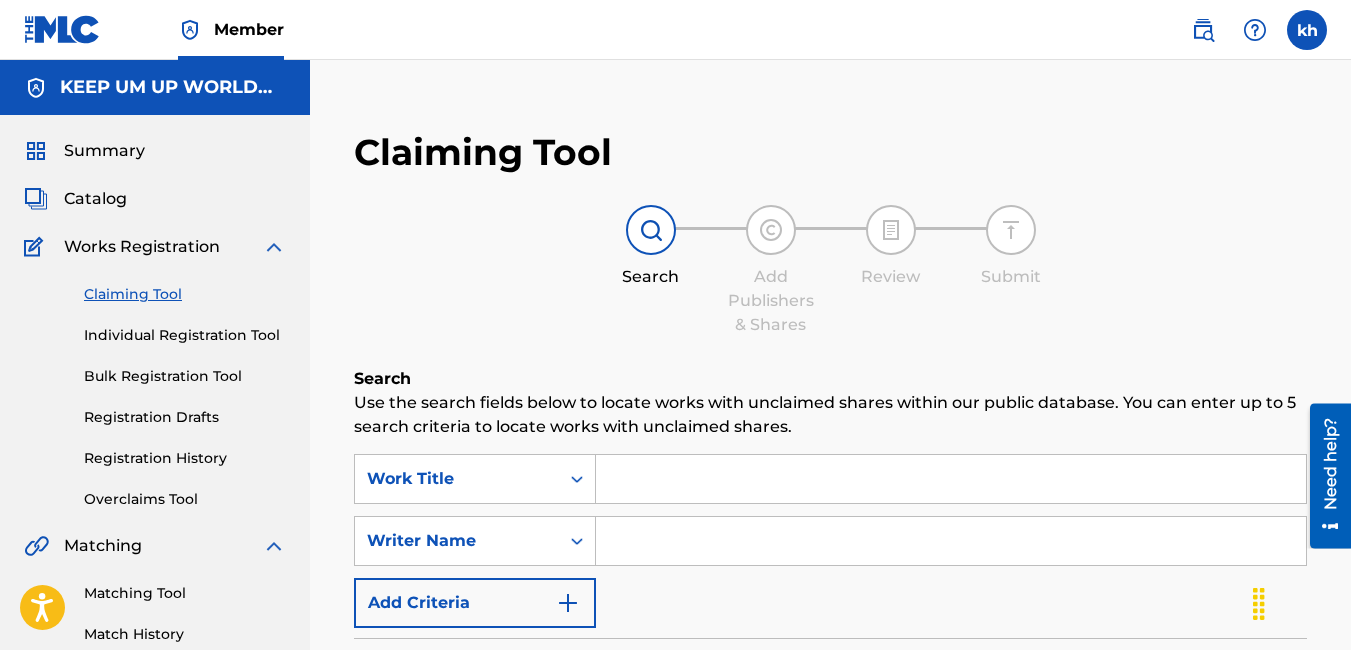 type on "audrey kocsis" 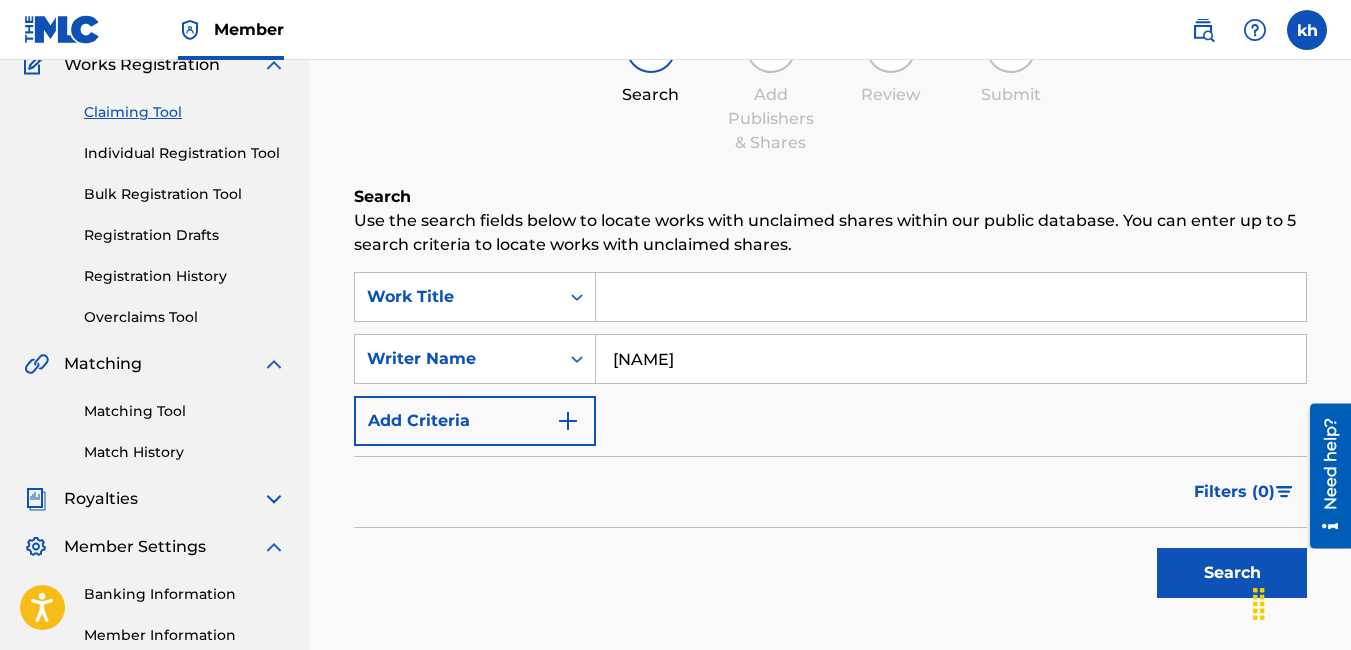 scroll, scrollTop: 200, scrollLeft: 0, axis: vertical 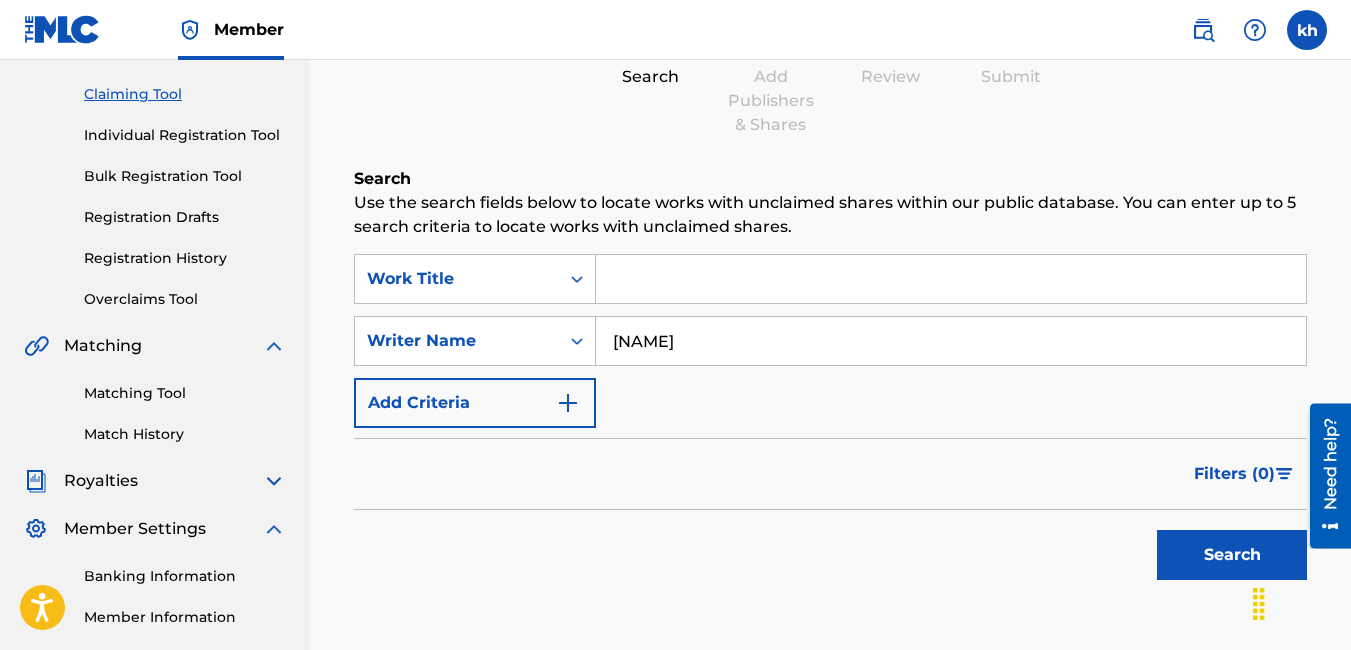 click on "Search" at bounding box center [1232, 555] 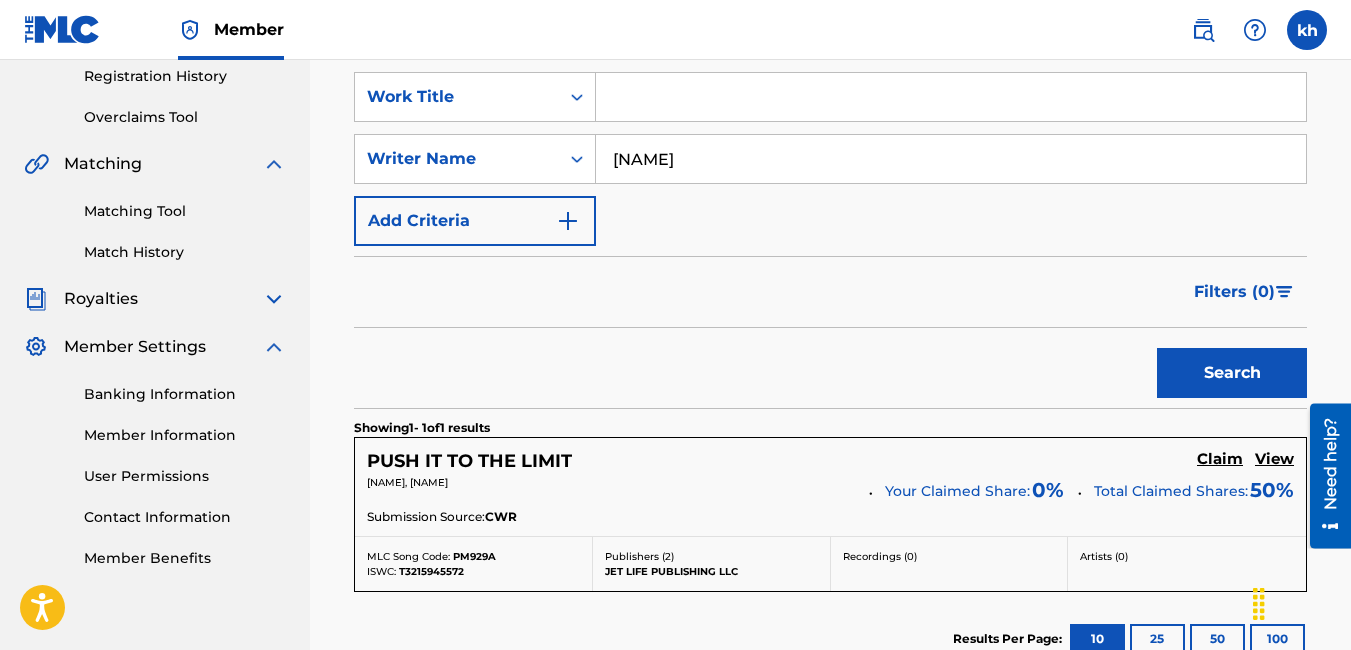 scroll, scrollTop: 400, scrollLeft: 0, axis: vertical 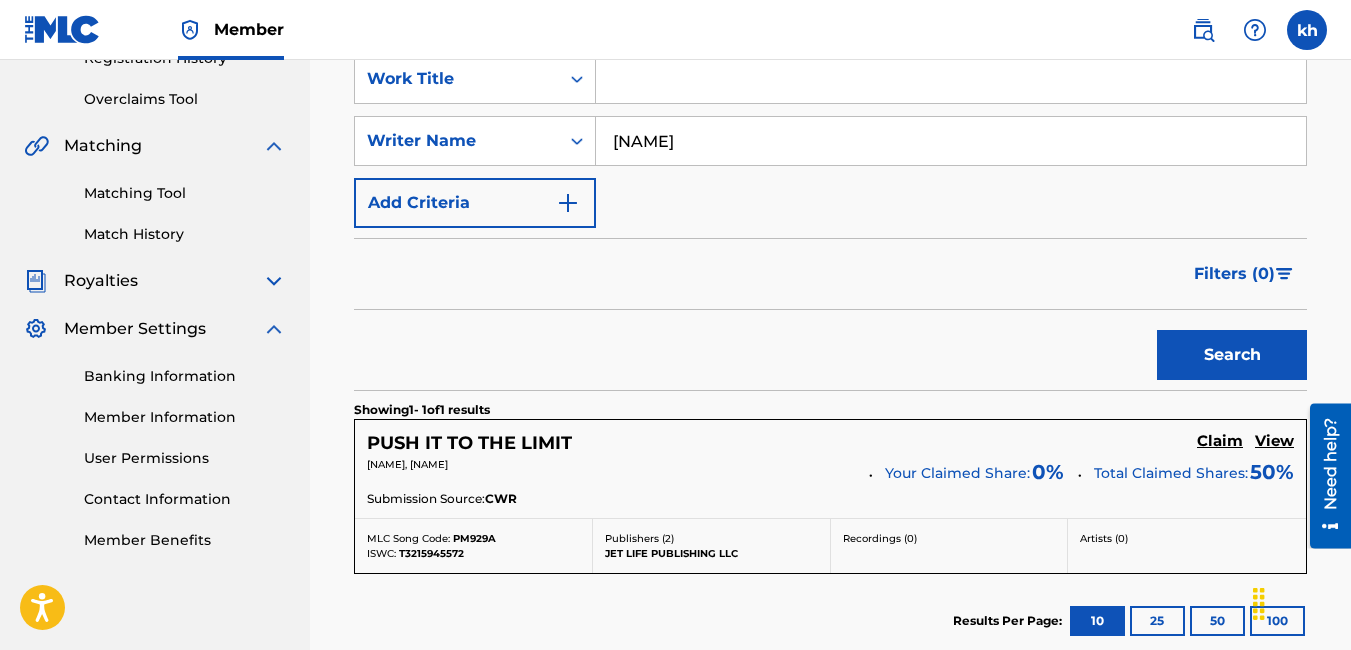 click on "AUDREY KOCSIS, SHANTE FRANKLIN" at bounding box center (407, 464) 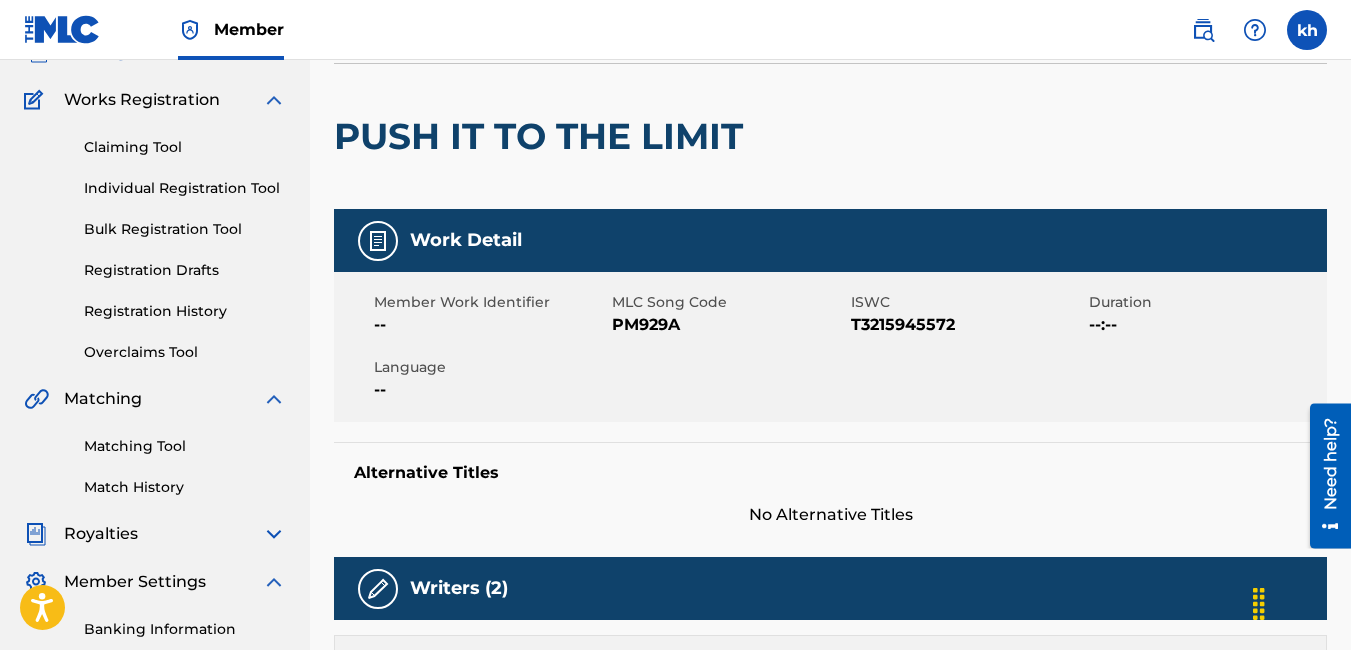 scroll, scrollTop: 0, scrollLeft: 0, axis: both 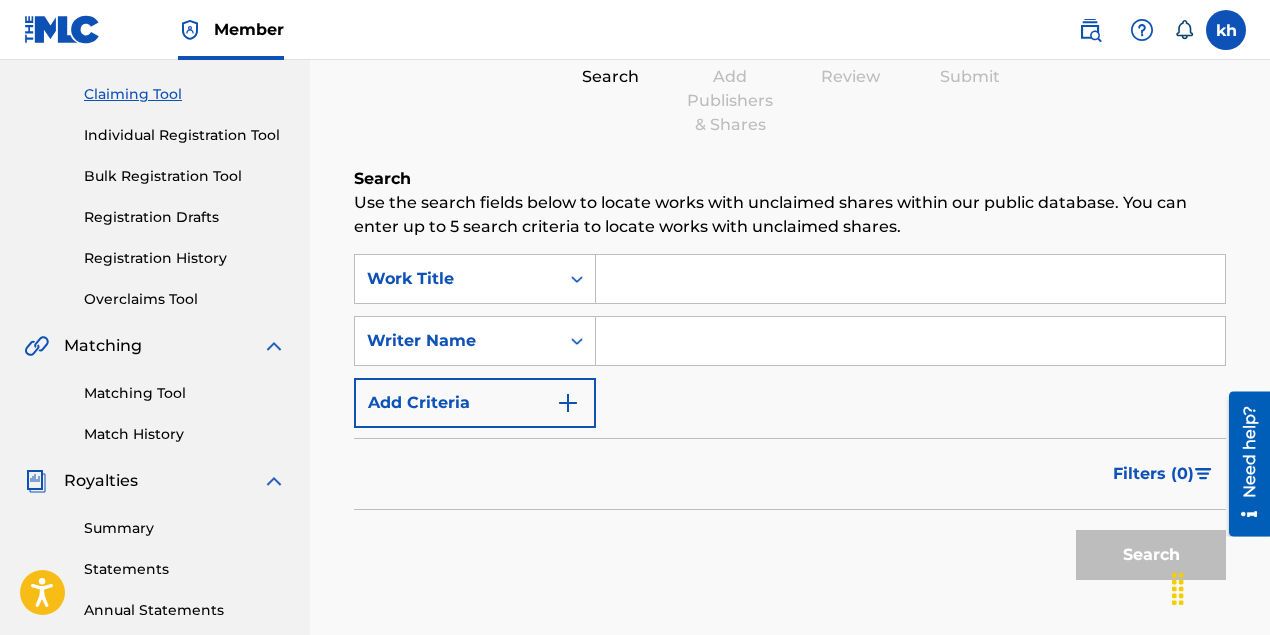 click at bounding box center [910, 279] 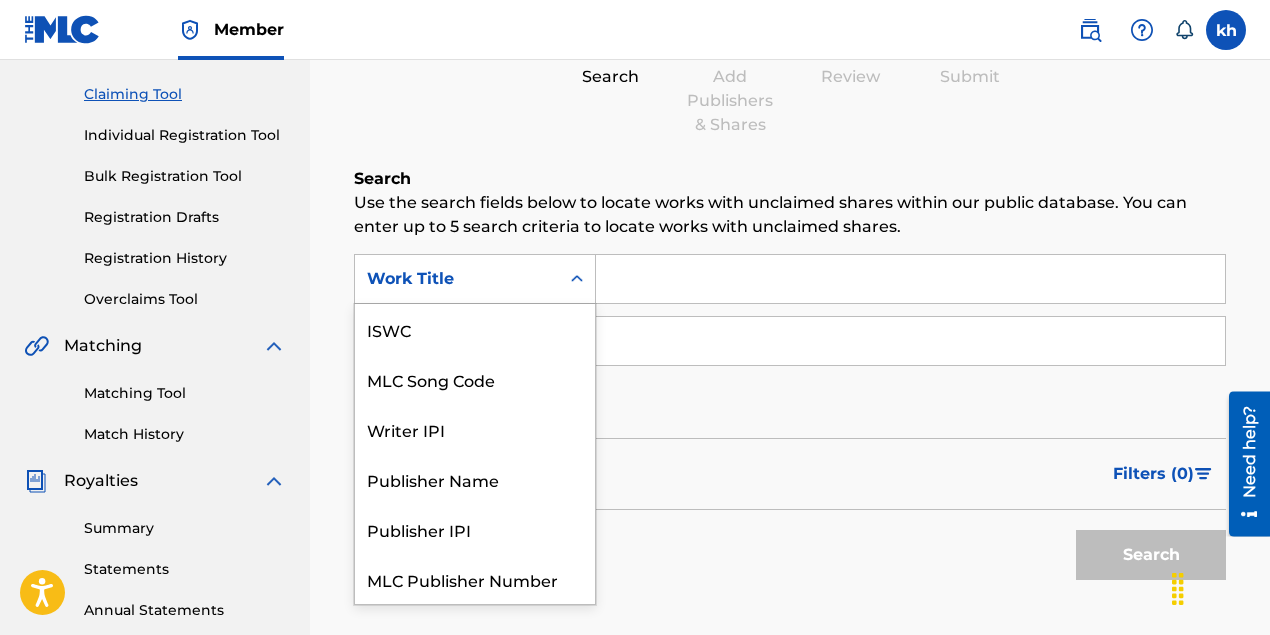click 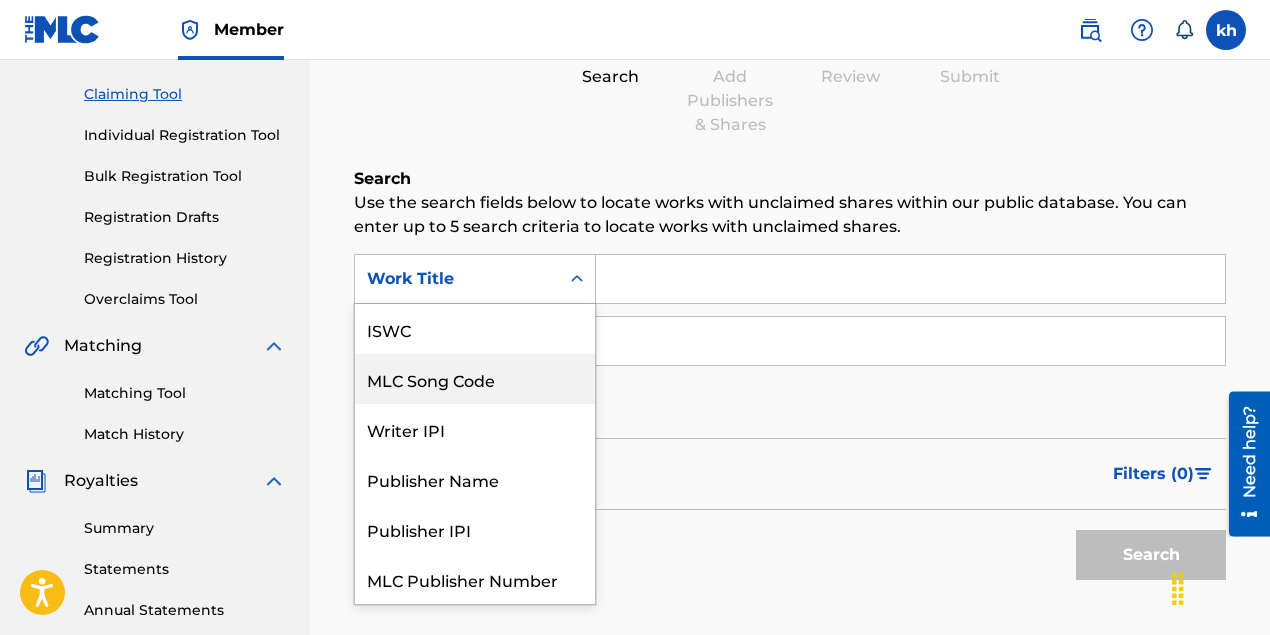 scroll, scrollTop: 50, scrollLeft: 0, axis: vertical 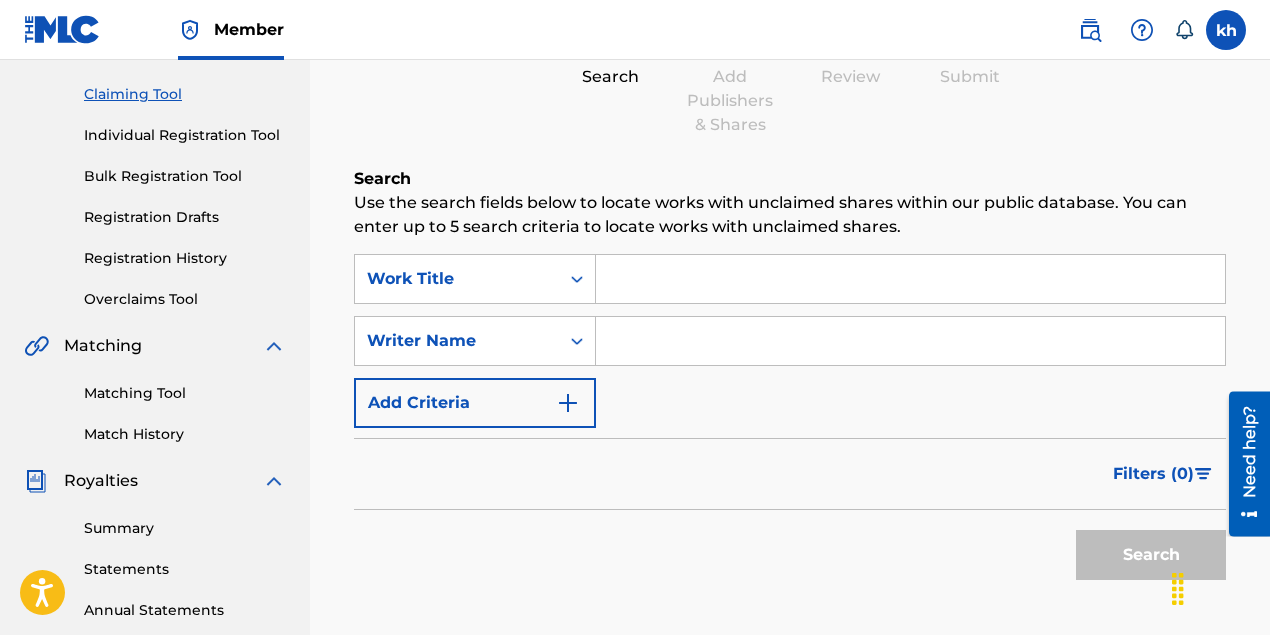 click at bounding box center [910, 341] 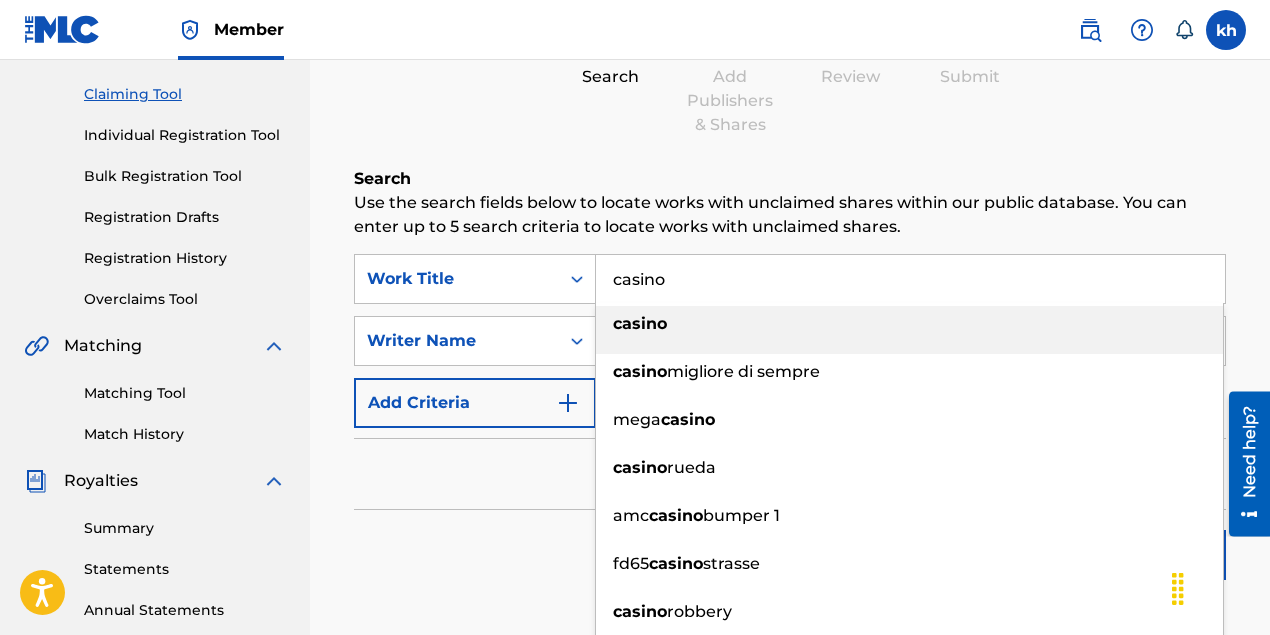 type on "casino" 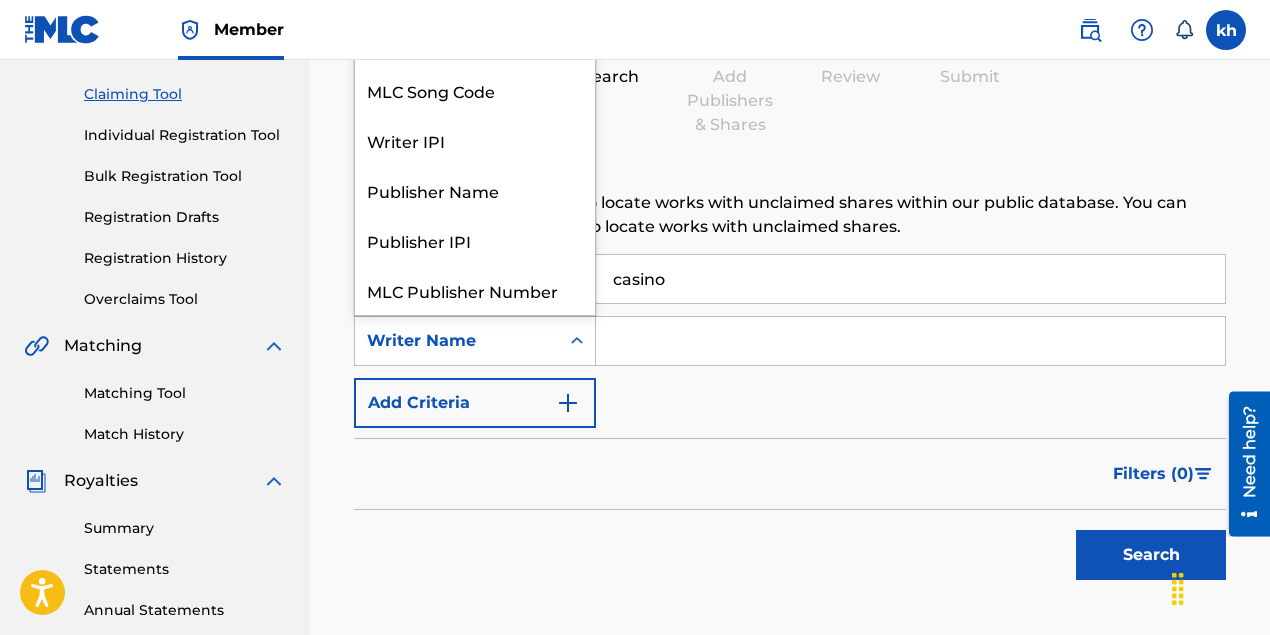 click at bounding box center [577, 341] 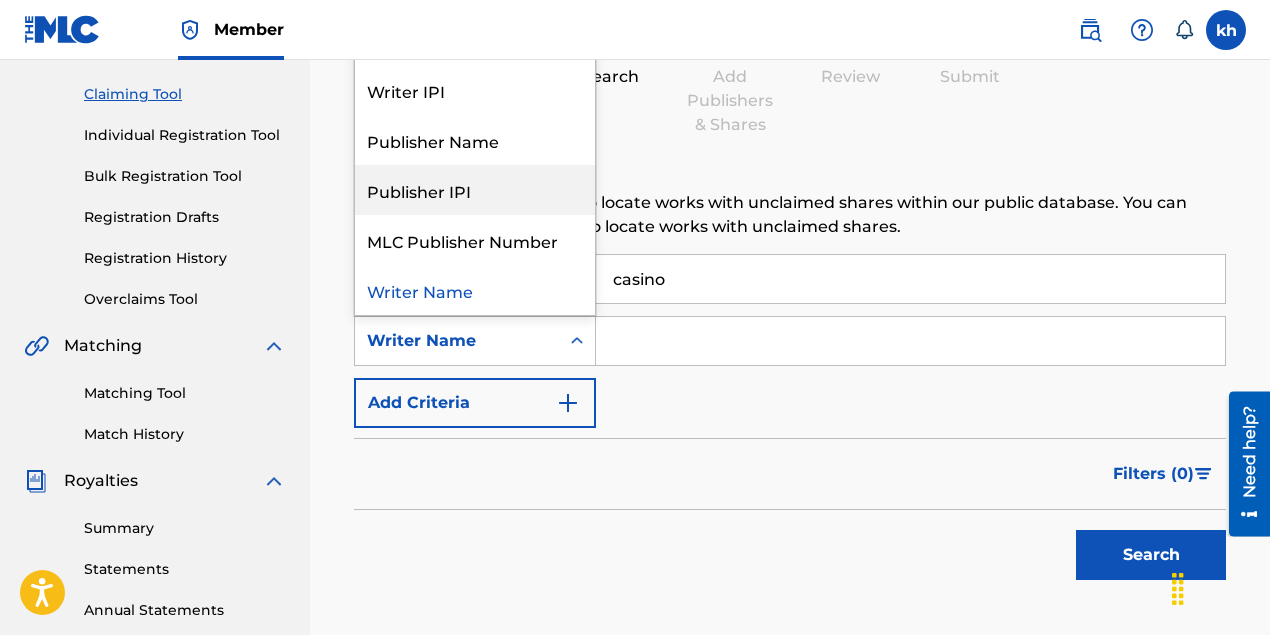 scroll, scrollTop: 0, scrollLeft: 0, axis: both 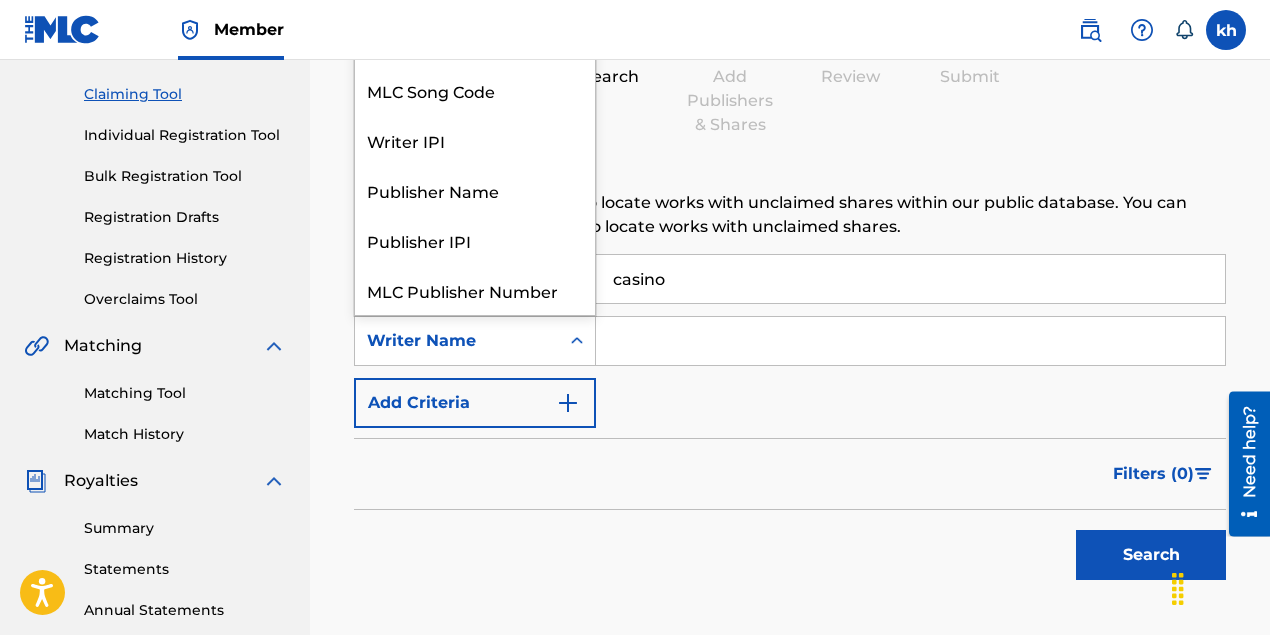 click 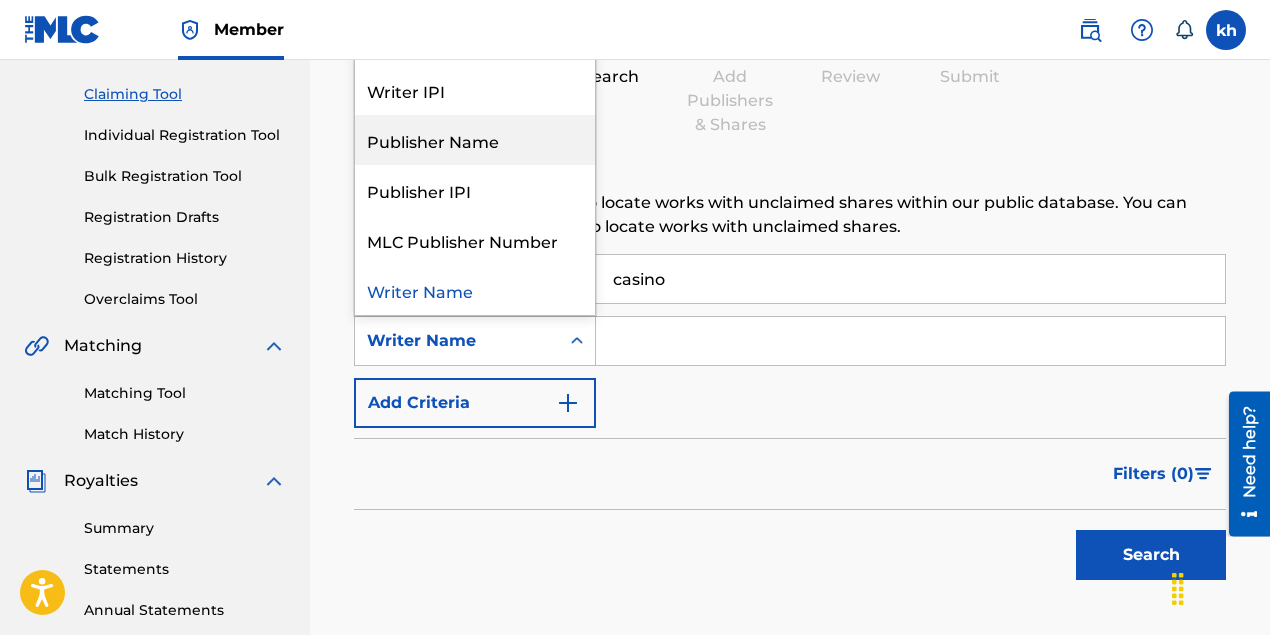 click on "Publisher Name" at bounding box center (475, 140) 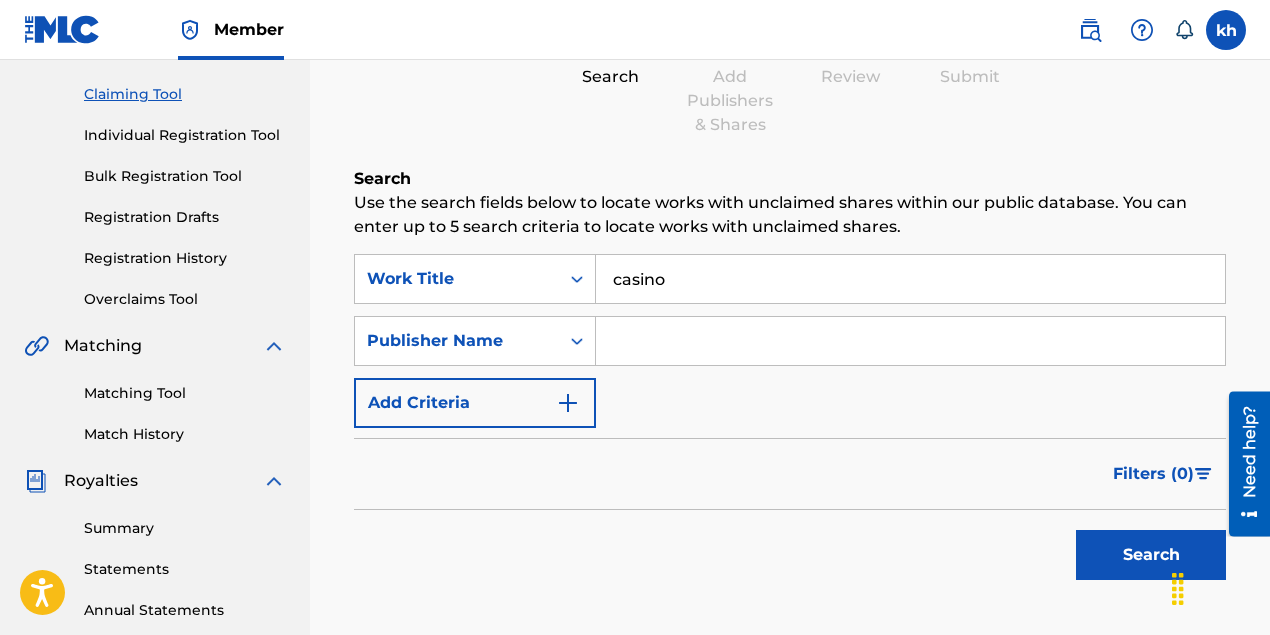 click at bounding box center [910, 341] 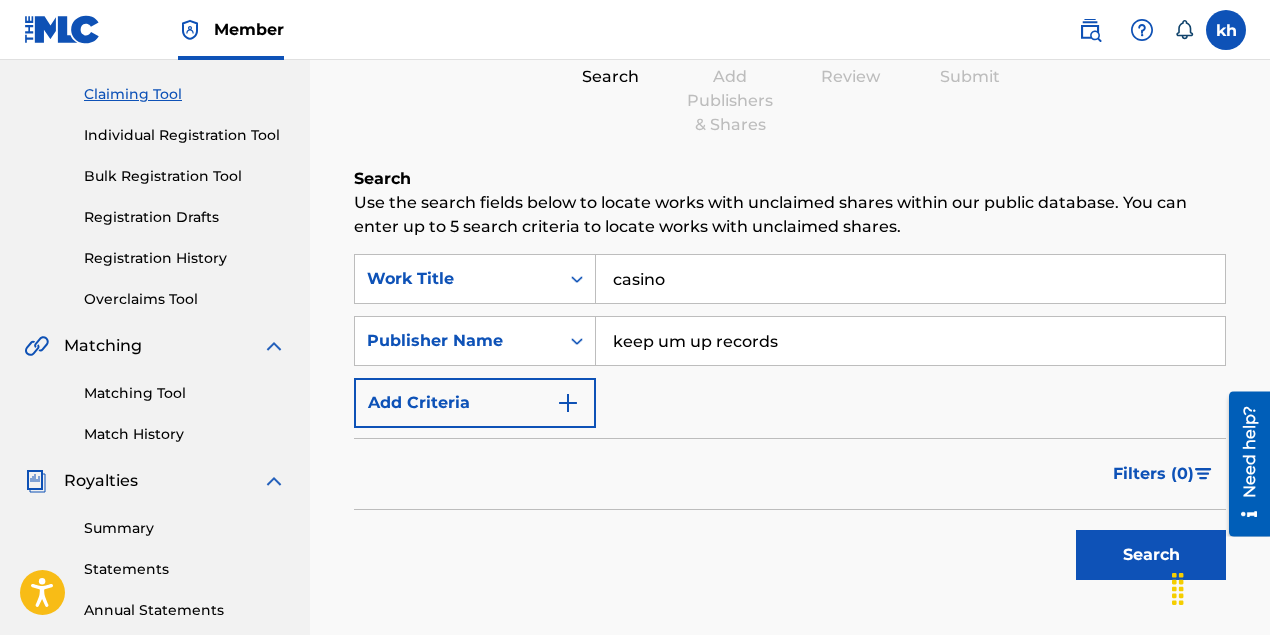 type on "keep um up records" 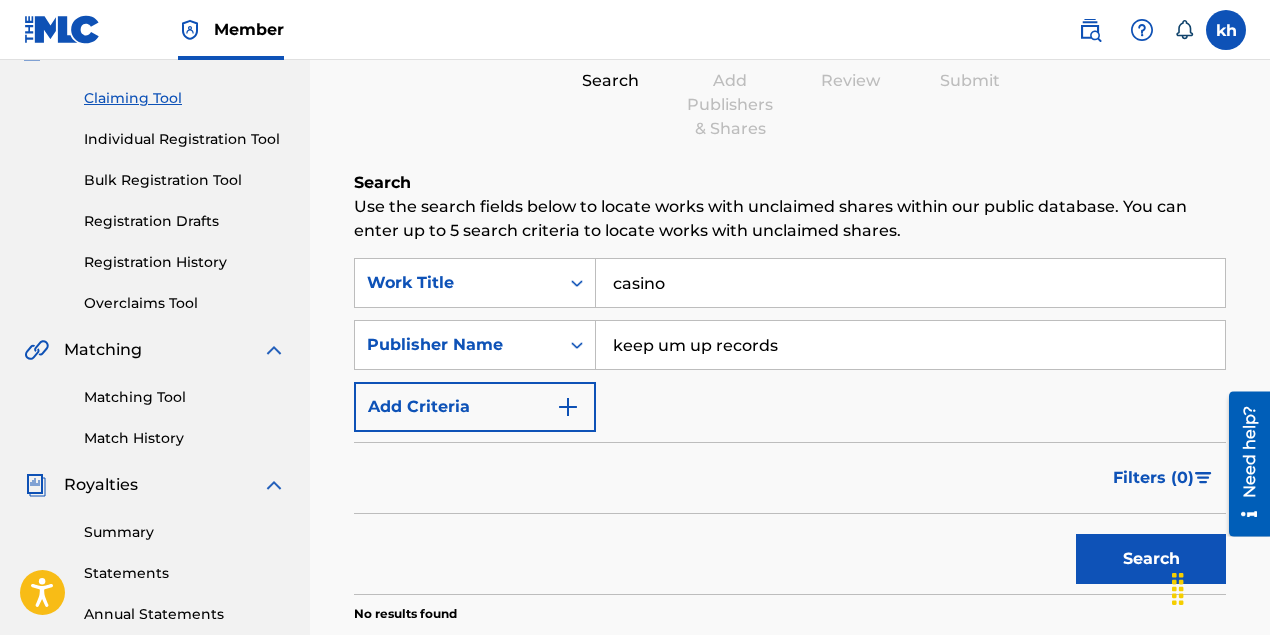 scroll, scrollTop: 200, scrollLeft: 0, axis: vertical 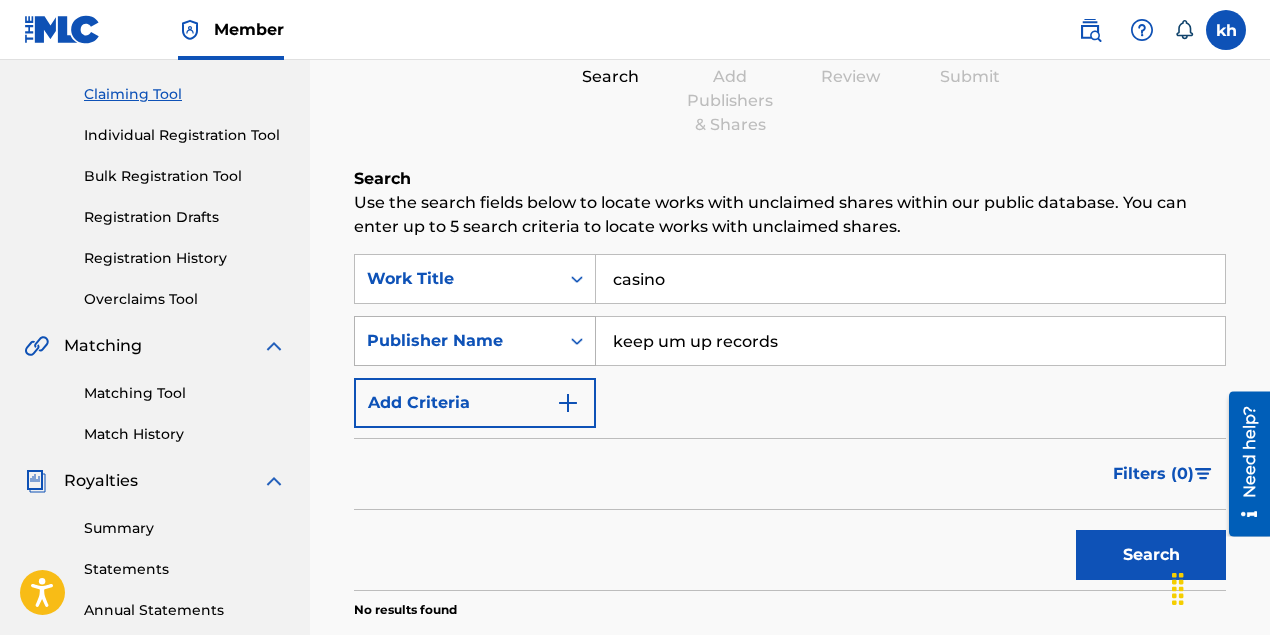drag, startPoint x: 817, startPoint y: 343, endPoint x: 524, endPoint y: 332, distance: 293.20642 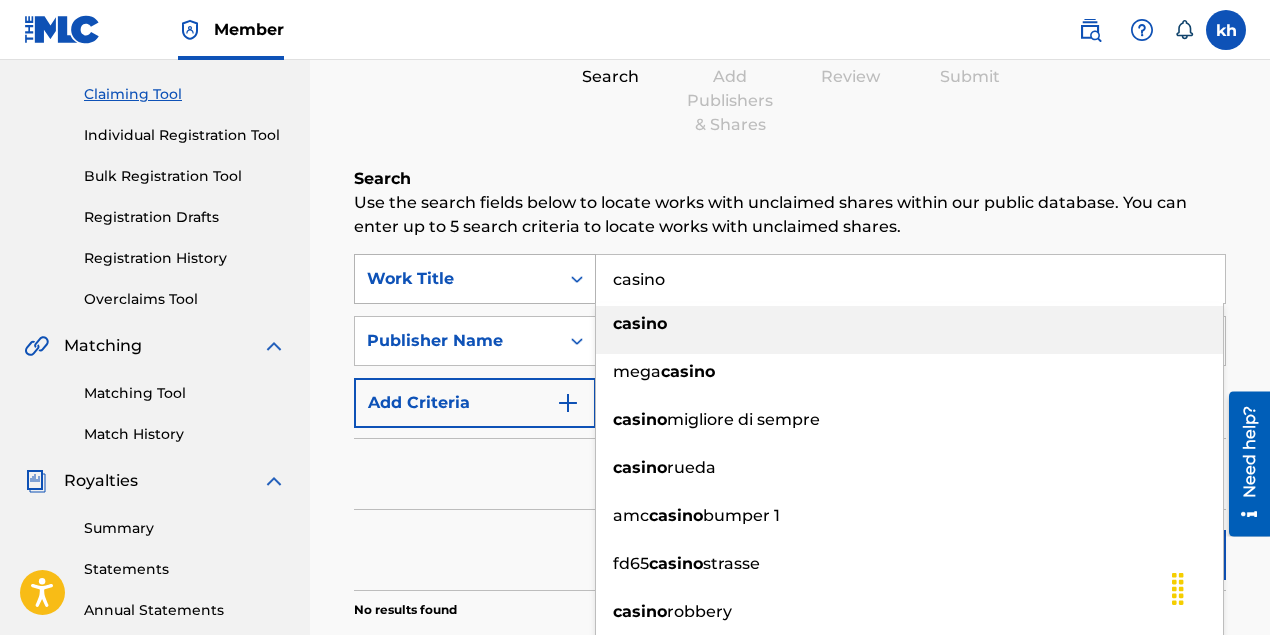 drag, startPoint x: 704, startPoint y: 271, endPoint x: 493, endPoint y: 272, distance: 211.00237 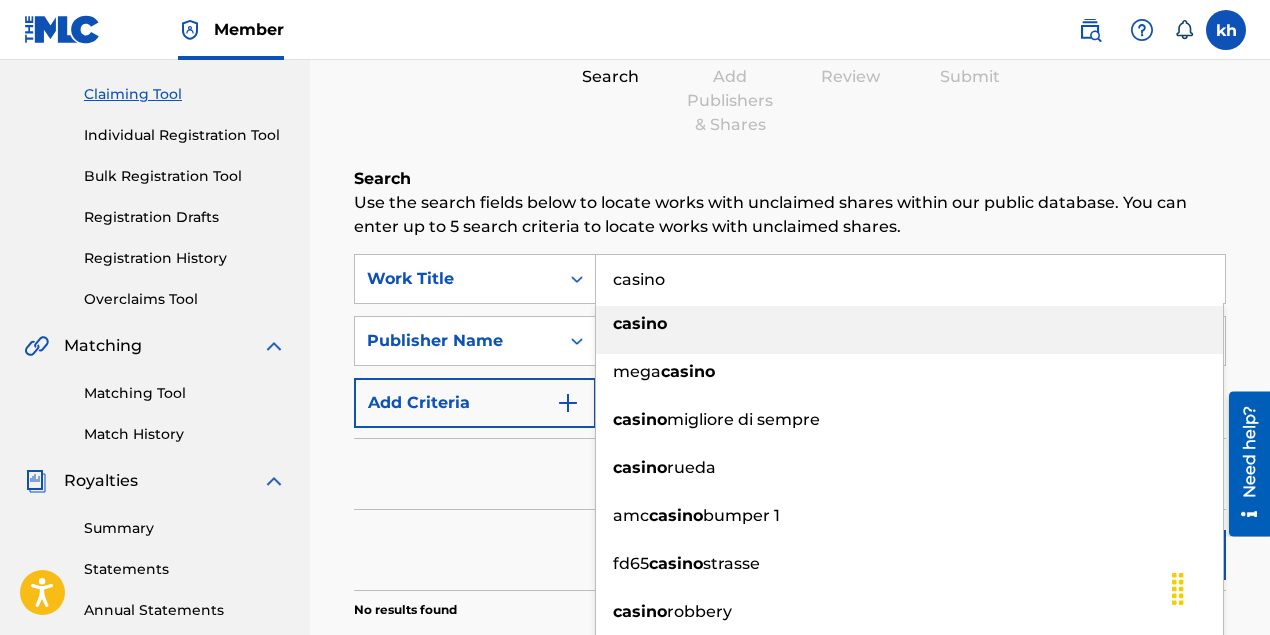 click on "casino" at bounding box center (910, 279) 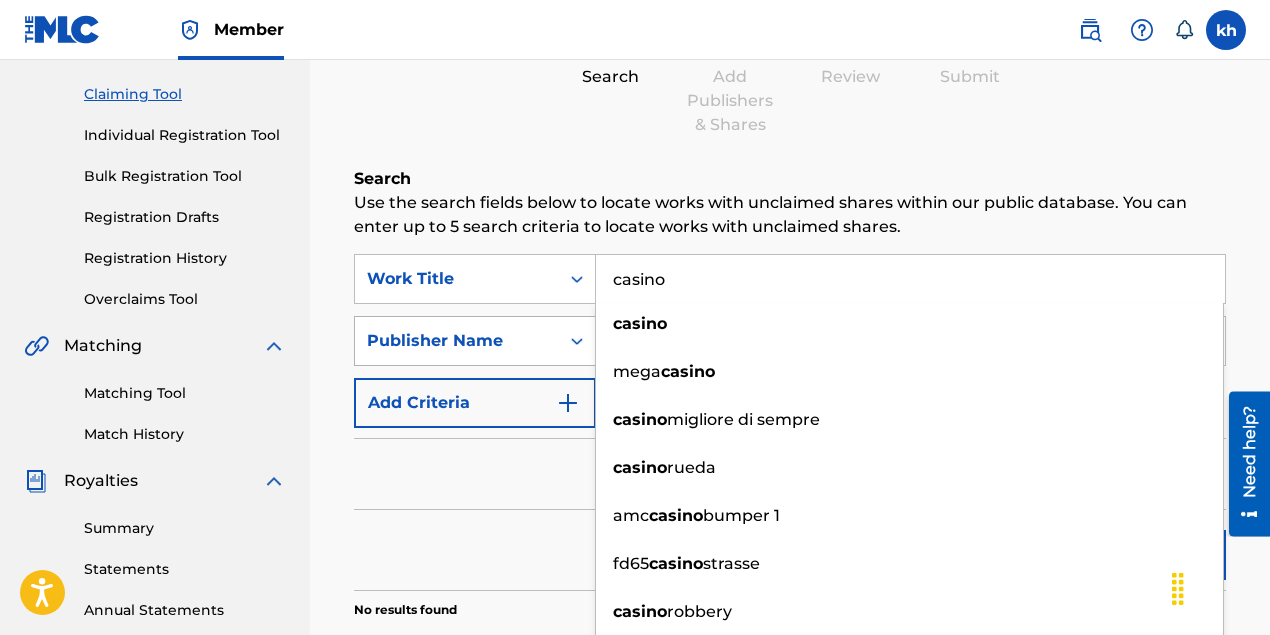 click on "Publisher Name" at bounding box center (457, 341) 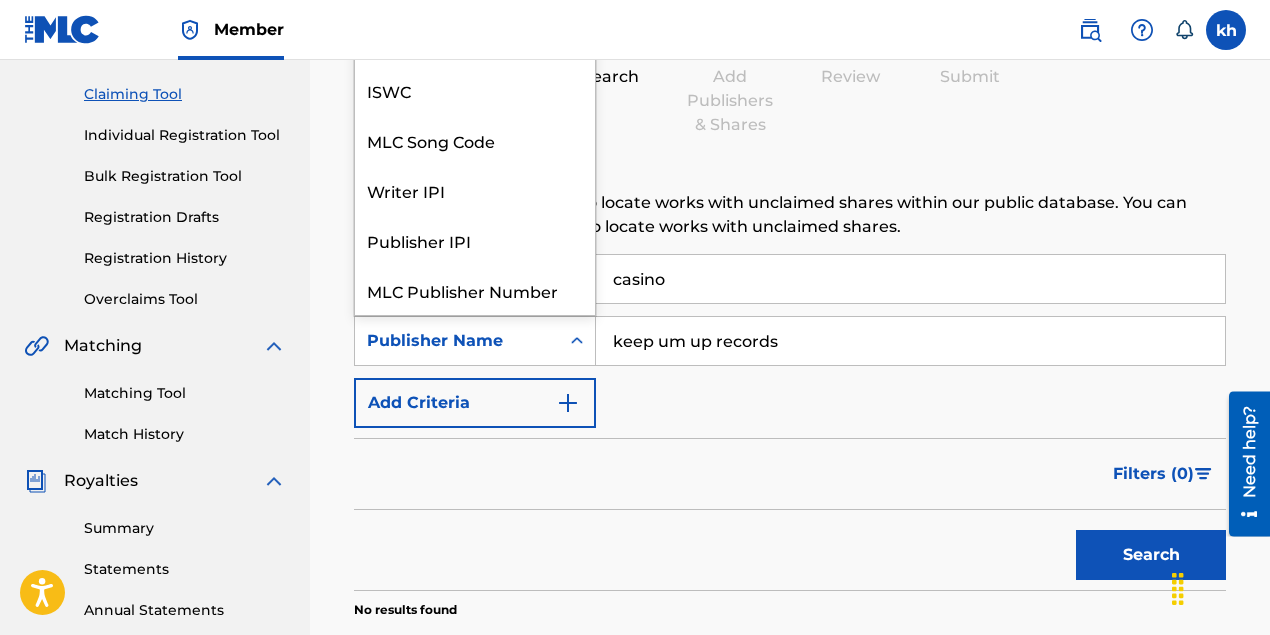 scroll, scrollTop: 50, scrollLeft: 0, axis: vertical 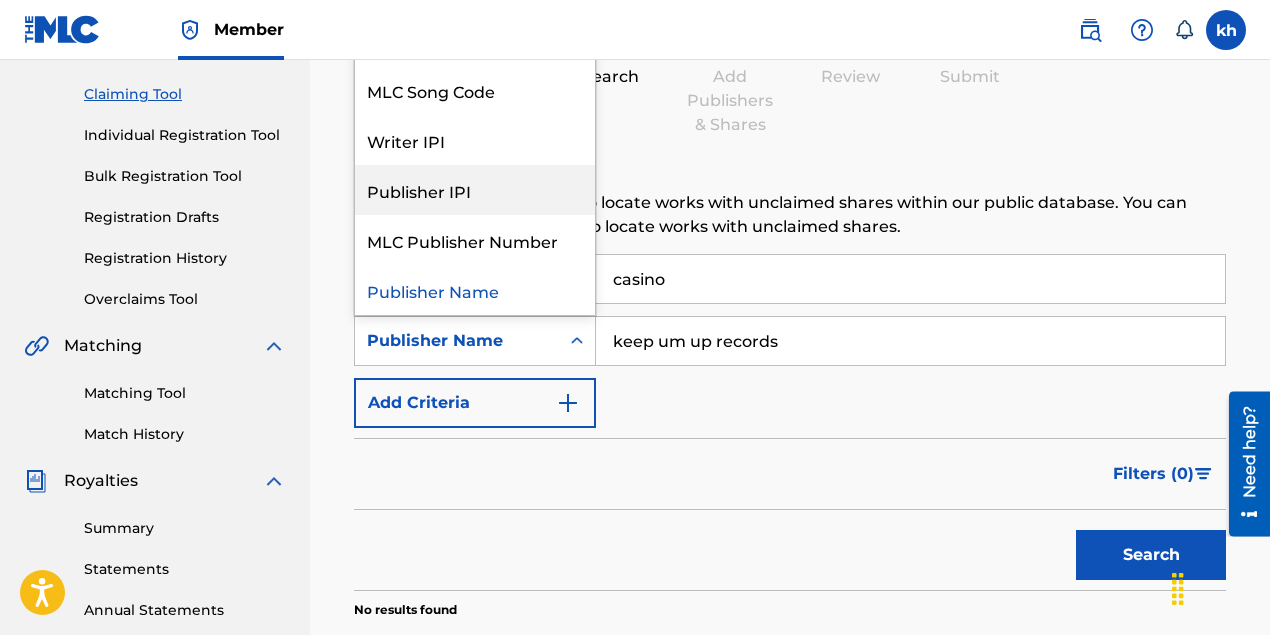 click on "Publisher IPI" at bounding box center (475, 190) 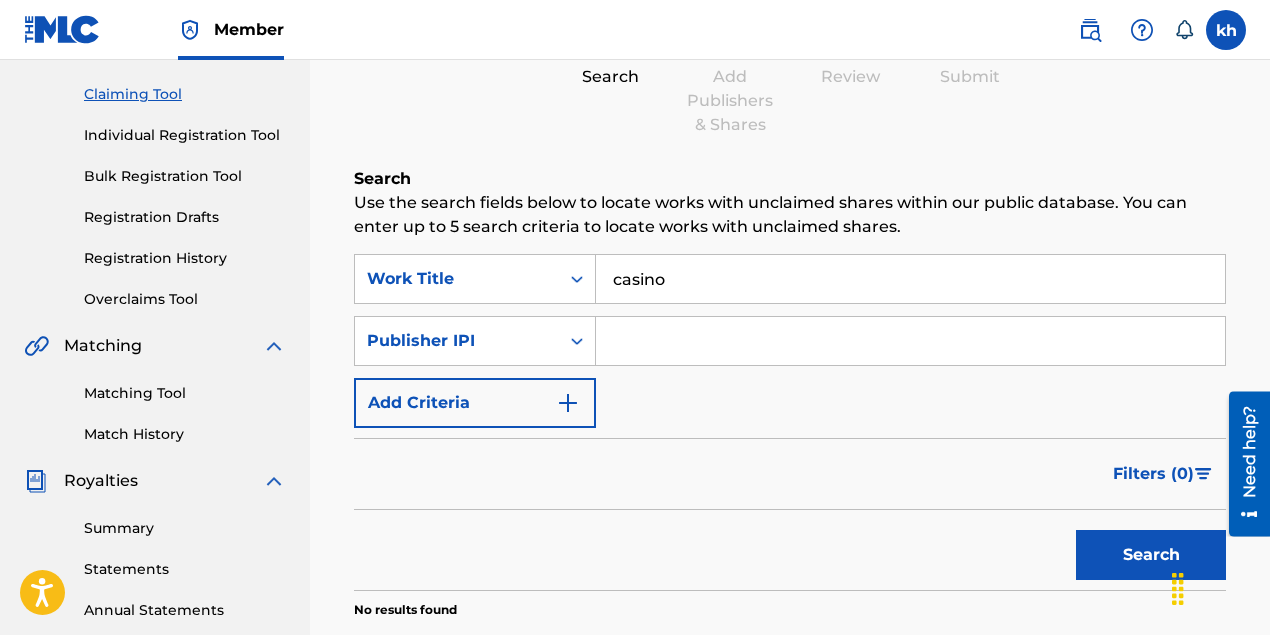 drag, startPoint x: 782, startPoint y: 339, endPoint x: 759, endPoint y: 297, distance: 47.88528 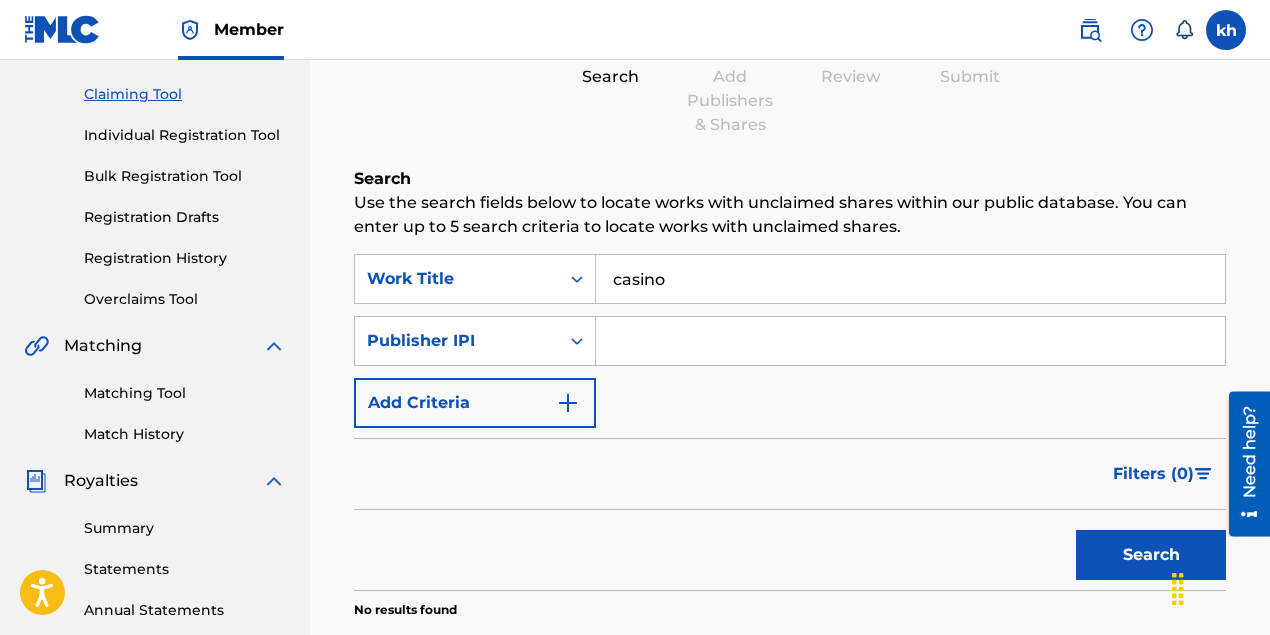 paste on "791327817" 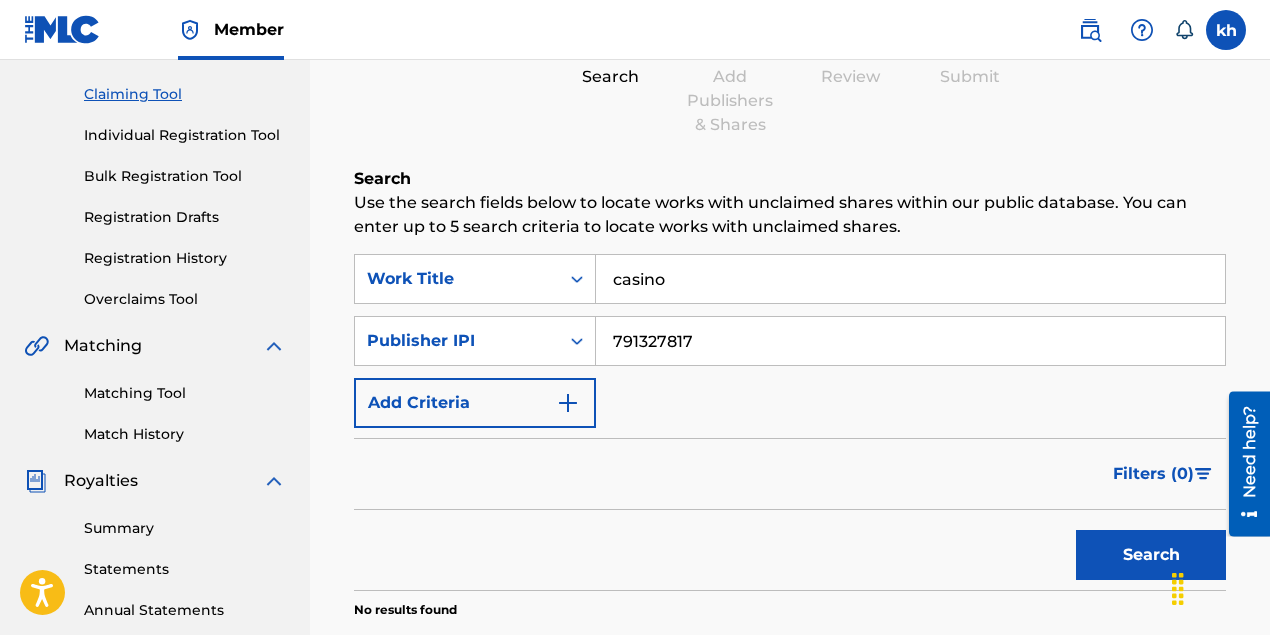 type on "791327817" 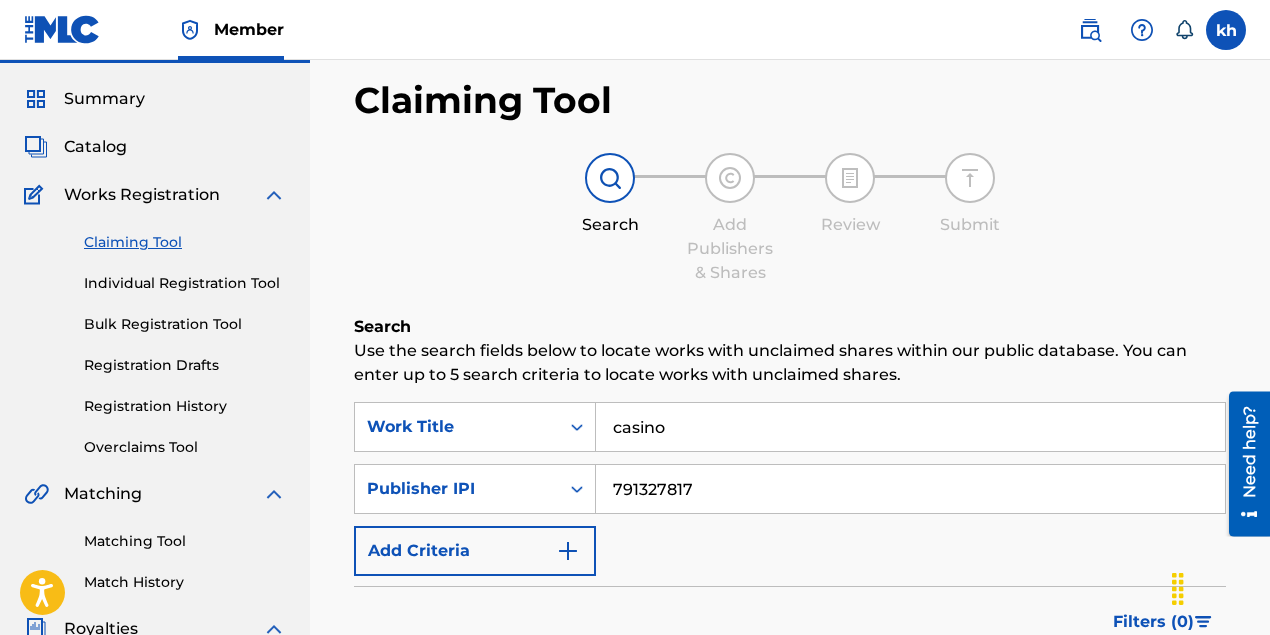 scroll, scrollTop: 100, scrollLeft: 0, axis: vertical 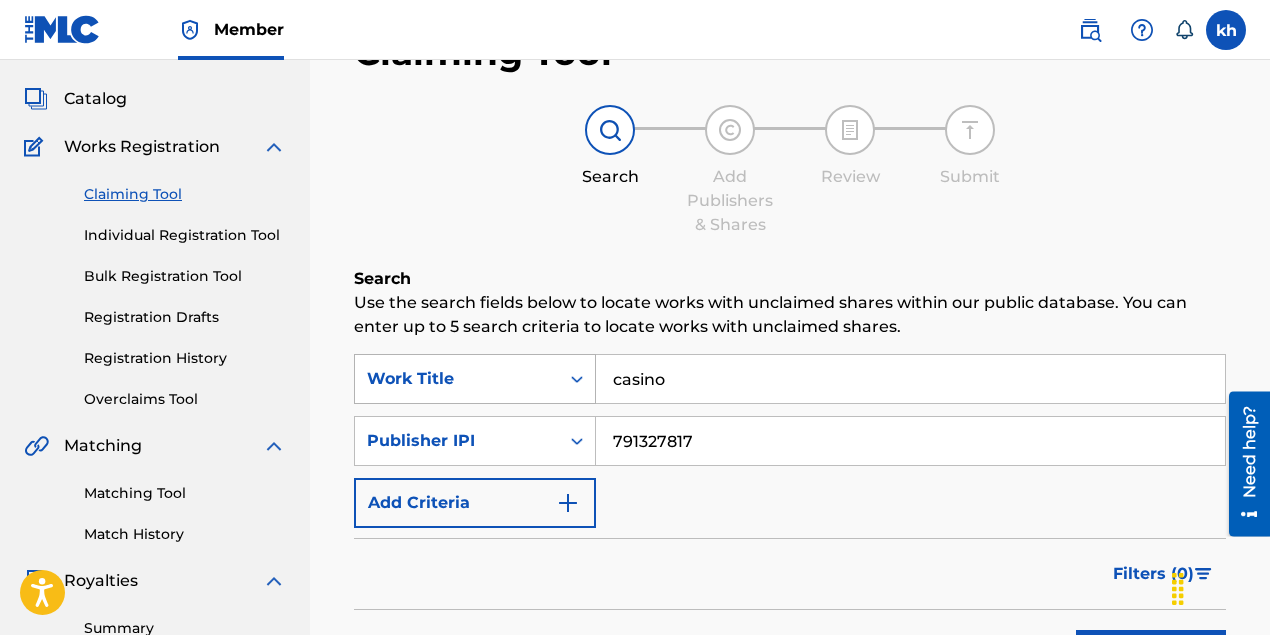 click on "Work Title" at bounding box center (457, 379) 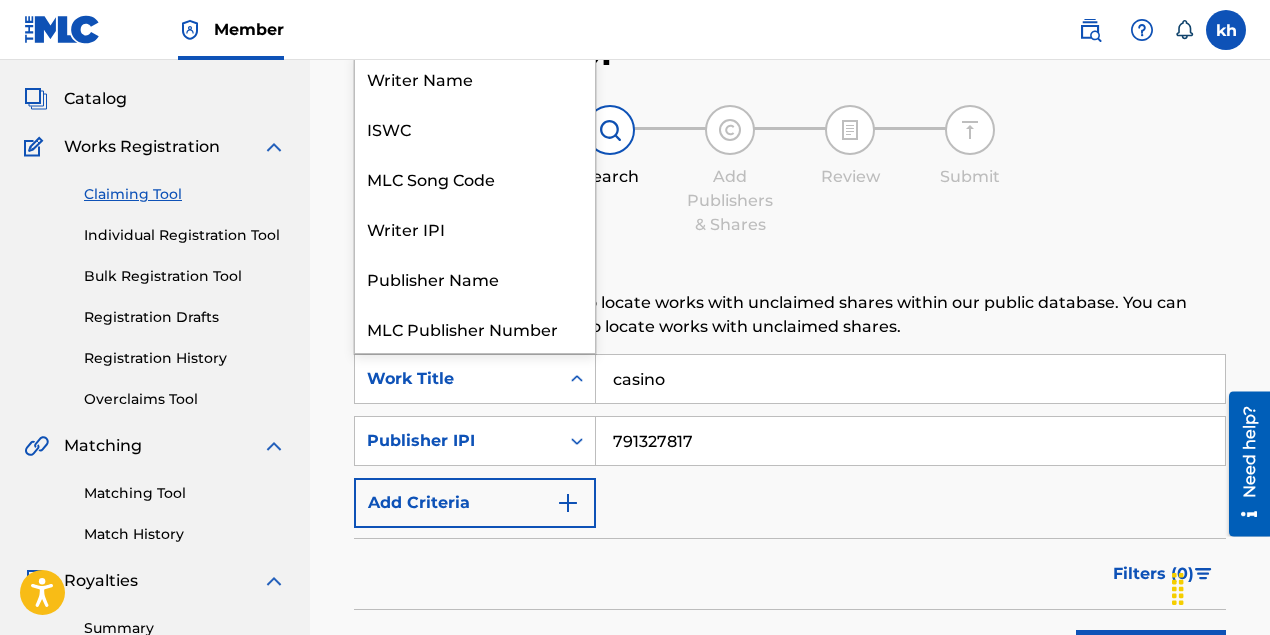 scroll, scrollTop: 50, scrollLeft: 0, axis: vertical 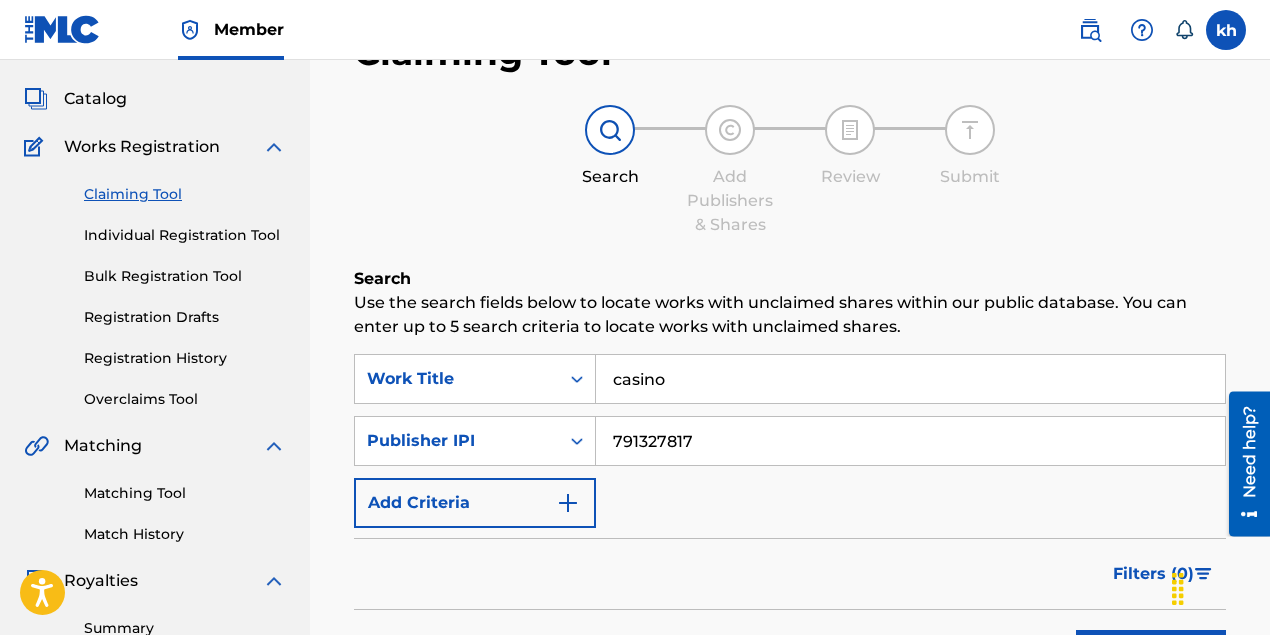 click on "Work Title" at bounding box center [457, 379] 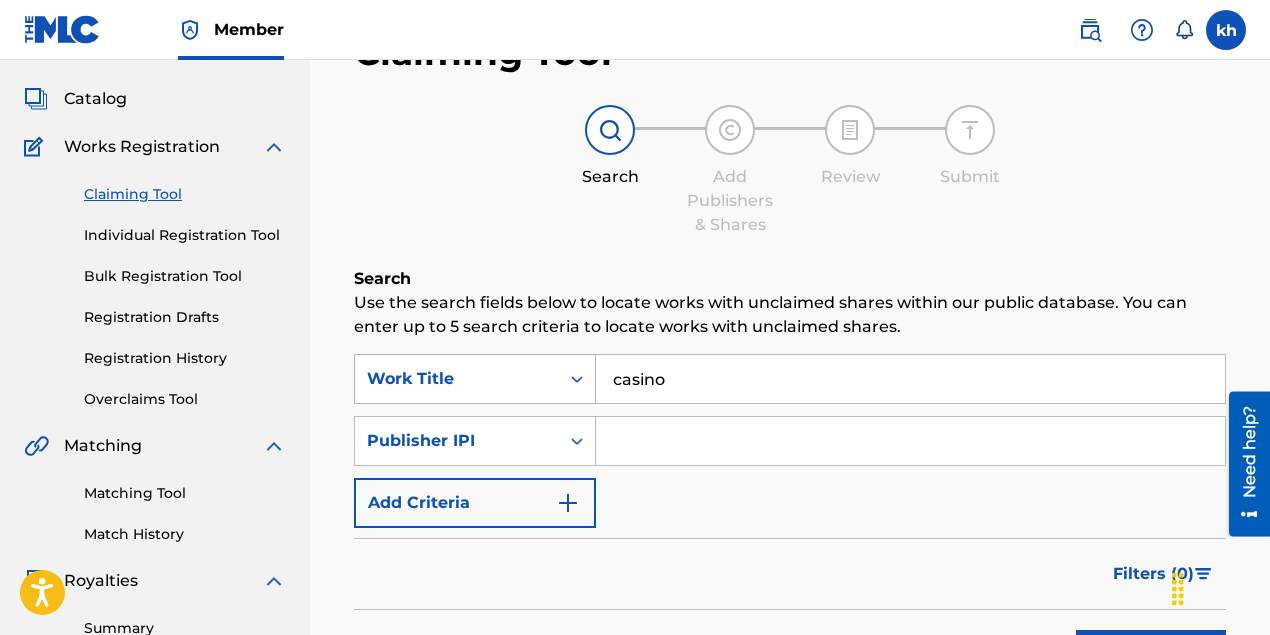 type 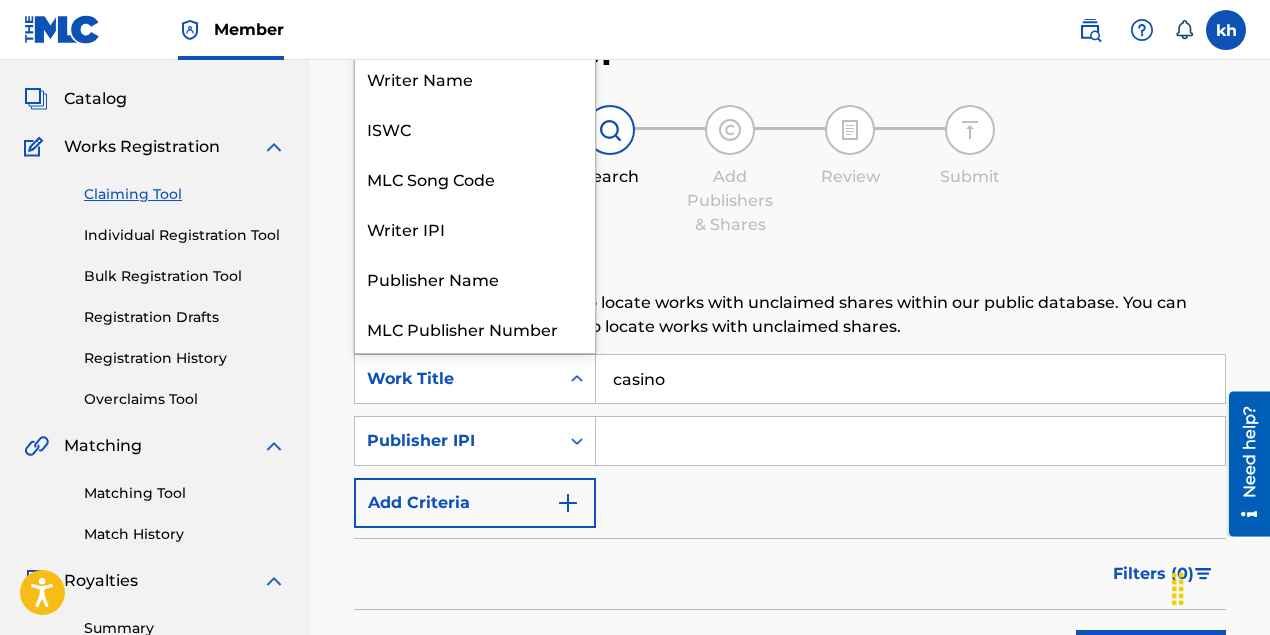 click on "Work Title" at bounding box center (475, 379) 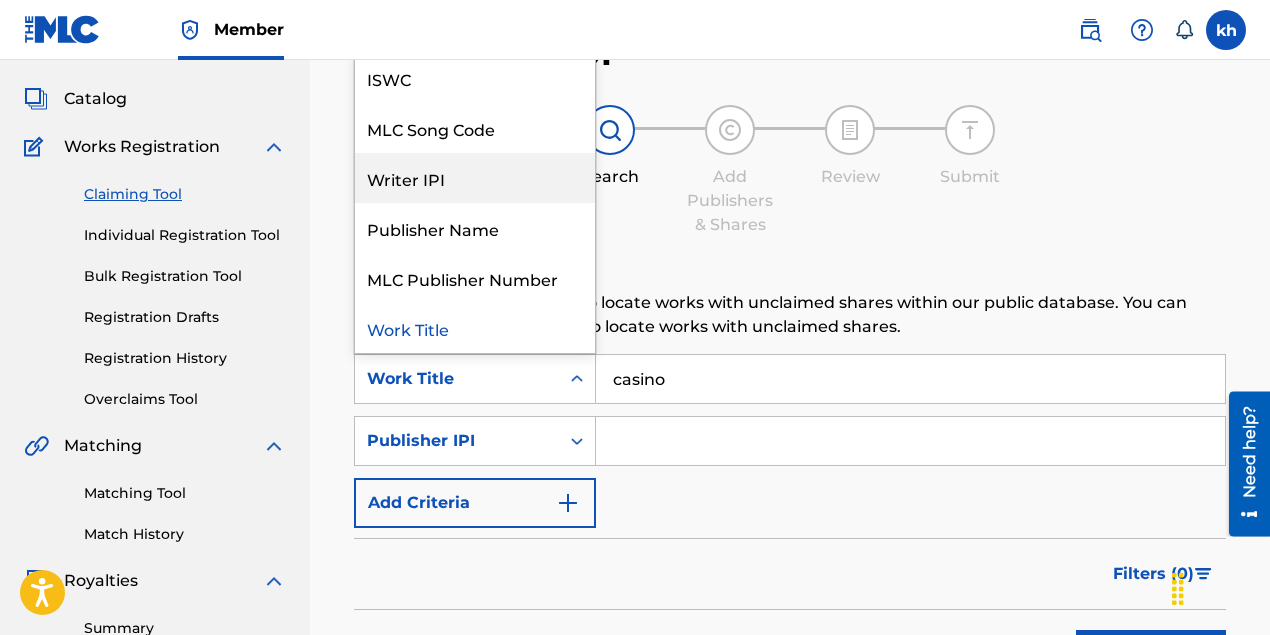 scroll, scrollTop: 0, scrollLeft: 0, axis: both 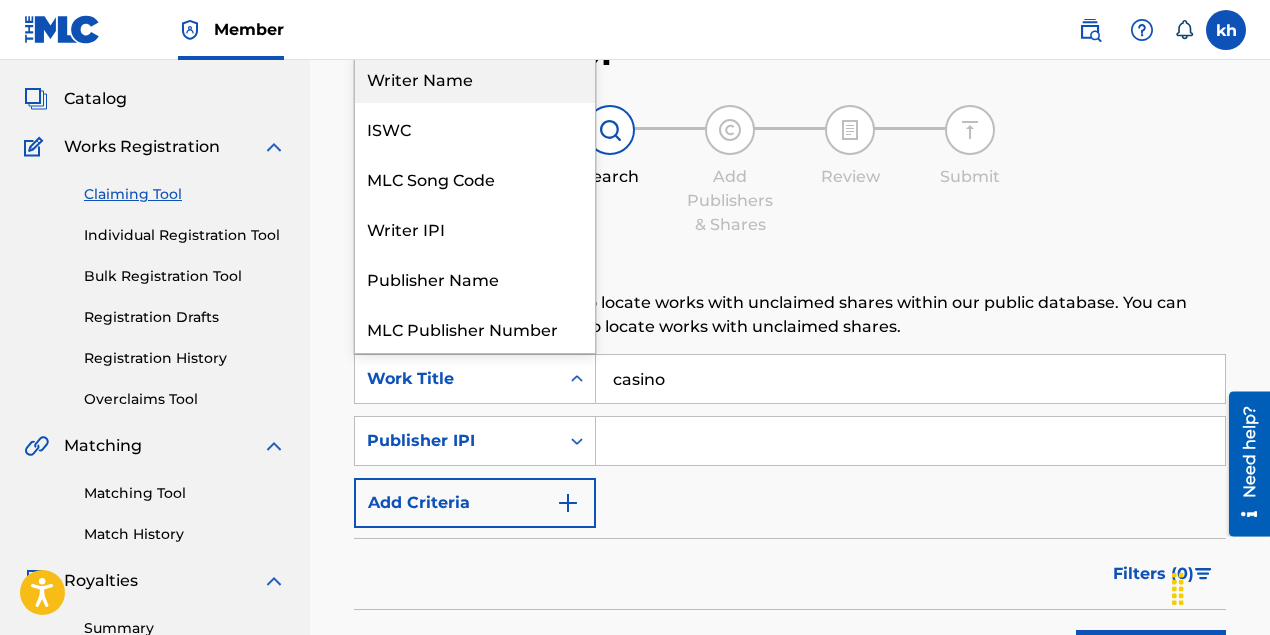 click on "Writer Name" at bounding box center [475, 78] 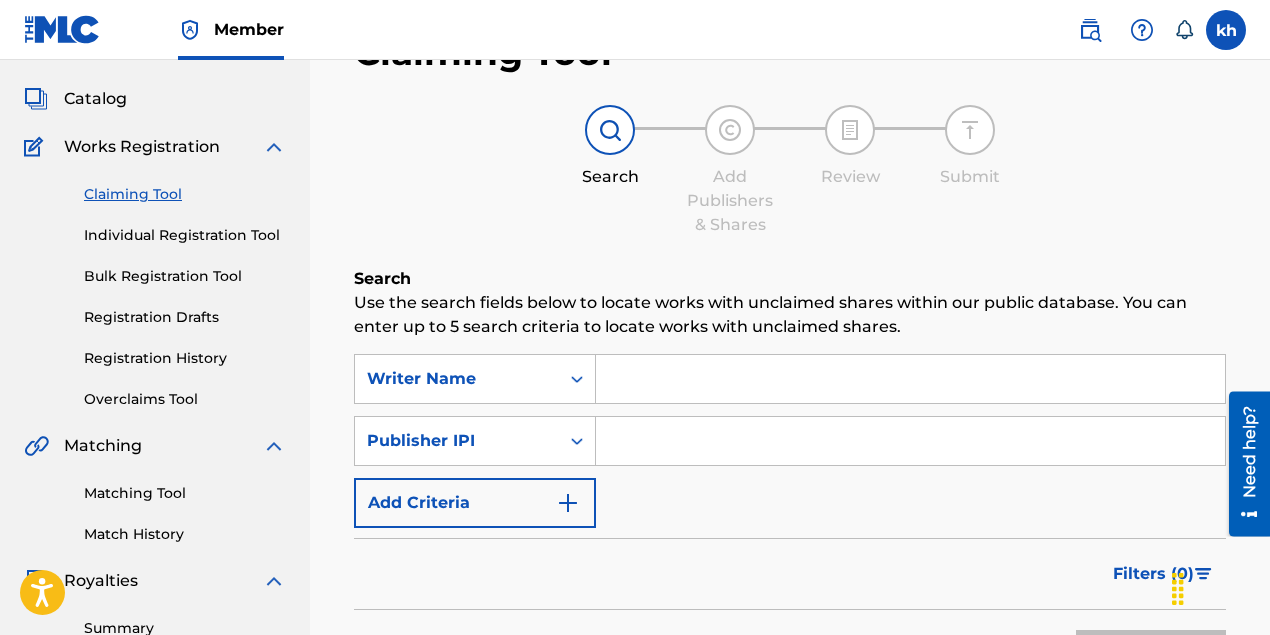 click at bounding box center (910, 379) 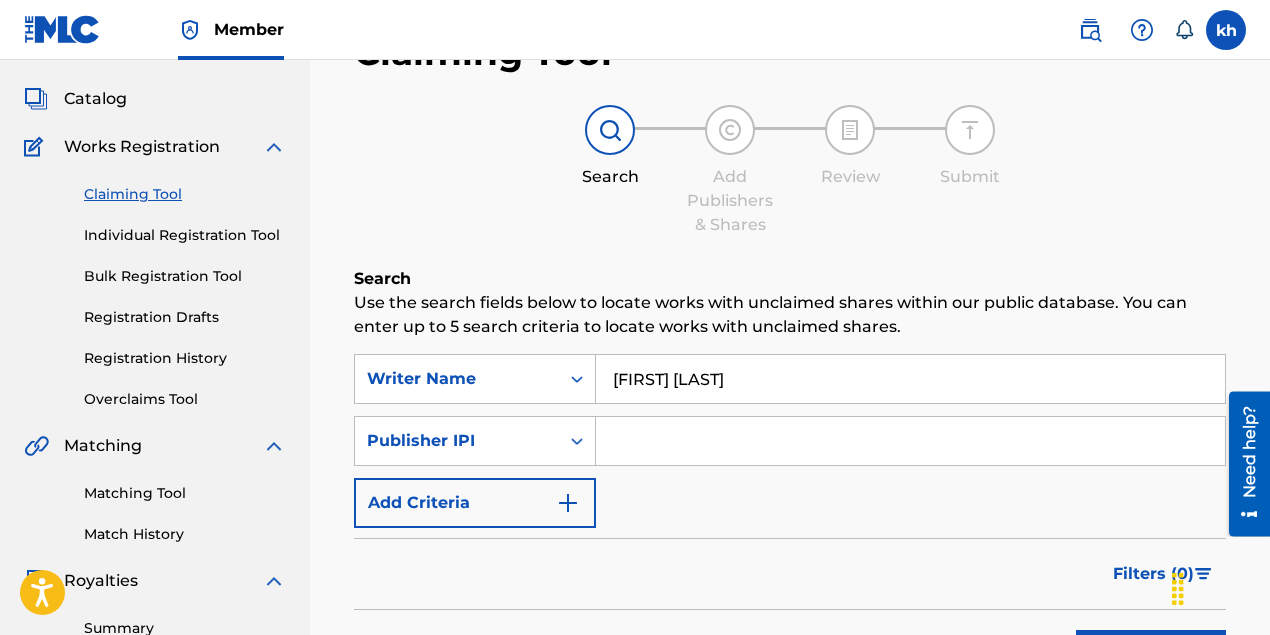 type on "[NAME]" 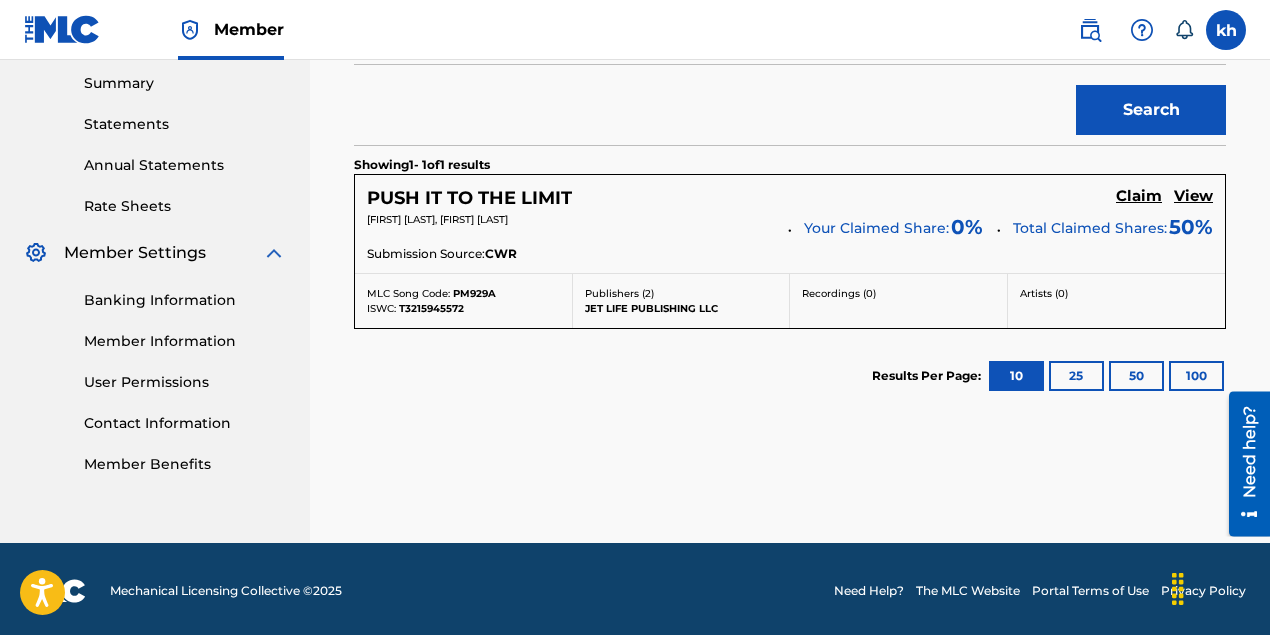 scroll, scrollTop: 649, scrollLeft: 0, axis: vertical 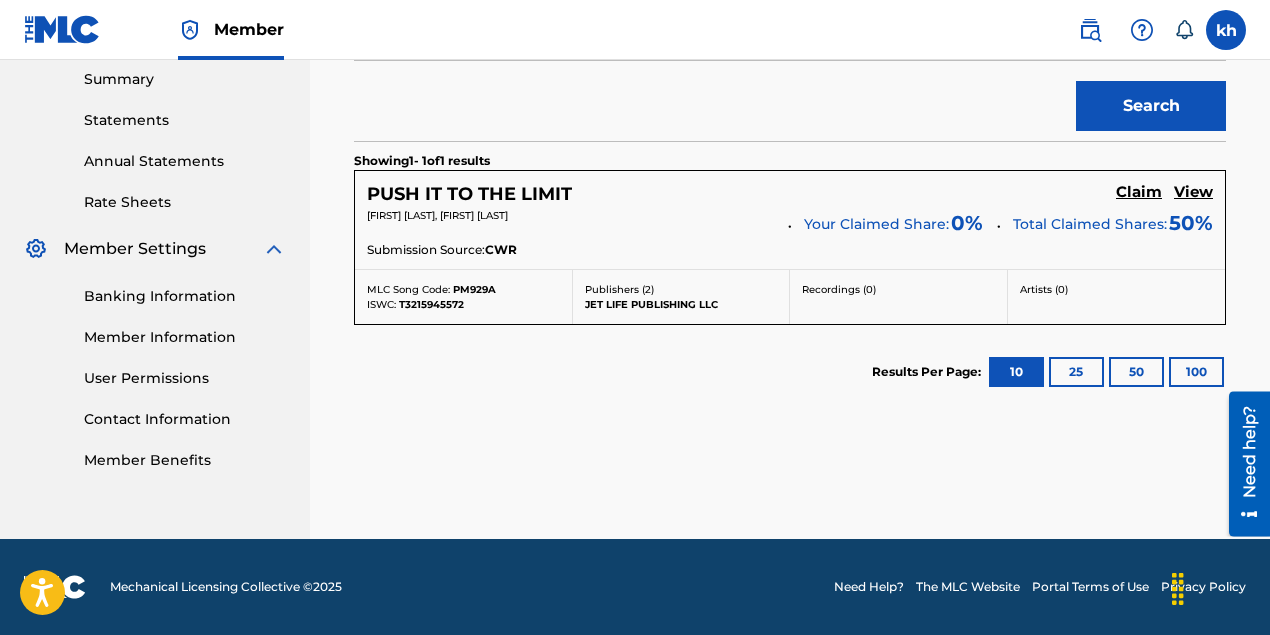 click on "Publishers ( 2 ) JET LIFE PUBLISHING LLC" at bounding box center [682, 297] 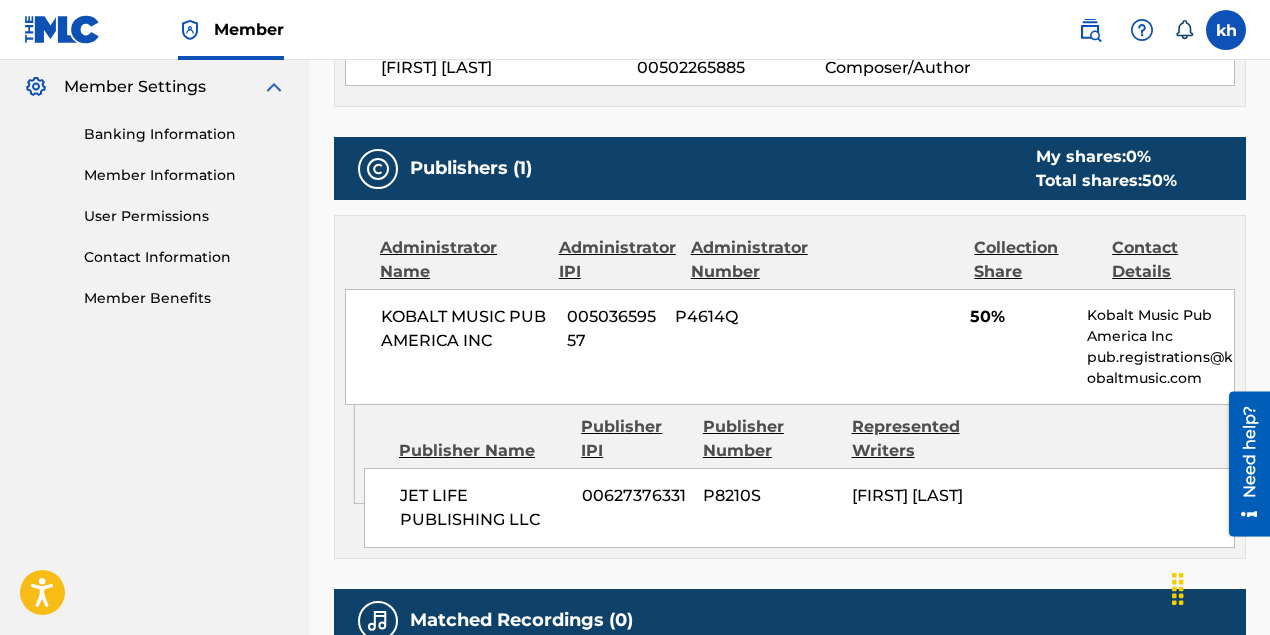 scroll, scrollTop: 796, scrollLeft: 0, axis: vertical 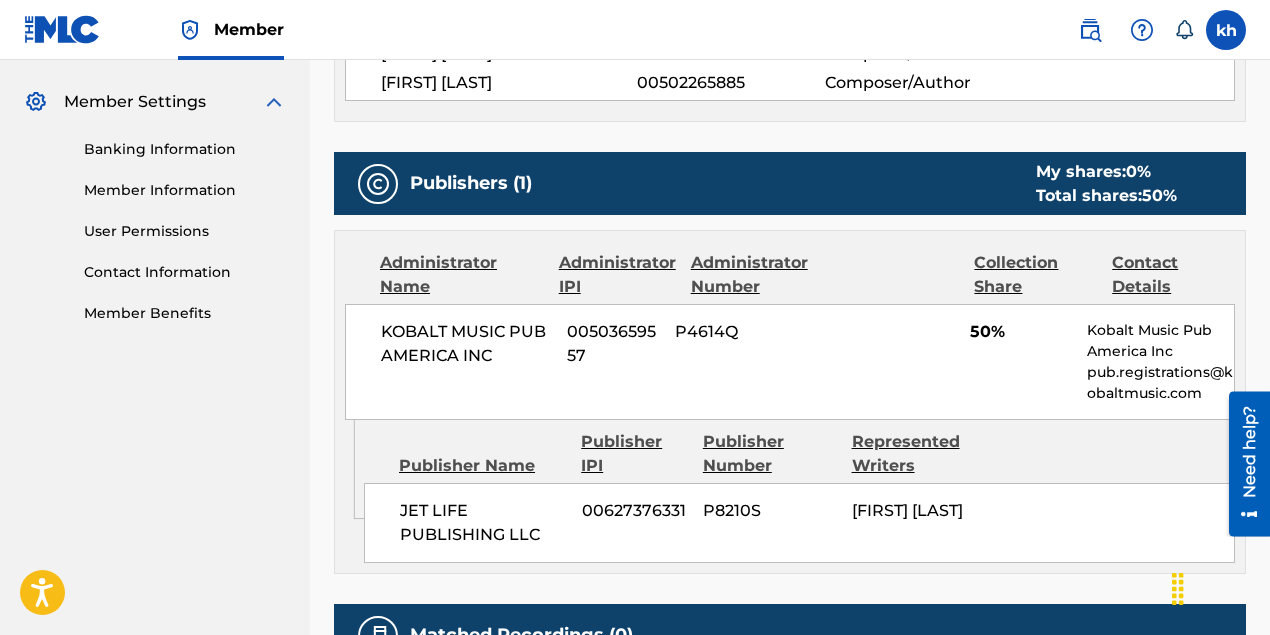click on "P4614Q" at bounding box center (739, 332) 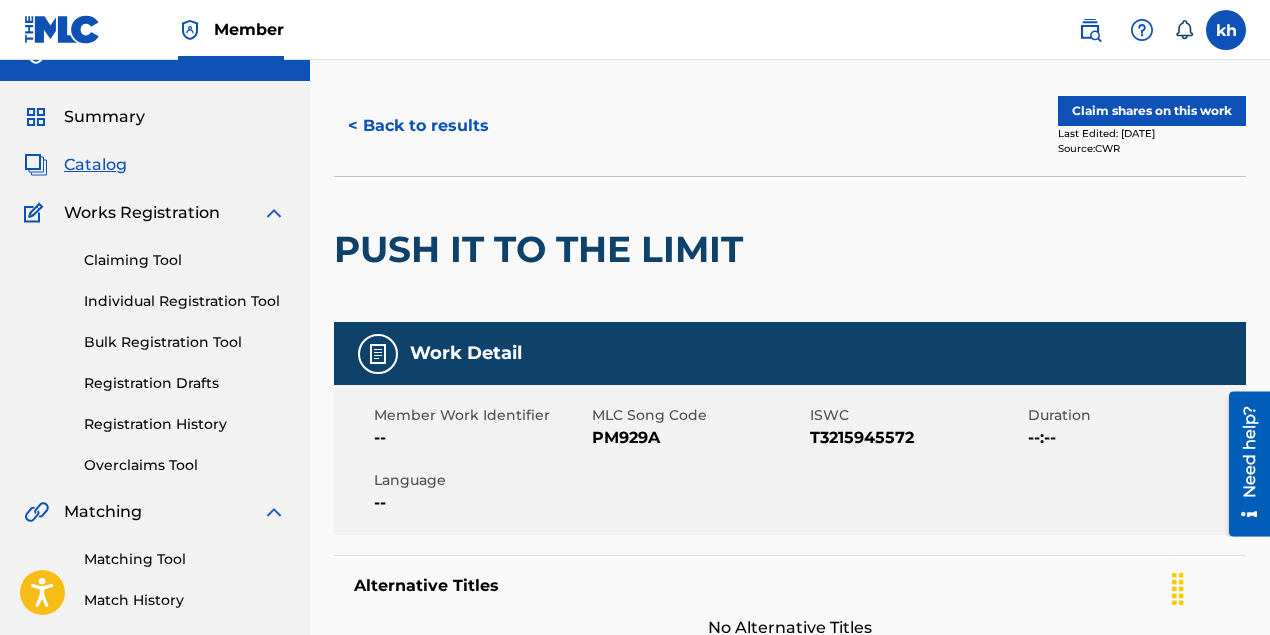 scroll, scrollTop: 0, scrollLeft: 0, axis: both 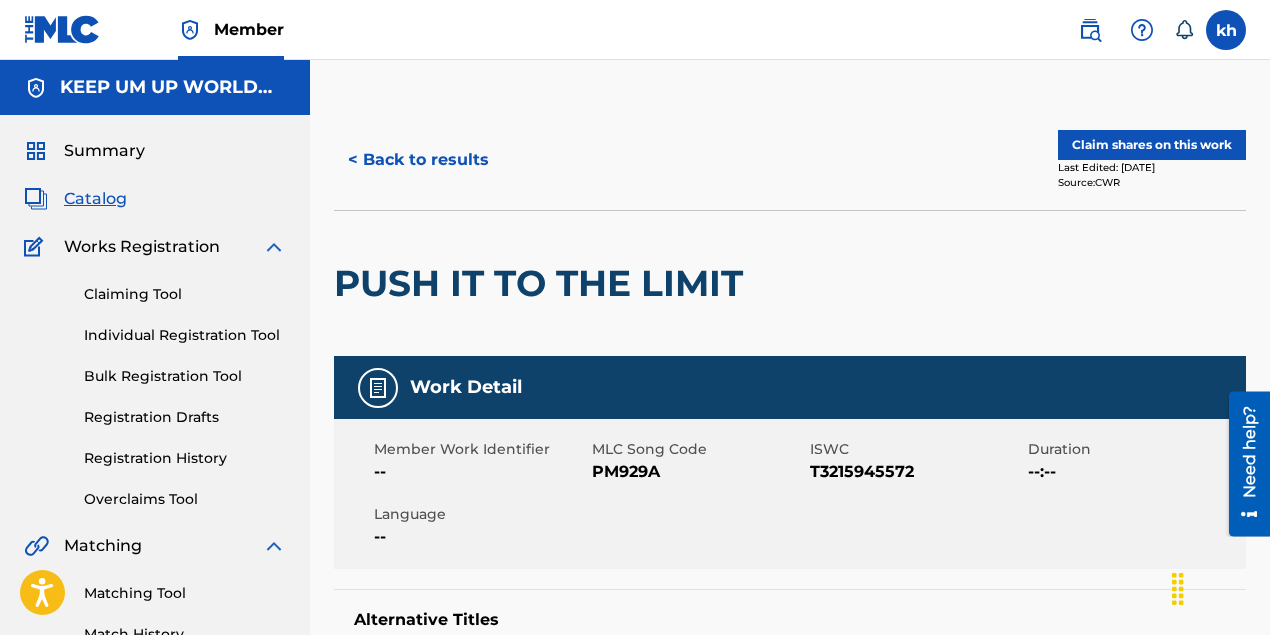 click on "< Back to results" at bounding box center [418, 160] 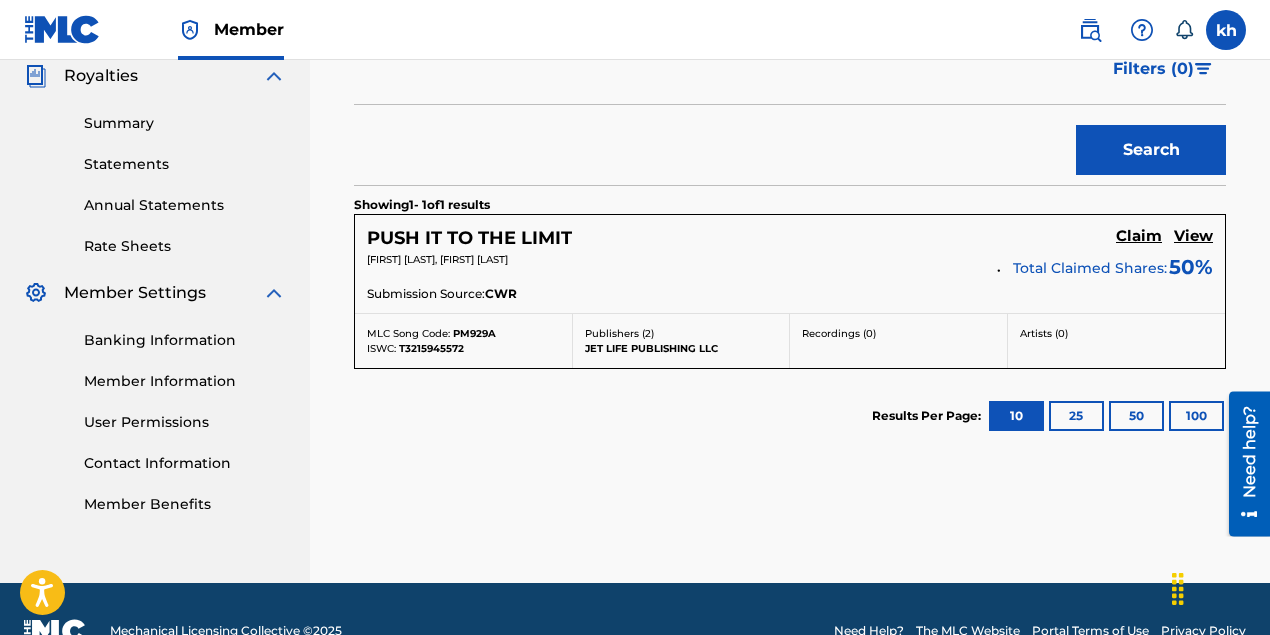 click on "Claim" at bounding box center (1139, 236) 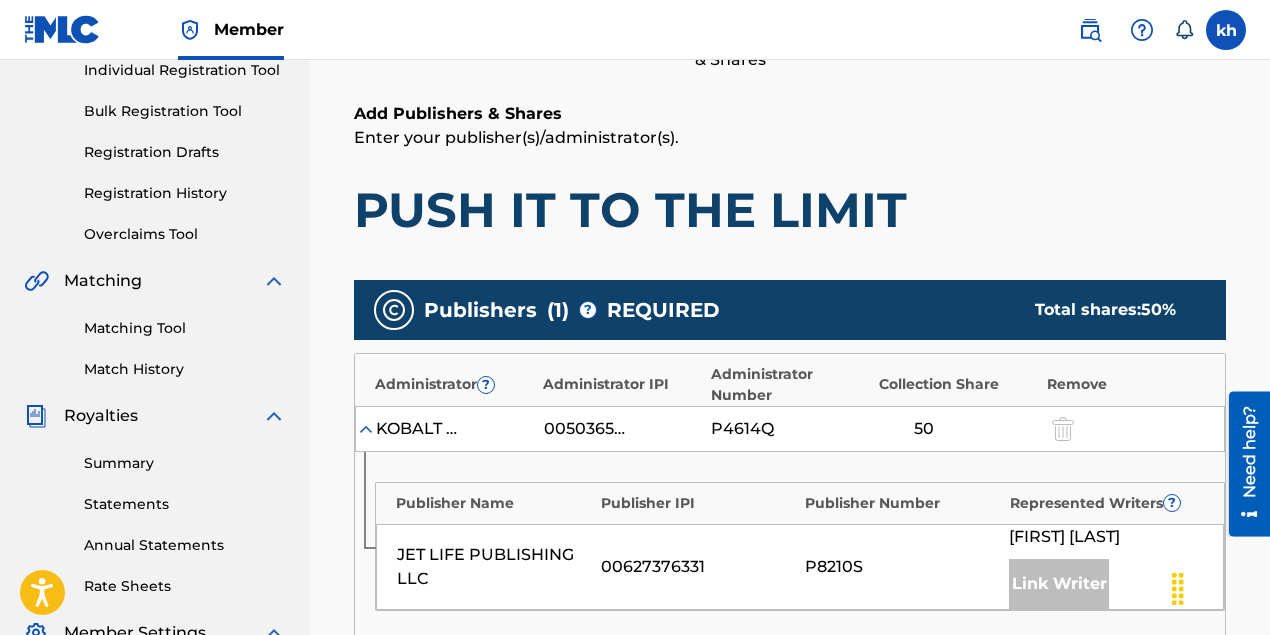 scroll, scrollTop: 305, scrollLeft: 0, axis: vertical 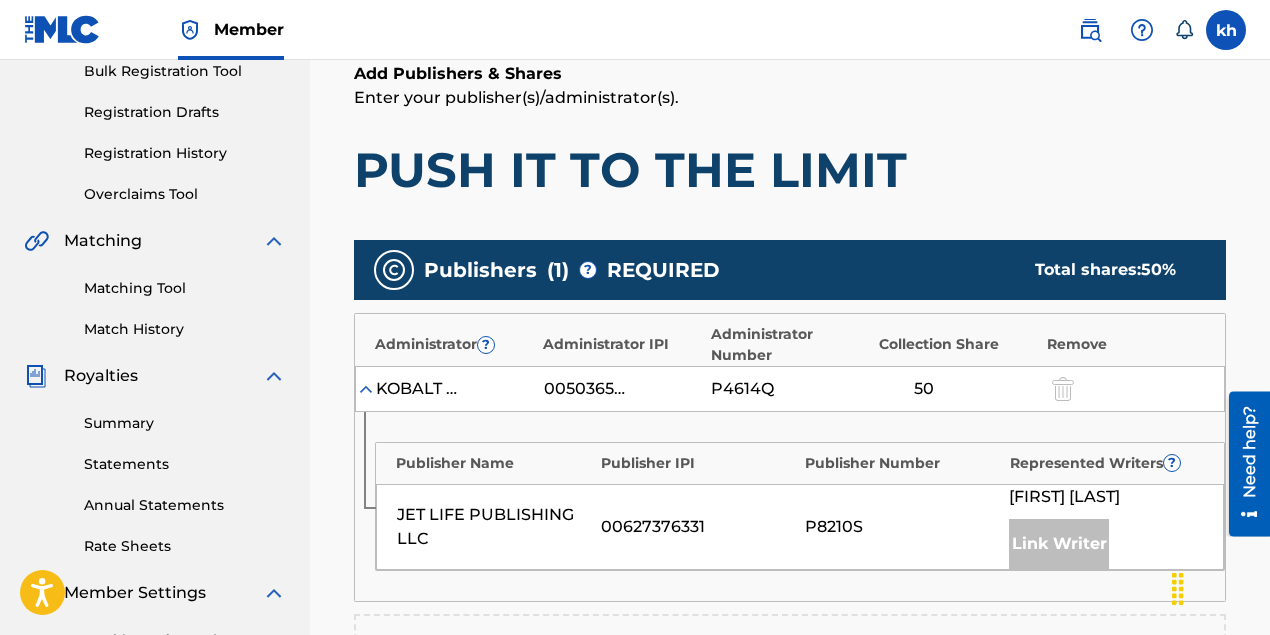 click on "50" at bounding box center [924, 389] 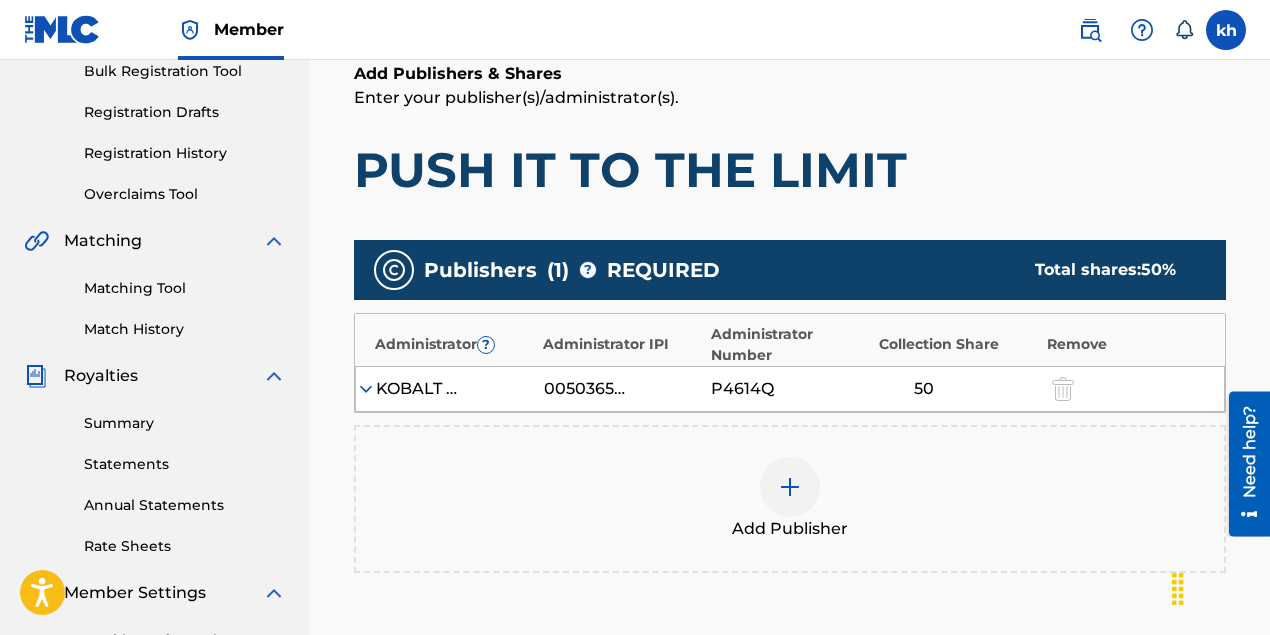 click at bounding box center (366, 389) 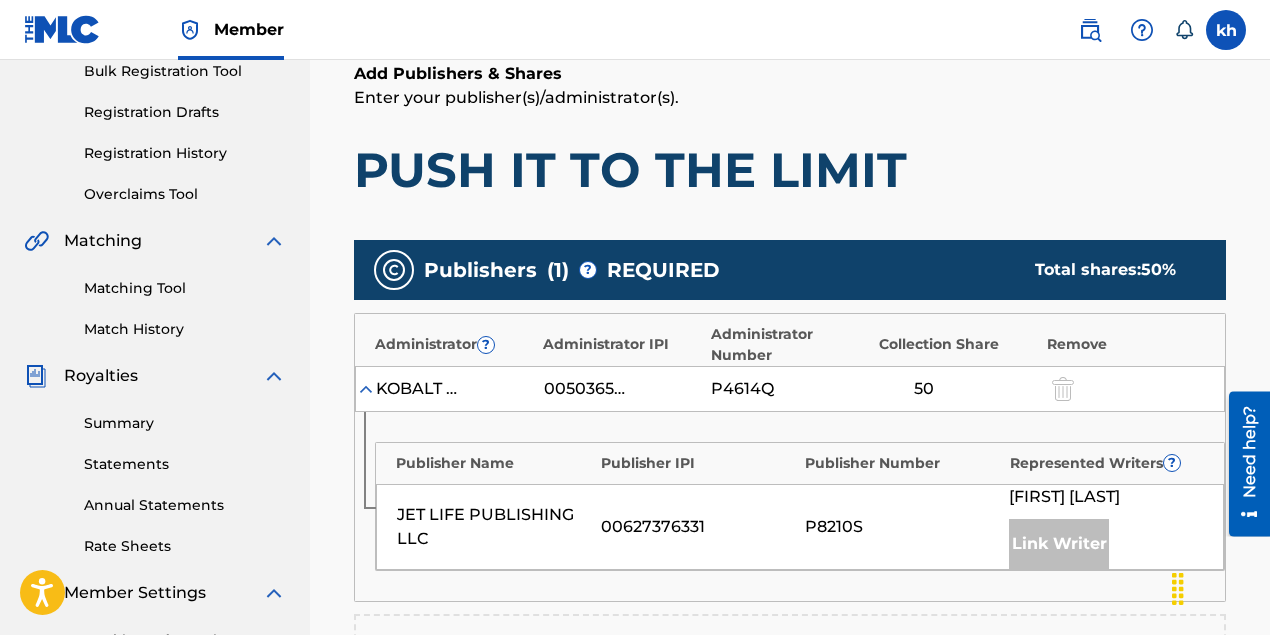 click at bounding box center (366, 389) 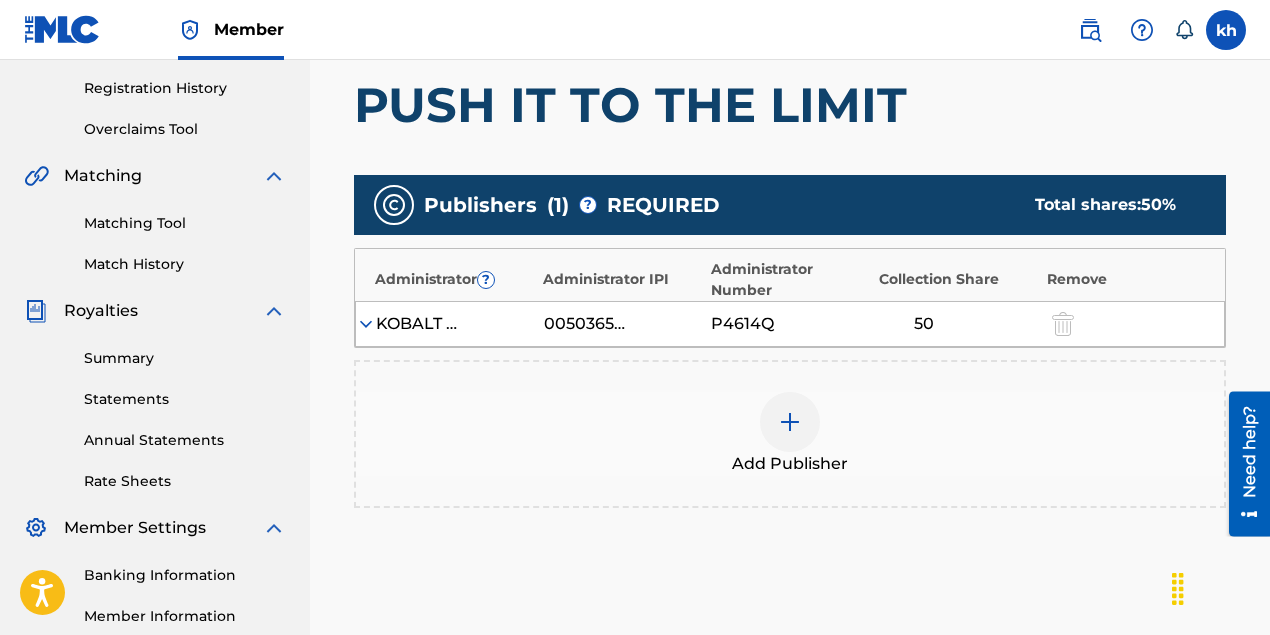 scroll, scrollTop: 305, scrollLeft: 0, axis: vertical 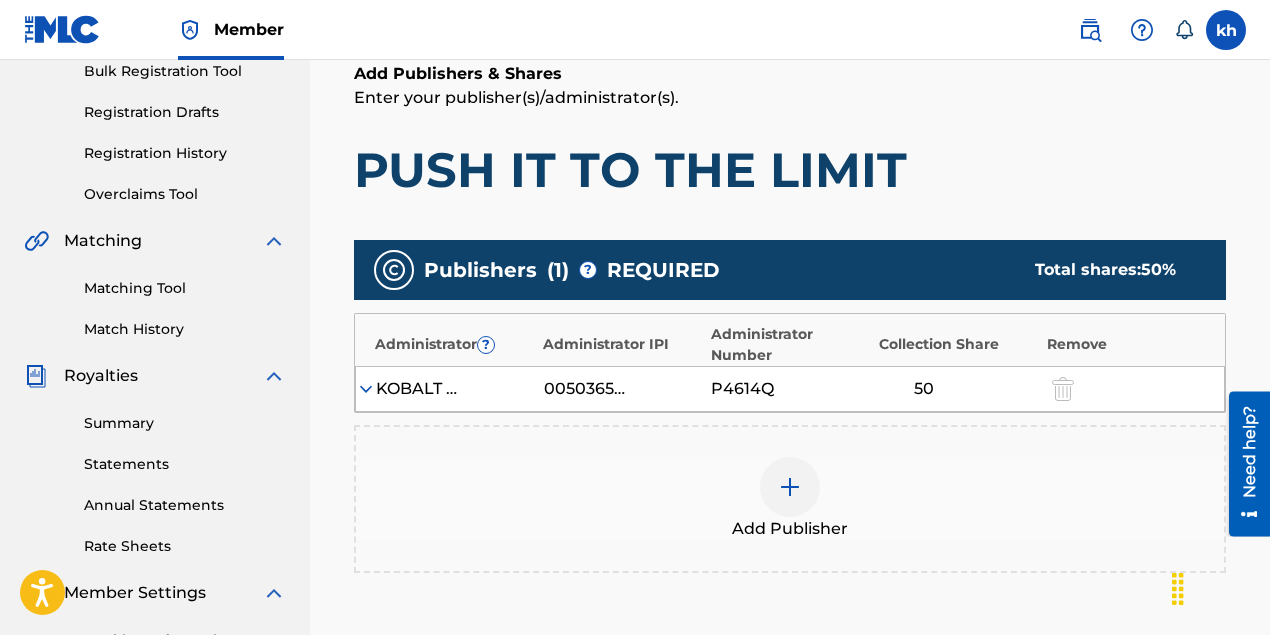 click at bounding box center [366, 389] 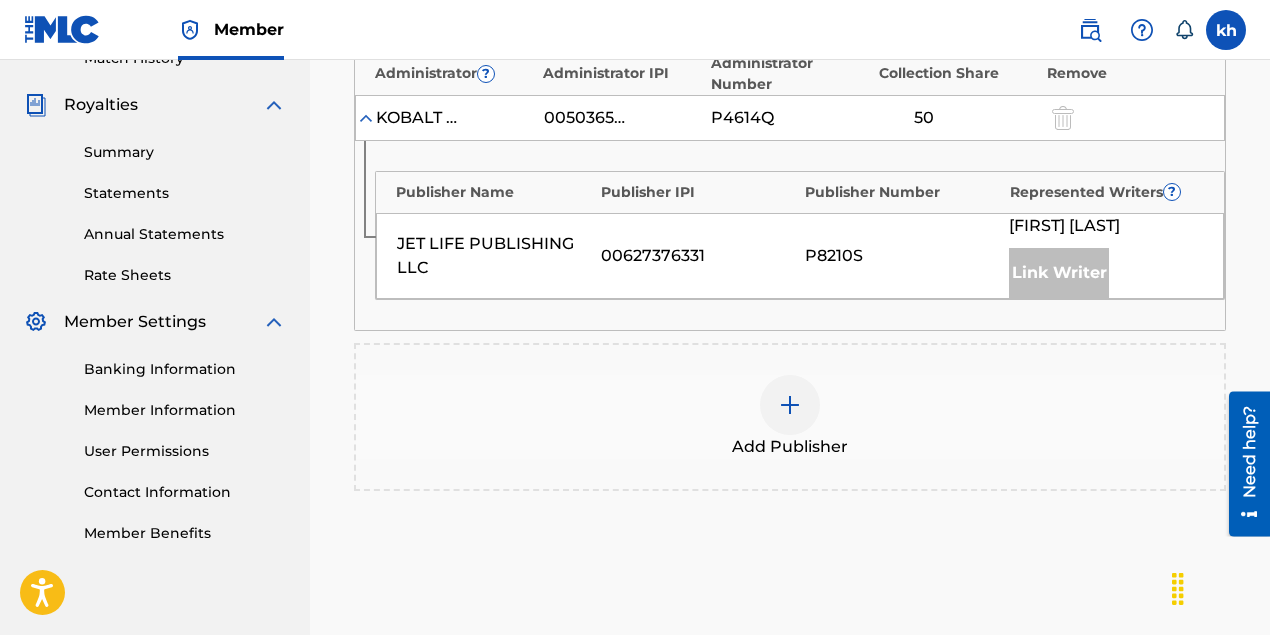 scroll, scrollTop: 775, scrollLeft: 0, axis: vertical 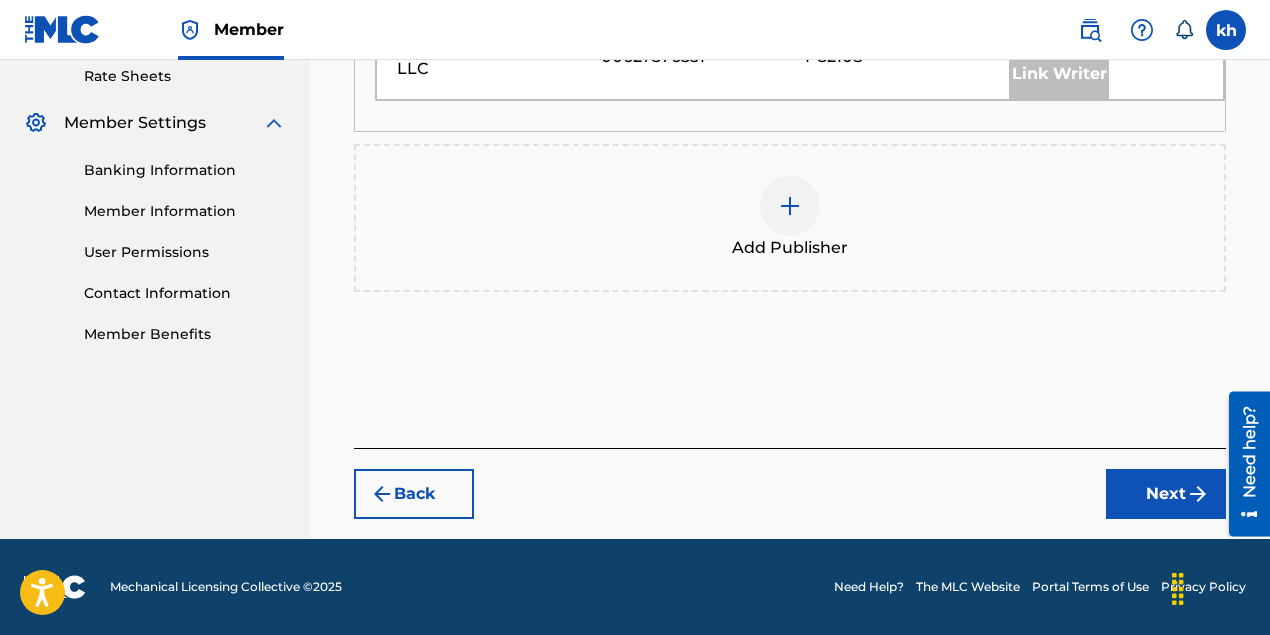 click at bounding box center [790, 206] 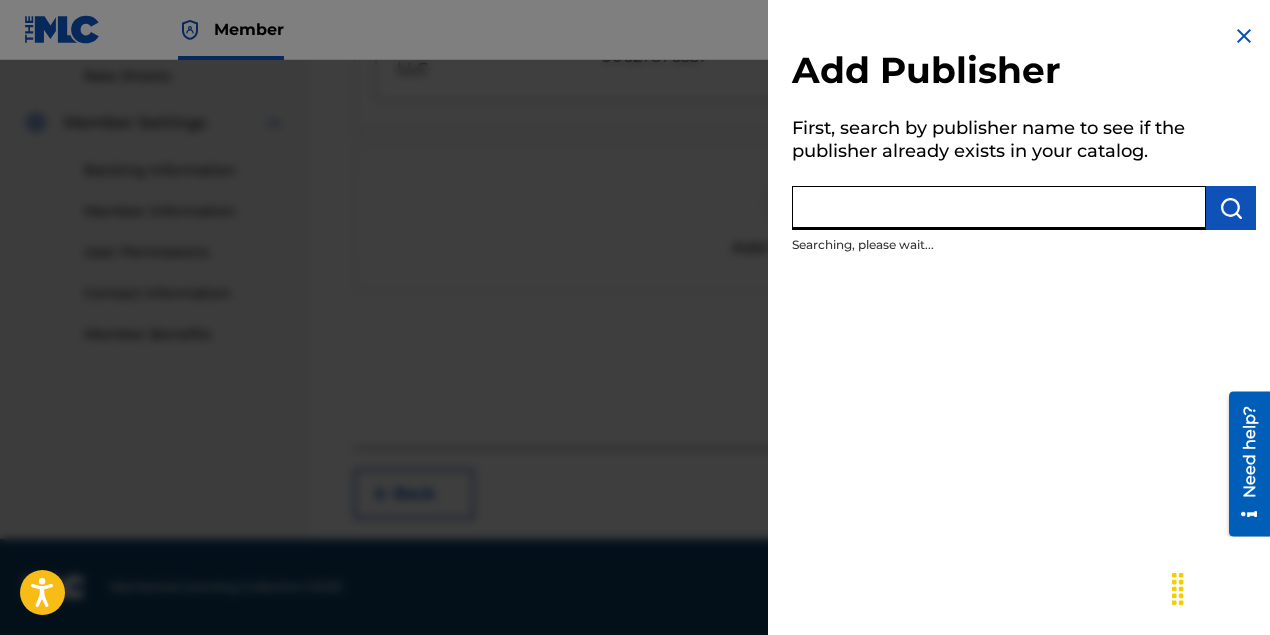 click at bounding box center (999, 208) 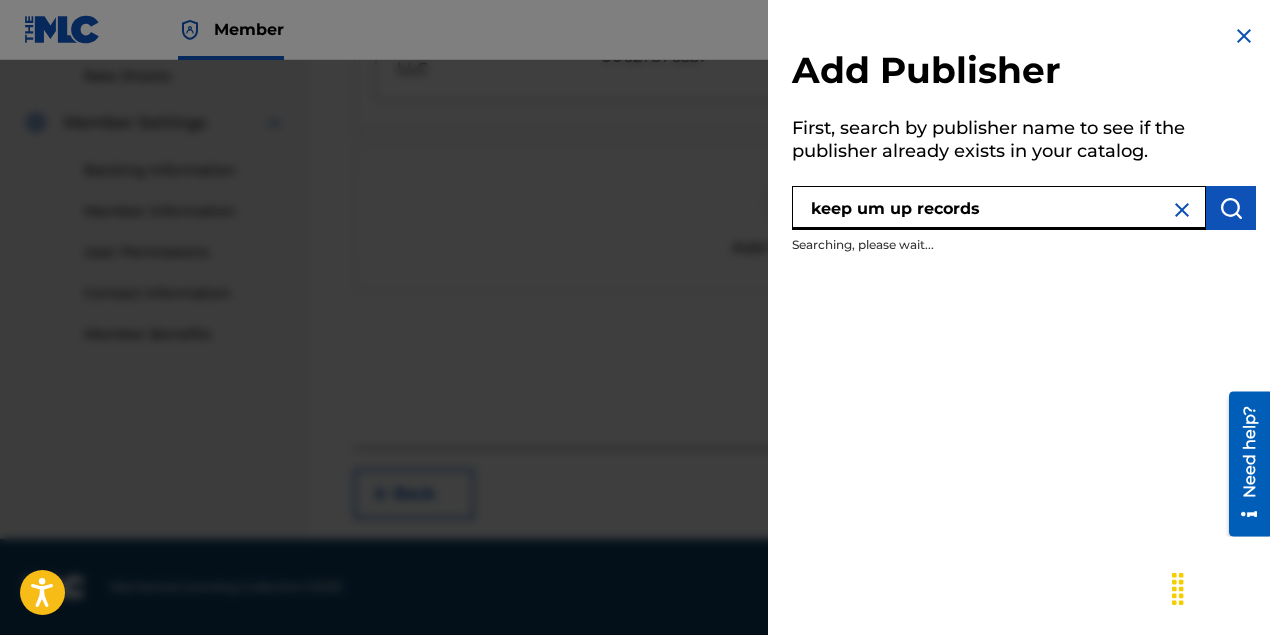 click at bounding box center [1231, 208] 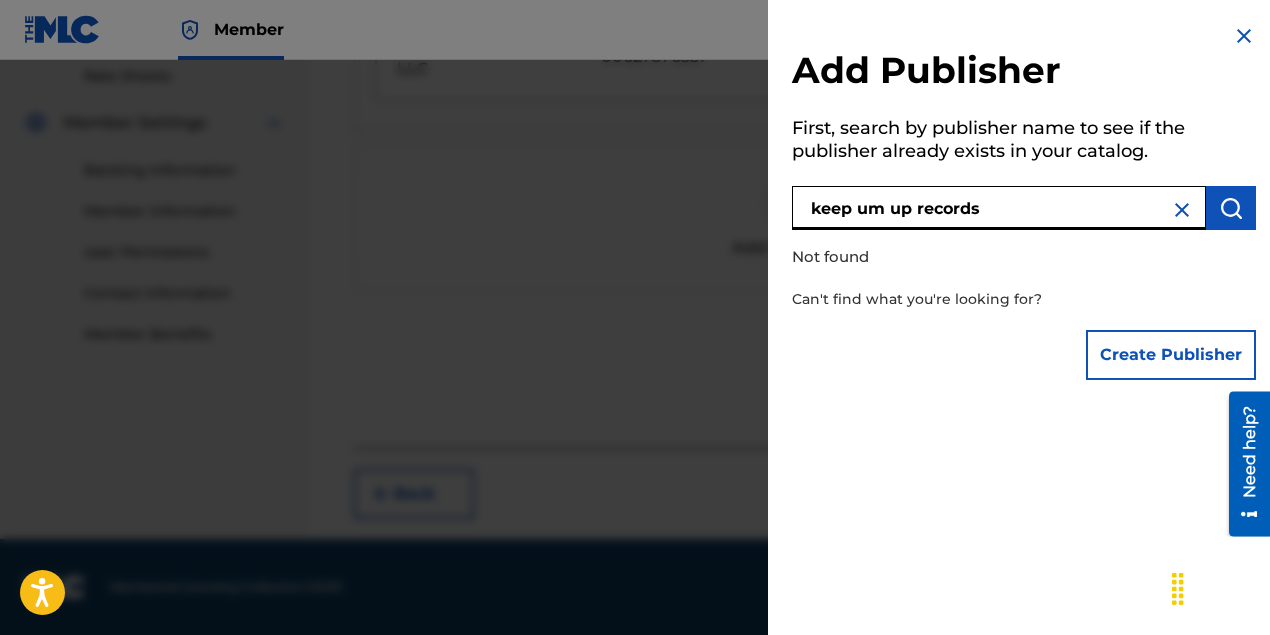 drag, startPoint x: 1035, startPoint y: 203, endPoint x: 855, endPoint y: 195, distance: 180.17769 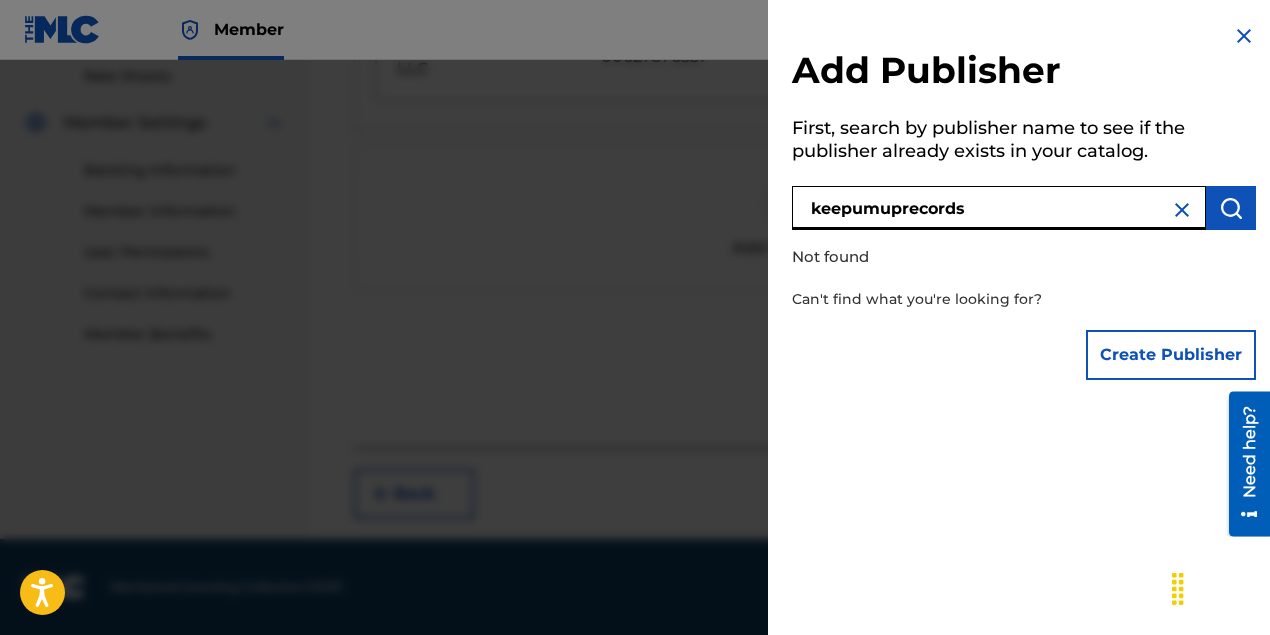 type on "keepumuprecords" 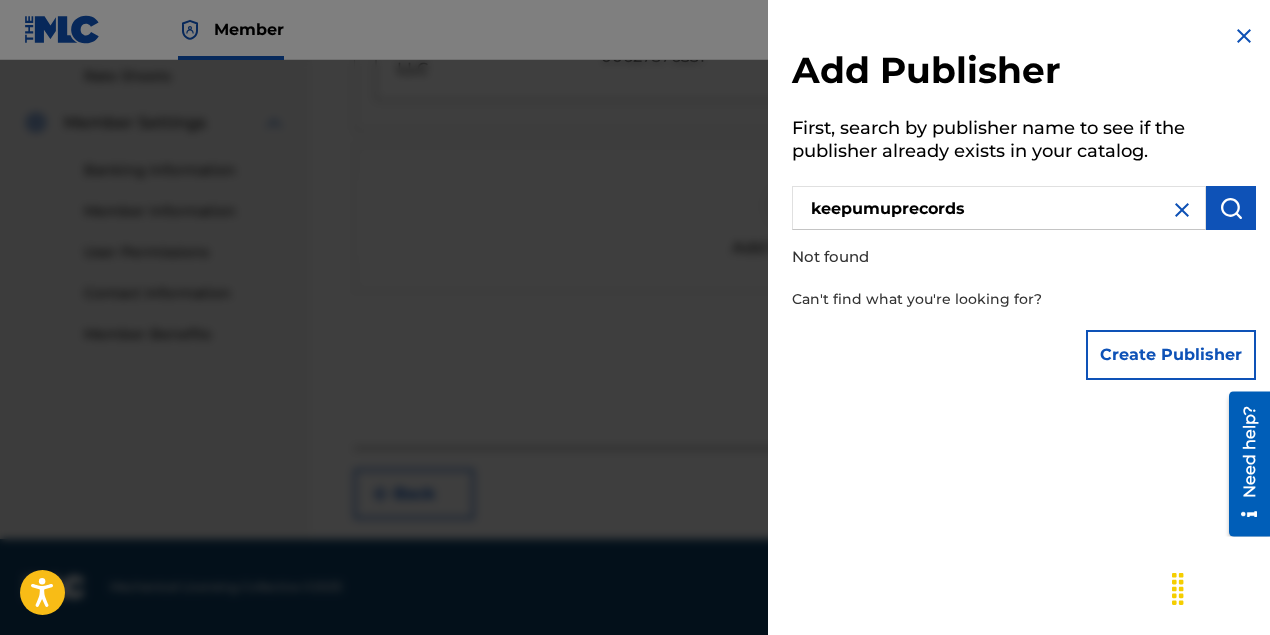 click at bounding box center (1231, 208) 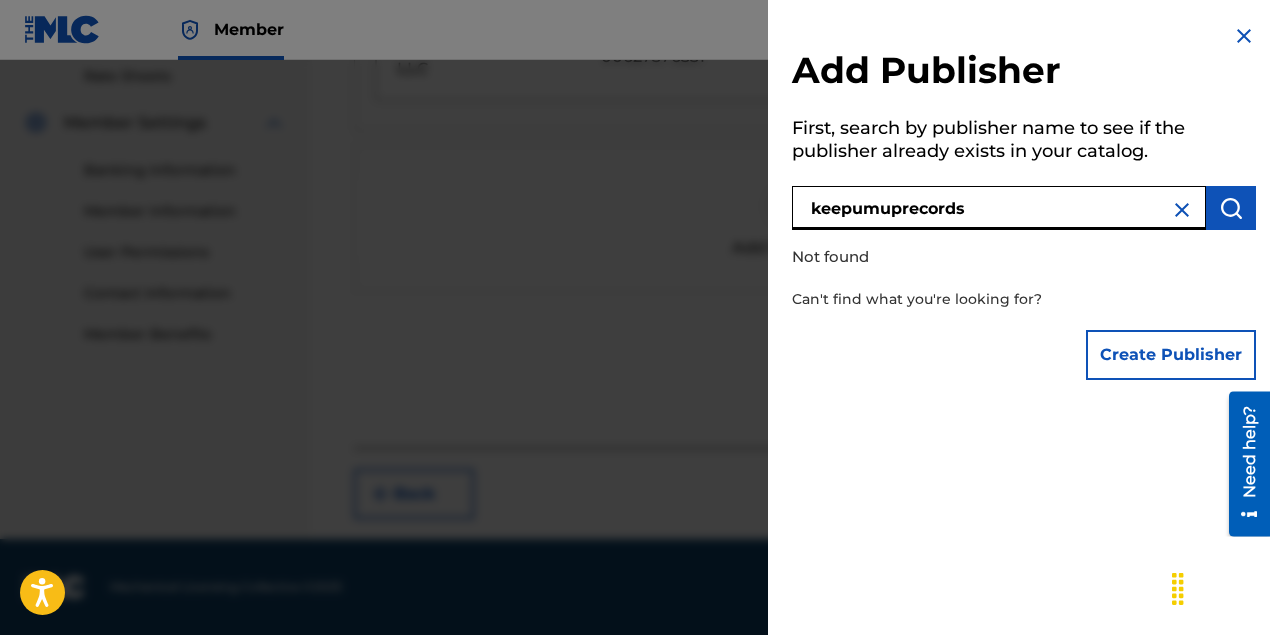 drag, startPoint x: 1132, startPoint y: 207, endPoint x: 568, endPoint y: 207, distance: 564 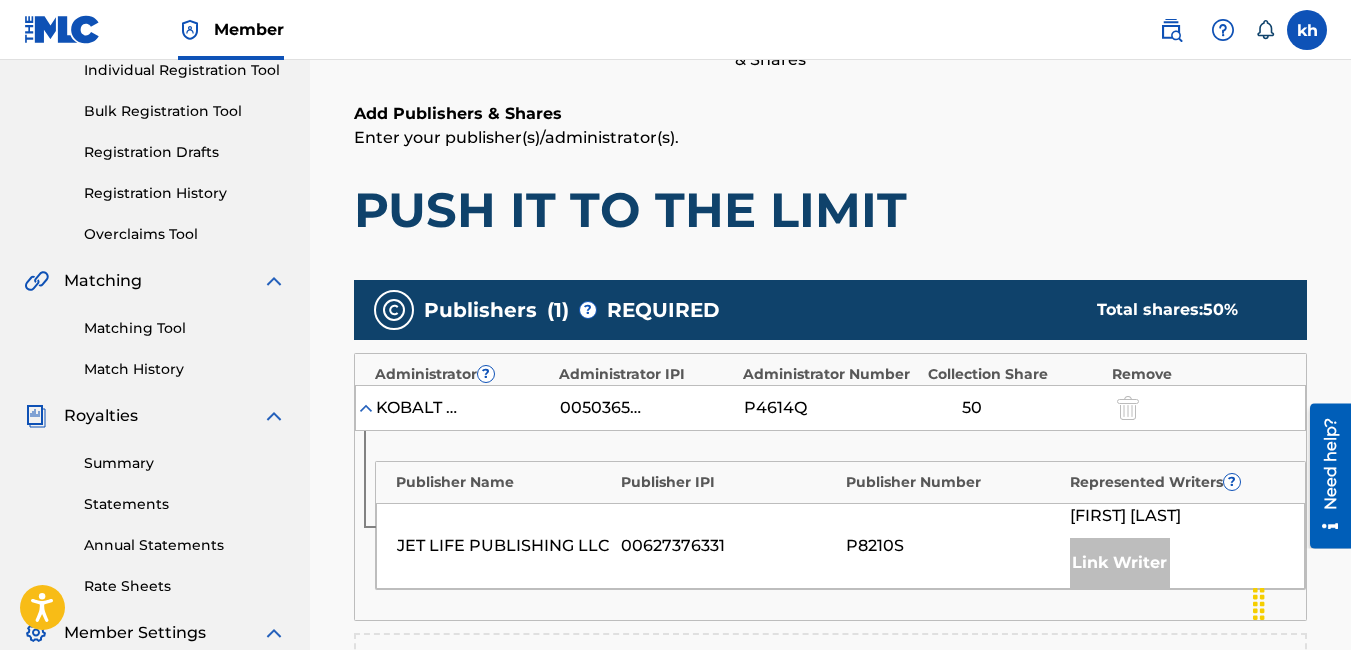 scroll, scrollTop: 300, scrollLeft: 0, axis: vertical 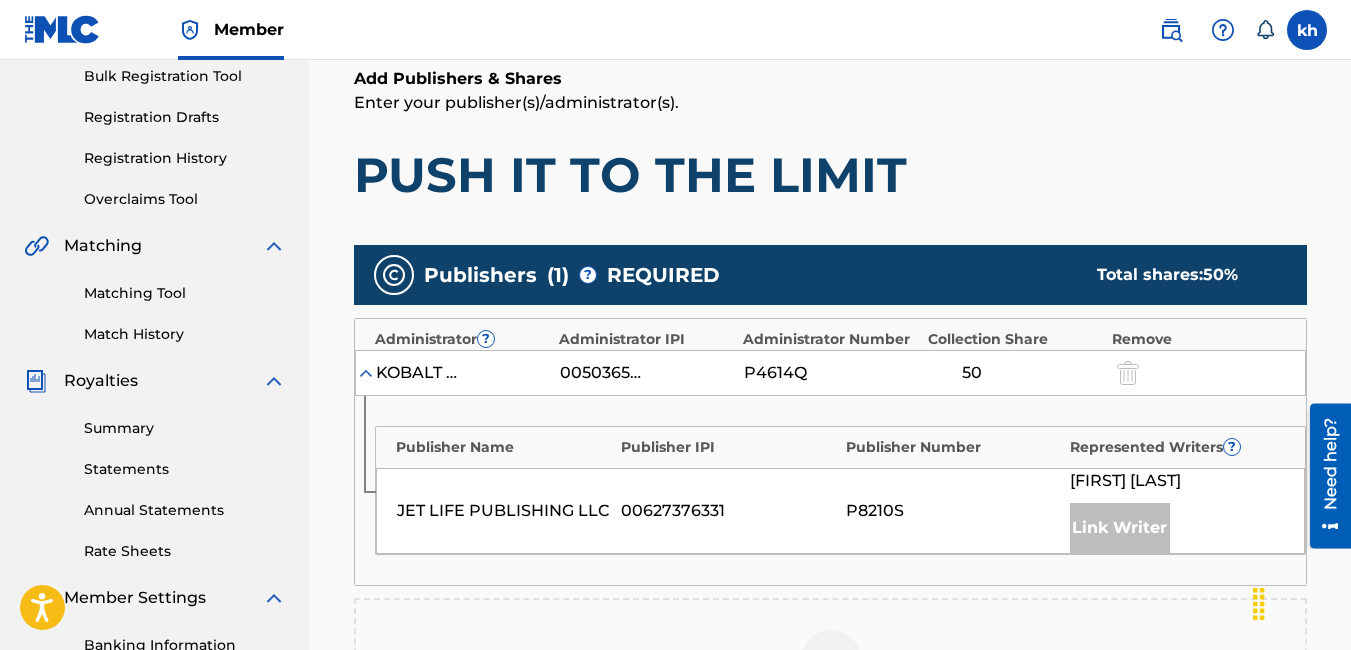 click at bounding box center (366, 373) 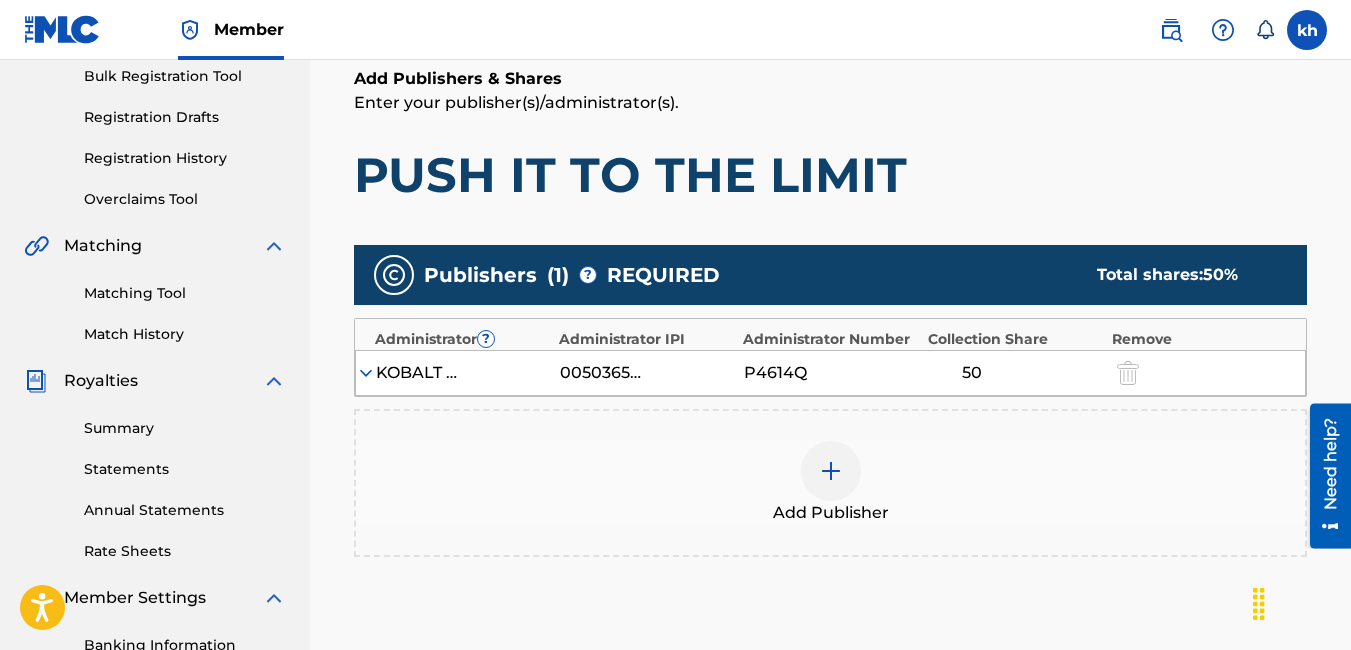 click at bounding box center (366, 373) 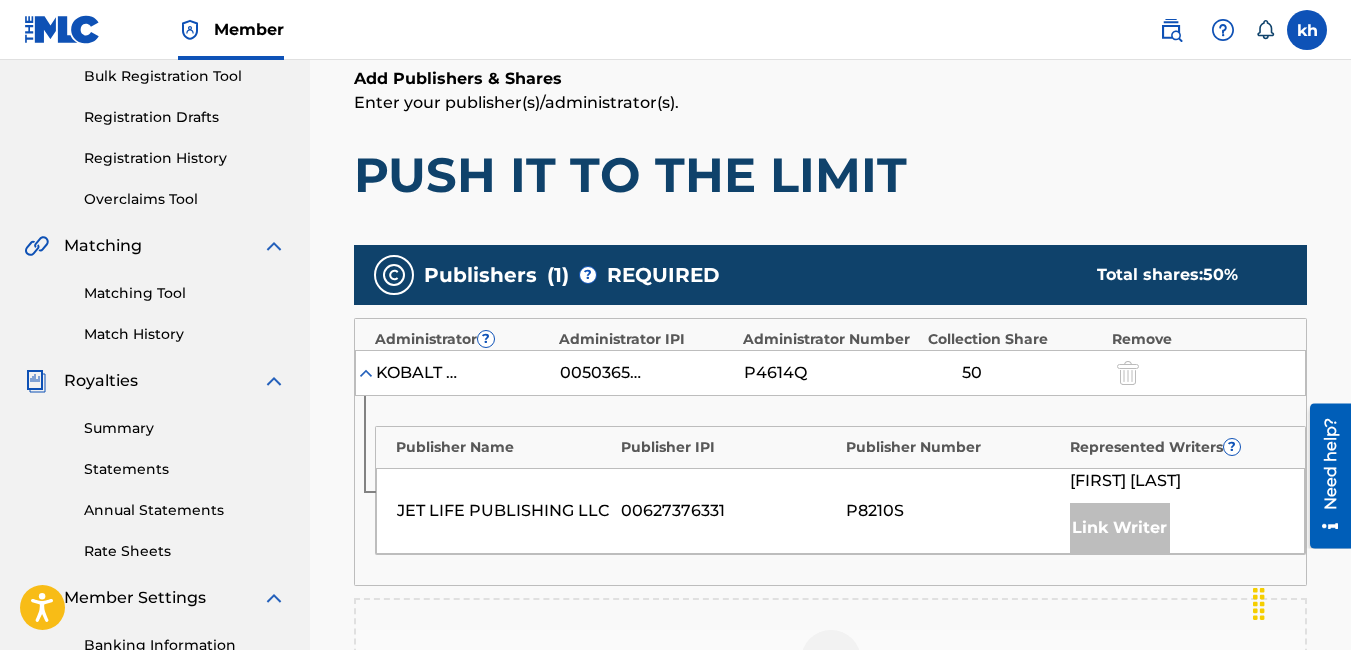 click at bounding box center (366, 373) 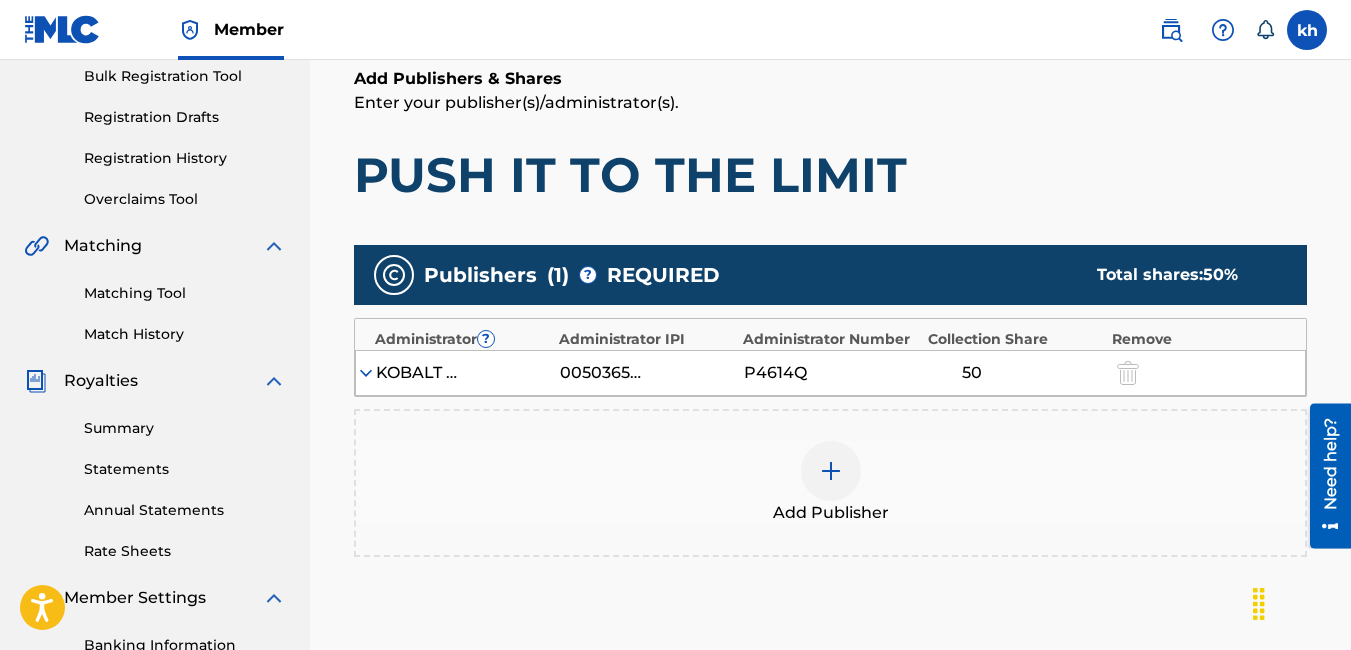 click at bounding box center [831, 471] 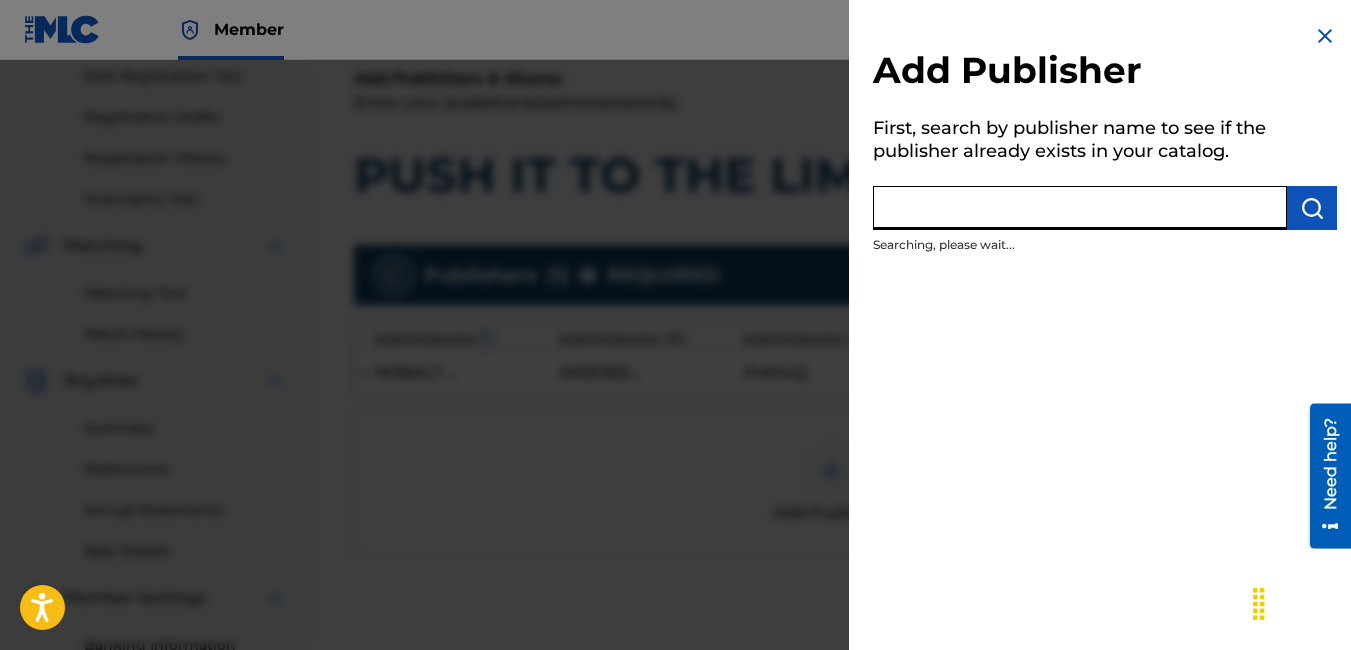 click at bounding box center (1080, 208) 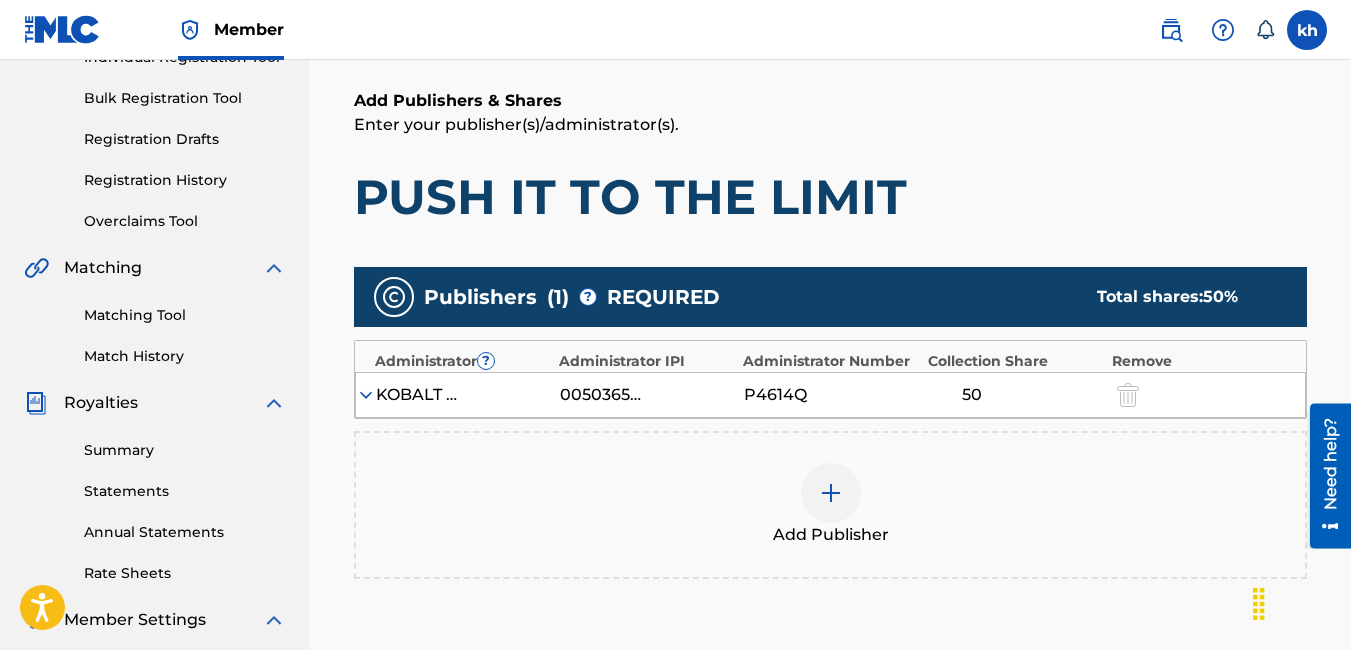 scroll, scrollTop: 300, scrollLeft: 0, axis: vertical 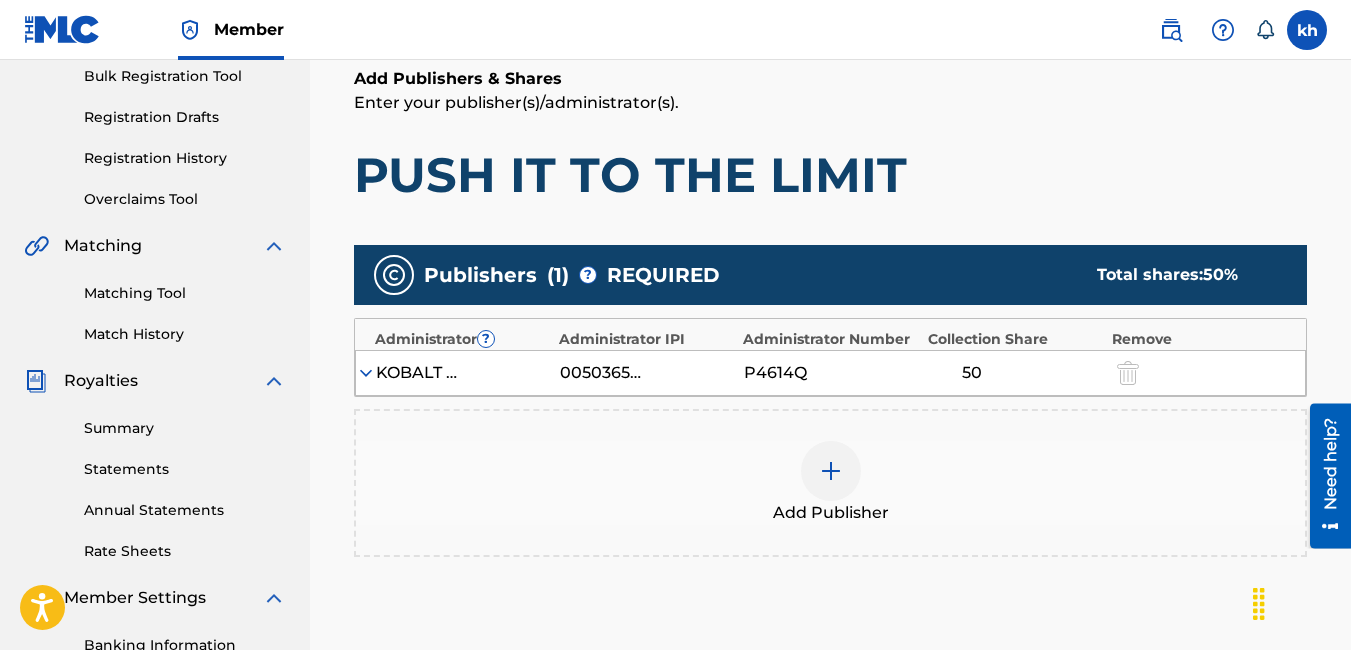 click on "KOBALT MUSIC PUB AMERICA INC" at bounding box center [421, 373] 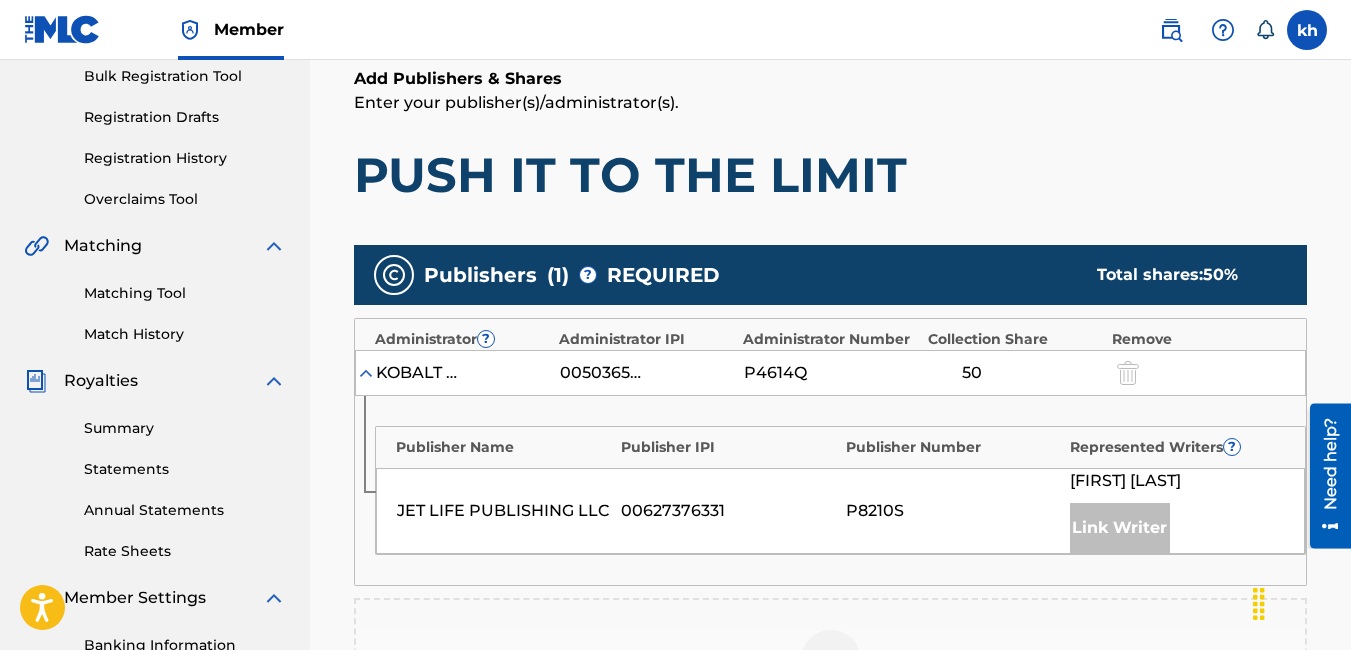 click at bounding box center [366, 373] 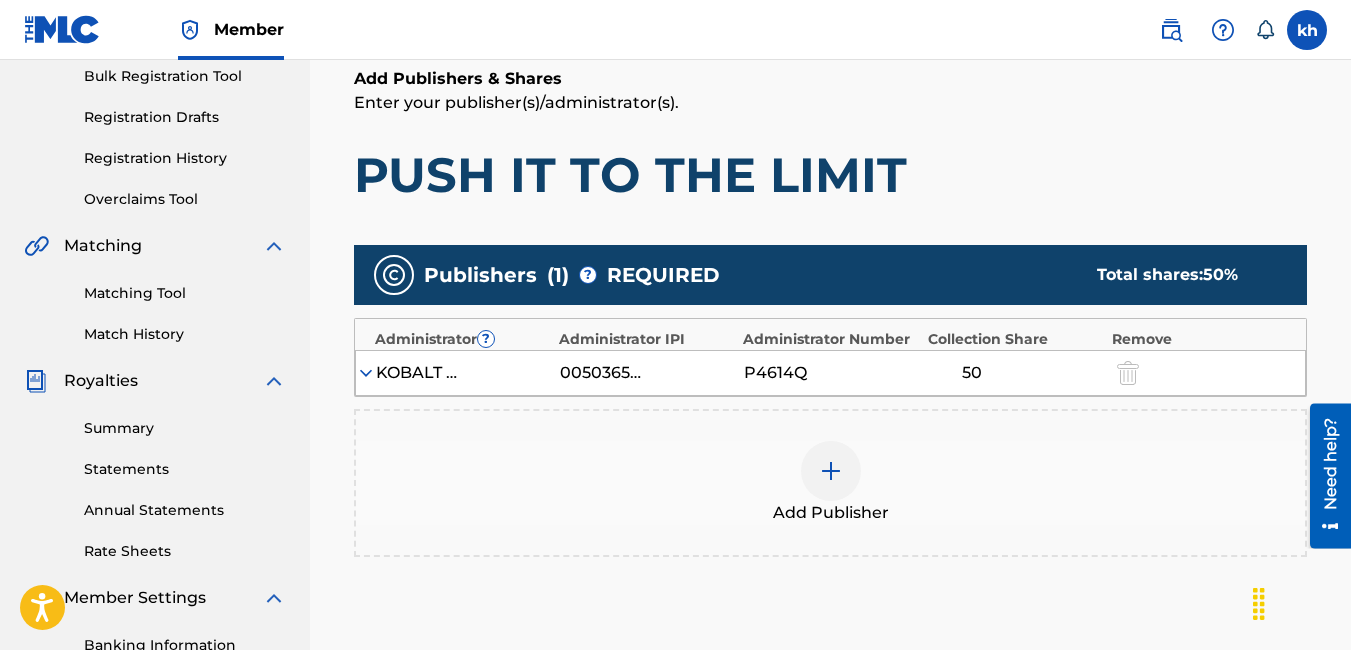 click at bounding box center [831, 471] 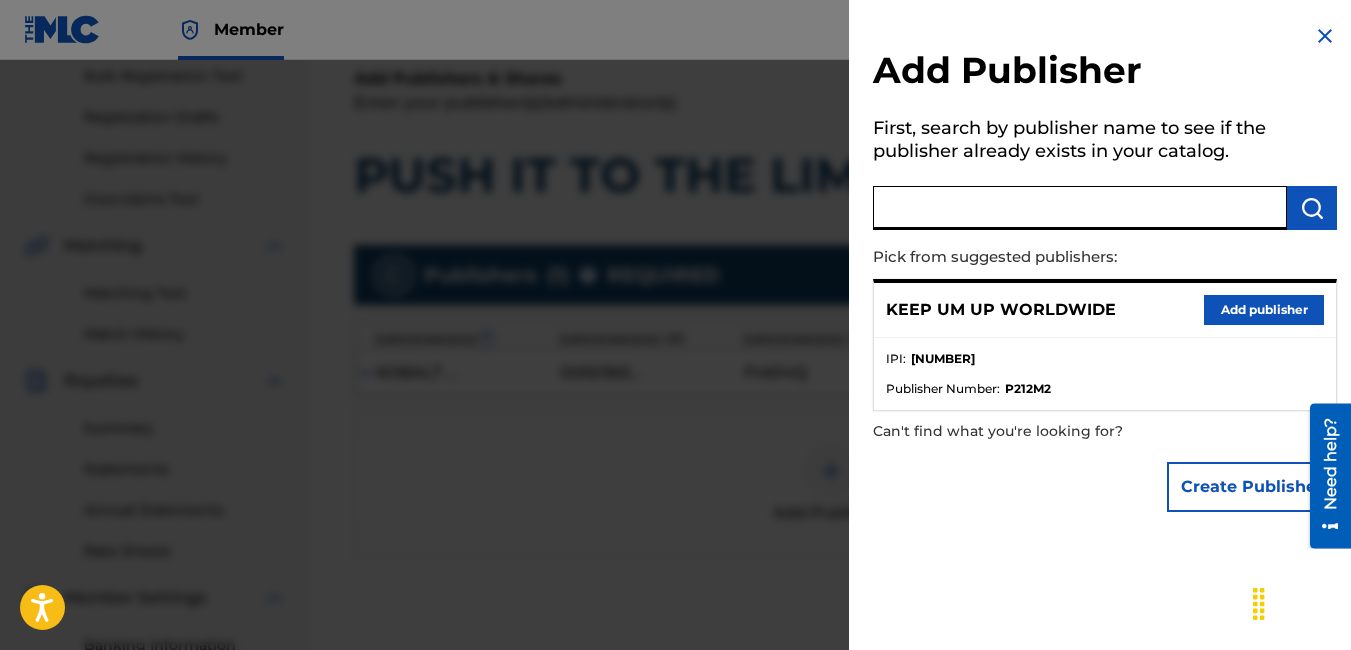 click at bounding box center [1080, 208] 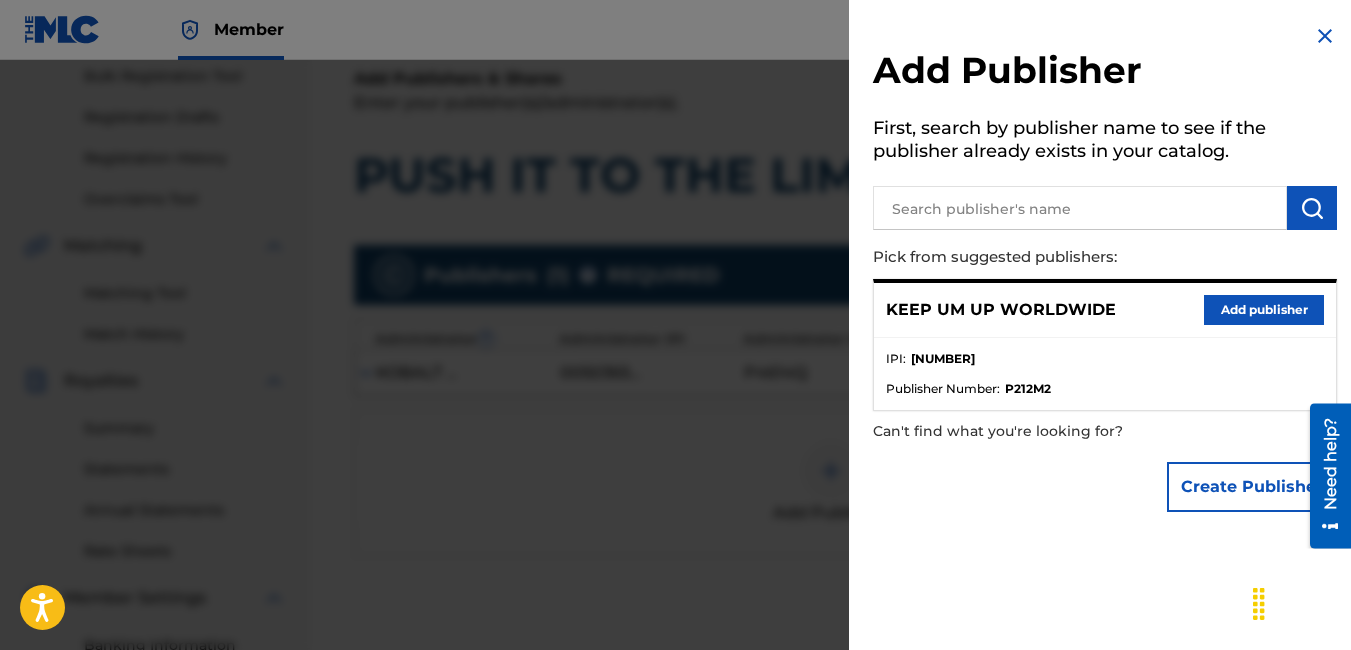 click on "Create Publisher" at bounding box center (1105, 487) 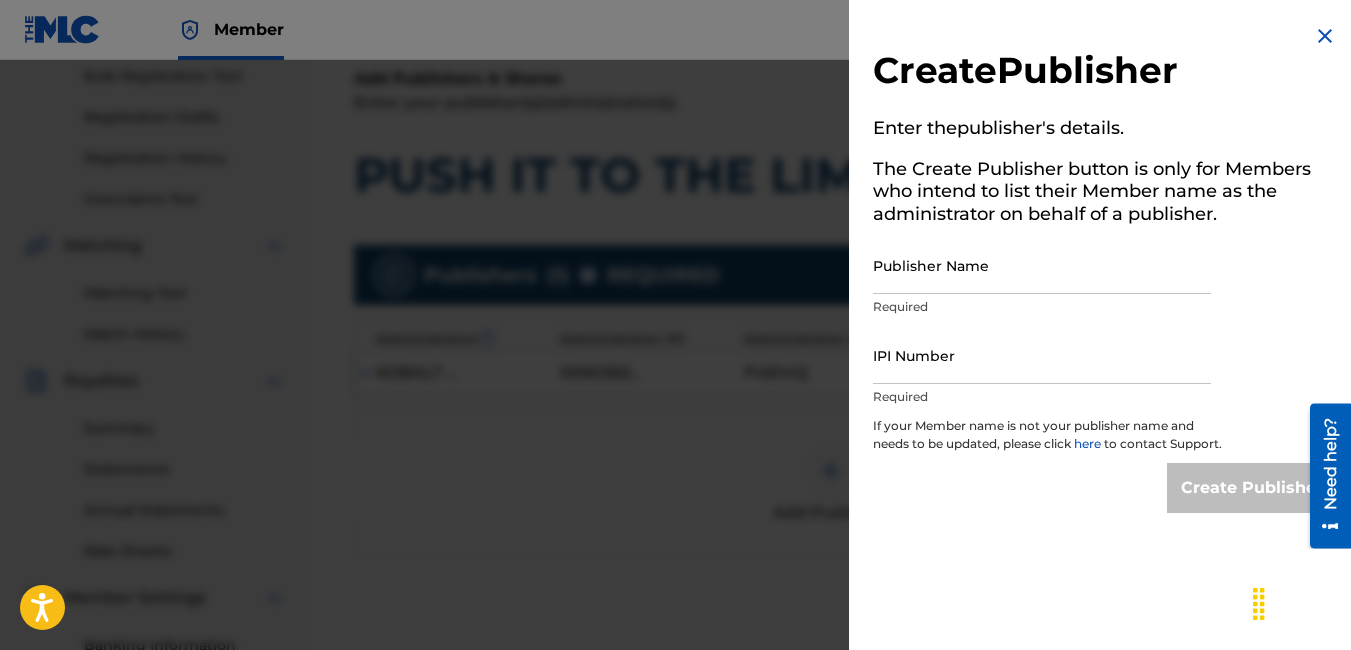 click on "Publisher Name" at bounding box center (1042, 265) 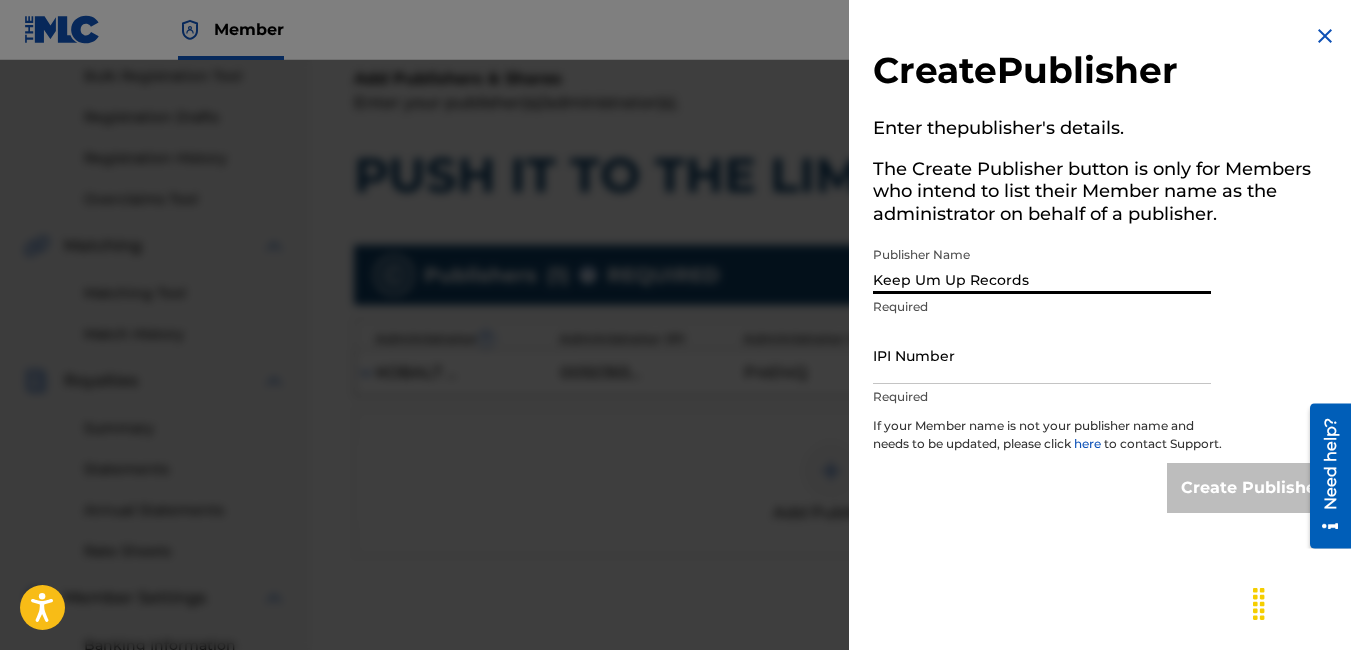 type on "Keep Um Up Records" 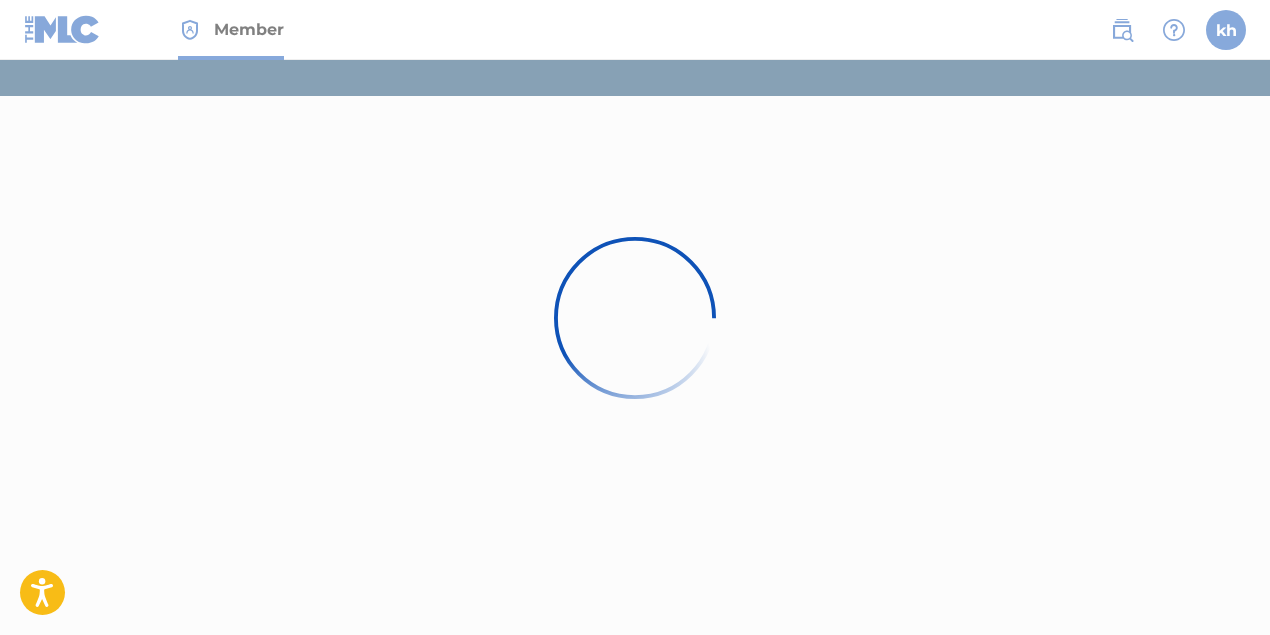 scroll, scrollTop: 0, scrollLeft: 0, axis: both 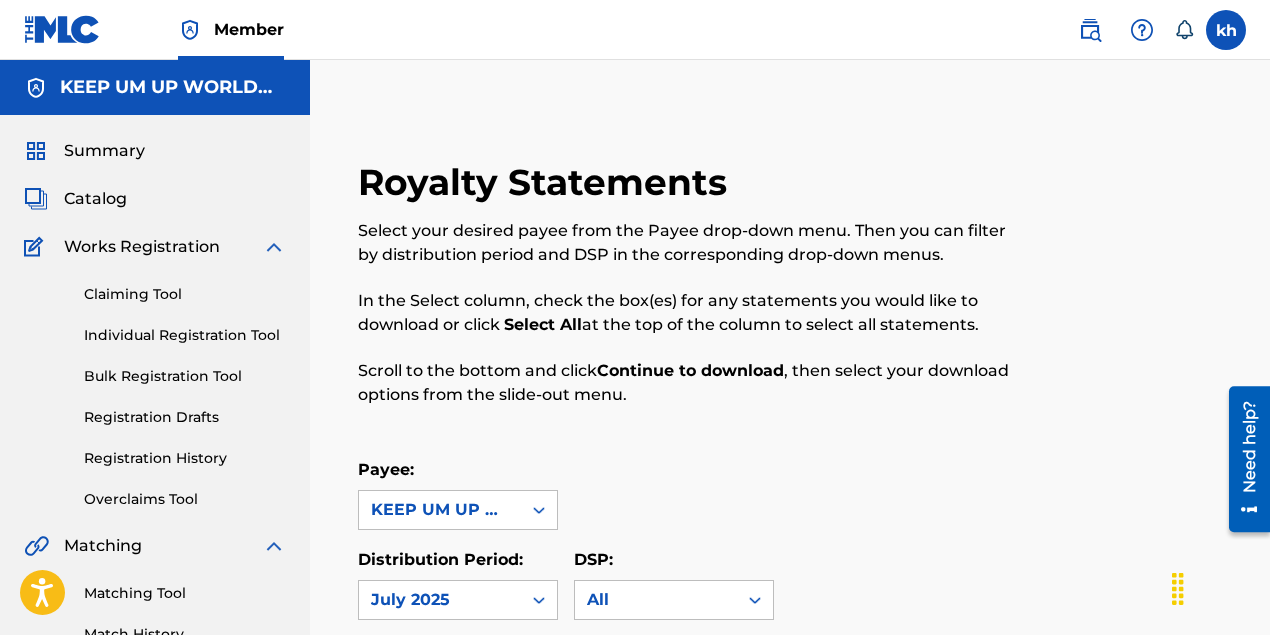 click at bounding box center (274, 247) 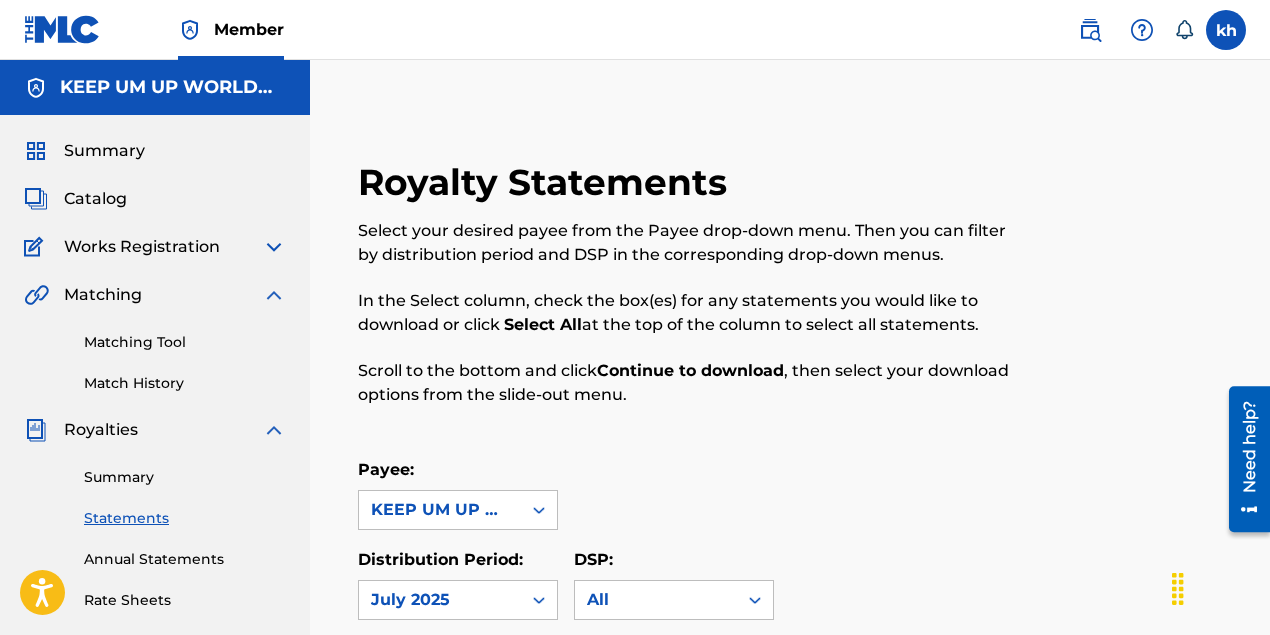 click on "Matching Tool" at bounding box center [185, 342] 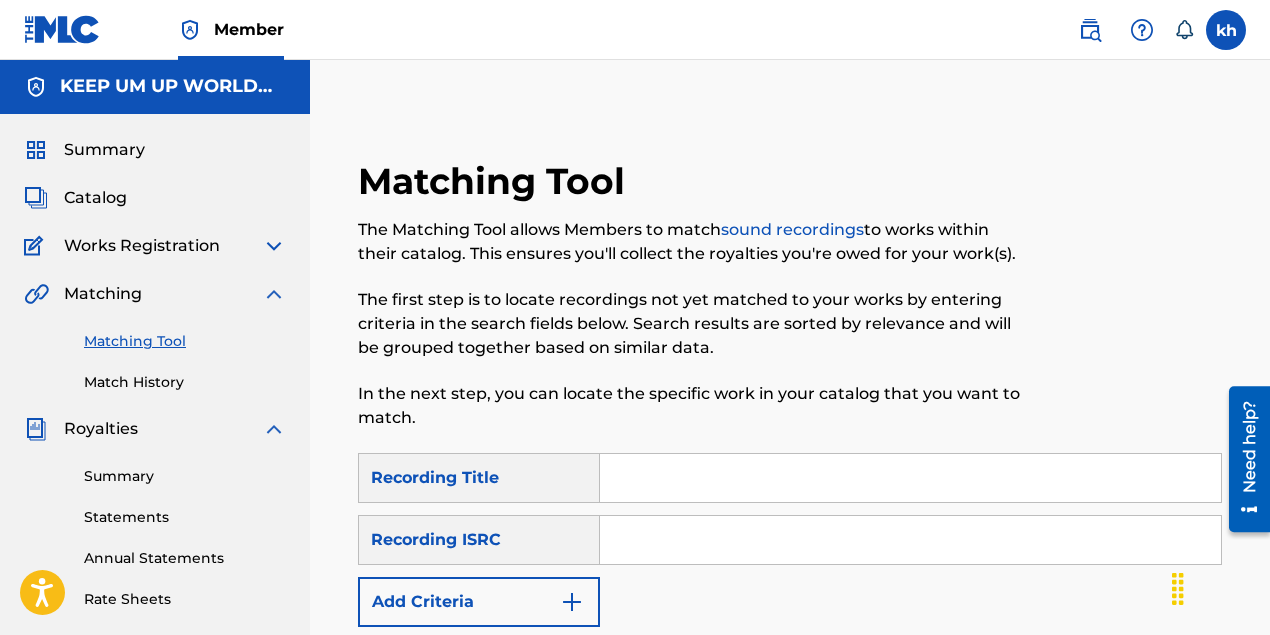 scroll, scrollTop: 0, scrollLeft: 0, axis: both 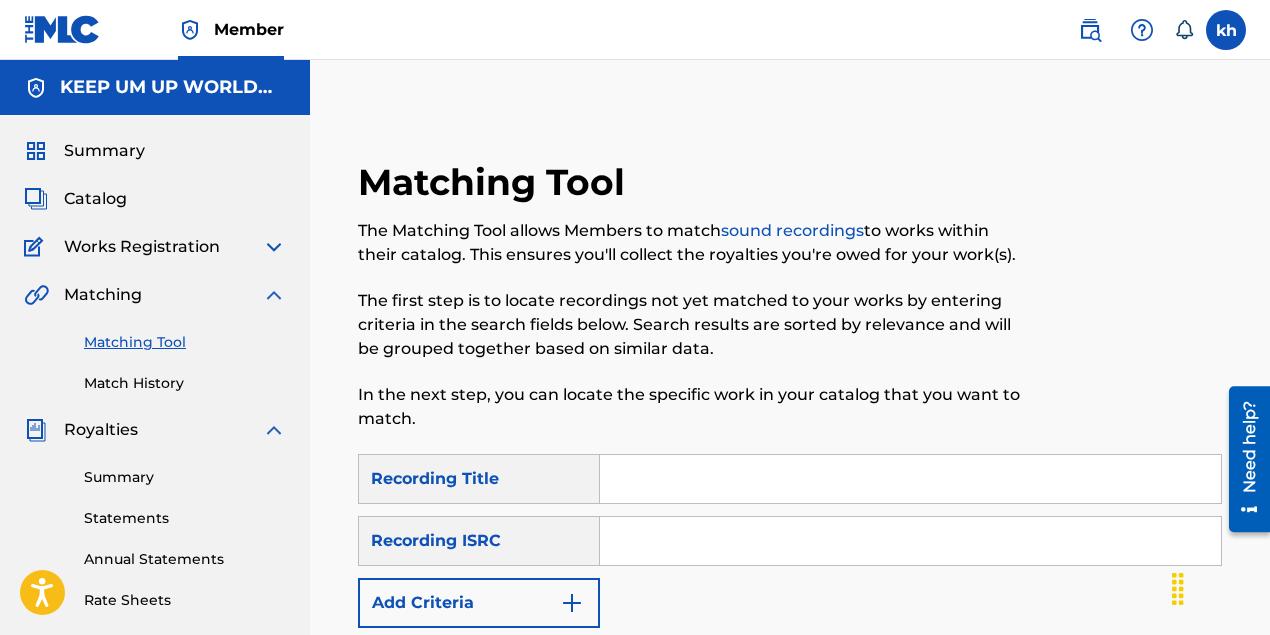 click on "sound recordings" at bounding box center (792, 230) 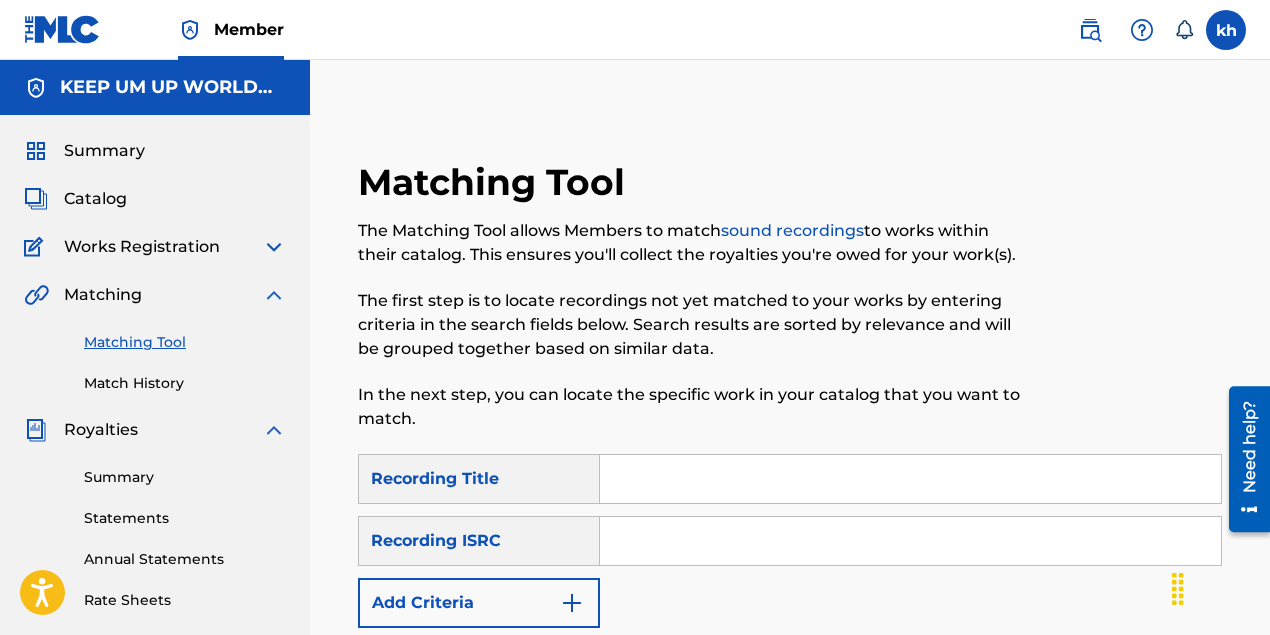 click on "The Matching Tool allows Members to match  sound recordings  to works within their catalog. This ensures you'll collect the royalties you're owed for your work(s)." at bounding box center (690, 243) 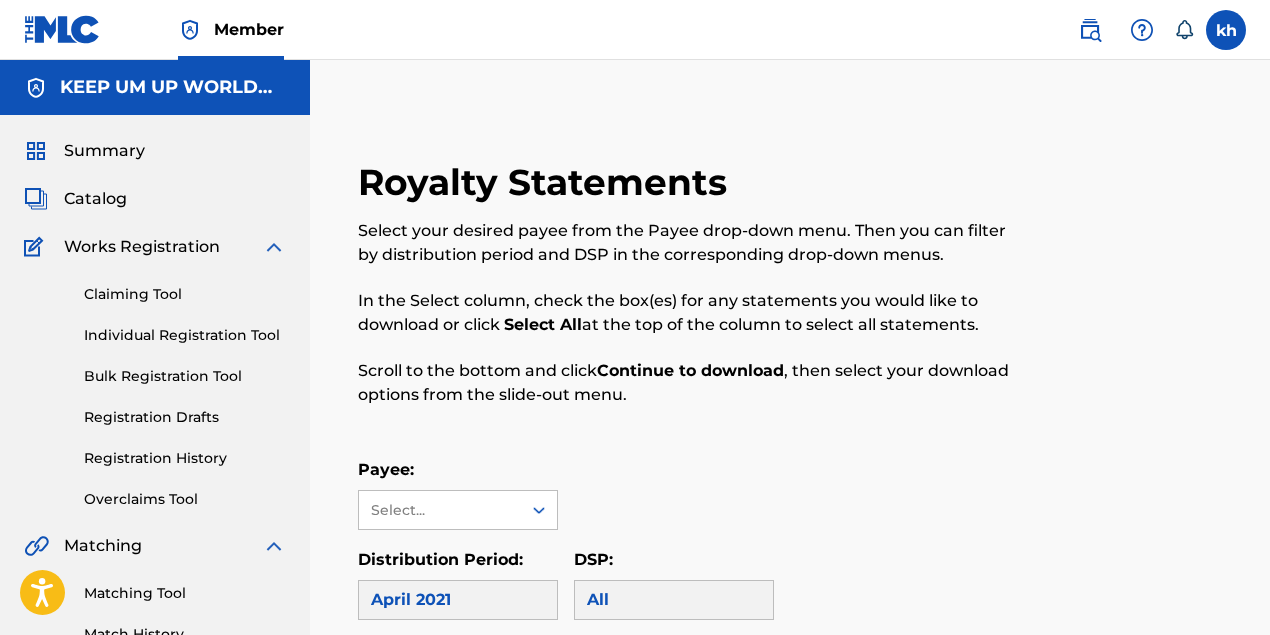 scroll, scrollTop: 0, scrollLeft: 0, axis: both 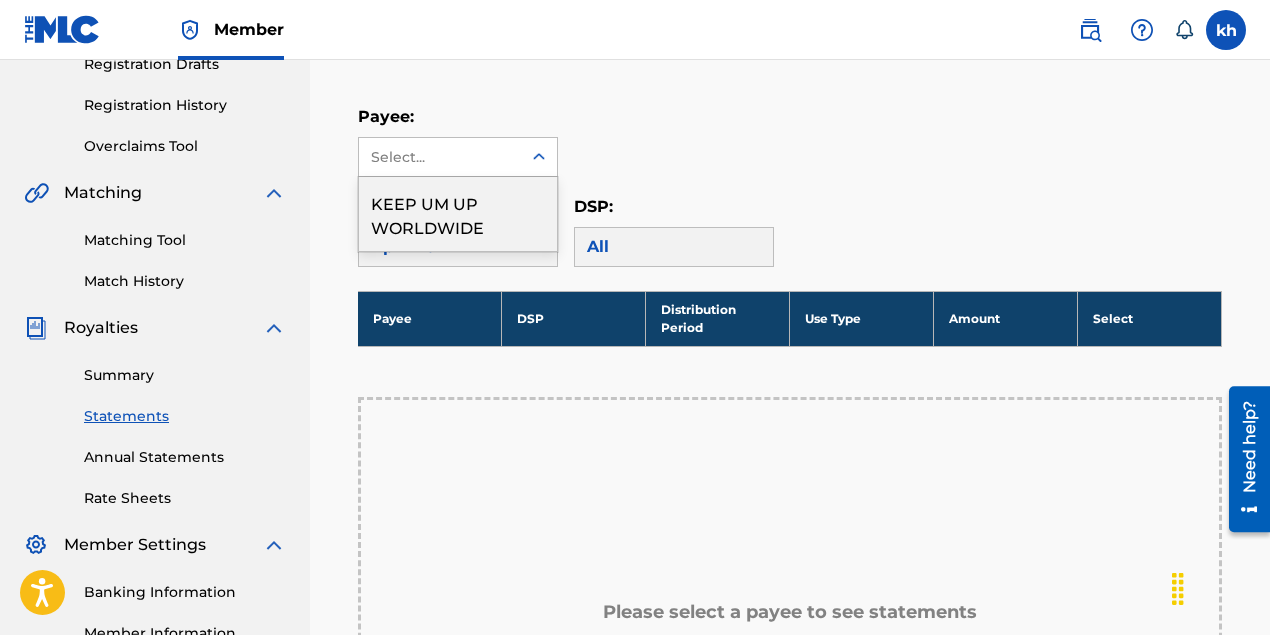drag, startPoint x: 473, startPoint y: 150, endPoint x: 426, endPoint y: 200, distance: 68.622154 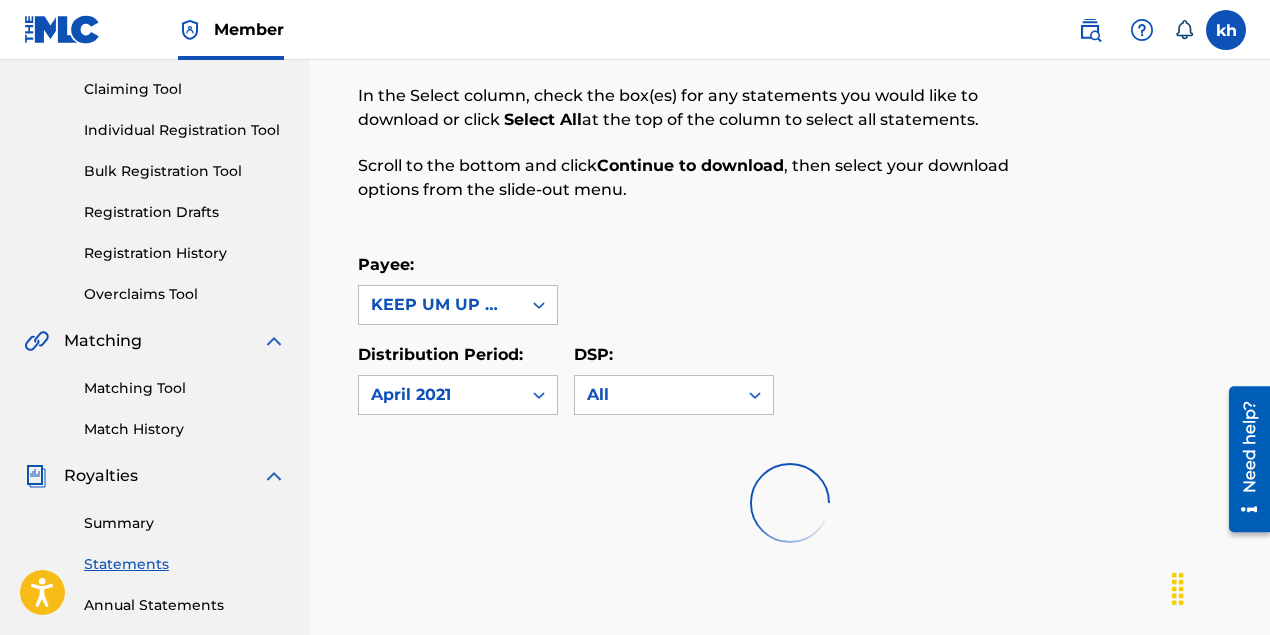 scroll, scrollTop: 305, scrollLeft: 0, axis: vertical 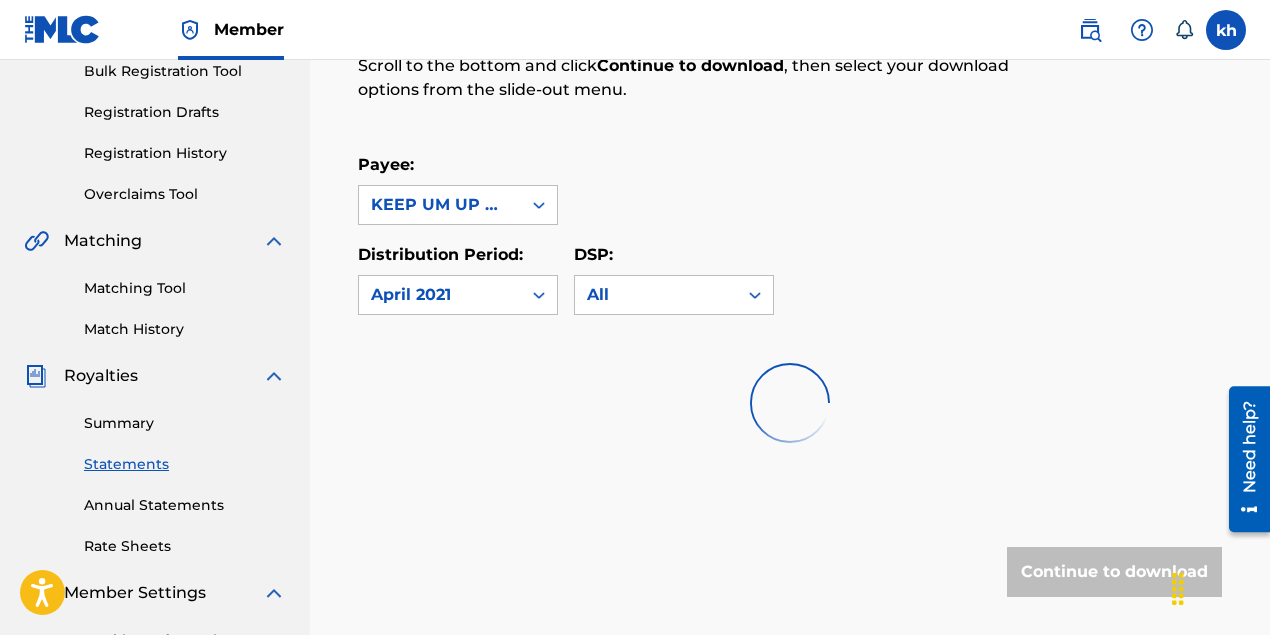 click on "Summary" at bounding box center (185, 423) 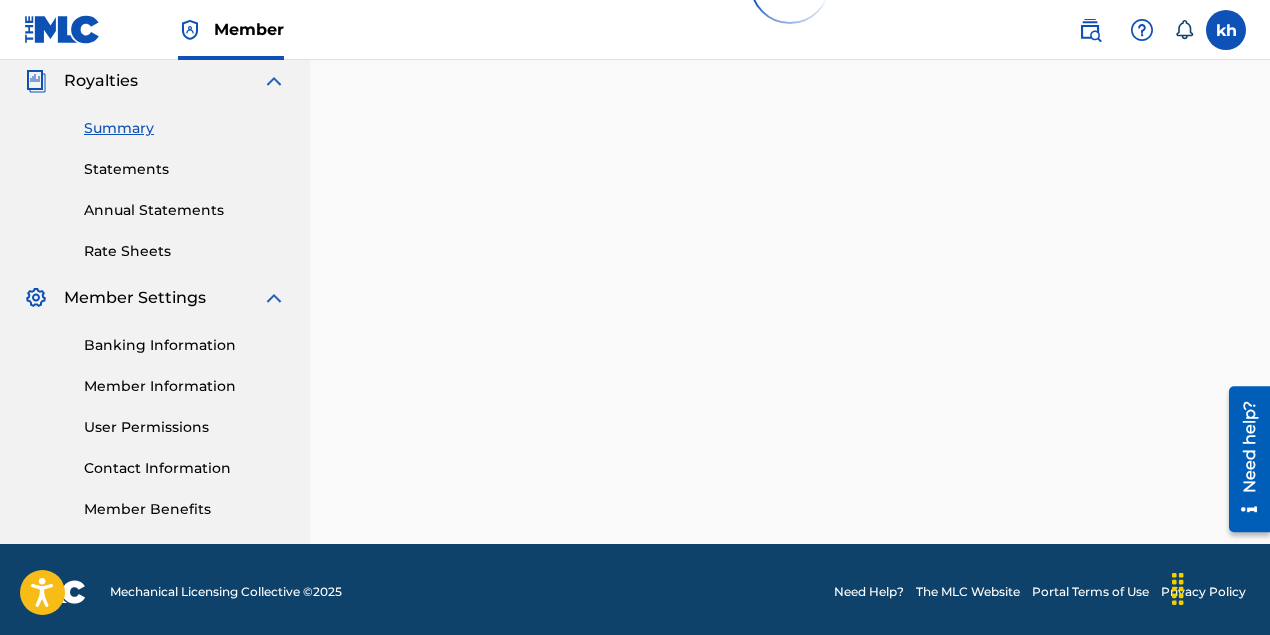 scroll, scrollTop: 200, scrollLeft: 0, axis: vertical 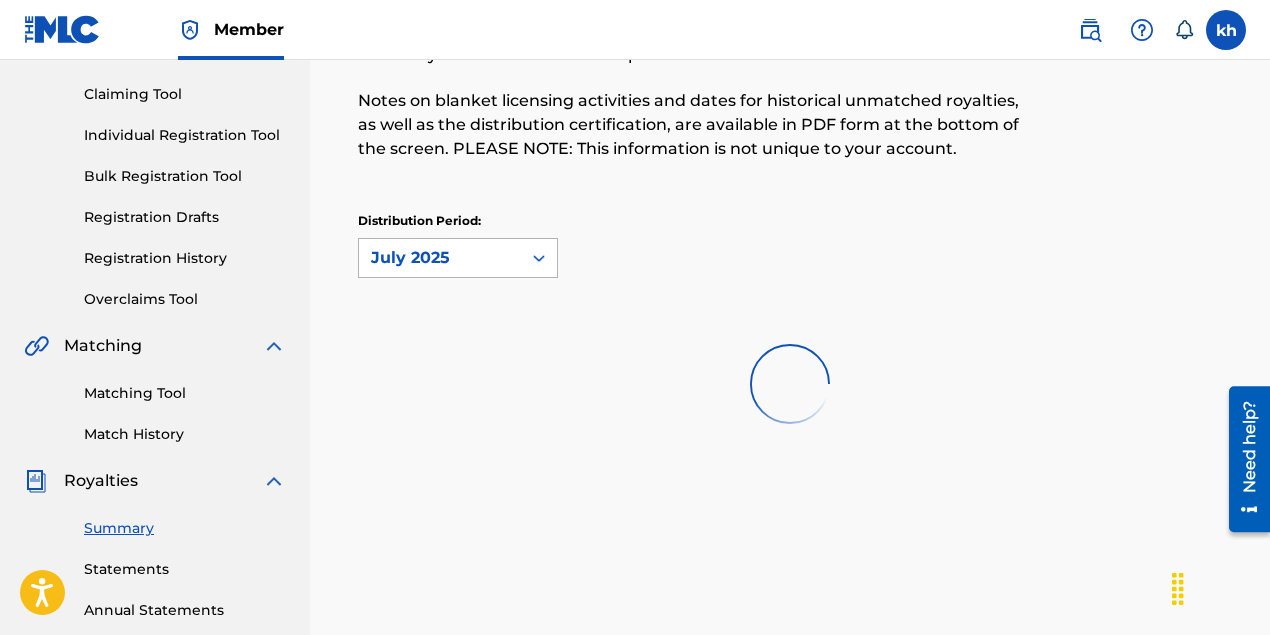 click on "July 2025" at bounding box center [440, 258] 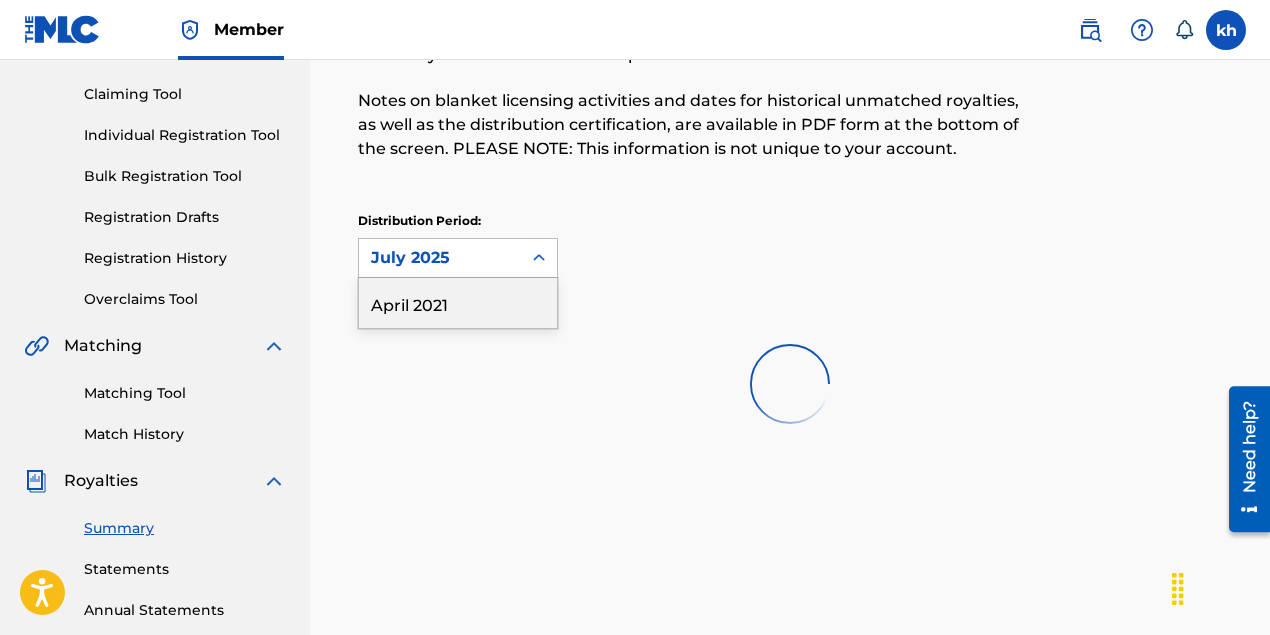 click on "July 2025" at bounding box center (440, 258) 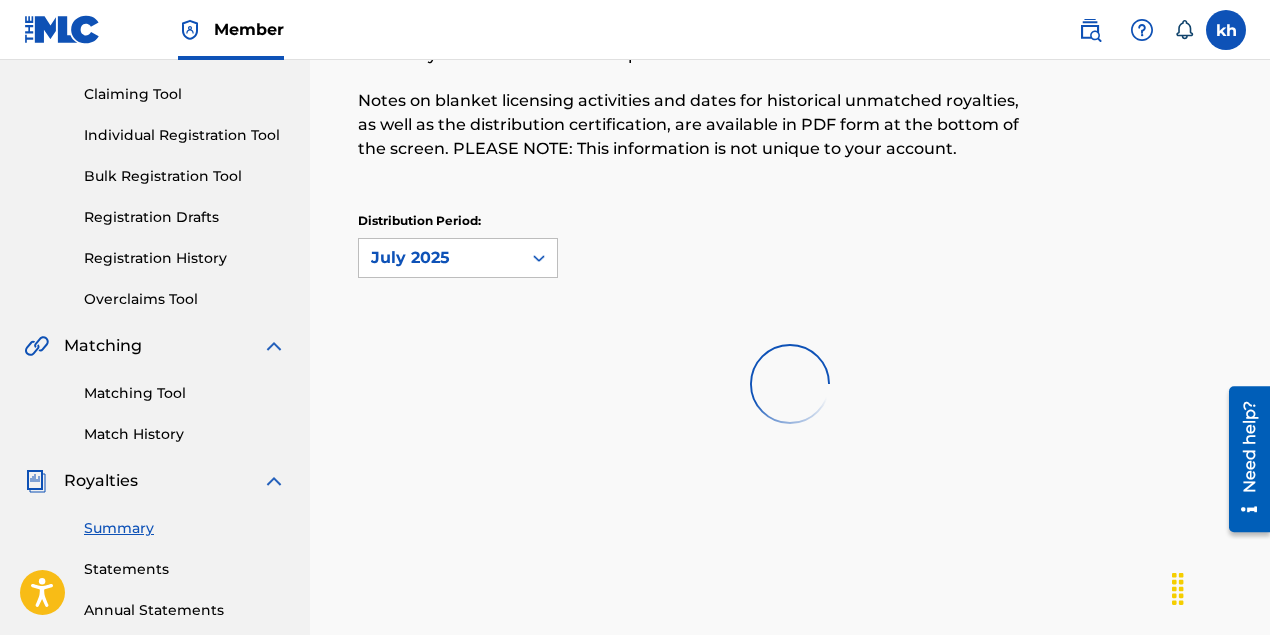 click on "Royalties Select your desired distribution period from the drop-down menu to see a summary of information for that period. Notes on blanket licensing activities and dates for historical unmatched royalties, as well as the distribution certification, are available in PDF form at the bottom of the screen. PLEASE NOTE: This information is not unique to your account." at bounding box center (690, 72) 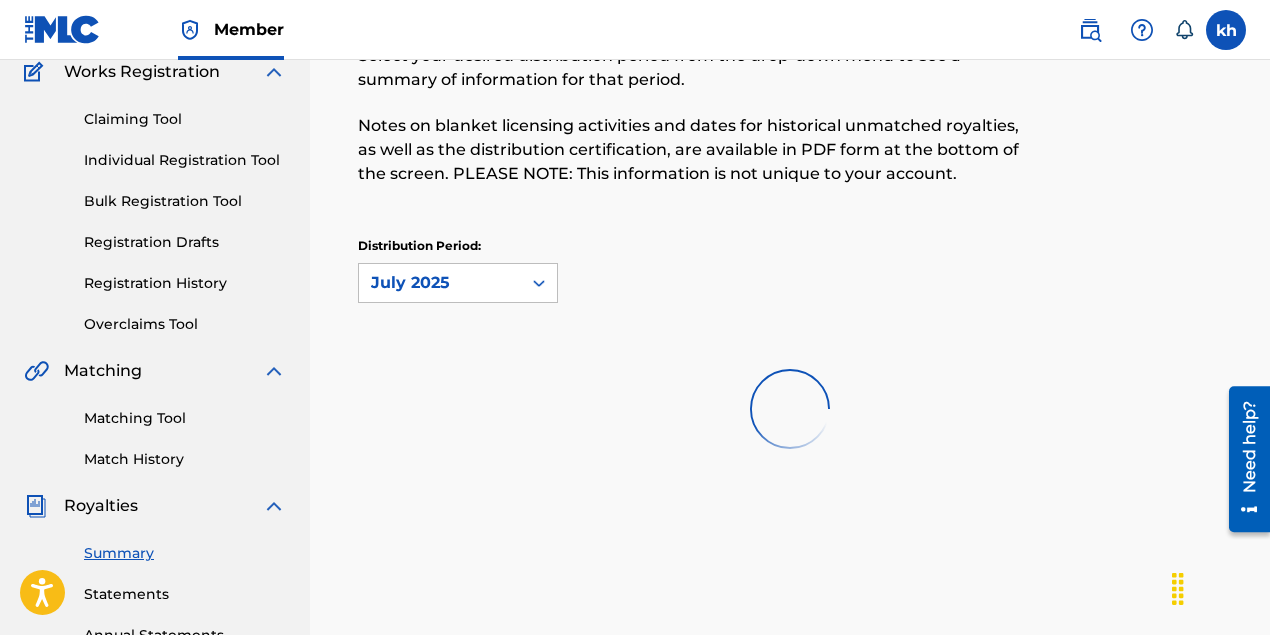scroll, scrollTop: 105, scrollLeft: 0, axis: vertical 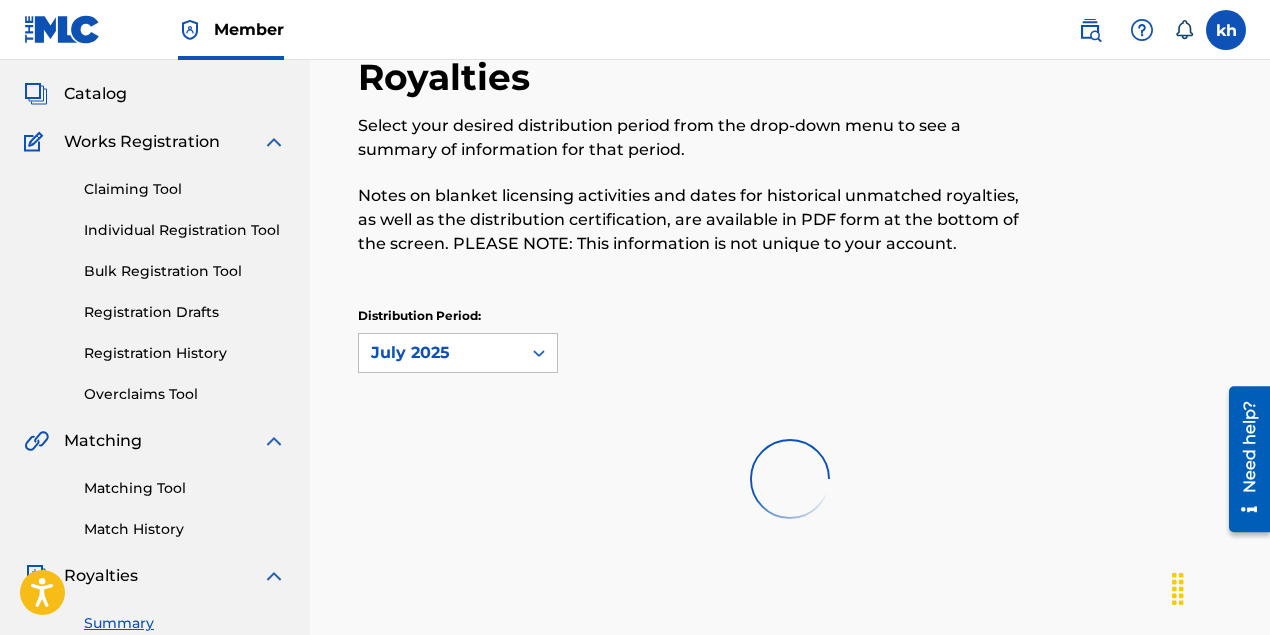 click on "Select your desired distribution period from the drop-down menu to see a summary of information for that period. Notes on blanket licensing activities and dates for historical unmatched royalties, as well as the distribution certification, are available in PDF form at the bottom of the screen. PLEASE NOTE: This information is not unique to your account." at bounding box center (690, 185) 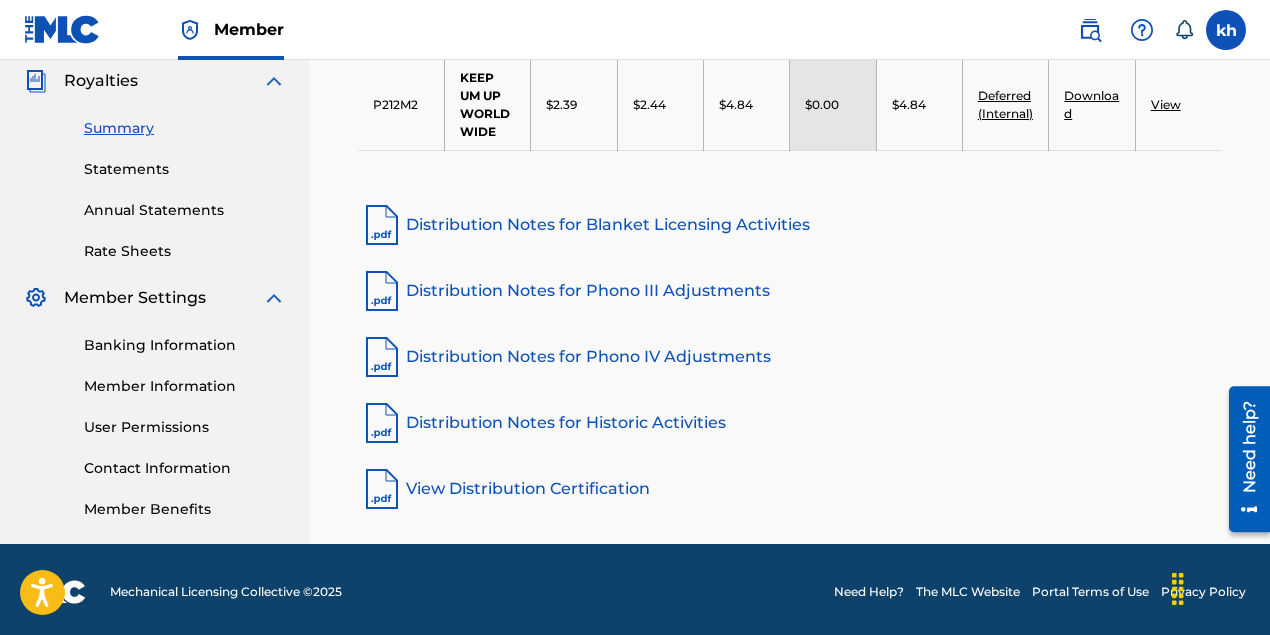 scroll, scrollTop: 500, scrollLeft: 0, axis: vertical 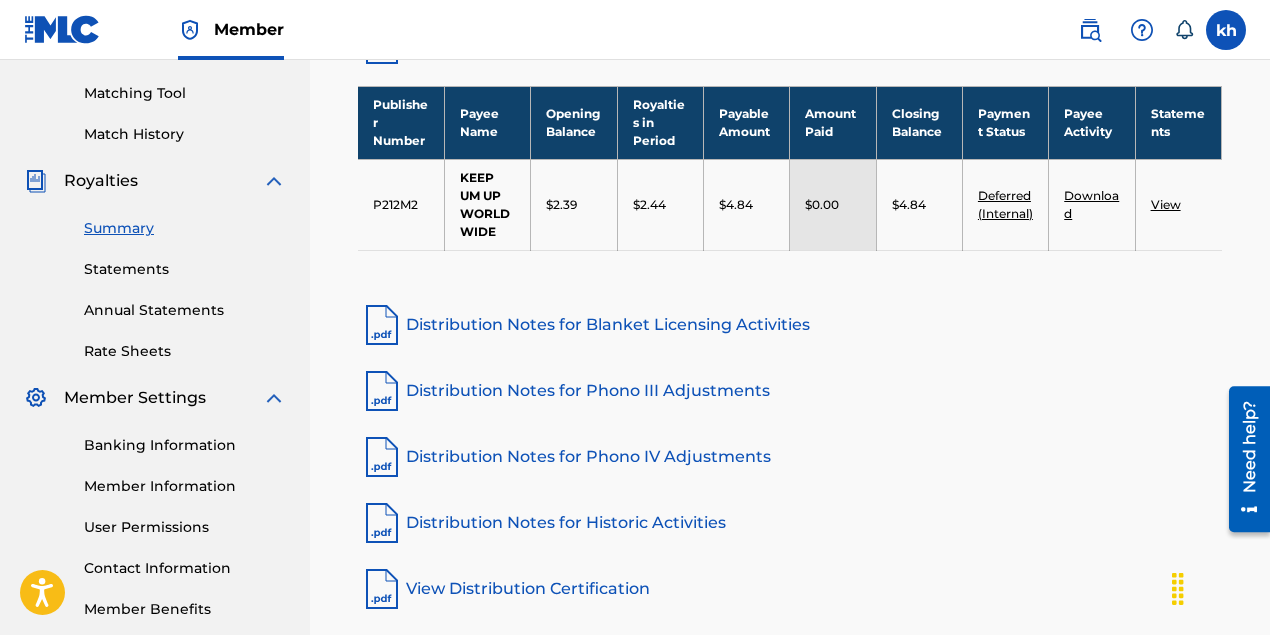 click on "View" at bounding box center (1166, 204) 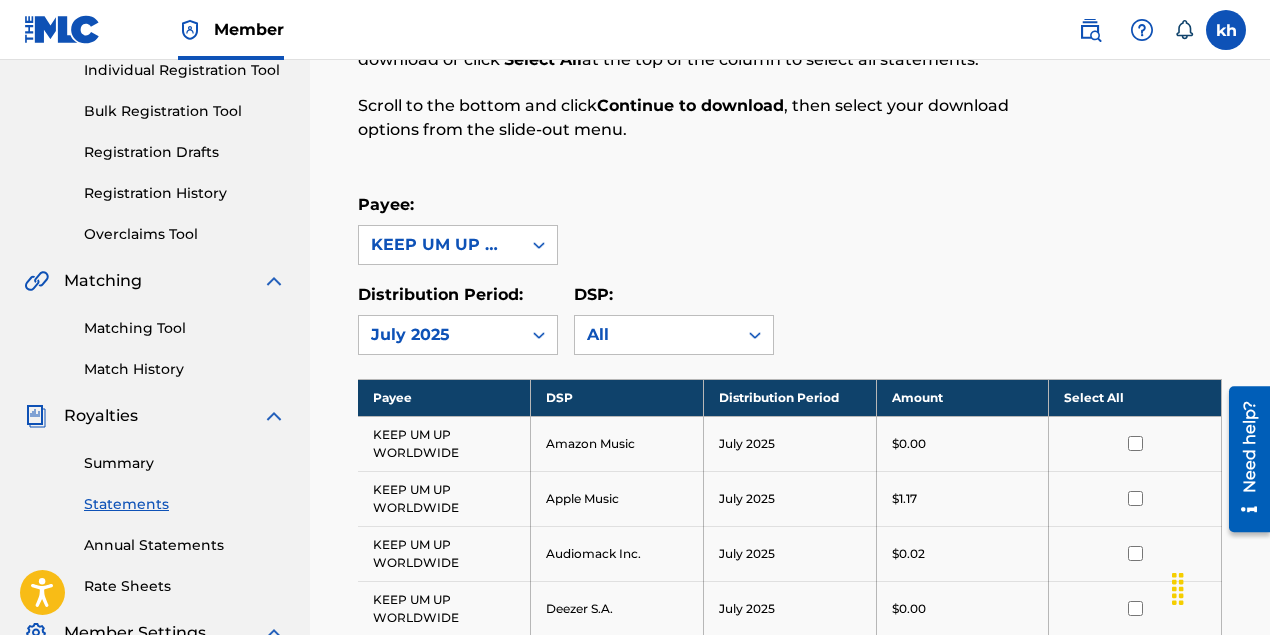 scroll, scrollTop: 500, scrollLeft: 0, axis: vertical 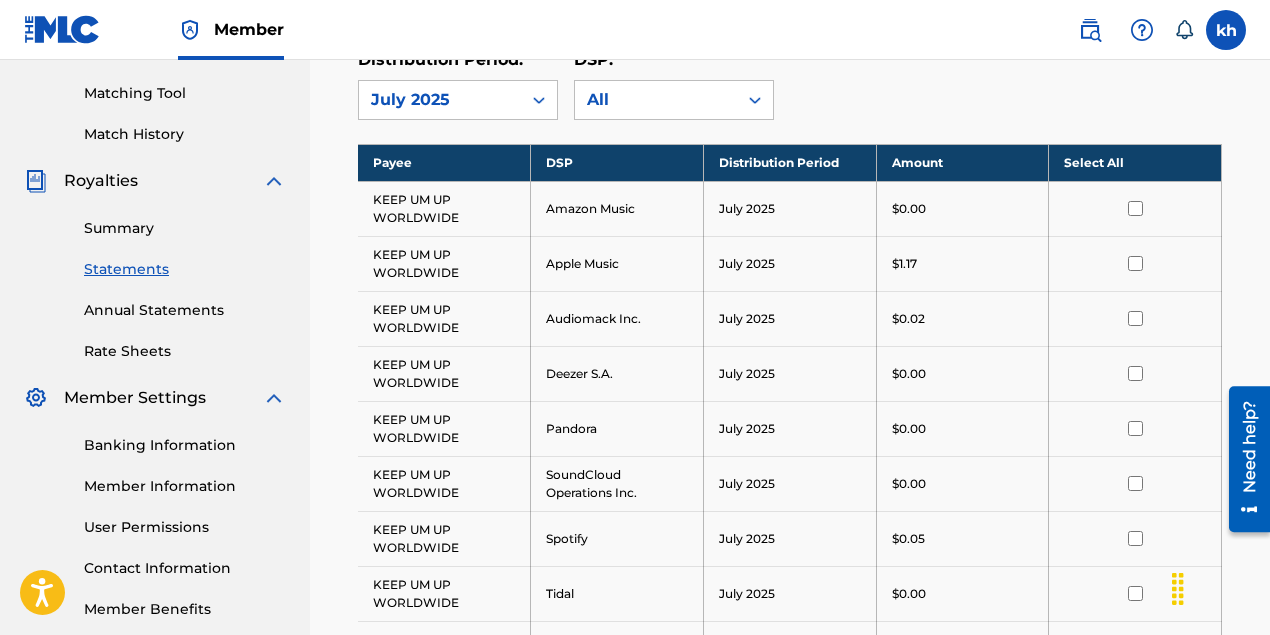click on "KEEP UM UP WORLDWIDE" at bounding box center [444, 263] 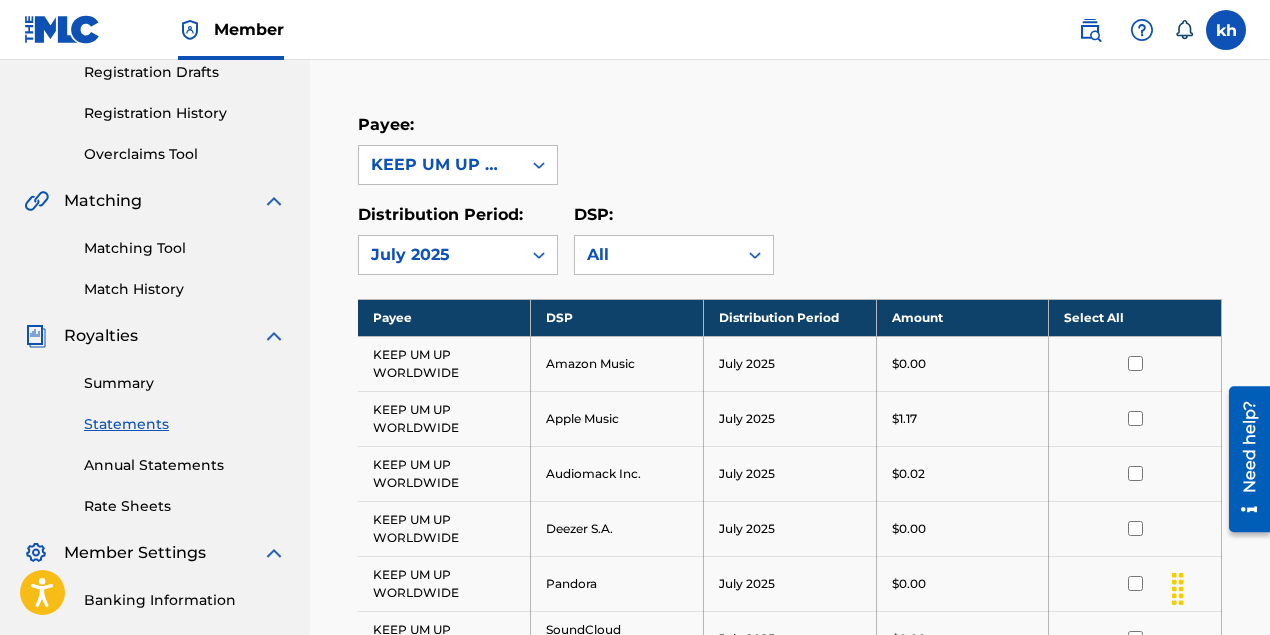 scroll, scrollTop: 303, scrollLeft: 0, axis: vertical 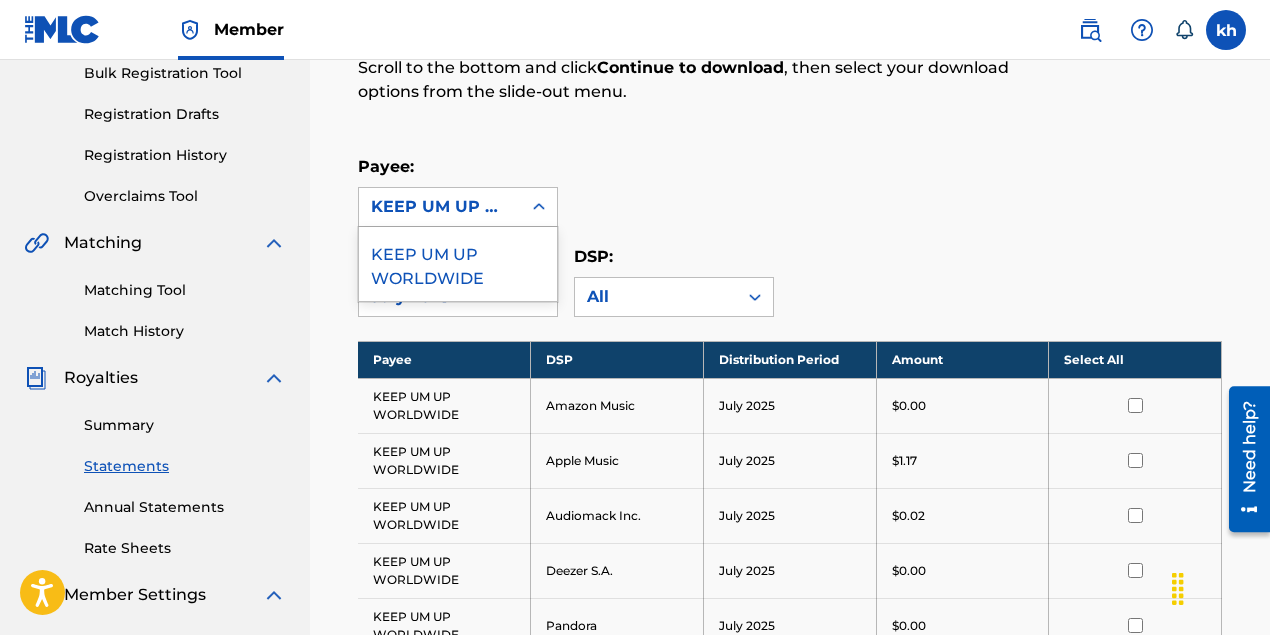 click on "KEEP UM UP WORLDWIDE" at bounding box center (440, 207) 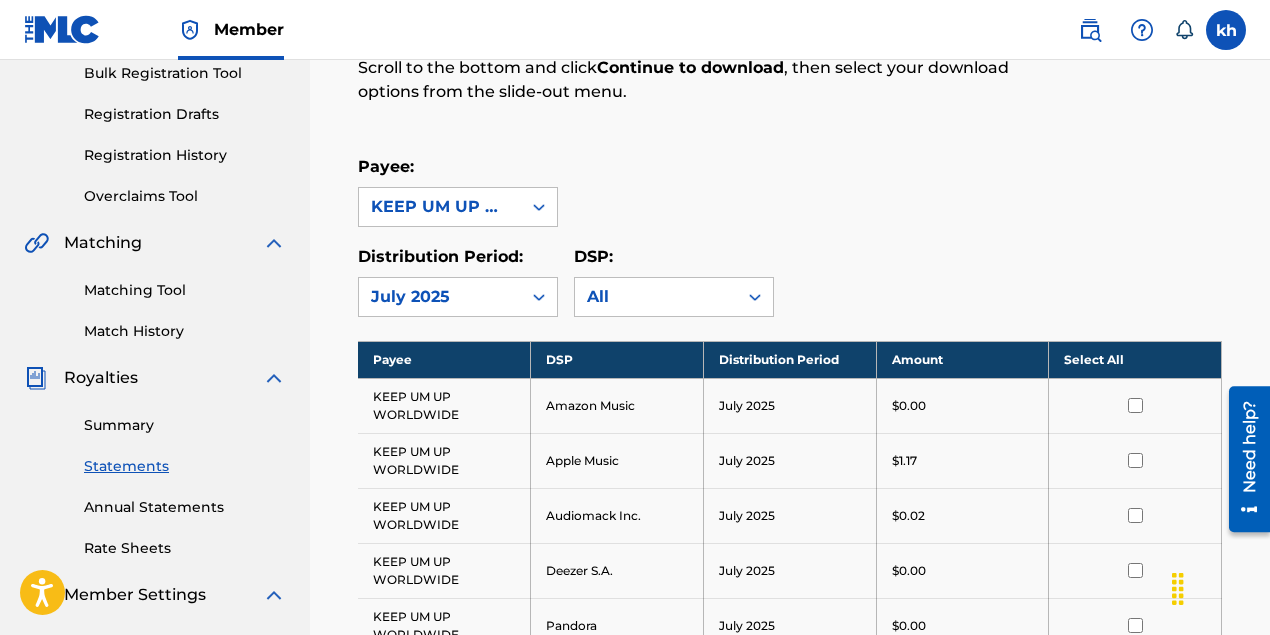 click on "Payee: KEEP UM UP WORLDWIDE" at bounding box center (790, 191) 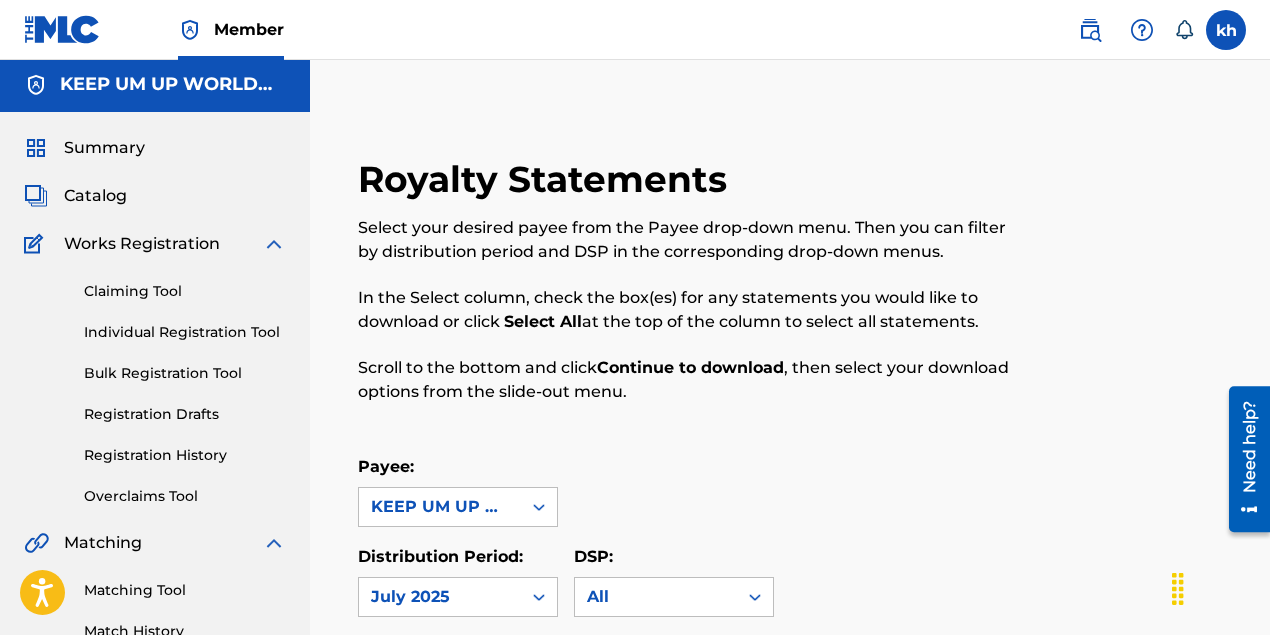 scroll, scrollTop: 0, scrollLeft: 0, axis: both 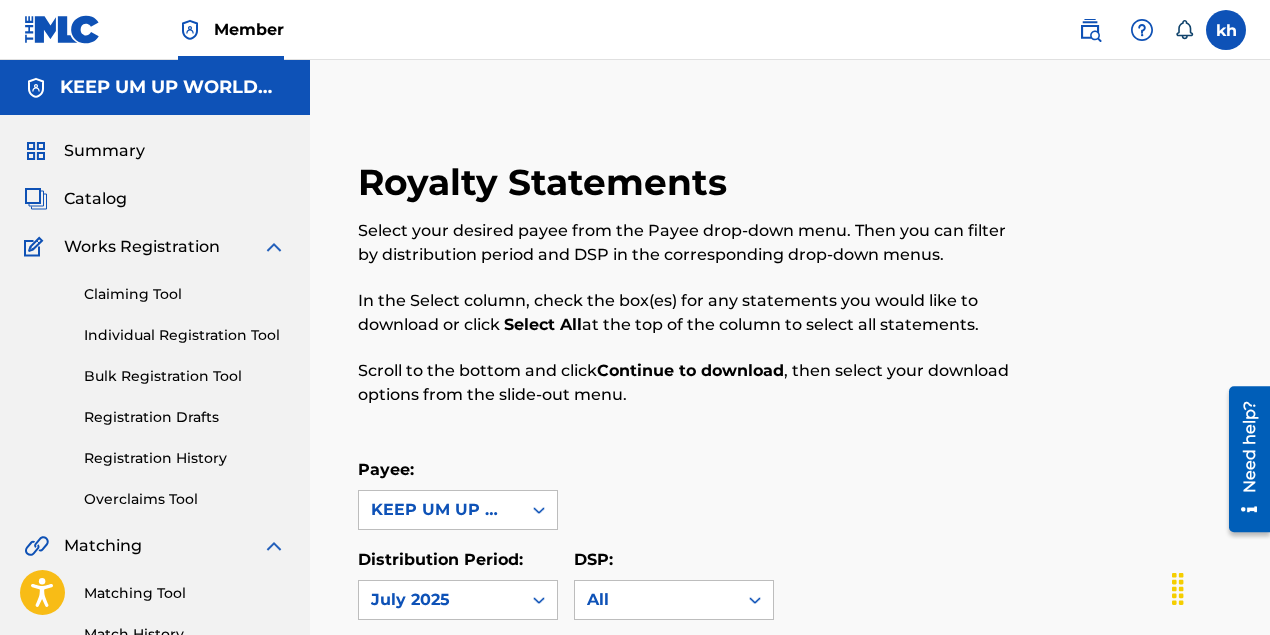 click at bounding box center [36, 88] 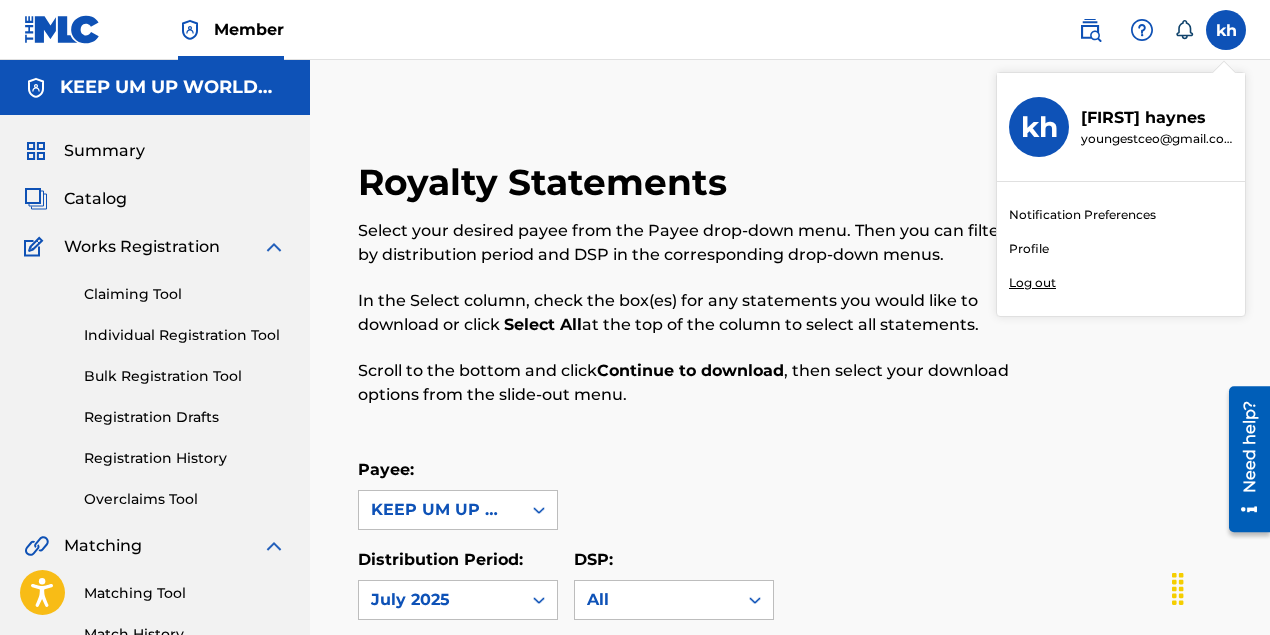 click on "Member kh kh kristopher   haynes youngestceo@gmail.com Notification Preferences Profile Log out" at bounding box center [635, 30] 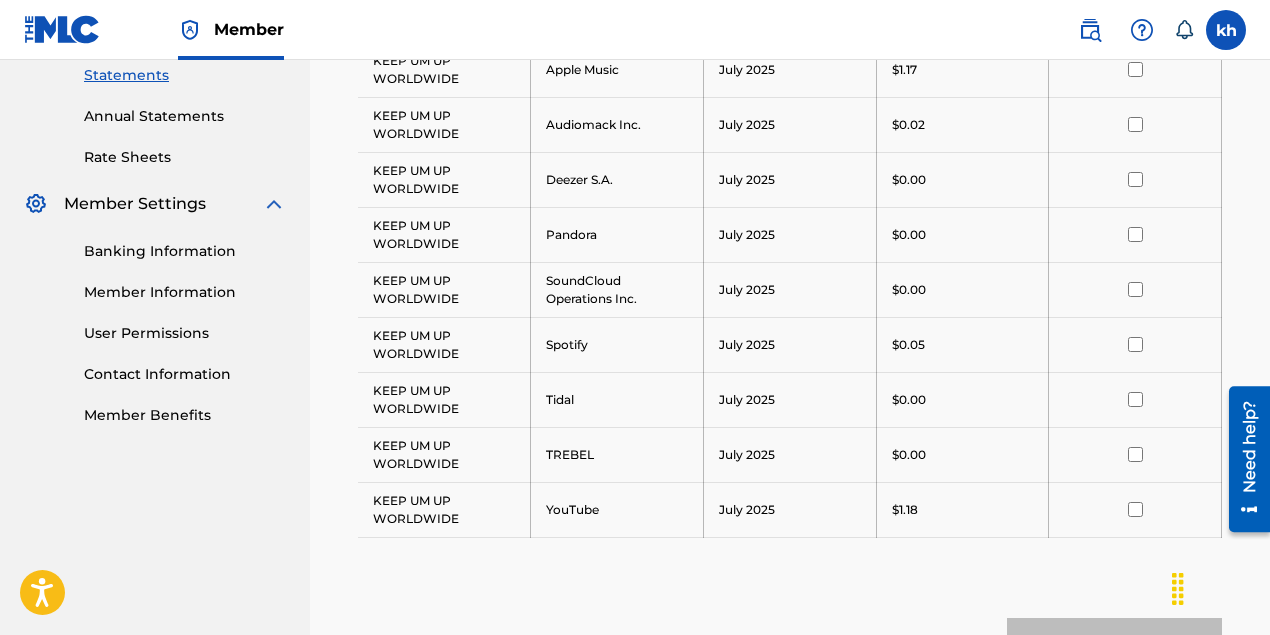 scroll, scrollTop: 403, scrollLeft: 0, axis: vertical 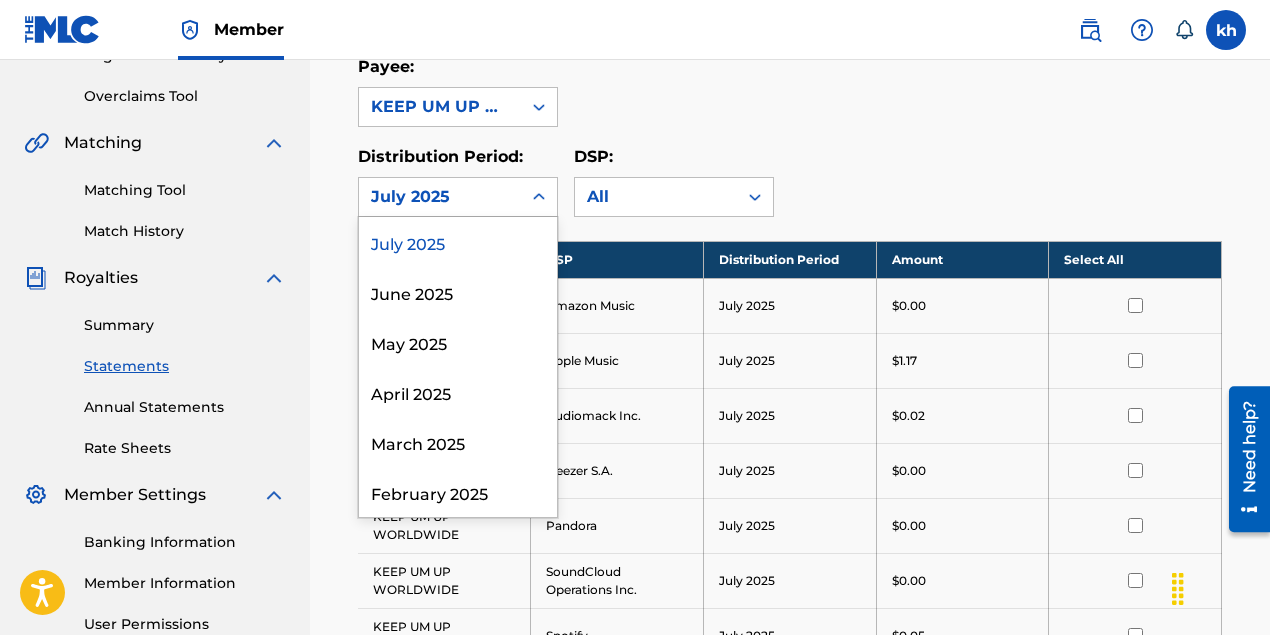 click on "July 2025" at bounding box center [440, 197] 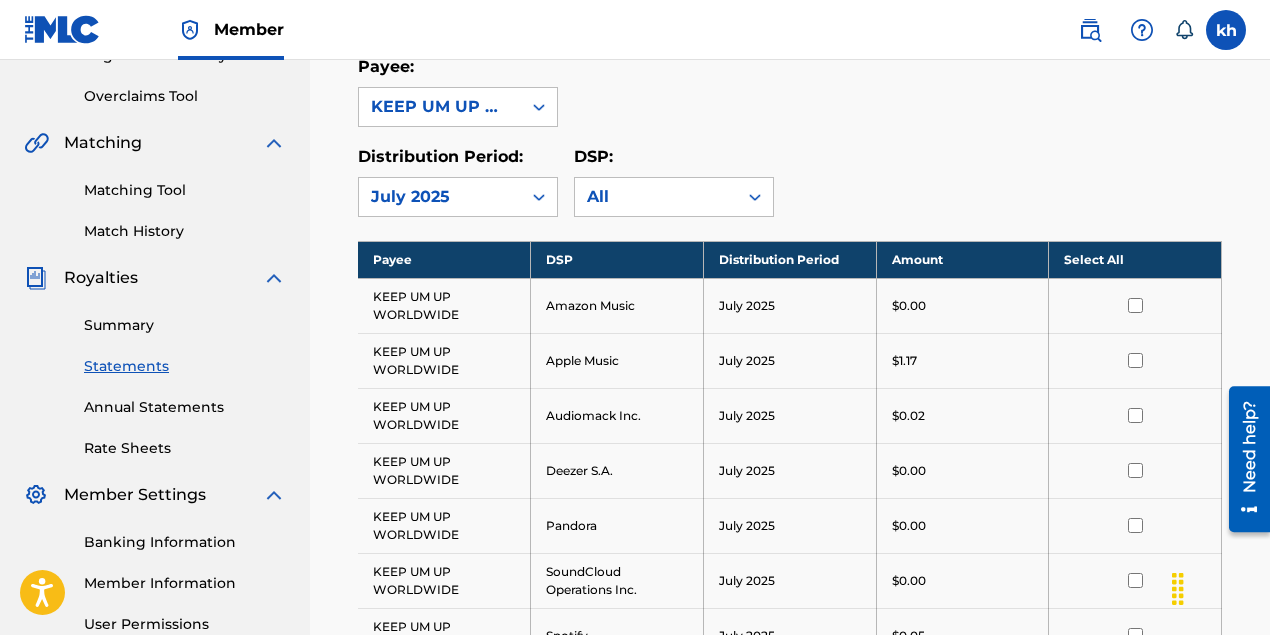 click on "Distribution Period: July 2025 DSP: All" at bounding box center [790, 181] 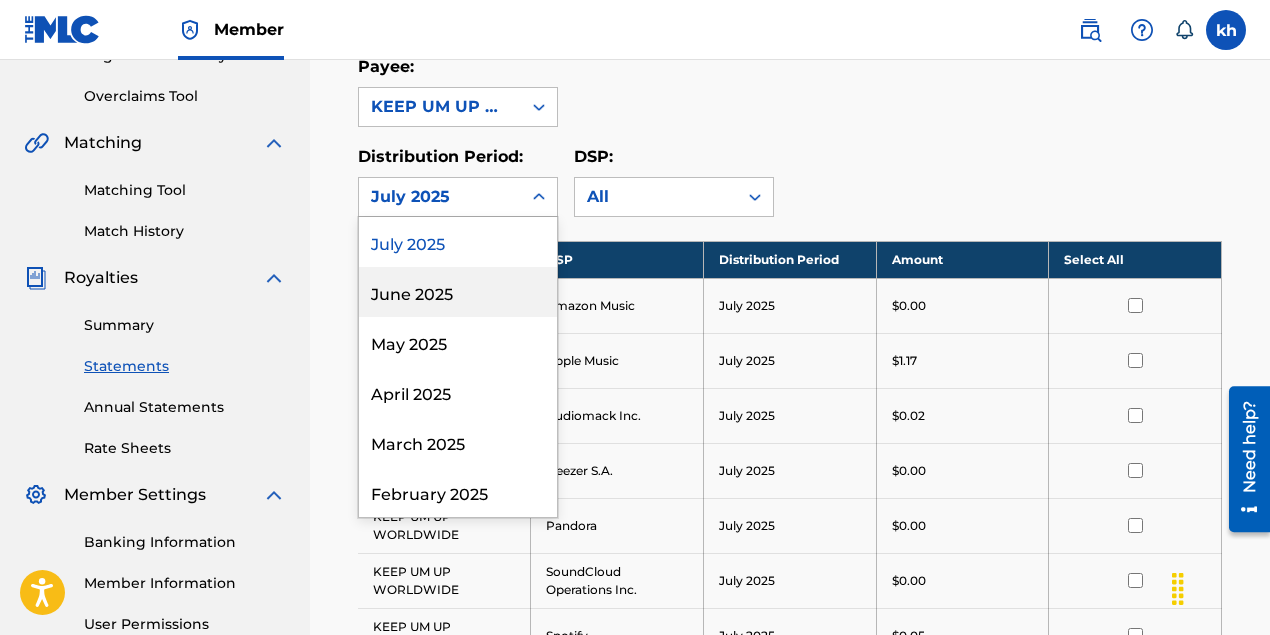 click on "June 2025" at bounding box center [458, 292] 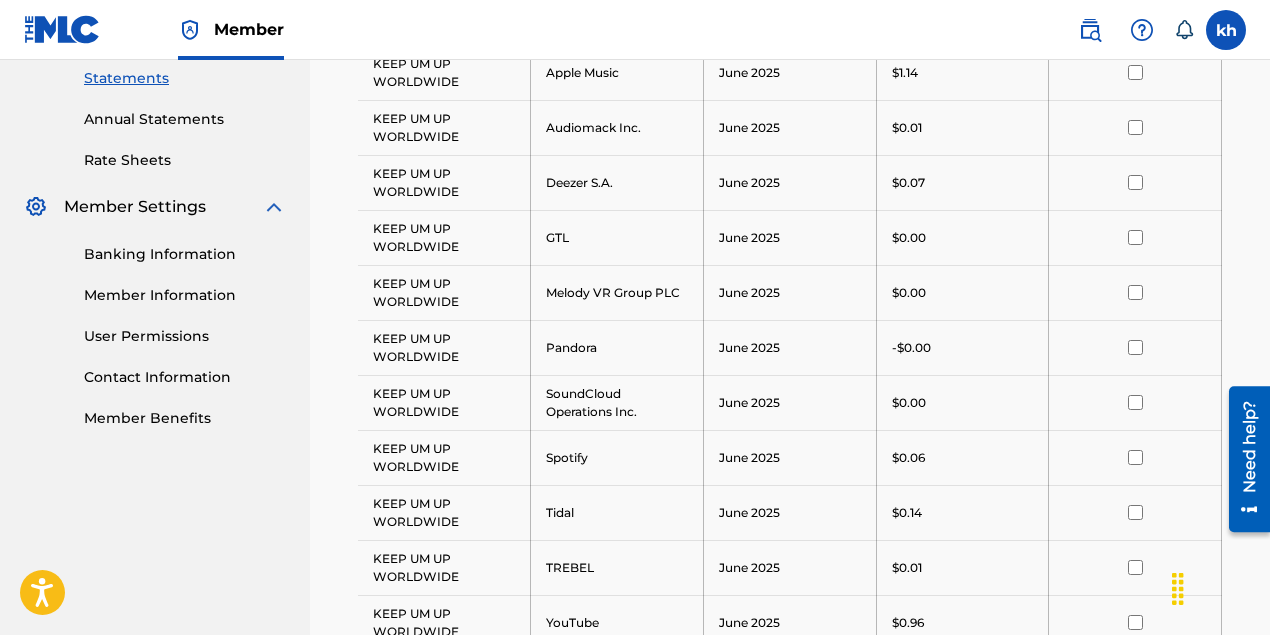 scroll, scrollTop: 503, scrollLeft: 0, axis: vertical 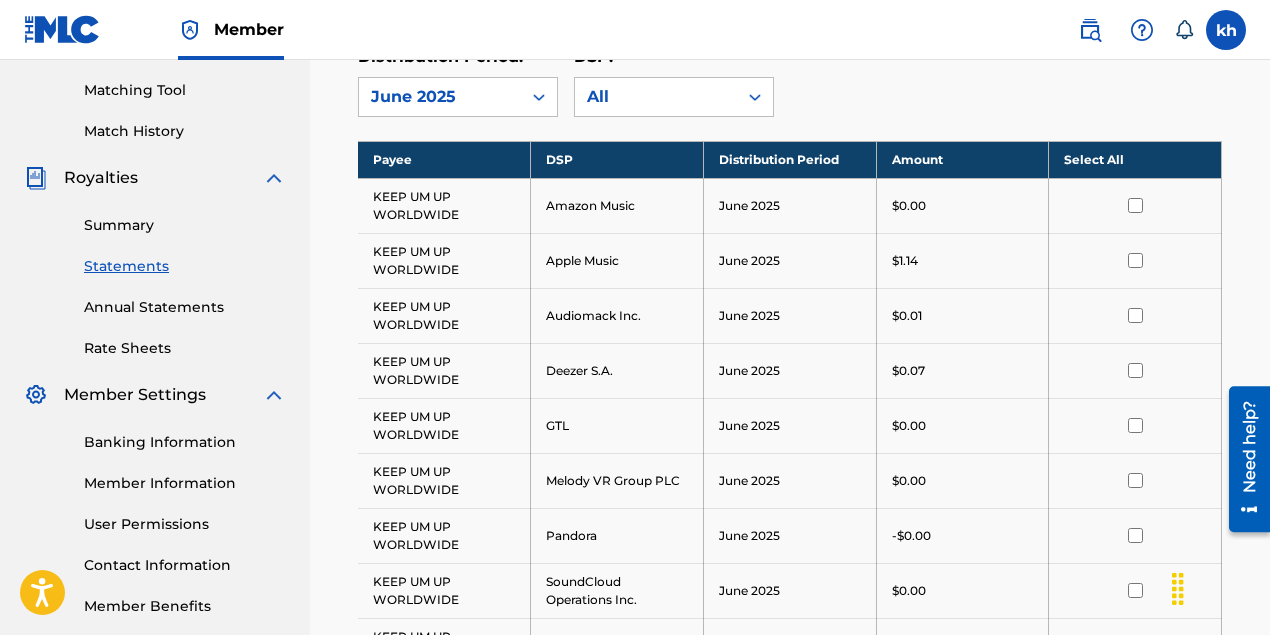 click on "June 2025" at bounding box center (440, 97) 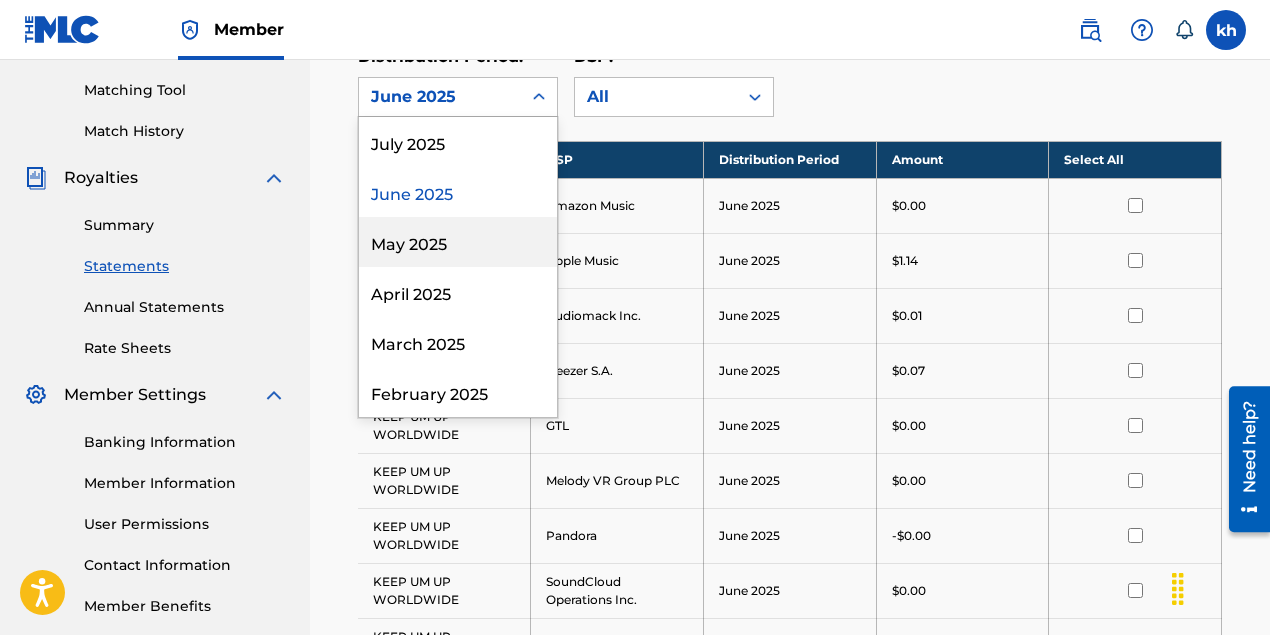 click on "May 2025" at bounding box center (458, 242) 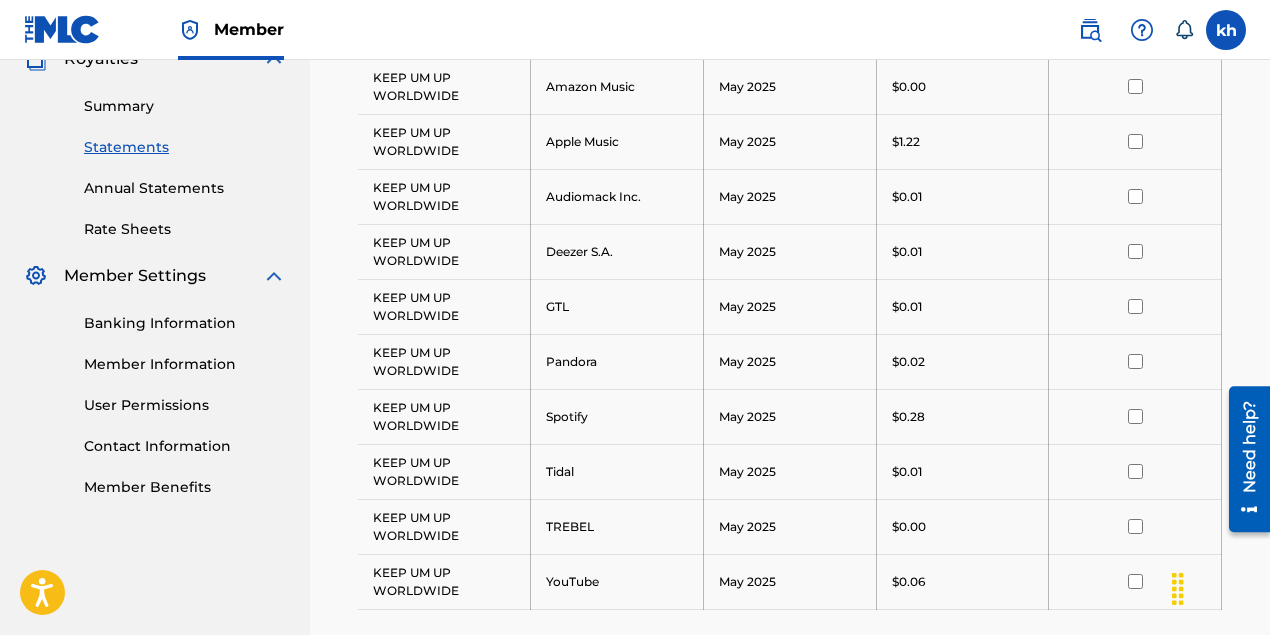 scroll, scrollTop: 303, scrollLeft: 0, axis: vertical 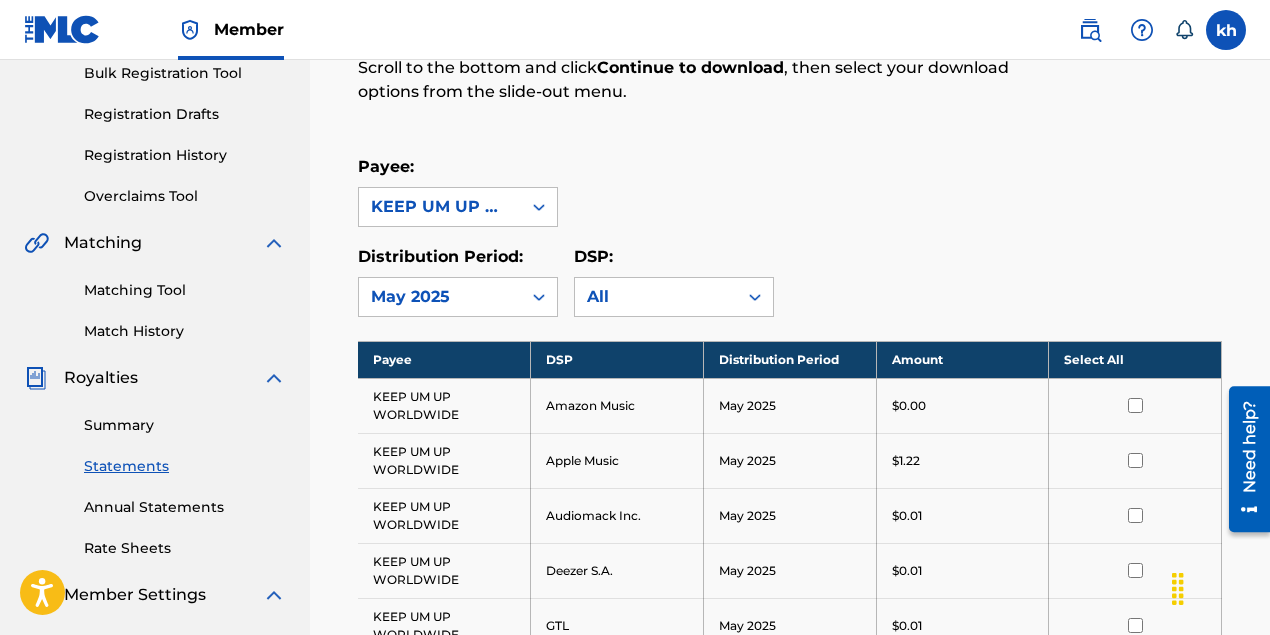 click on "May 2025" at bounding box center (440, 297) 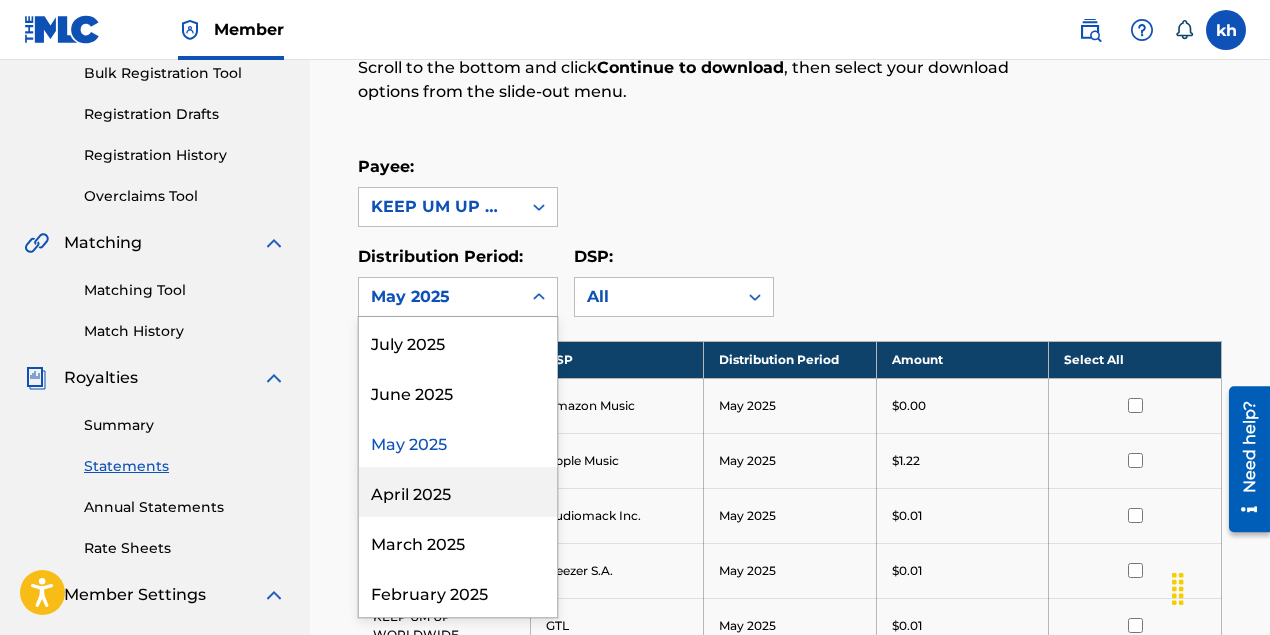 click on "April 2025" at bounding box center [458, 492] 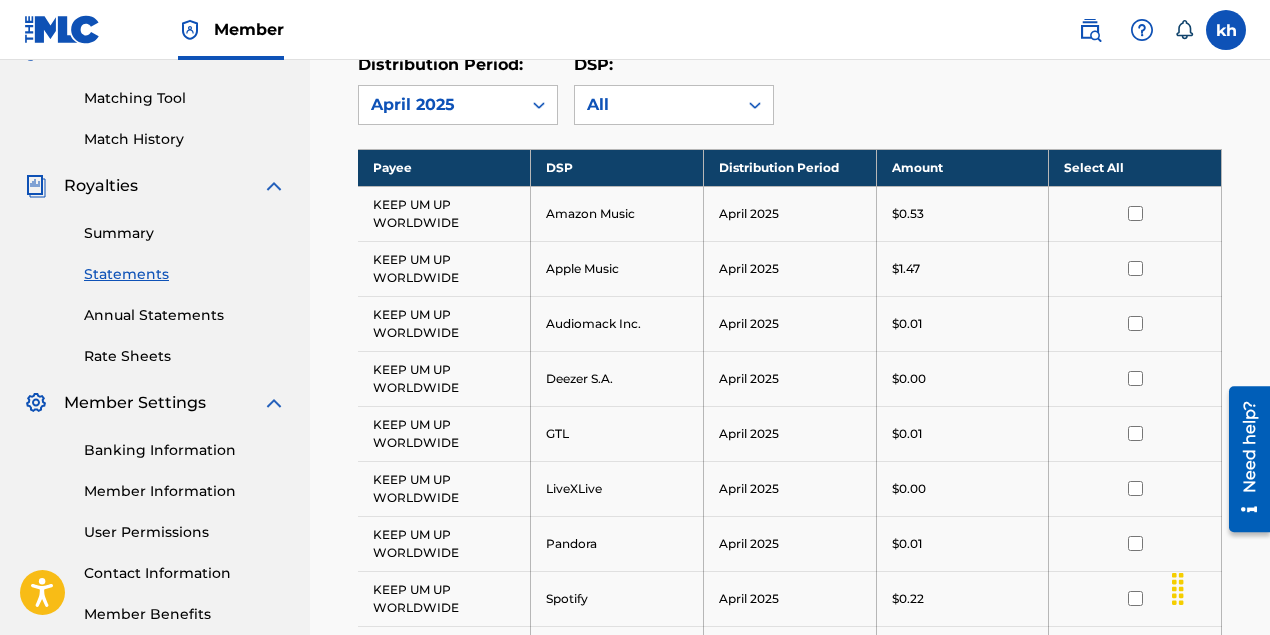 scroll, scrollTop: 503, scrollLeft: 0, axis: vertical 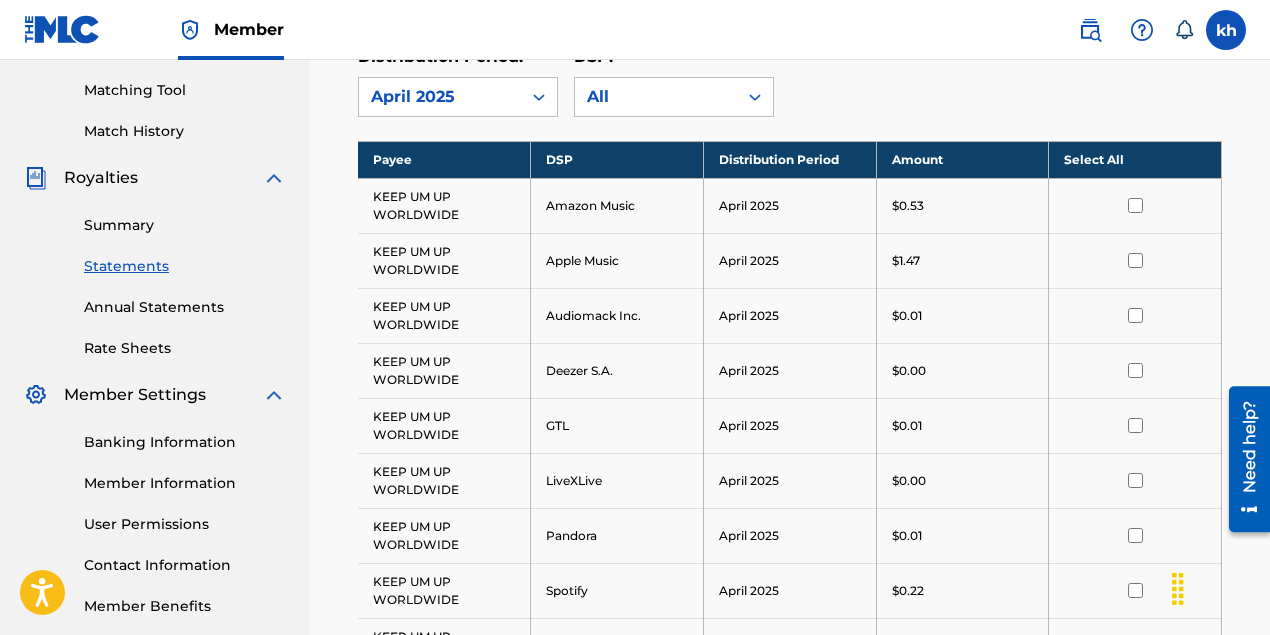 click on "April 2025" at bounding box center [789, 260] 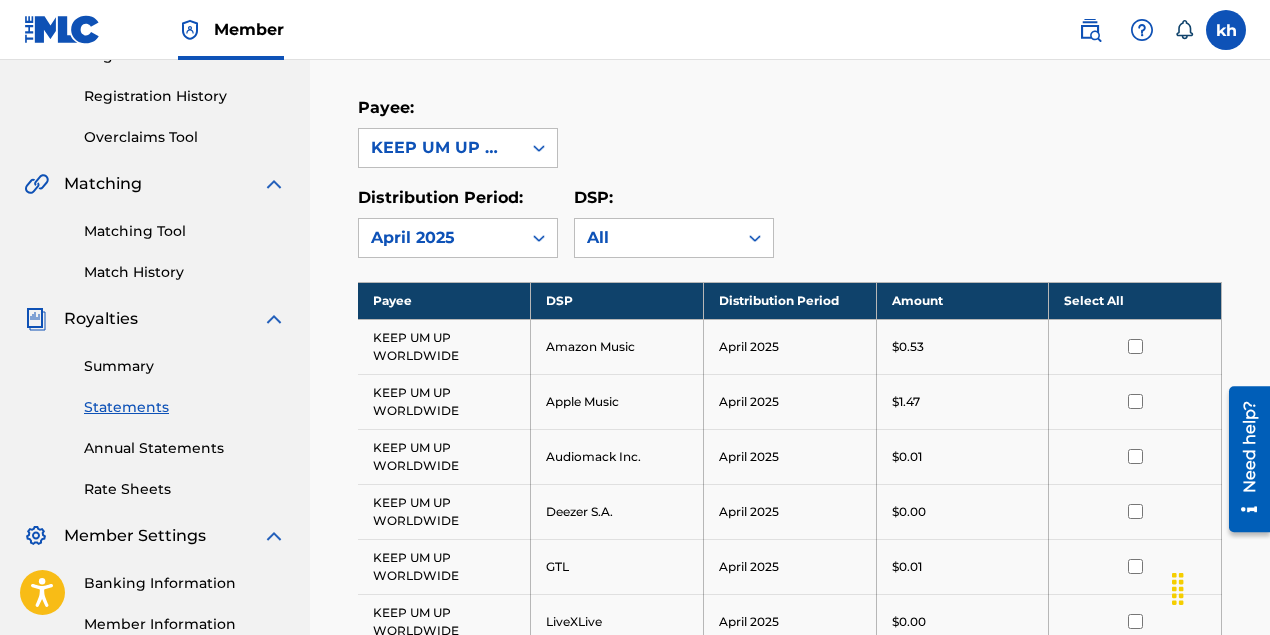 scroll, scrollTop: 158, scrollLeft: 0, axis: vertical 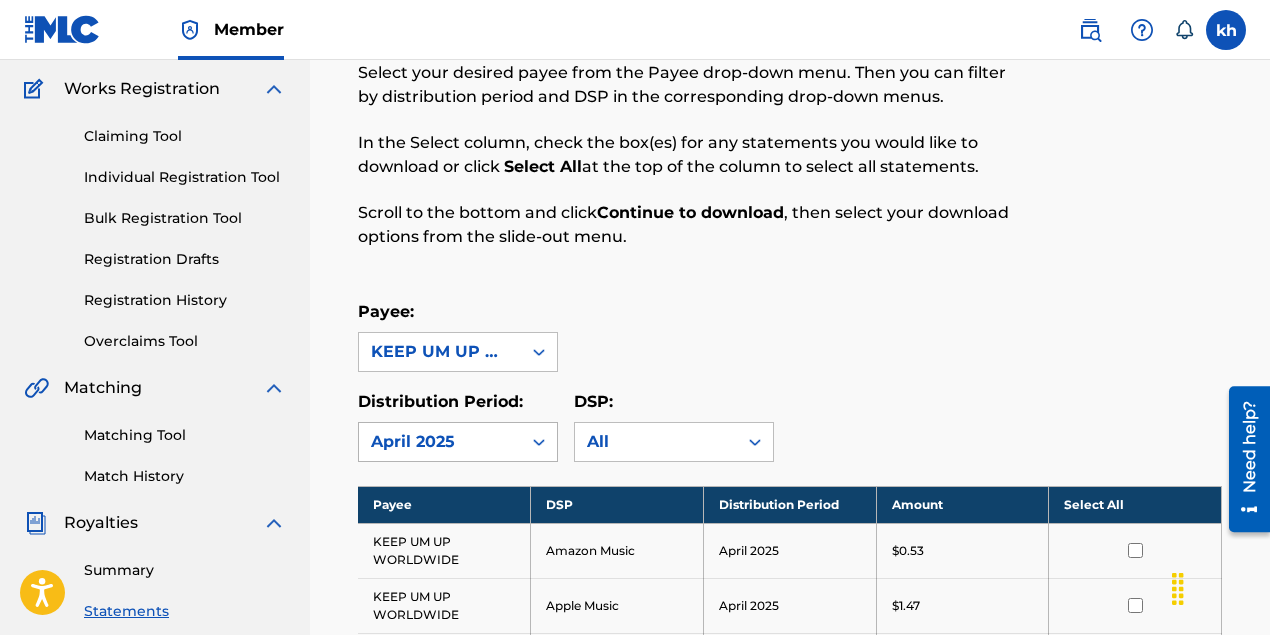 click on "April 2025" at bounding box center (440, 442) 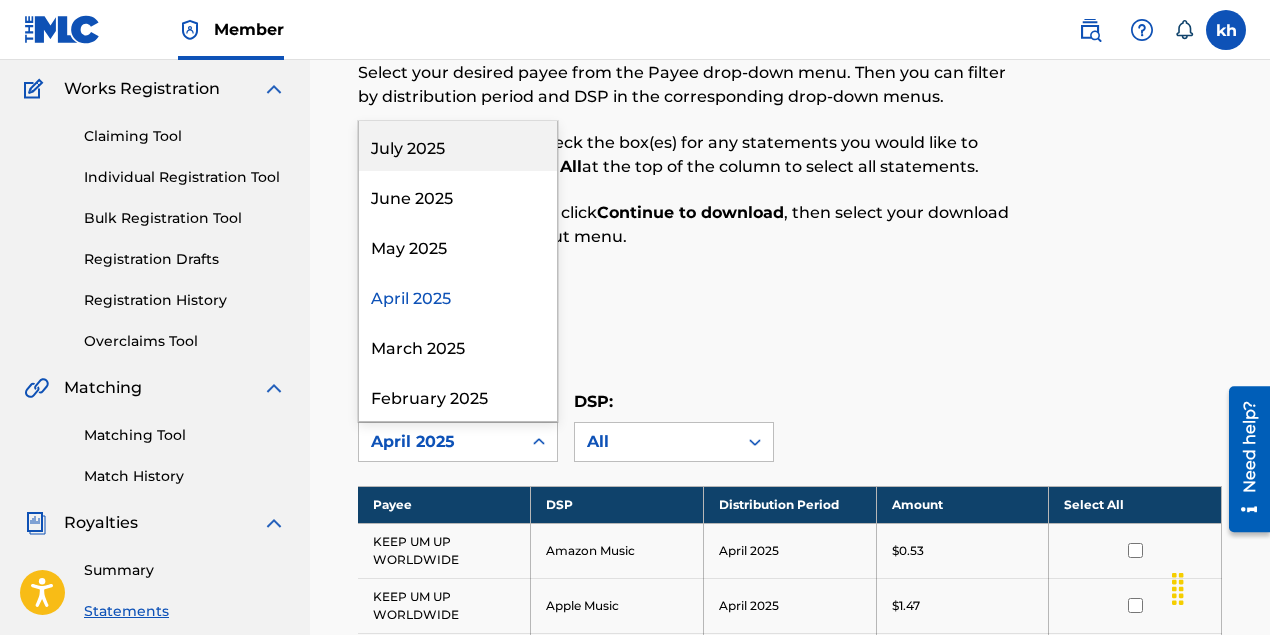click on "July 2025" at bounding box center [458, 146] 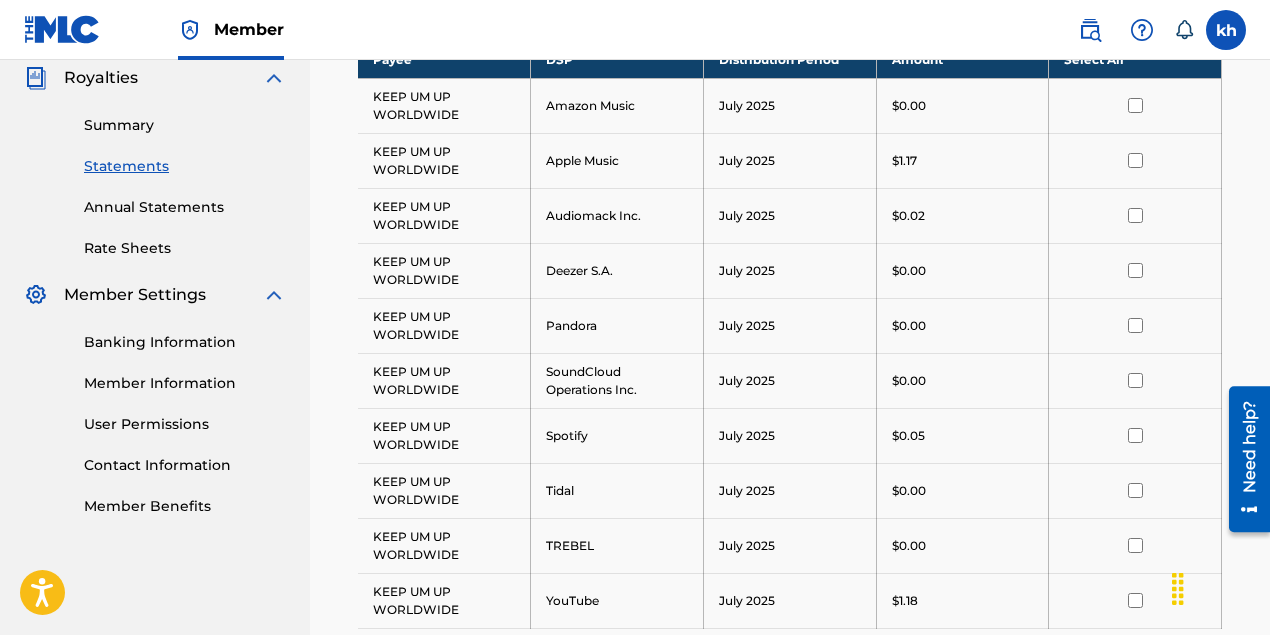 scroll, scrollTop: 503, scrollLeft: 0, axis: vertical 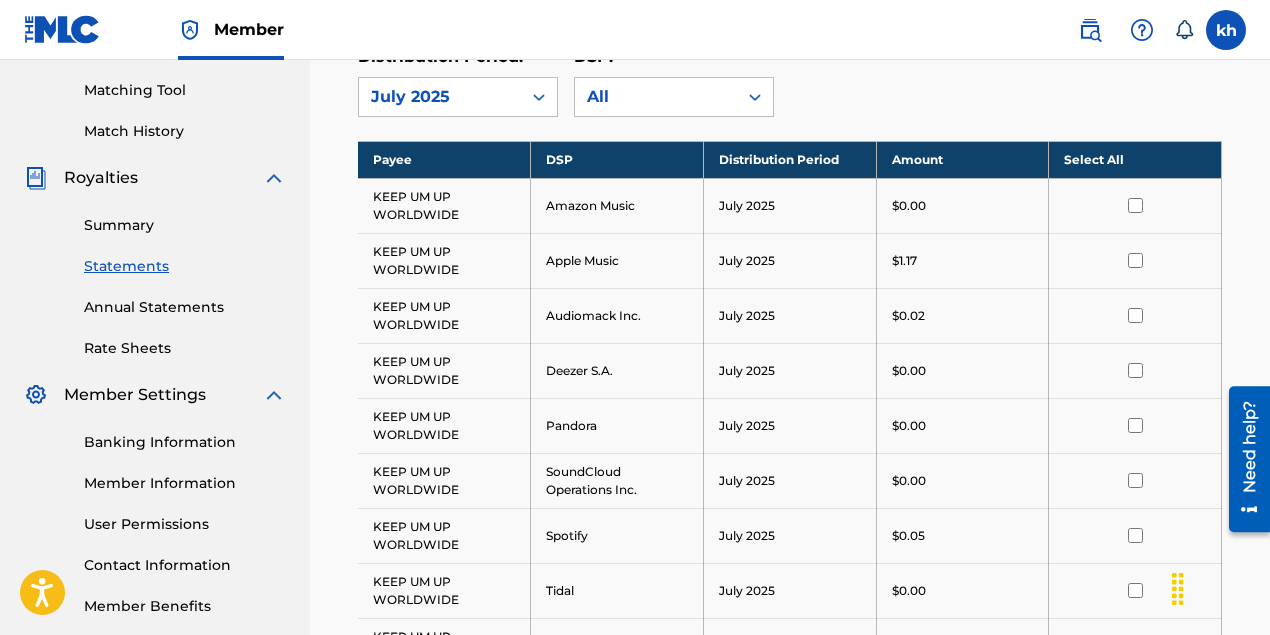 click at bounding box center [1135, 205] 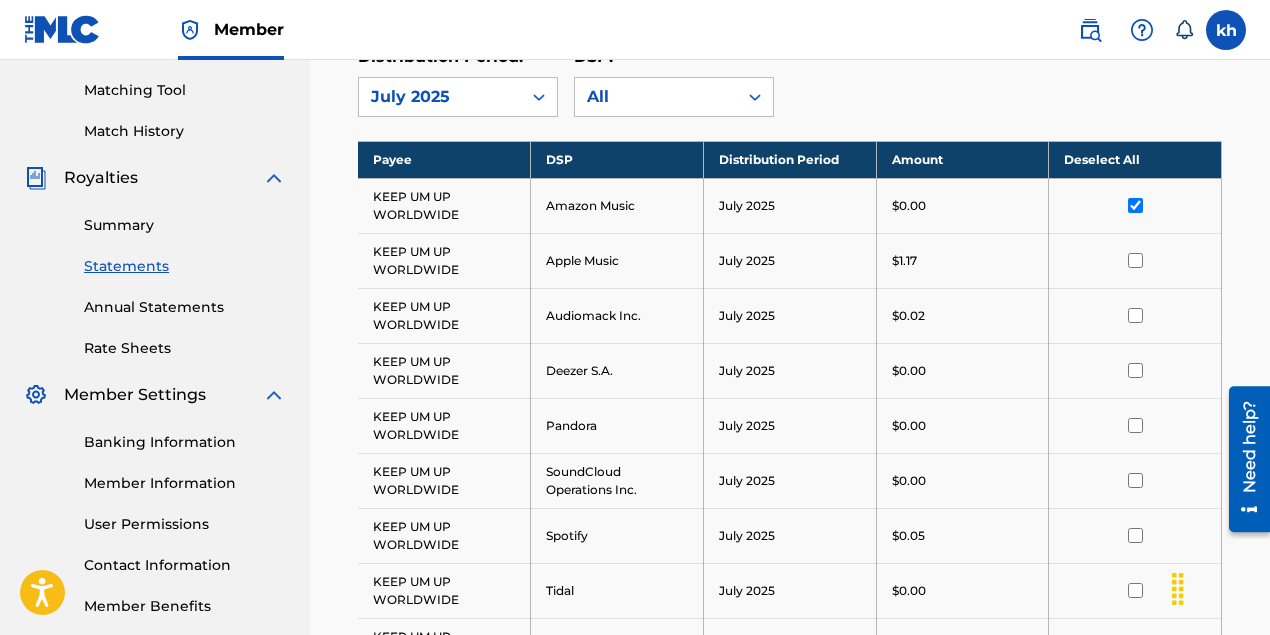 click at bounding box center (1135, 205) 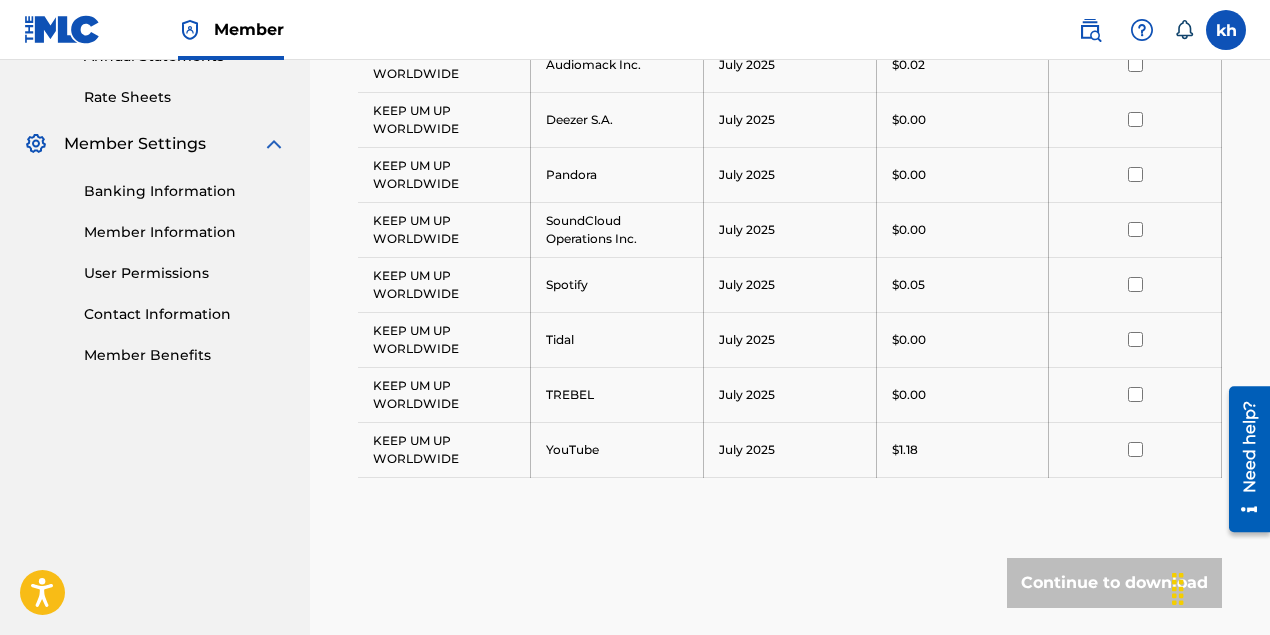 scroll, scrollTop: 903, scrollLeft: 0, axis: vertical 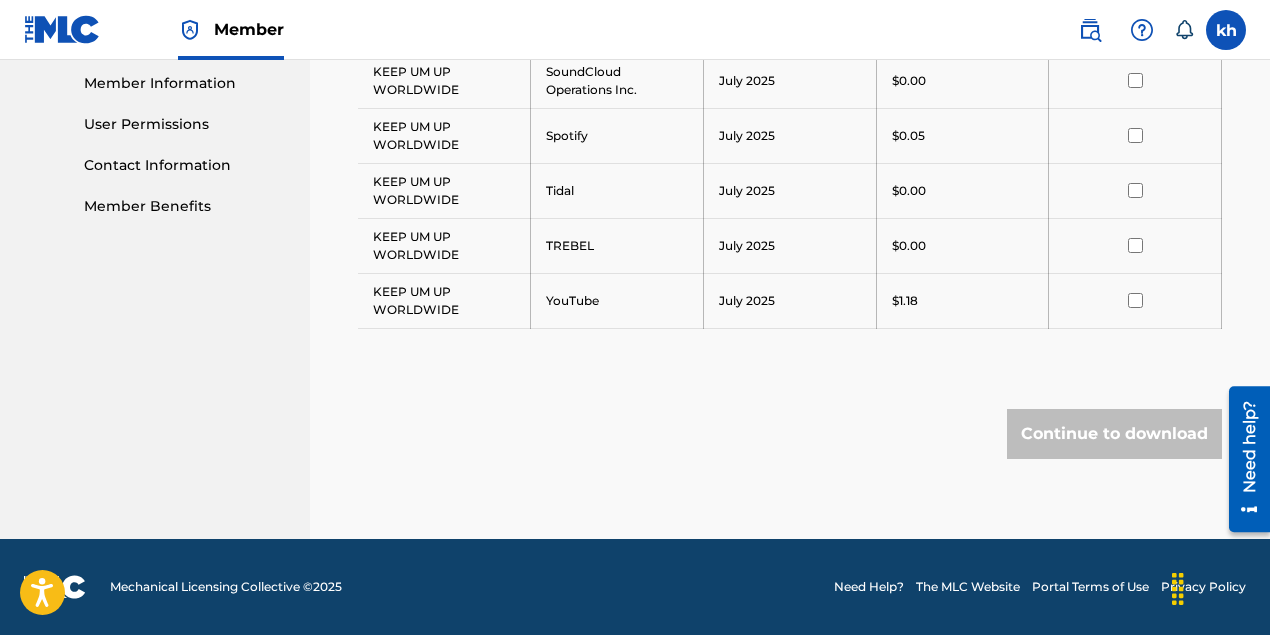 click at bounding box center [1135, 300] 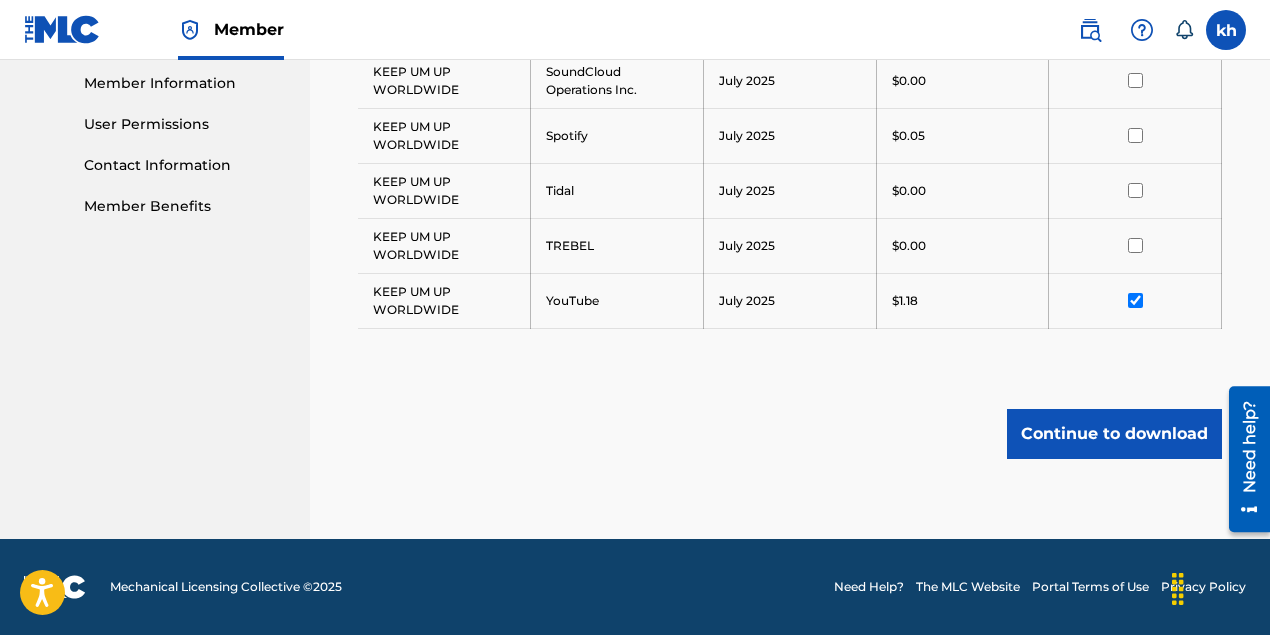 scroll, scrollTop: 203, scrollLeft: 0, axis: vertical 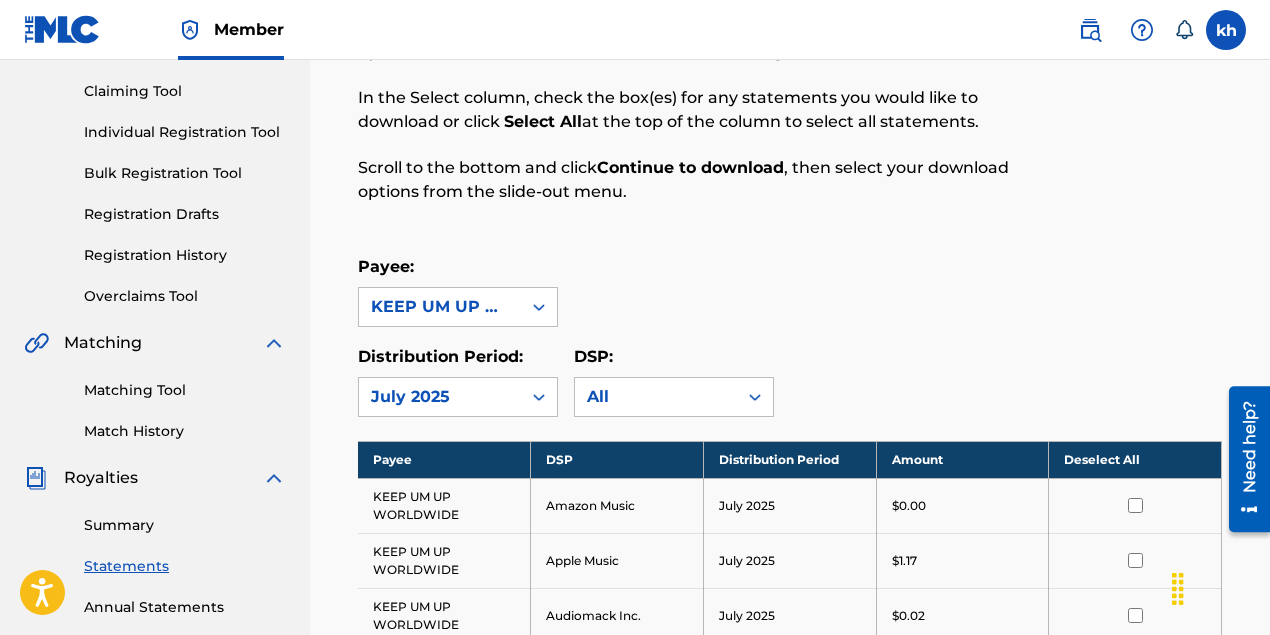 click on "Deselect All" at bounding box center (1135, 459) 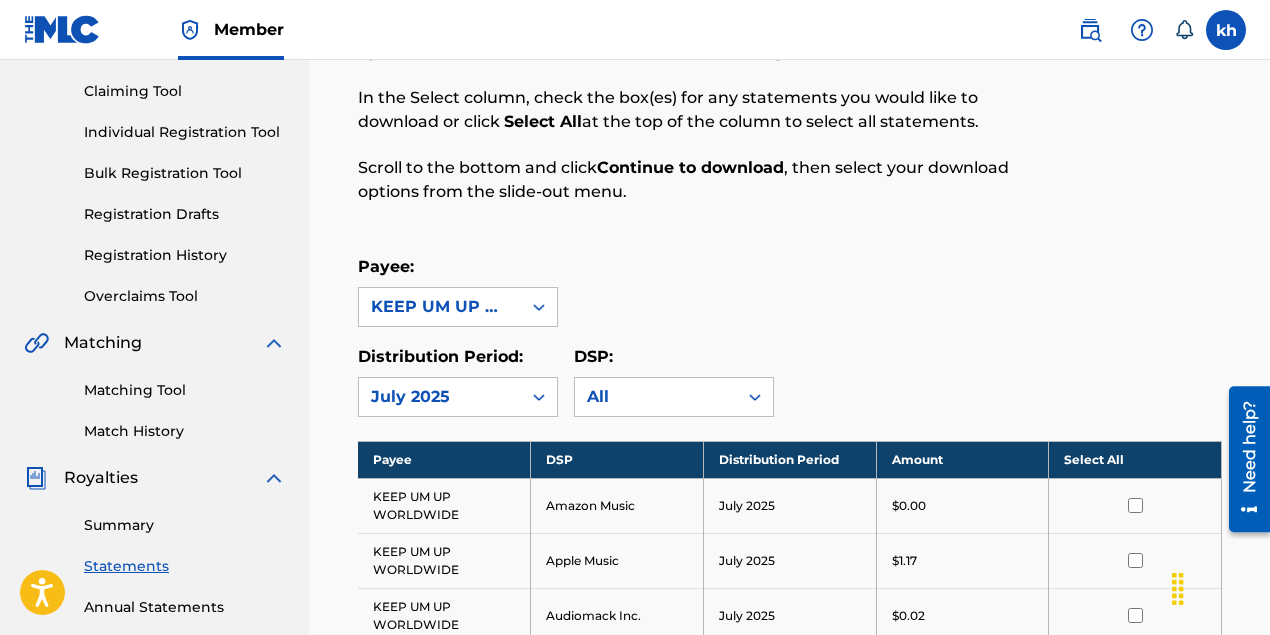 click on "Select All" at bounding box center [1135, 459] 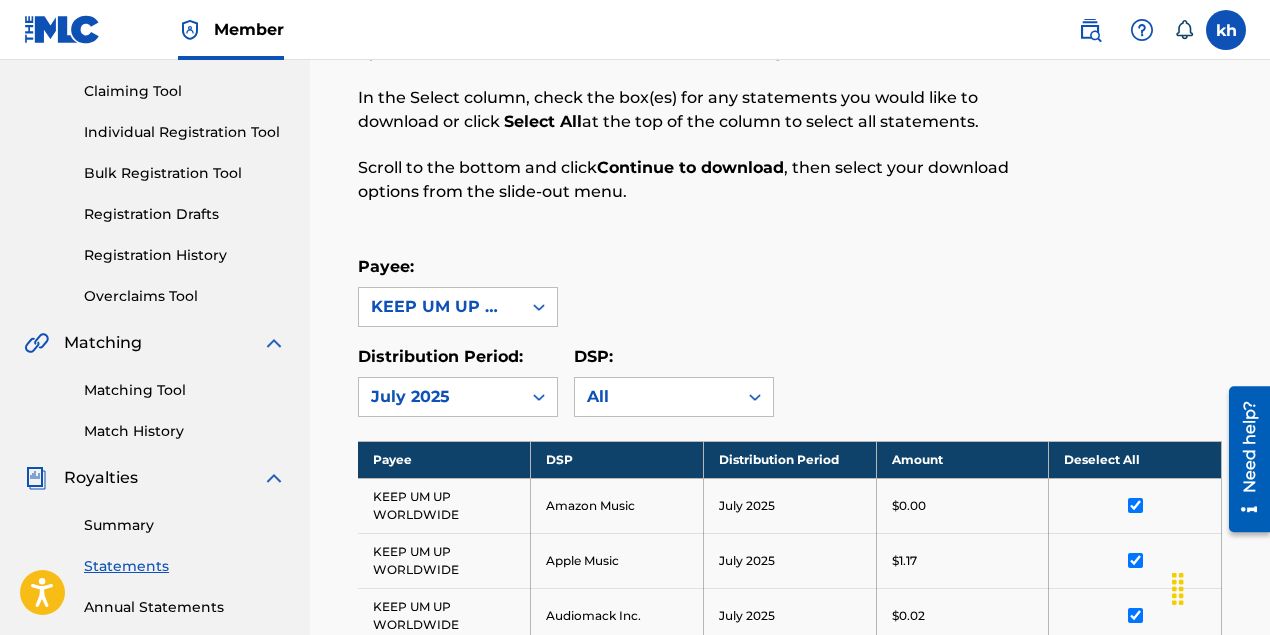 scroll, scrollTop: 903, scrollLeft: 0, axis: vertical 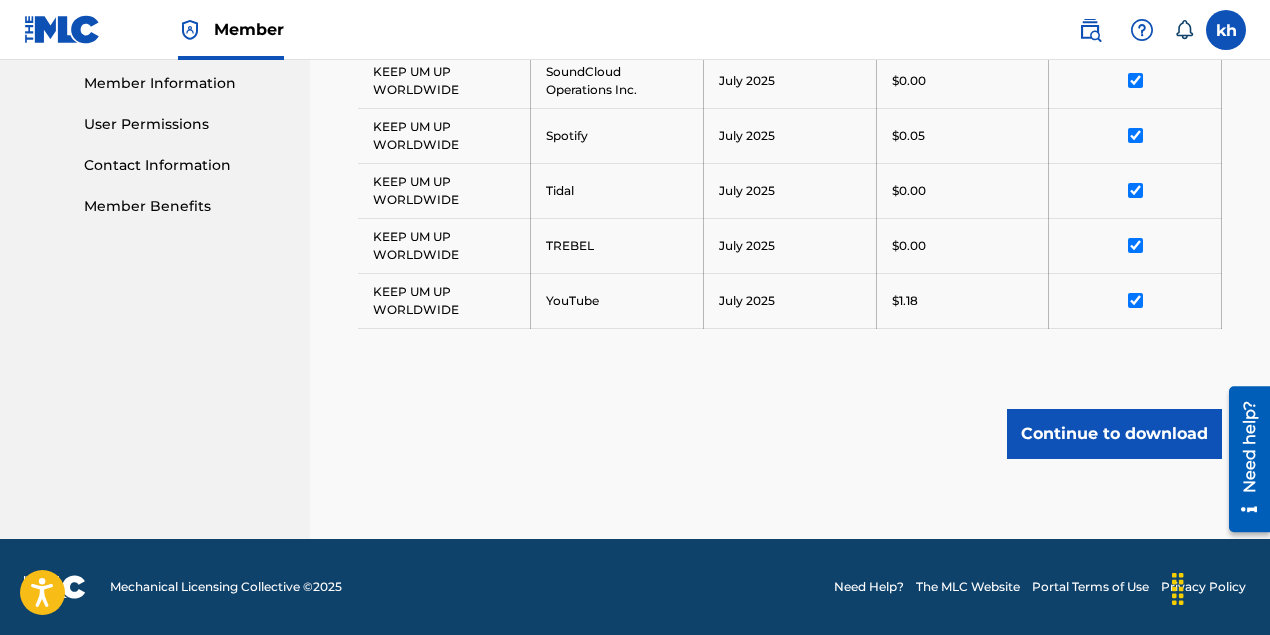 click on "Continue to download" at bounding box center (1114, 434) 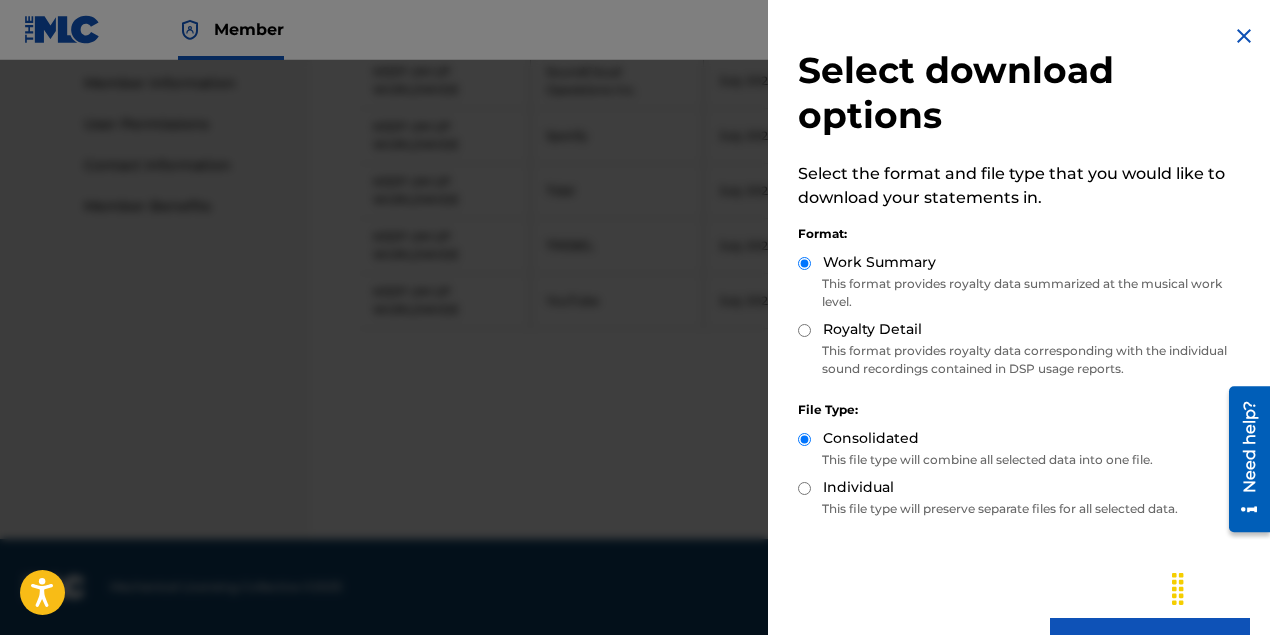 scroll, scrollTop: 57, scrollLeft: 0, axis: vertical 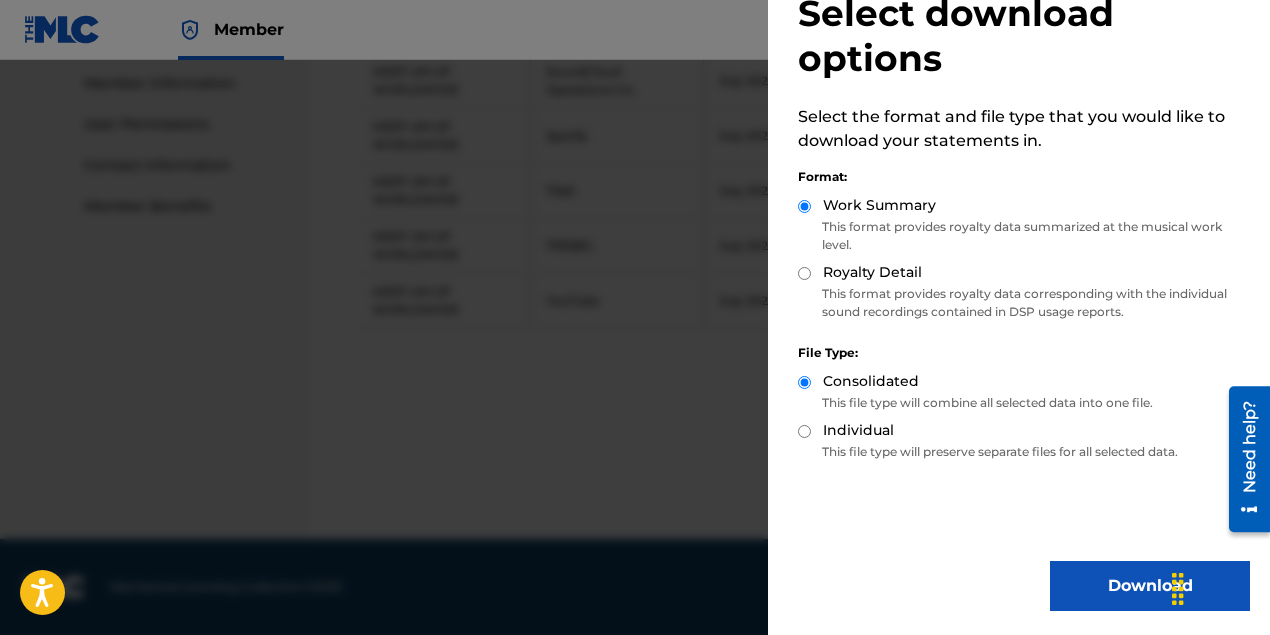click on "Download" at bounding box center (1150, 586) 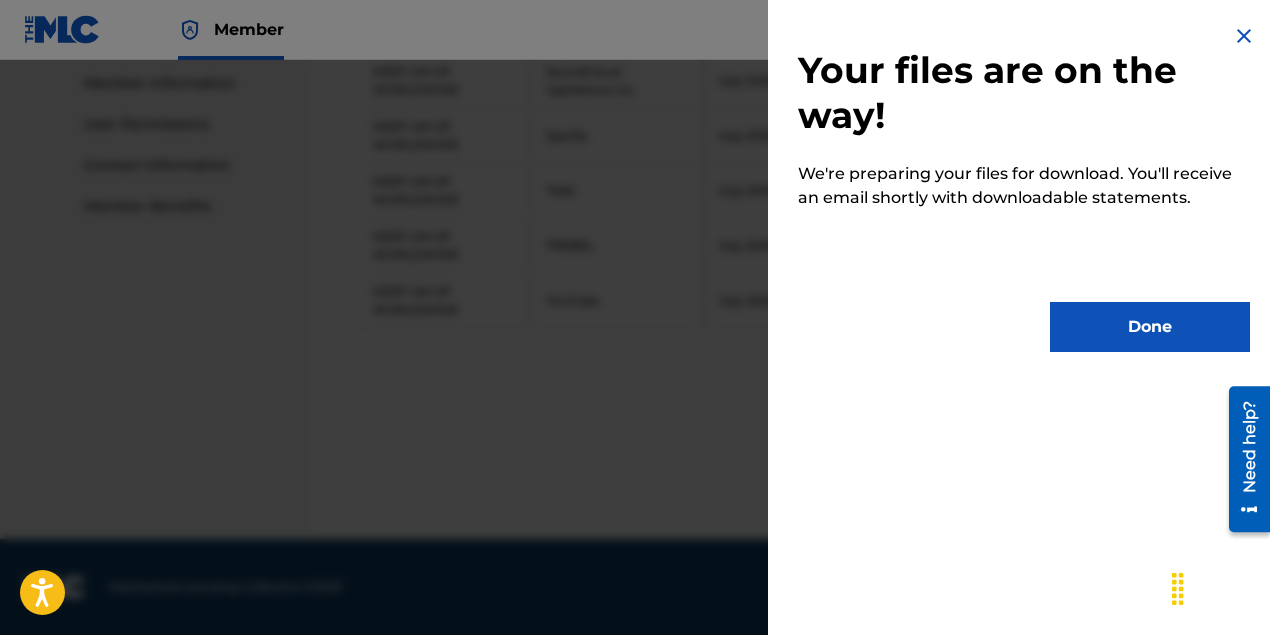 click on "Done" at bounding box center (1150, 327) 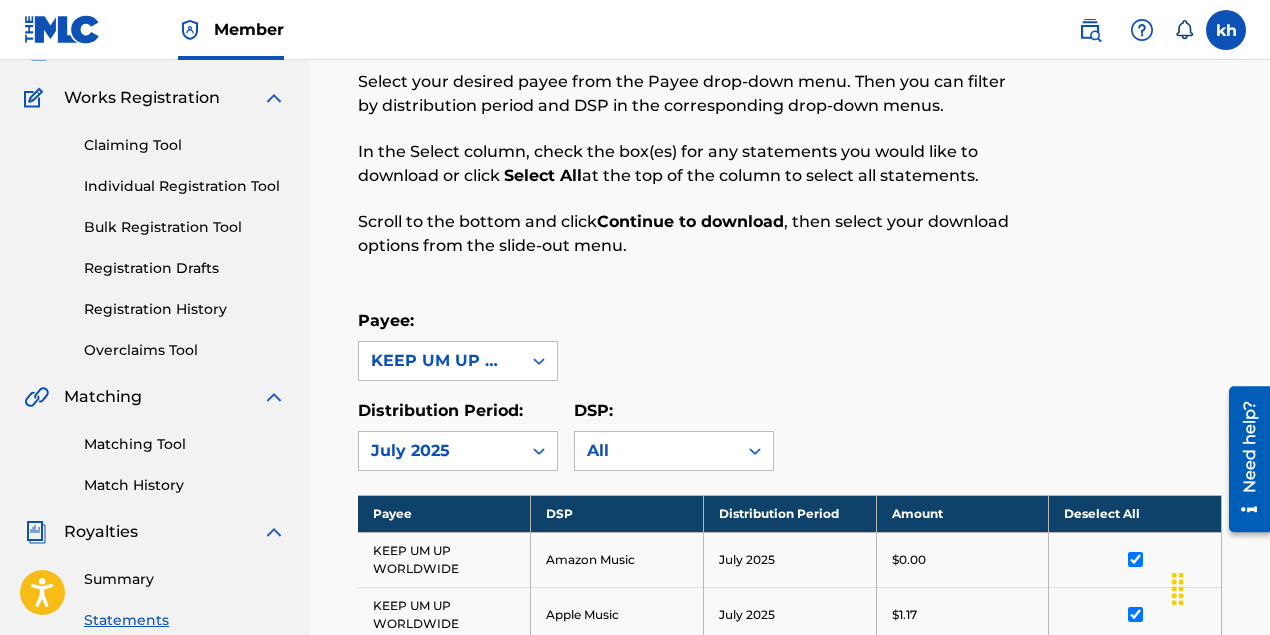 scroll, scrollTop: 103, scrollLeft: 0, axis: vertical 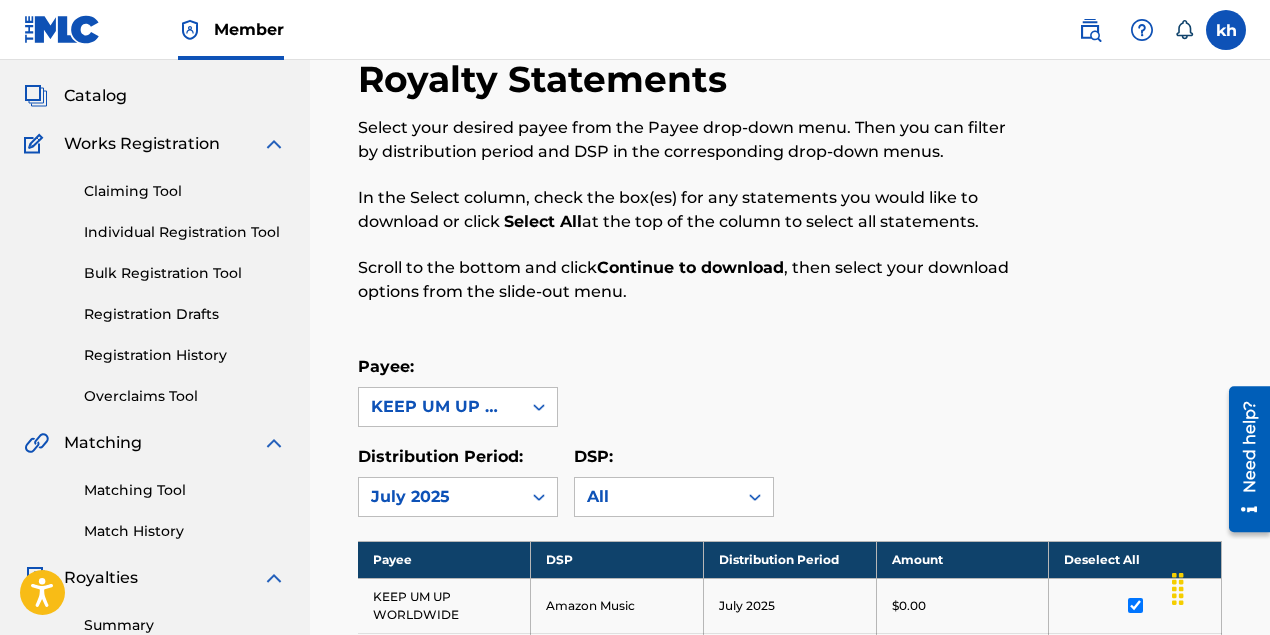 click on "Overclaims Tool" at bounding box center (185, 396) 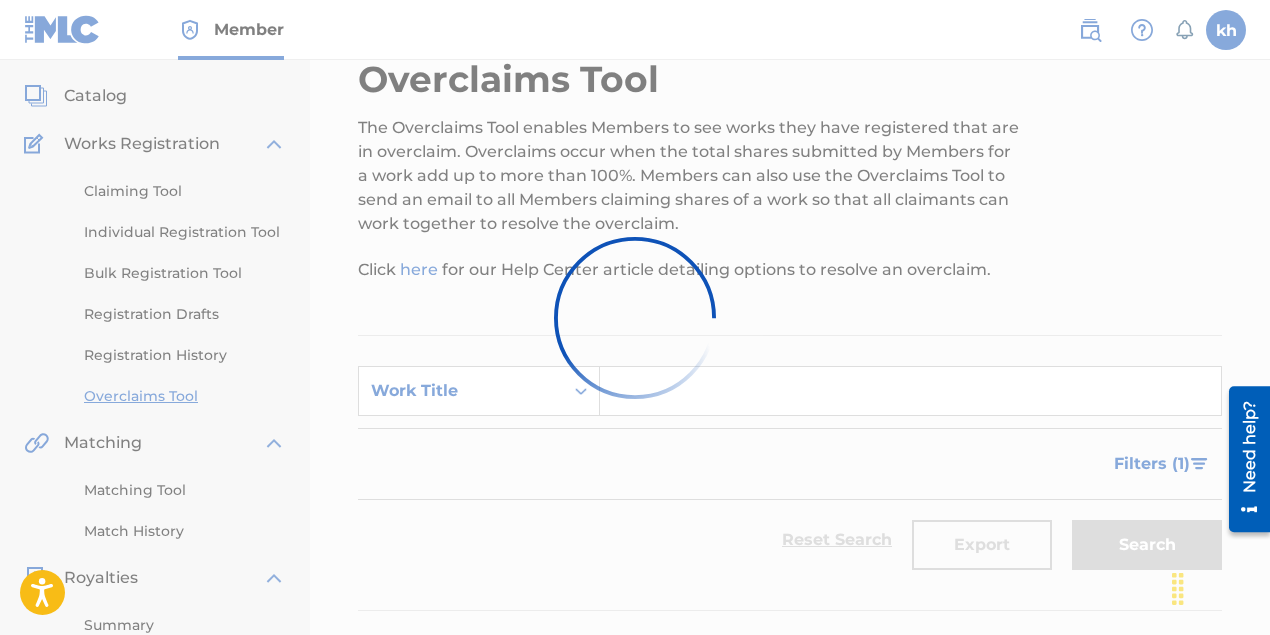 scroll, scrollTop: 0, scrollLeft: 0, axis: both 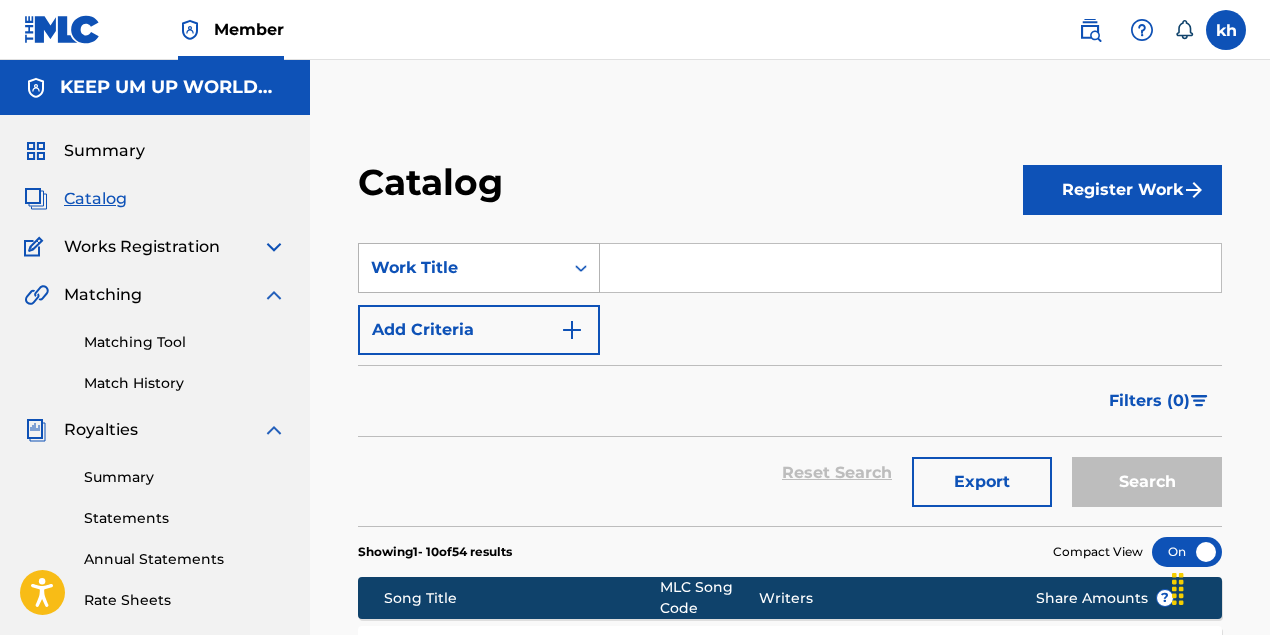 click on "Work Title" at bounding box center (461, 268) 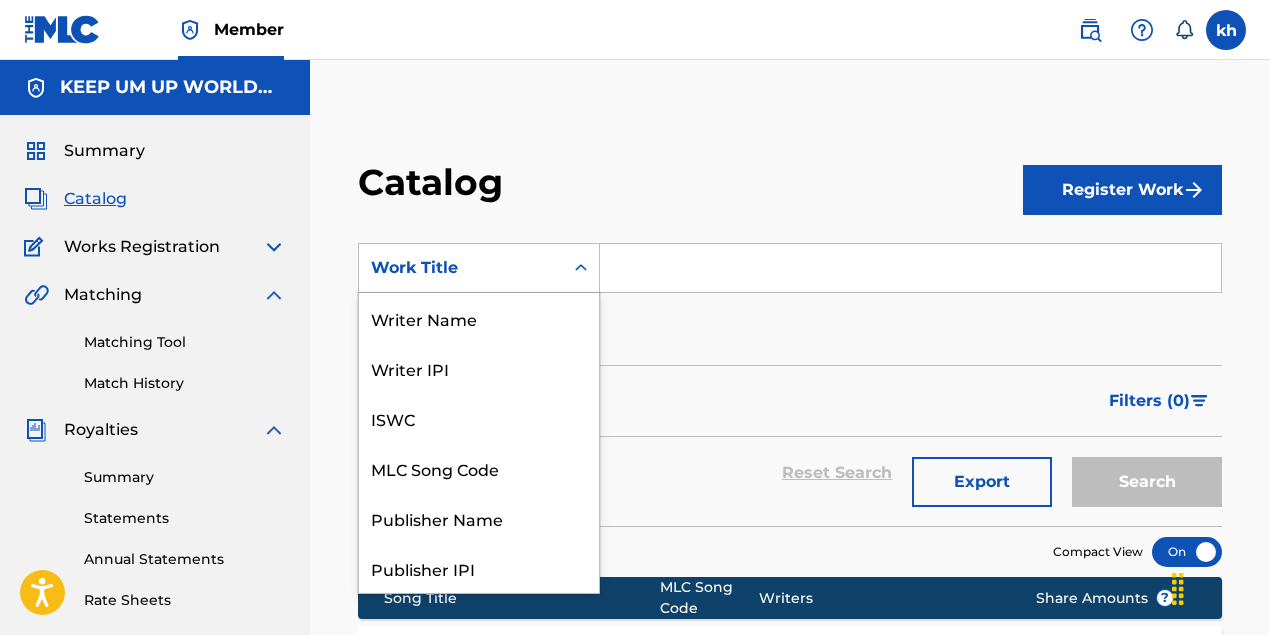 scroll, scrollTop: 300, scrollLeft: 0, axis: vertical 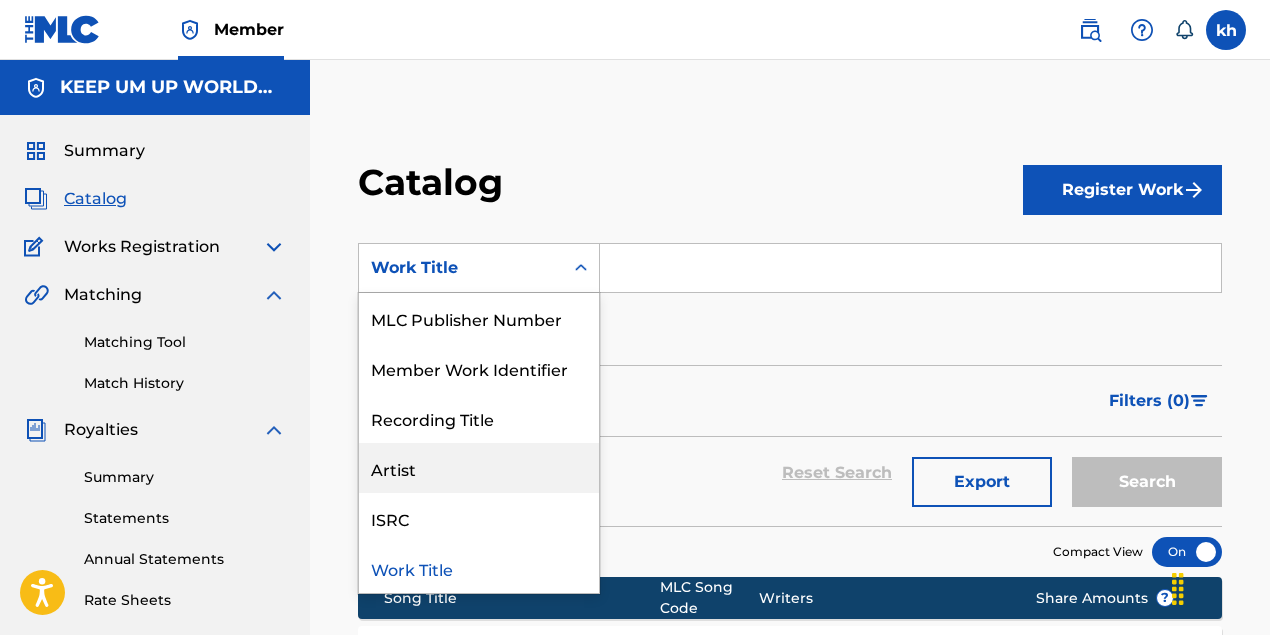 click on "Artist" at bounding box center (479, 468) 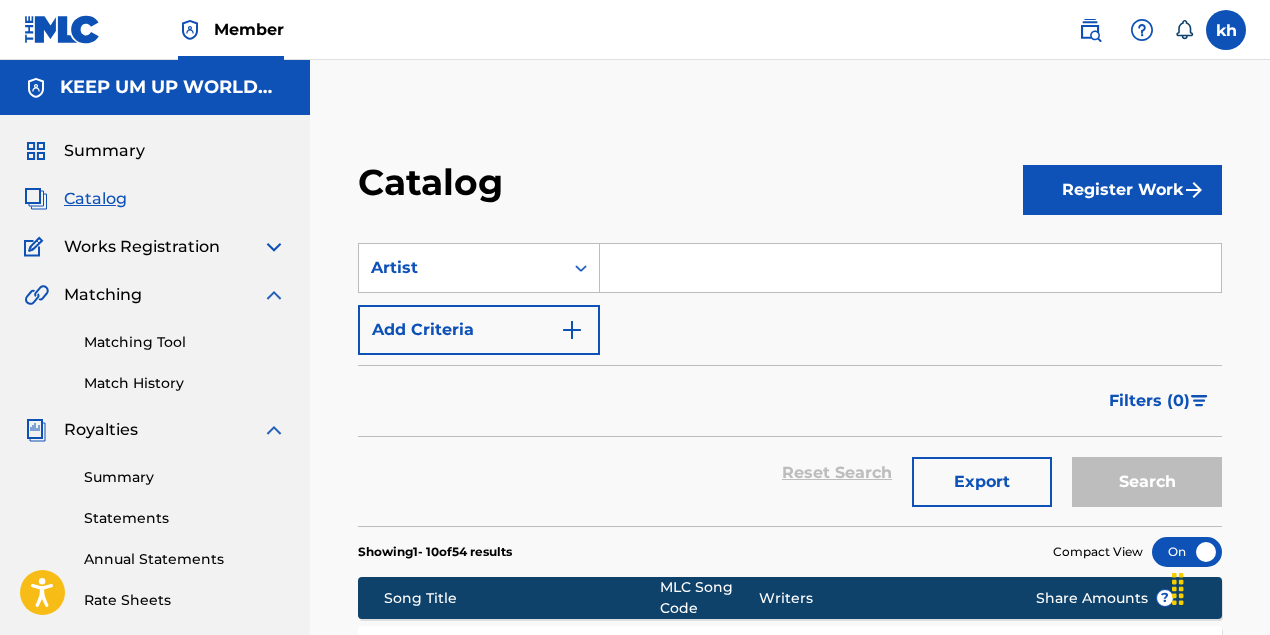 click at bounding box center (910, 268) 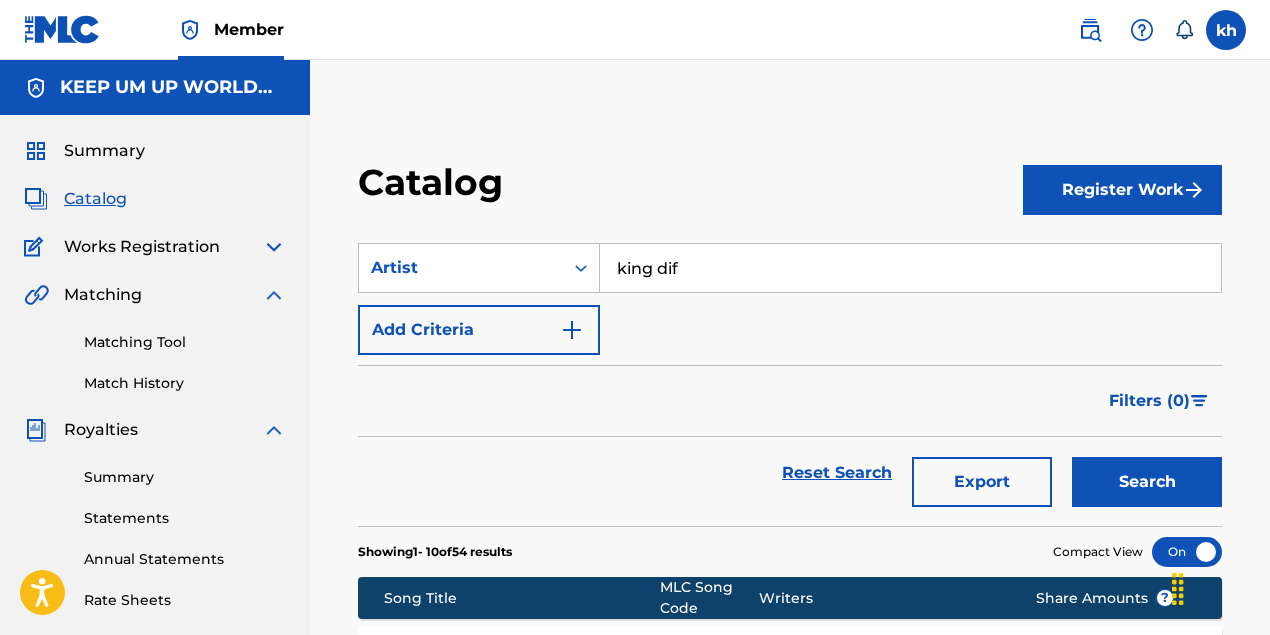 type on "king dif" 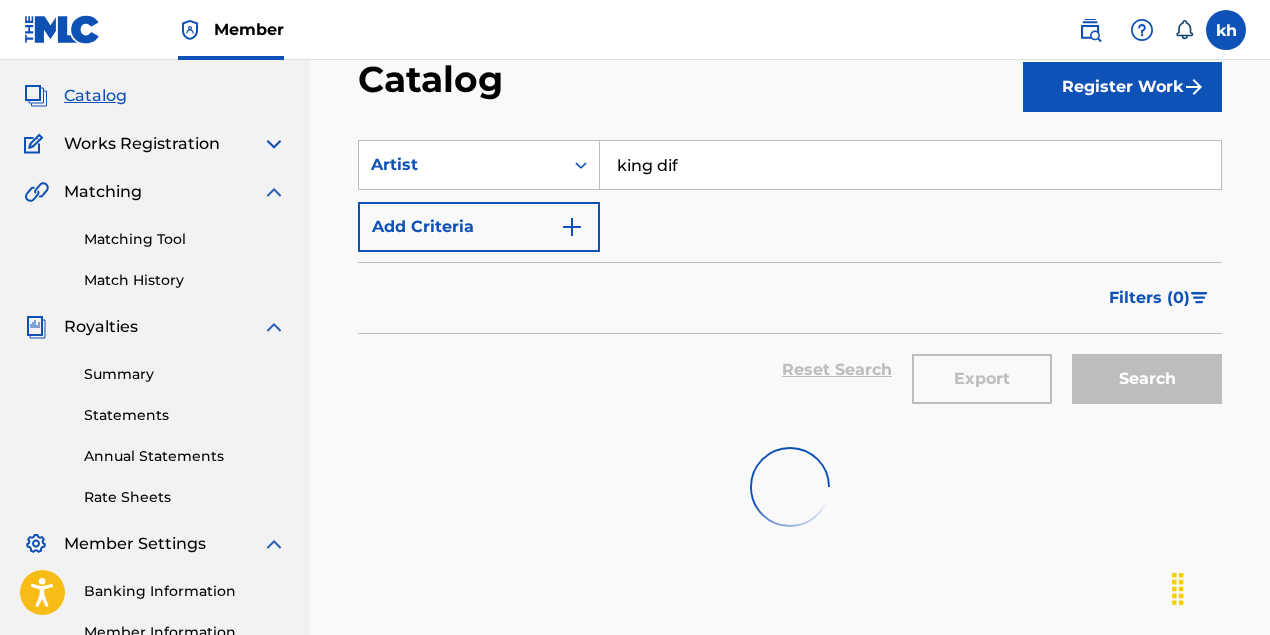 scroll, scrollTop: 100, scrollLeft: 0, axis: vertical 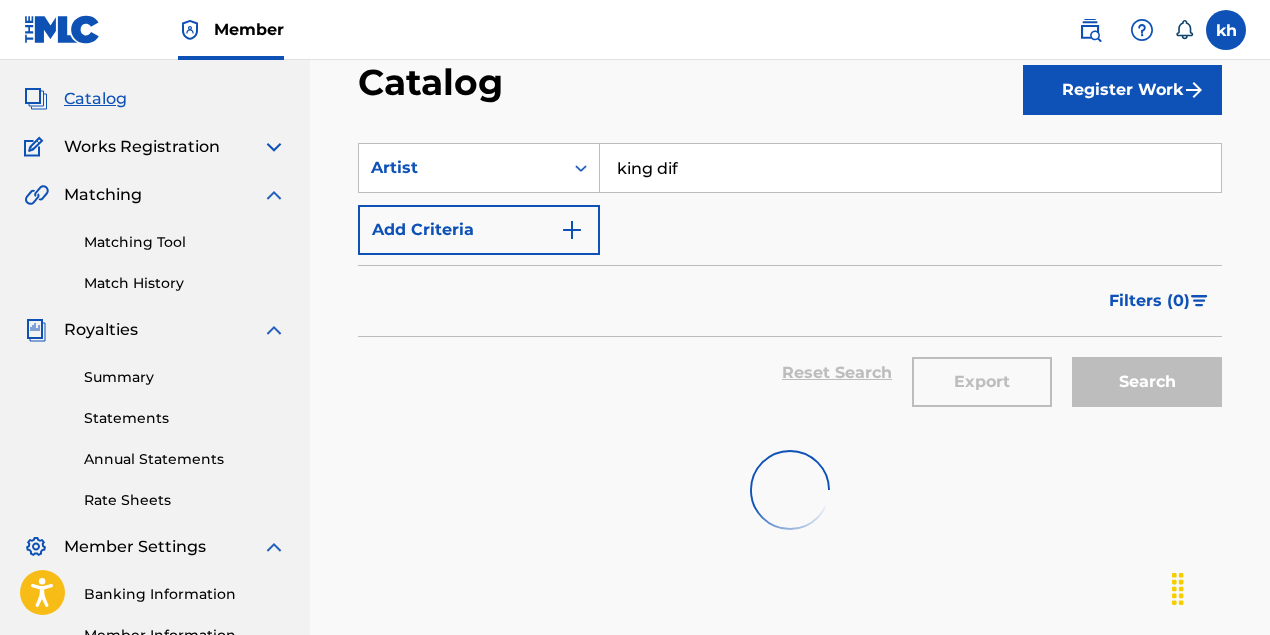 click on "king dif" at bounding box center (910, 168) 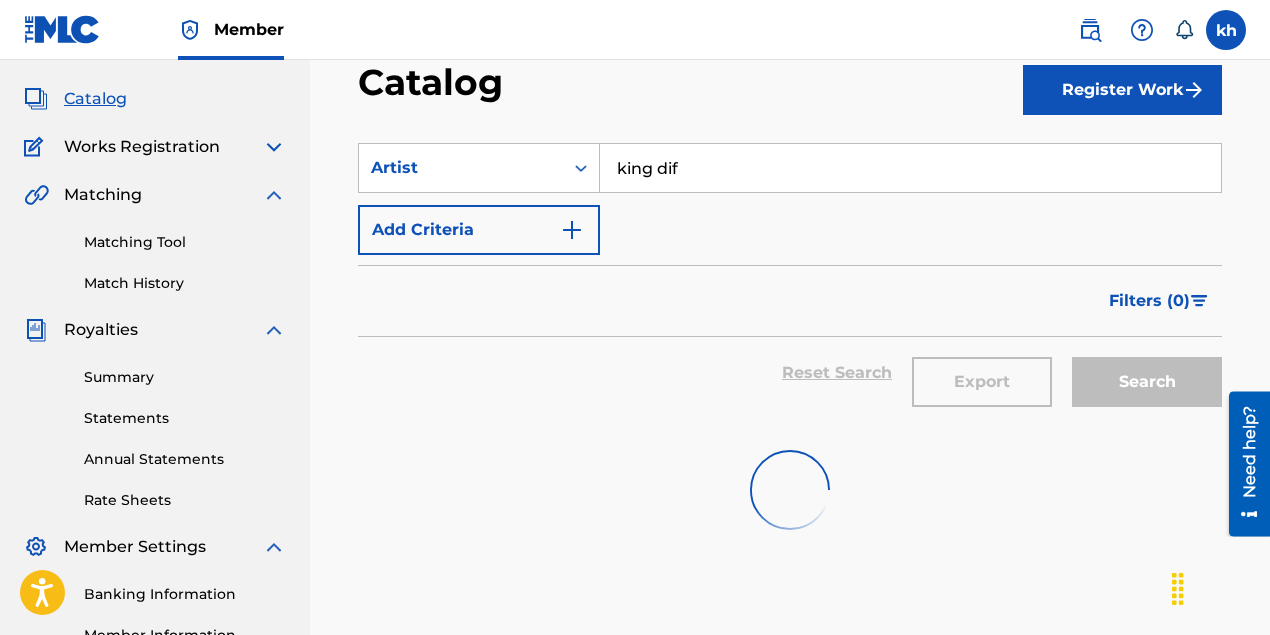 scroll, scrollTop: 0, scrollLeft: 0, axis: both 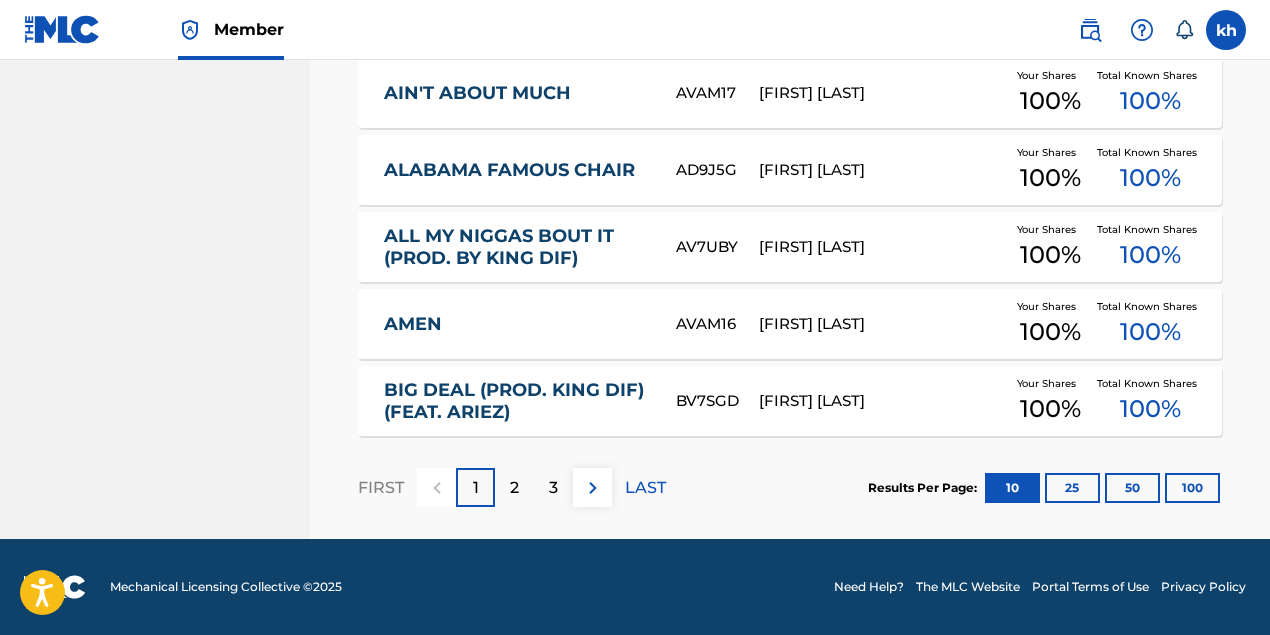 click on "100" at bounding box center (1192, 488) 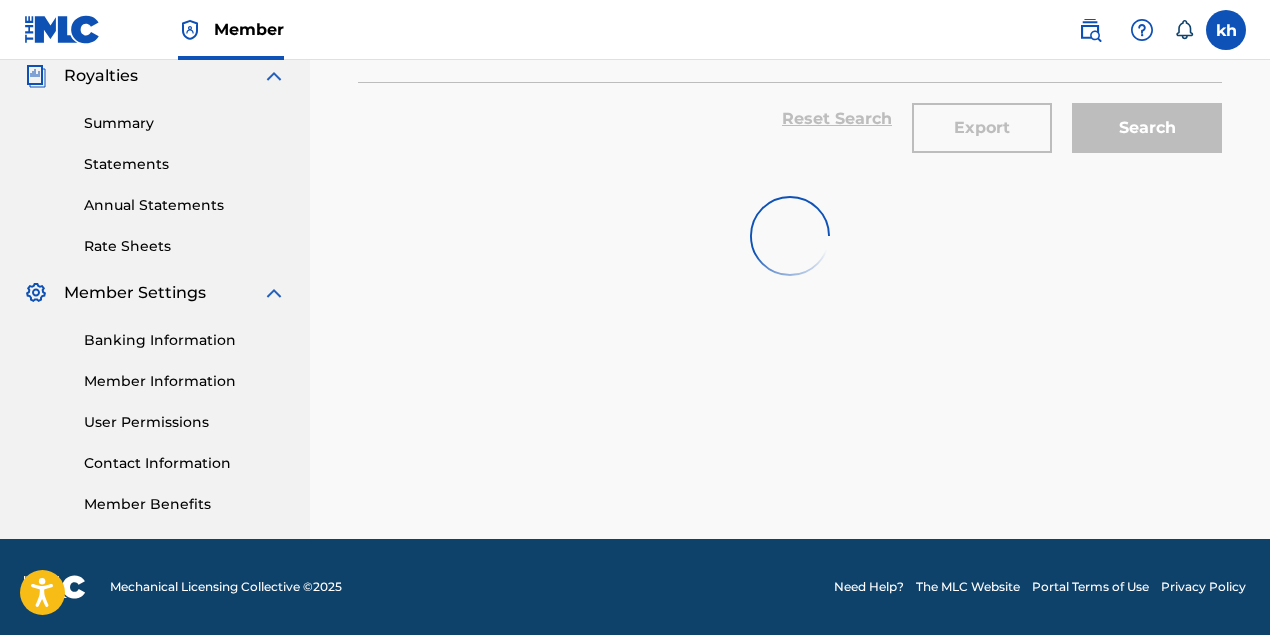 scroll, scrollTop: 354, scrollLeft: 0, axis: vertical 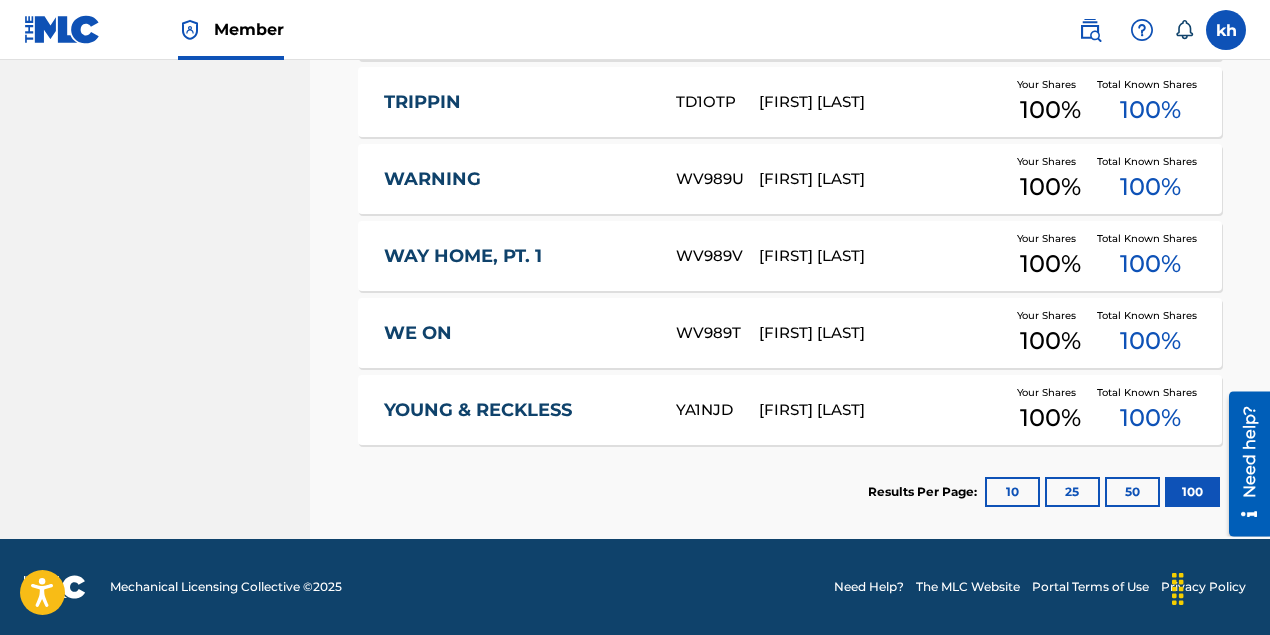 drag, startPoint x: 1274, startPoint y: 356, endPoint x: 42, endPoint y: 116, distance: 1255.1589 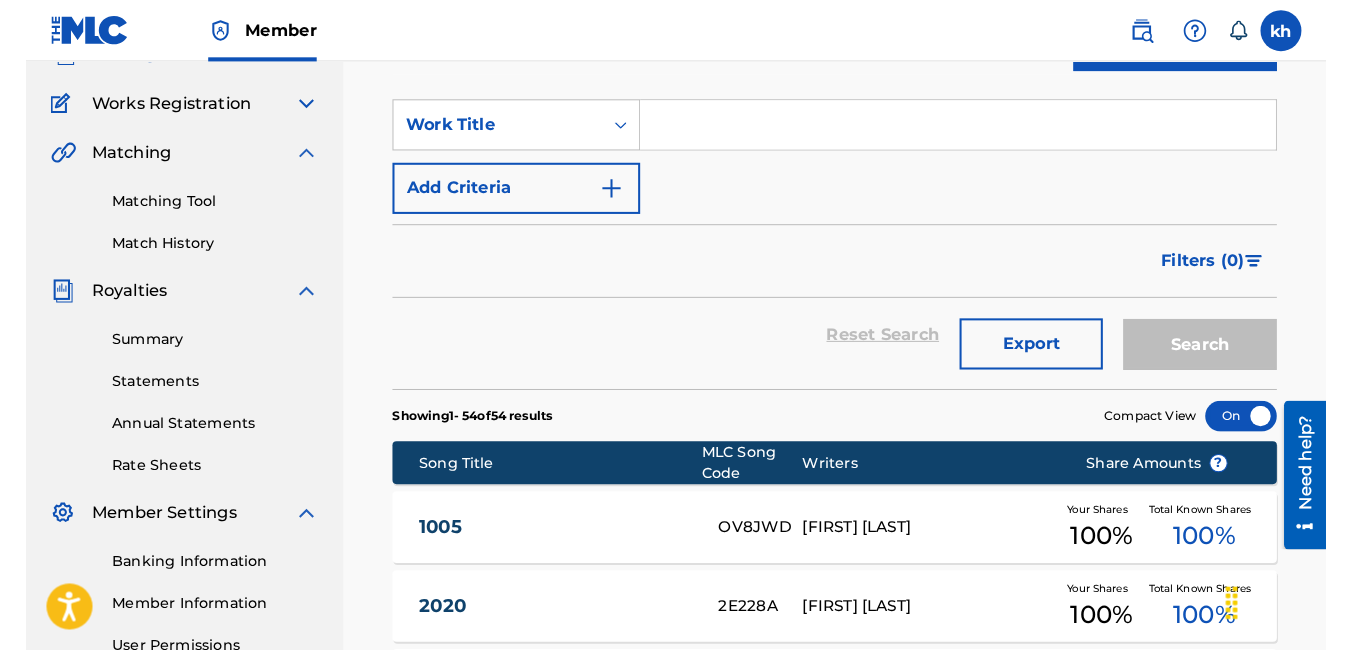 scroll, scrollTop: 0, scrollLeft: 0, axis: both 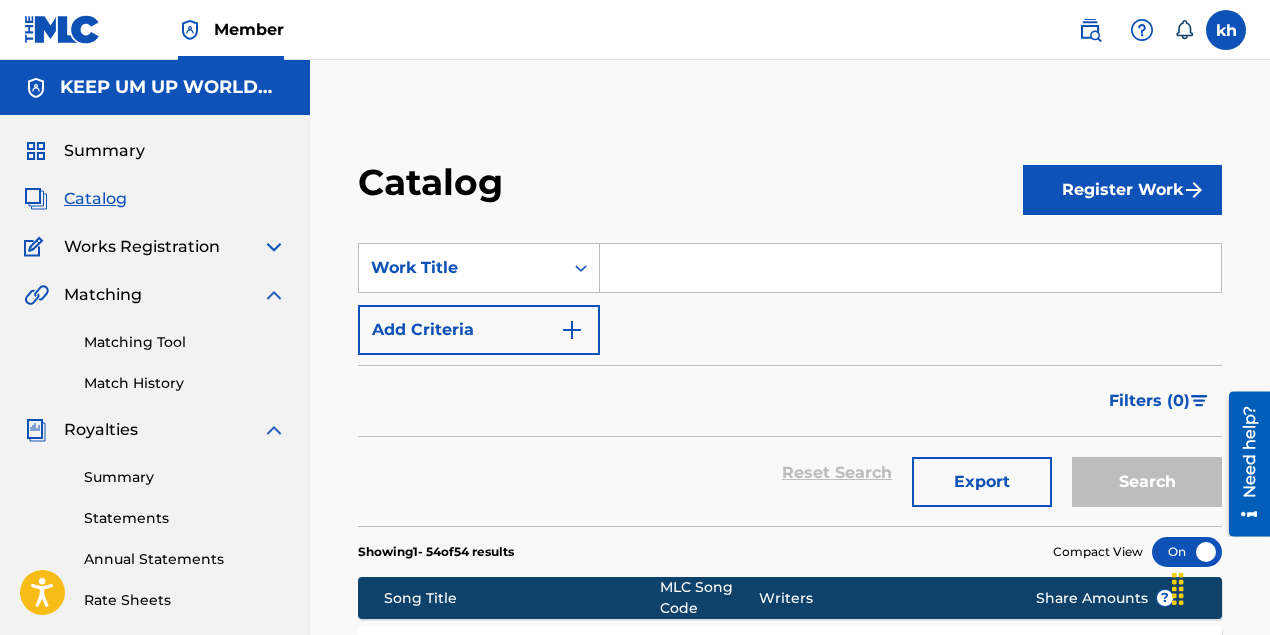 click on "Catalog Register Work SearchWithCriteriac934a45a-aa9f-4798-b538-9b2dbac2b4ab Work Title Add Criteria Filter Hold Filters Overclaim   Dispute   Remove Filters Apply Filters Filters ( 0 ) Reset Search Export Search Showing  1  -   54  of  54   results   Compact View Song Title MLC Song Code Writers Share Amounts ? 1005 OV8JWD KRISTOPHER HAYNES Your Shares 100 % Total Known Shares 100 % 2020 2E228A KRISTOPHER HAYNES Your Shares 100 % Total Known Shares 100 % 365 3A1681 KRISTOPHER HAYNES Your Shares 100 % Total Known Shares 100 % 6AM 6C0CFJ KRISTOPHER HAYNES Your Shares 100 % Total Known Shares 100 % A DEAD PRESIDENT AA4RNT KRISTOPHER HAYNES Your Shares 100 % Total Known Shares 100 % AIN'T ABOUT MUCH AVAM17 KRISTOPHER HAYNES Your Shares 100 % Total Known Shares 100 % ALABAMA FAMOUS CHAIR AD9J5G KRISTOPHER HAYNES Your Shares 100 % Total Known Shares 100 % ALL MY NIGGAS BOUT IT (PROD. BY KING DIF) AV7UBY KRISTOPHER HAYNES Your Shares 100 % Total Known Shares 100 % AMEN AVAM16 KRISTOPHER HAYNES Your Shares 100 % %" at bounding box center (790, 2490) 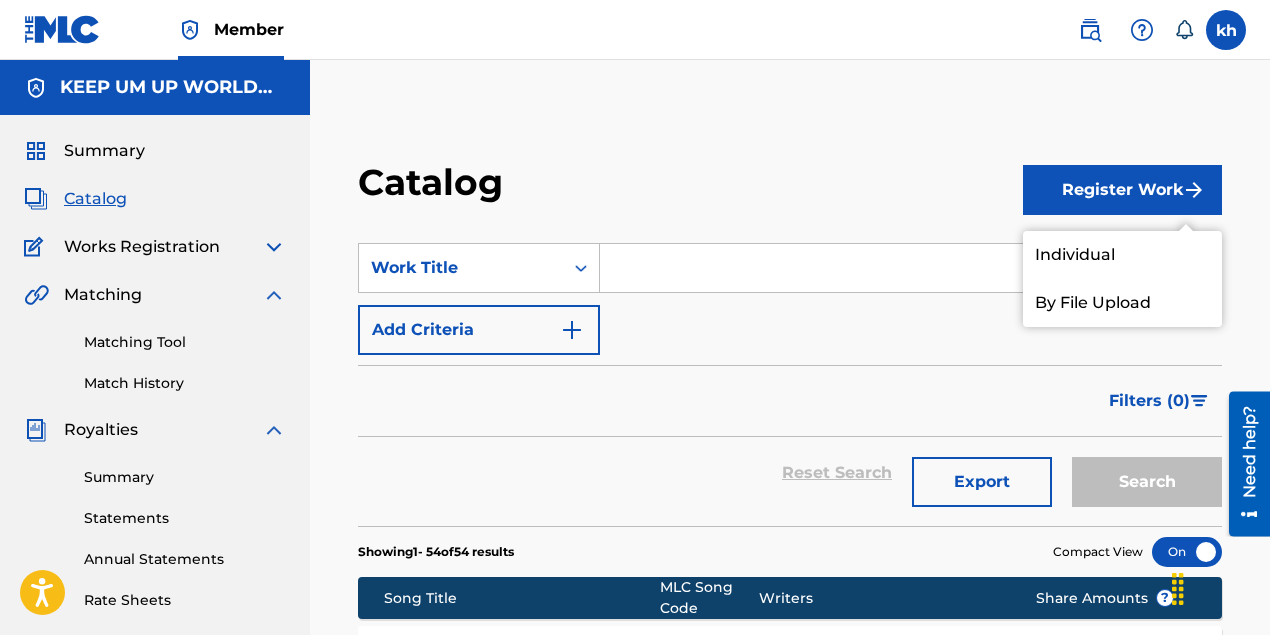 click at bounding box center [910, 268] 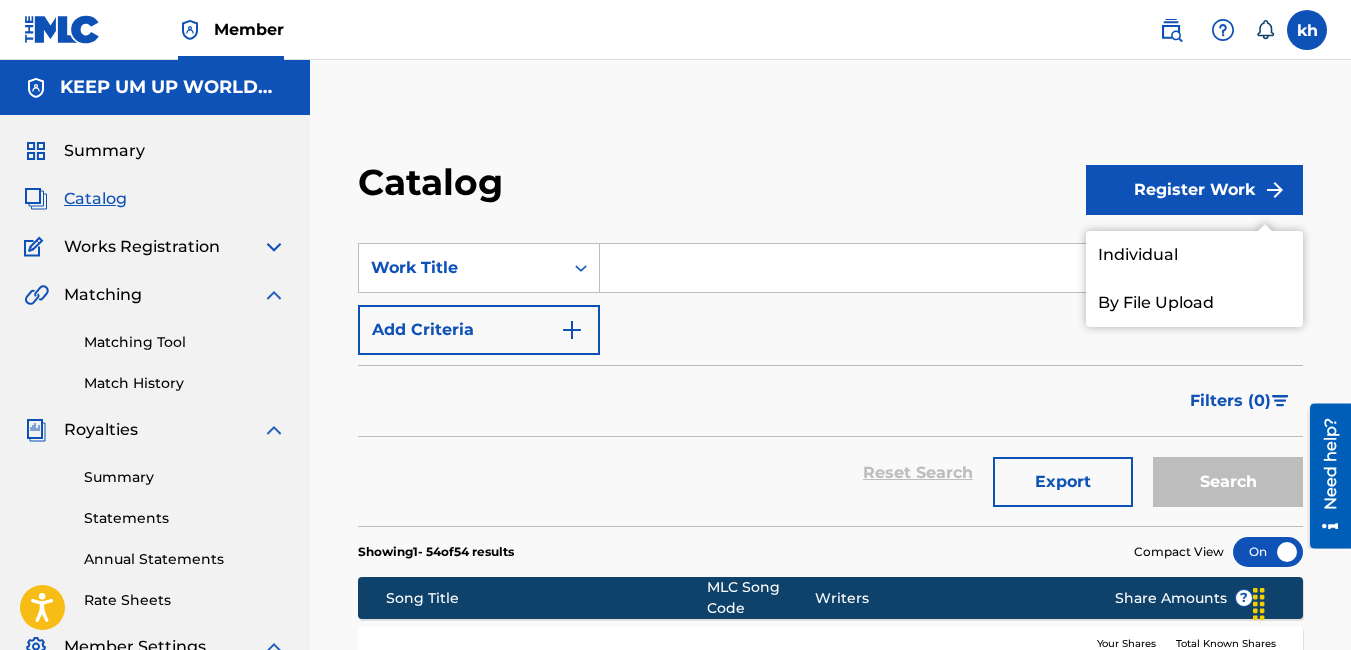 click on "Summary" at bounding box center [104, 151] 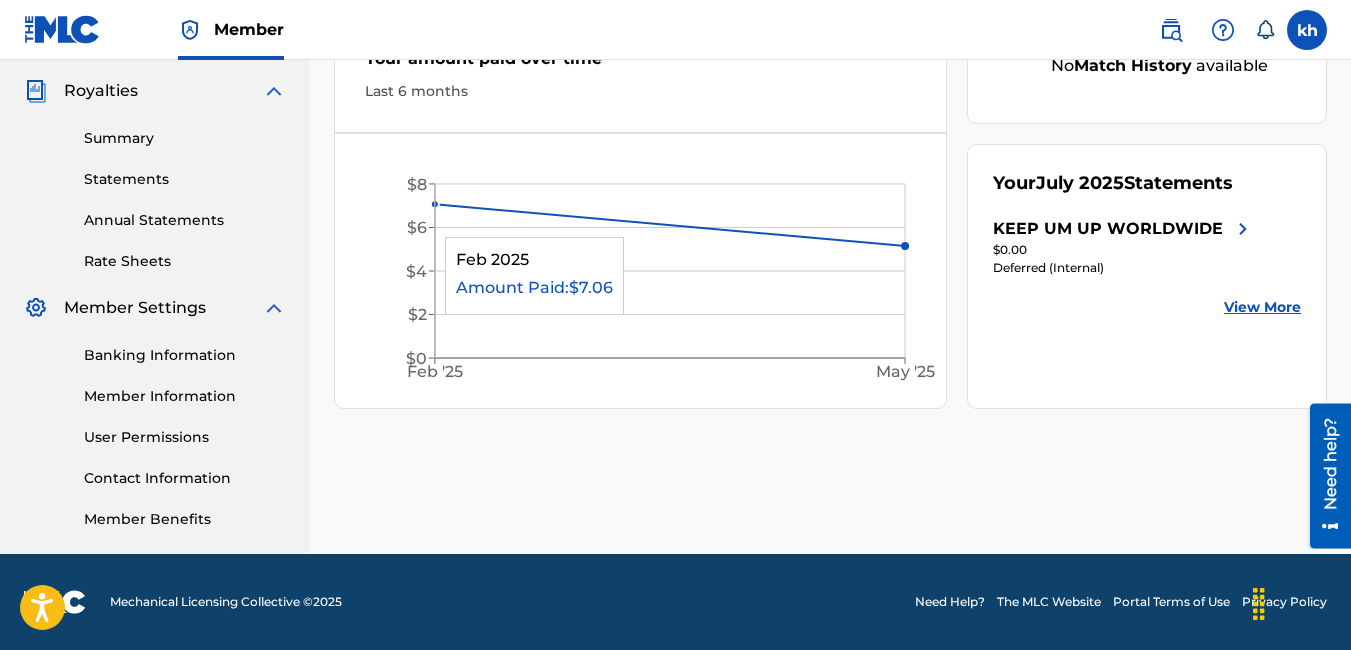scroll, scrollTop: 0, scrollLeft: 0, axis: both 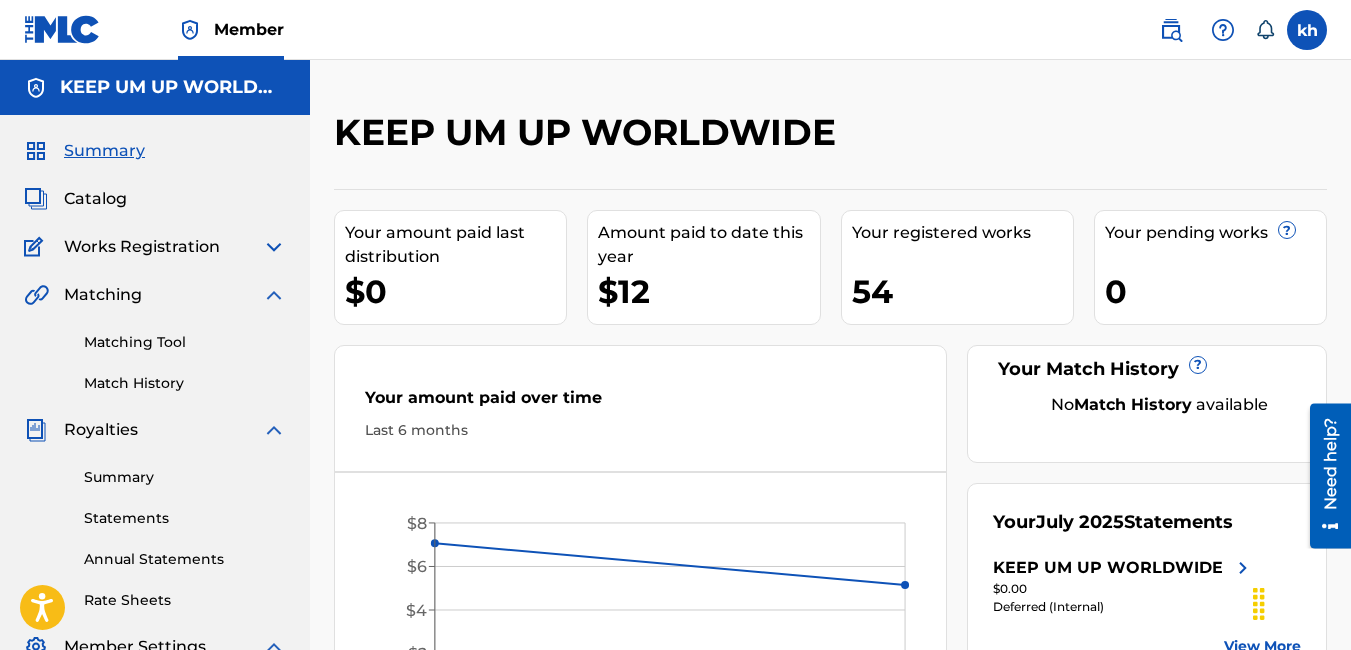 click at bounding box center (1307, 30) 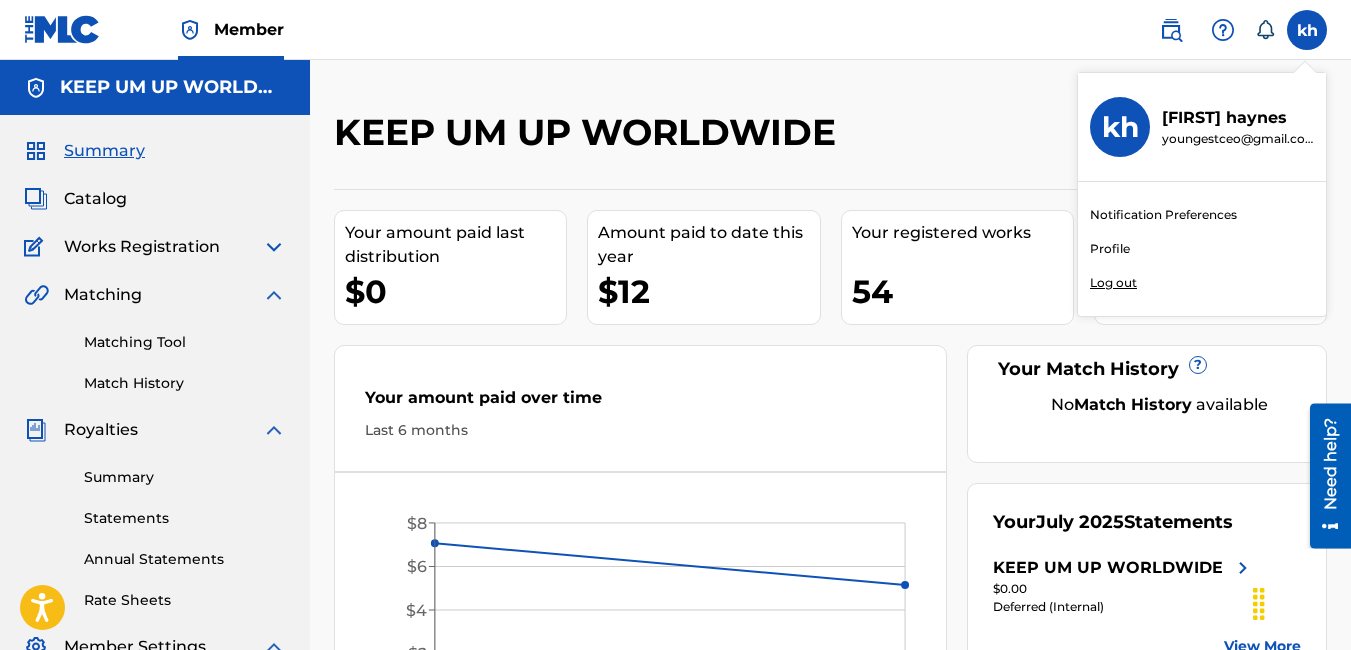 click at bounding box center (1171, 30) 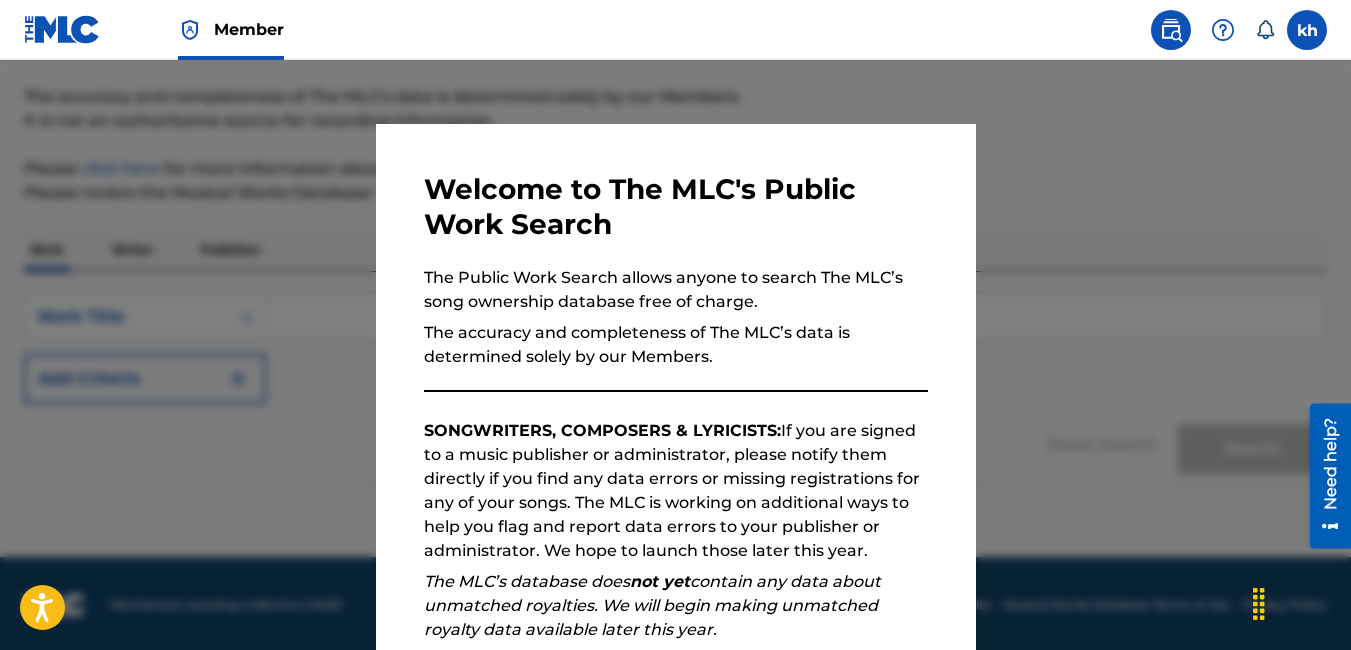 scroll, scrollTop: 156, scrollLeft: 0, axis: vertical 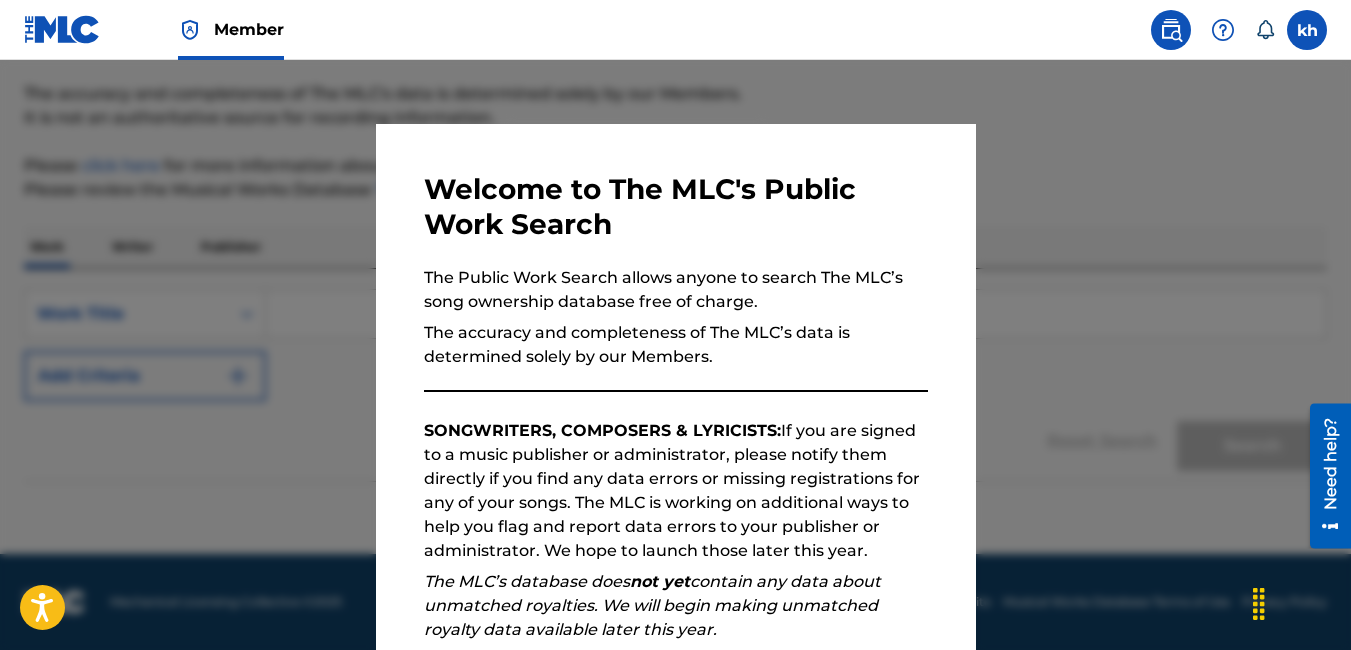 click at bounding box center [675, 385] 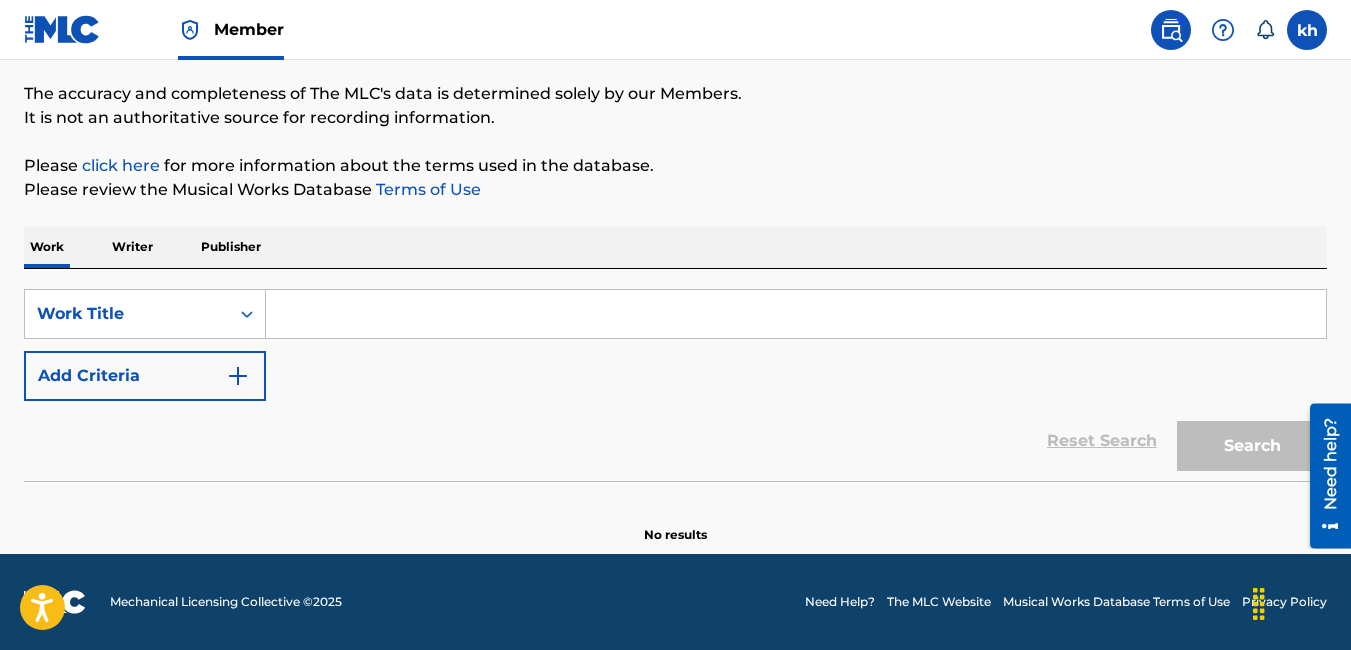 click on "Writer" at bounding box center [132, 247] 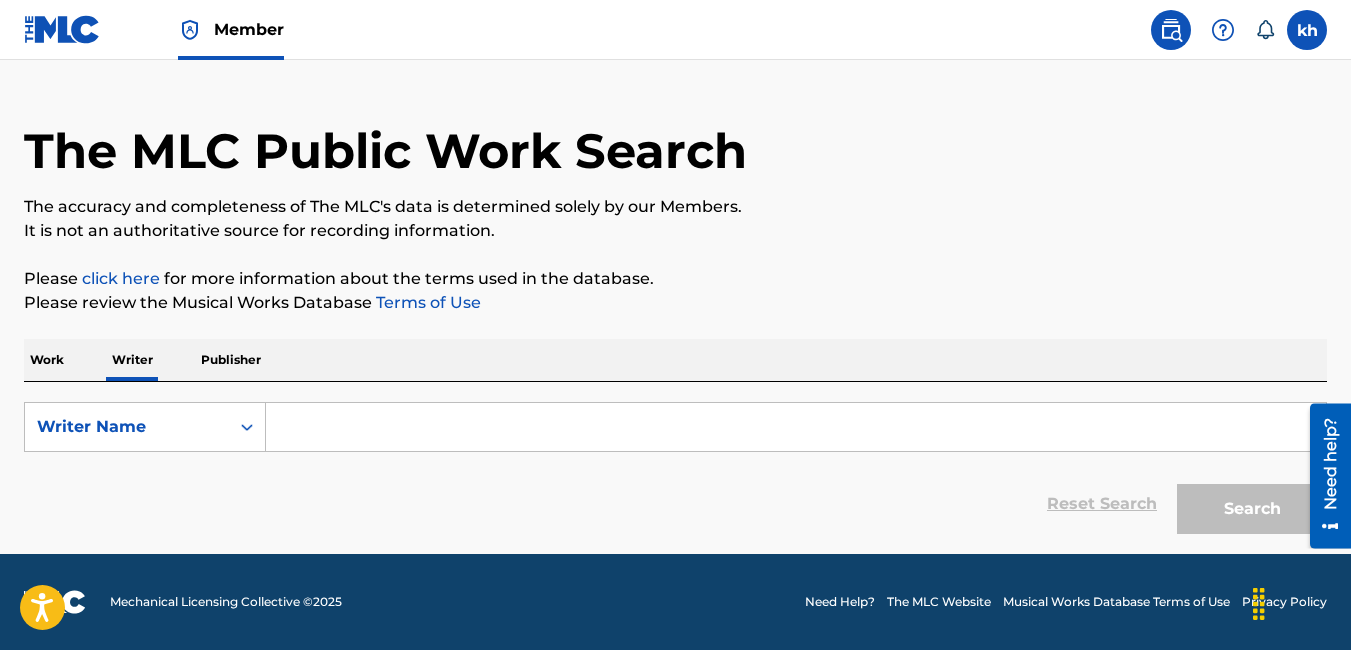 scroll, scrollTop: 0, scrollLeft: 0, axis: both 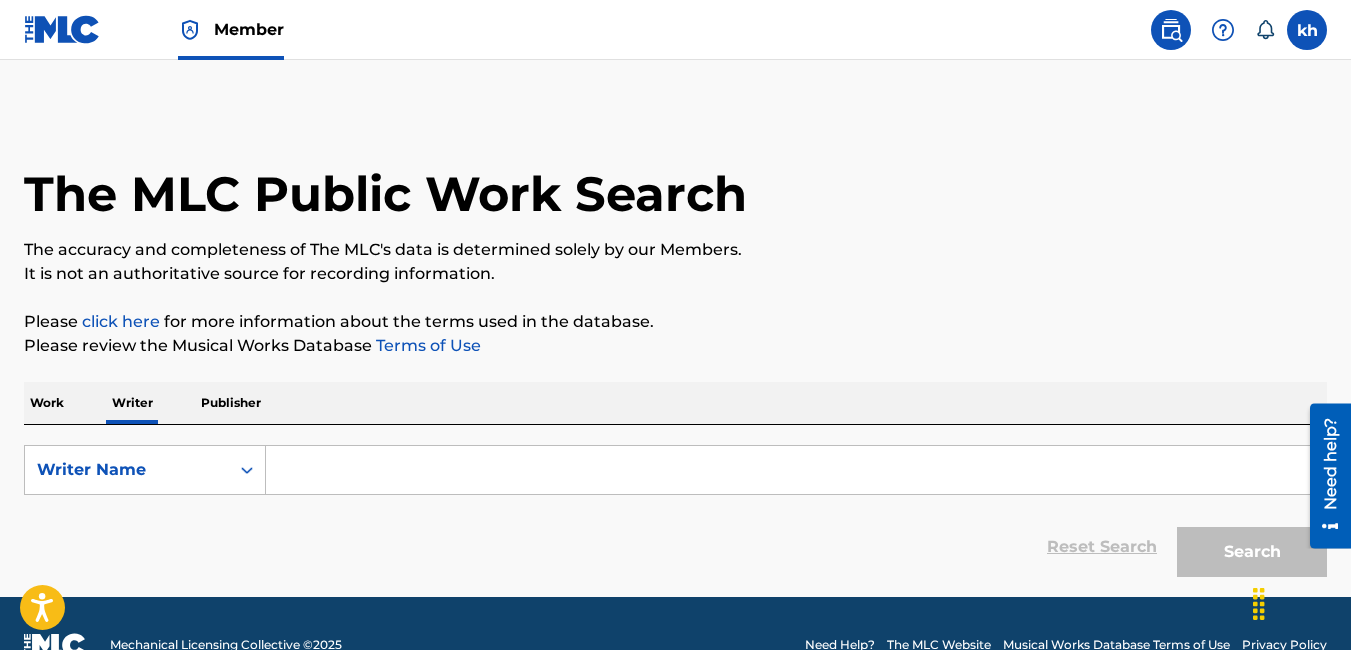 click at bounding box center [796, 470] 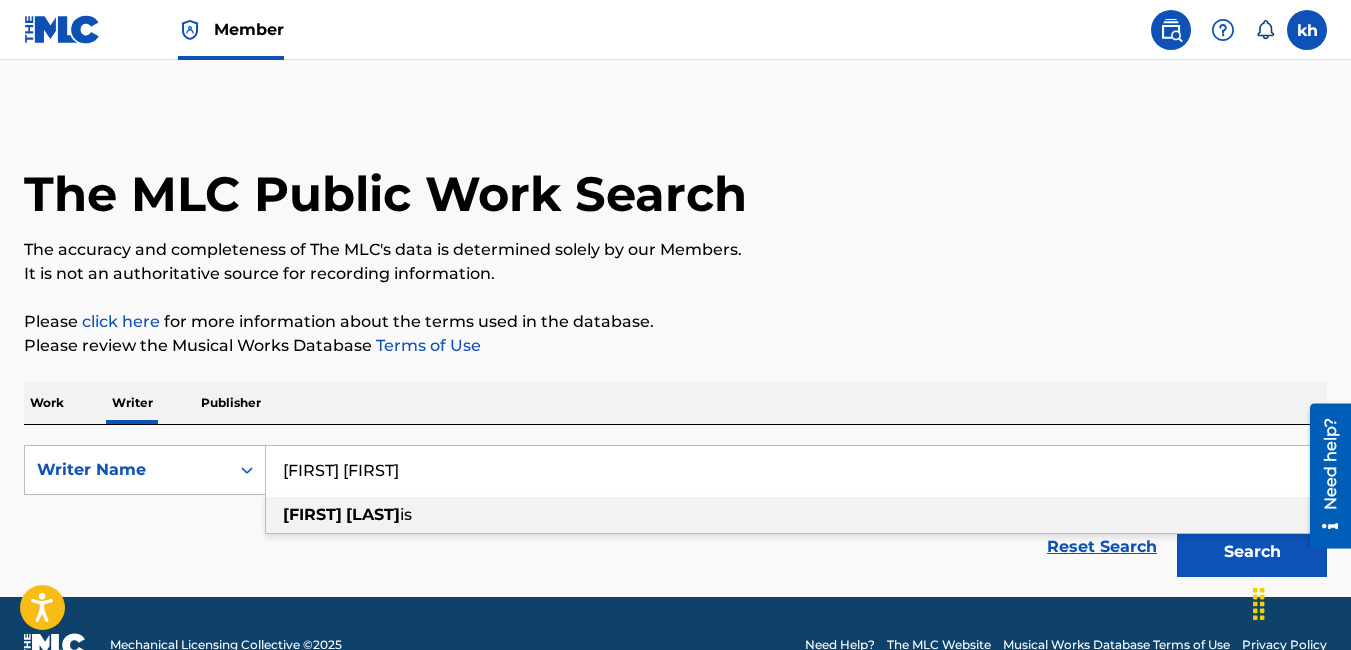 click on "audrey" at bounding box center [312, 514] 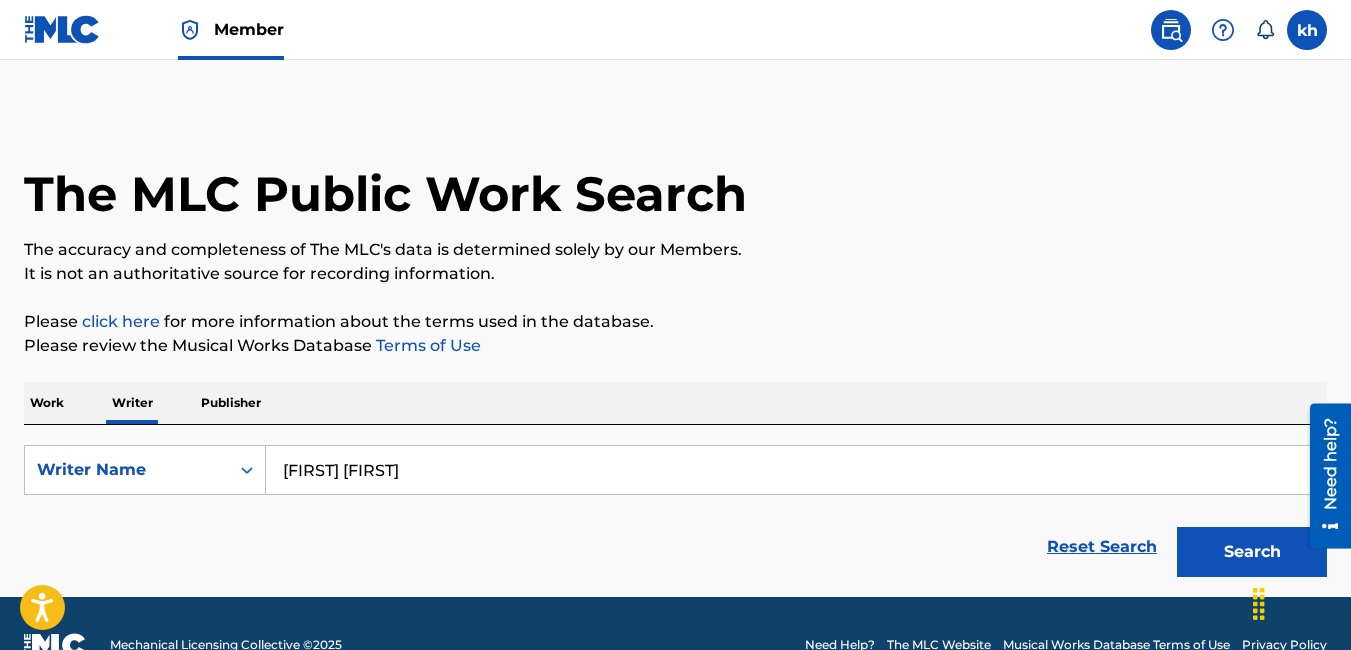type on "audrey kocsis" 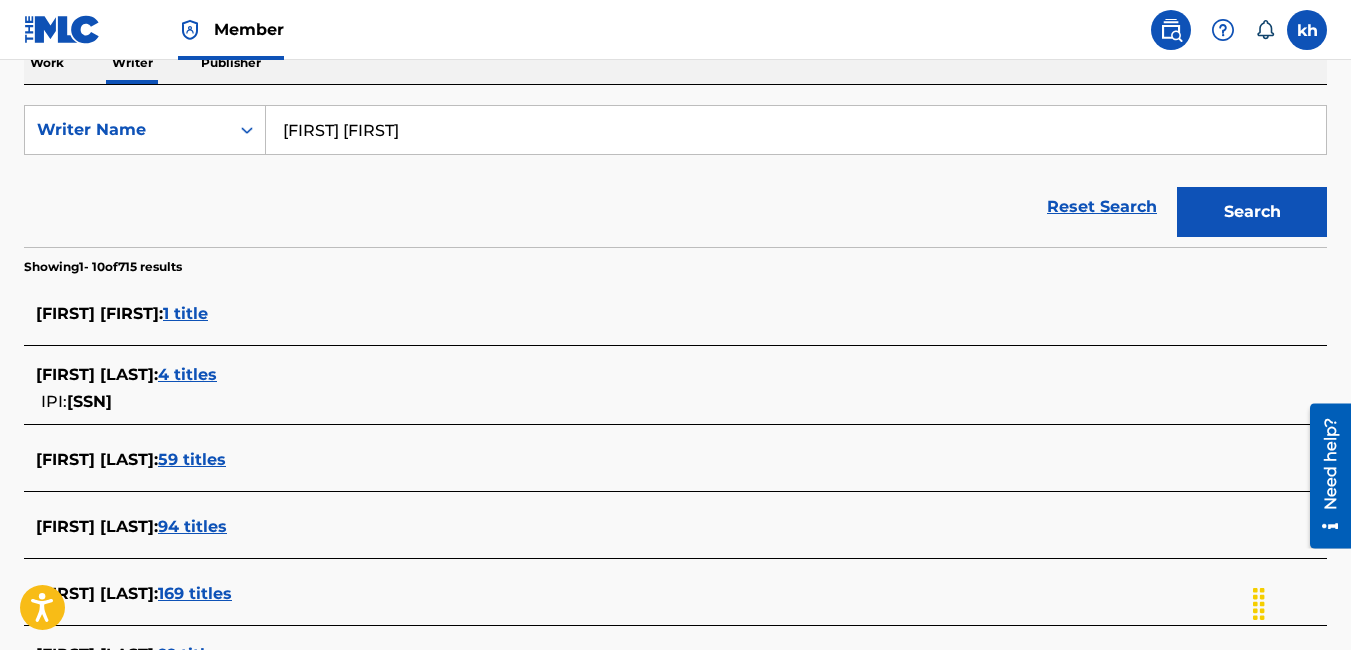 scroll, scrollTop: 0, scrollLeft: 0, axis: both 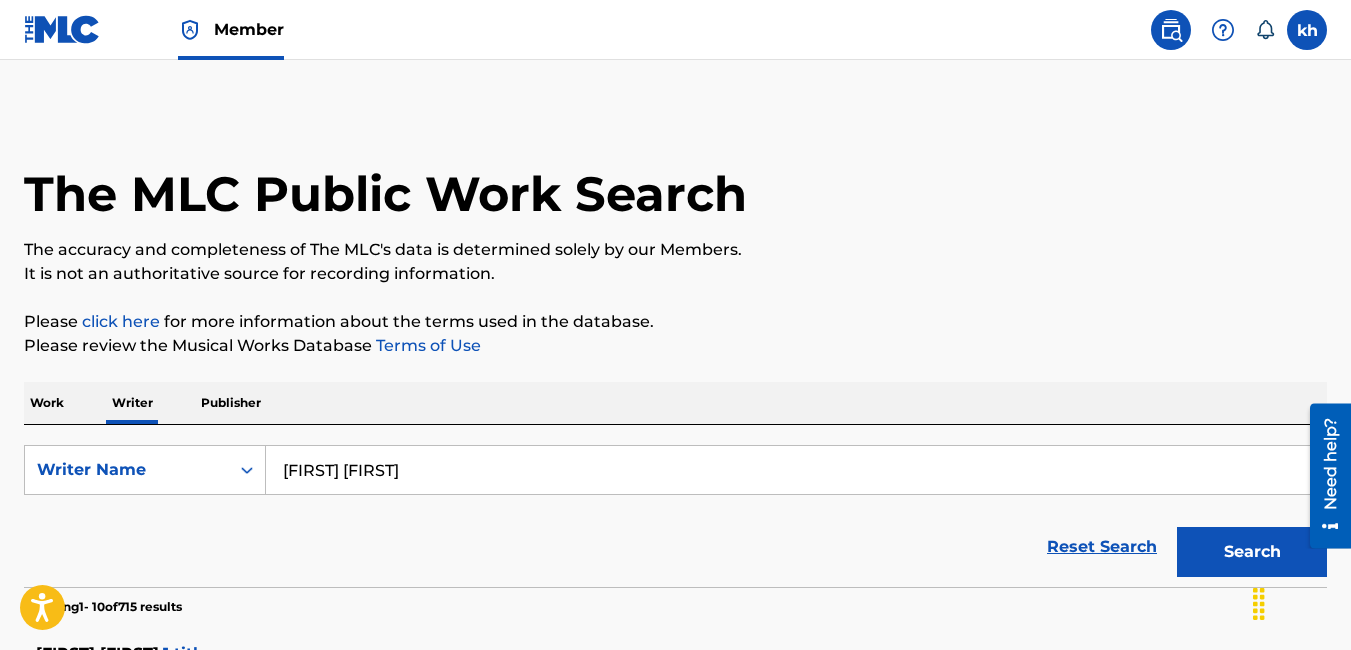 click on "Publisher" at bounding box center (231, 403) 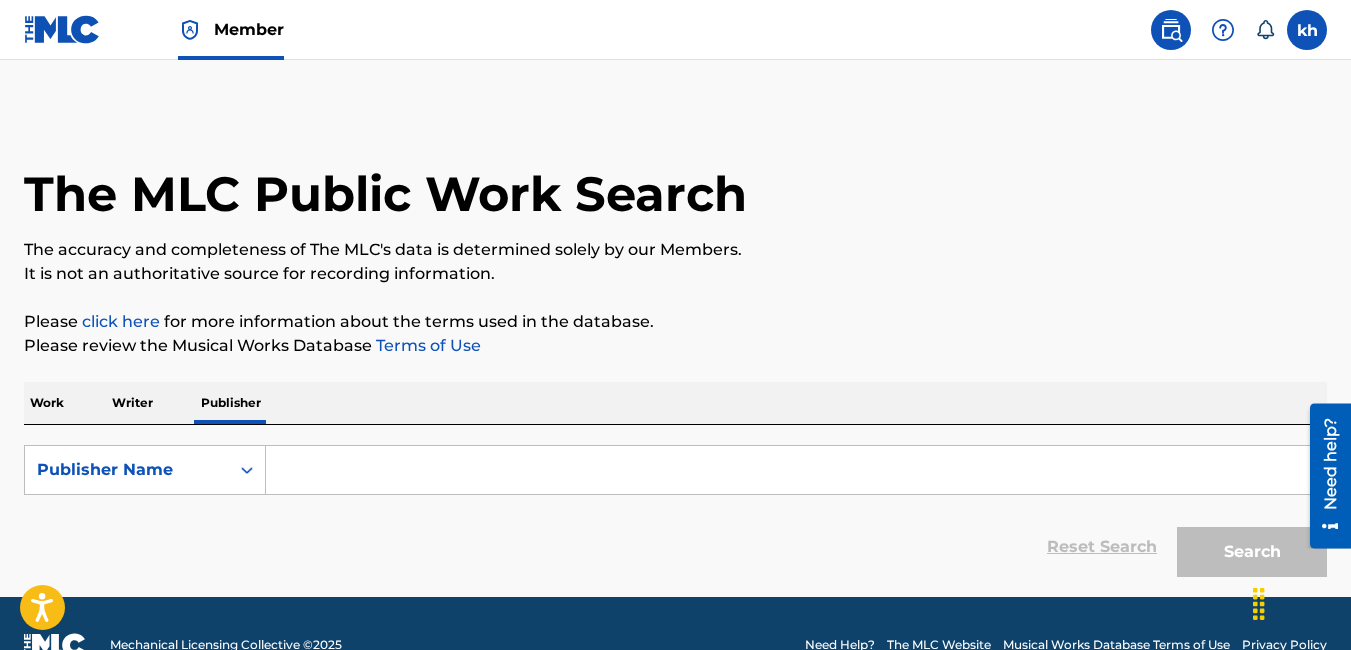 click at bounding box center [796, 470] 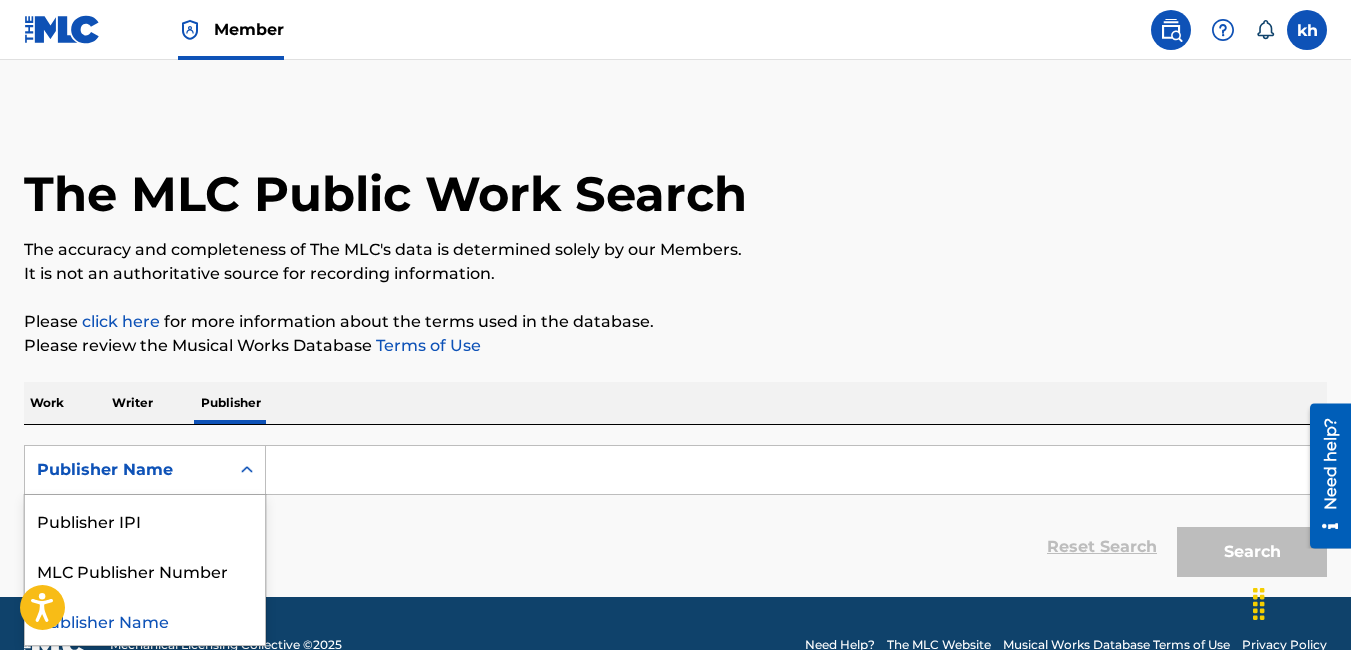 click on "Publisher Name" at bounding box center (127, 470) 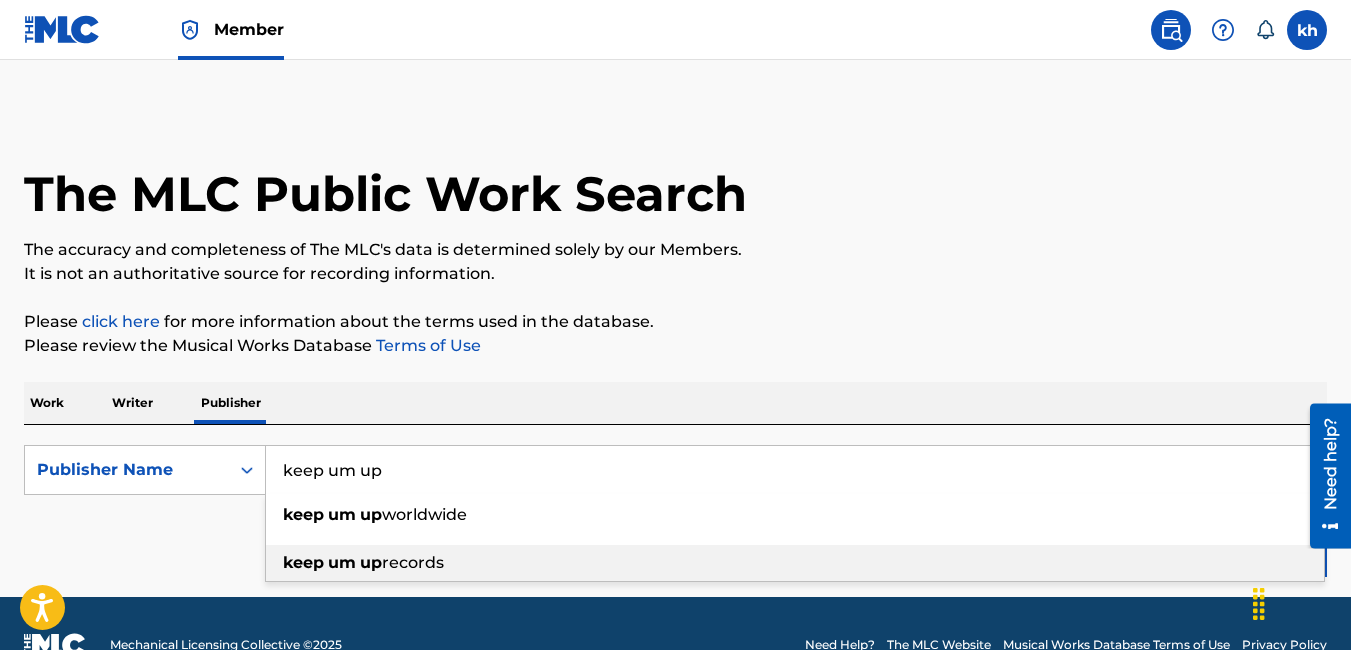 click on "keep   um   up  records" at bounding box center (795, 563) 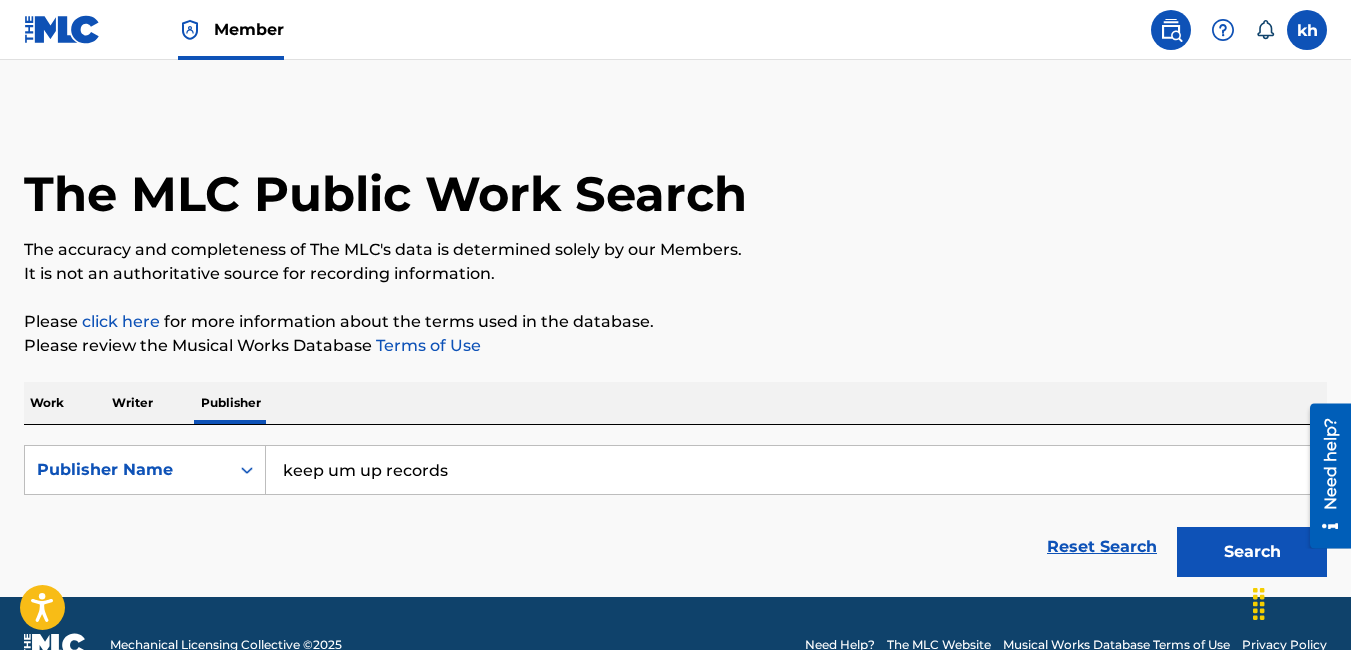 click on "Search" at bounding box center (1252, 552) 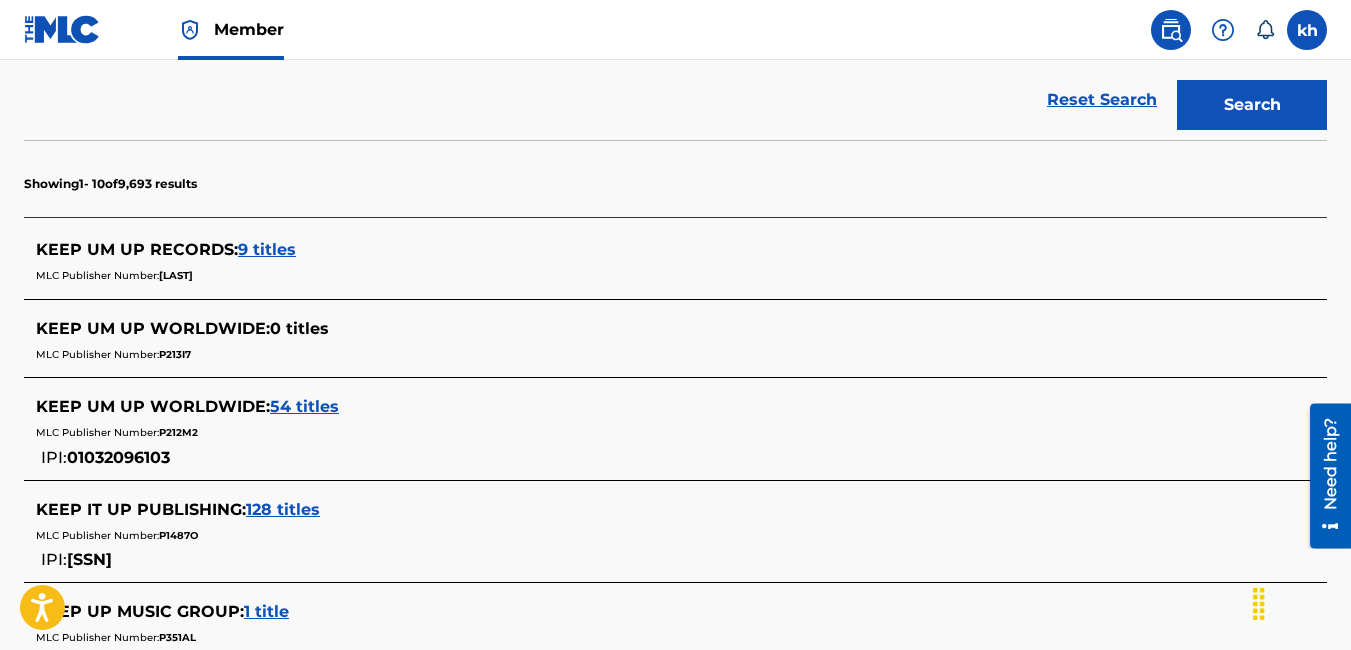 scroll, scrollTop: 400, scrollLeft: 0, axis: vertical 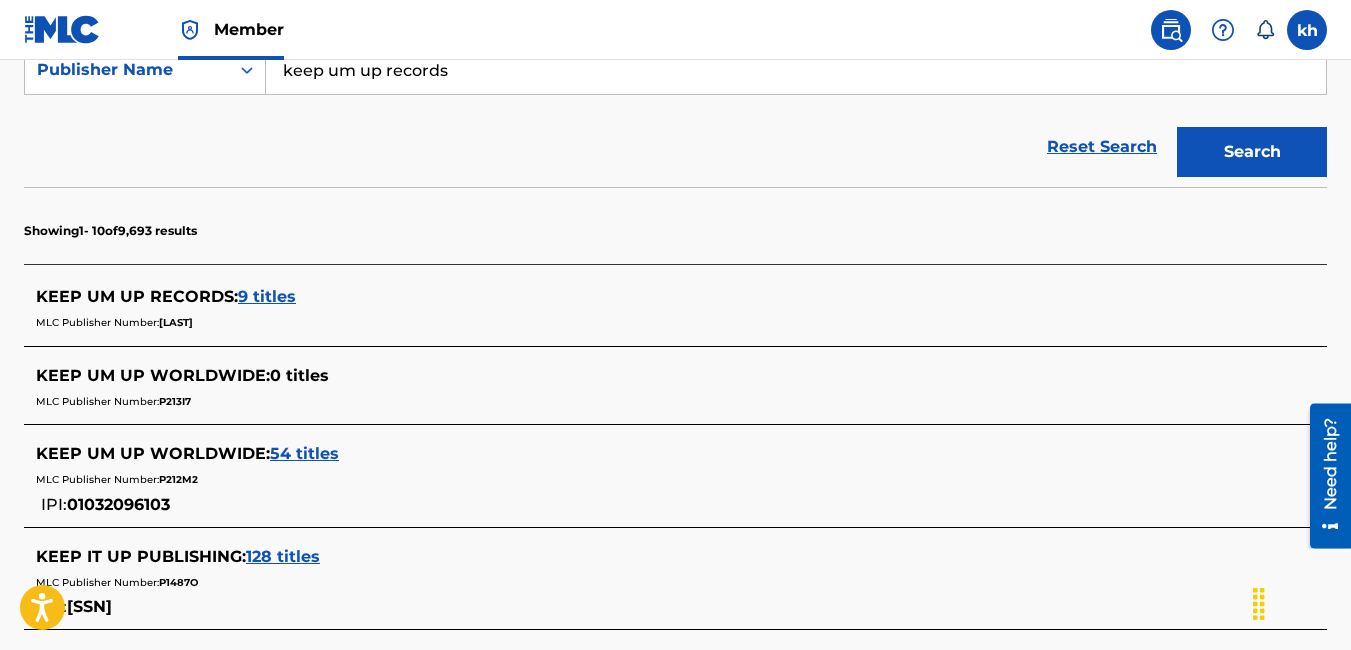 click on "9 titles" at bounding box center (267, 296) 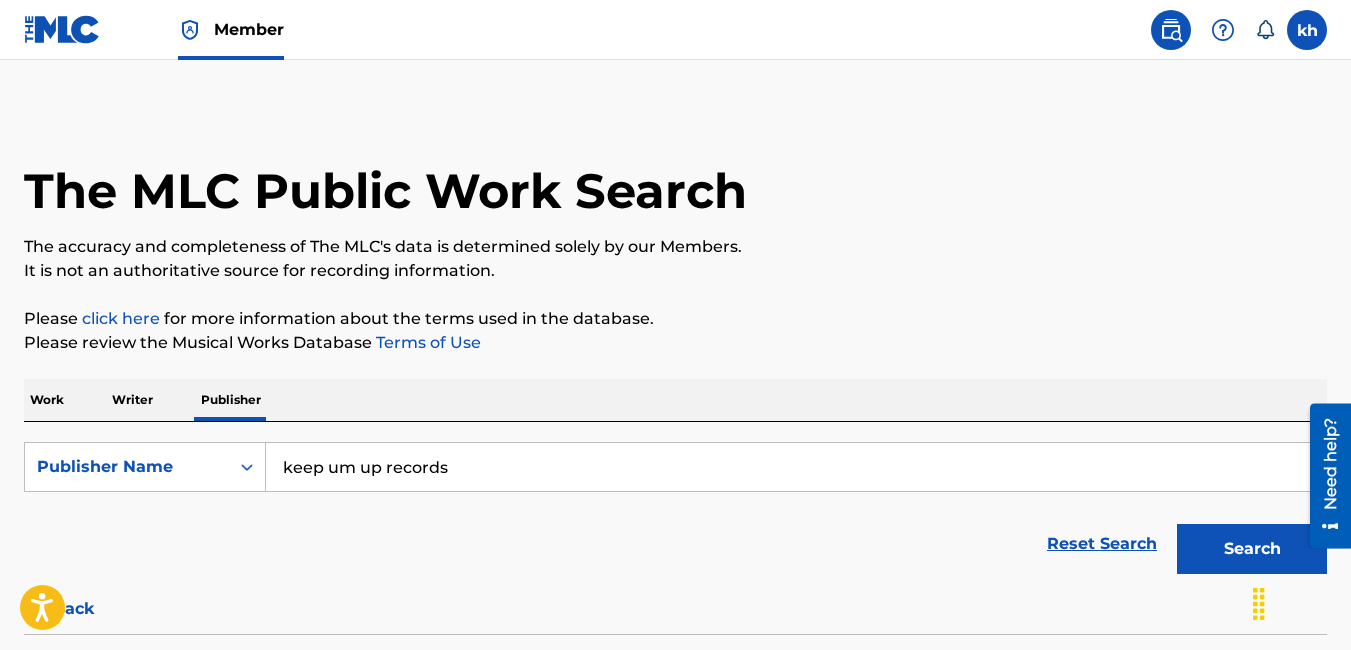 scroll, scrollTop: 0, scrollLeft: 0, axis: both 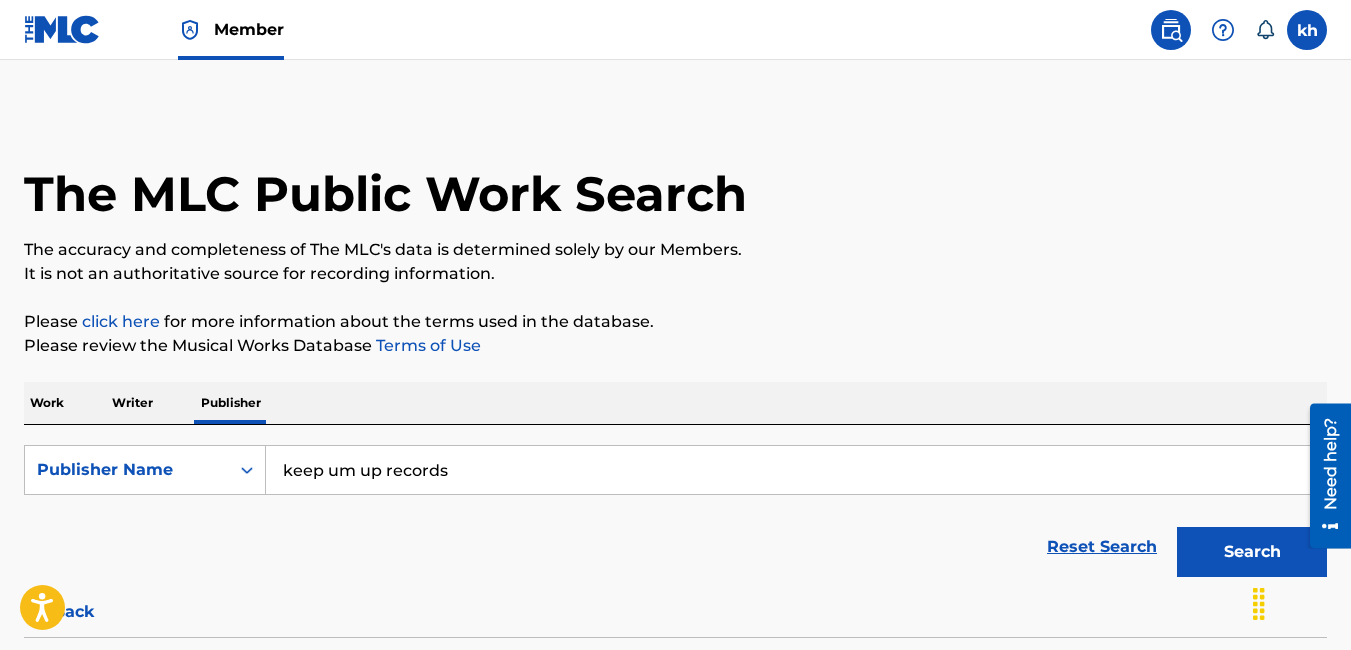 click at bounding box center (1171, 30) 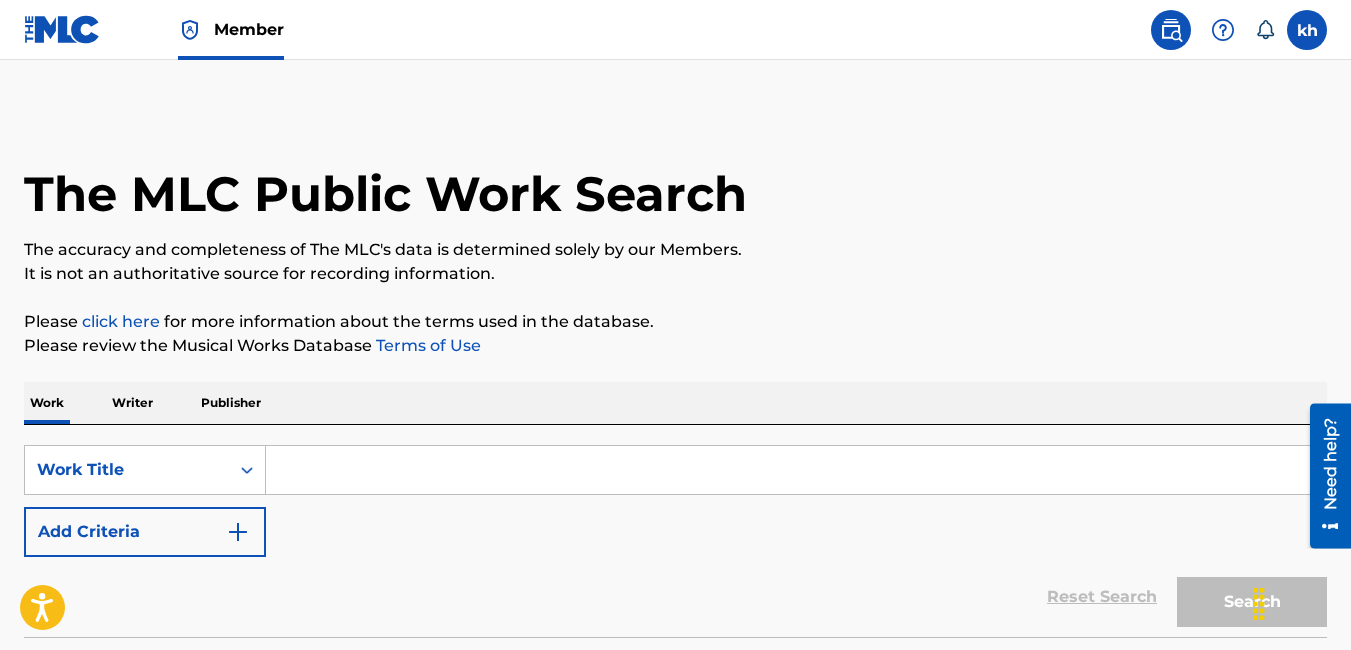 click at bounding box center (1307, 30) 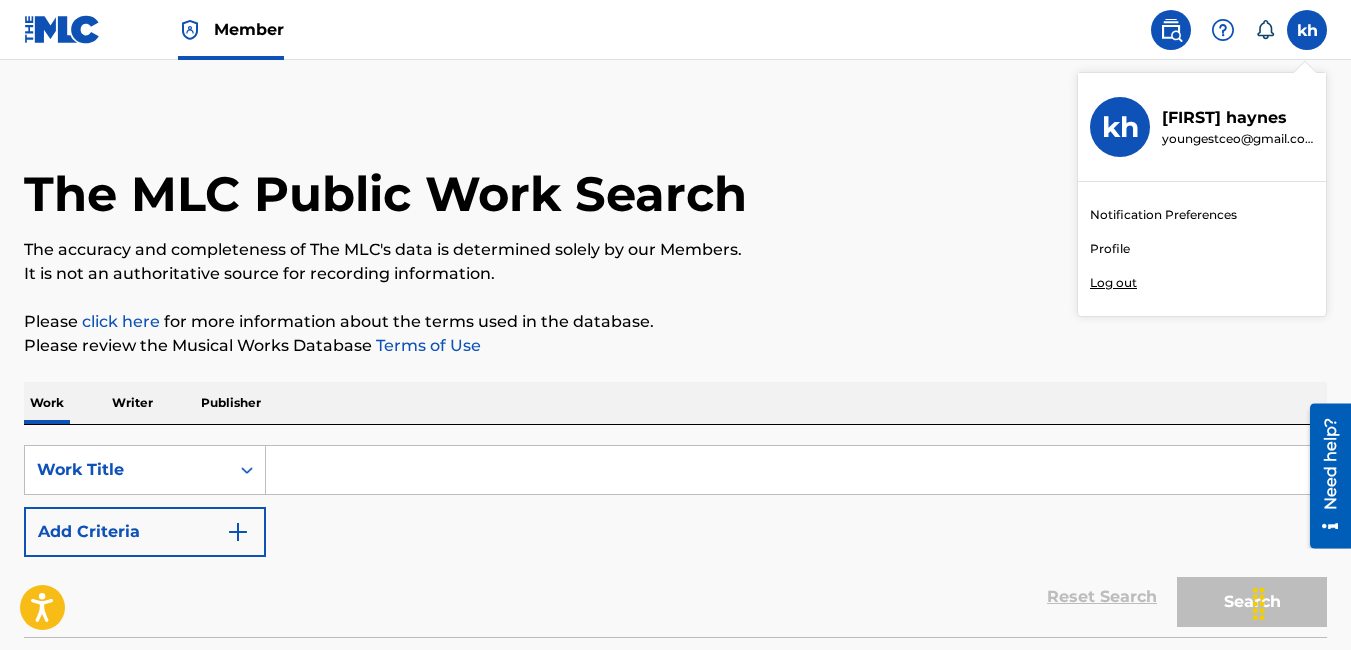 click on "kristopher   haynes" at bounding box center (1238, 118) 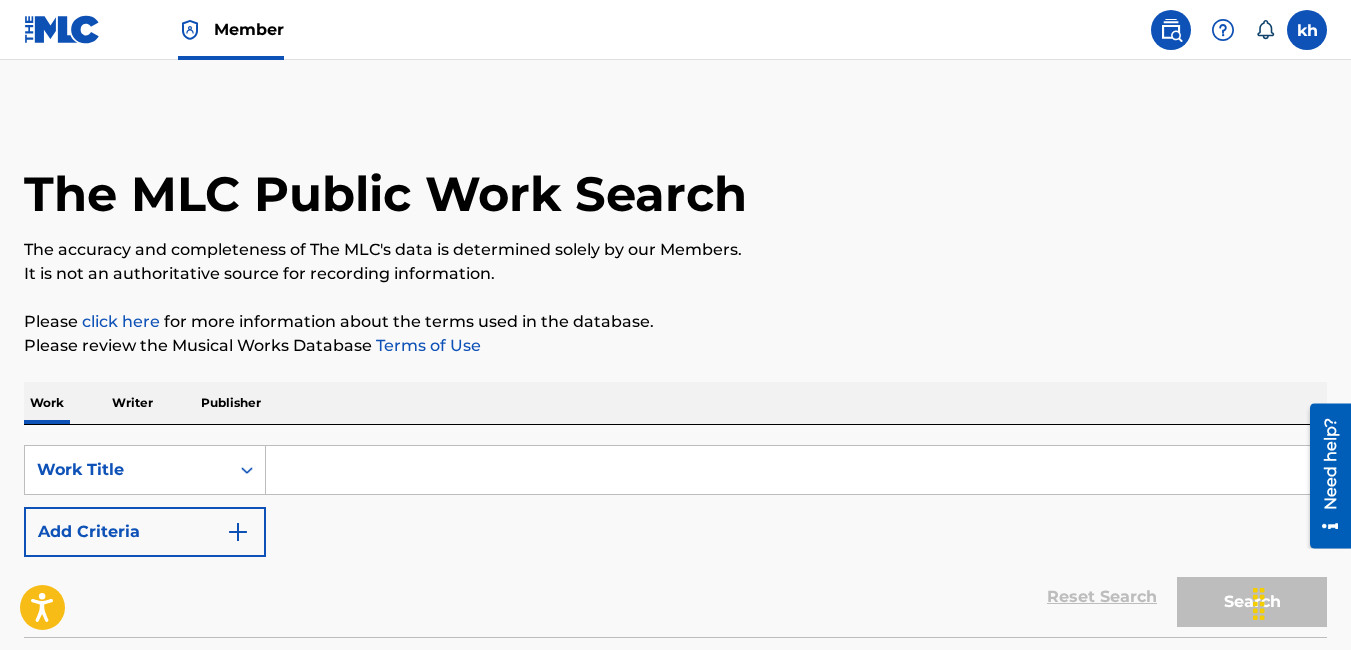 drag, startPoint x: 107, startPoint y: 37, endPoint x: 90, endPoint y: 38, distance: 17.029387 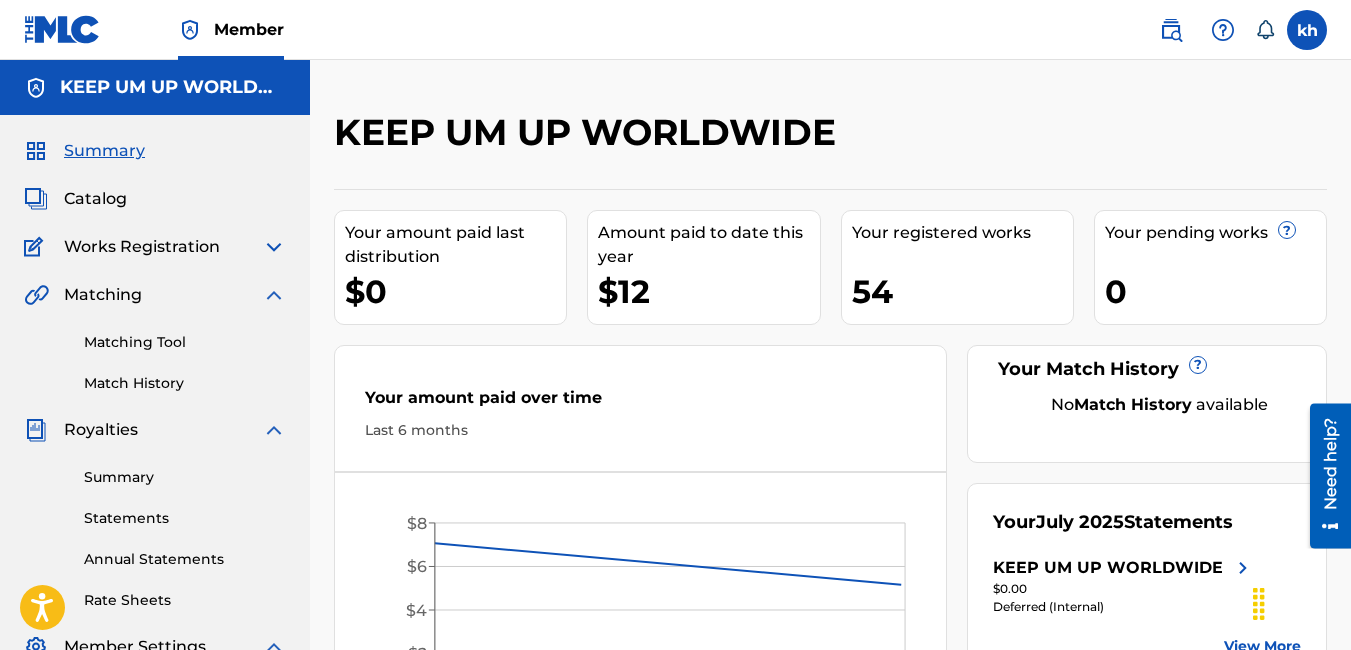 click on "KEEP UM UP WORLDWIDE" at bounding box center (173, 87) 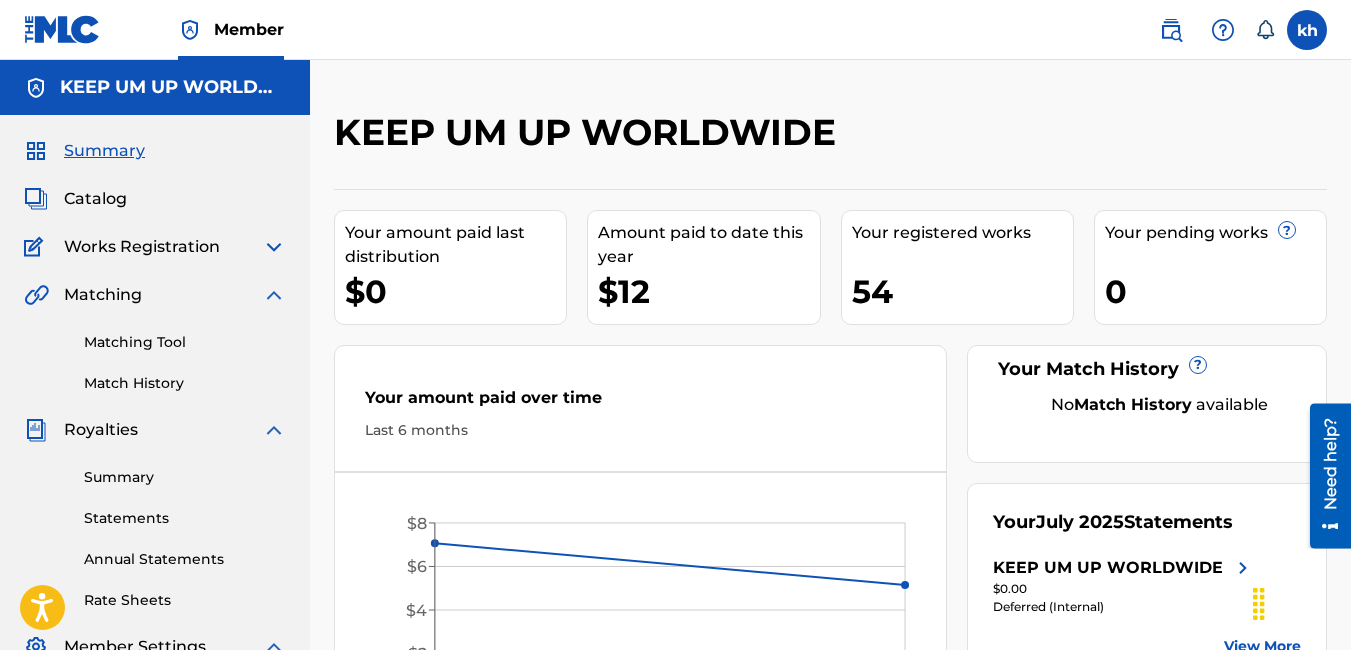 click on "KEEP UM UP WORLDWIDE" at bounding box center [173, 87] 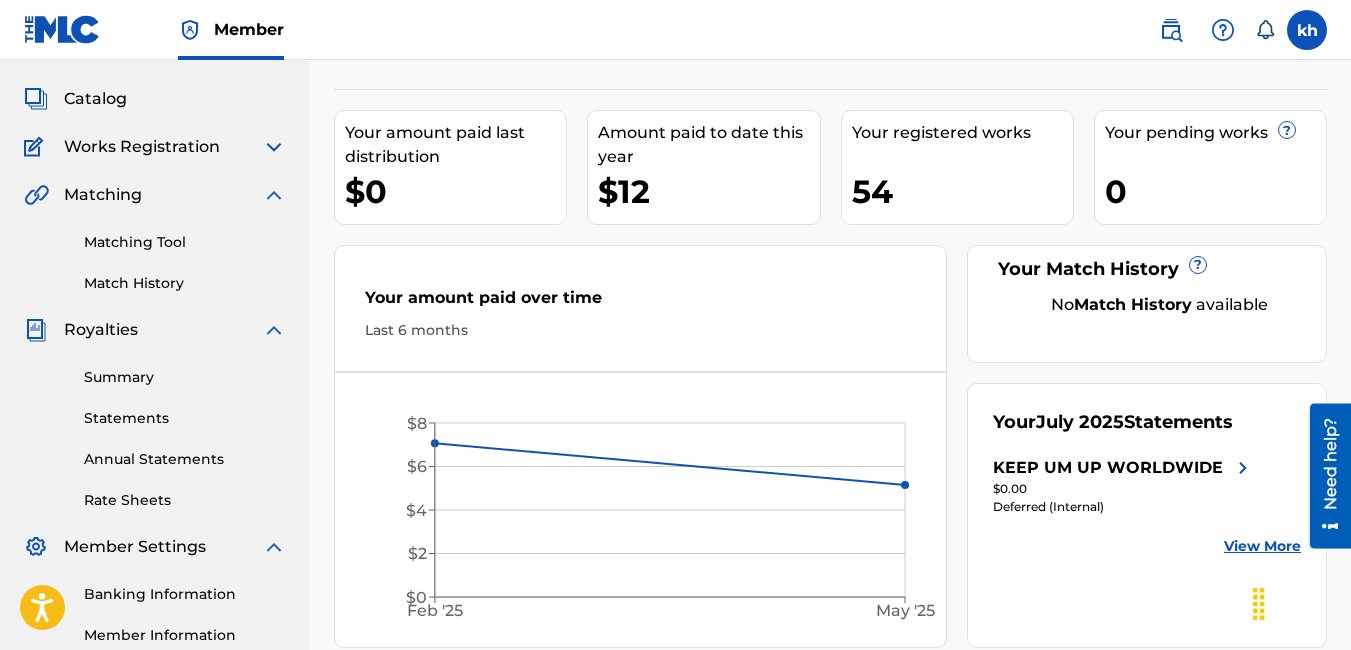click on "Summary Catalog Works Registration Claiming Tool Individual Registration Tool Bulk Registration Tool Registration Drafts Registration History Overclaims Tool Matching Matching Tool Match History Royalties Summary Statements Annual Statements Rate Sheets Member Settings Banking Information Member Information User Permissions Contact Information Member Benefits" at bounding box center [155, 404] 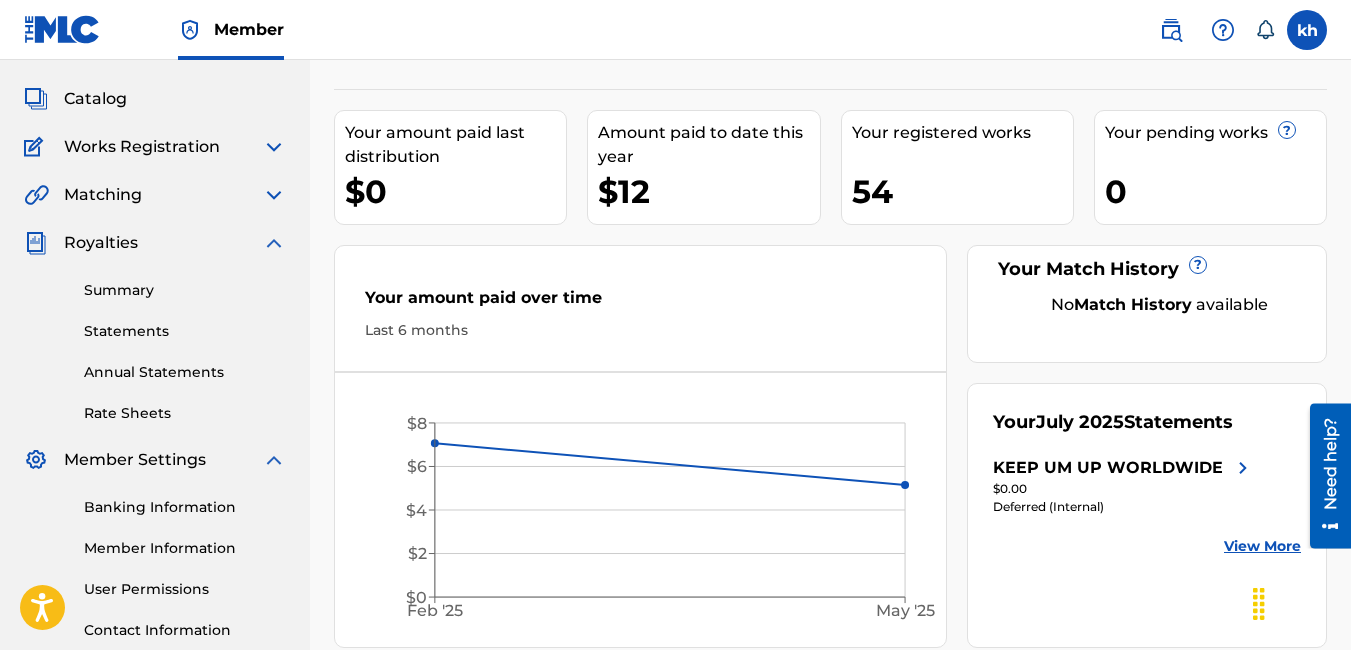 click at bounding box center [274, 147] 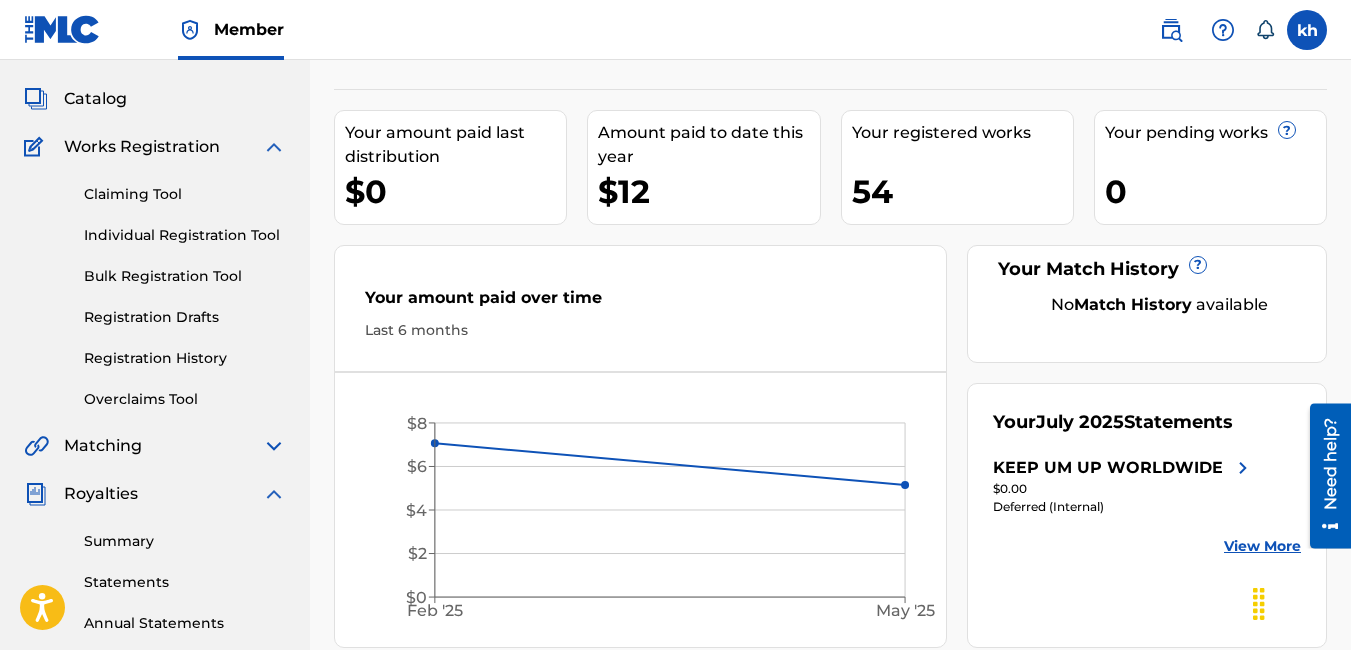 click on "Individual Registration Tool" at bounding box center (185, 235) 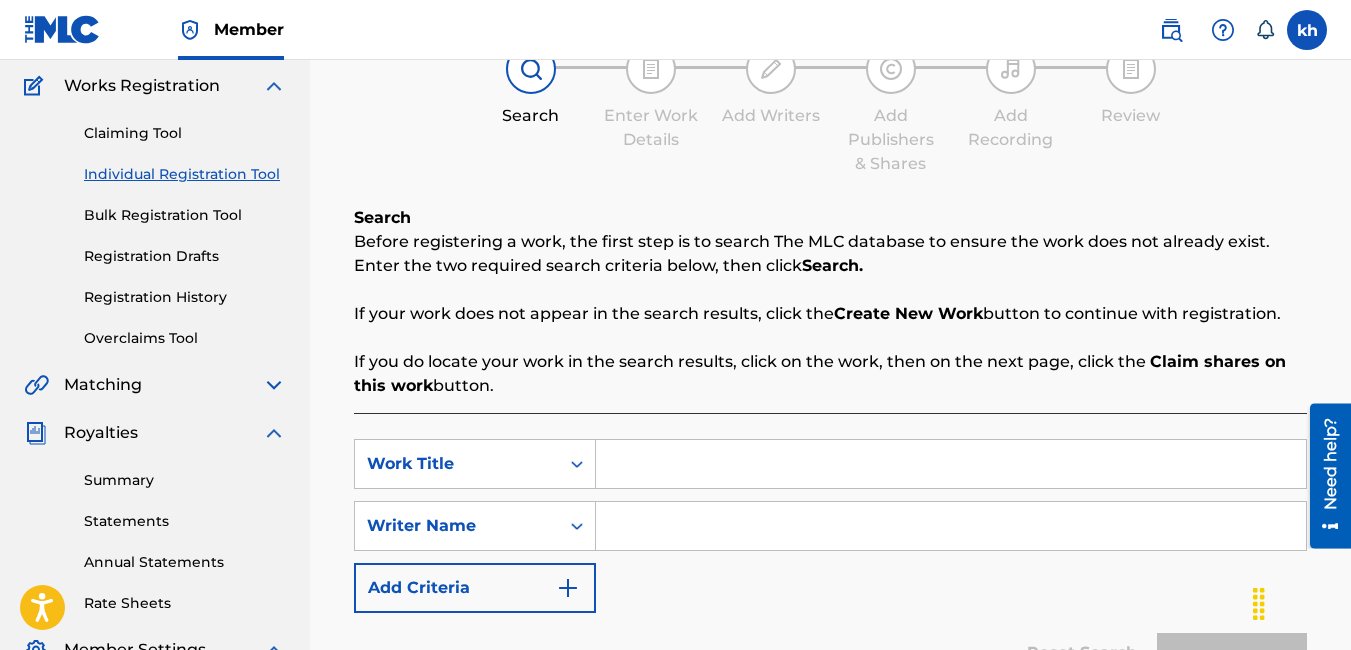 scroll, scrollTop: 200, scrollLeft: 0, axis: vertical 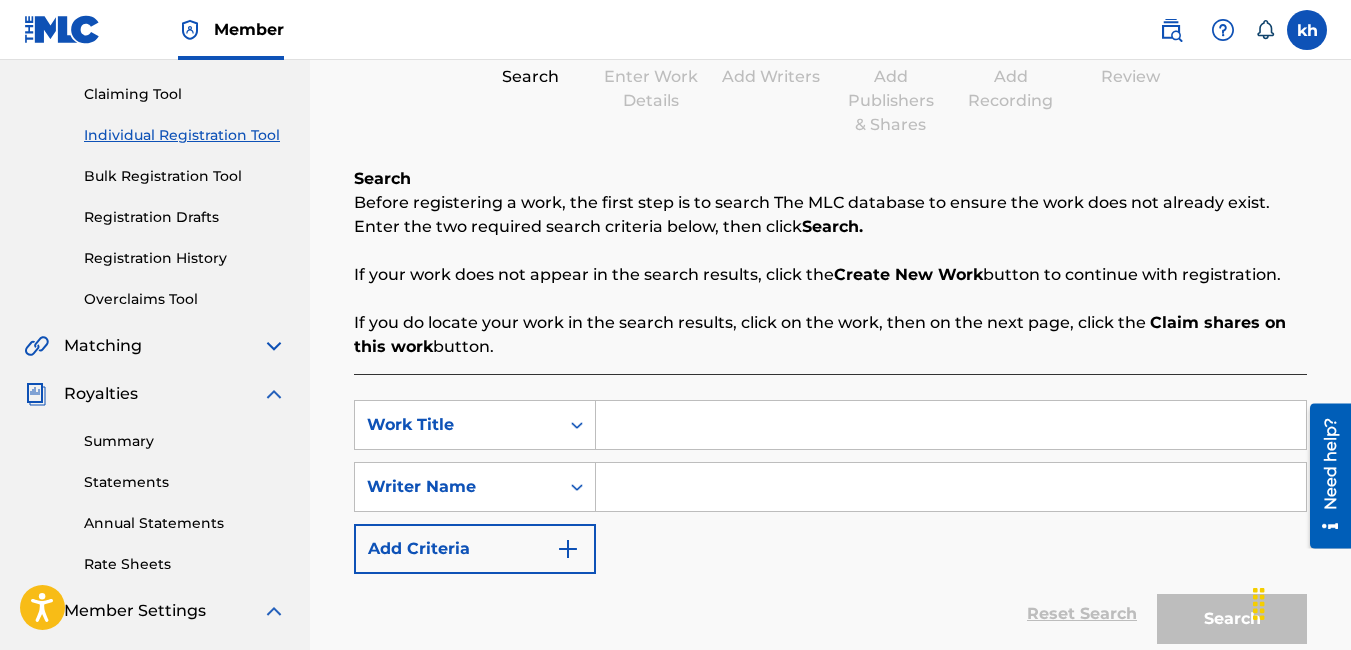 click at bounding box center (951, 425) 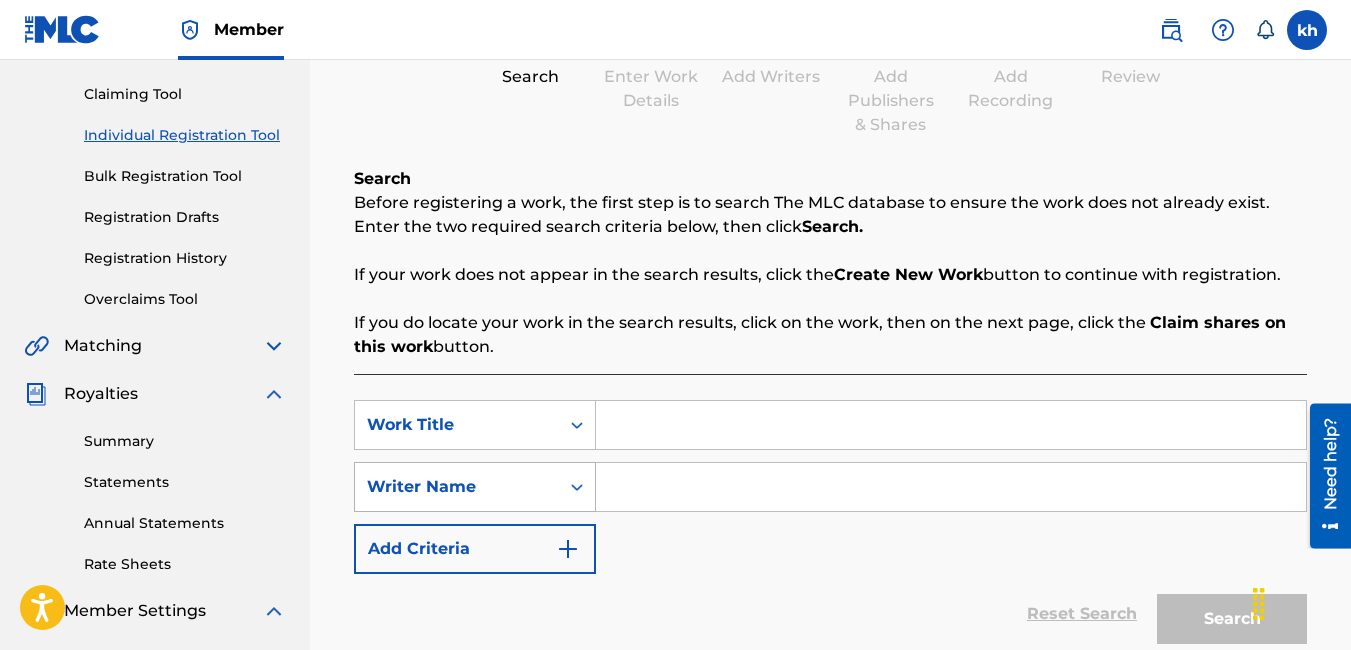 click on "Writer Name" at bounding box center (457, 487) 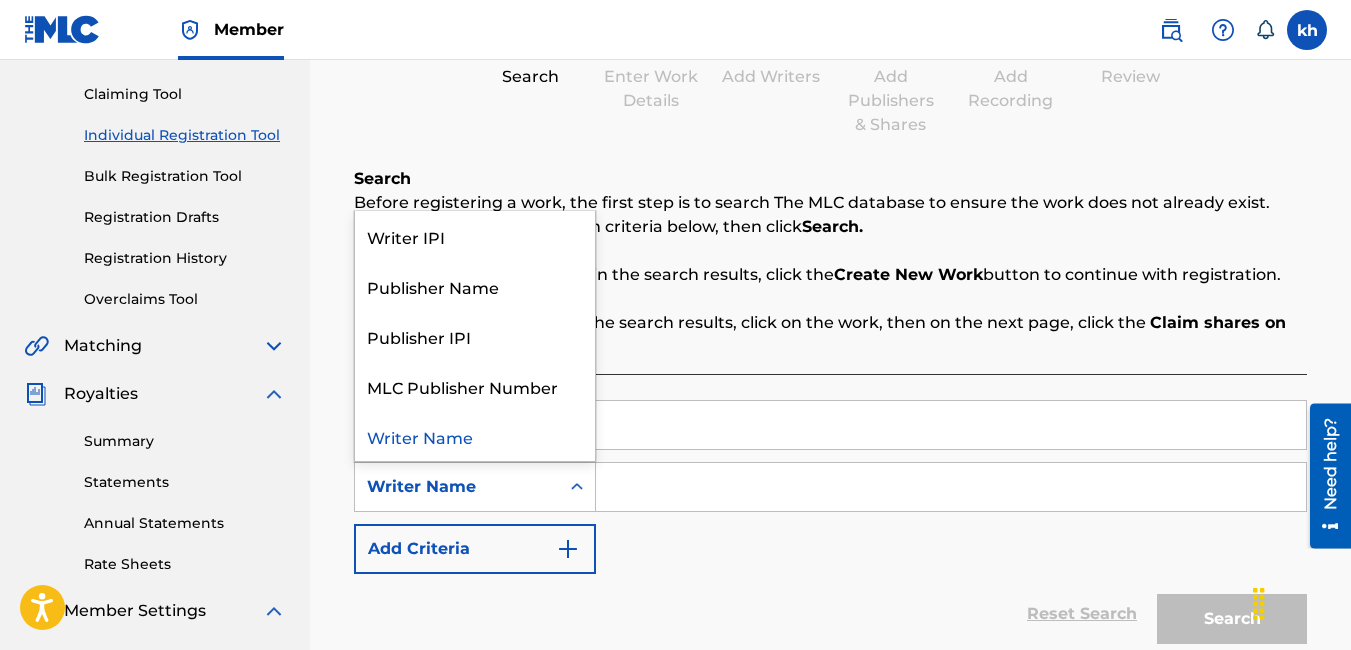 click at bounding box center [951, 487] 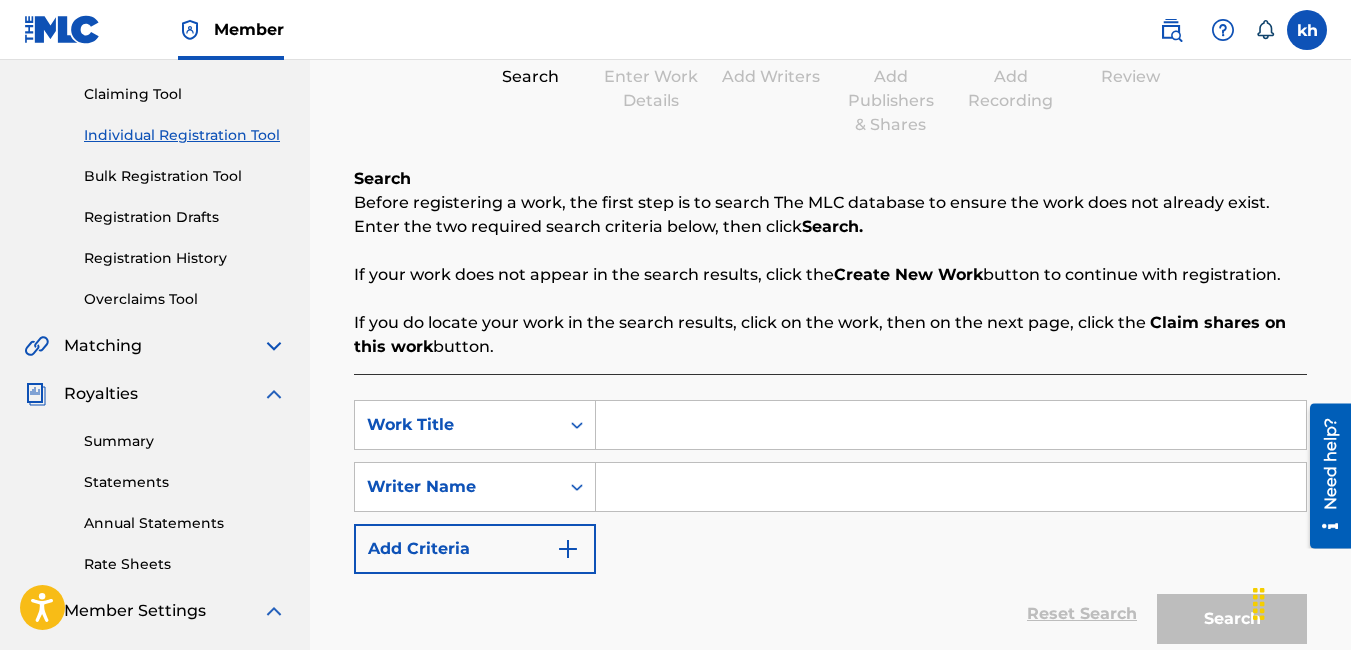 click on "Add Criteria" at bounding box center [475, 549] 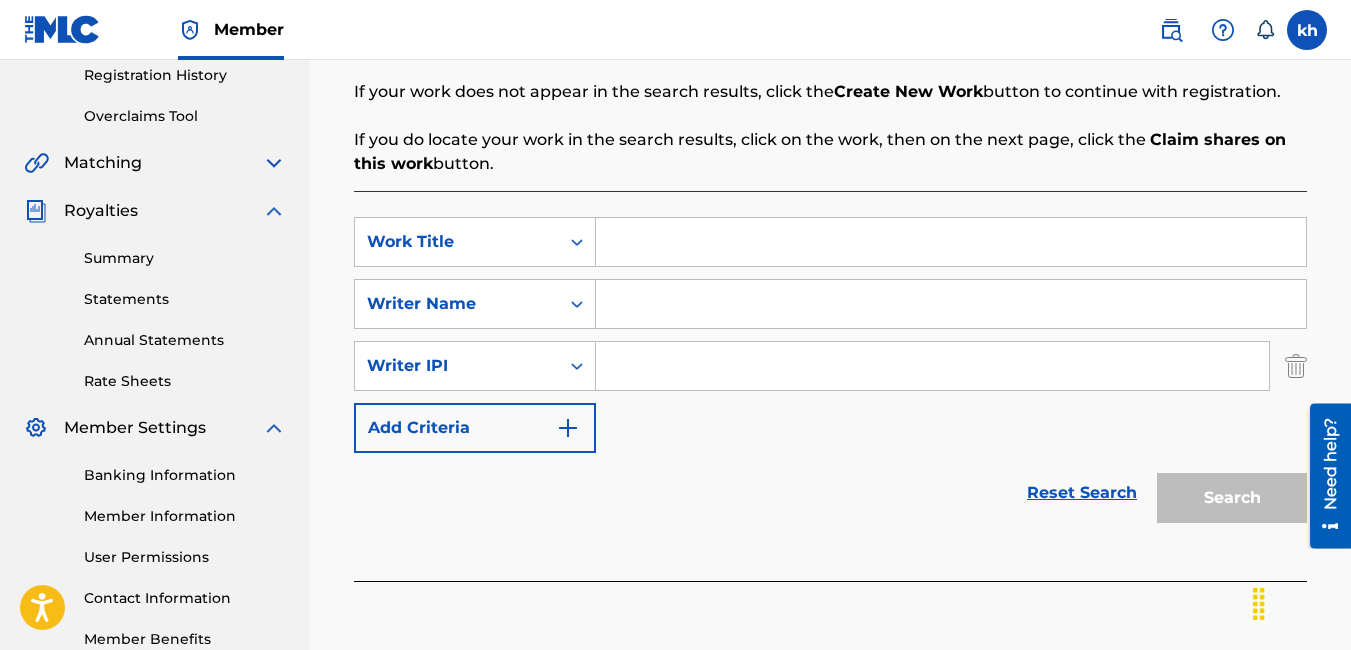 scroll, scrollTop: 400, scrollLeft: 0, axis: vertical 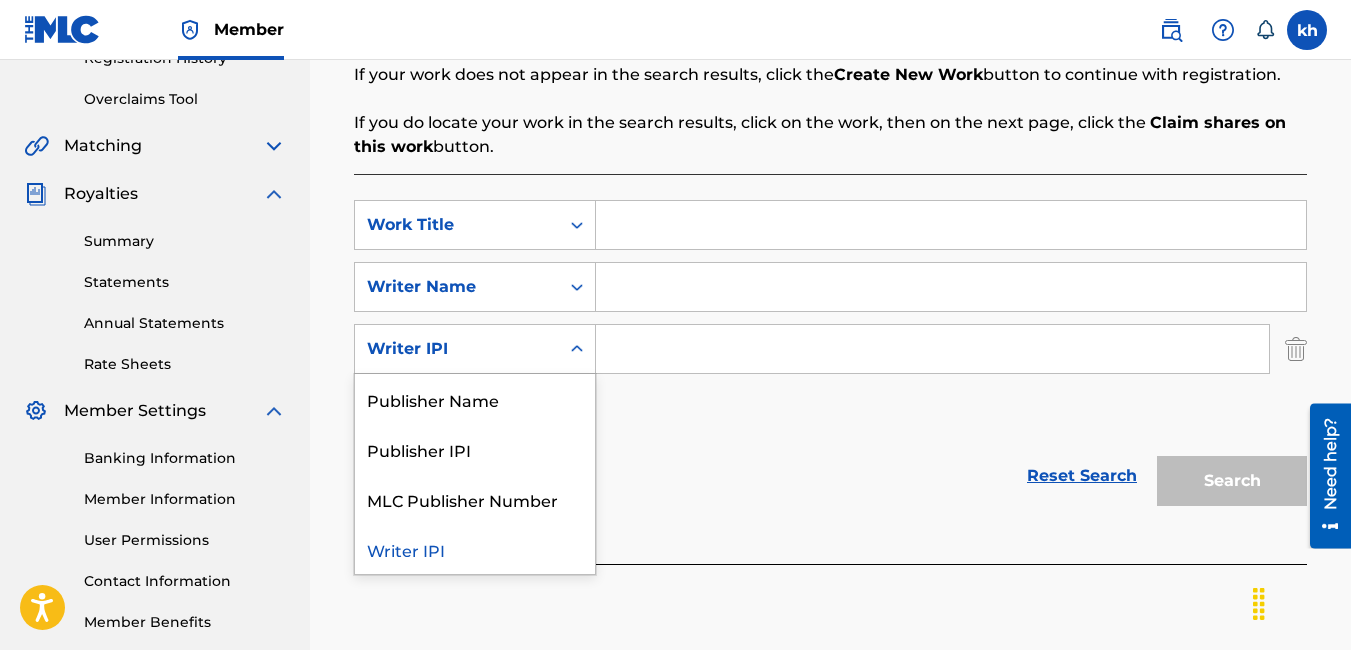 click on "Writer IPI" at bounding box center (457, 349) 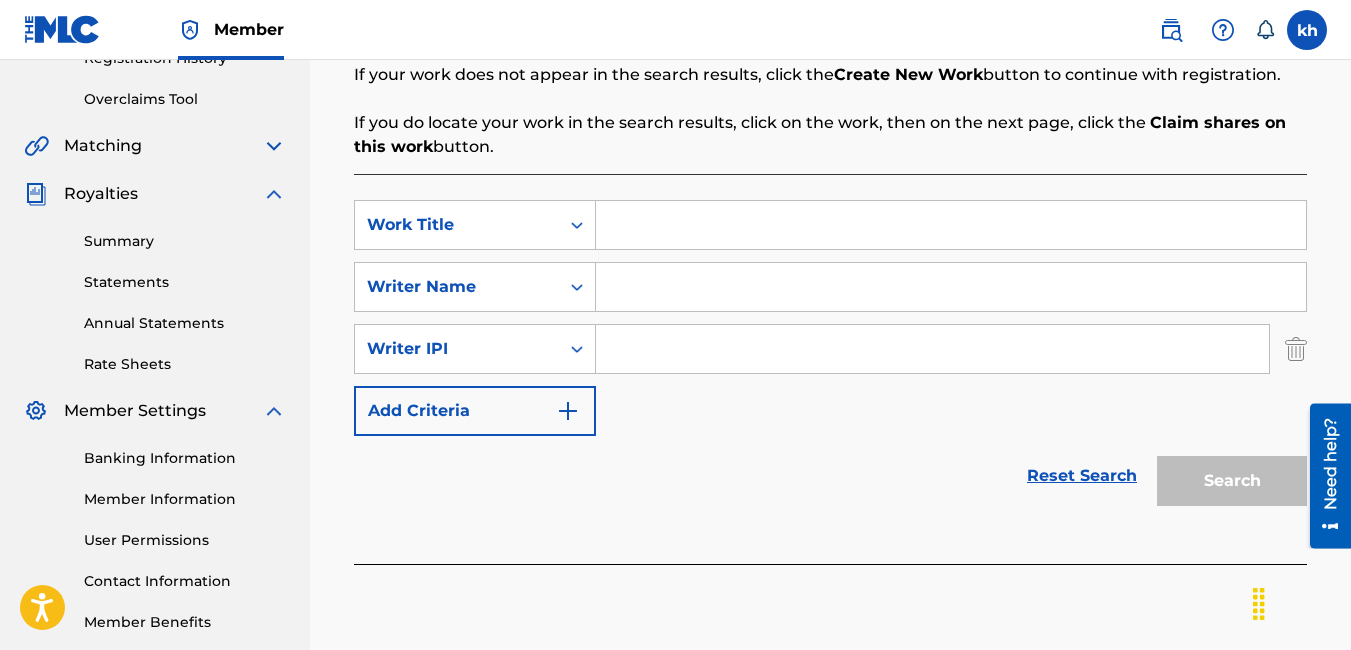 click on "Add Criteria" at bounding box center [475, 411] 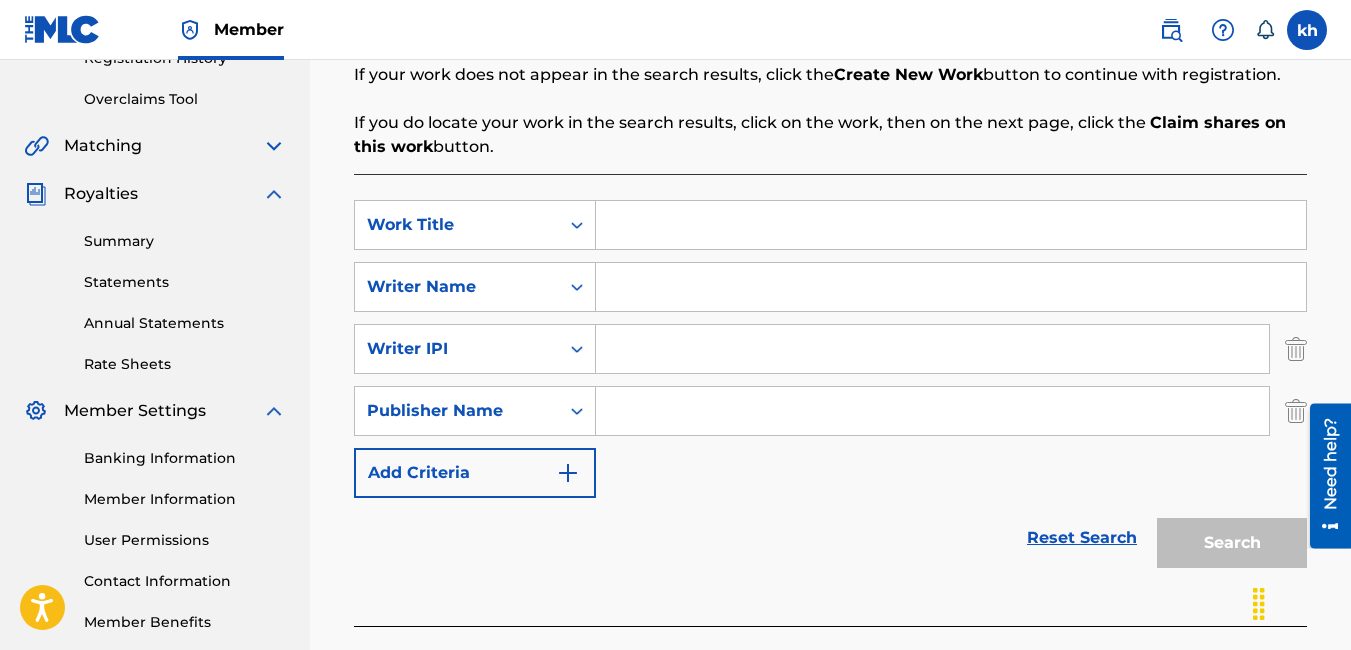 click on "Add Criteria" at bounding box center [475, 473] 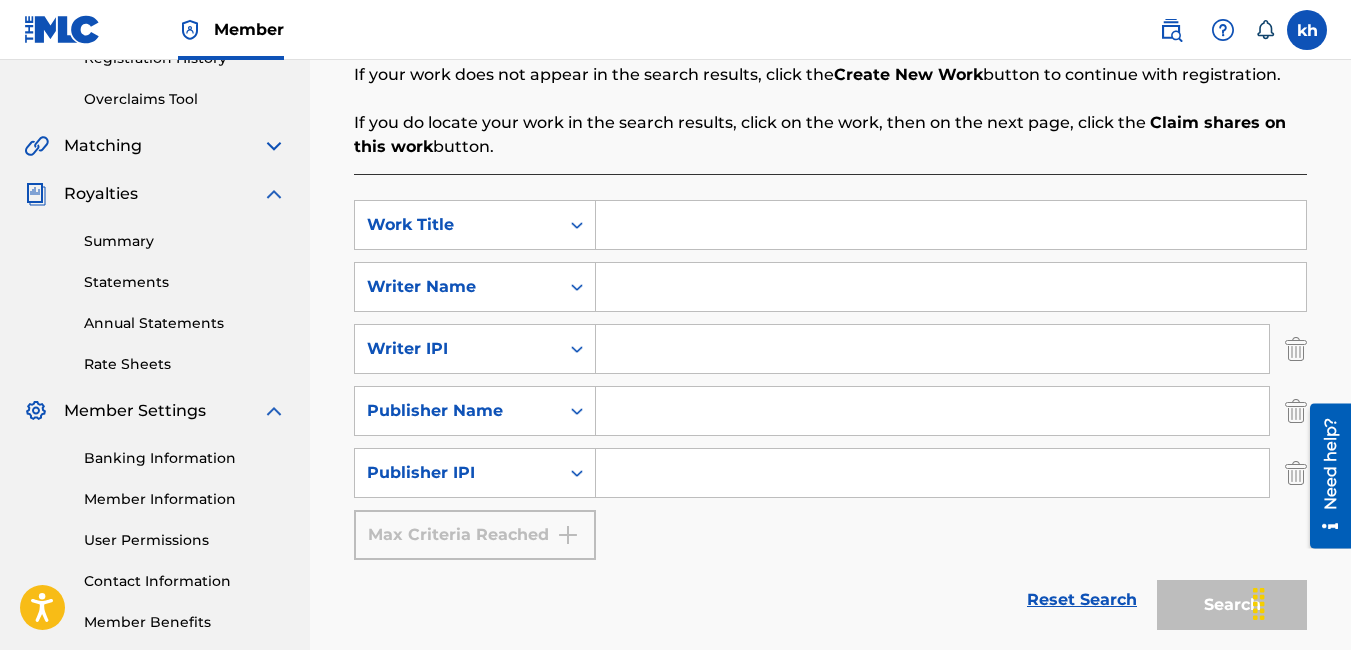 click on "Max Criteria Reached" at bounding box center [475, 535] 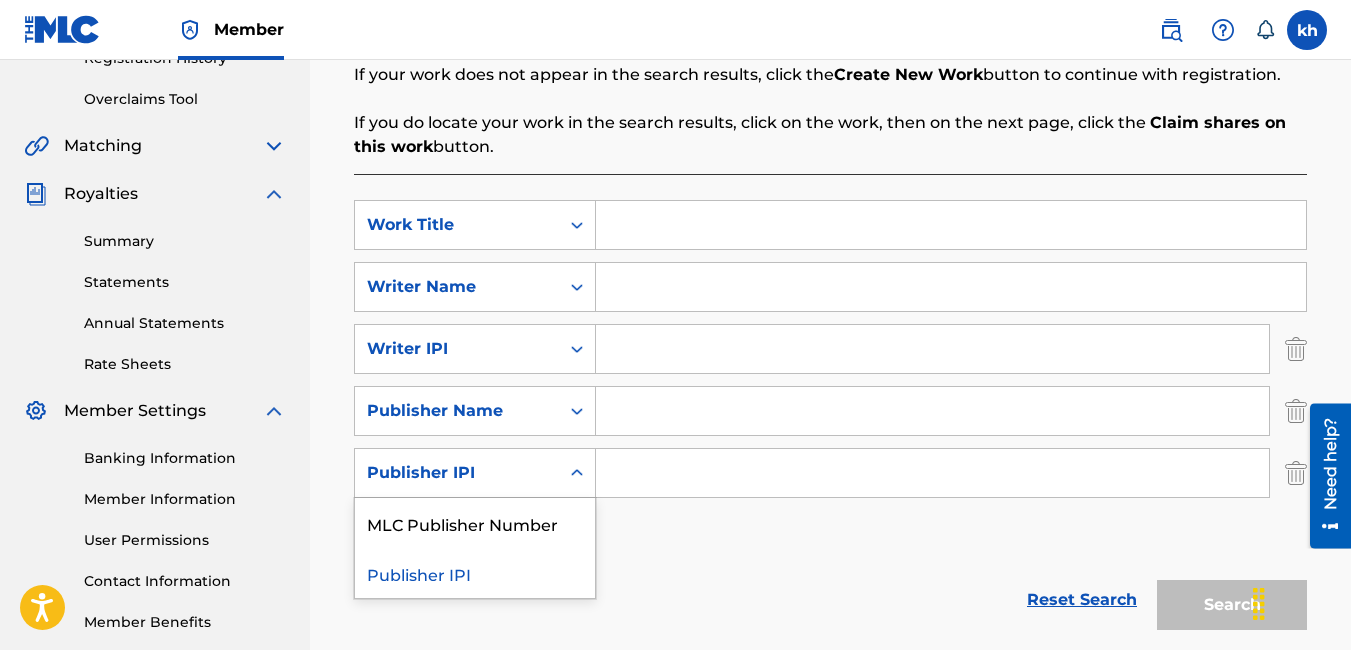 click at bounding box center (577, 473) 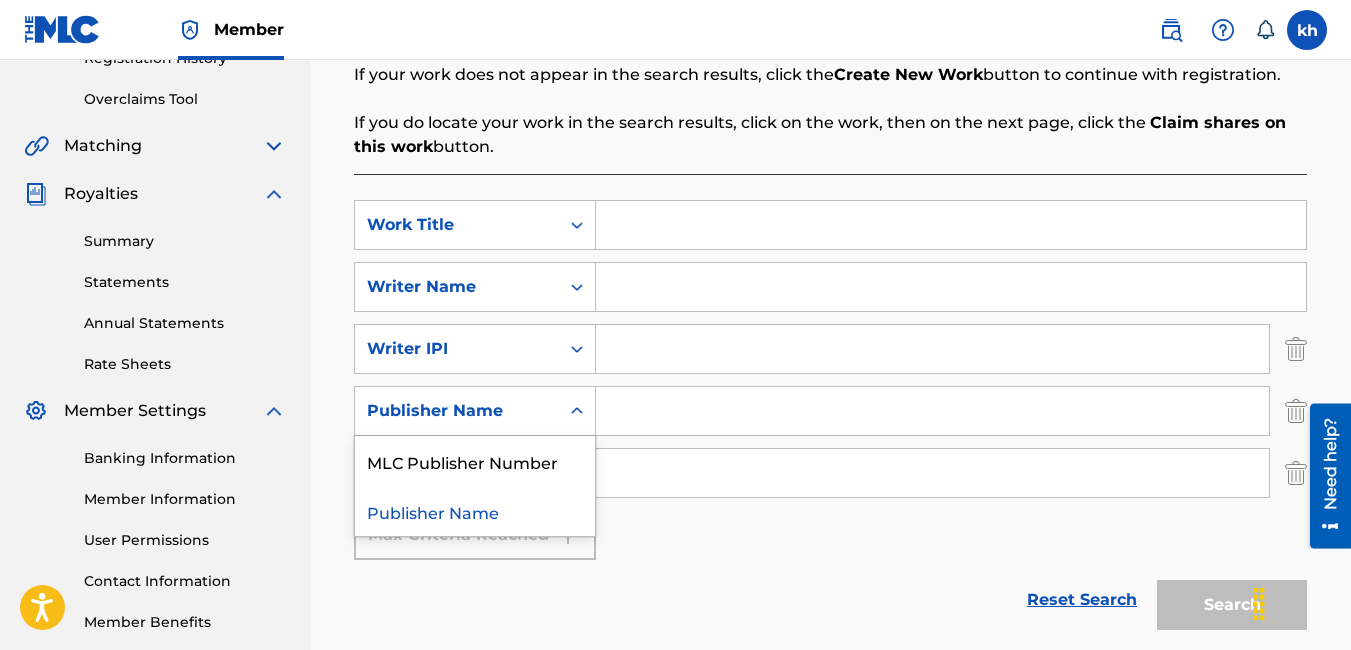click 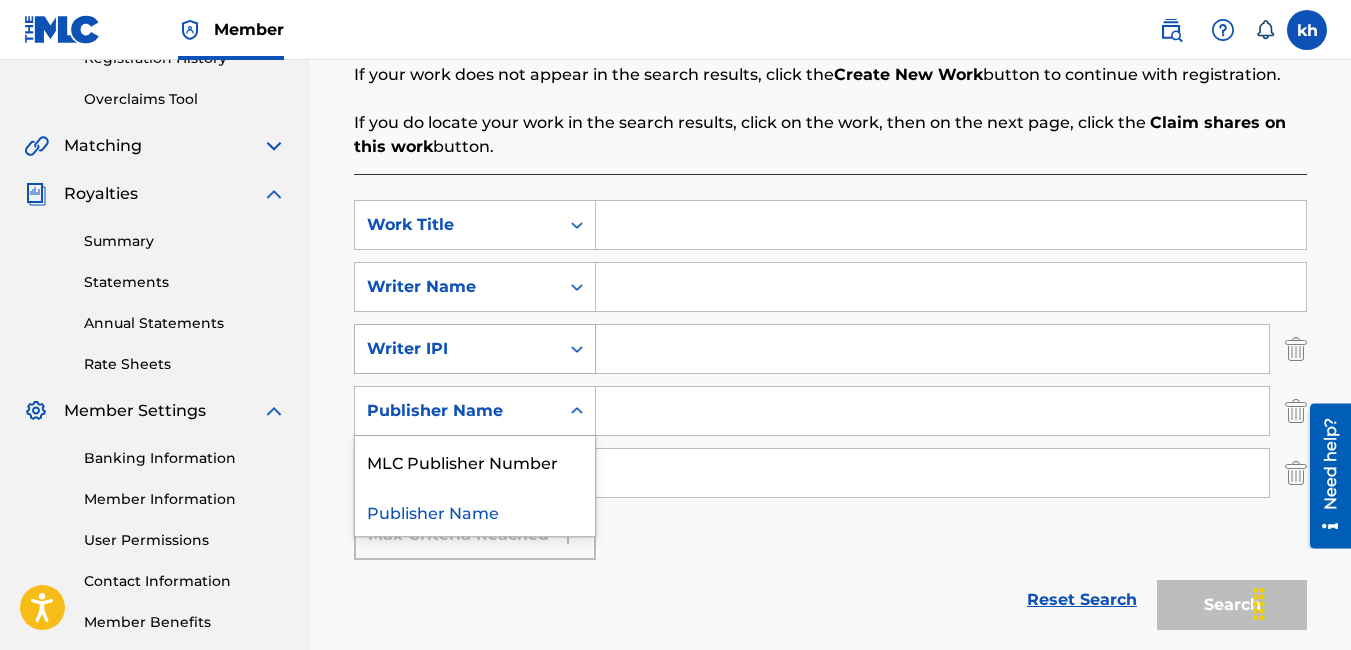 click 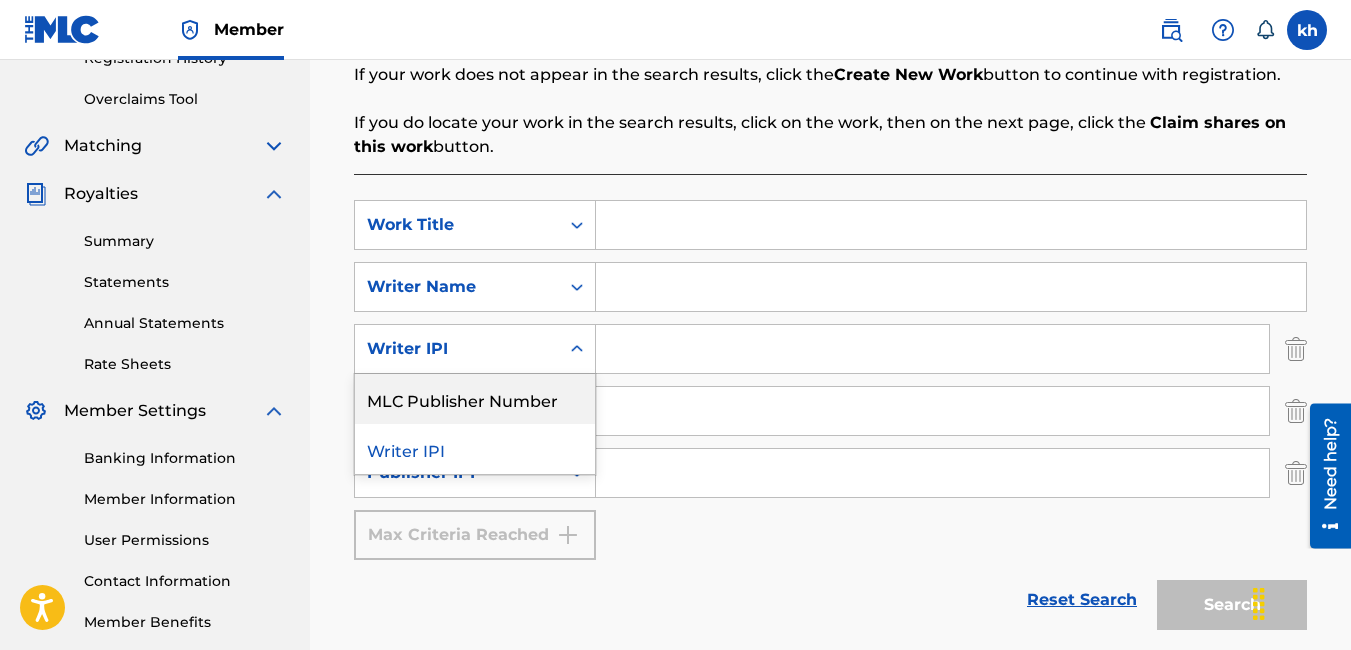 click on "SearchWithCriteria1efcfd3b-7c6e-4b33-a00f-1e401f1ca36d Work Title SearchWithCriteria19014997-24ad-4409-bf0e-1a2f30eeaf1f Writer Name SearchWithCriteriab4567260-6a91-4793-96b3-68498ebb01b7 2 results available. Use Up and Down to choose options, press Enter to select the currently focused option, press Escape to exit the menu, press Tab to select the option and exit the menu. Writer IPI MLC Publisher Number Writer IPI SearchWithCriteriaf9e1997c-cf9c-47fb-a66d-eef5f92f33c4 Publisher Name SearchWithCriteria84252490-4fa1-4b34-ad07-aeeb5de99c9a Publisher IPI Max Criteria Reached" at bounding box center (830, 380) 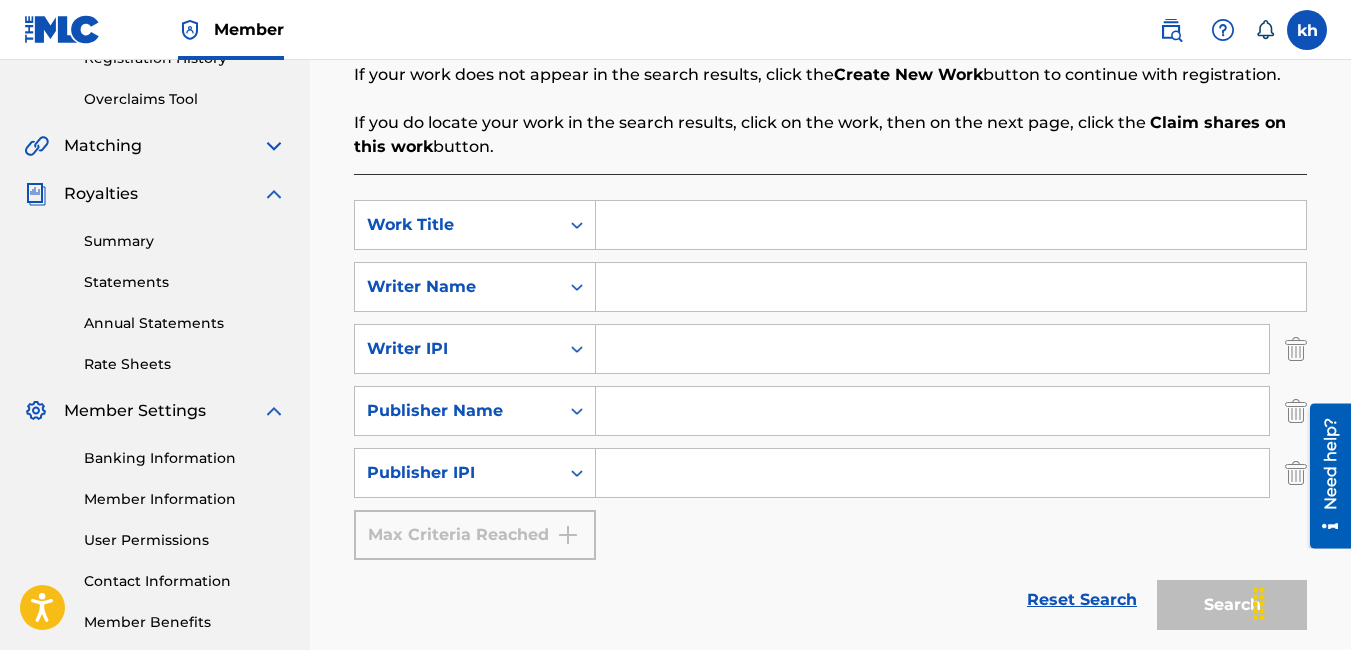 click at bounding box center (1296, 349) 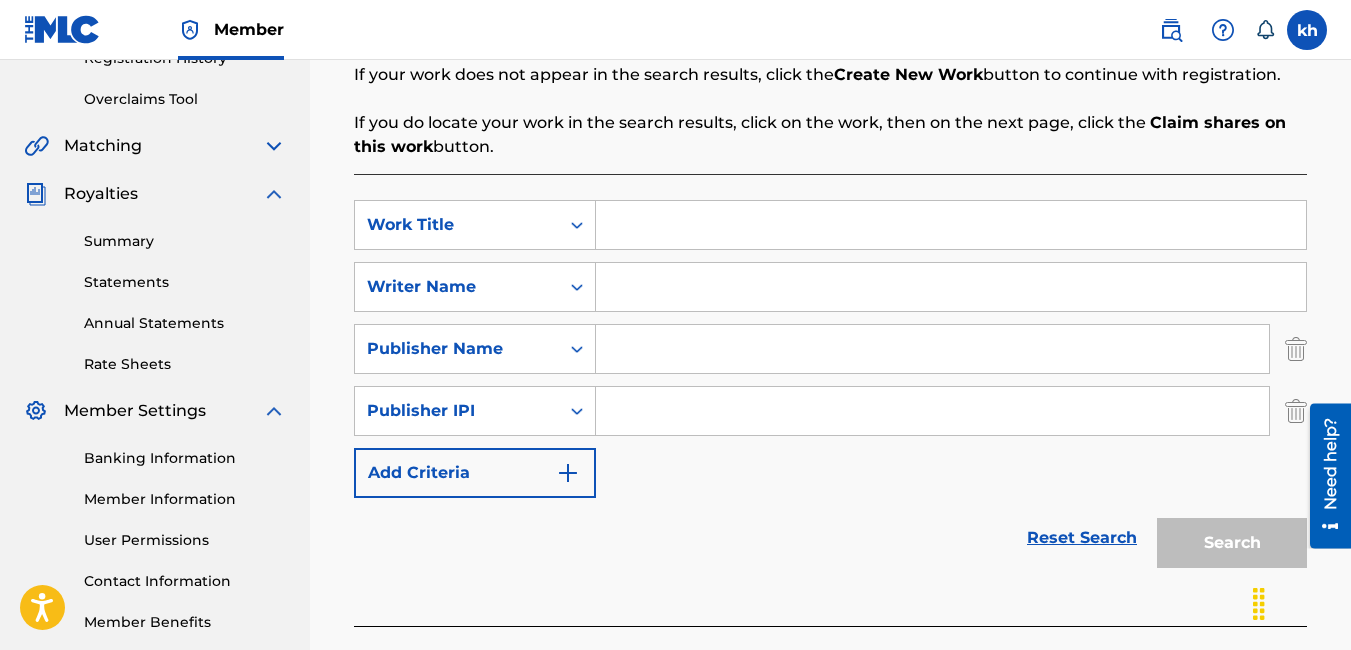 click at bounding box center [1296, 349] 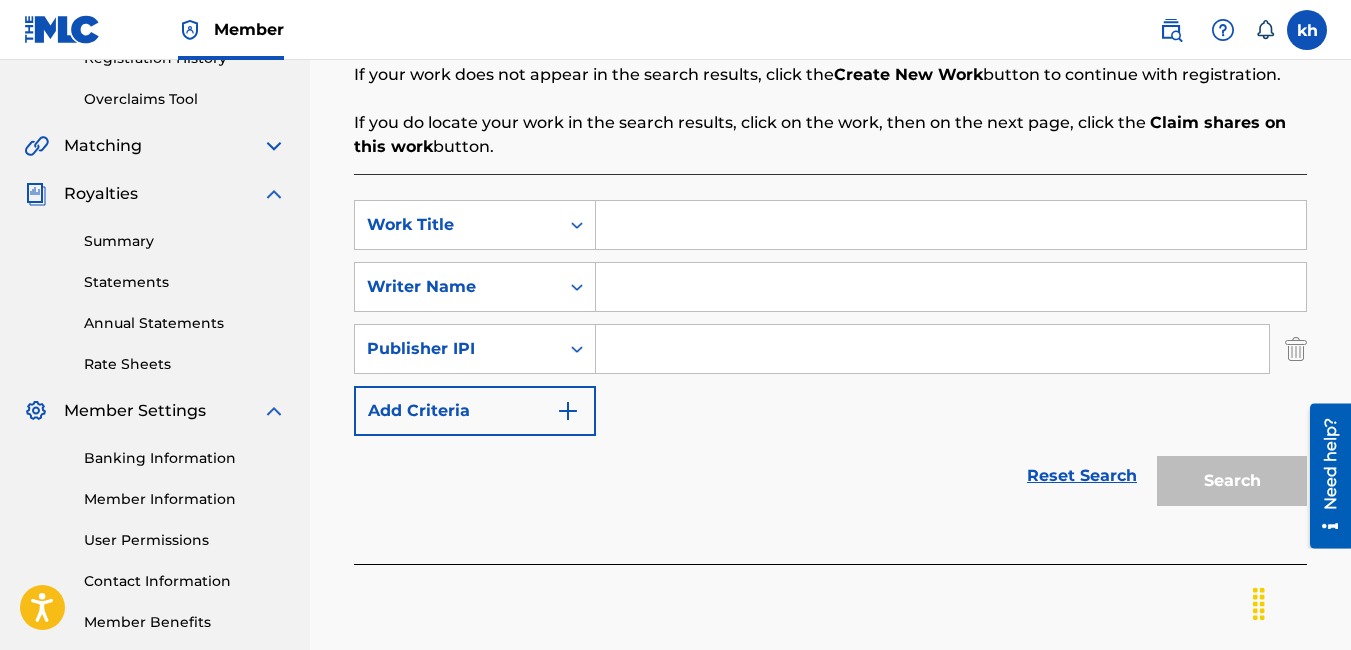 click at bounding box center (1296, 349) 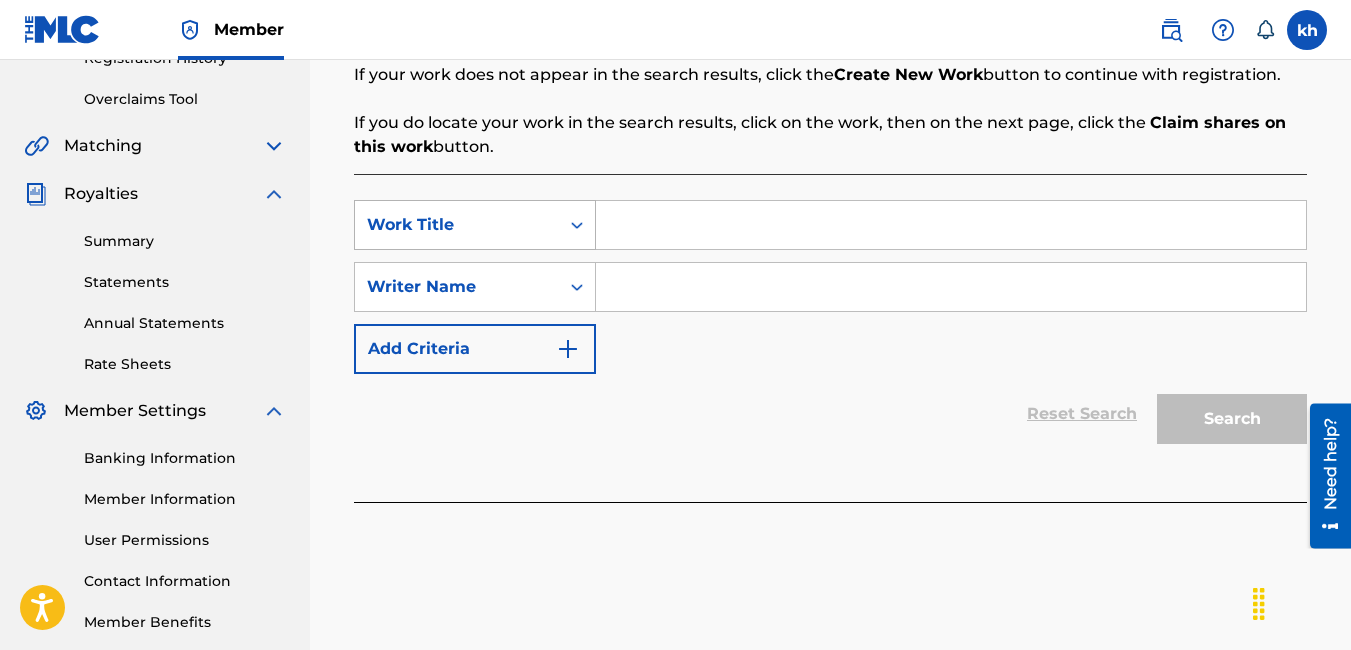 click on "Work Title" at bounding box center [457, 225] 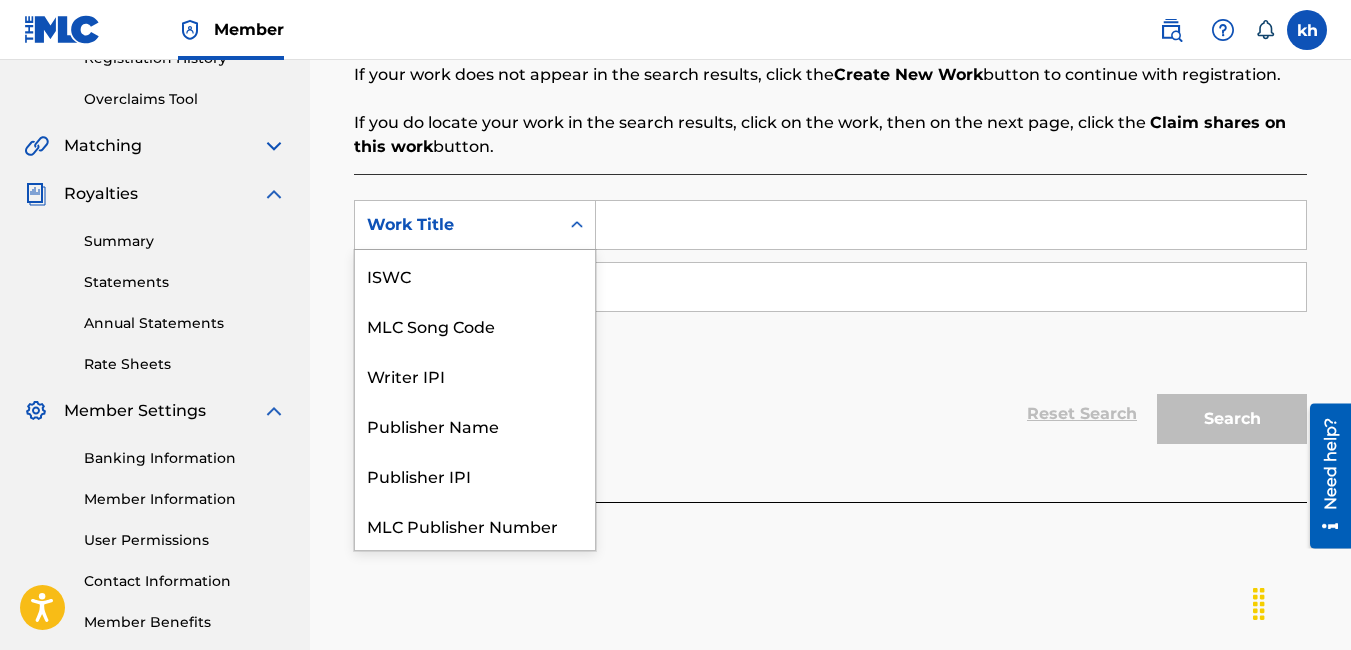 scroll, scrollTop: 50, scrollLeft: 0, axis: vertical 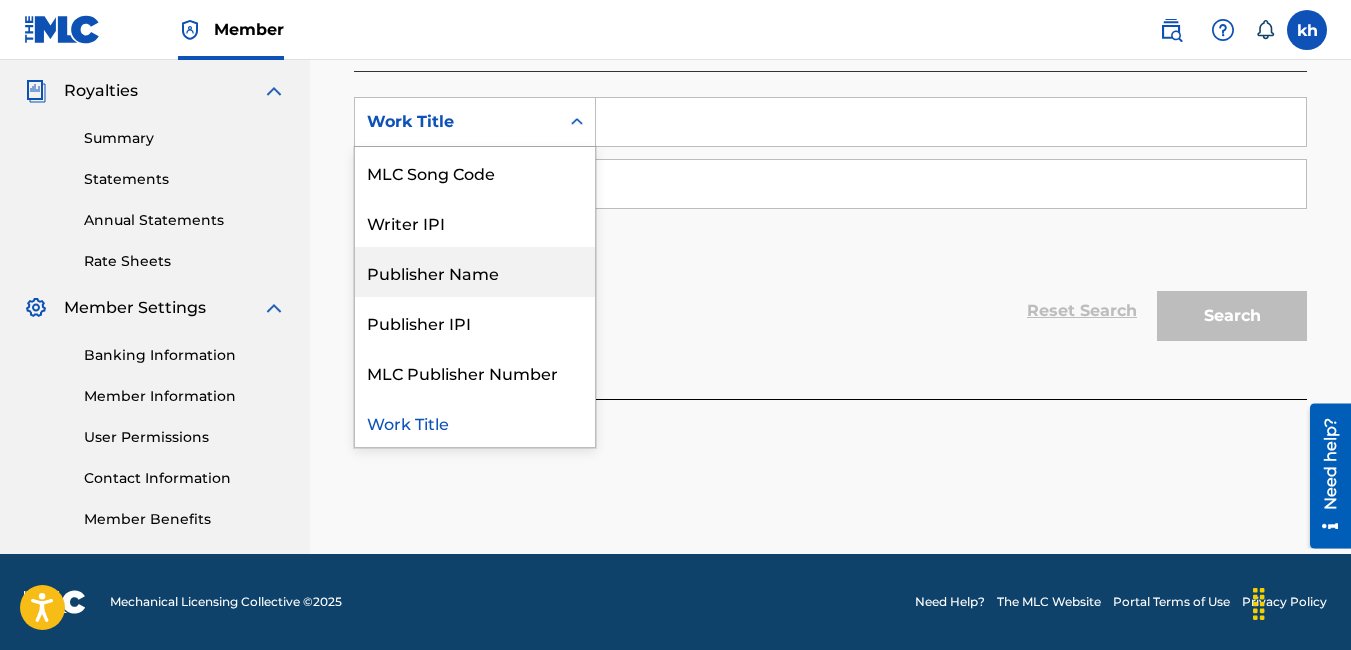 click on "Publisher Name" at bounding box center (475, 272) 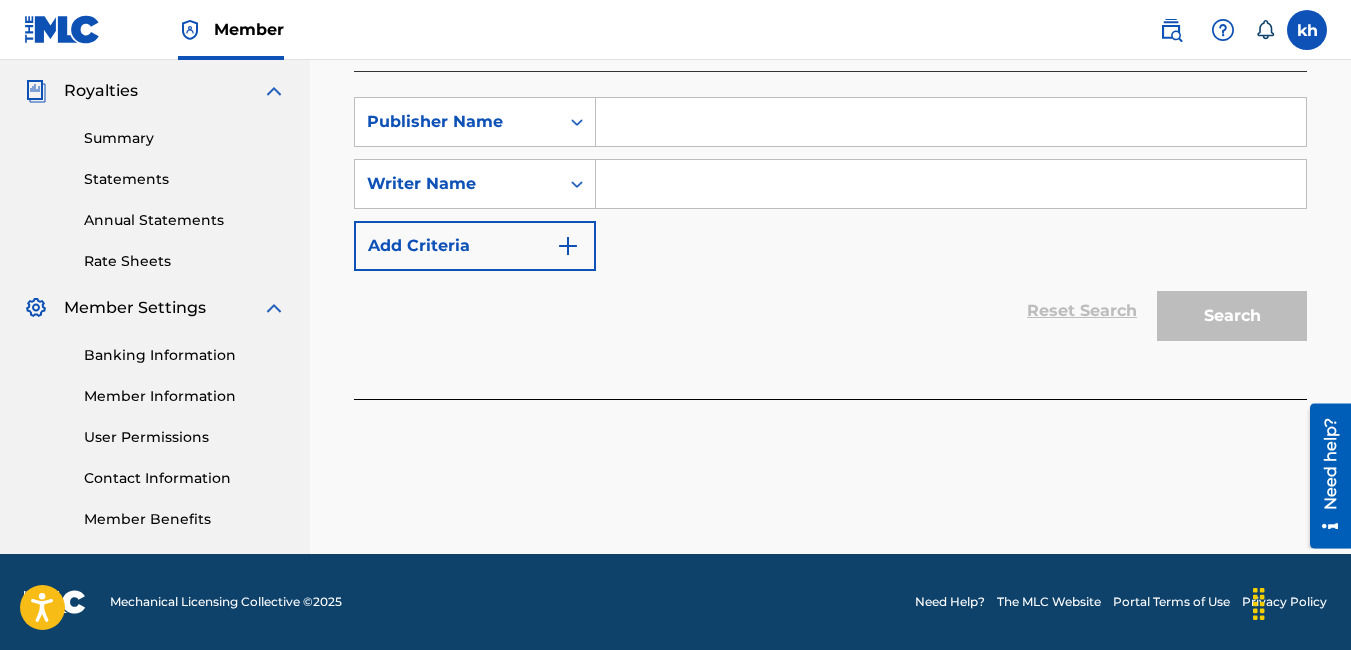 click at bounding box center (951, 122) 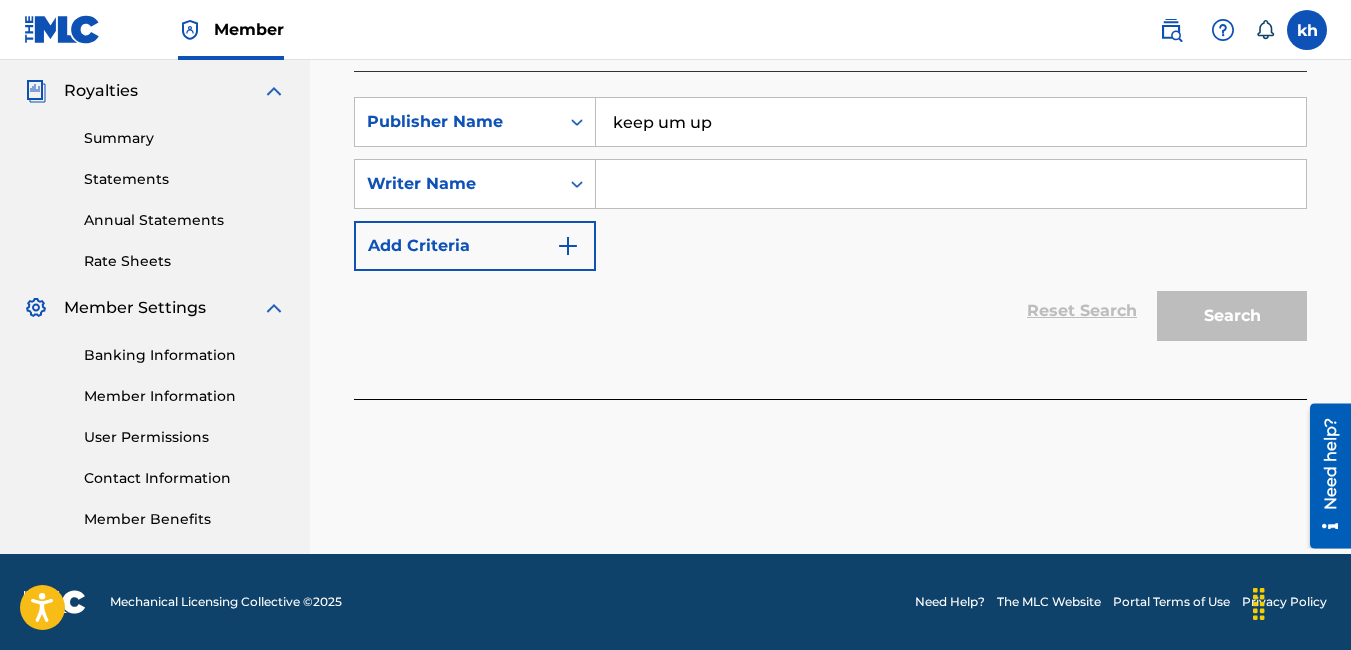 type on "keep um up" 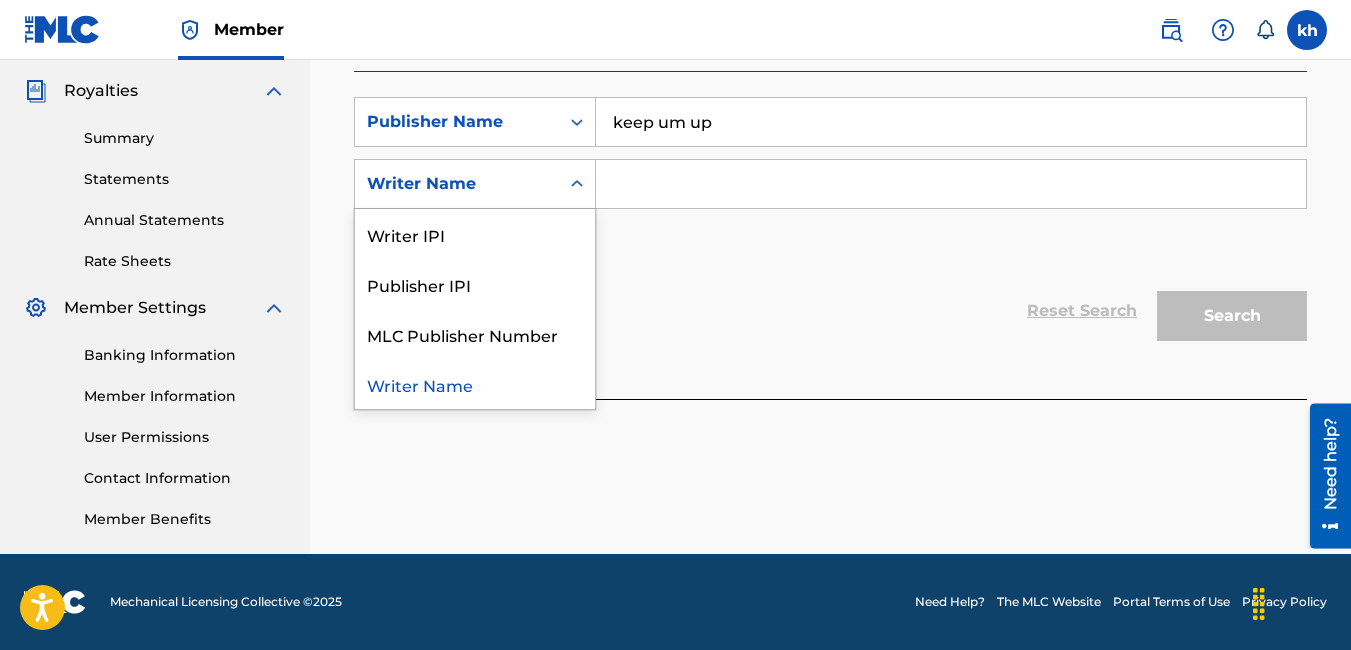 click on "Writer Name" at bounding box center [457, 184] 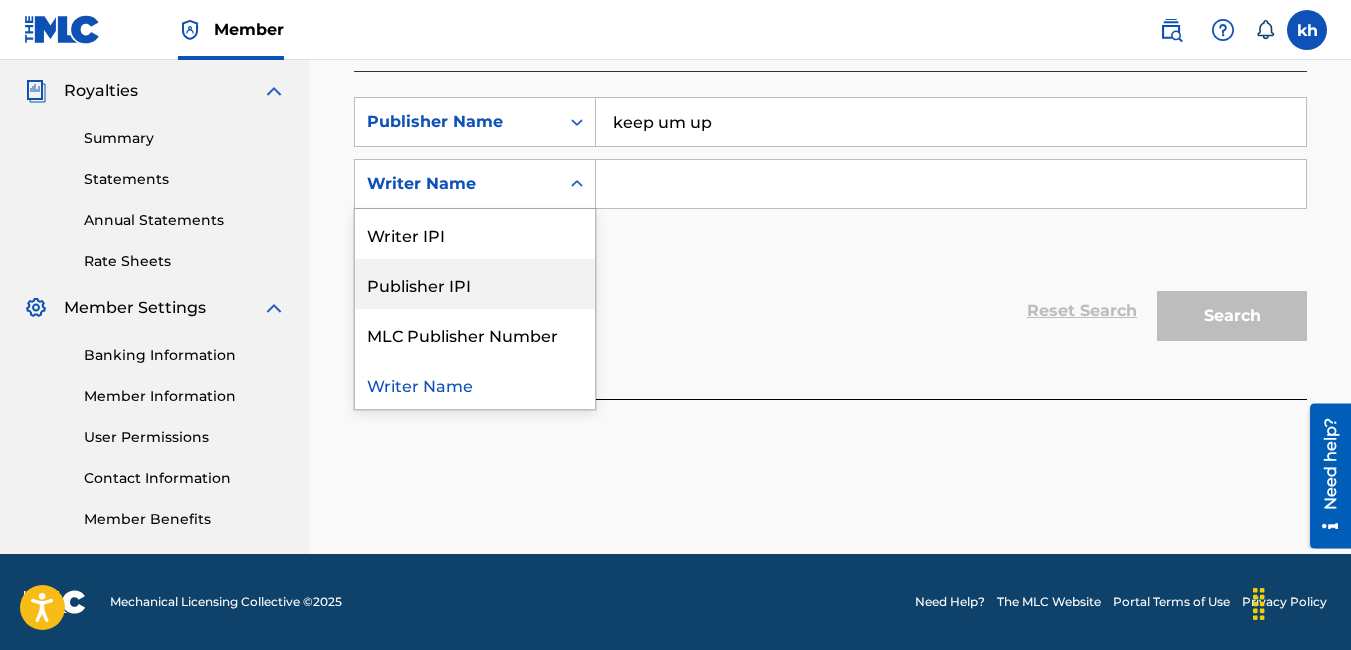 drag, startPoint x: 511, startPoint y: 278, endPoint x: 501, endPoint y: 272, distance: 11.661903 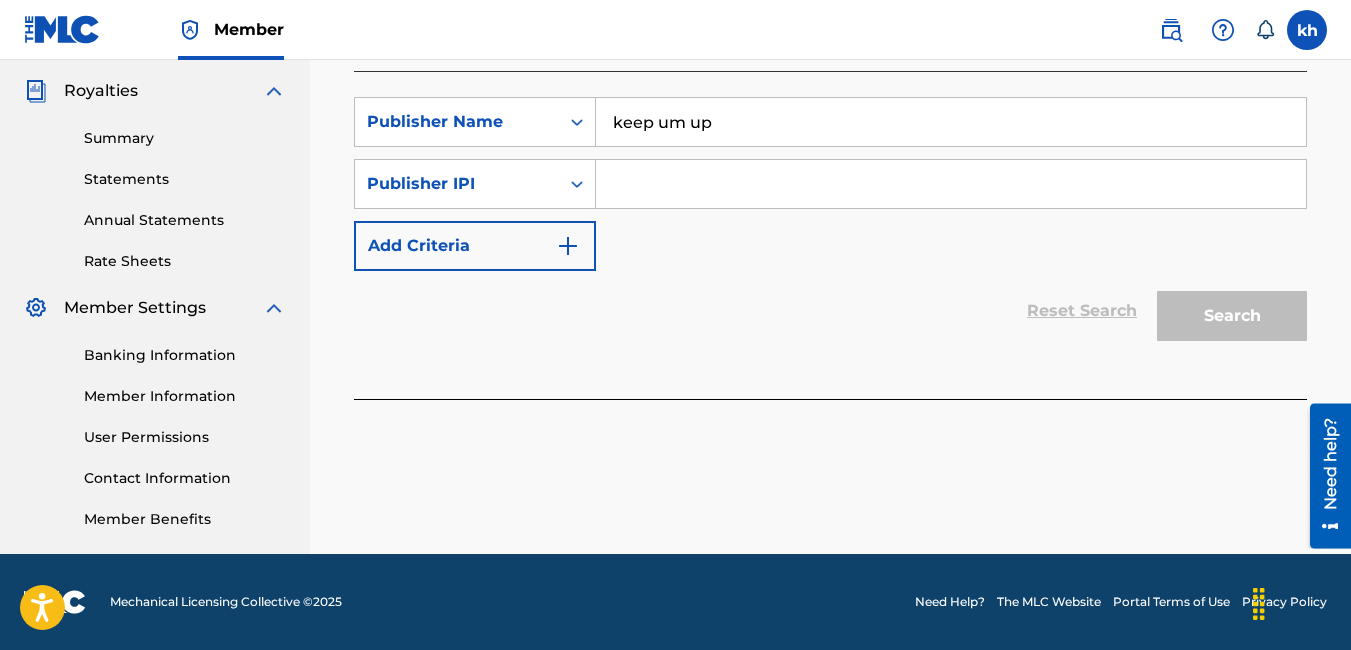 paste on "791327817" 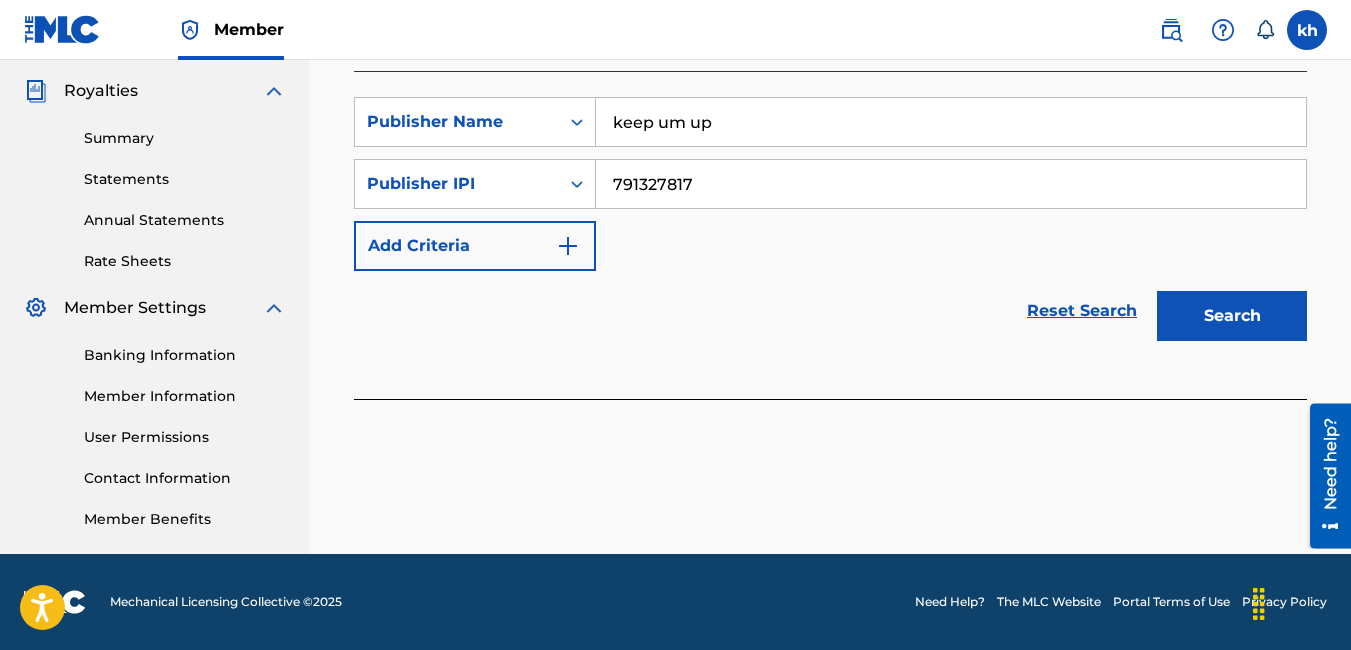 click on "791327817" at bounding box center [951, 184] 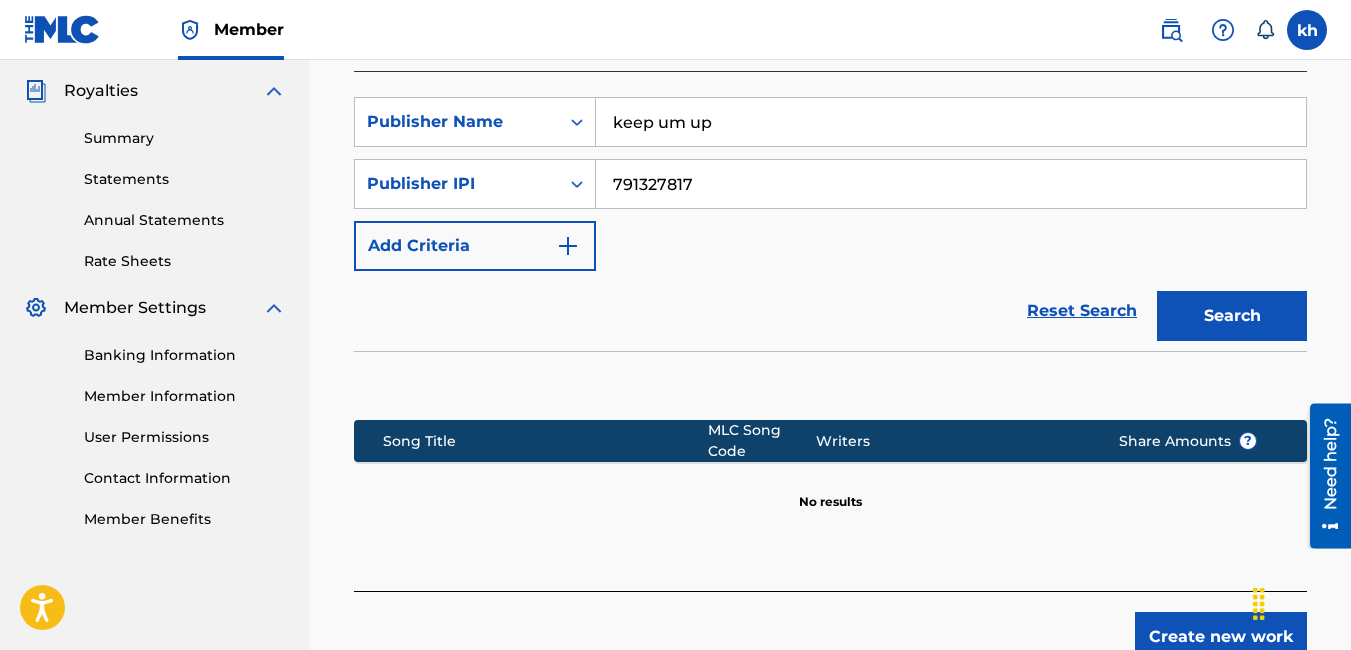 click on "keep um up" at bounding box center [951, 122] 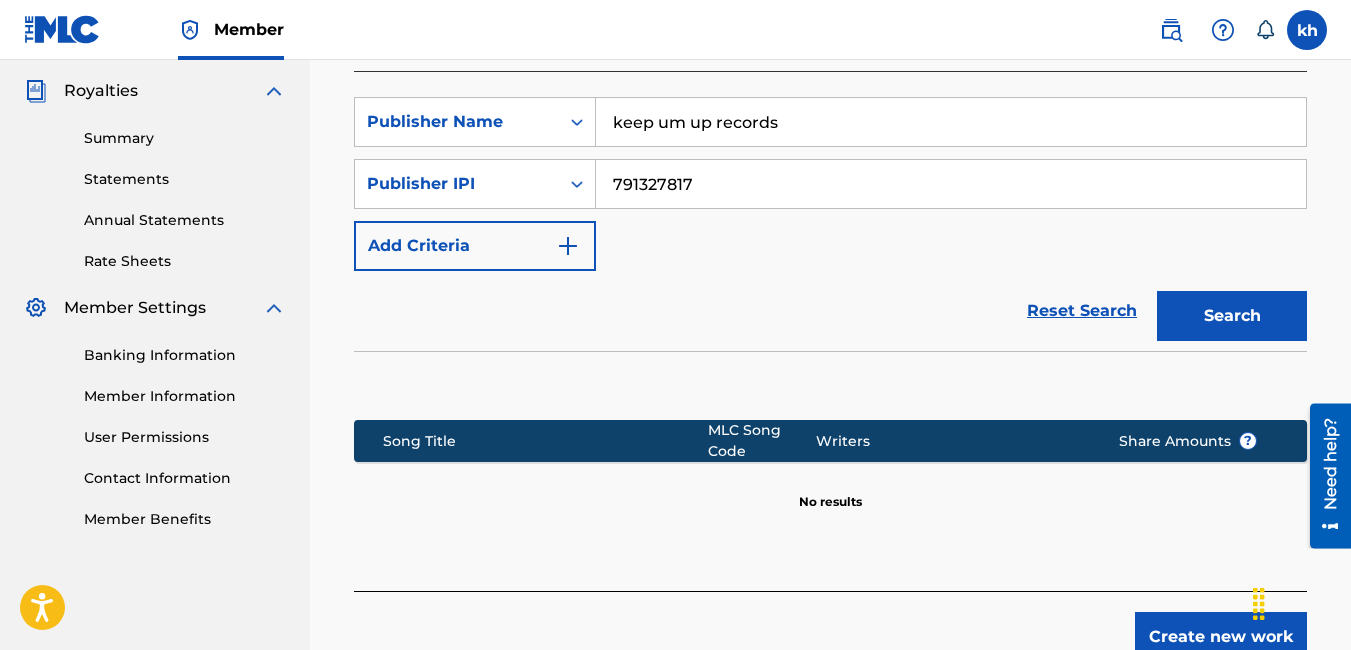type on "keep um up records" 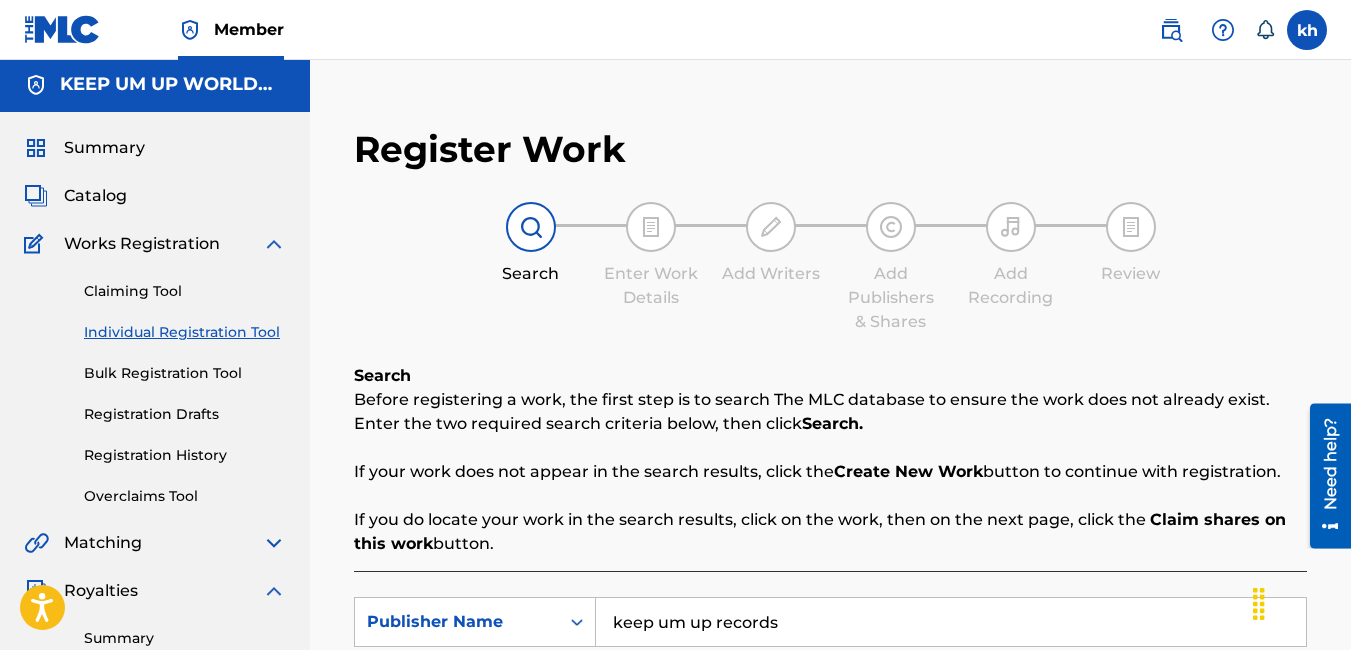 scroll, scrollTop: 0, scrollLeft: 0, axis: both 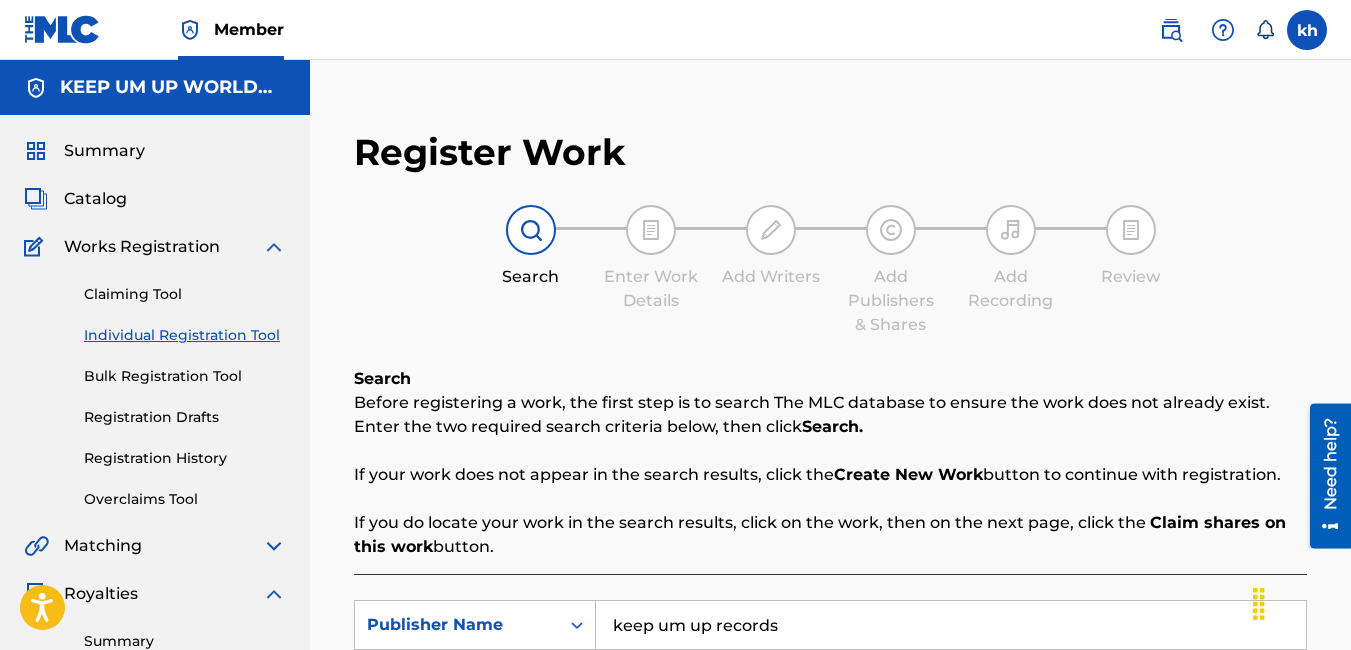 click on "Summary" at bounding box center [104, 151] 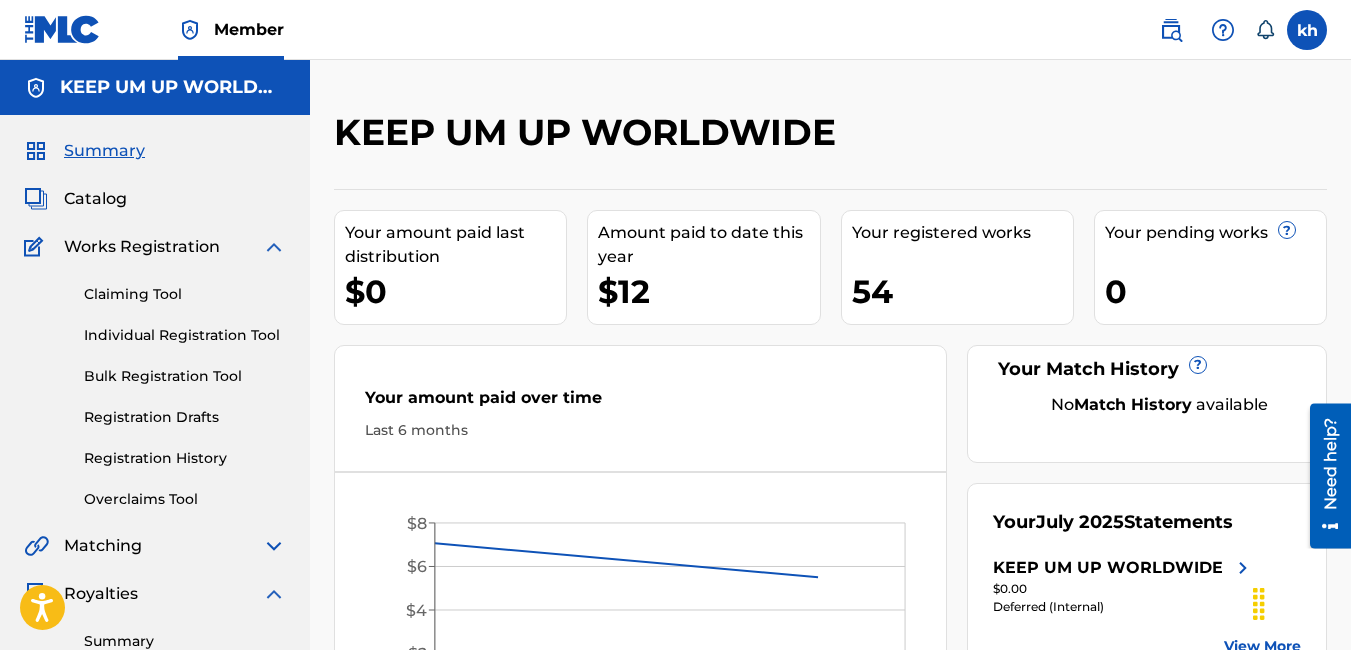 drag, startPoint x: 343, startPoint y: 257, endPoint x: 195, endPoint y: 228, distance: 150.81445 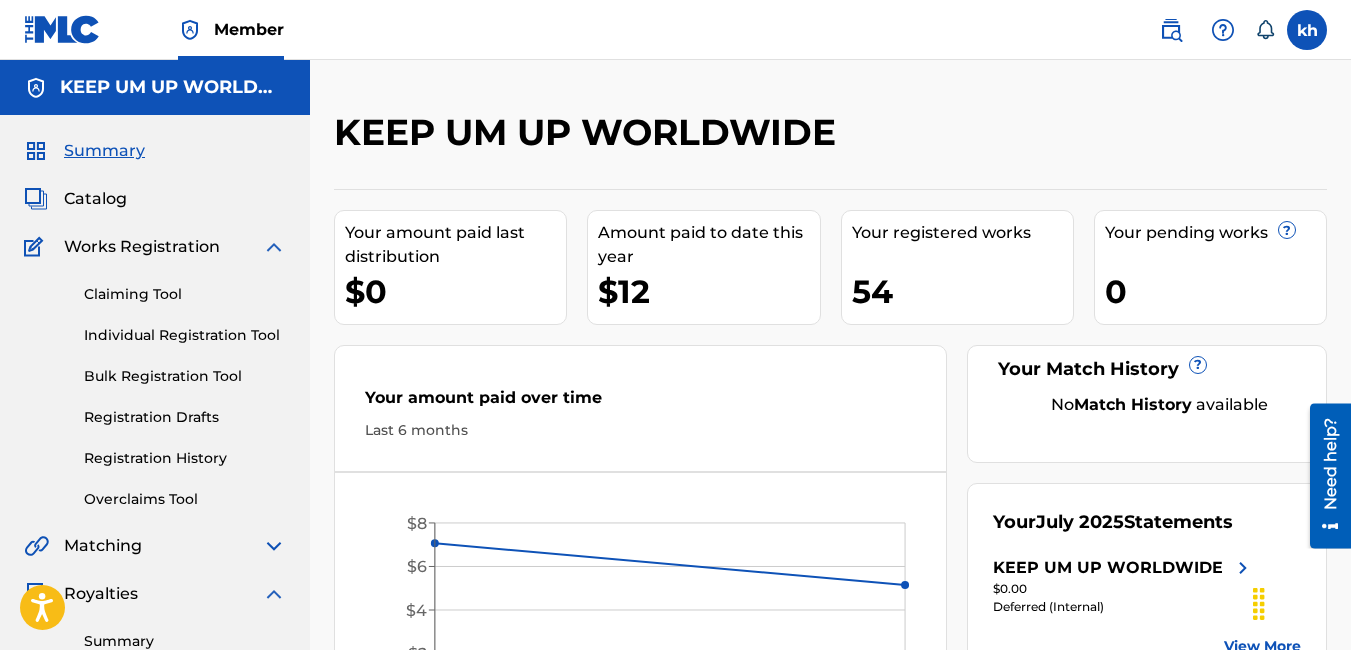 click on "Catalog" at bounding box center (155, 199) 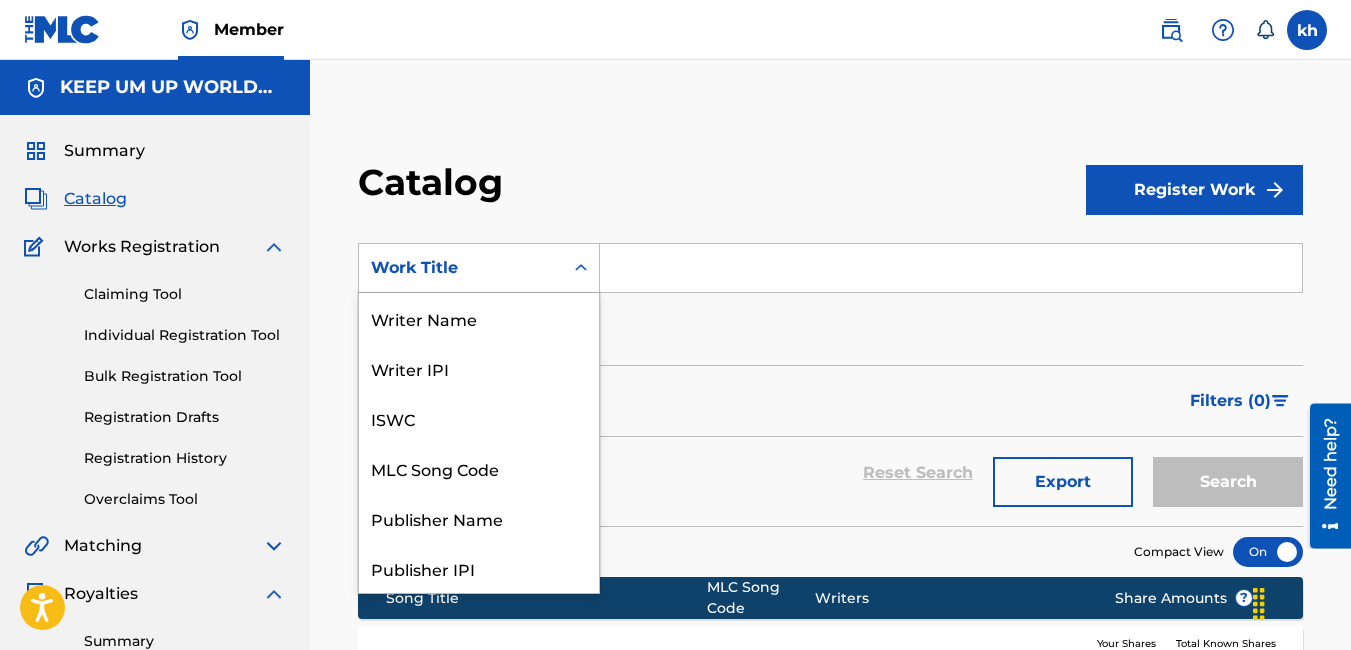 click on "Work Title" at bounding box center [461, 268] 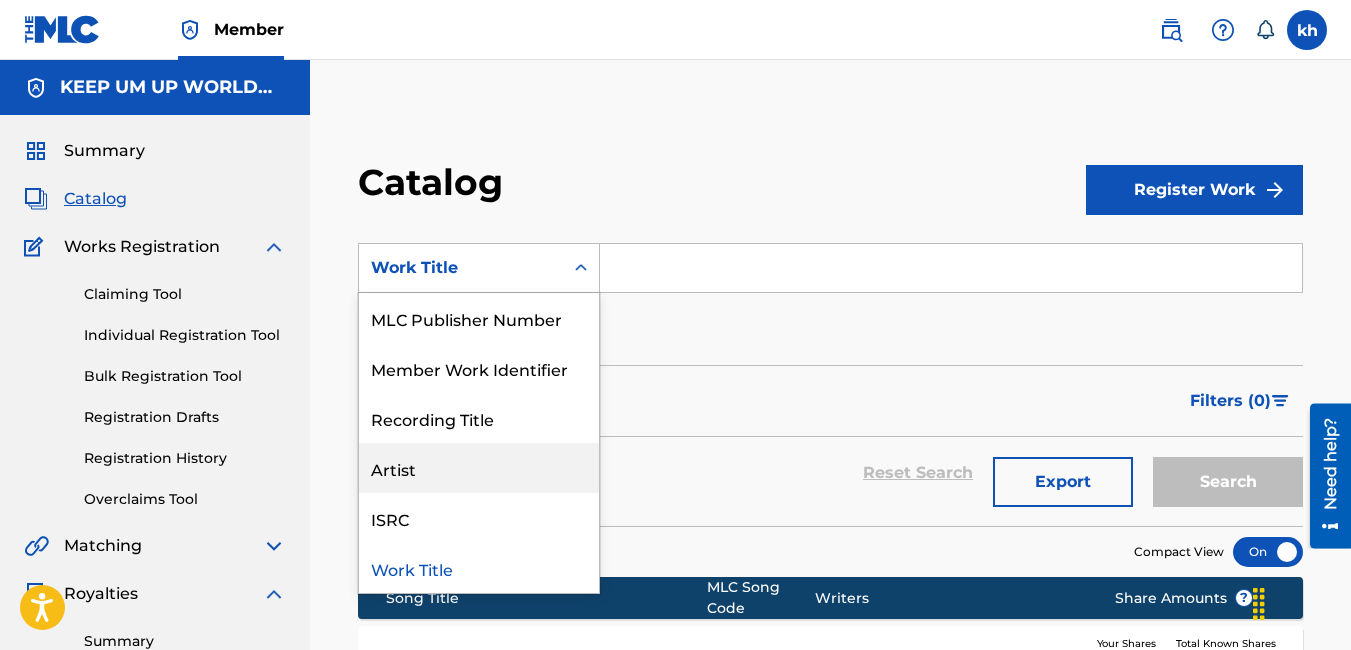 click on "Artist" at bounding box center (479, 468) 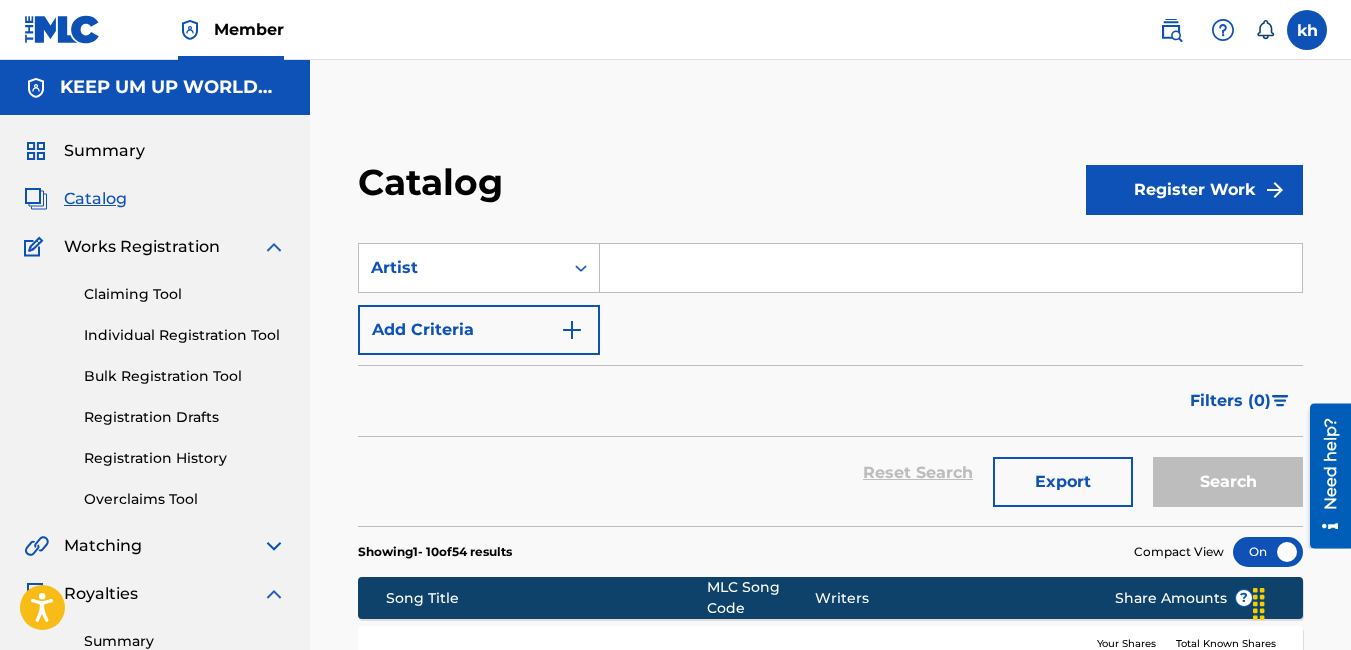 drag, startPoint x: 620, startPoint y: 296, endPoint x: 638, endPoint y: 268, distance: 33.286633 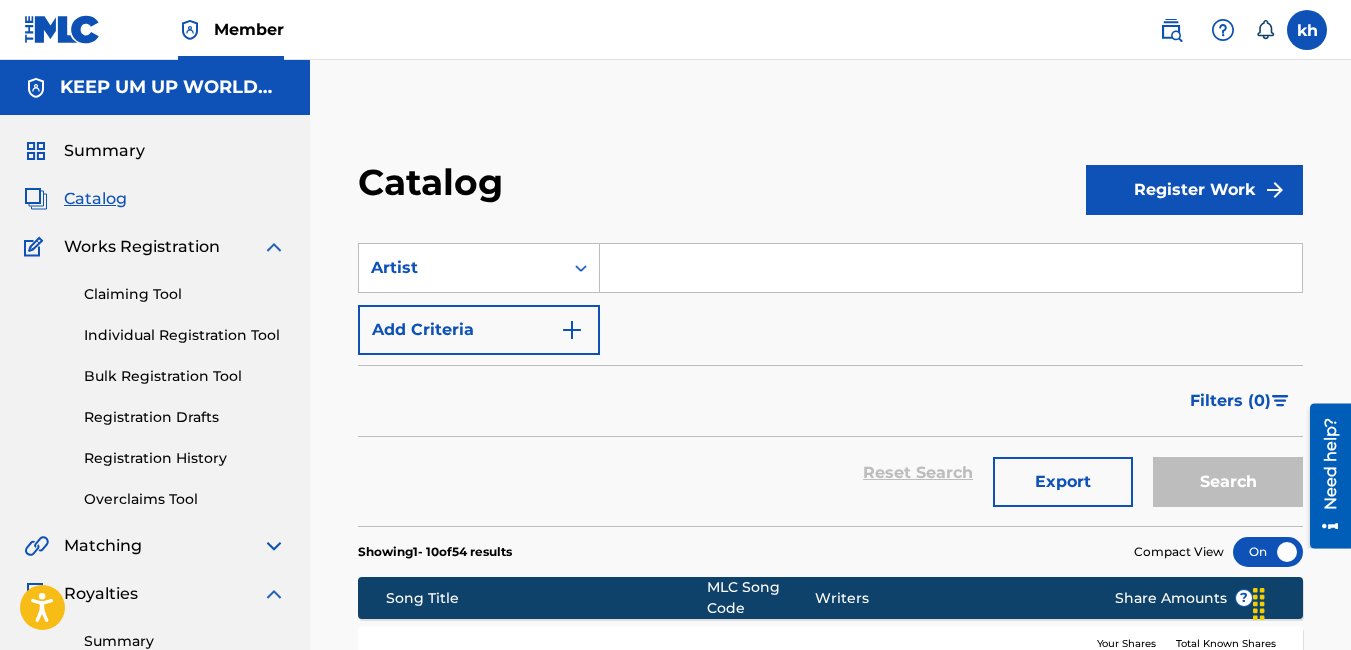 type on "king dif" 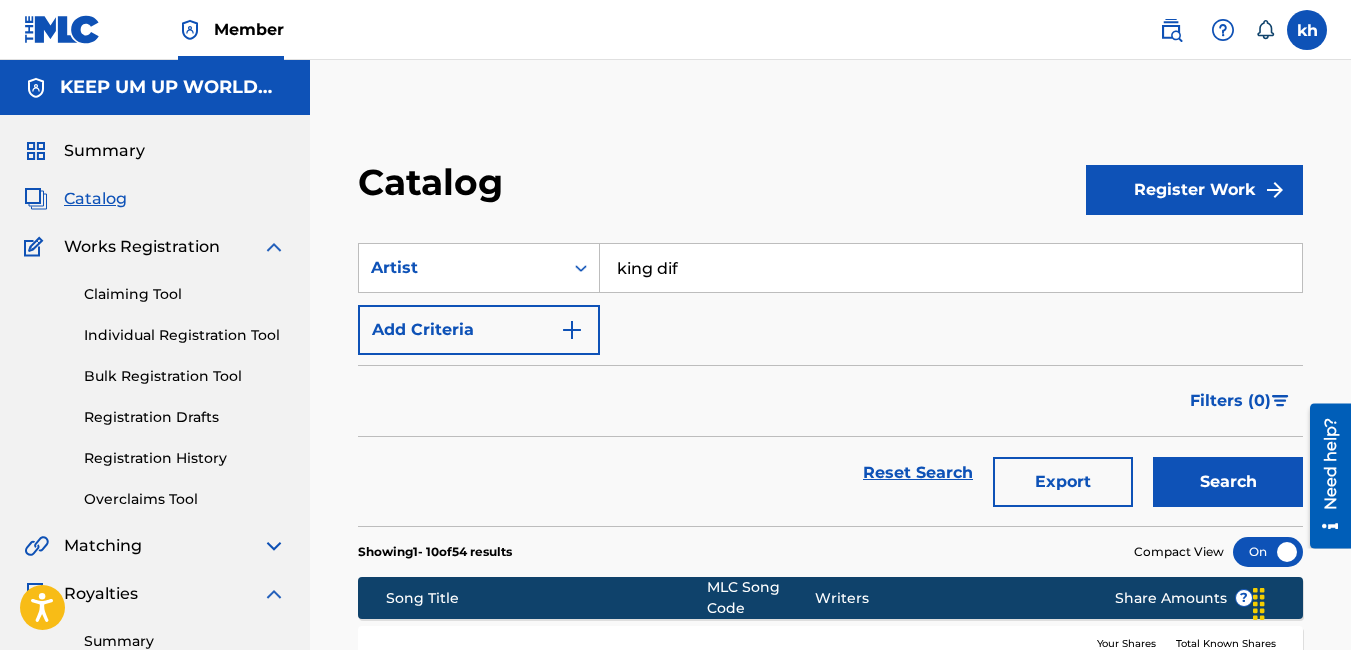 click on "Search" at bounding box center (1228, 482) 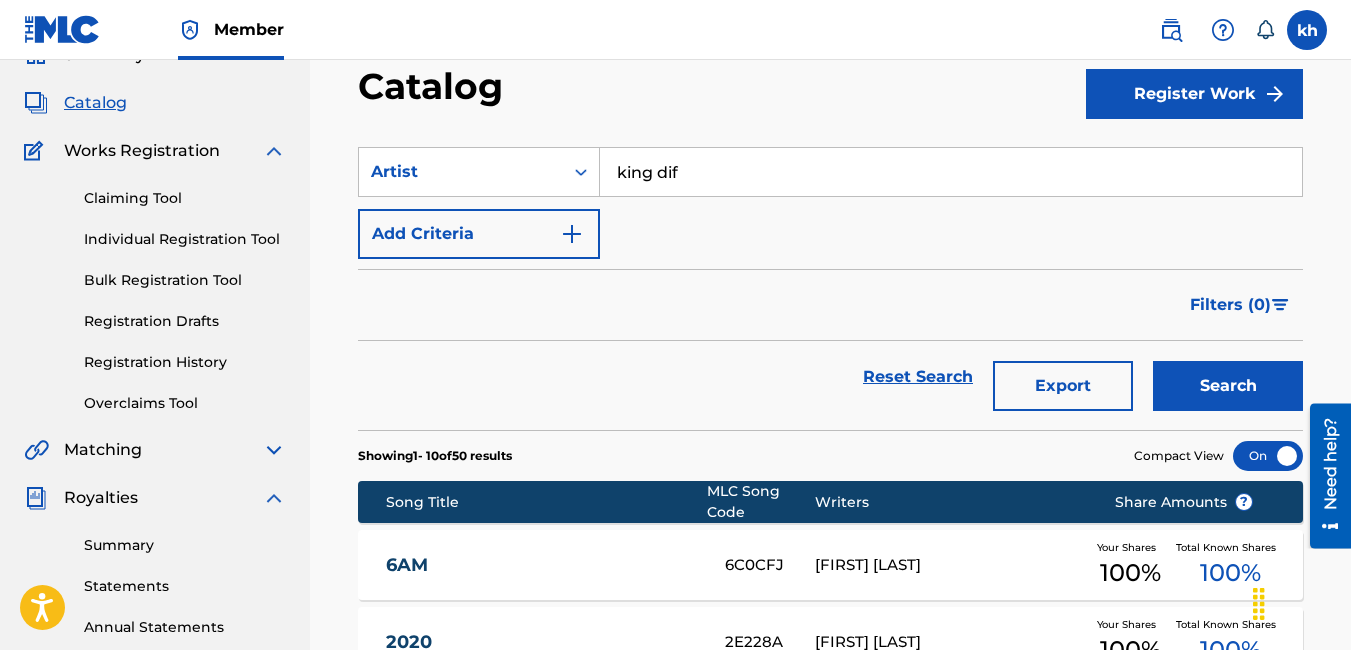 scroll, scrollTop: 0, scrollLeft: 0, axis: both 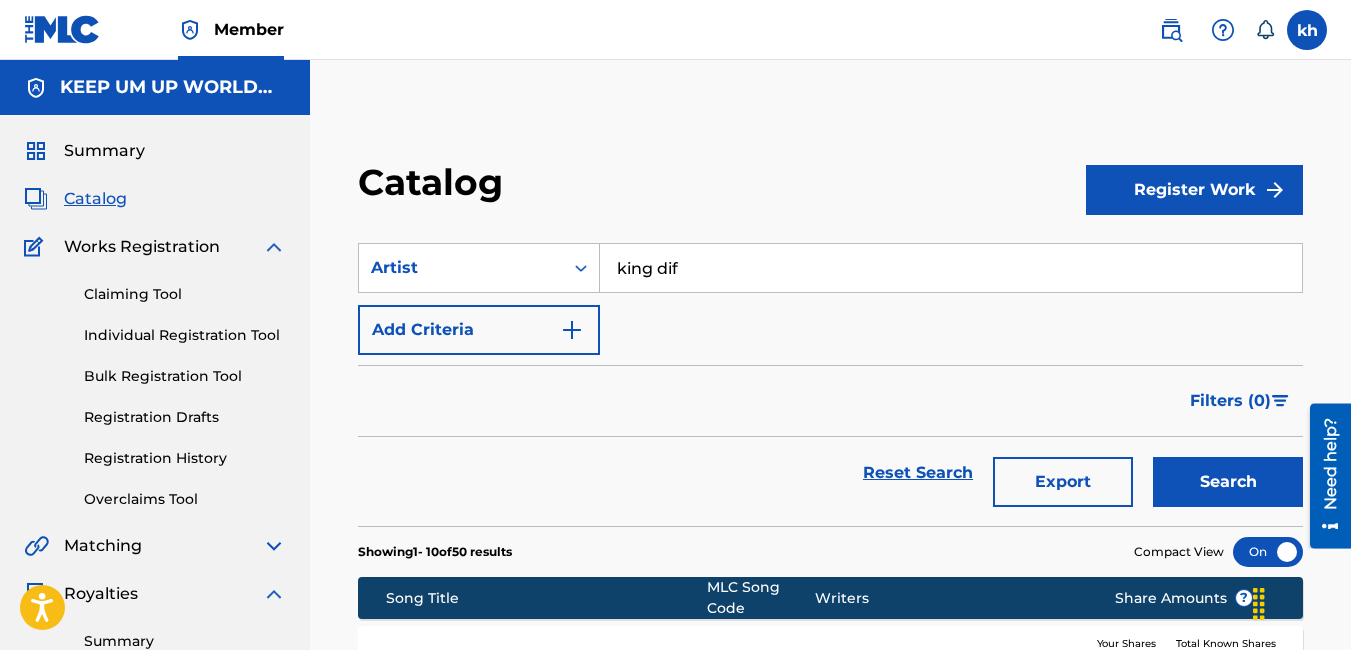 click on "Claiming Tool" at bounding box center [185, 294] 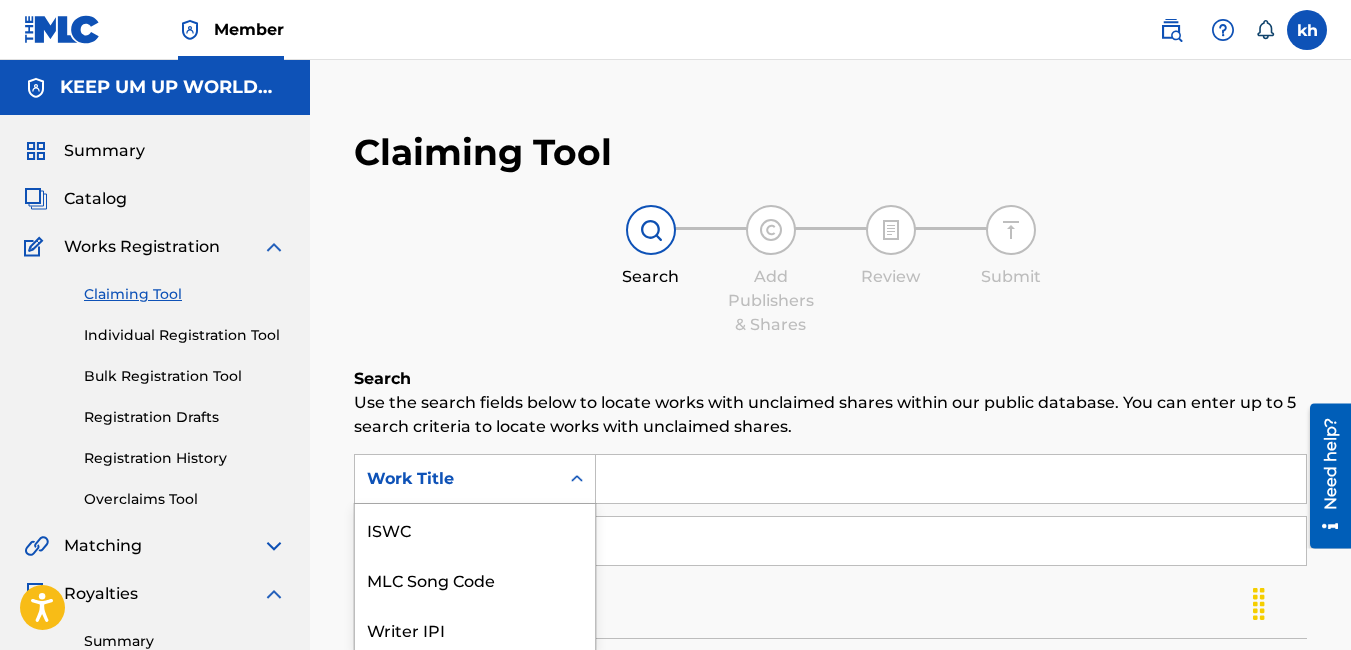 scroll, scrollTop: 136, scrollLeft: 0, axis: vertical 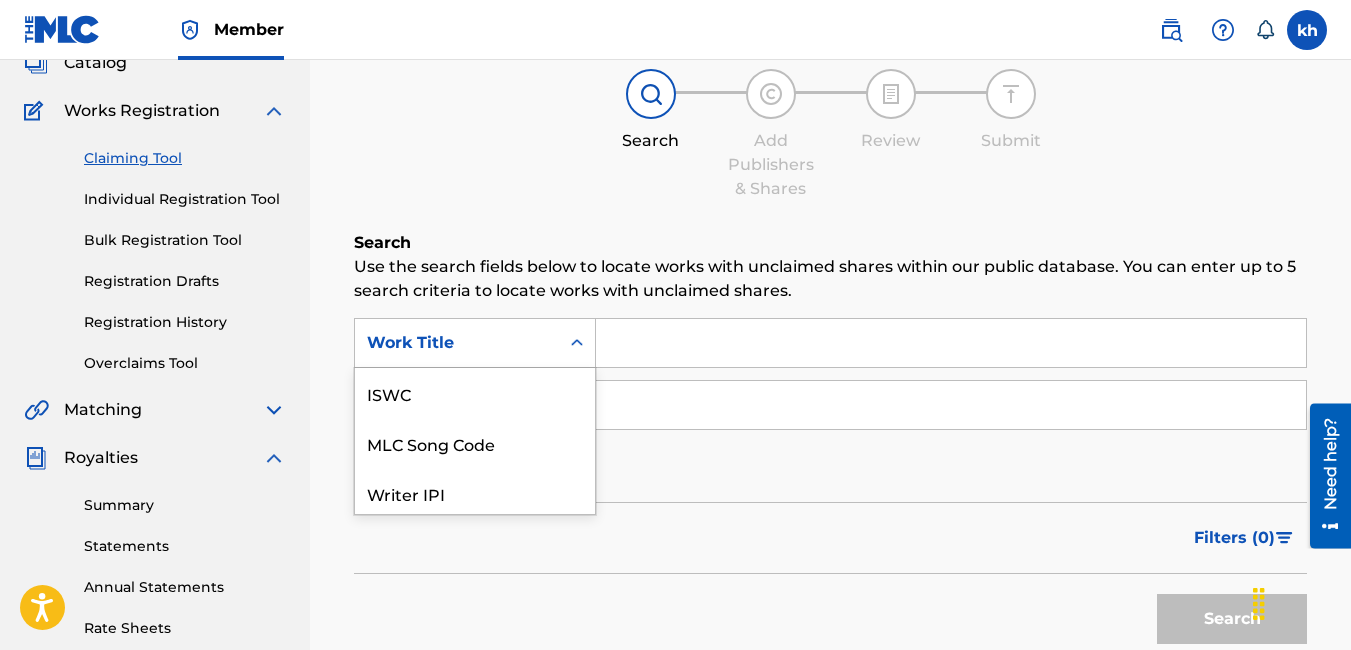 click on "7 results available. Use Up and Down to choose options, press Enter to select the currently focused option, press Escape to exit the menu, press Tab to select the option and exit the menu. Work Title ISWC MLC Song Code Writer IPI Publisher Name Publisher IPI MLC Publisher Number Work Title" at bounding box center [475, 343] 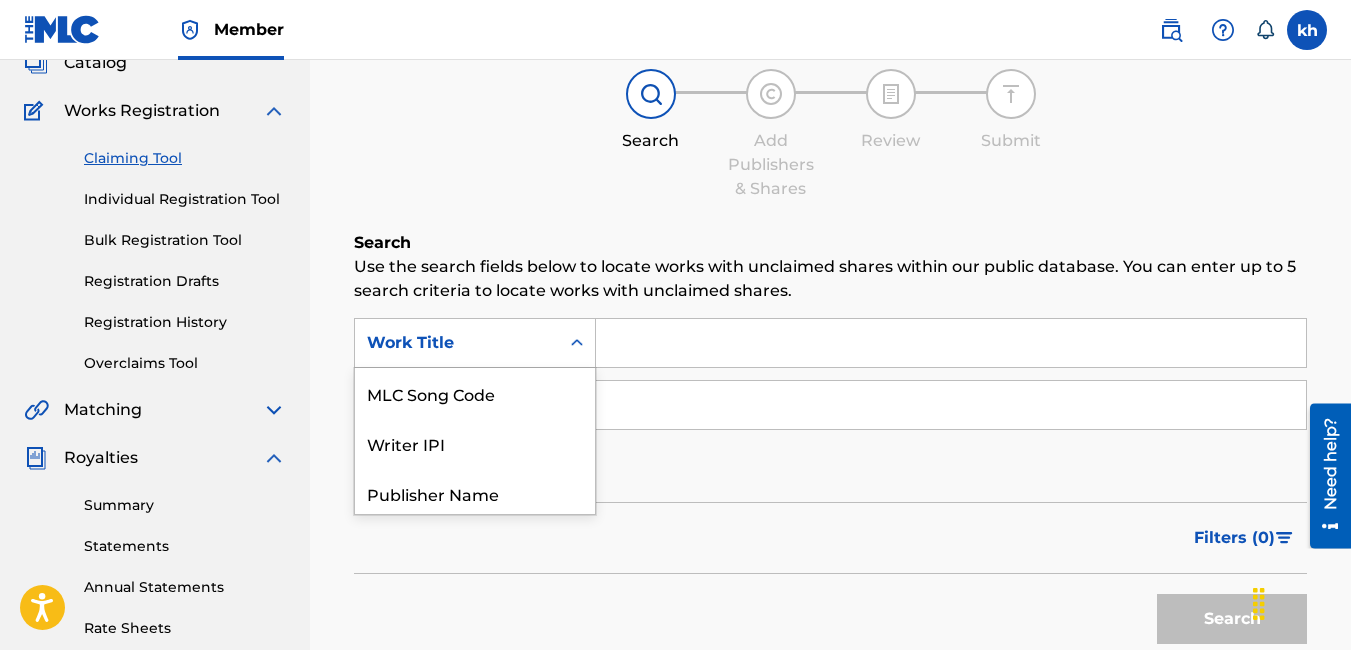 scroll, scrollTop: 155, scrollLeft: 0, axis: vertical 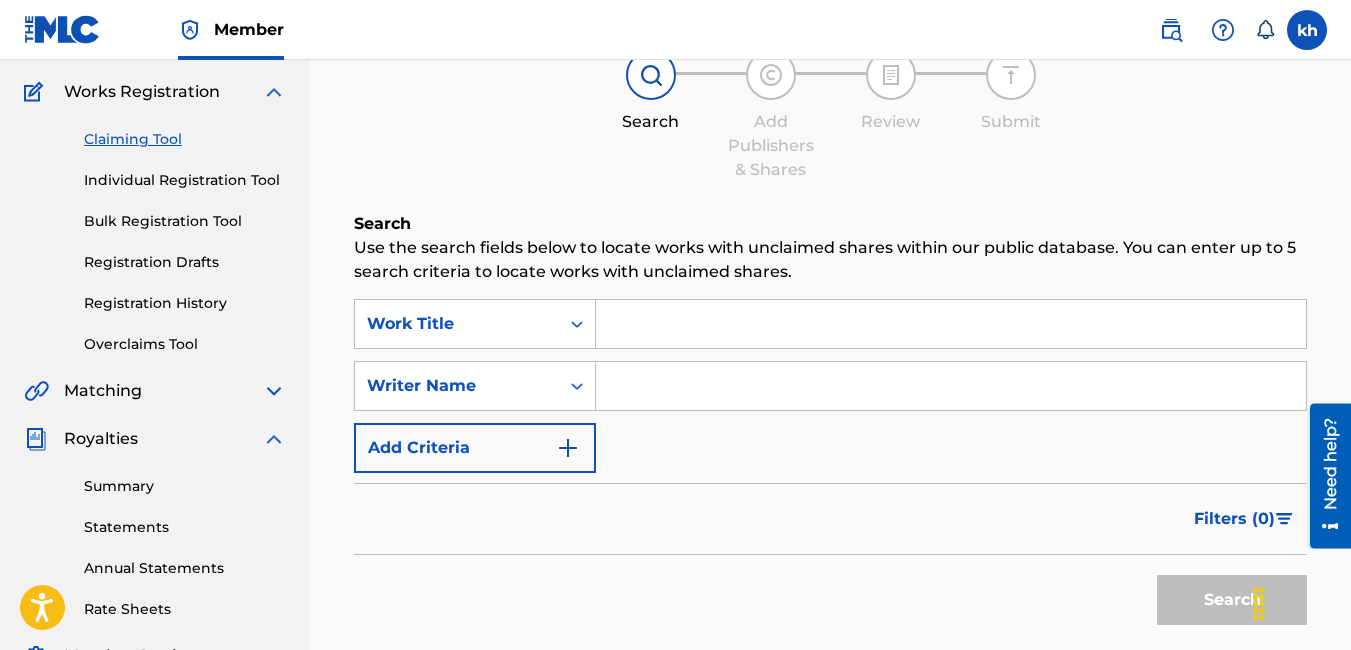 click on "Work Title" at bounding box center (457, 324) 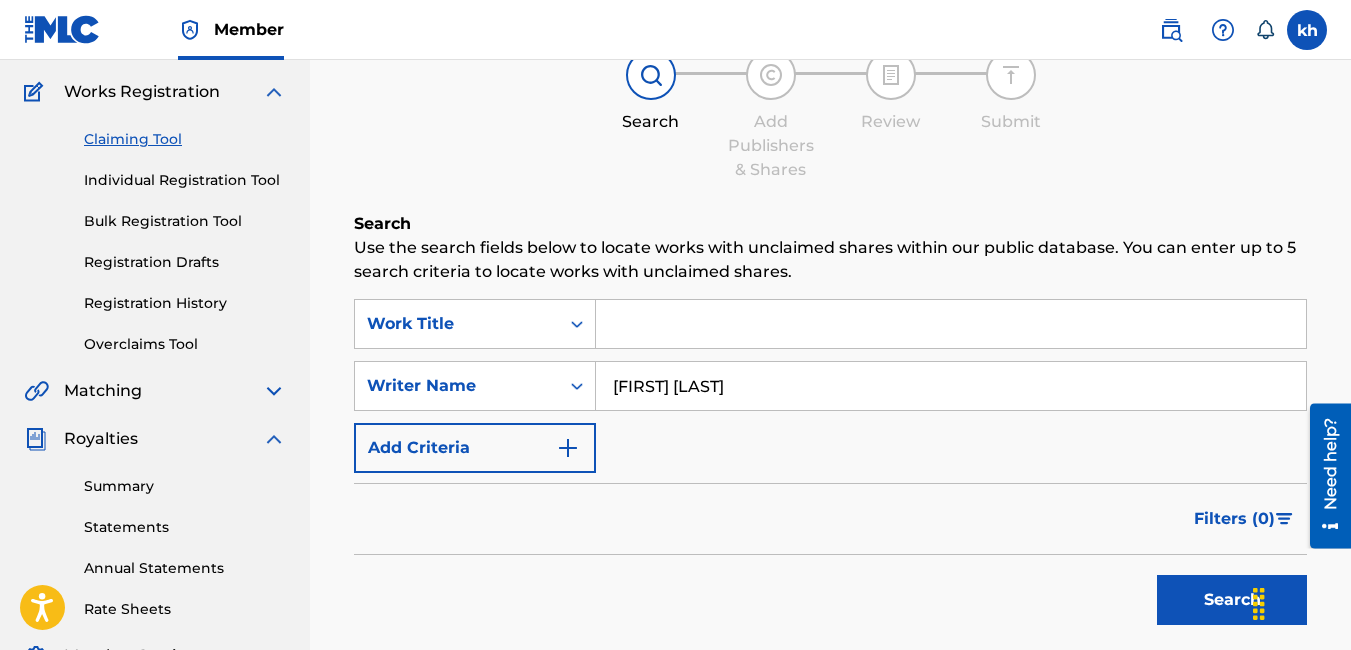 type on "kristopher haynes" 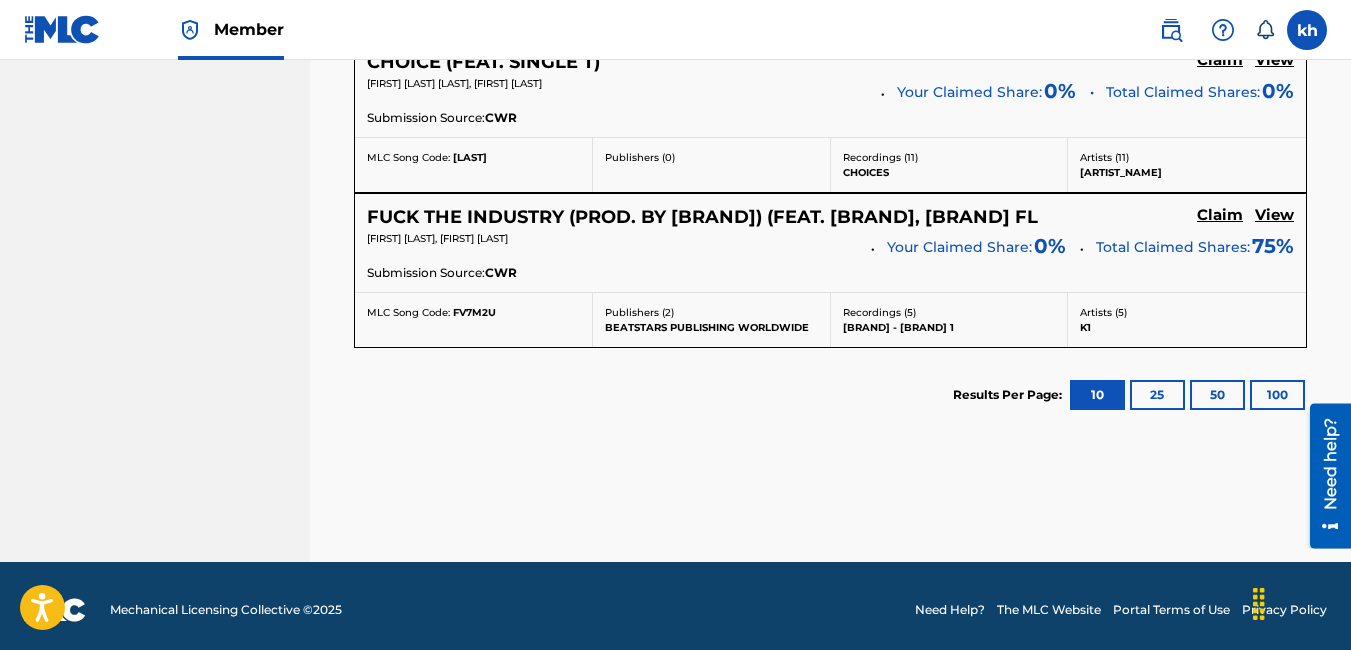 scroll, scrollTop: 1874, scrollLeft: 0, axis: vertical 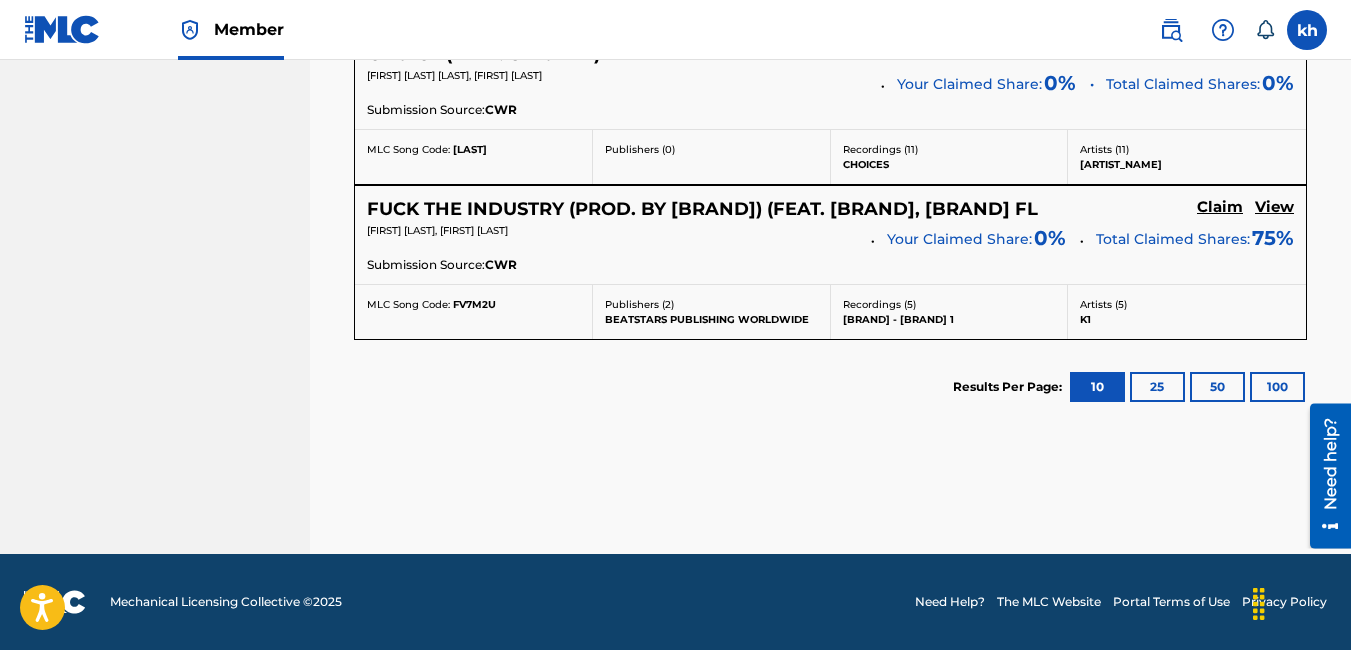 click on "100" at bounding box center (1277, 387) 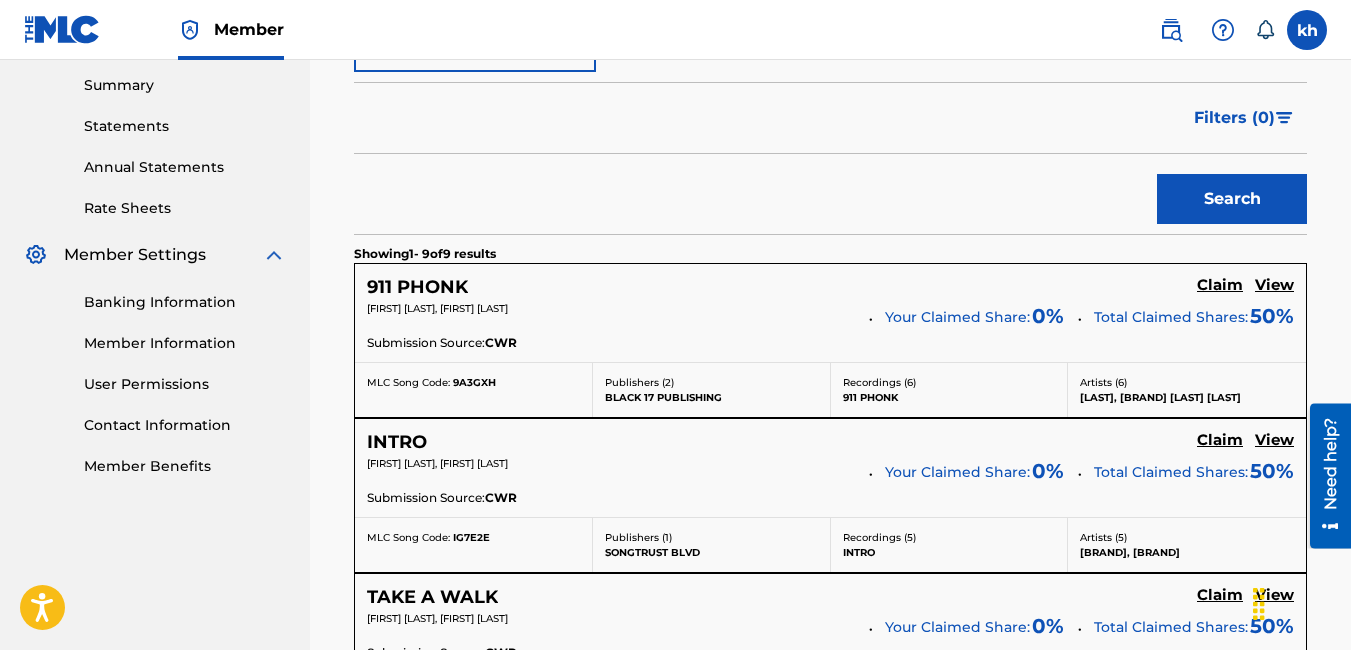 scroll, scrollTop: 574, scrollLeft: 0, axis: vertical 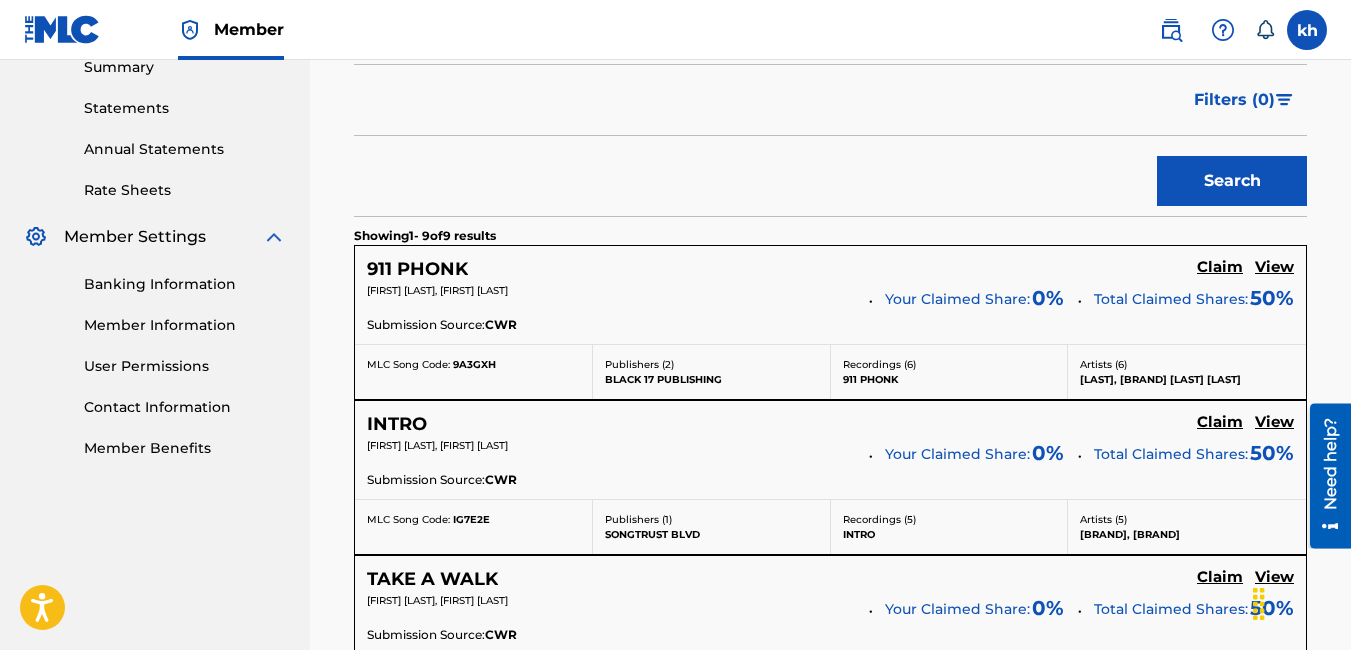 click on "Claim" at bounding box center [1220, 267] 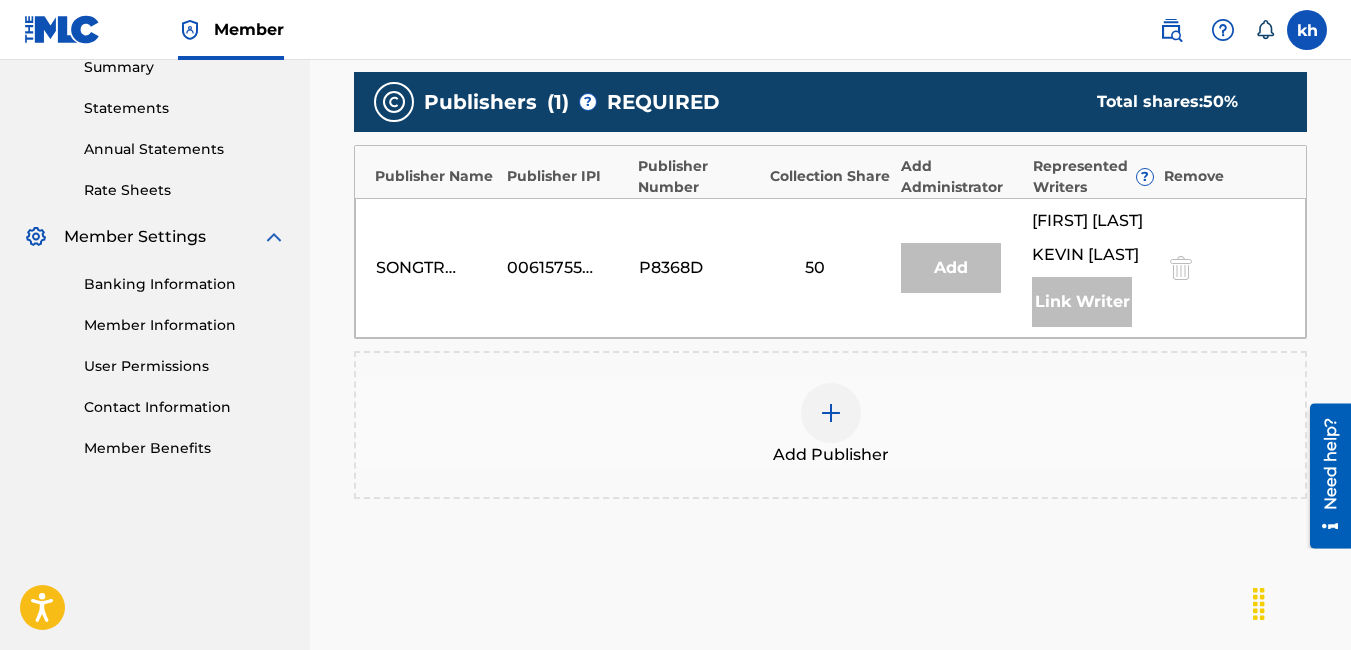 scroll, scrollTop: 0, scrollLeft: 0, axis: both 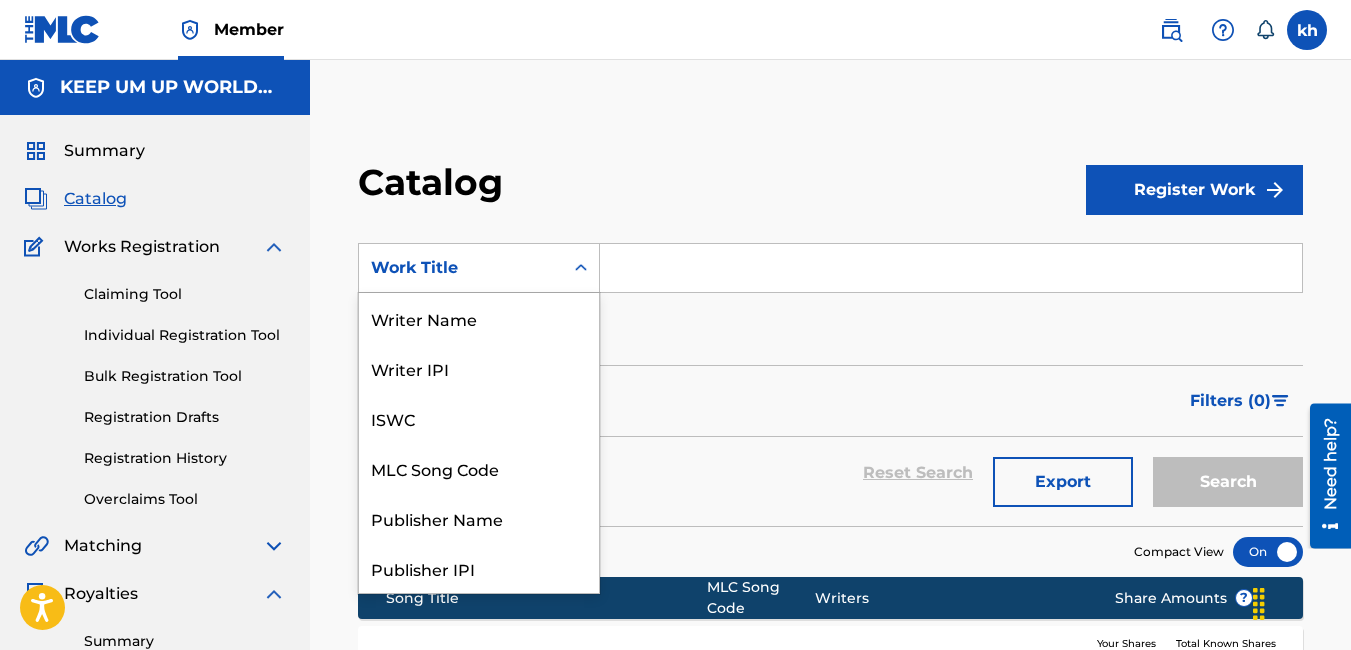 click on "Work Title" at bounding box center (461, 268) 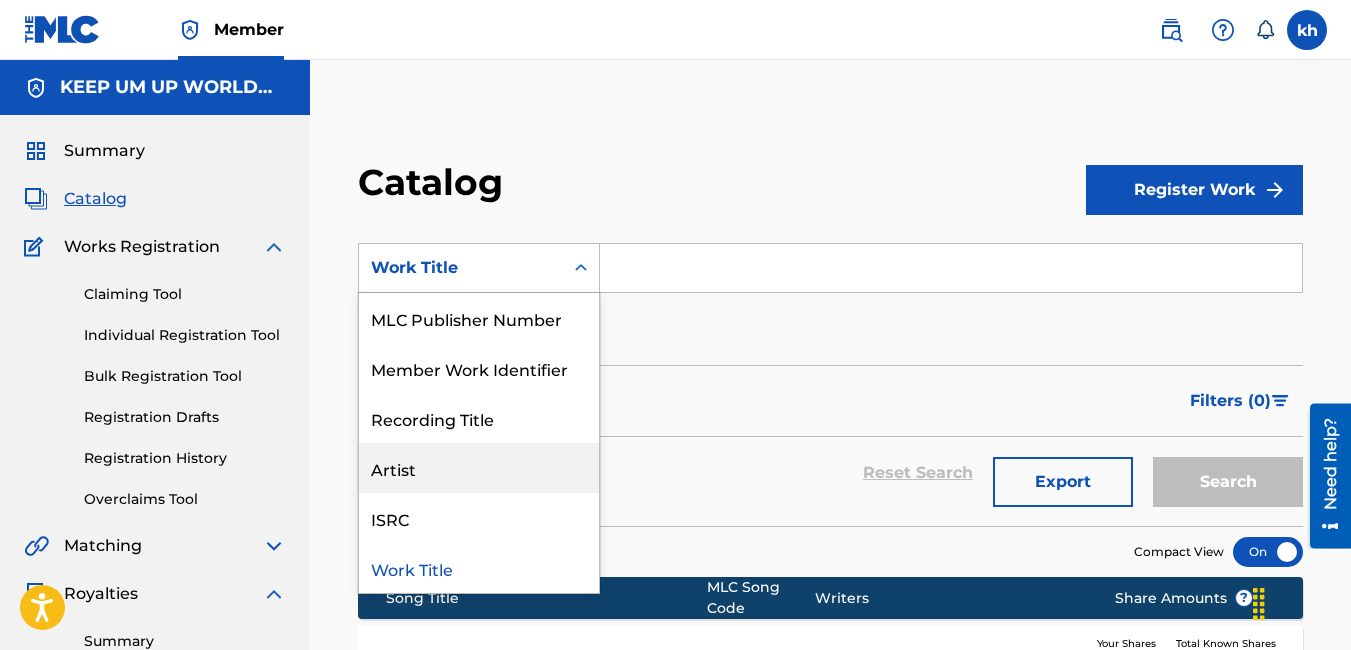 scroll, scrollTop: 0, scrollLeft: 0, axis: both 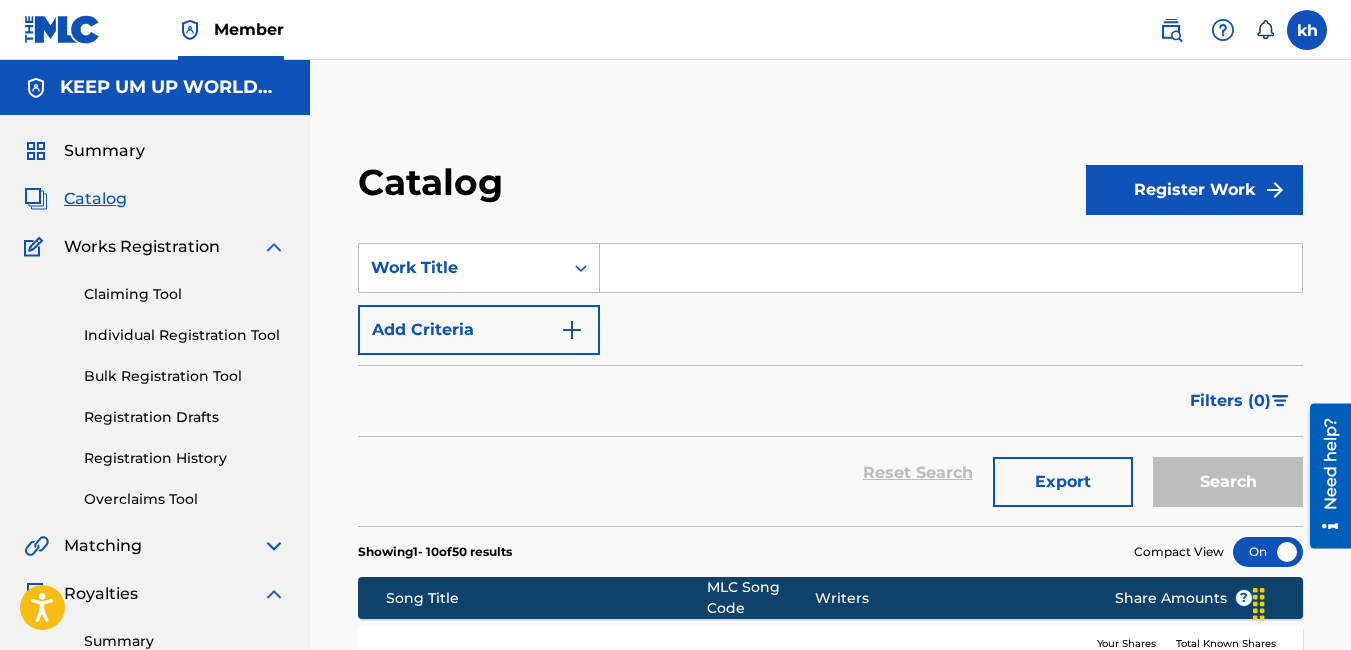 click on "Catalog" at bounding box center [722, 189] 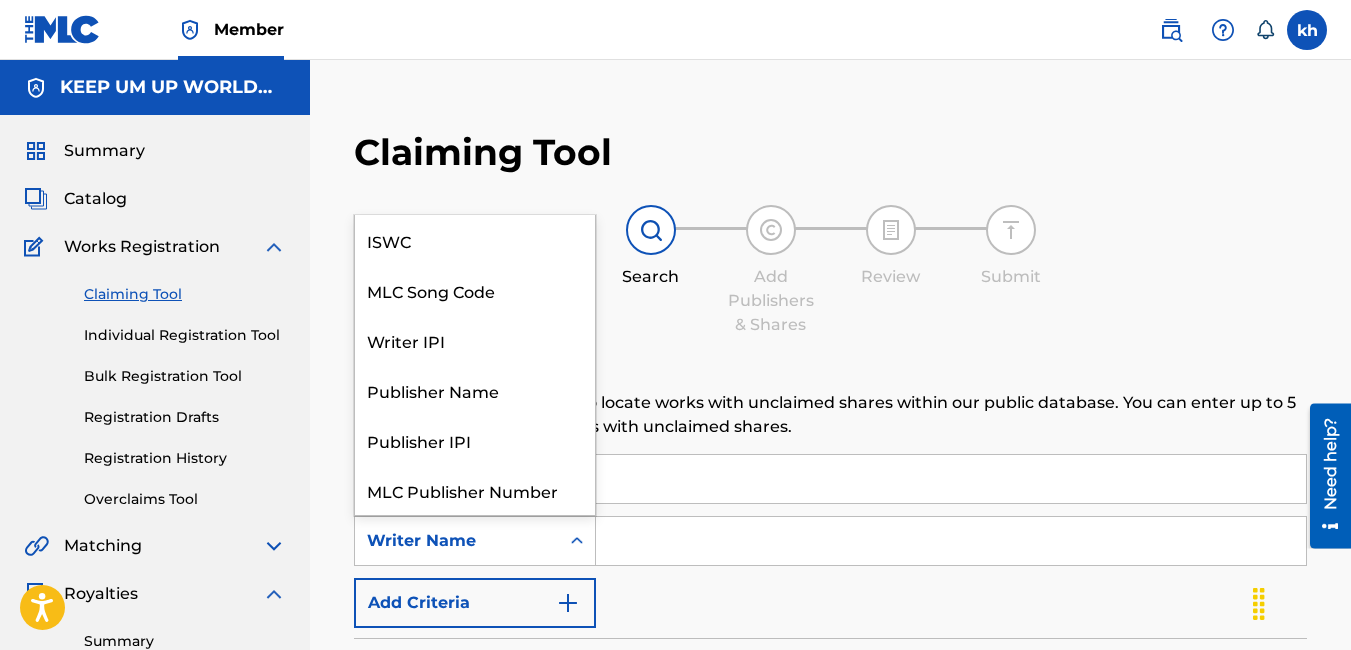 click 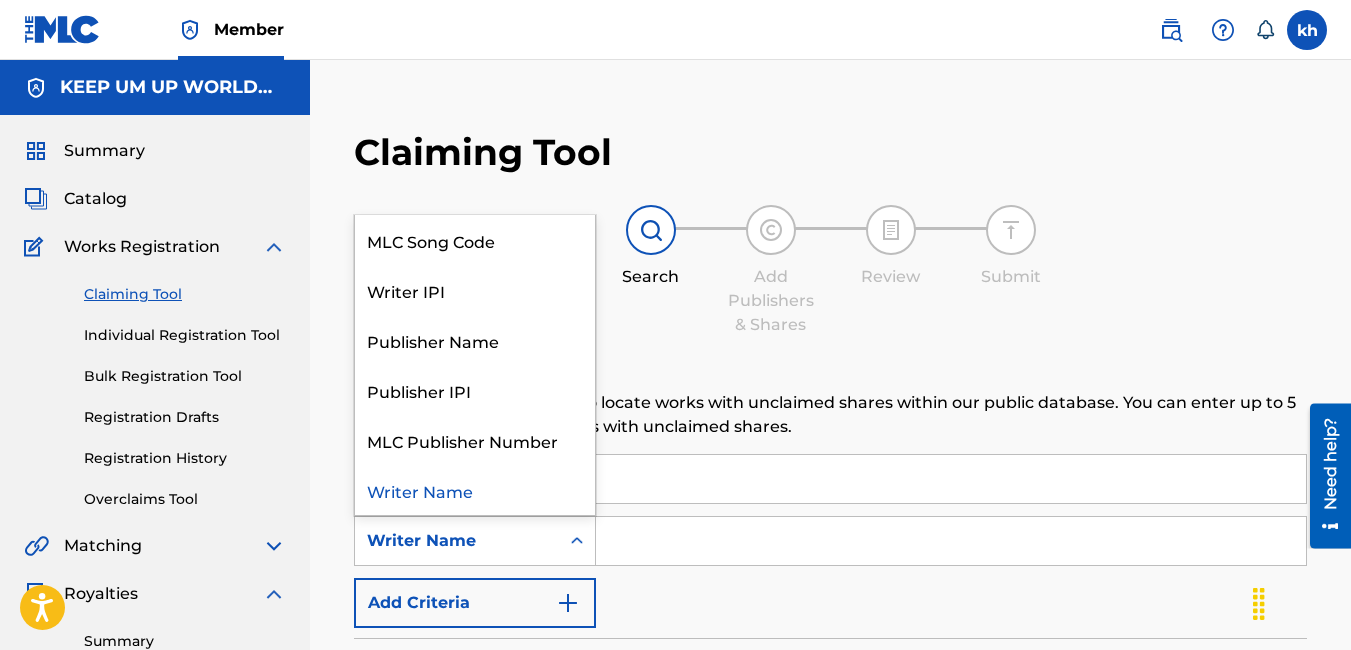 click at bounding box center (951, 541) 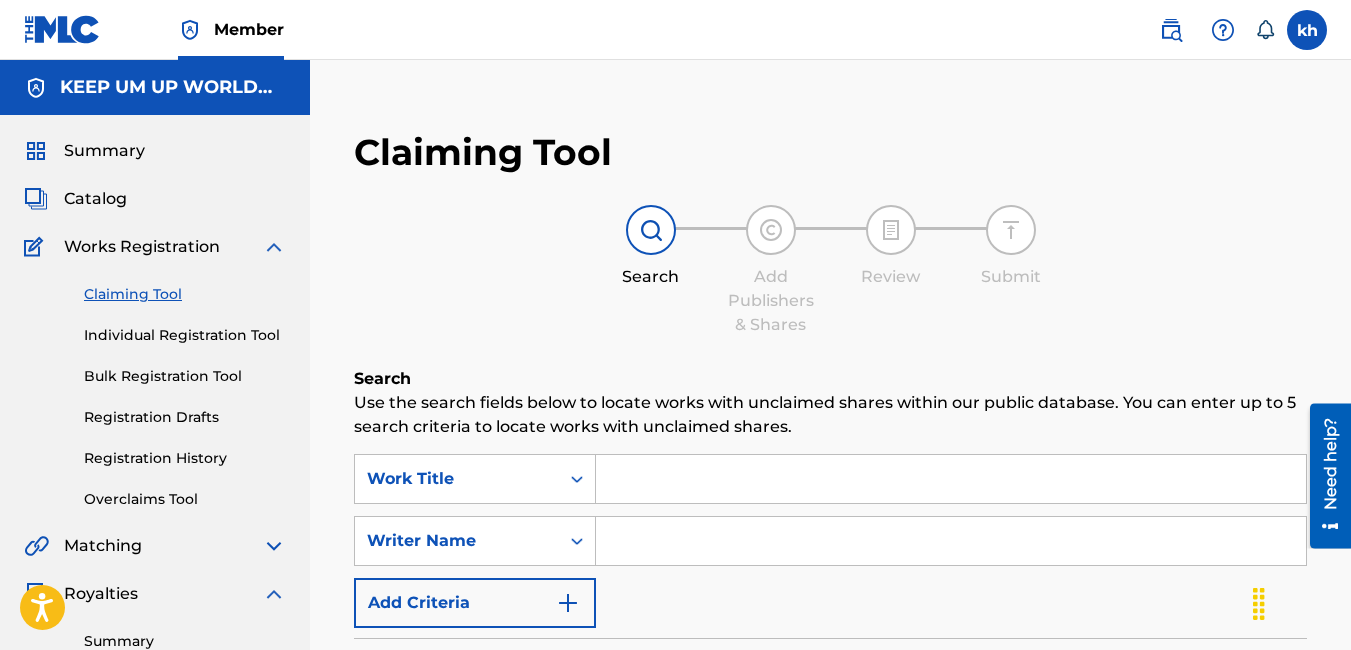 type on "kristopher haynes" 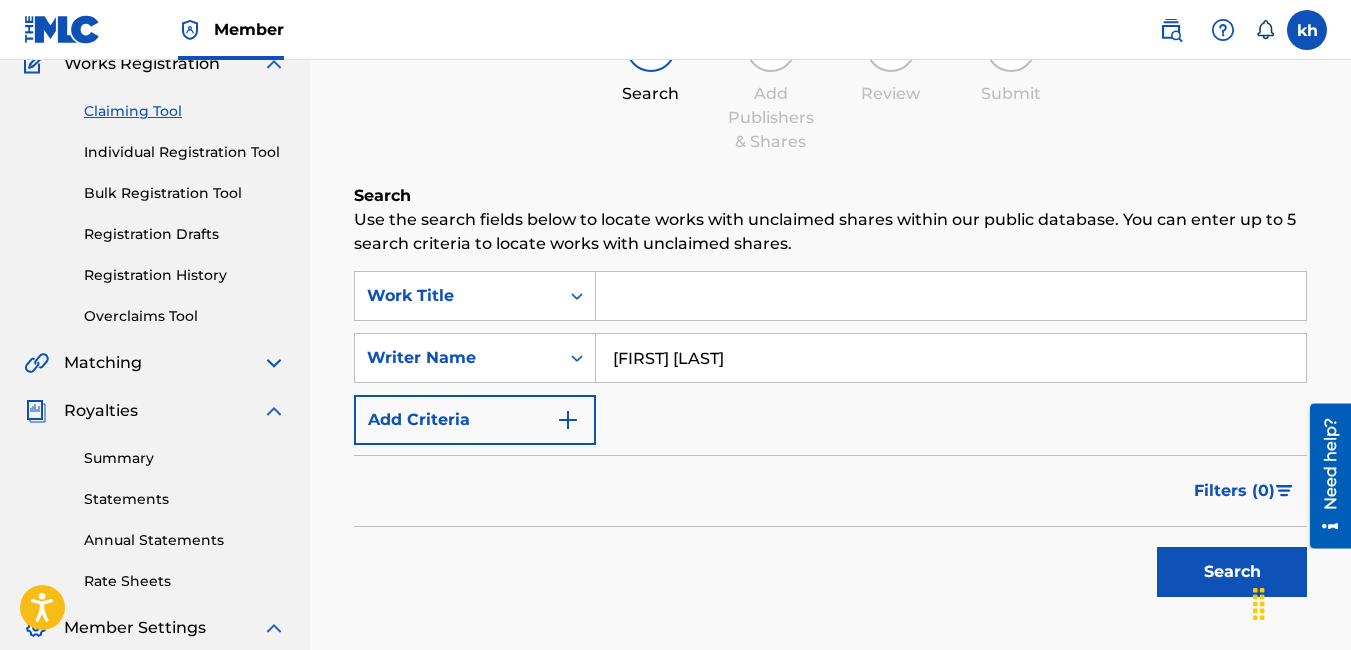 scroll, scrollTop: 200, scrollLeft: 0, axis: vertical 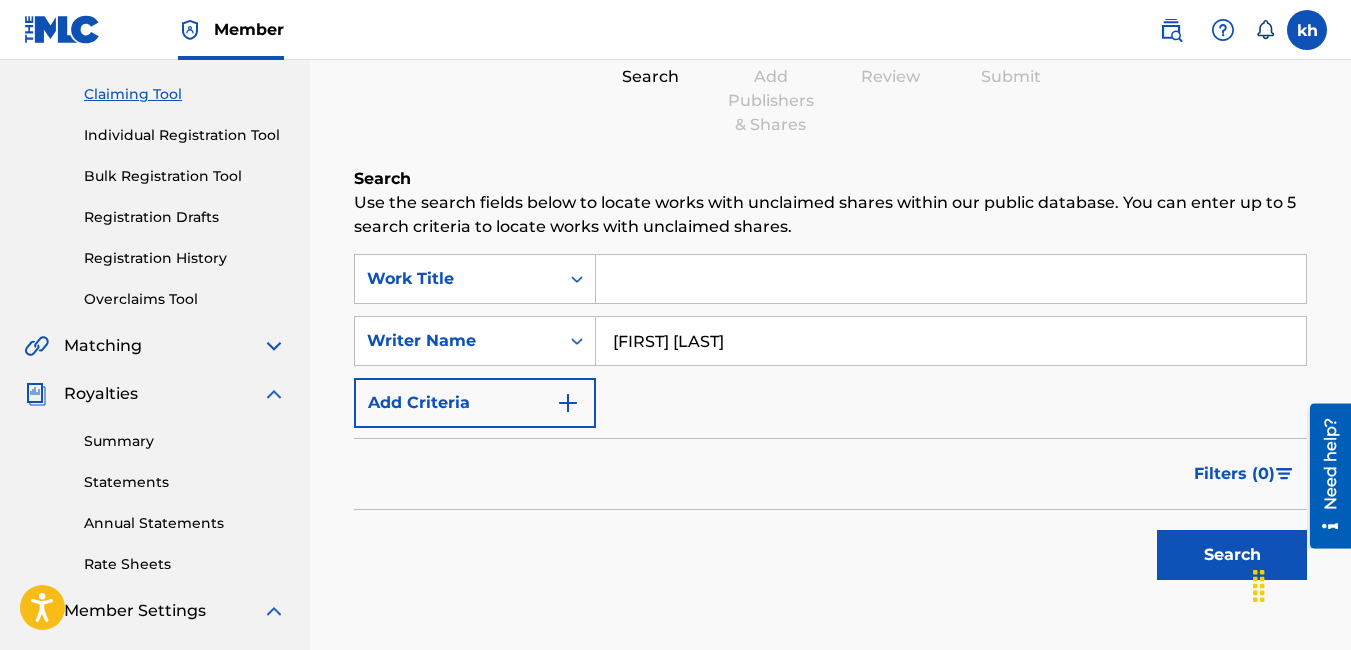 drag, startPoint x: 1266, startPoint y: 615, endPoint x: 1295, endPoint y: 601, distance: 32.202484 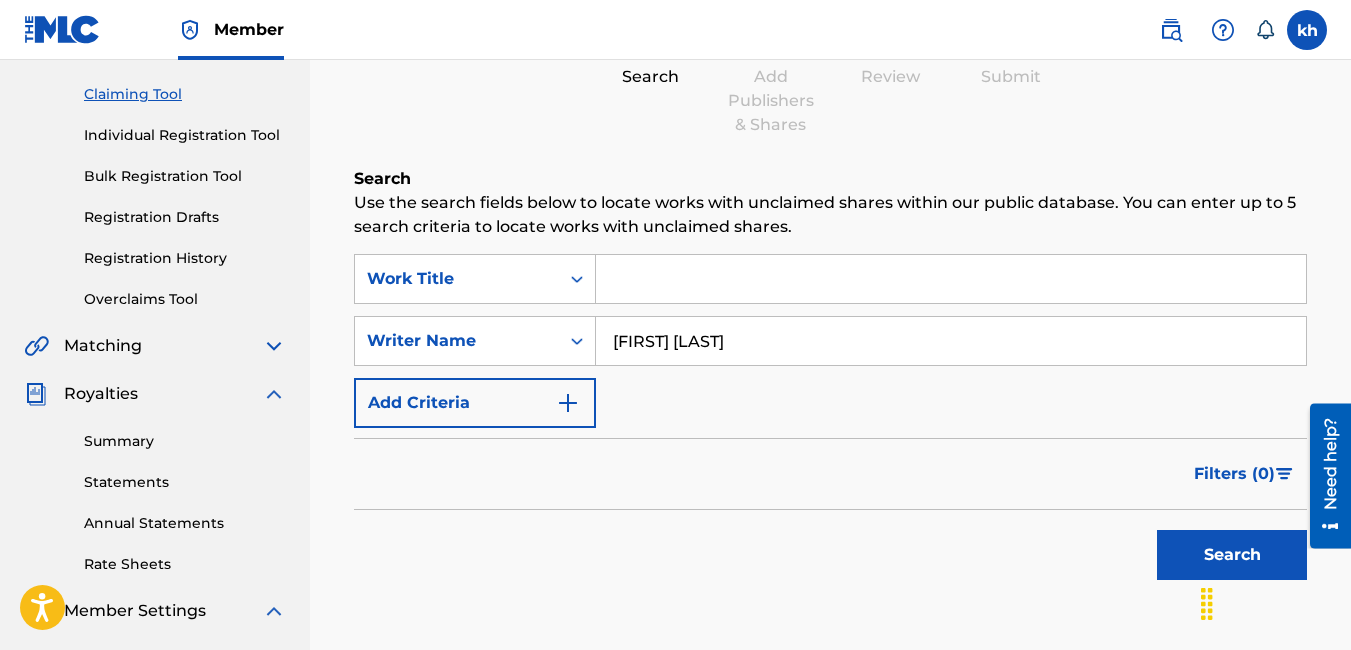 drag, startPoint x: 1257, startPoint y: 592, endPoint x: 1065, endPoint y: 638, distance: 197.43353 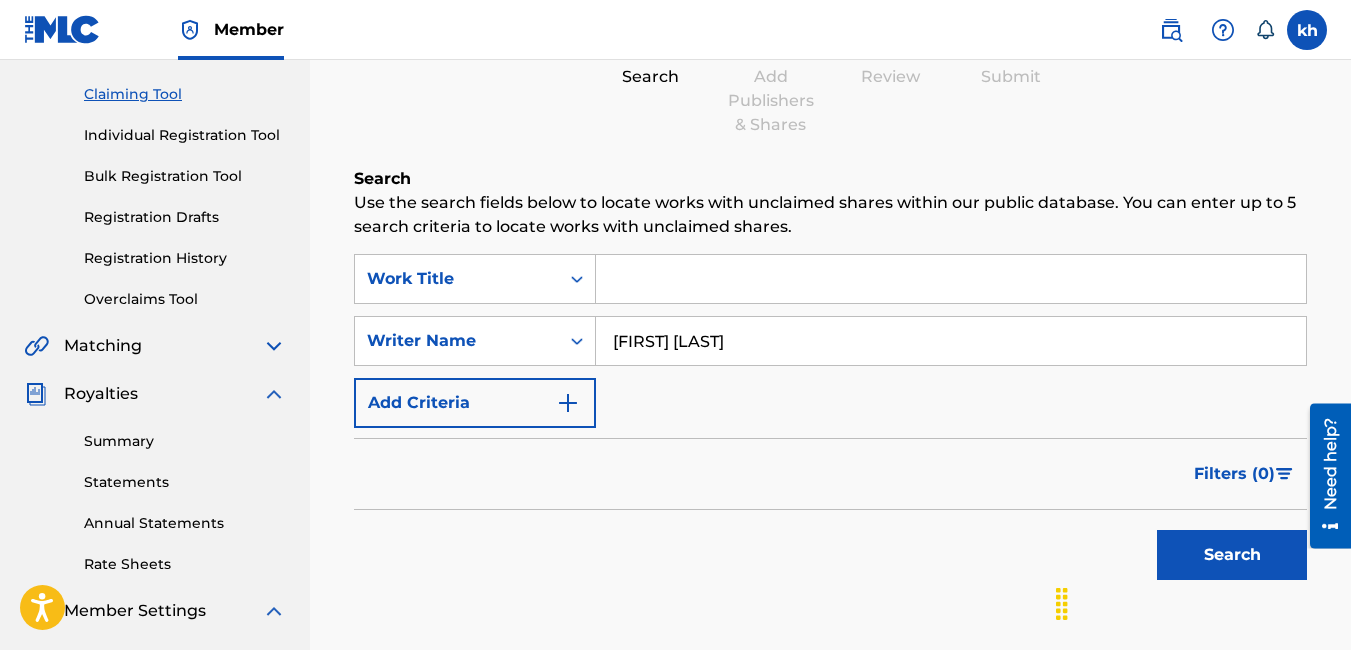 click on "Search" at bounding box center [1232, 555] 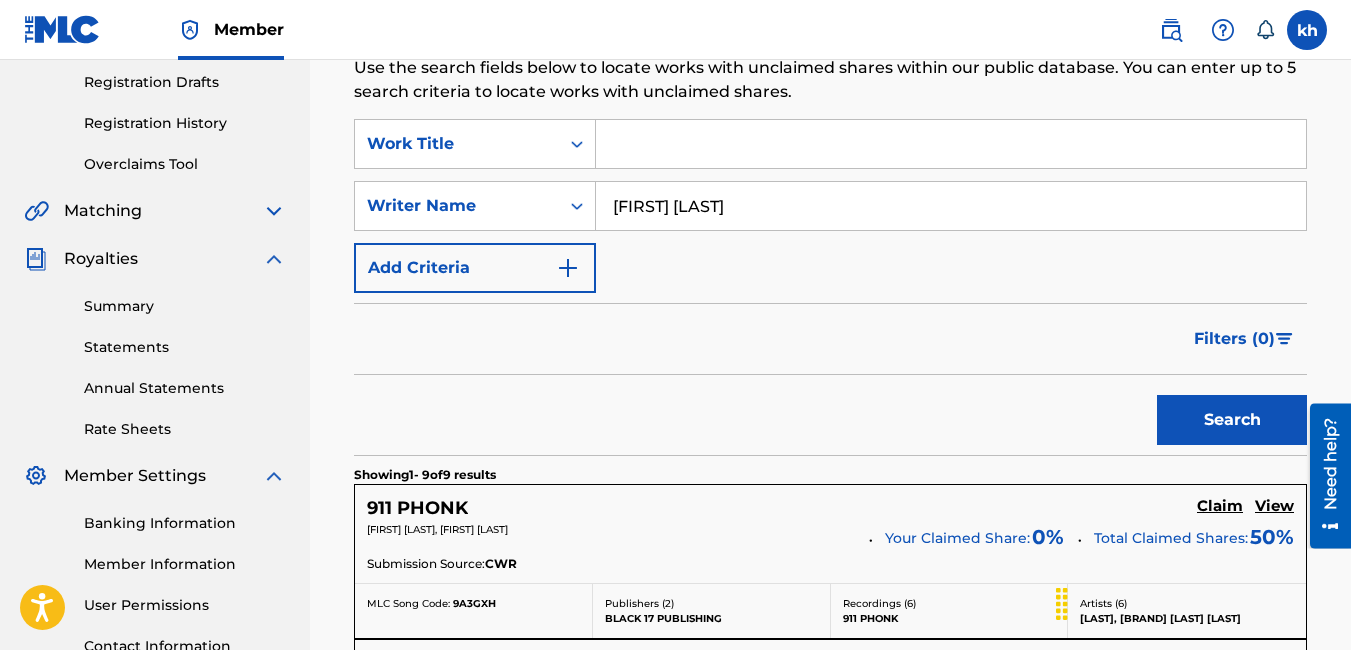 scroll, scrollTop: 300, scrollLeft: 0, axis: vertical 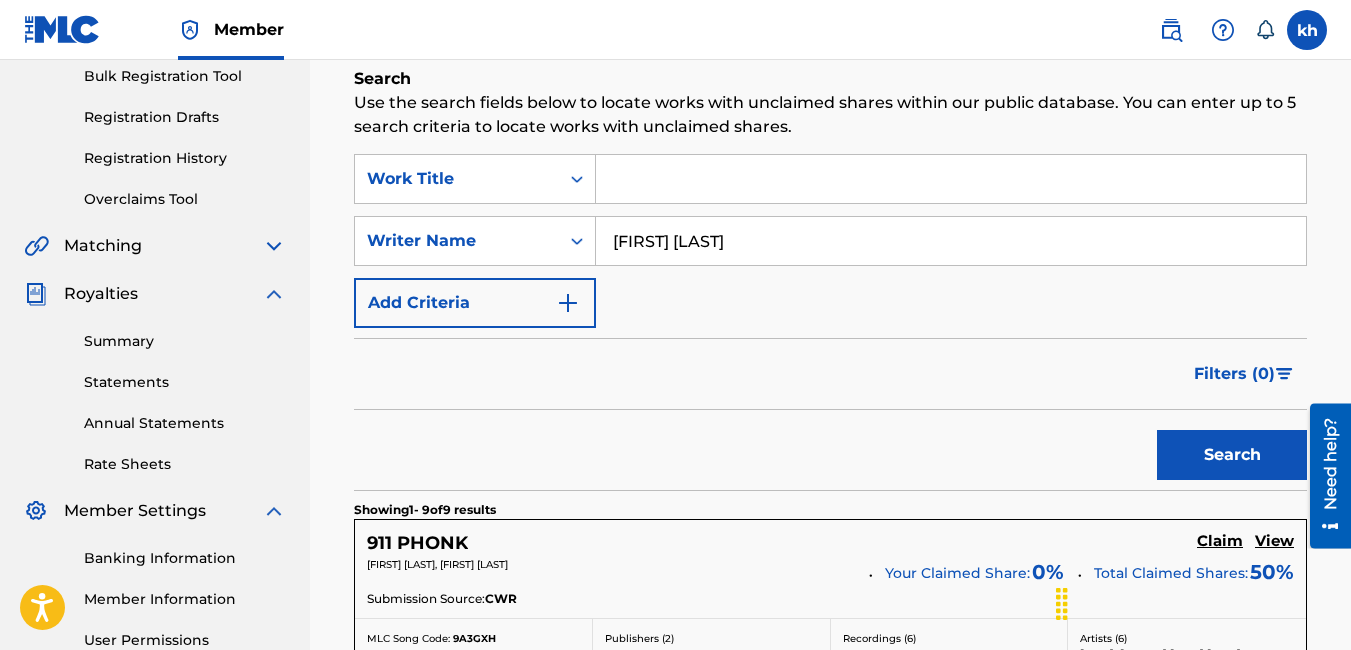 drag, startPoint x: 817, startPoint y: 250, endPoint x: 212, endPoint y: 241, distance: 605.06696 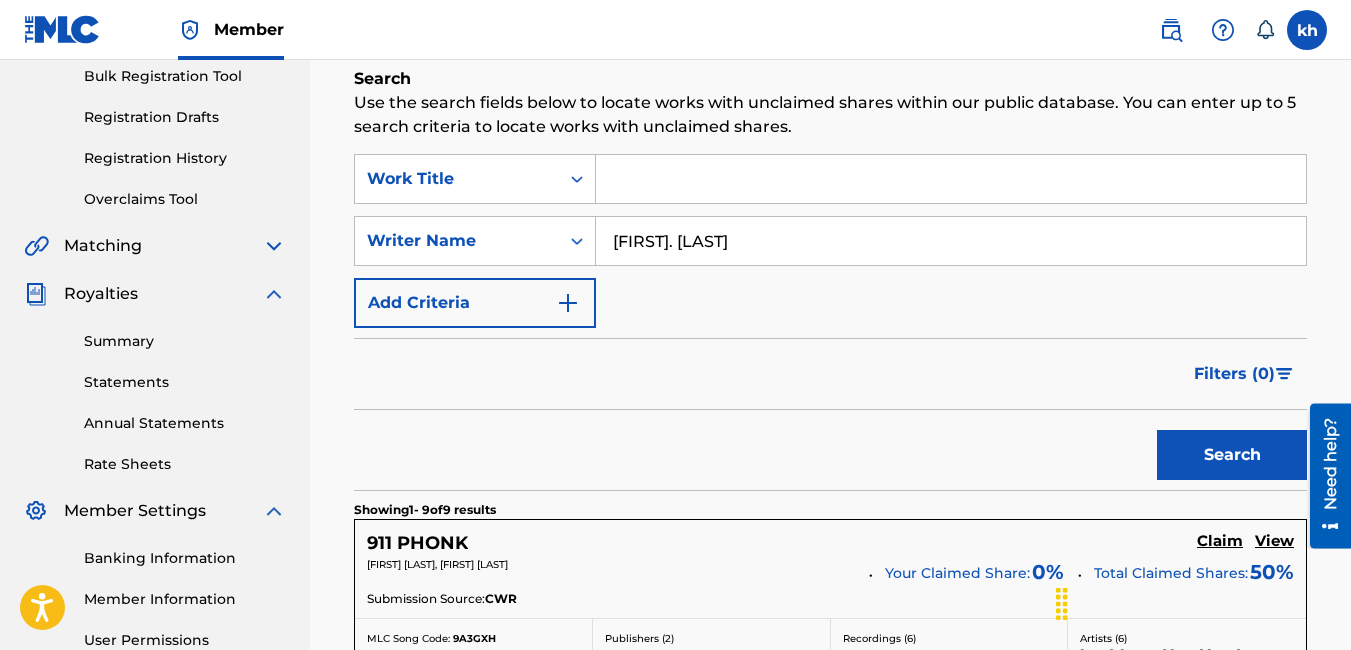 click on "Search" at bounding box center [1232, 455] 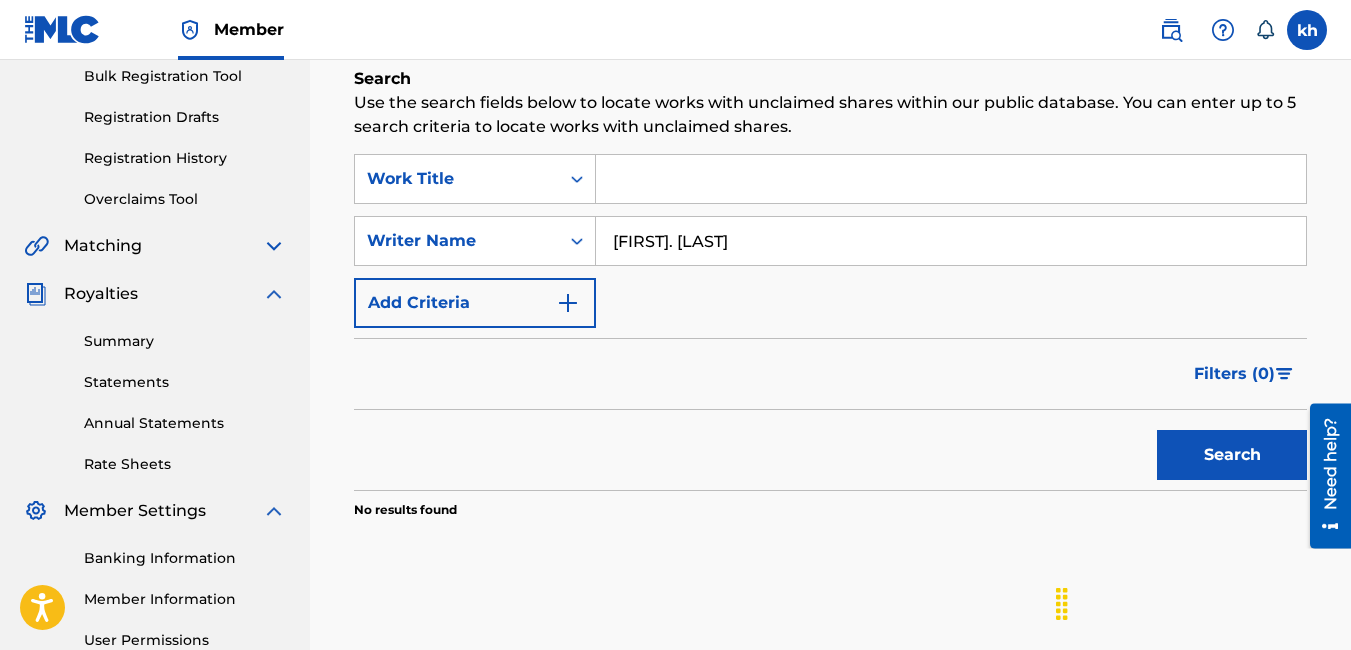 click on "Search" at bounding box center (1232, 455) 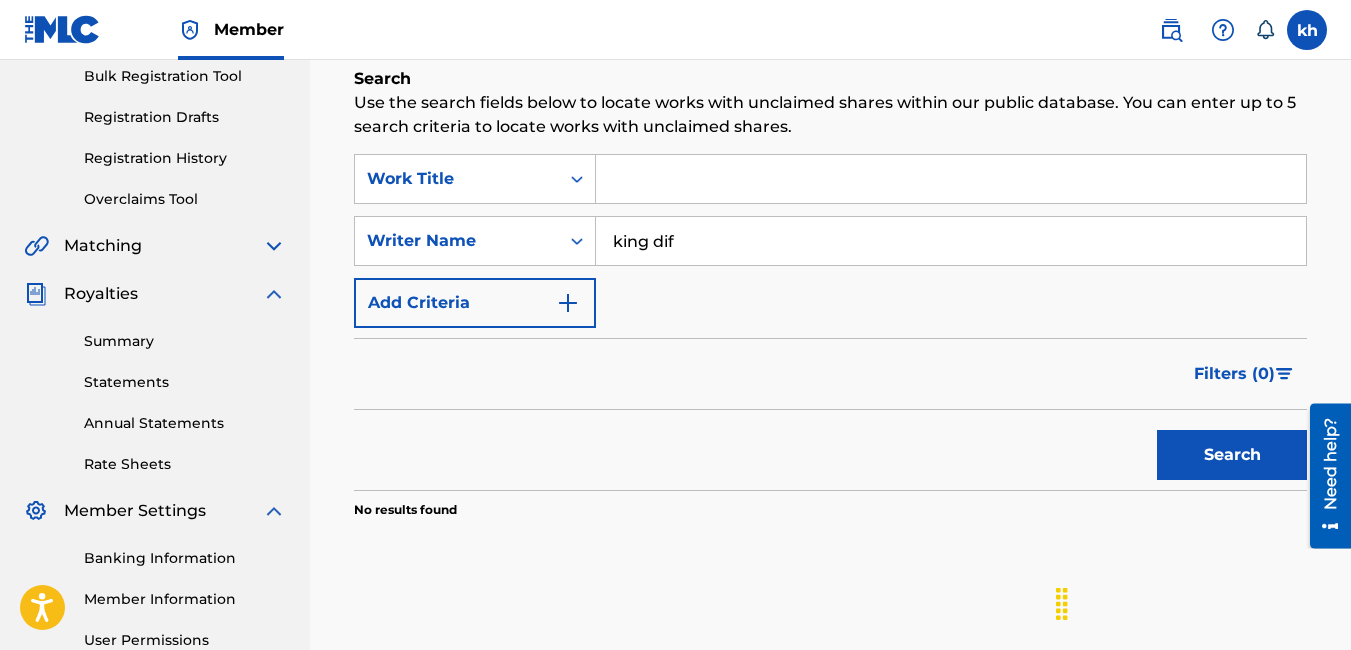 type on "king dif" 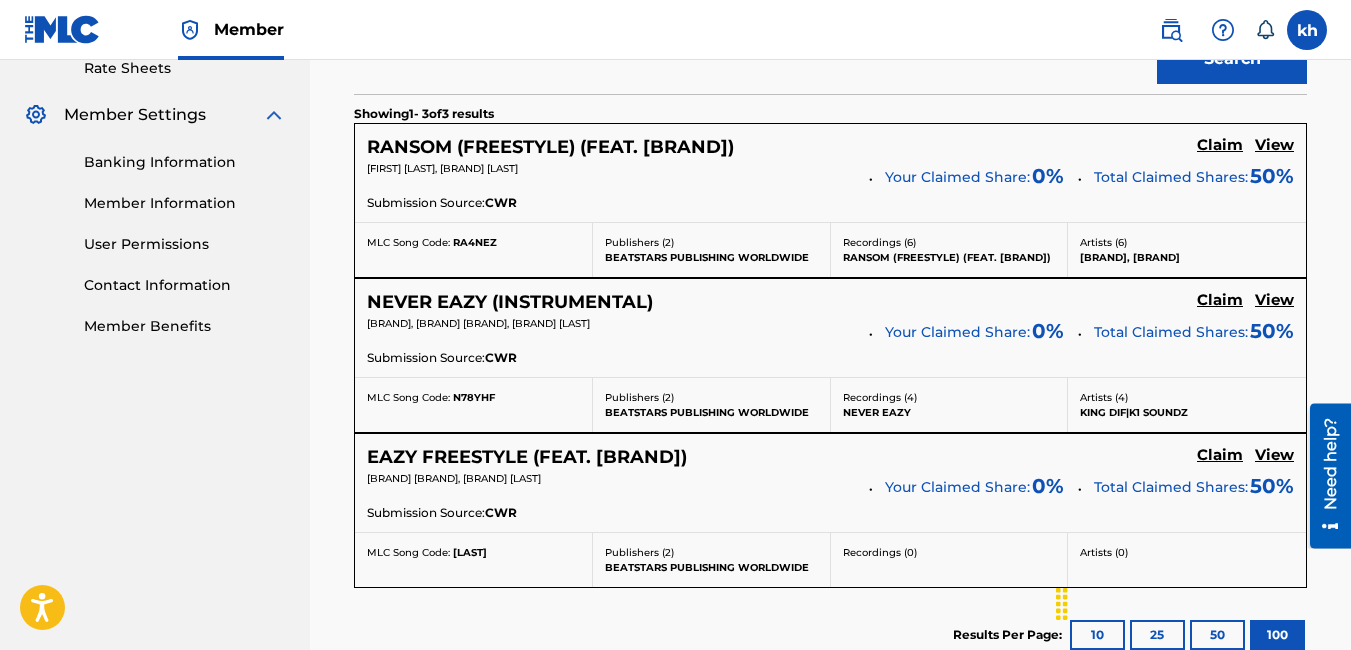 scroll, scrollTop: 700, scrollLeft: 0, axis: vertical 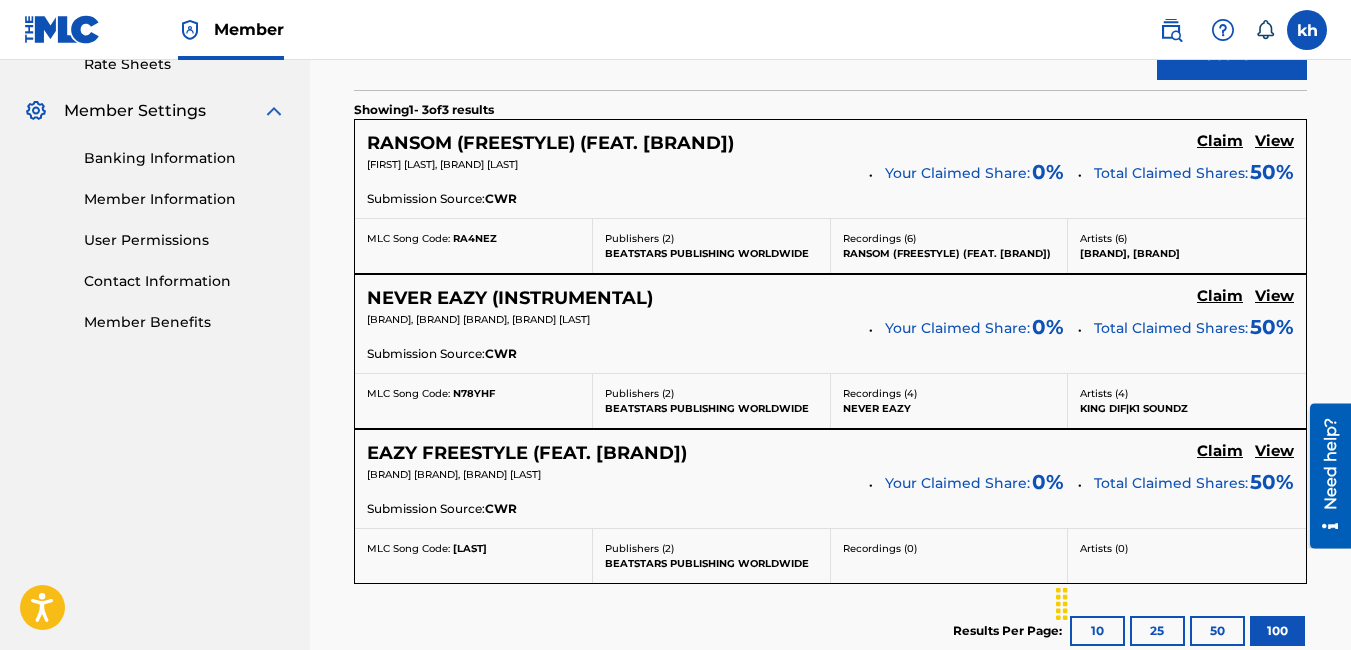 click on "Claim" at bounding box center (1220, 141) 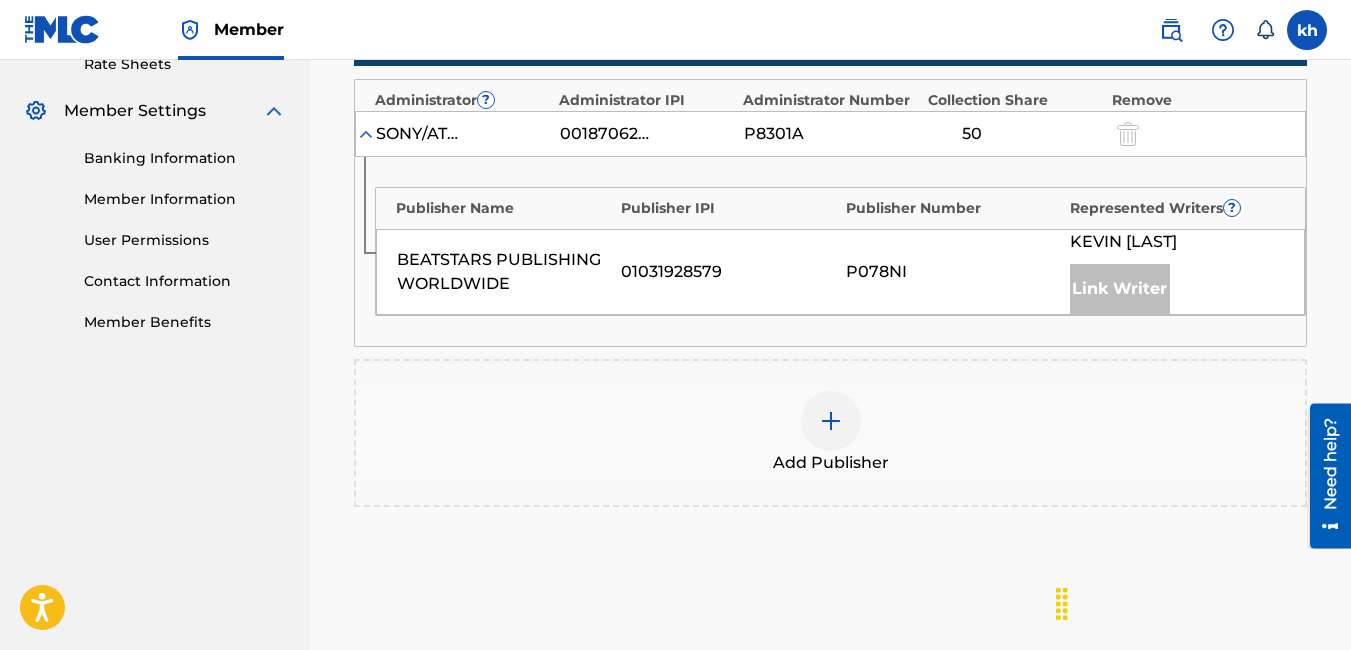 click on "Link Writer" at bounding box center [1120, 289] 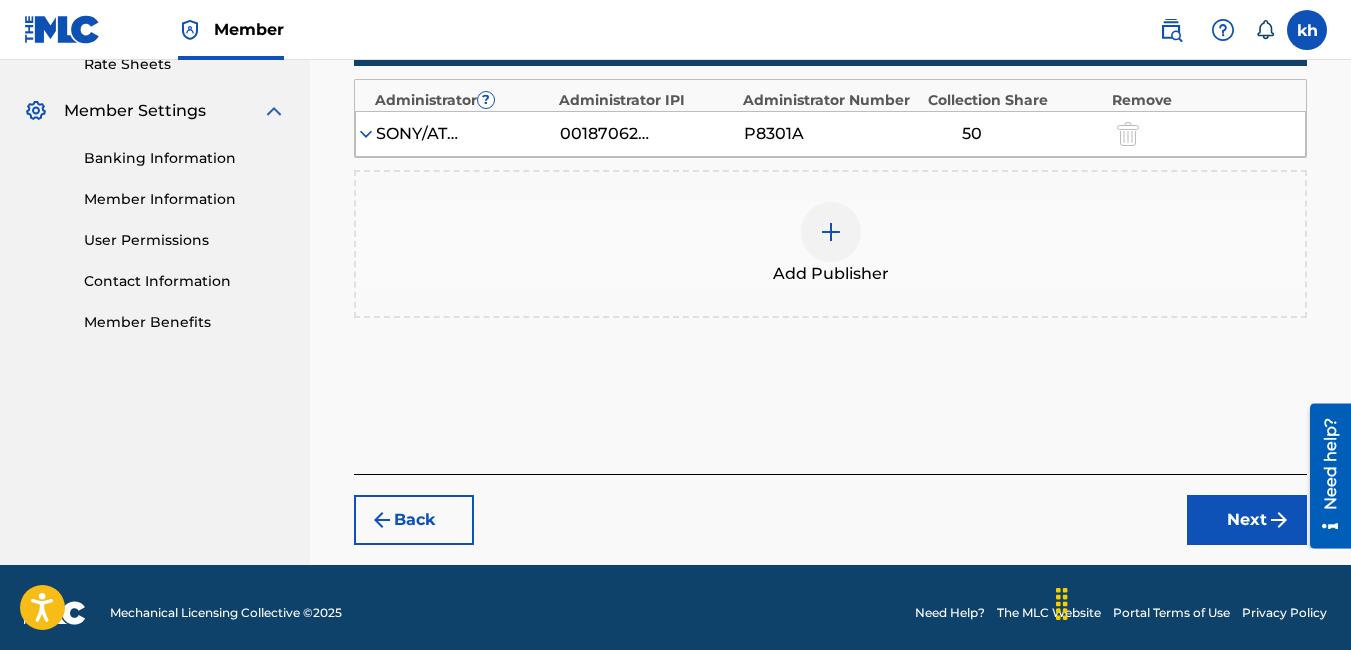 click at bounding box center [366, 134] 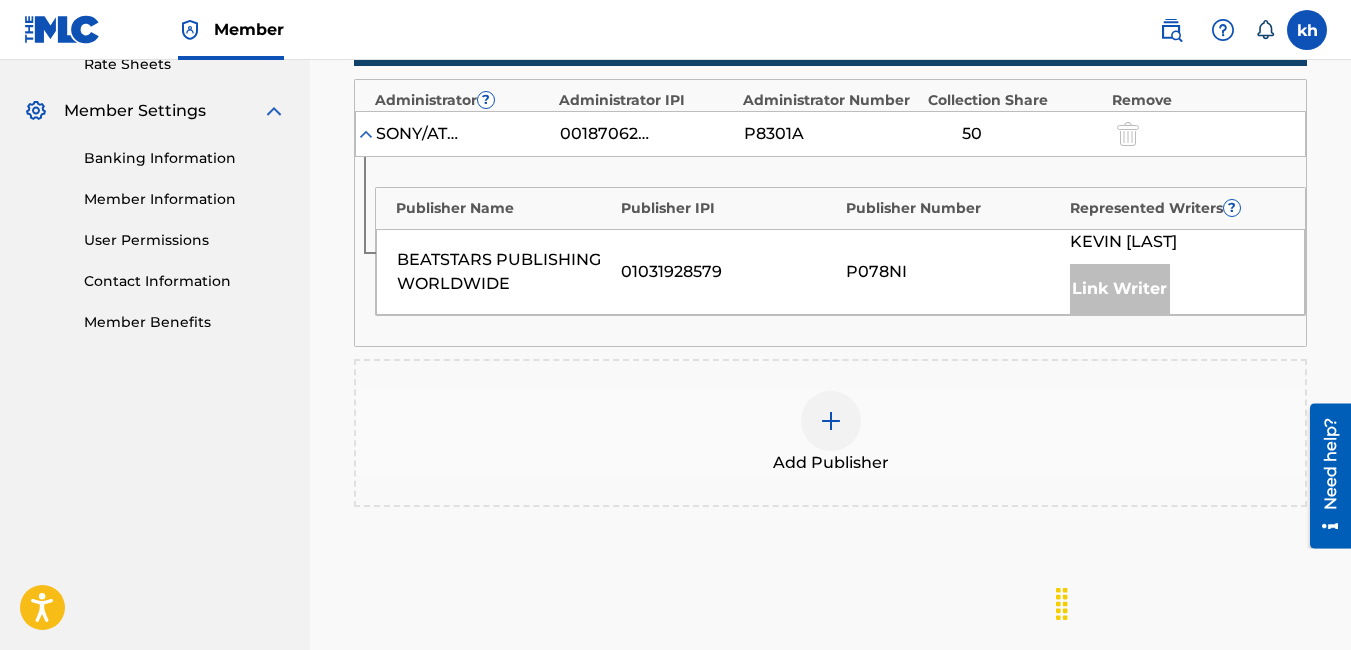 click at bounding box center [366, 134] 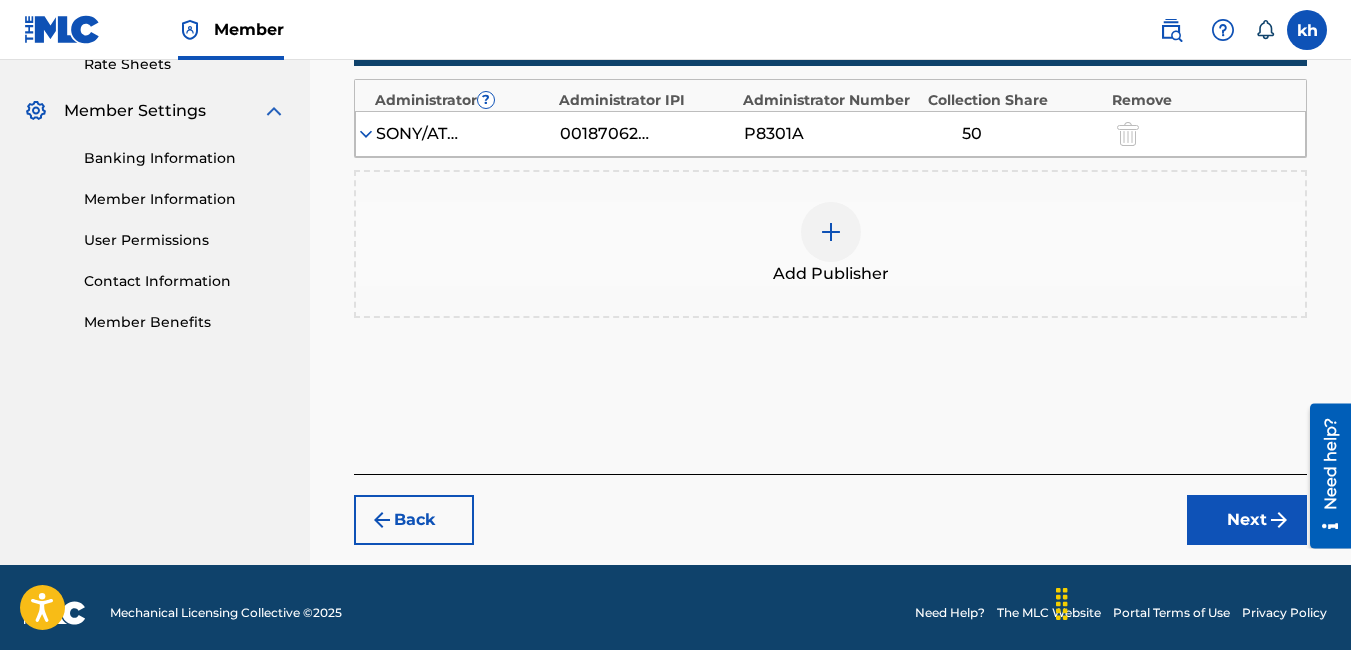 click on "Add Publisher" at bounding box center [830, 244] 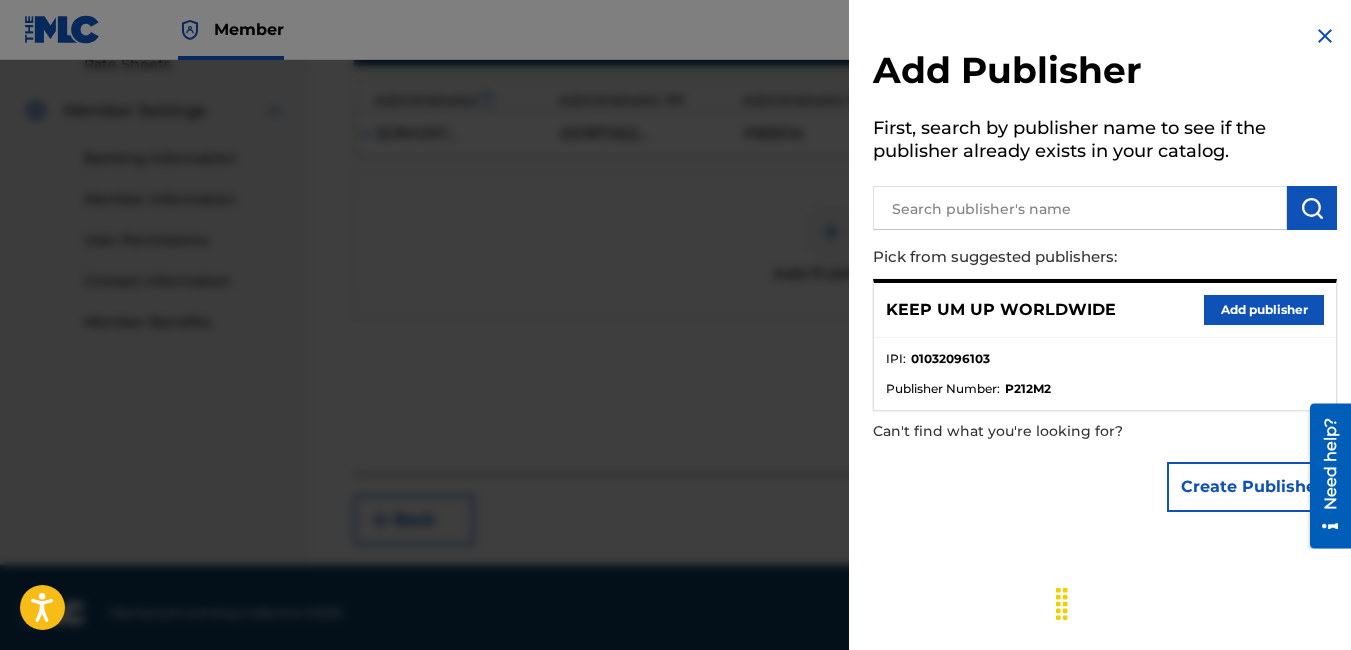 click on "Add publisher" at bounding box center (1264, 310) 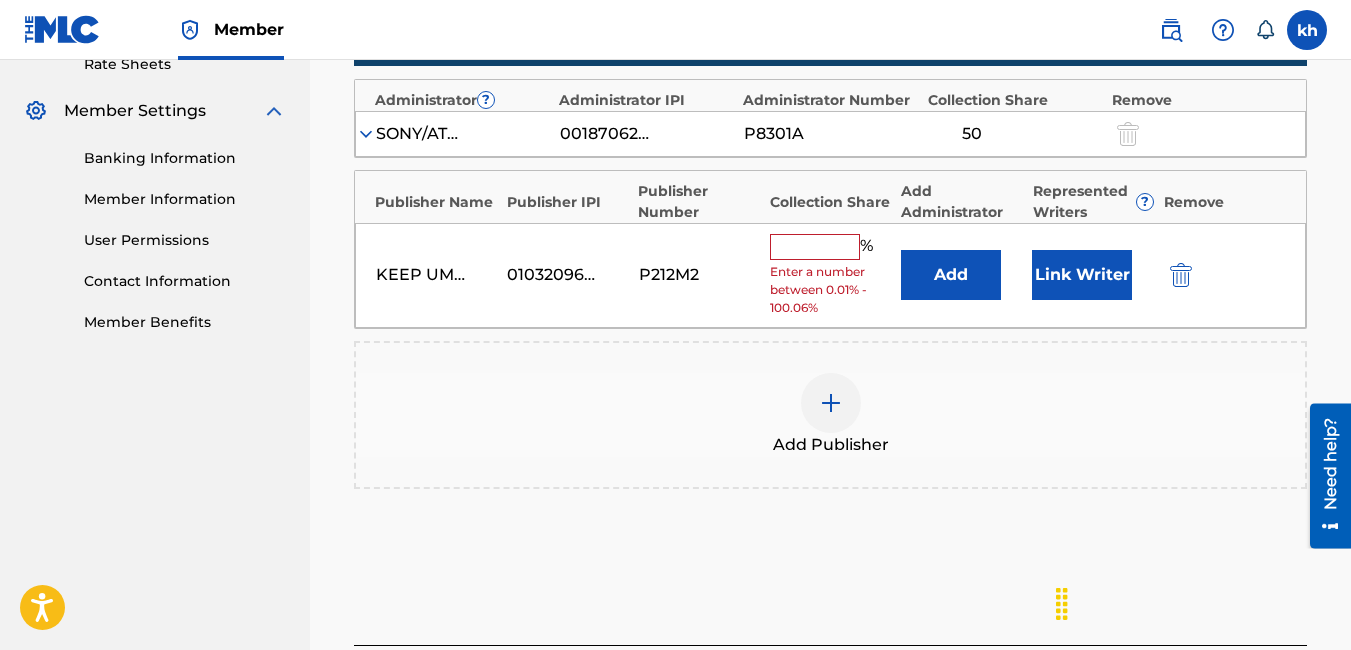 click at bounding box center (815, 247) 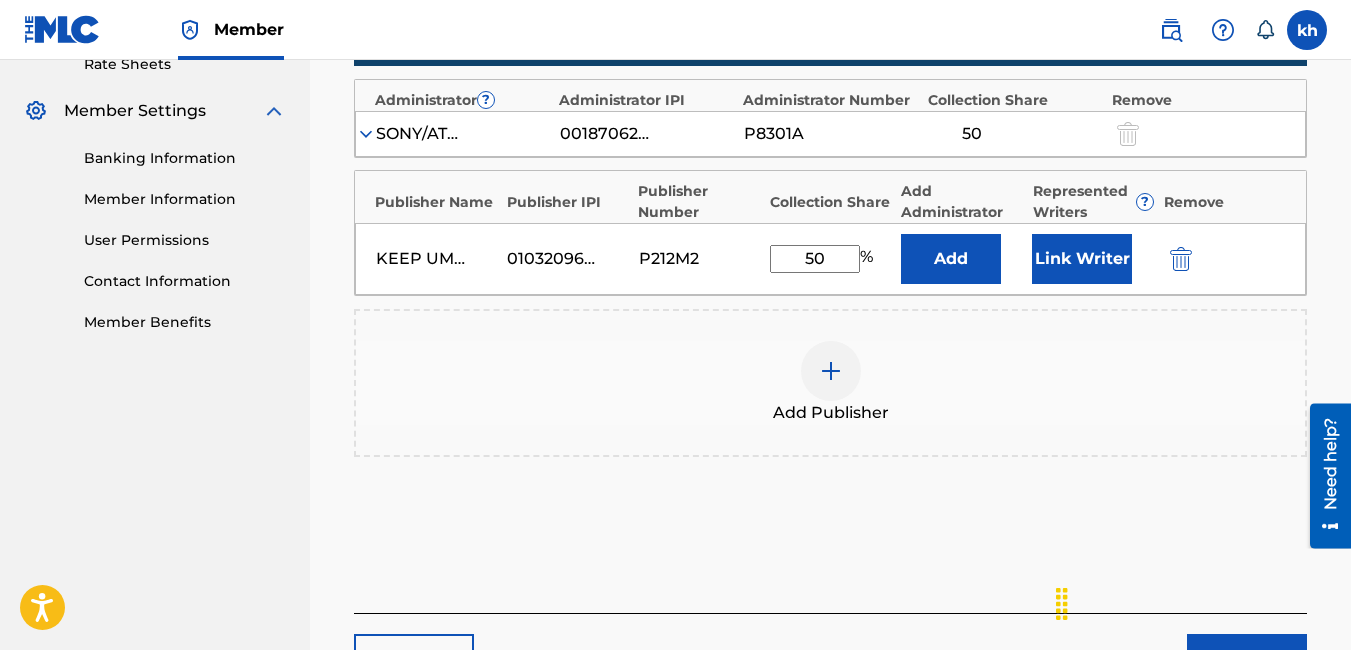 type on "50" 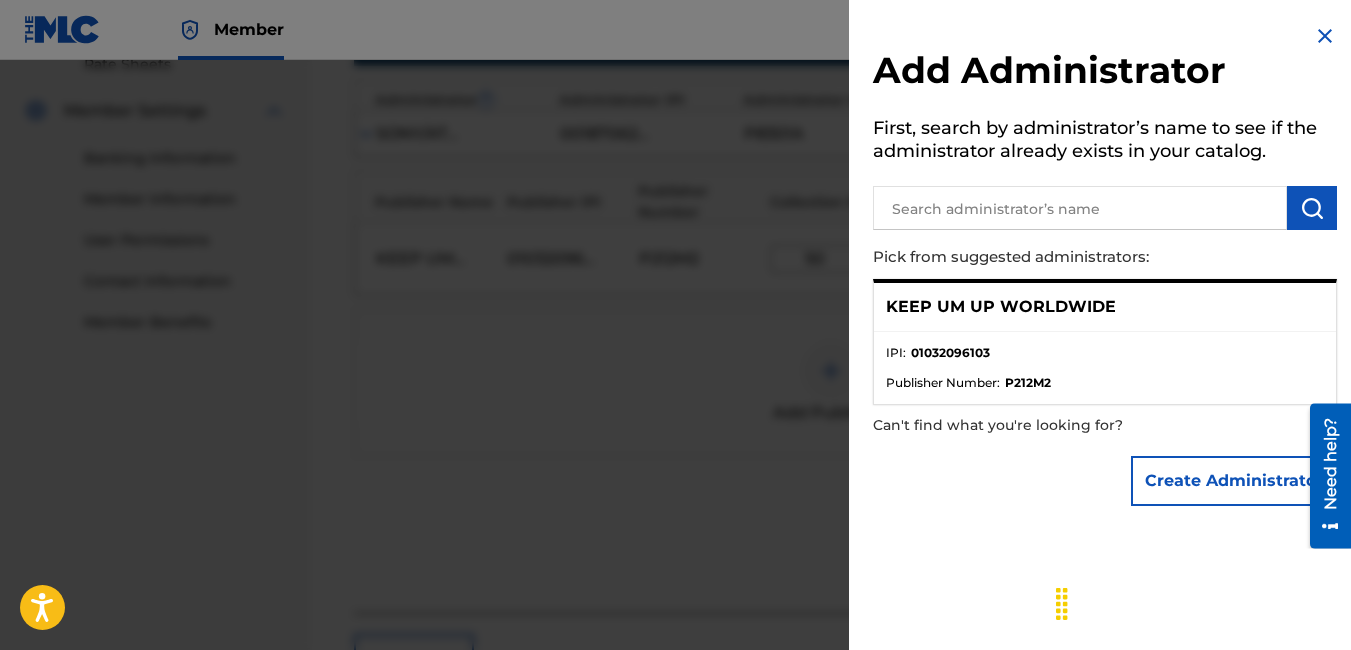 click on "IPI : 01032096103" at bounding box center (1105, 359) 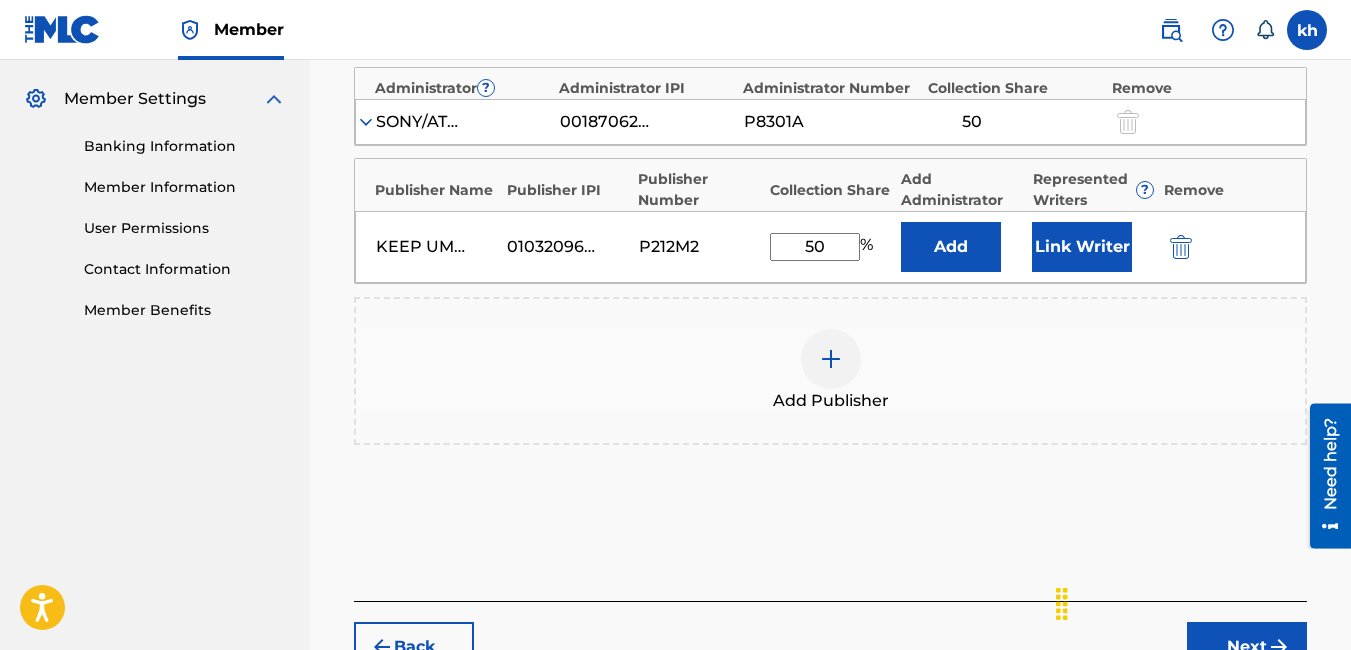 scroll, scrollTop: 600, scrollLeft: 0, axis: vertical 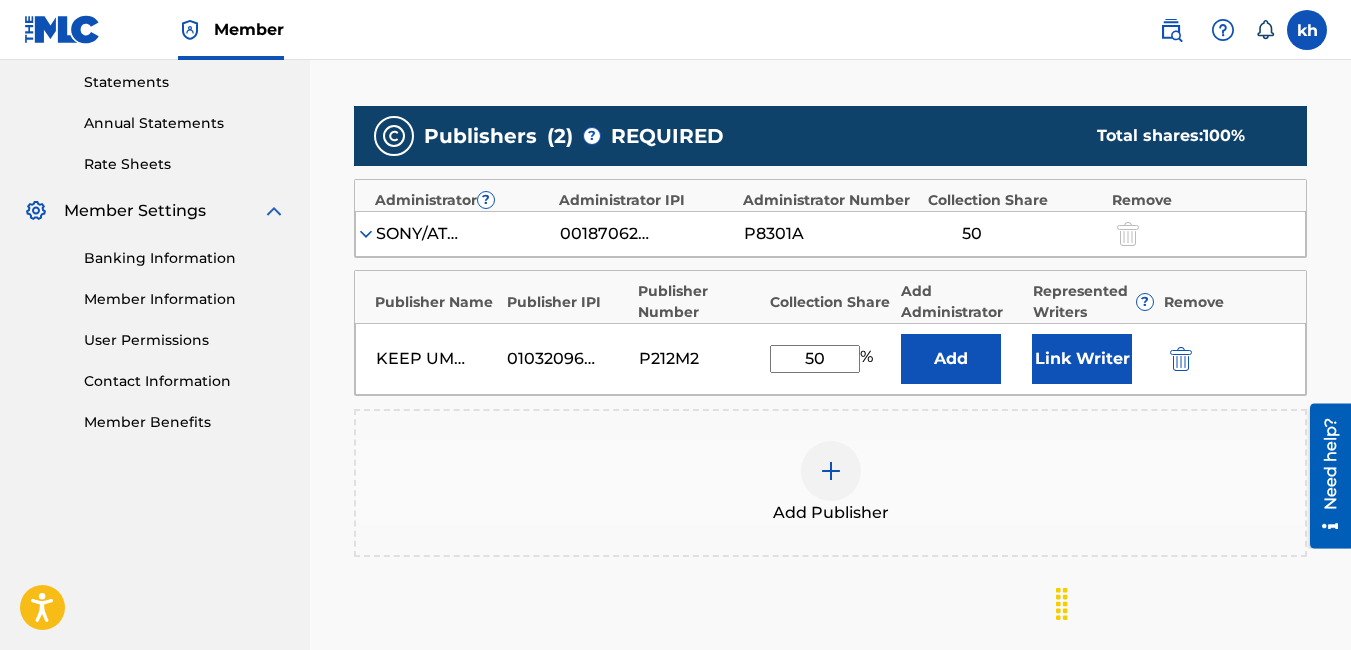 click on "Link Writer" at bounding box center (1082, 359) 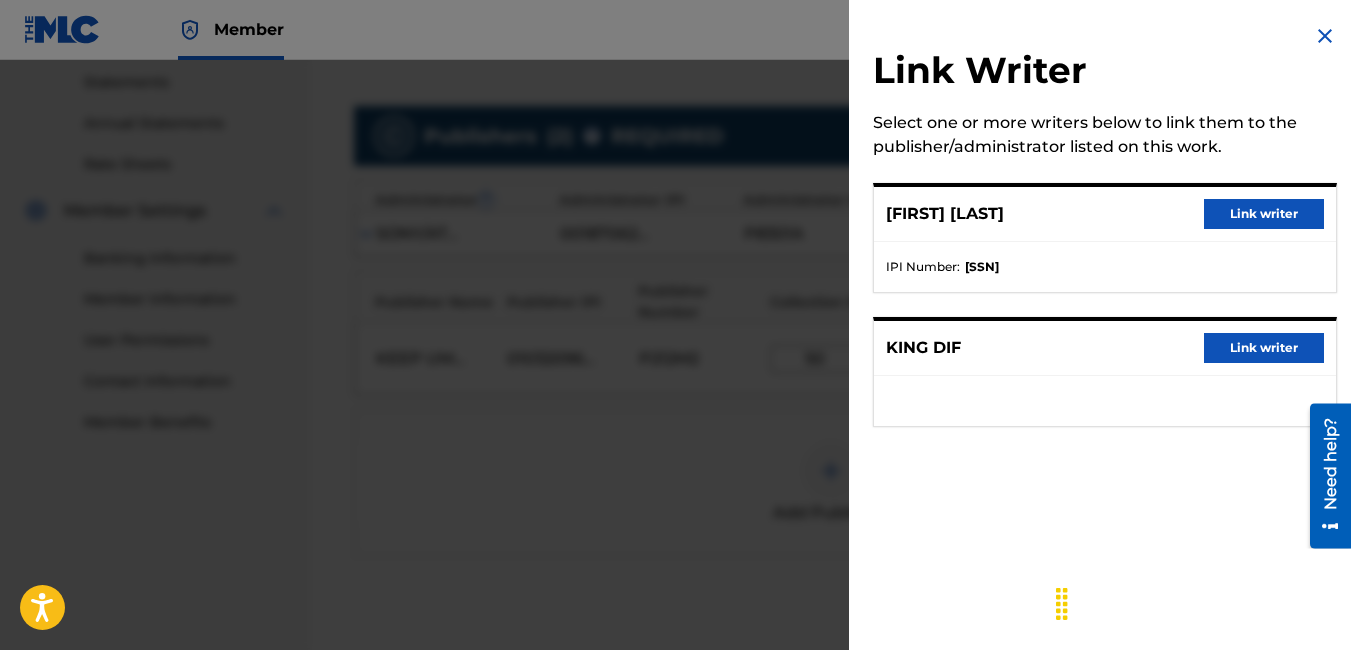 click on "Link writer" at bounding box center (1264, 348) 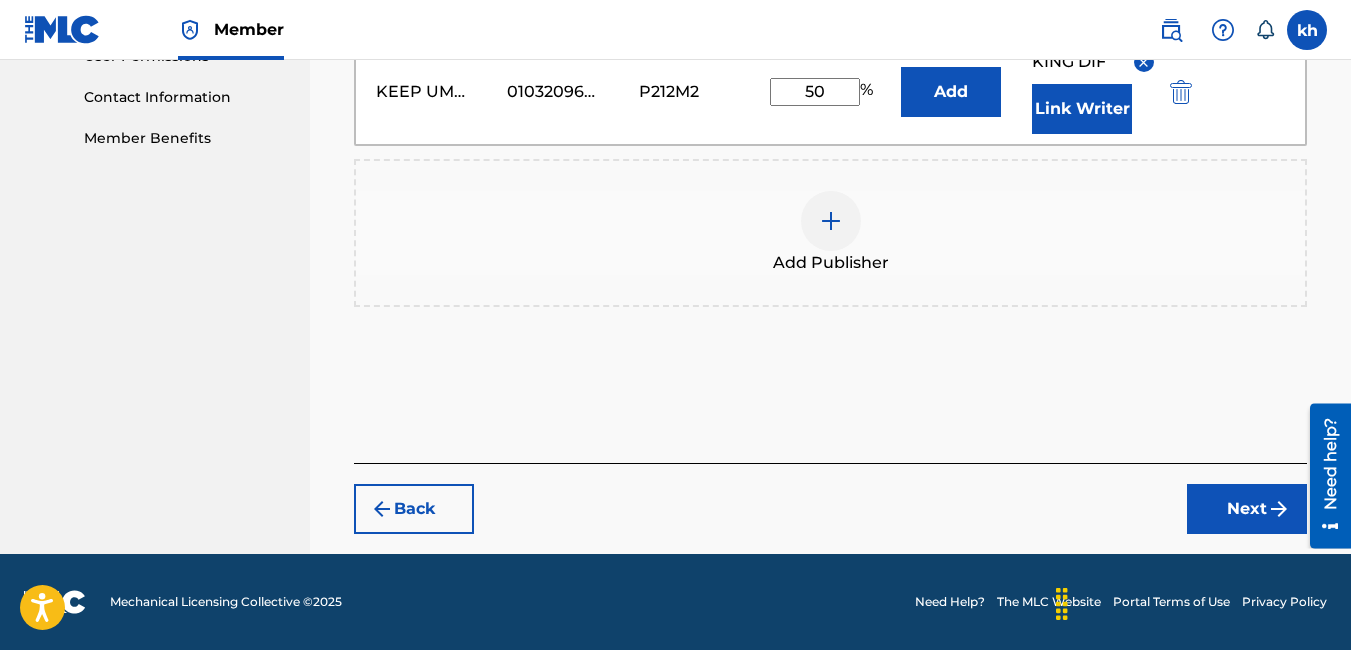 click on "Next" at bounding box center [1247, 509] 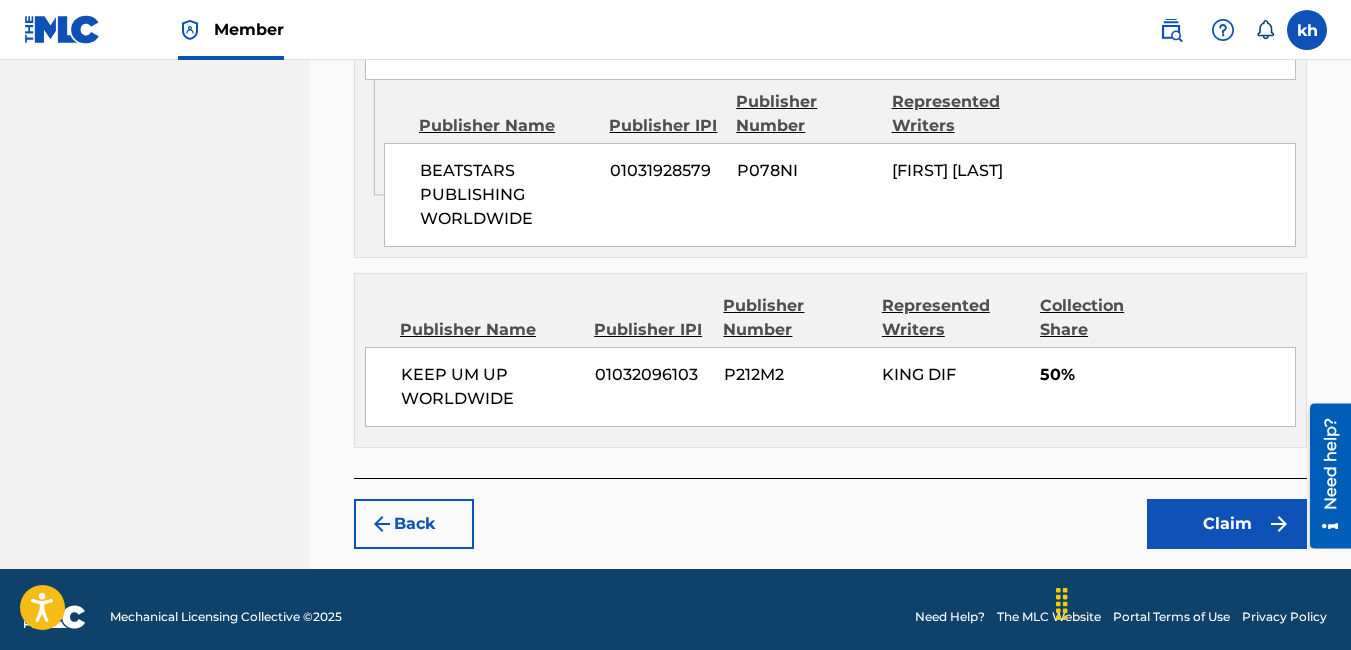 scroll, scrollTop: 1045, scrollLeft: 0, axis: vertical 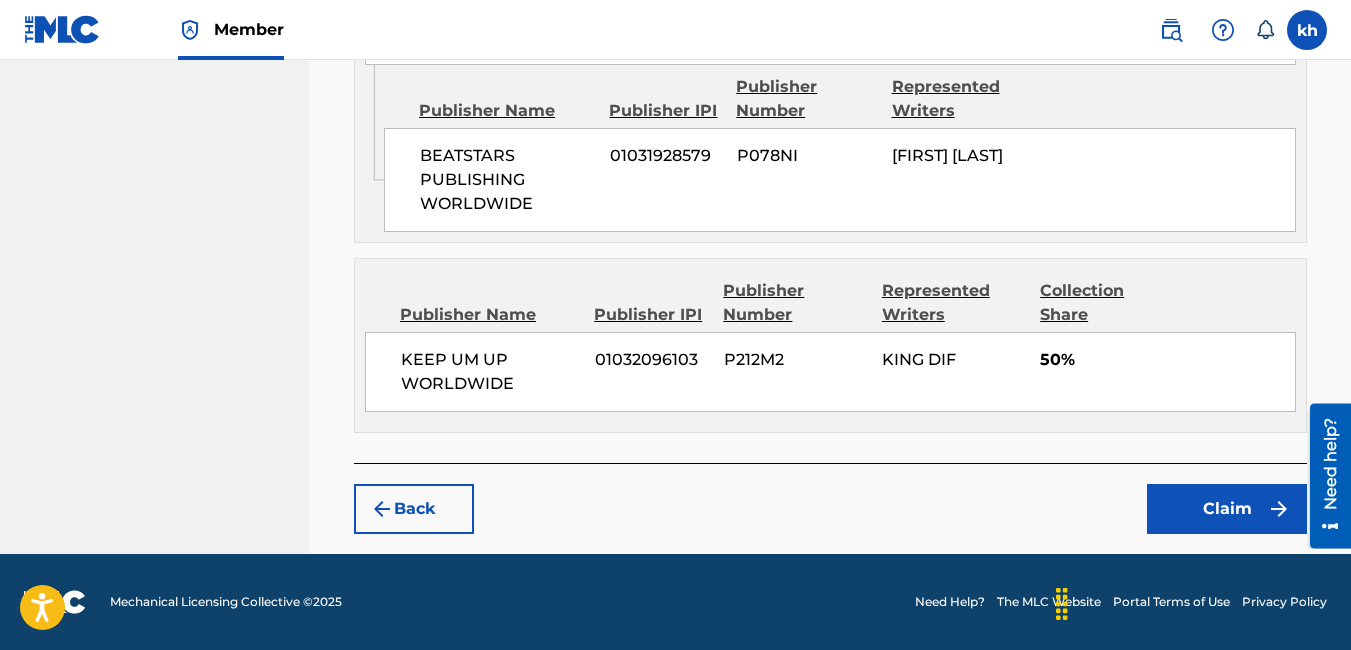 click on "Claim" at bounding box center (1227, 509) 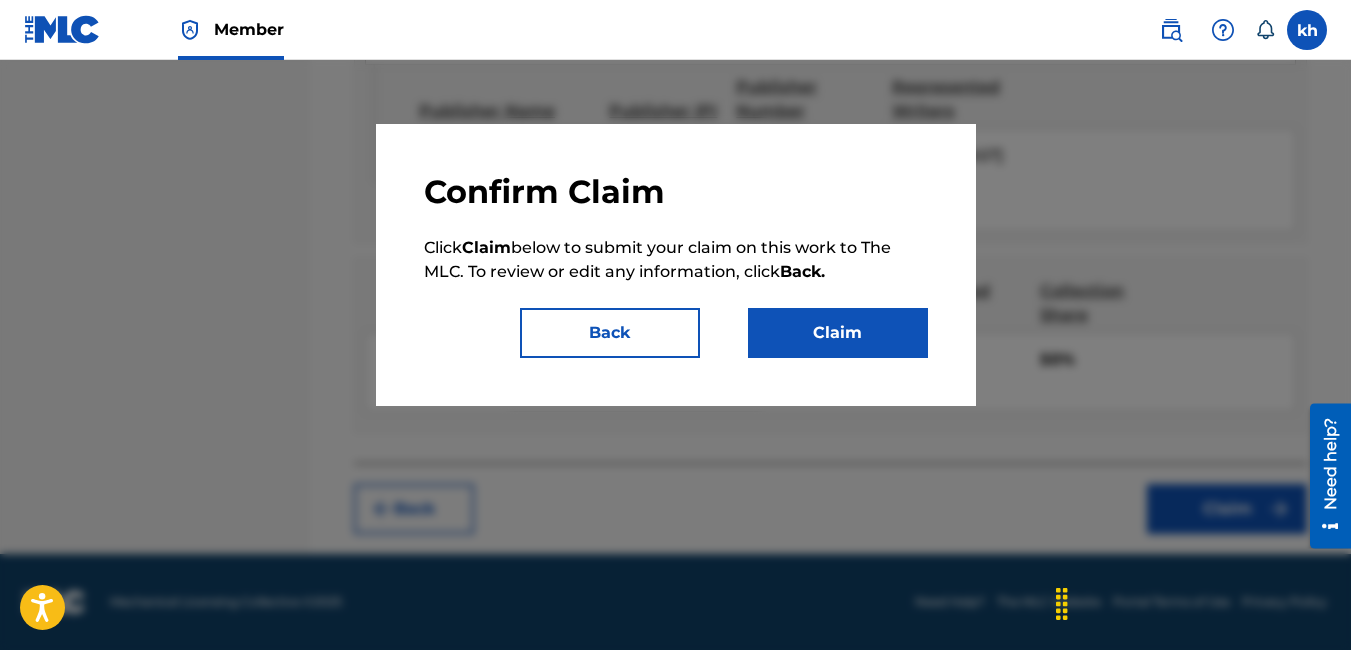 click on "Claim" at bounding box center [838, 333] 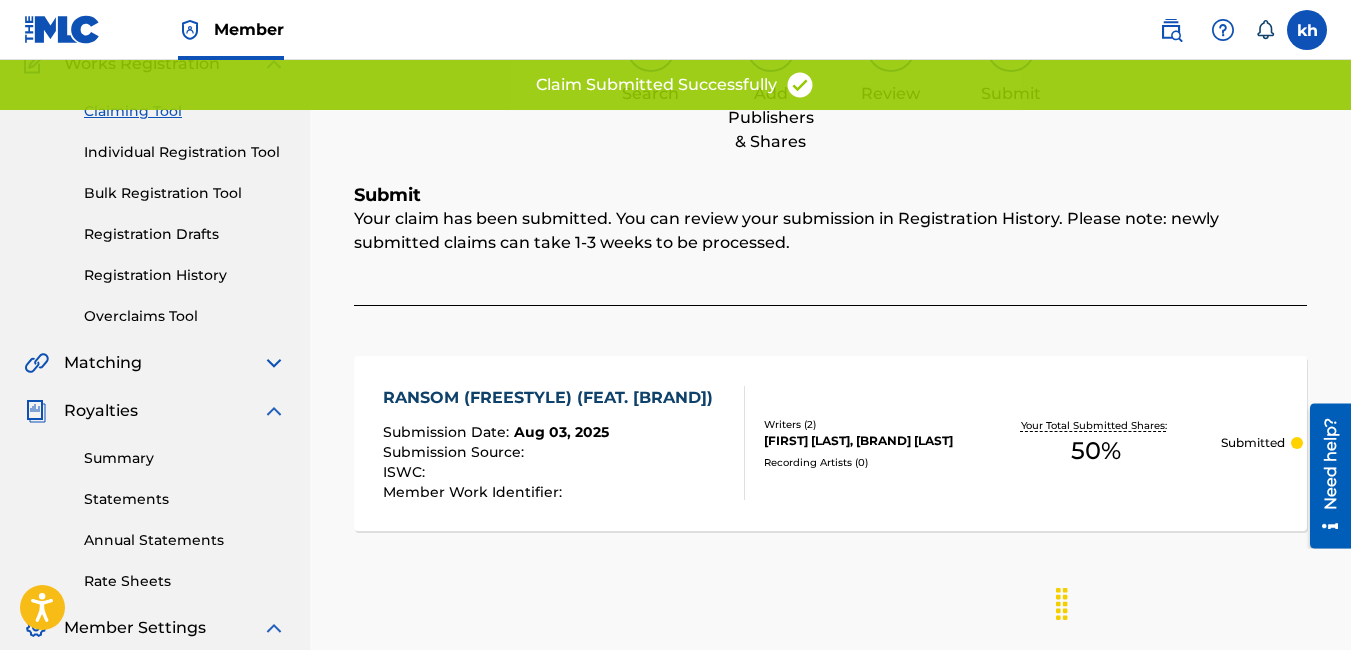 scroll, scrollTop: 0, scrollLeft: 0, axis: both 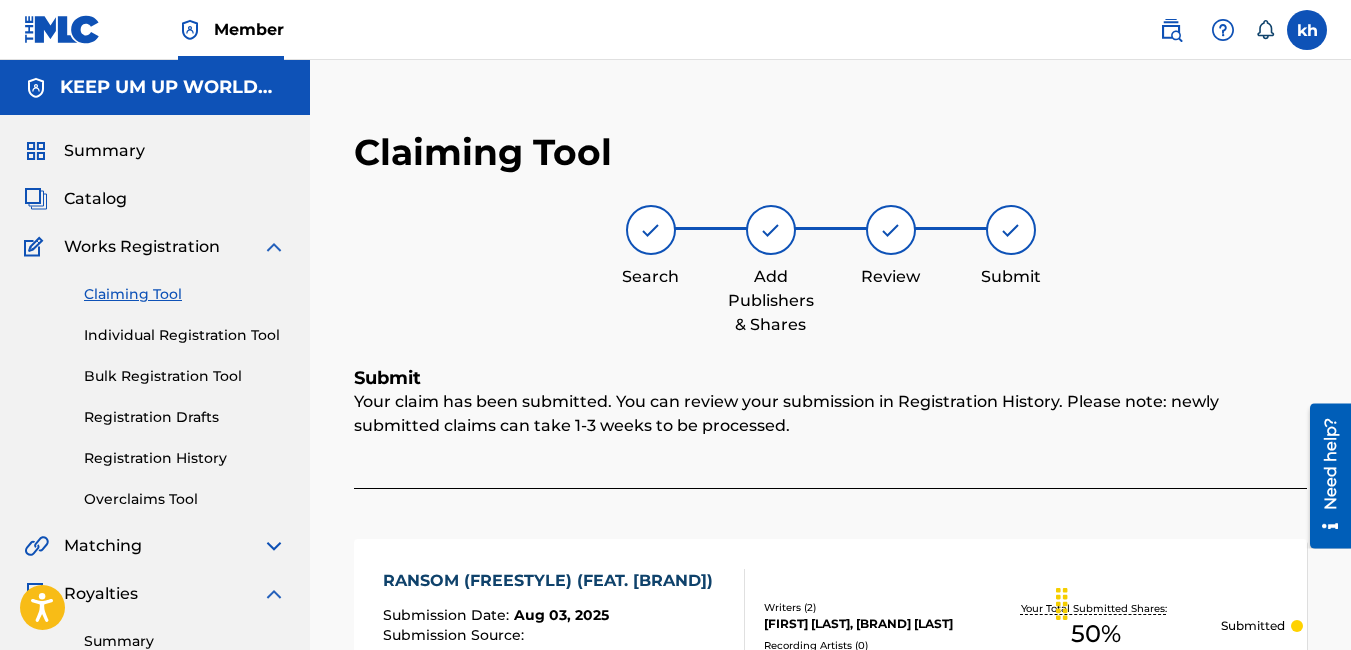 click on "Claiming Tool" at bounding box center [185, 294] 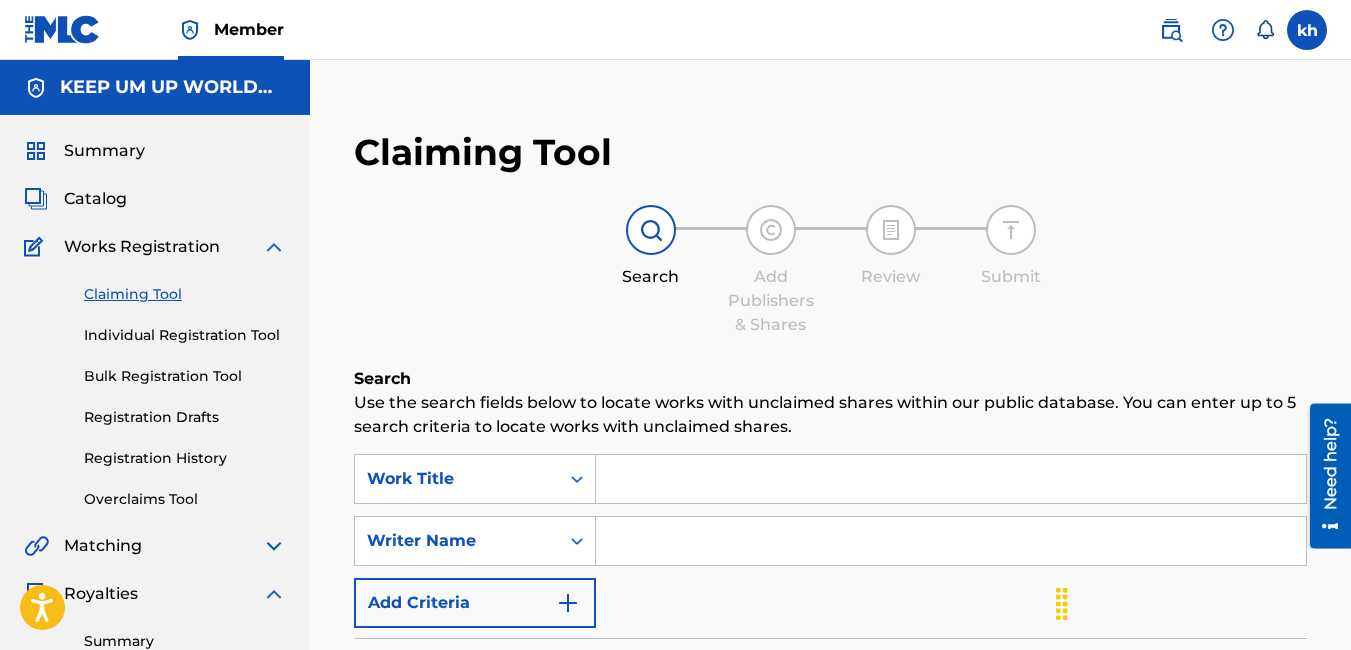 click at bounding box center [951, 541] 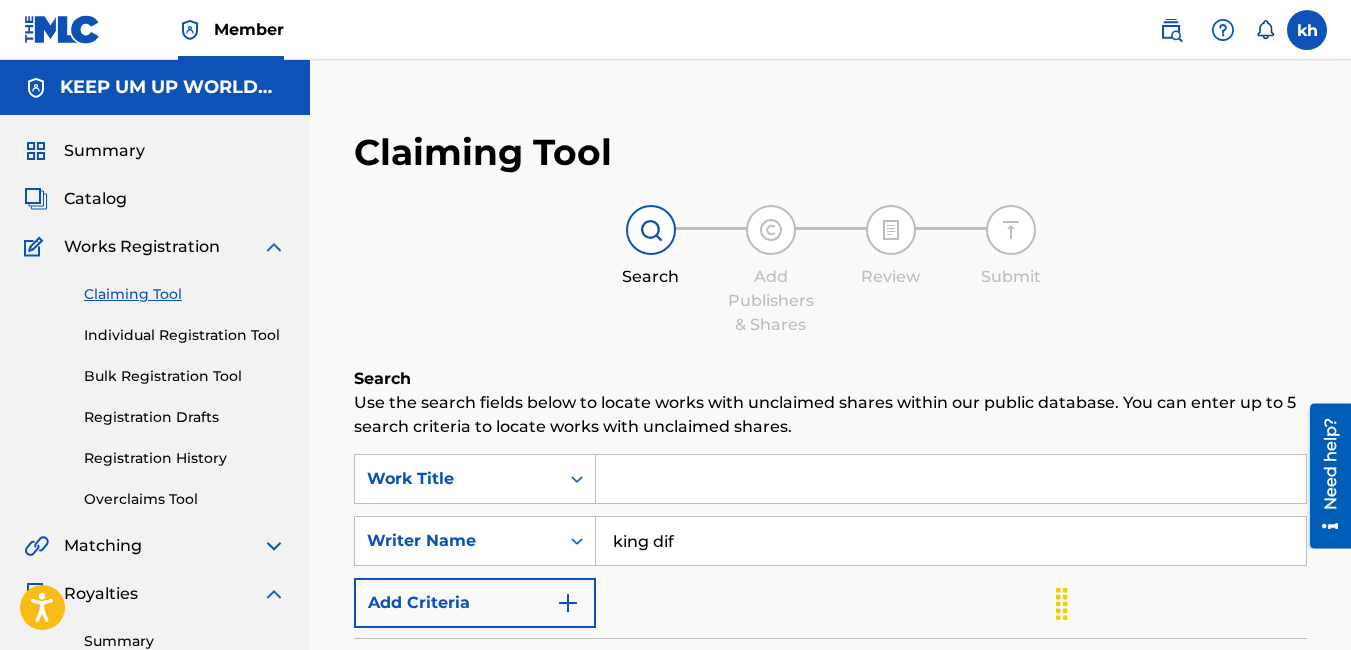 click on "Search" at bounding box center [1232, 755] 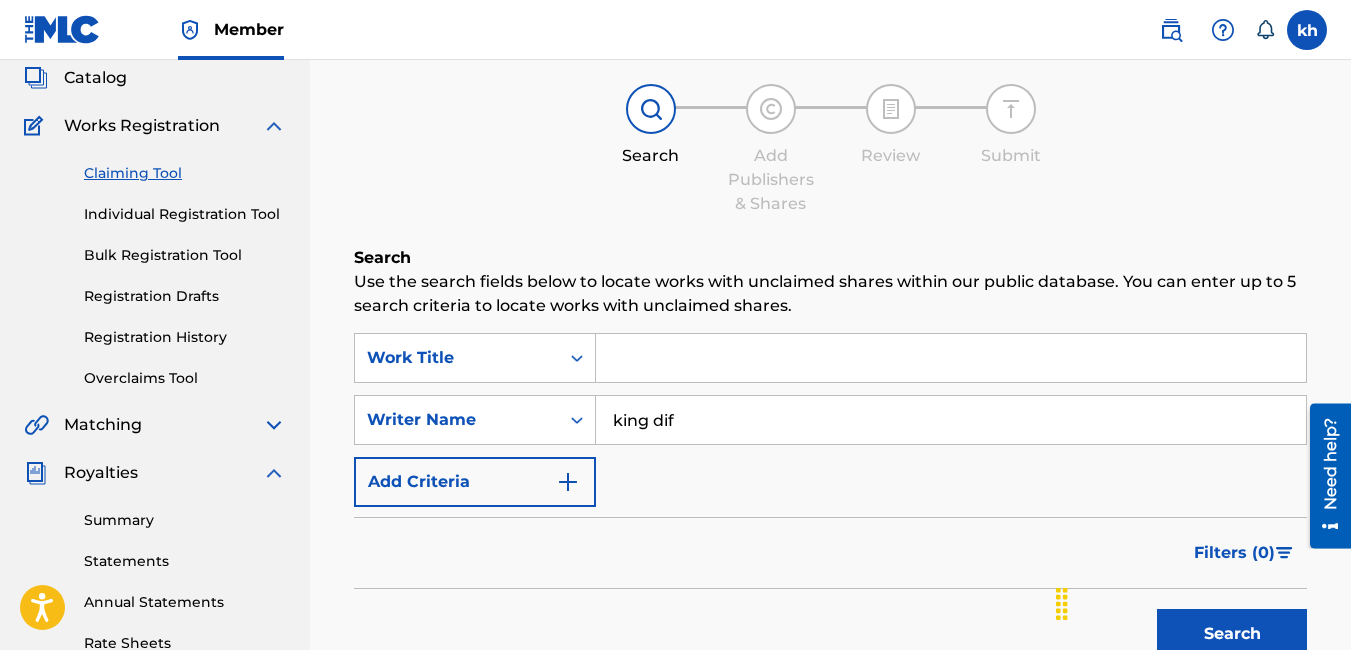 scroll, scrollTop: 44, scrollLeft: 0, axis: vertical 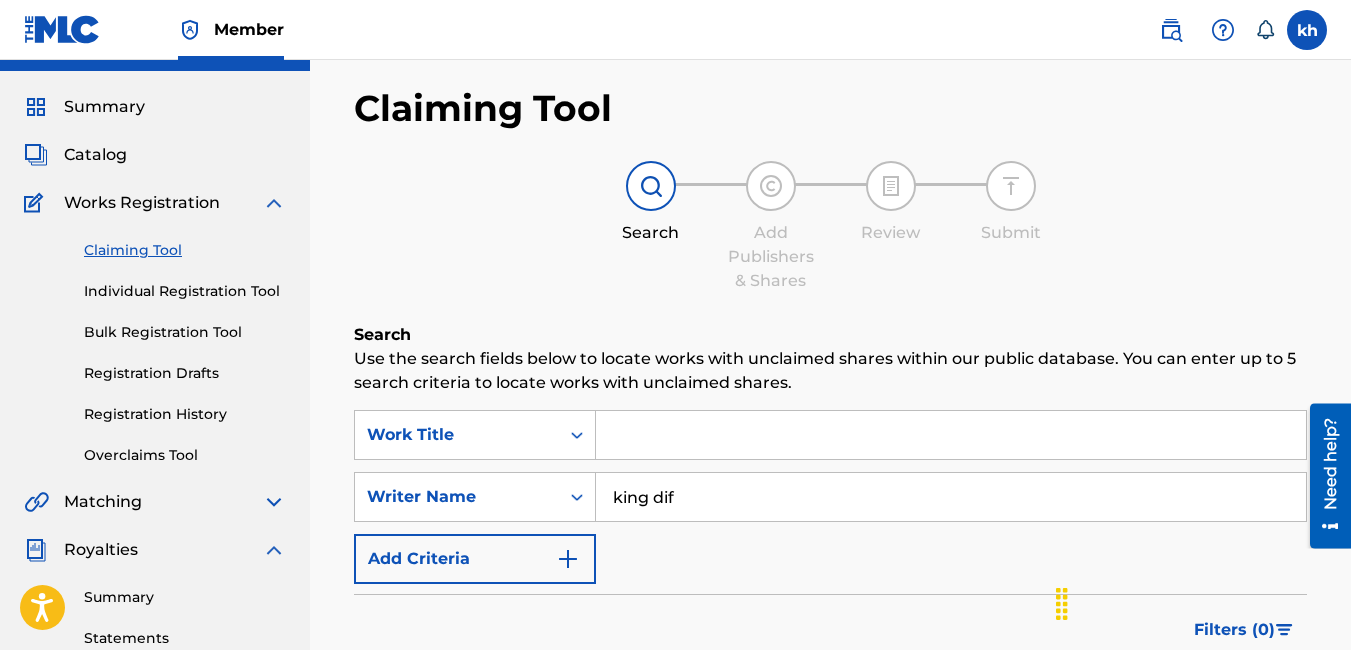 drag, startPoint x: 635, startPoint y: 474, endPoint x: 316, endPoint y: 445, distance: 320.31546 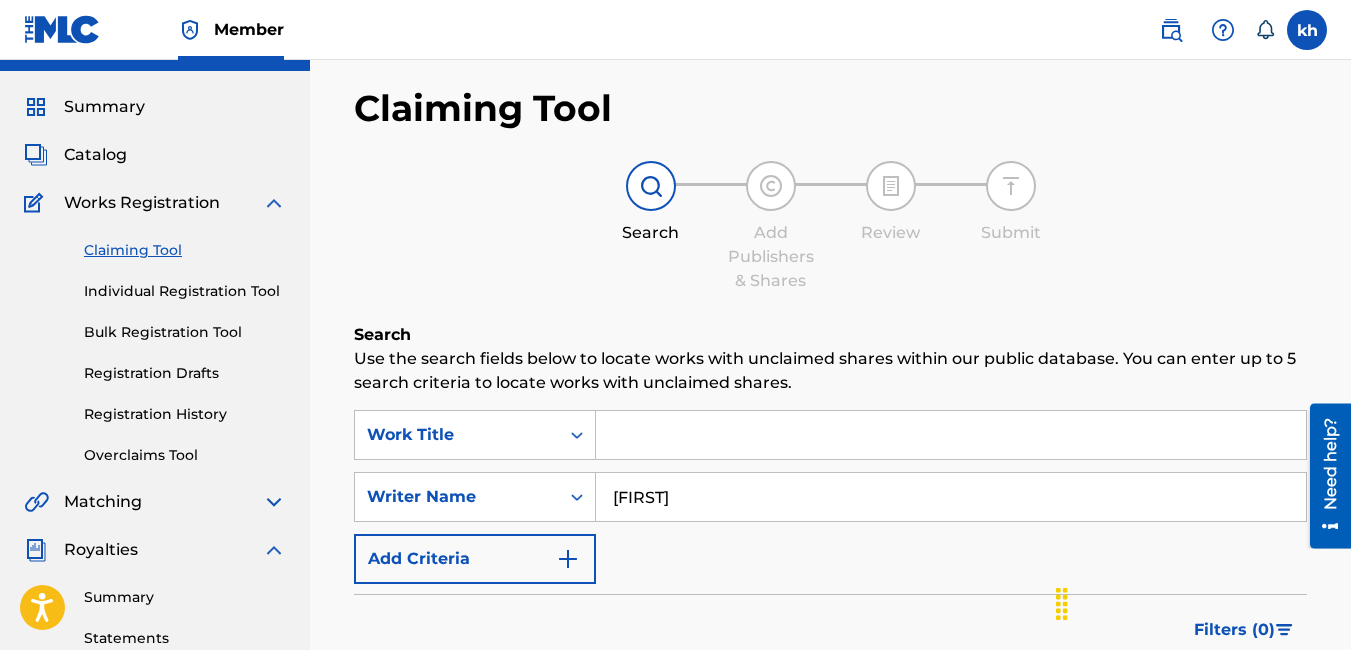 type on "kristopher haynes" 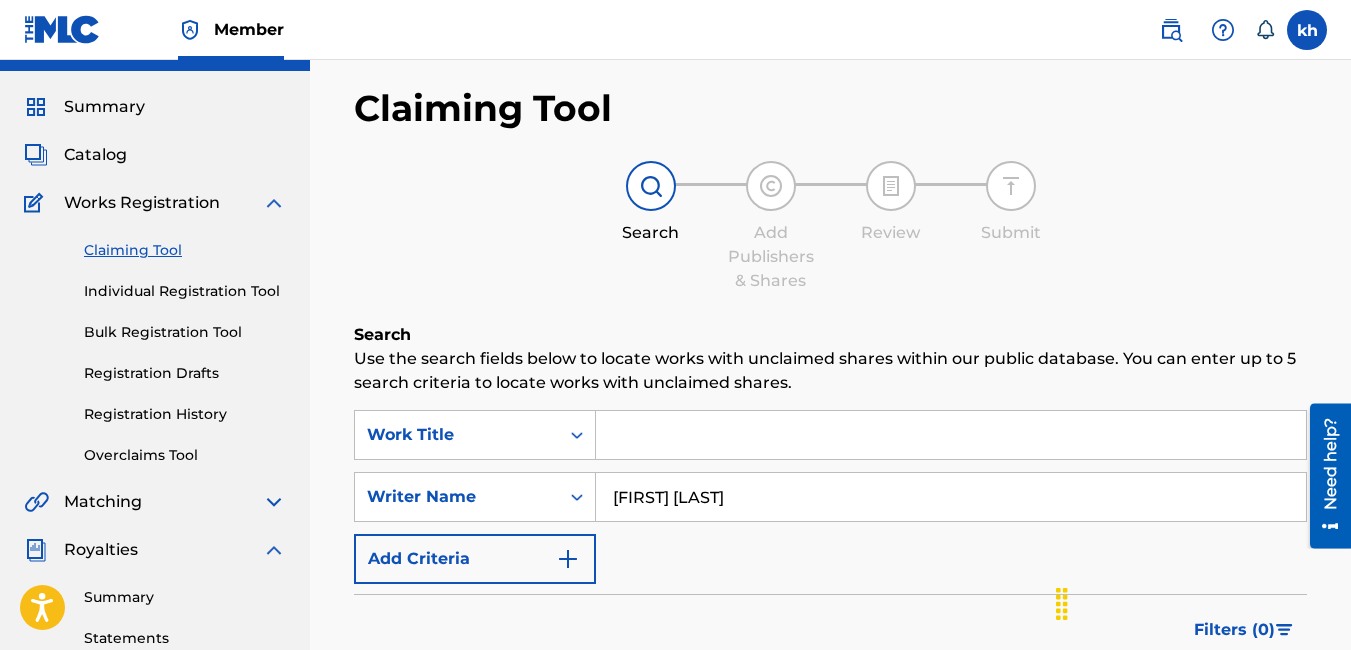 click on "Search" at bounding box center (1232, 711) 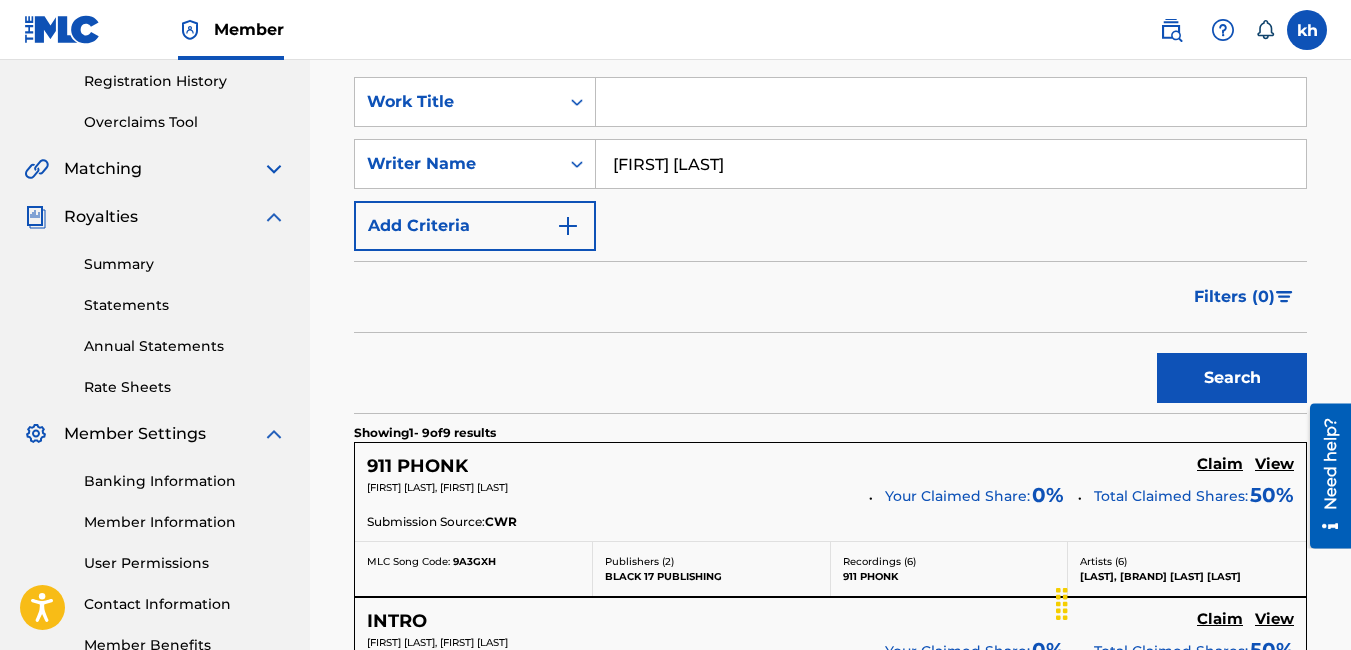 scroll, scrollTop: 444, scrollLeft: 0, axis: vertical 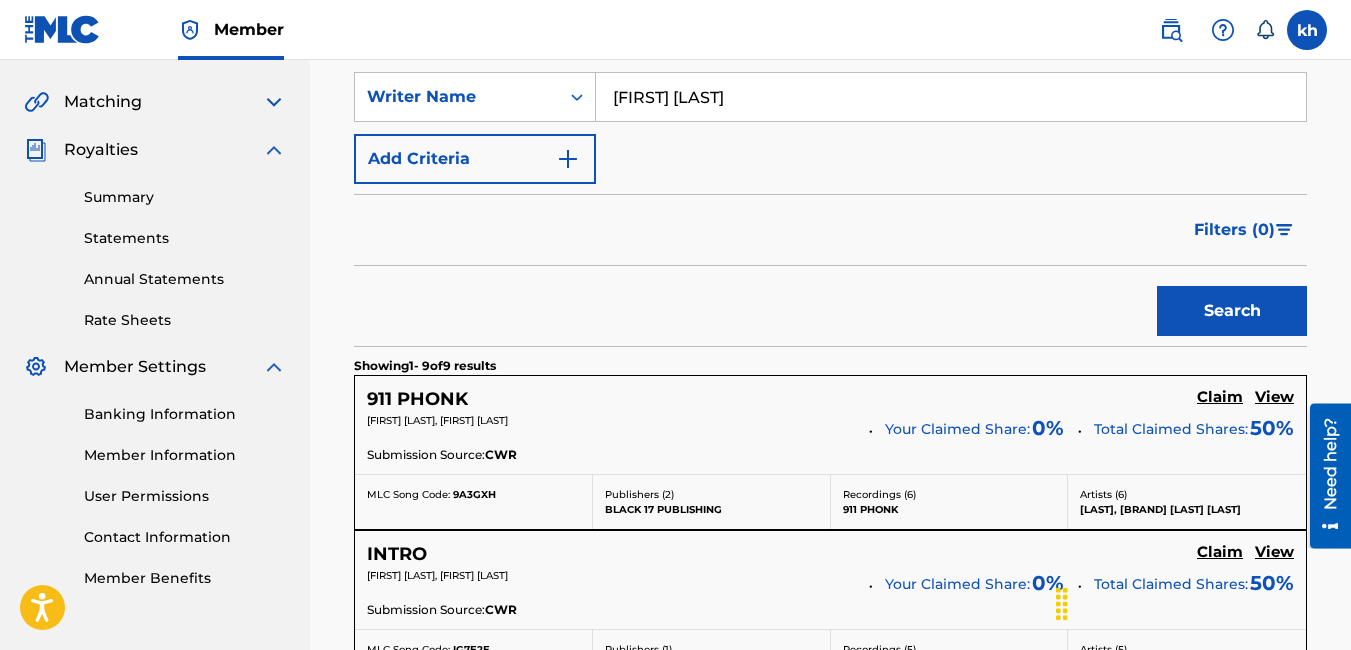drag, startPoint x: 820, startPoint y: 96, endPoint x: -4, endPoint y: 25, distance: 827.0532 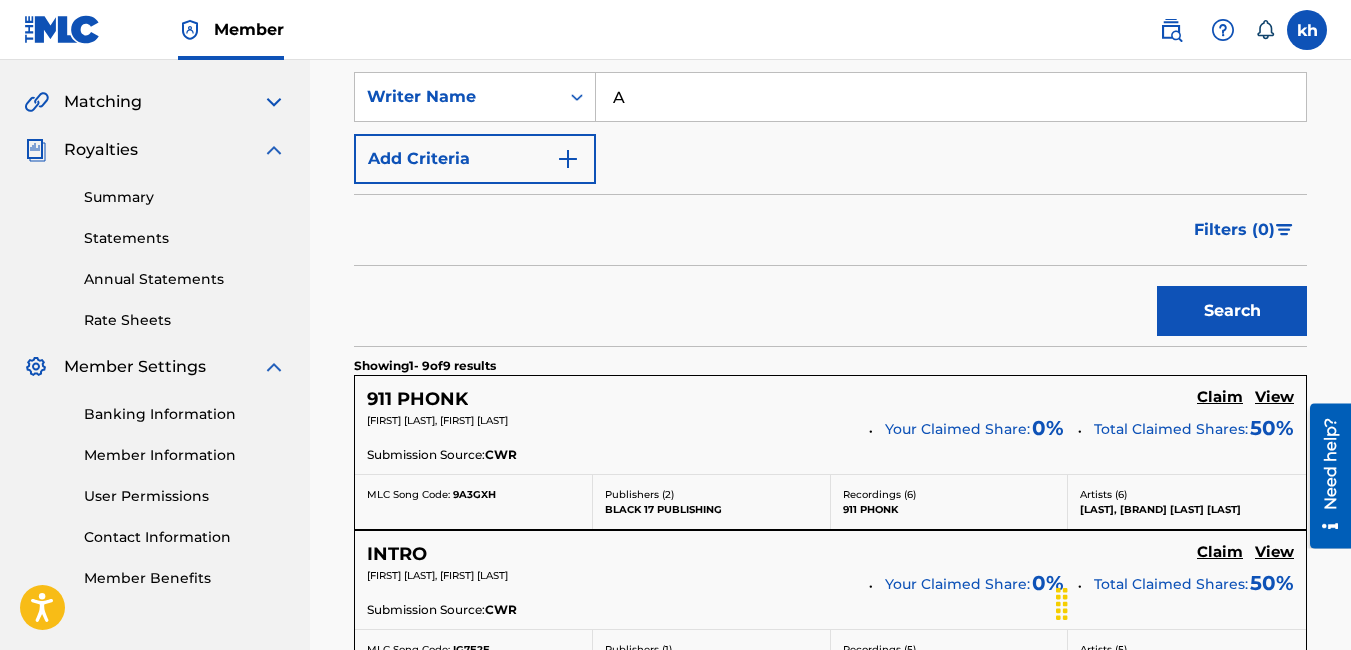 type on "audrey kocsis" 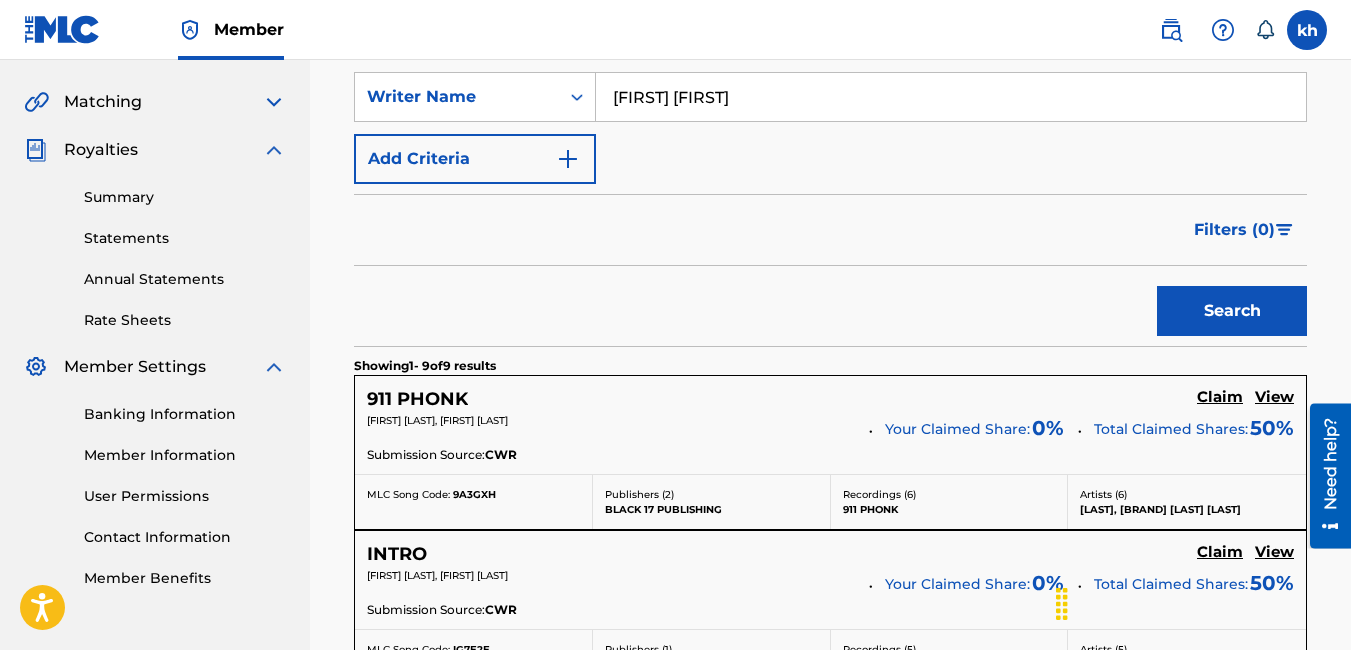 type 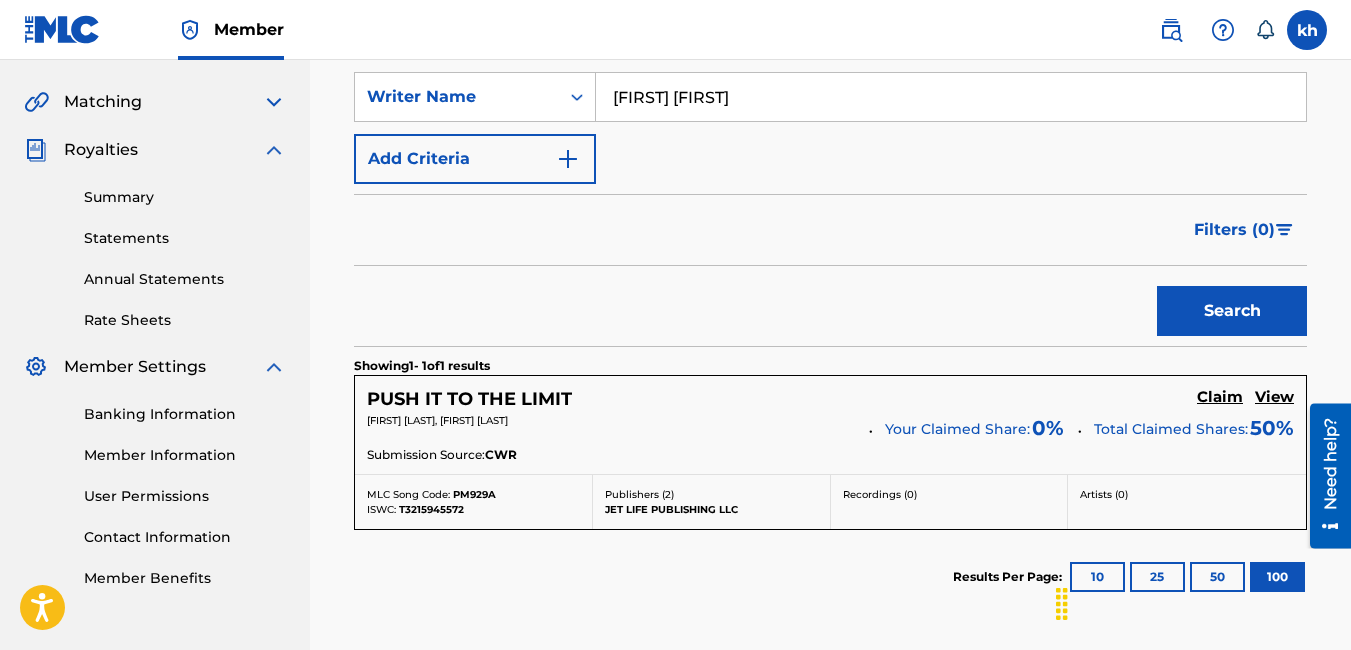 click on "Claim" at bounding box center (1220, 397) 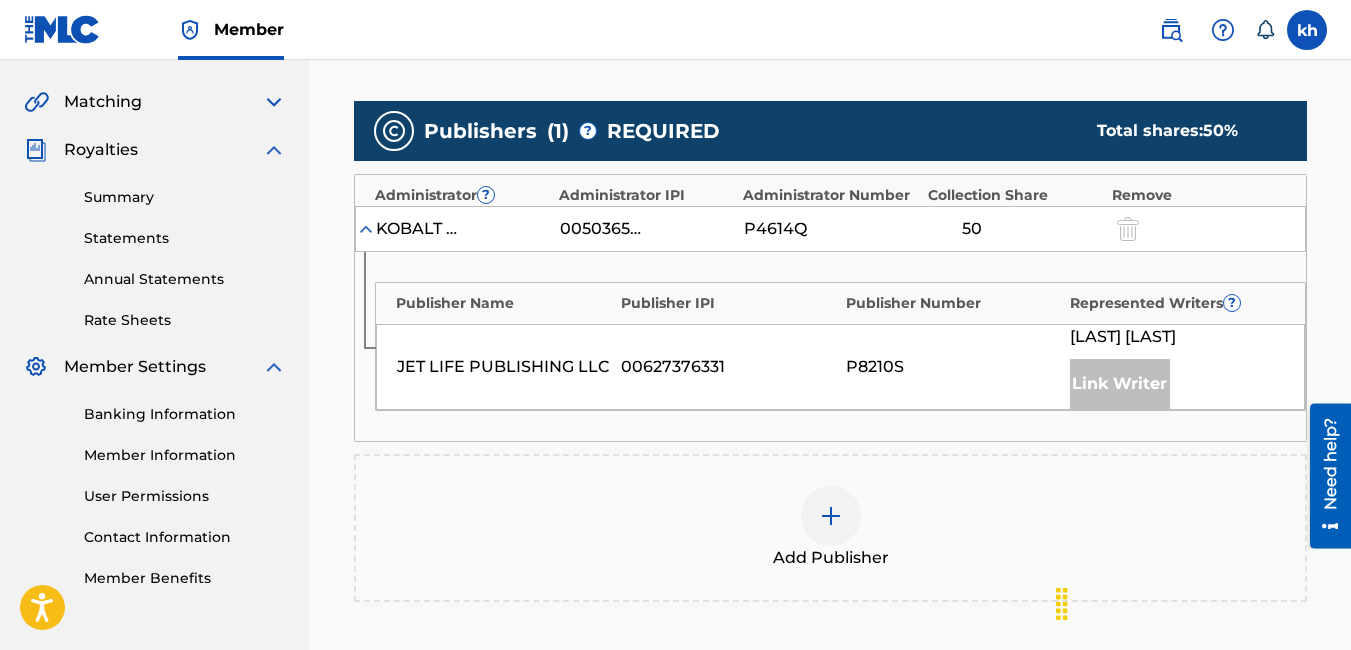 click at bounding box center (831, 516) 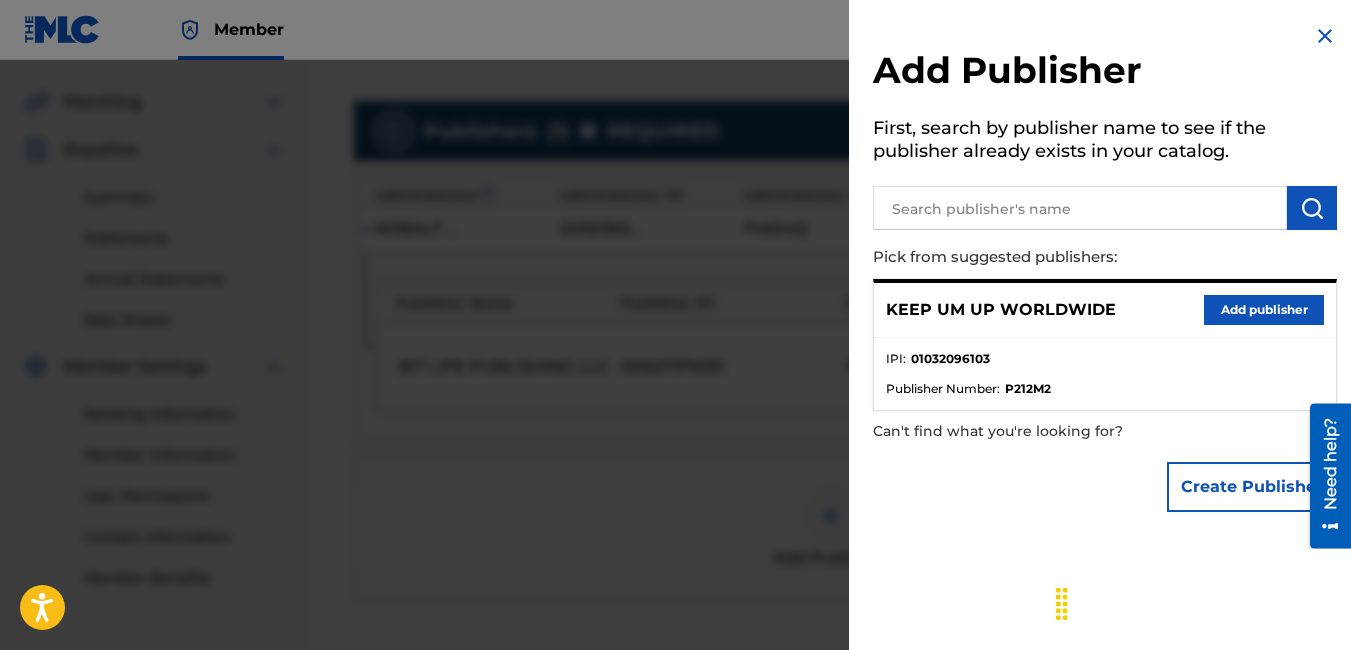 click on "Create Publisher" at bounding box center (1252, 487) 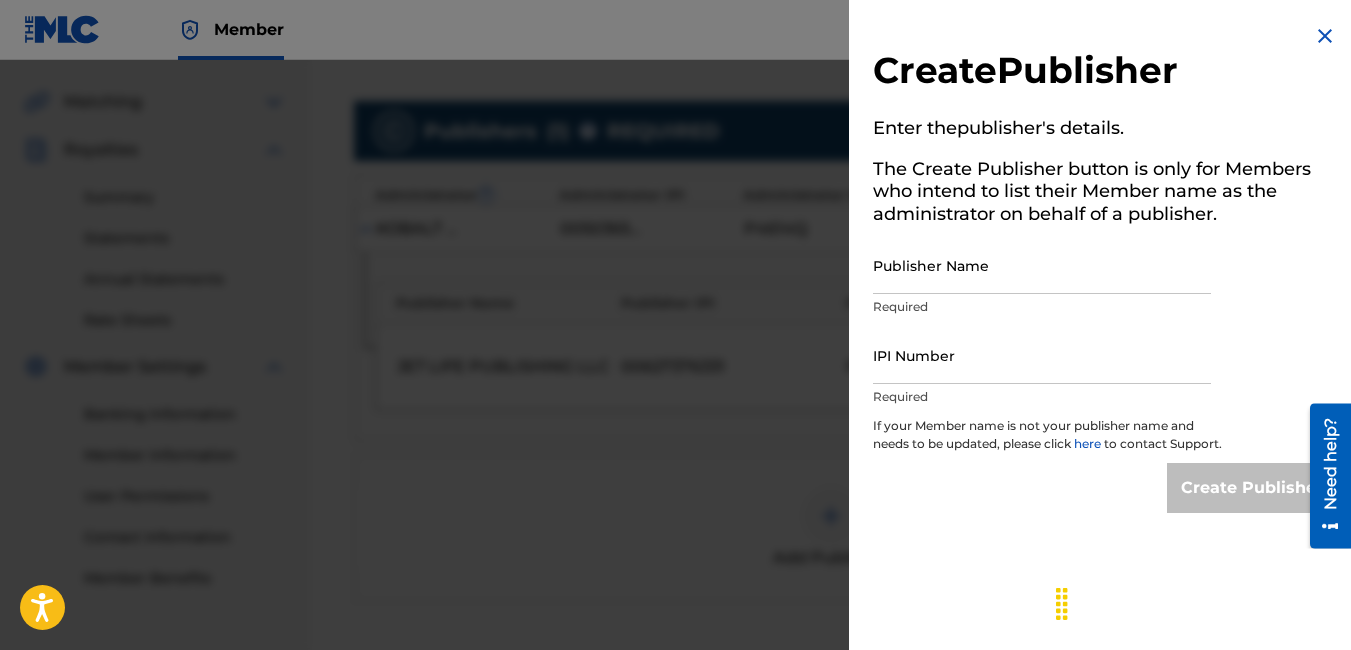 click on "Publisher Name" at bounding box center [1042, 265] 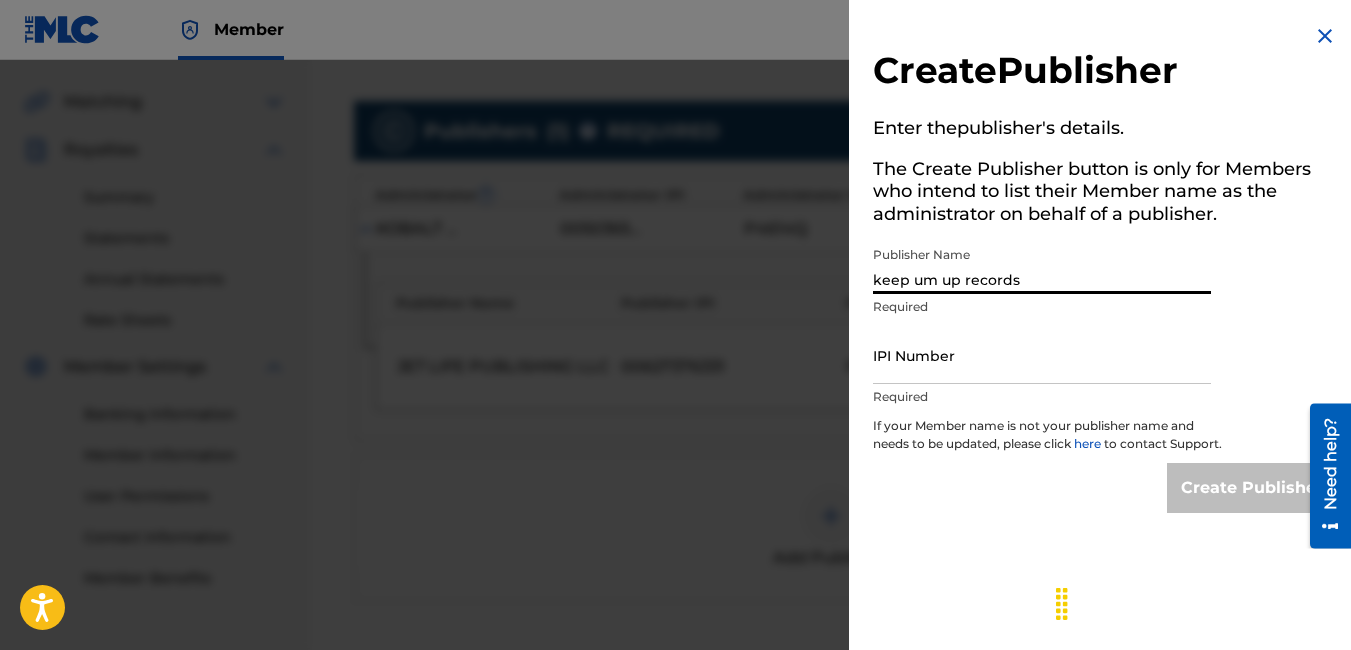 type on "keep um up records" 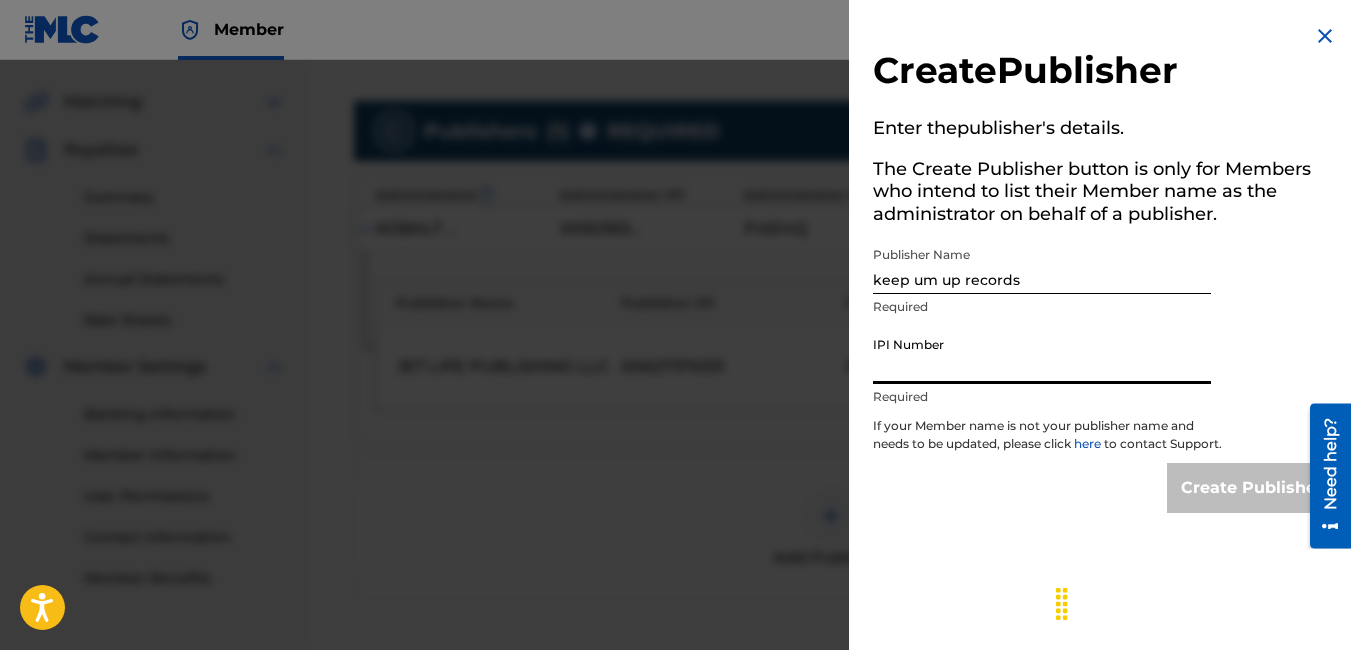 paste on "791327817" 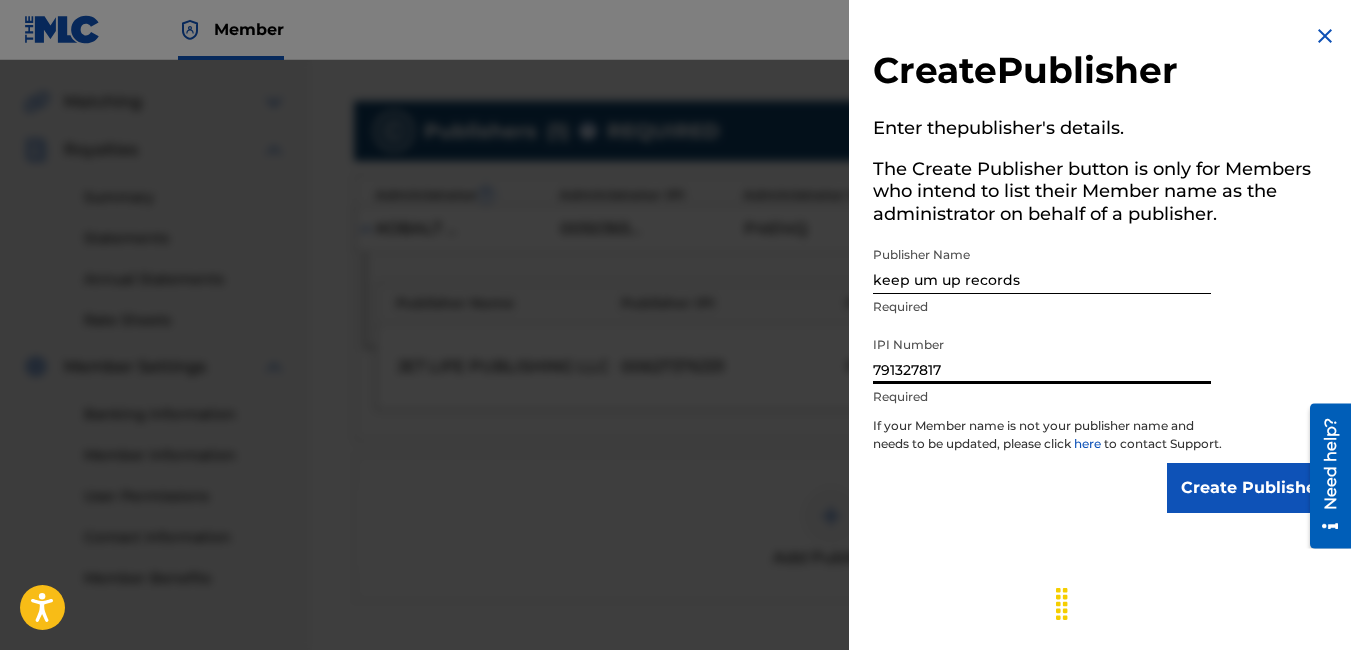 type on "791327817" 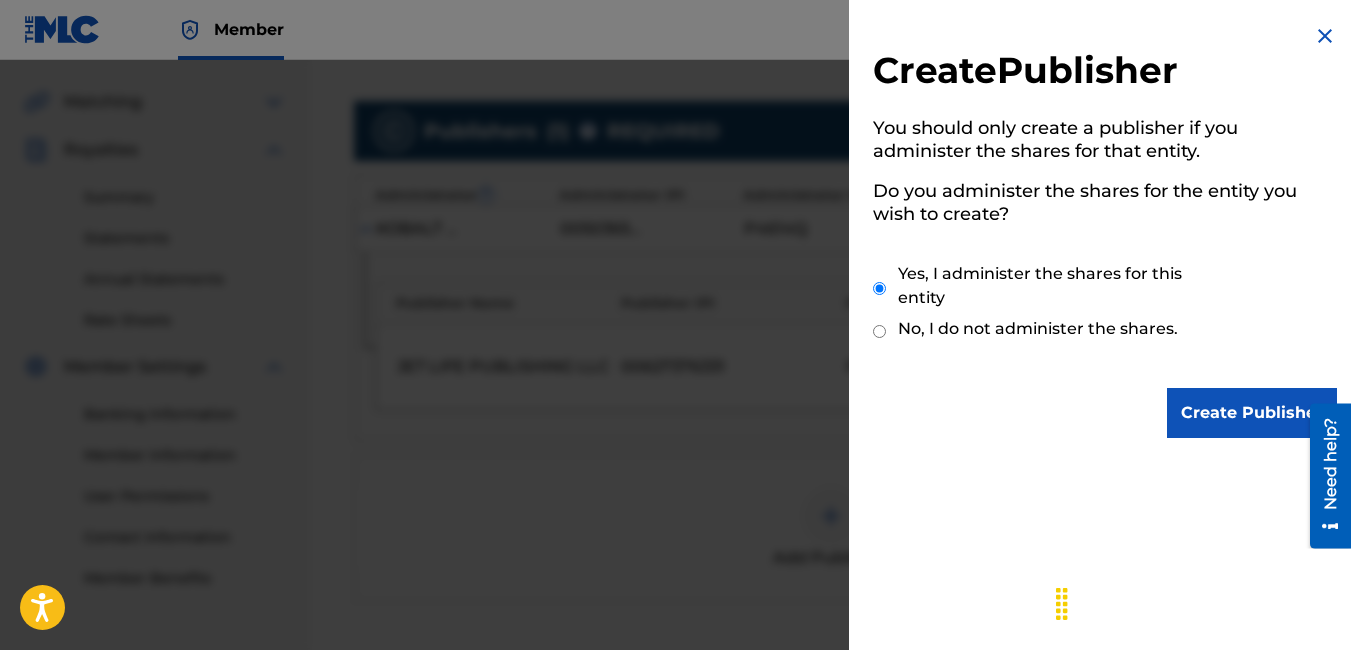 click on "Create Publisher" at bounding box center (1252, 413) 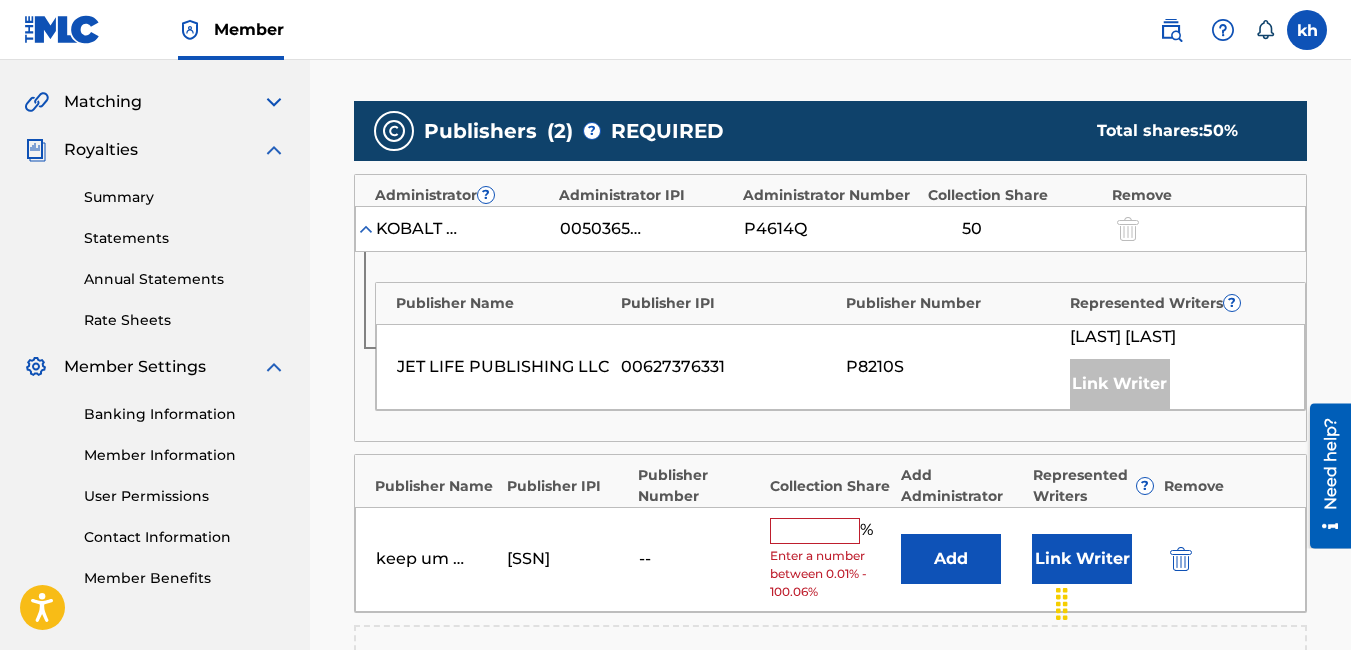 click at bounding box center (815, 531) 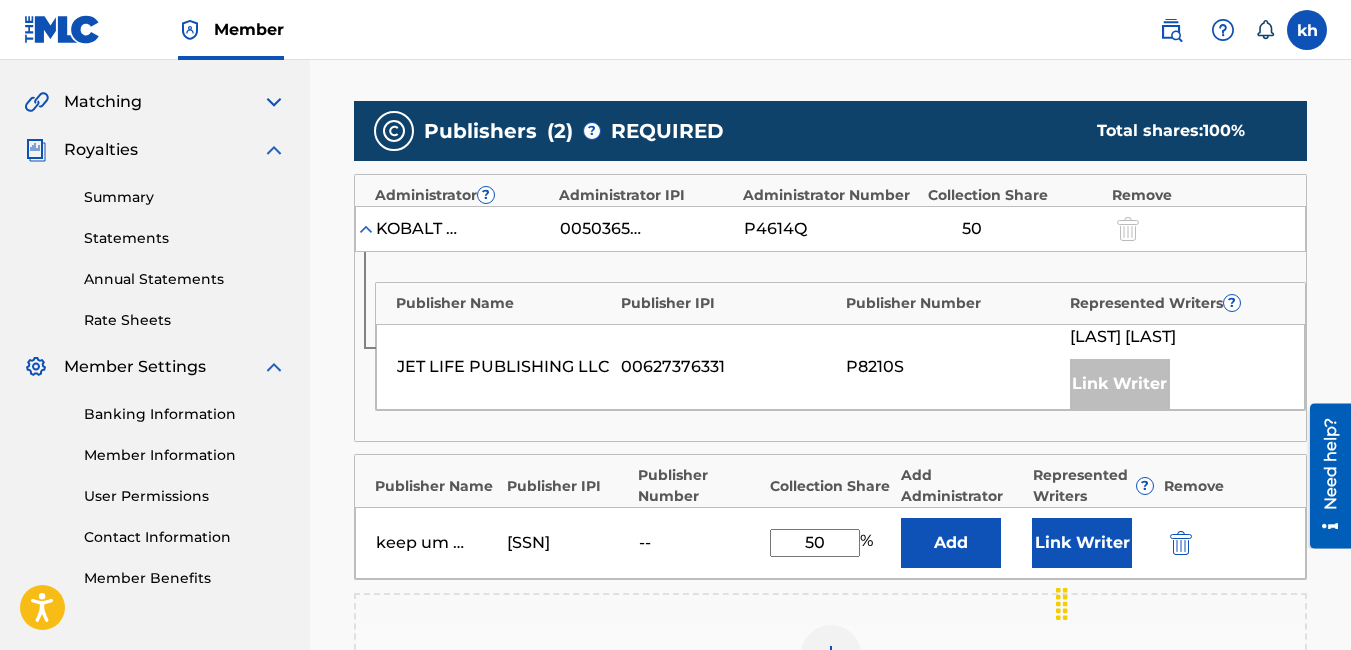 type on "50" 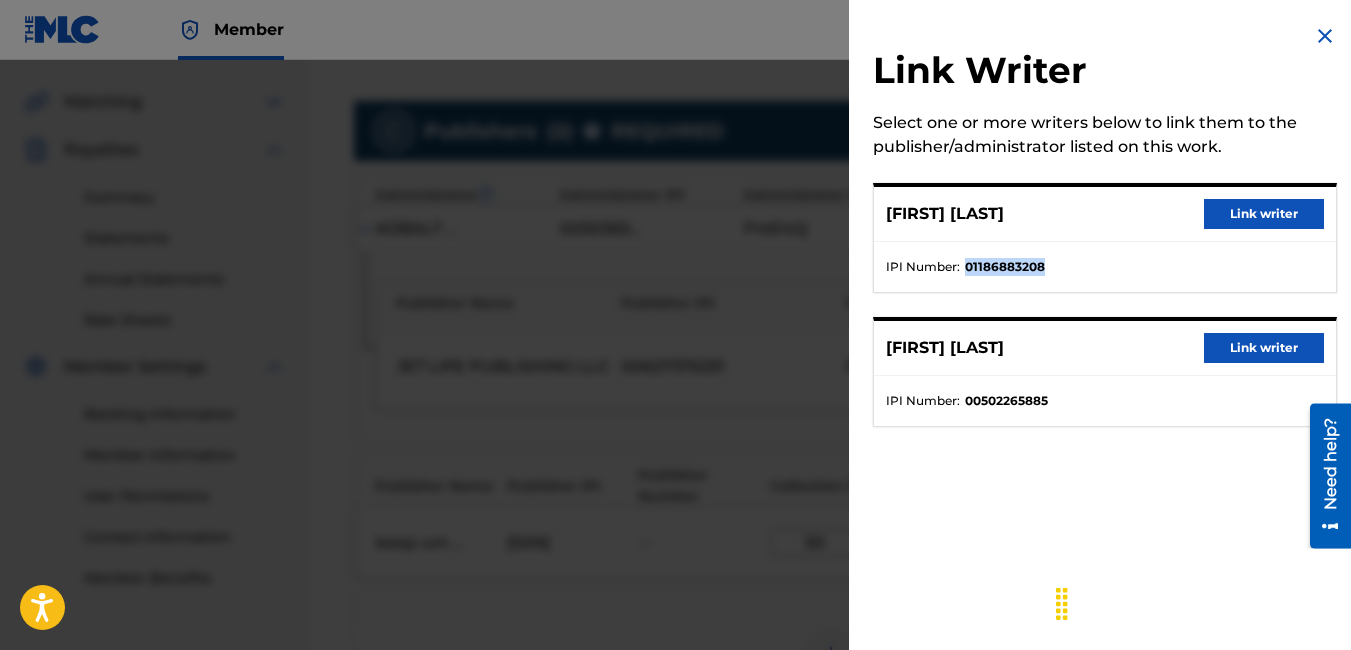 drag, startPoint x: 1064, startPoint y: 264, endPoint x: 966, endPoint y: 265, distance: 98.005104 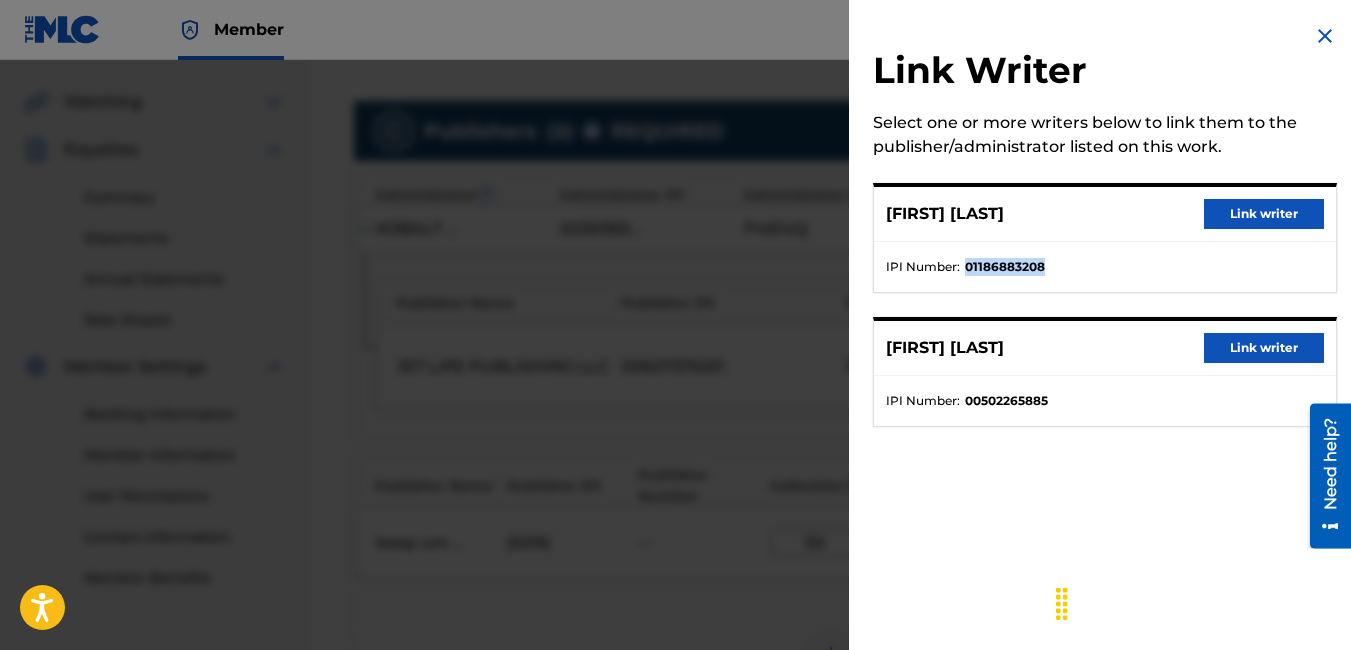 copy on "01186883208" 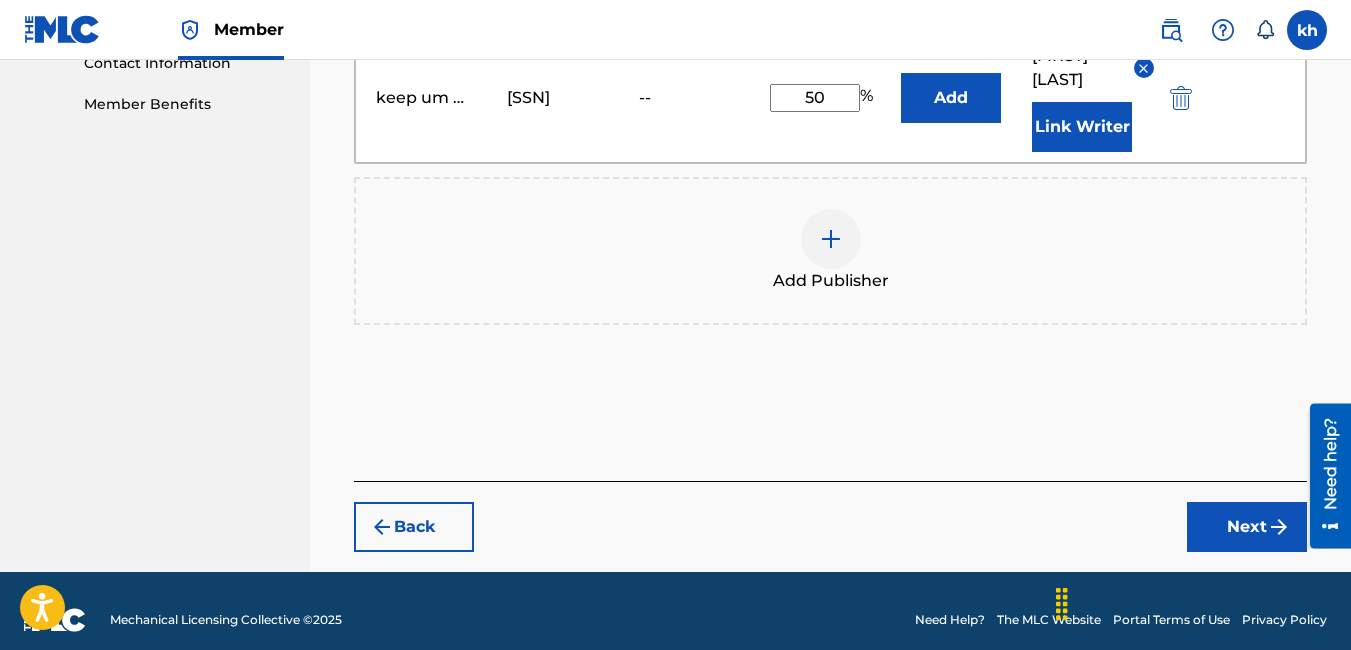 scroll, scrollTop: 936, scrollLeft: 0, axis: vertical 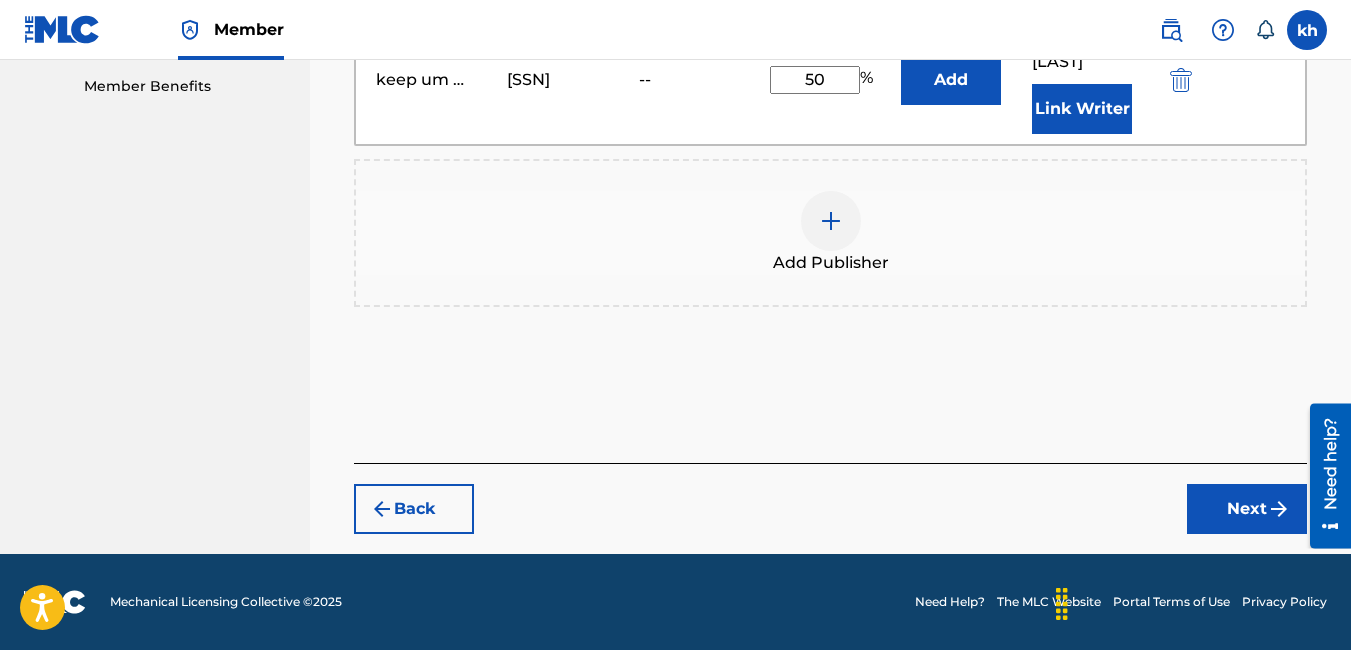 click on "Next" at bounding box center (1247, 509) 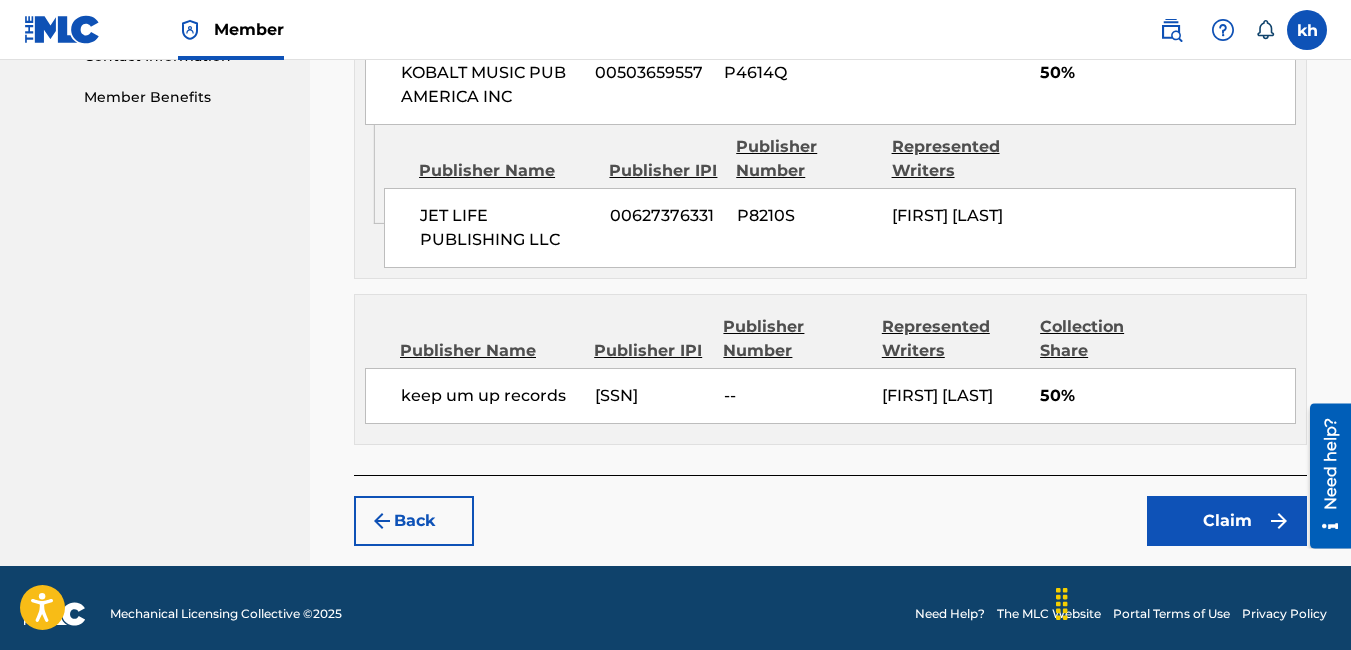 scroll, scrollTop: 937, scrollLeft: 0, axis: vertical 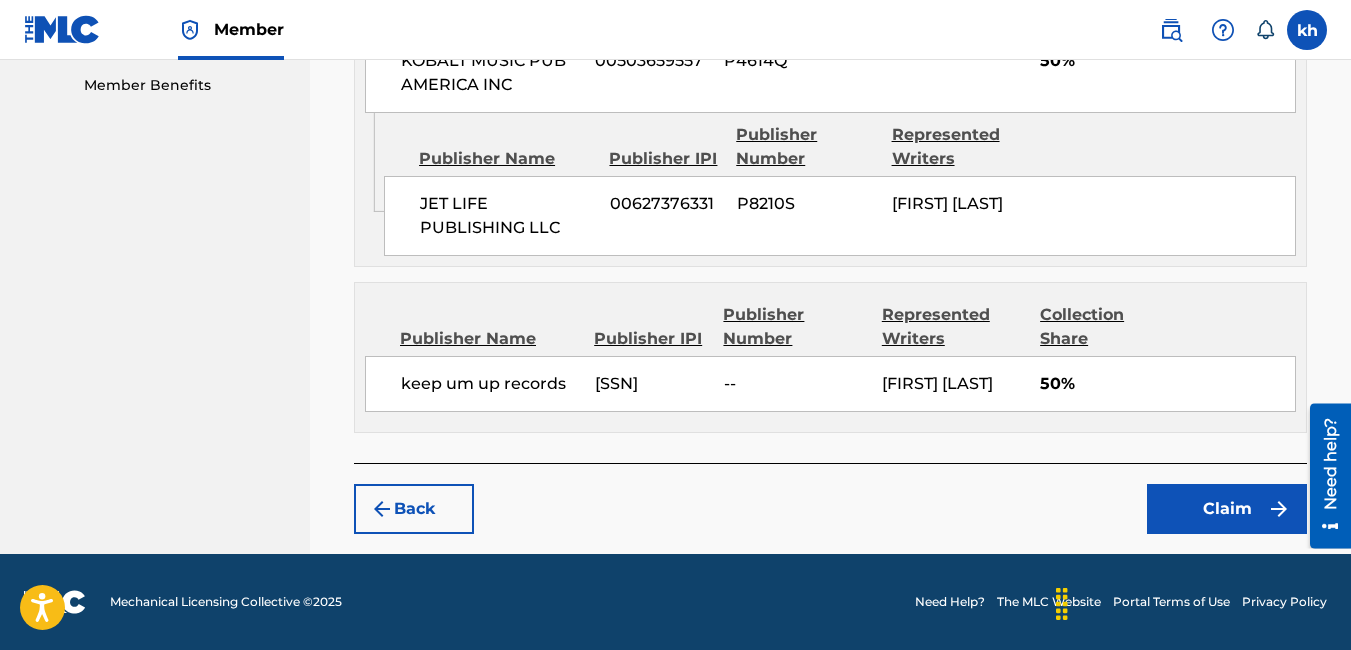 click on "Claim" at bounding box center (1227, 509) 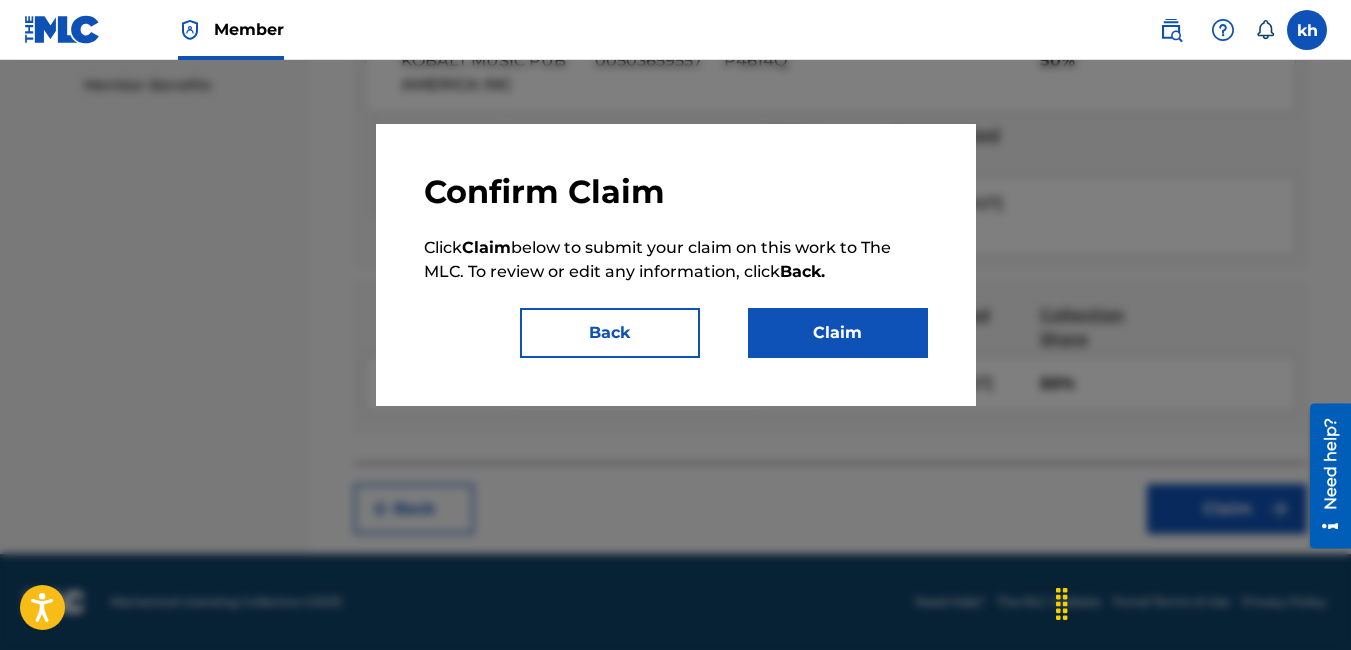 click on "Claim" at bounding box center (838, 333) 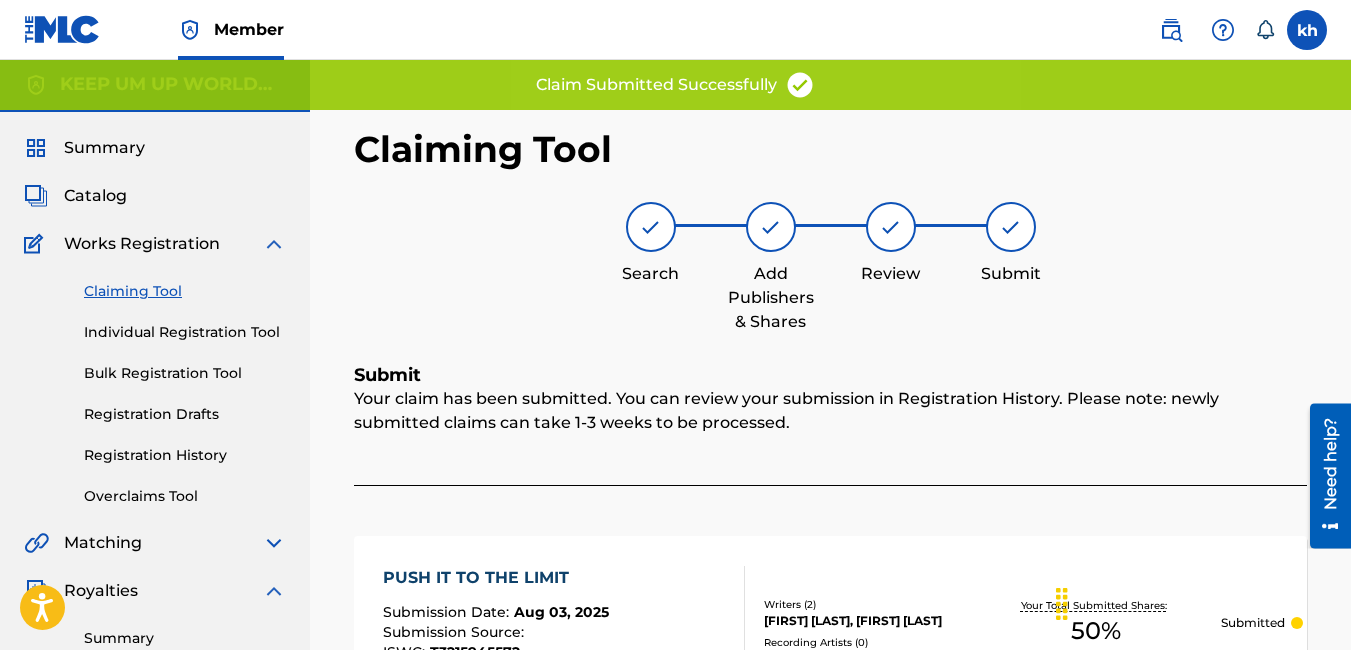 scroll, scrollTop: 0, scrollLeft: 0, axis: both 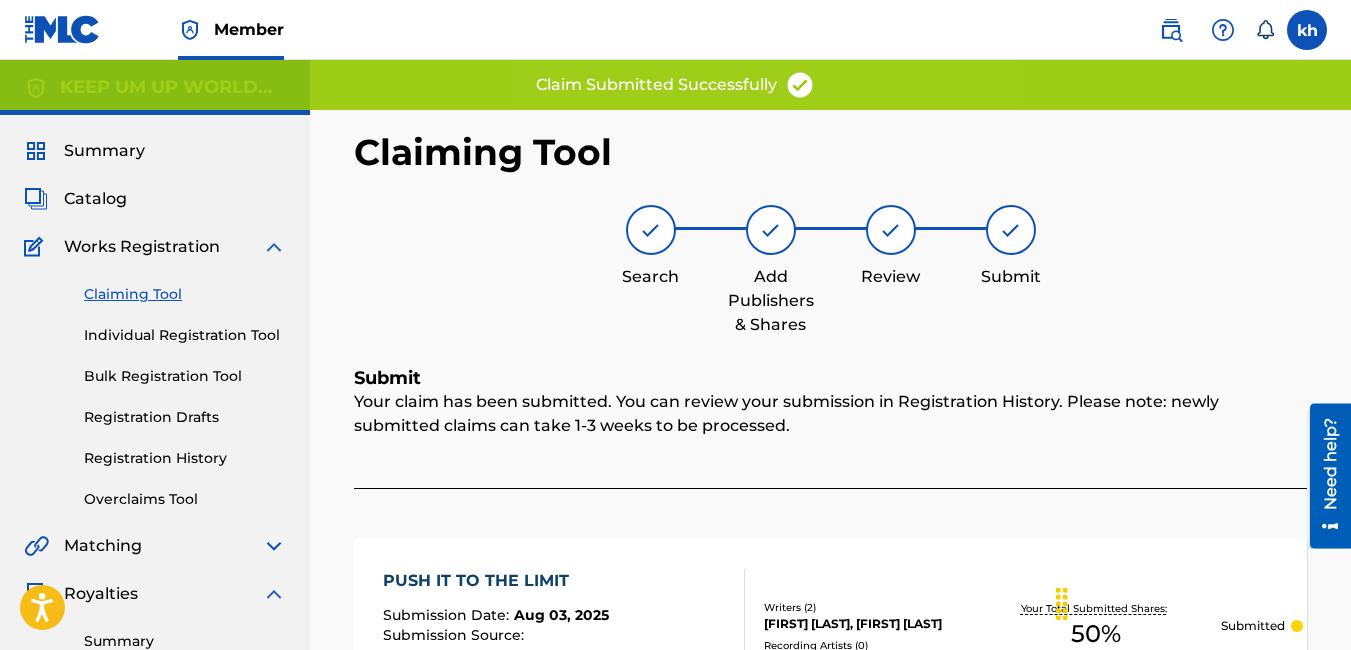 click on "Claiming Tool" at bounding box center (185, 294) 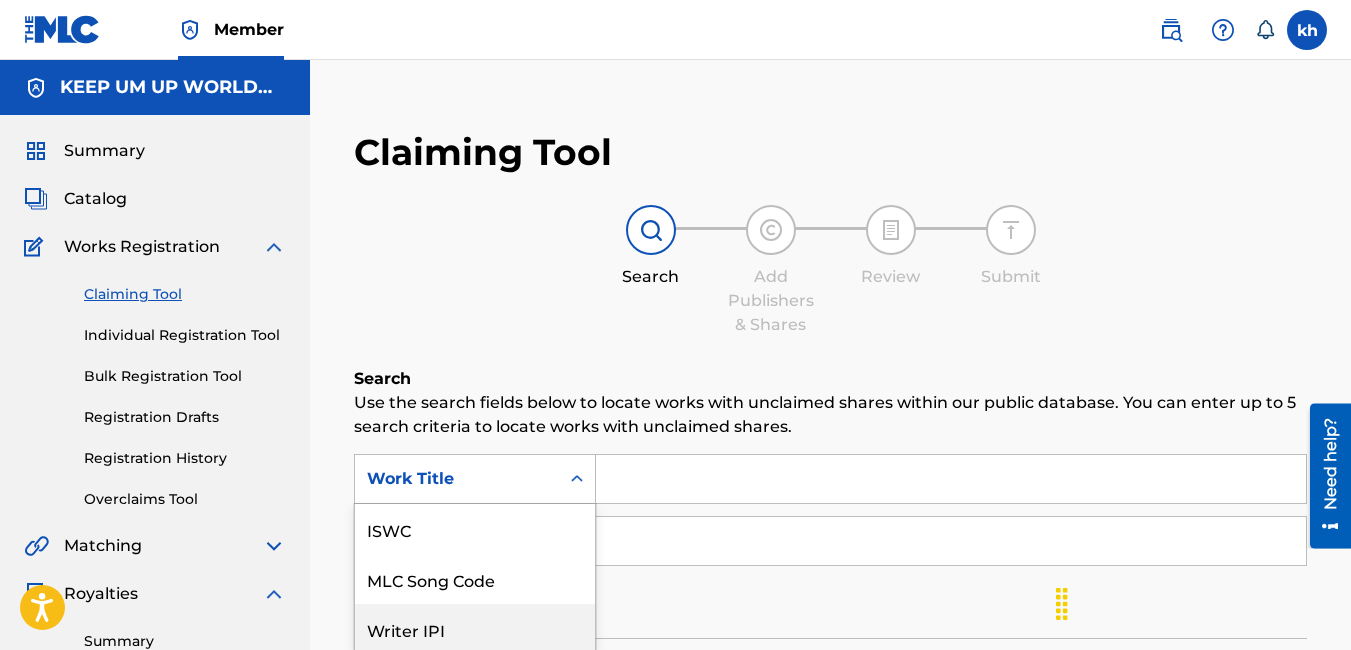 click on "7 results available. Use Up and Down to choose options, press Enter to select the currently focused option, press Escape to exit the menu, press Tab to select the option and exit the menu. Work Title ISWC MLC Song Code Writer IPI Publisher Name Publisher IPI MLC Publisher Number Work Title" at bounding box center [475, 479] 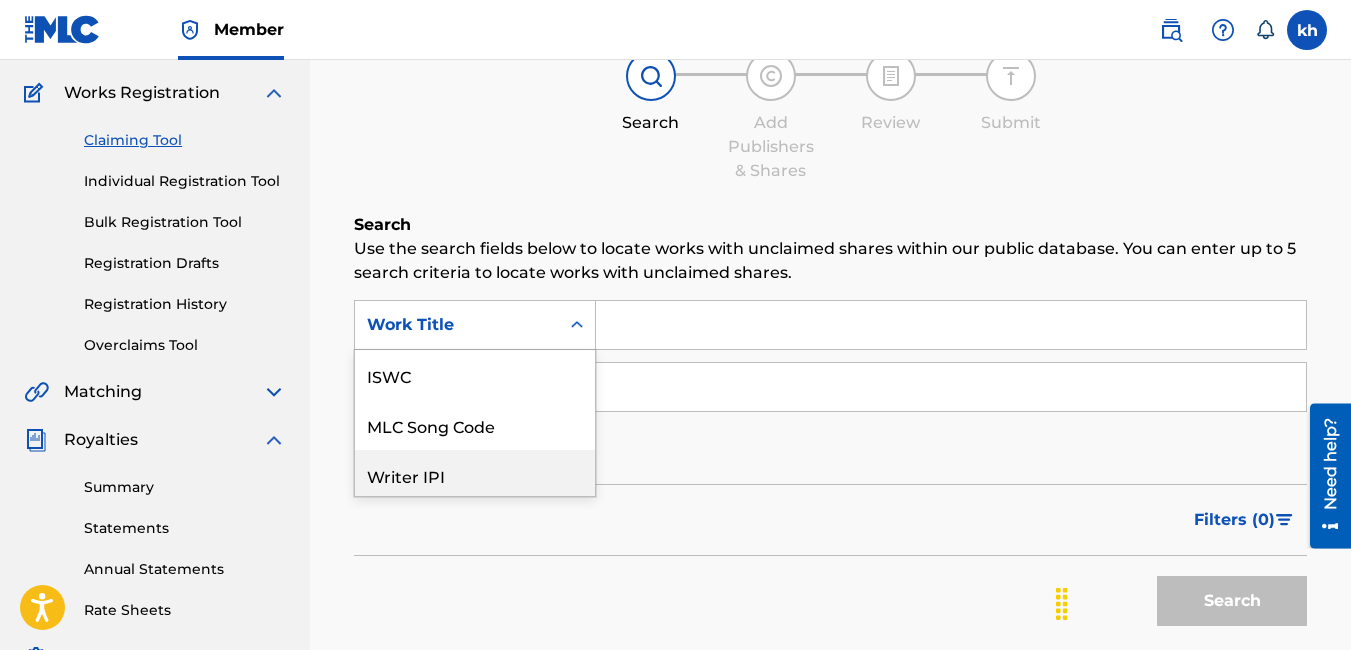 scroll, scrollTop: 50, scrollLeft: 0, axis: vertical 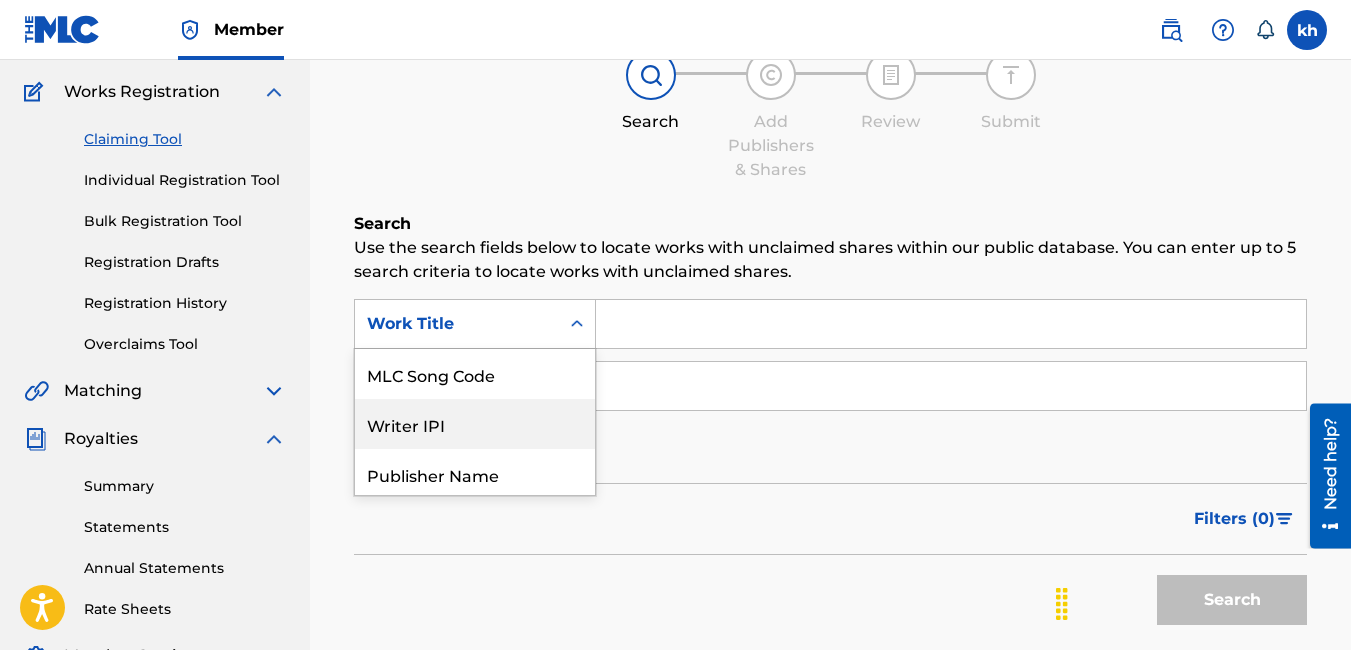 click on "Writer IPI" at bounding box center (475, 424) 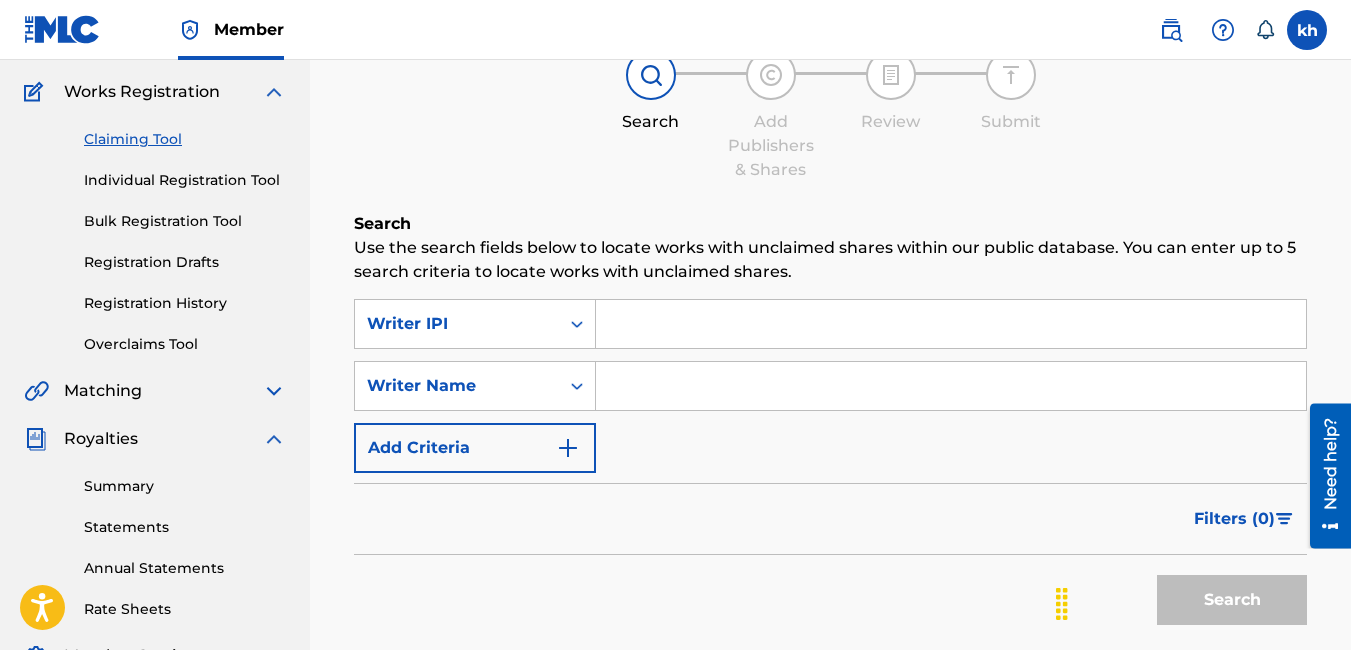 paste on "01186883208" 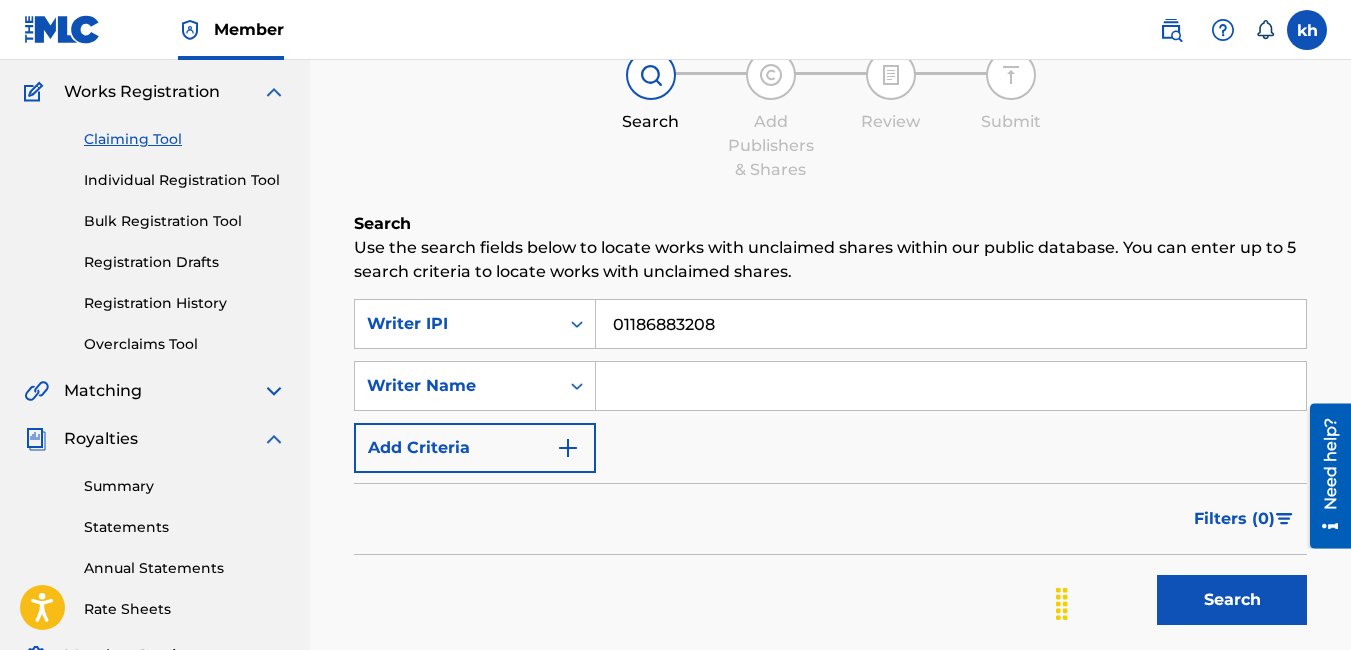 type on "01186883208" 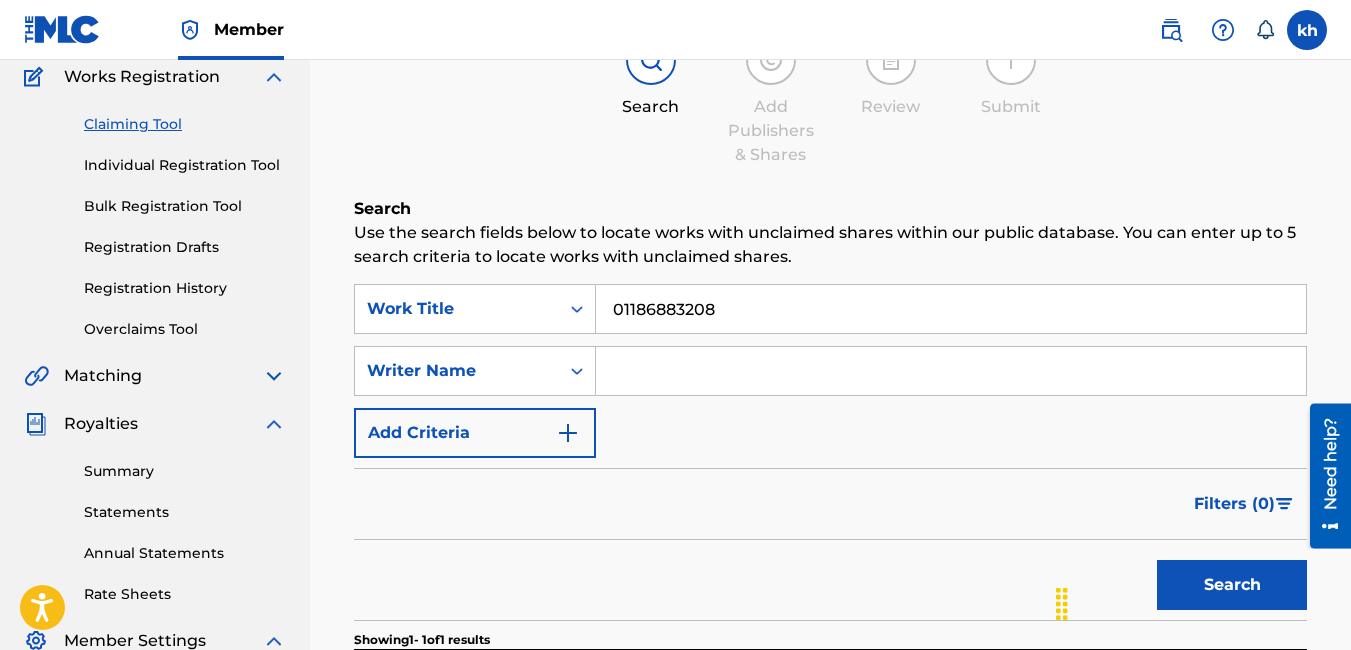 scroll, scrollTop: 134, scrollLeft: 0, axis: vertical 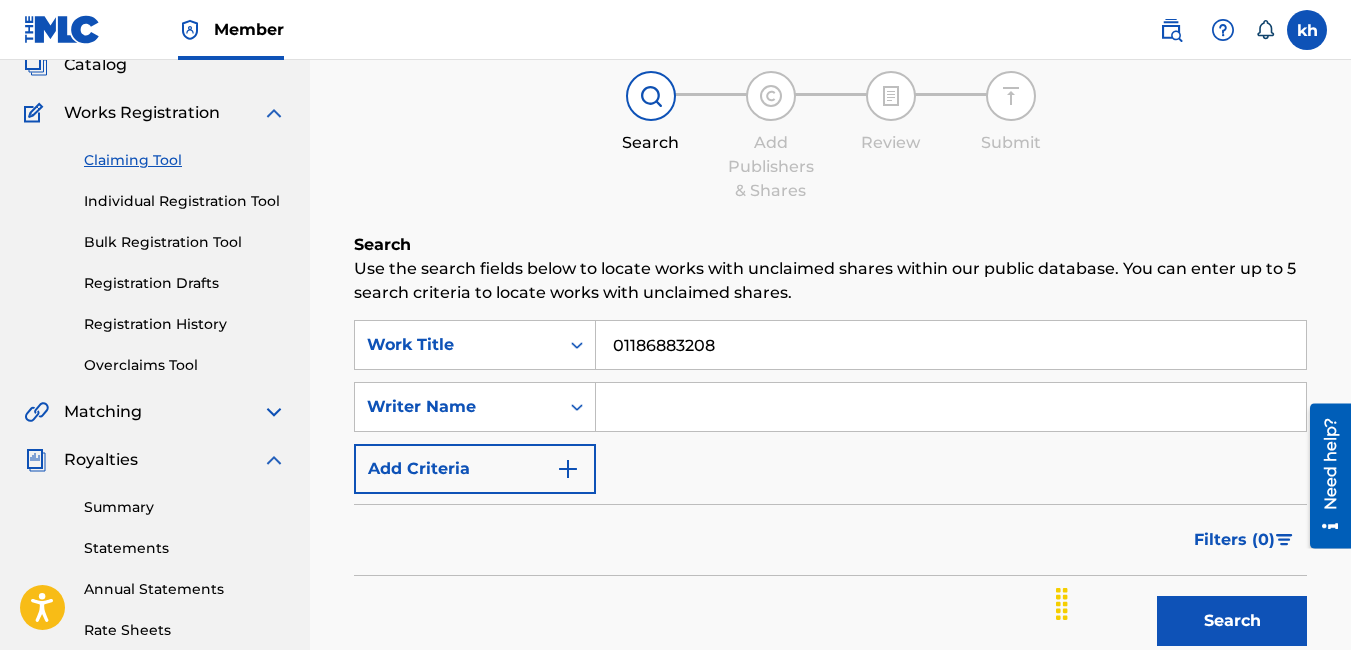 click on "Individual Registration Tool" at bounding box center (185, 201) 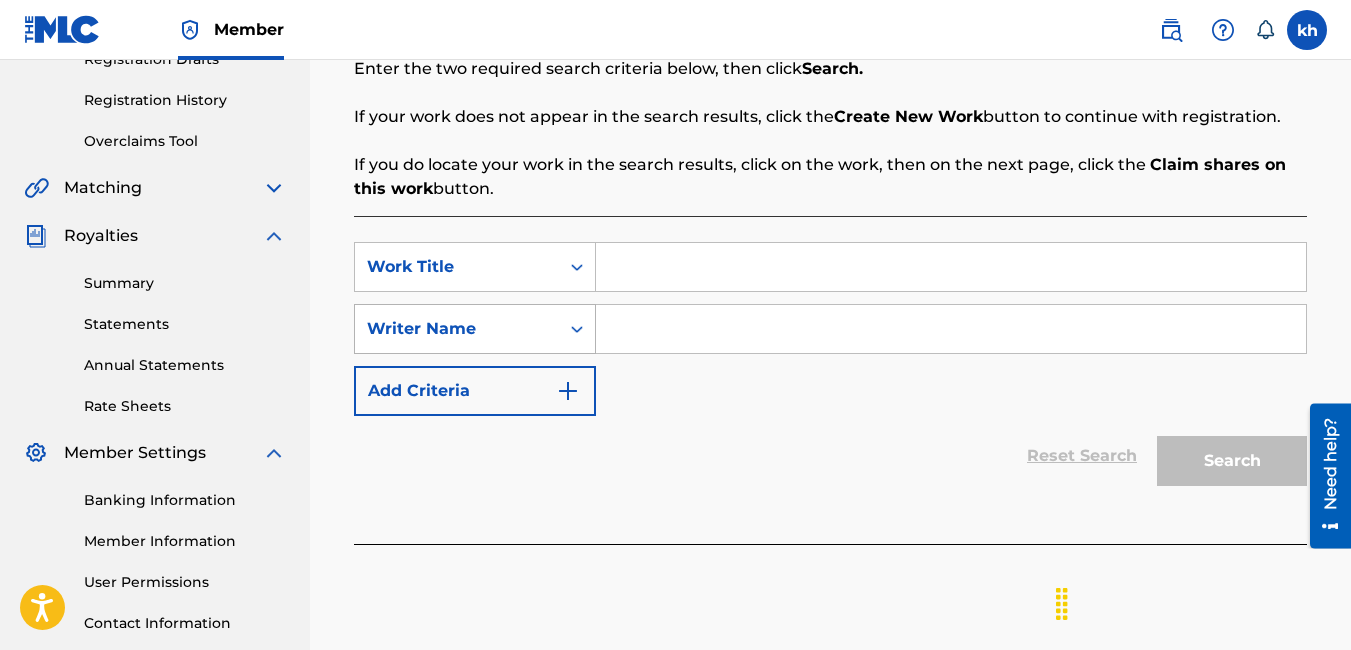 scroll, scrollTop: 400, scrollLeft: 0, axis: vertical 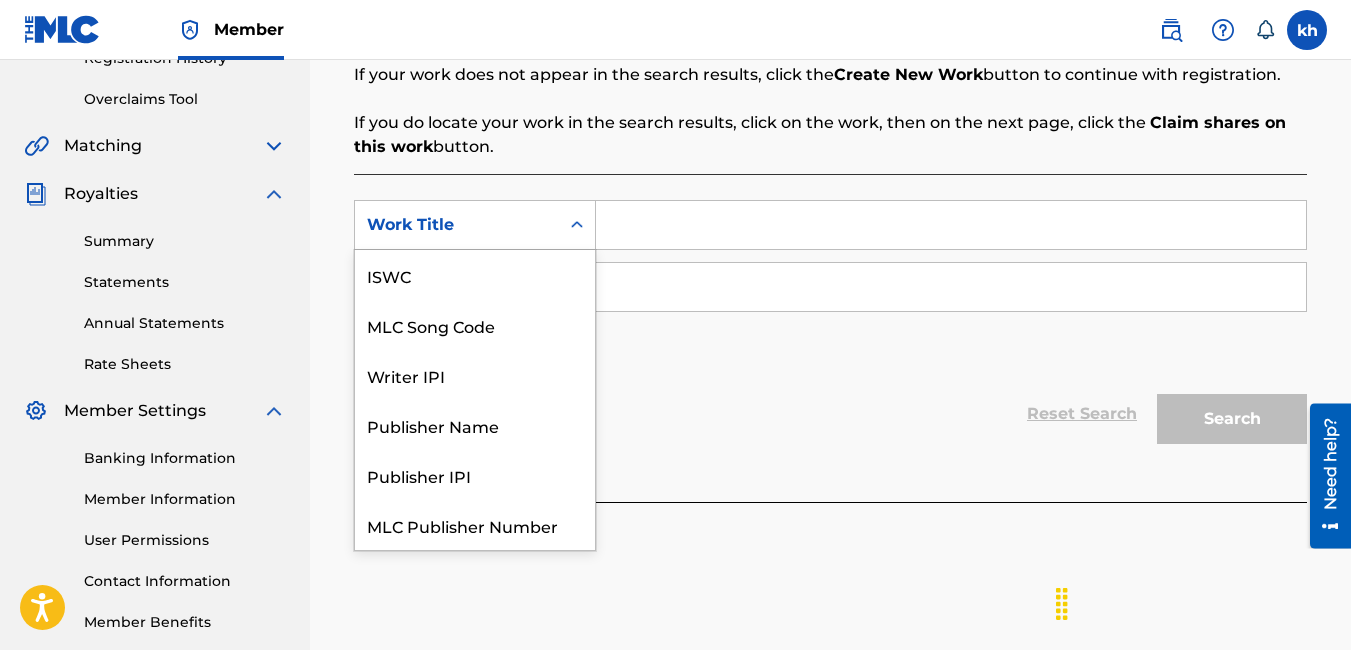 click on "Work Title" at bounding box center (457, 225) 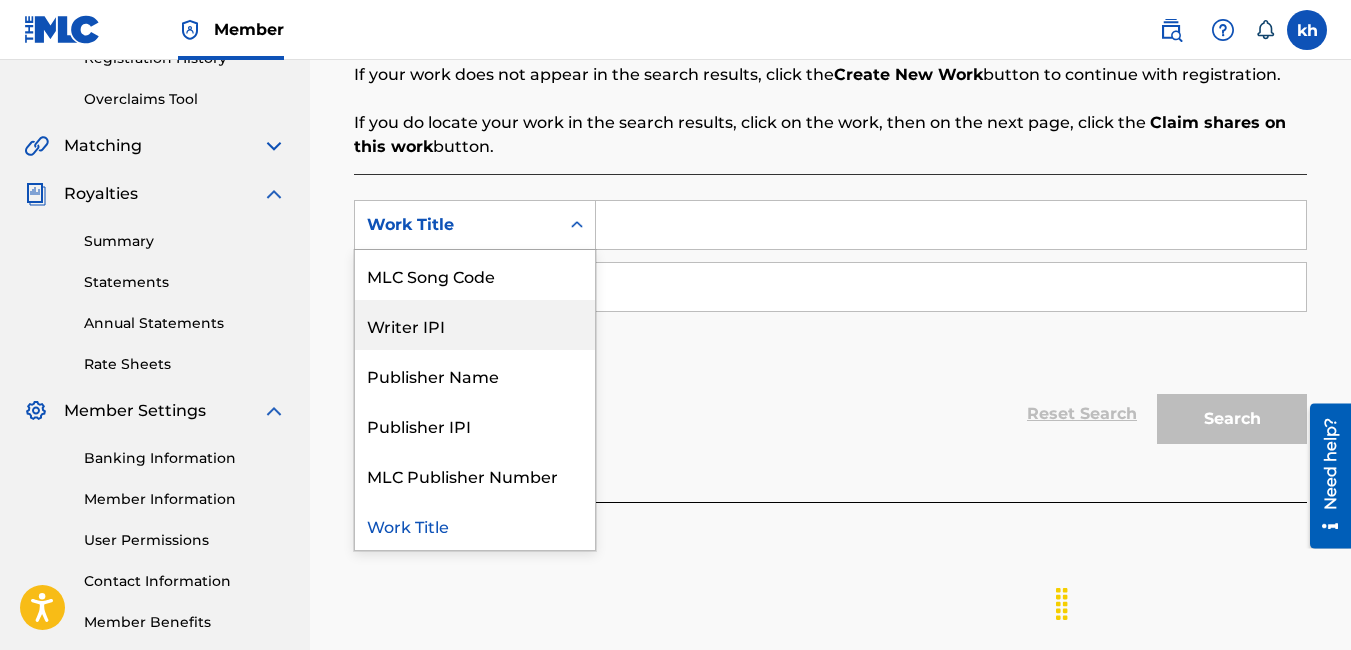 click on "Writer IPI" at bounding box center (475, 325) 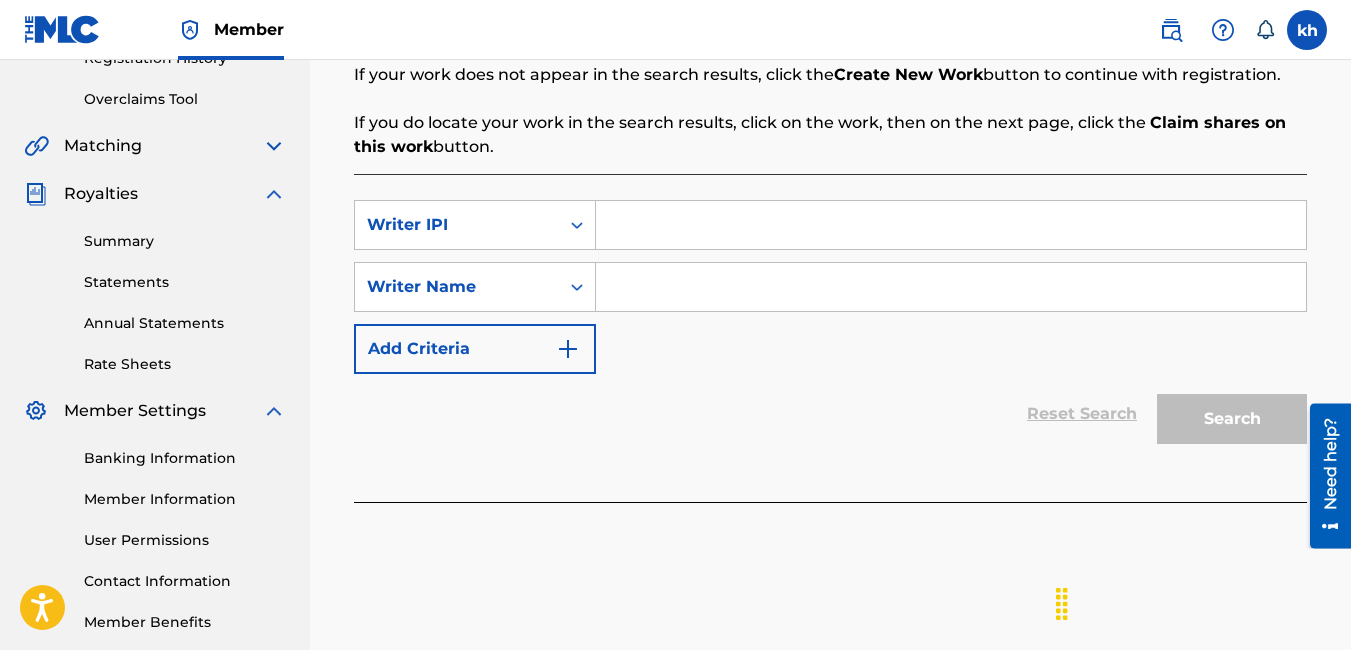 paste on "01186883208" 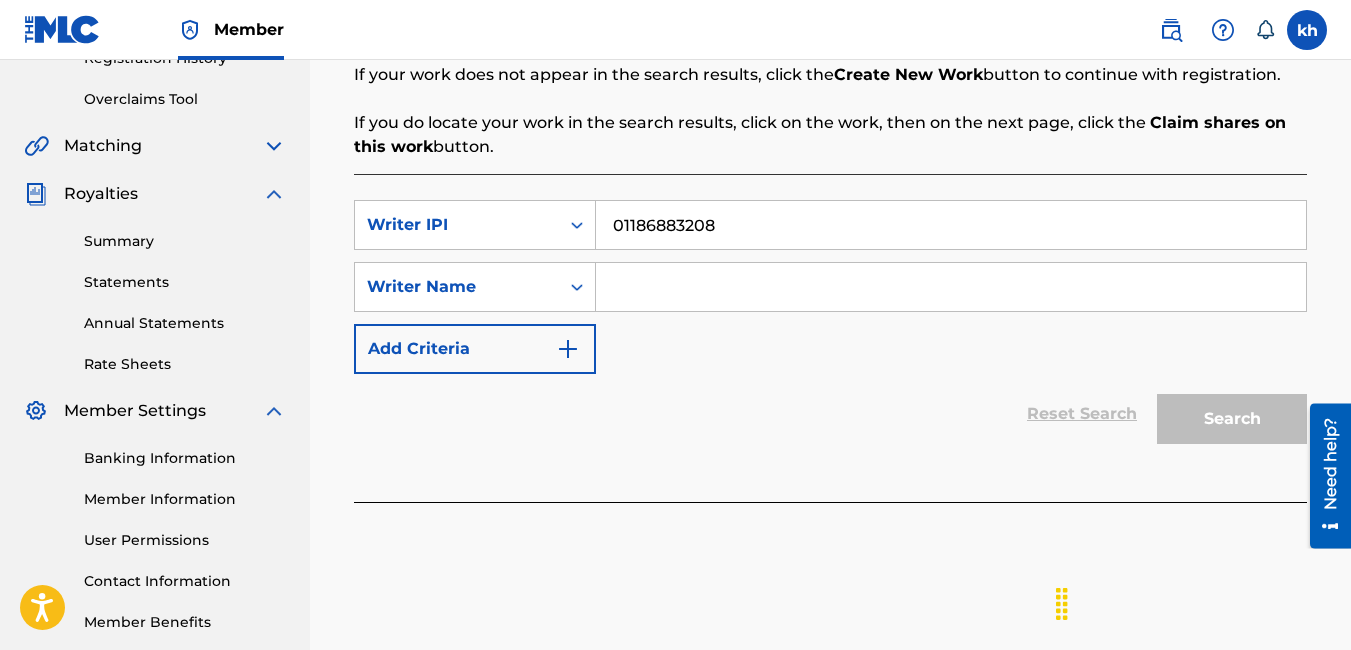 type on "01186883208" 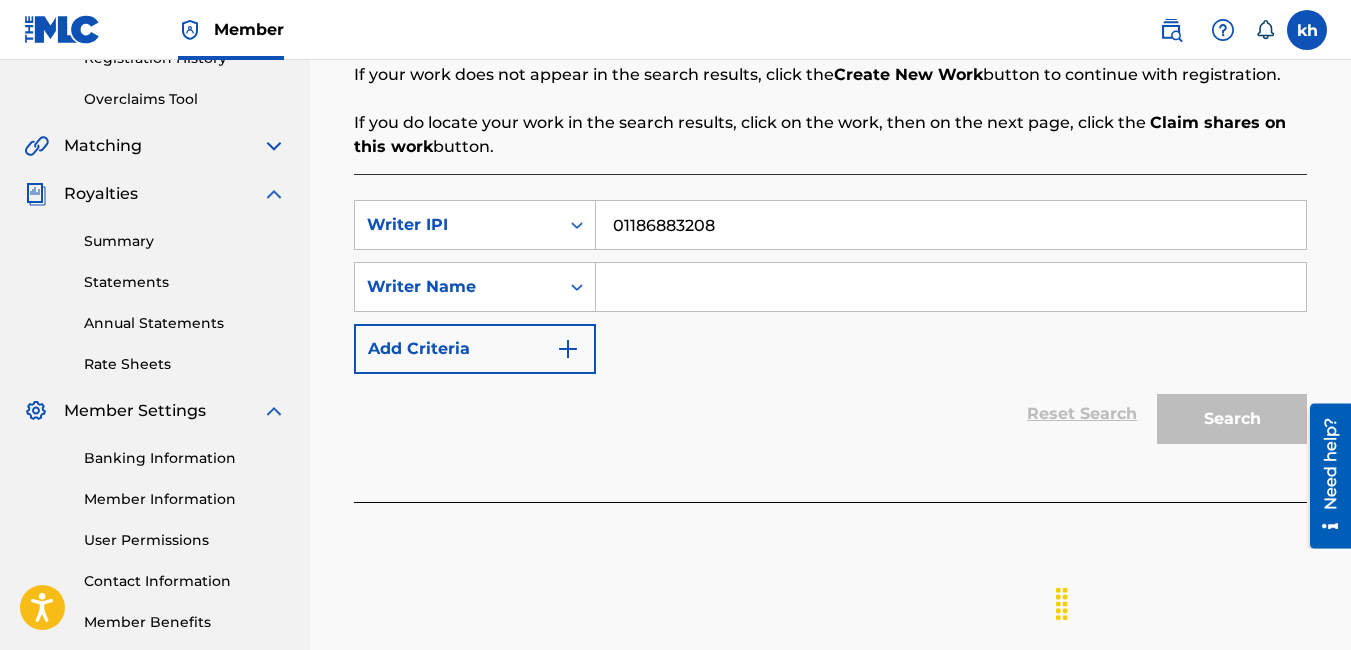 type on "audrey kocsis" 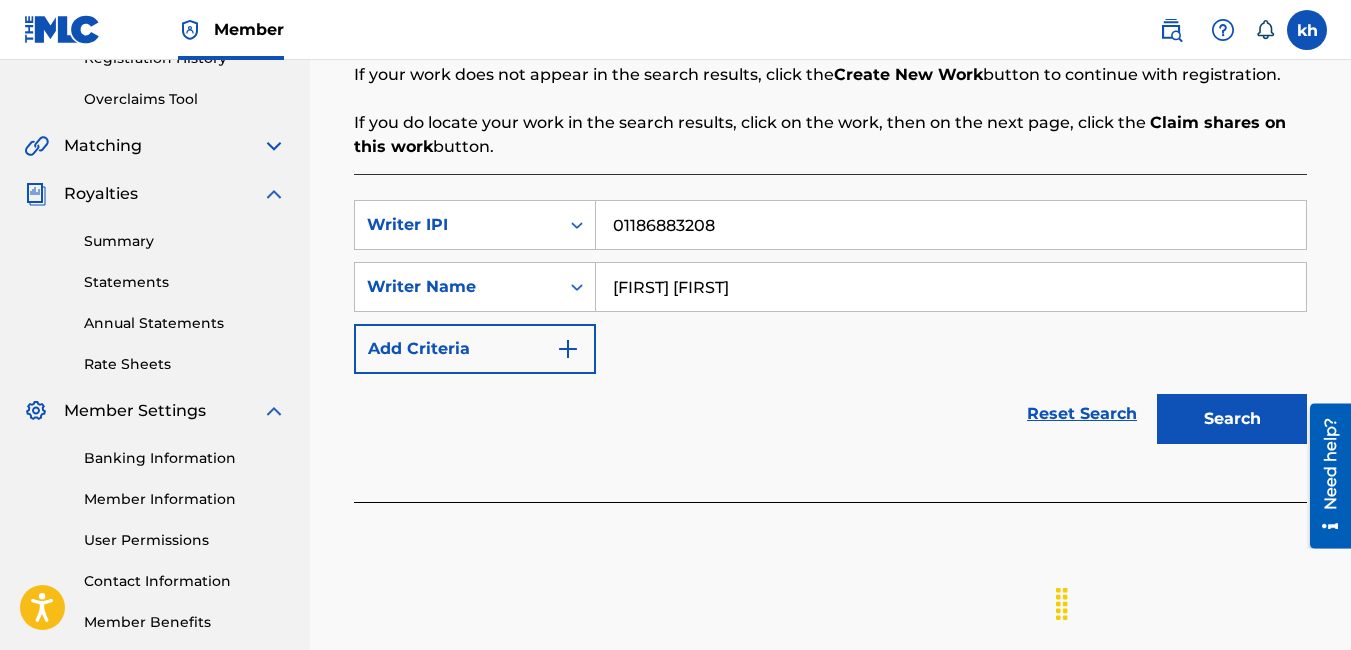 click on "Search" at bounding box center (1232, 419) 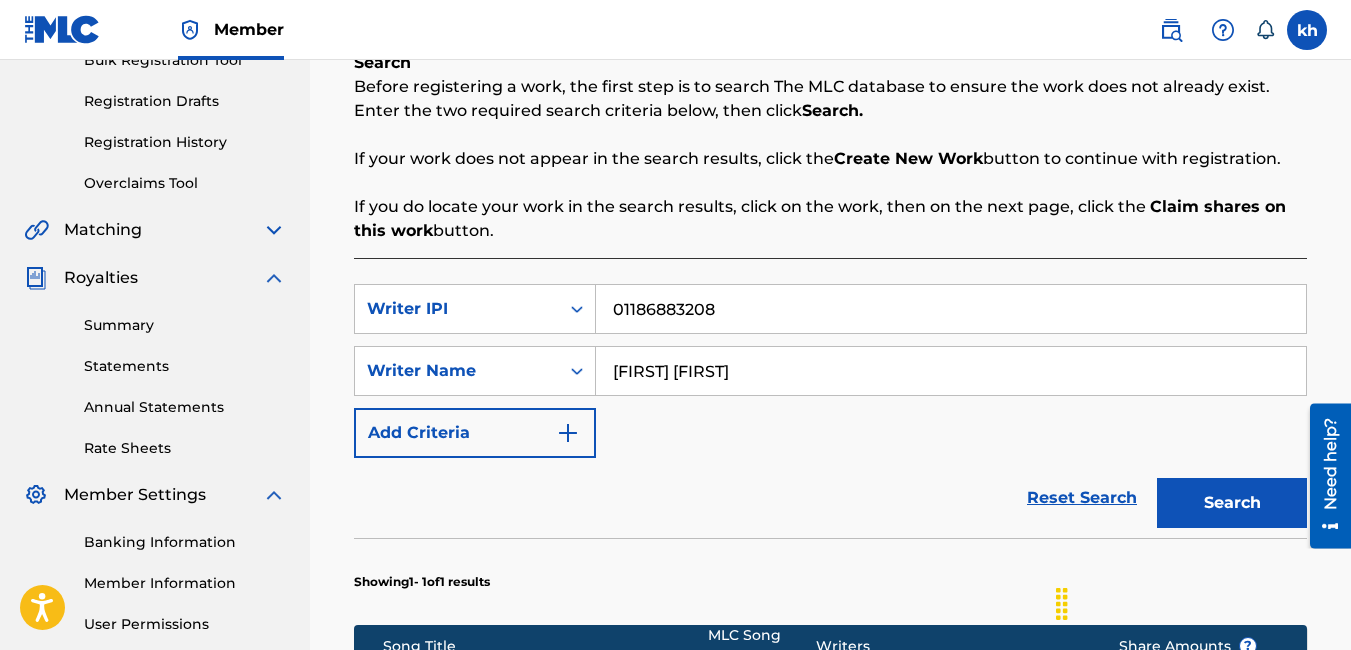 scroll, scrollTop: 300, scrollLeft: 0, axis: vertical 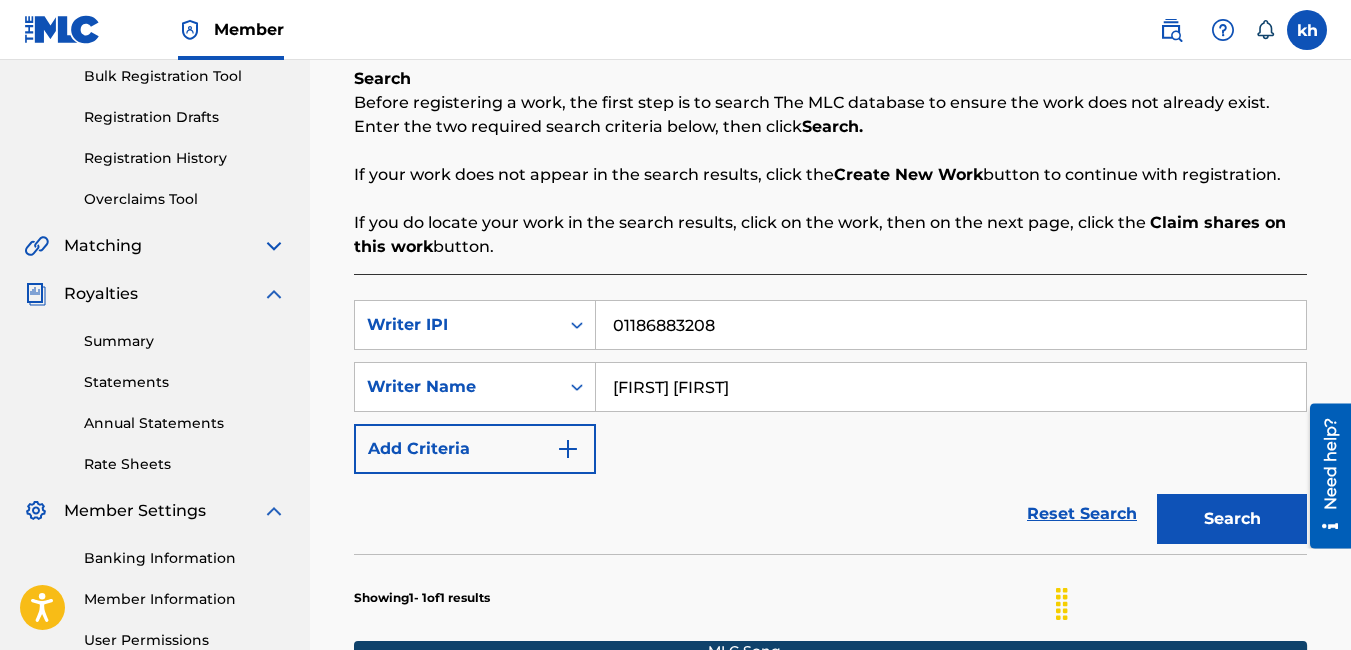 click on "Summary Catalog Works Registration Claiming Tool Individual Registration Tool Bulk Registration Tool Registration Drafts Registration History Overclaims Tool Matching Matching Tool Match History Royalties Summary Statements Annual Statements Rate Sheets Member Settings Banking Information Member Information User Permissions Contact Information Member Benefits" at bounding box center [155, 286] 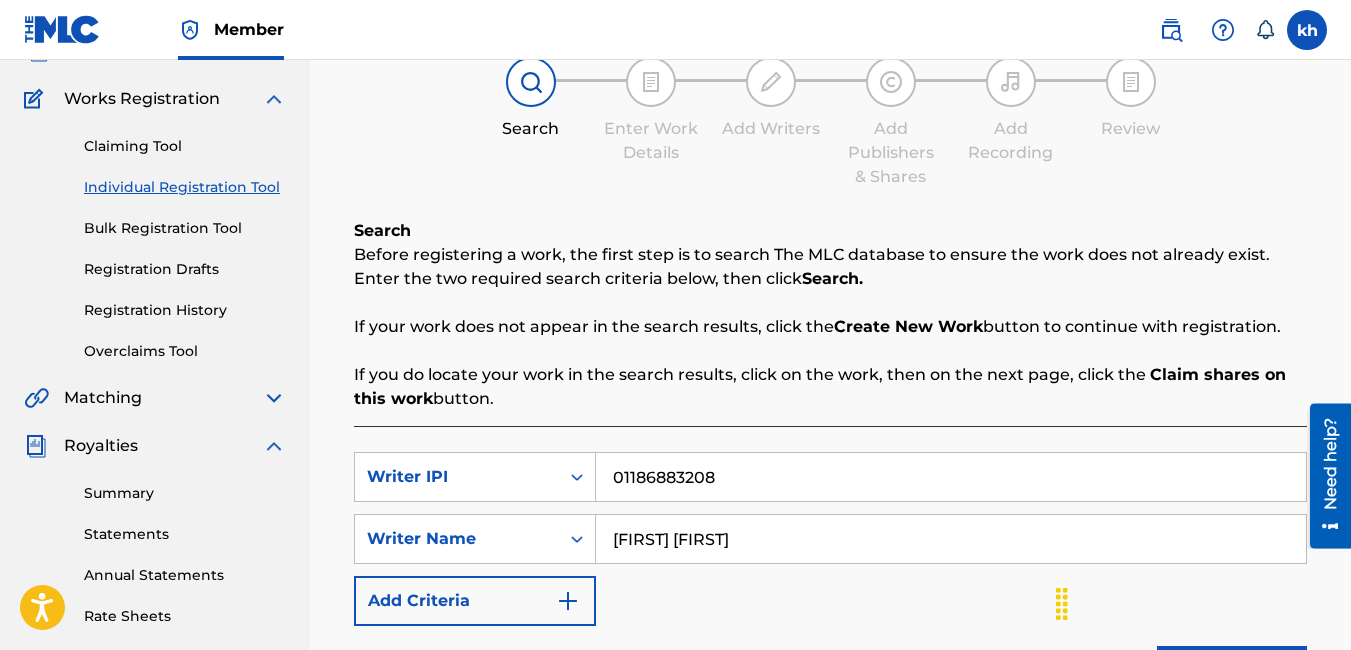 scroll, scrollTop: 100, scrollLeft: 0, axis: vertical 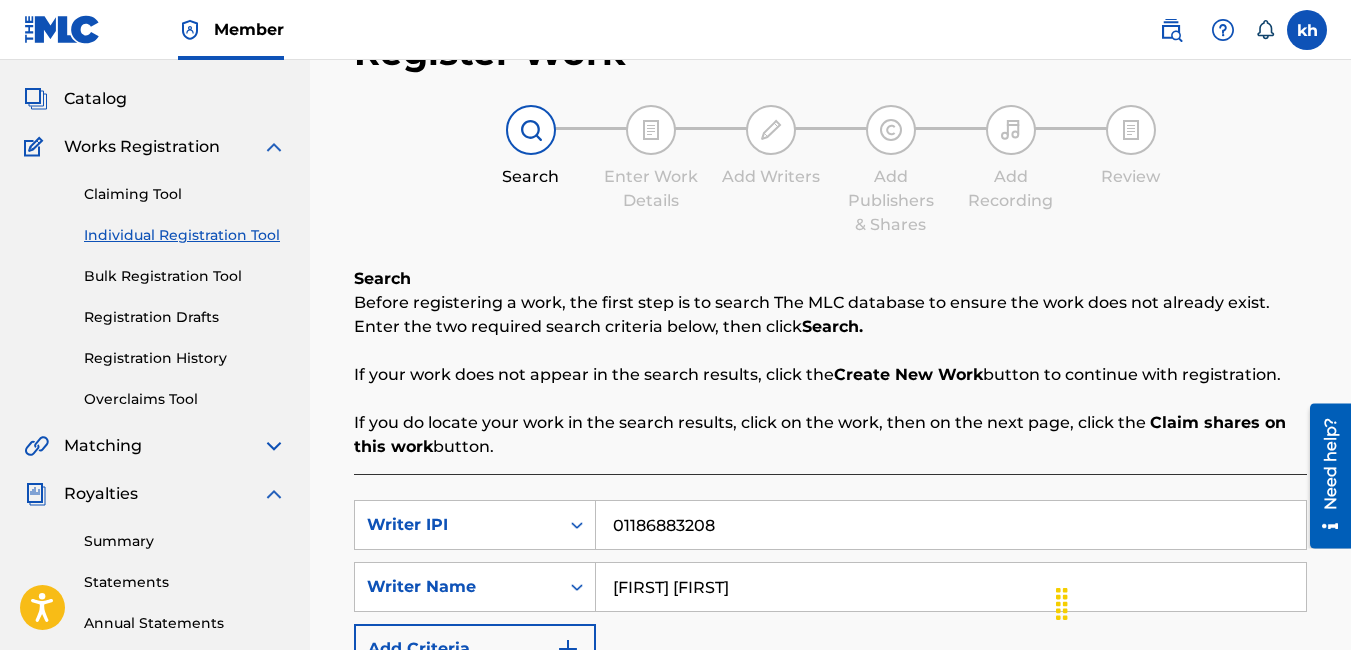 click on "Claiming Tool" at bounding box center (185, 194) 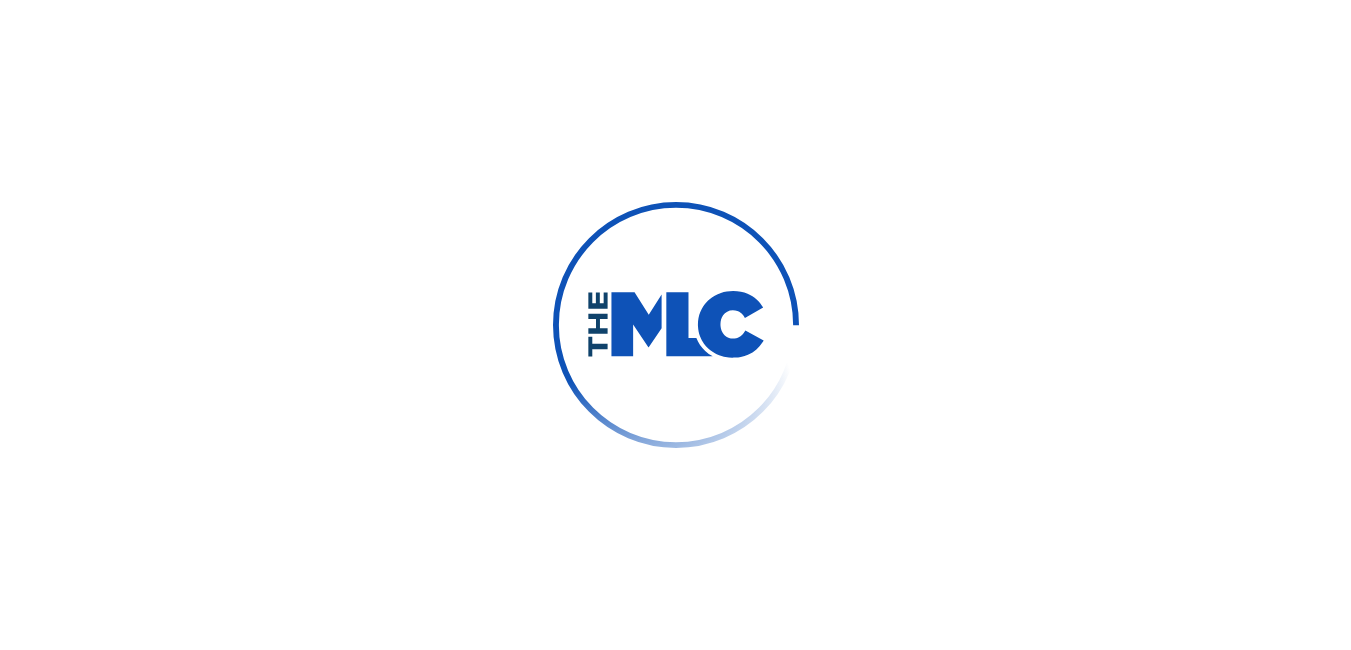 scroll, scrollTop: 0, scrollLeft: 0, axis: both 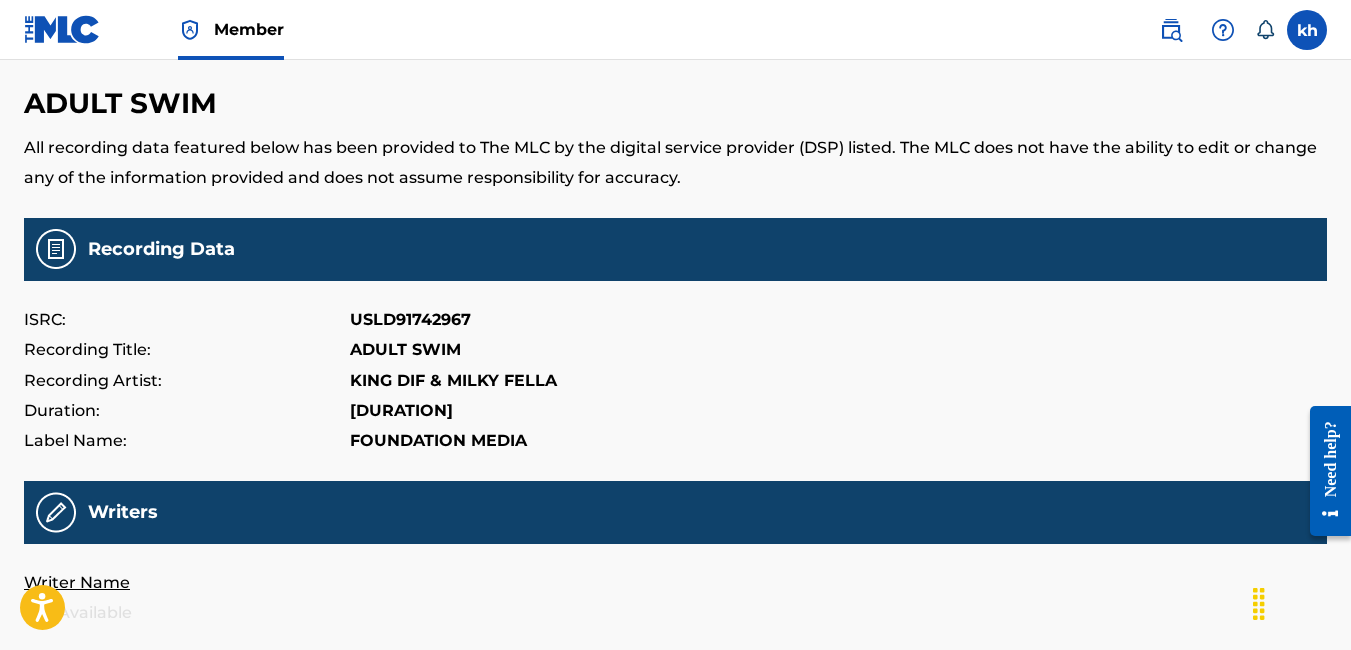 click on "ADULT SWIM" at bounding box center [405, 350] 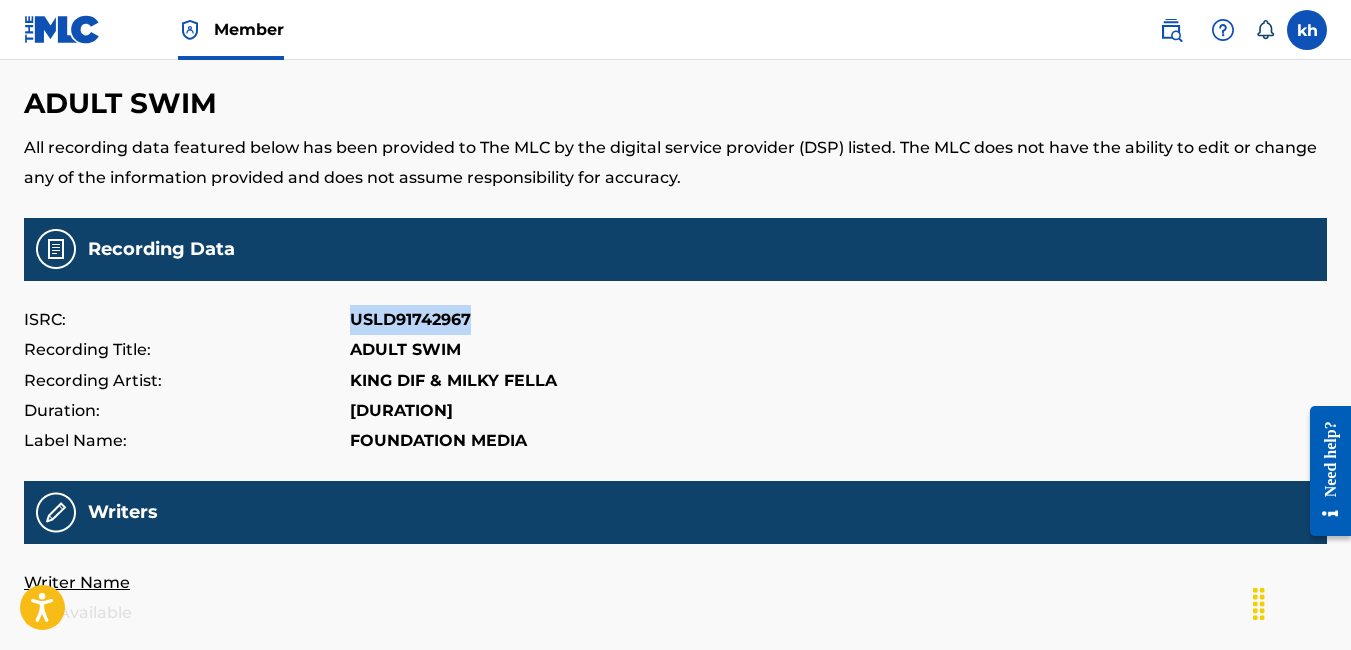 click on "USLD91742967" at bounding box center (410, 320) 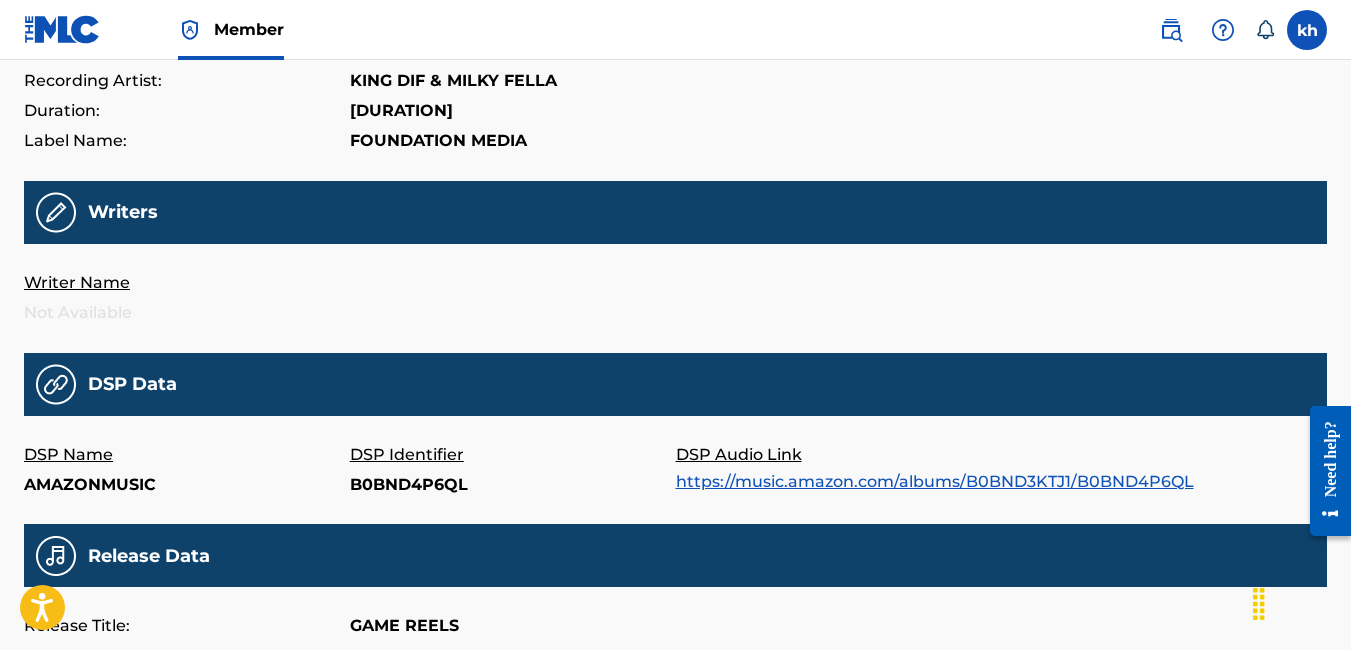 scroll, scrollTop: 0, scrollLeft: 0, axis: both 